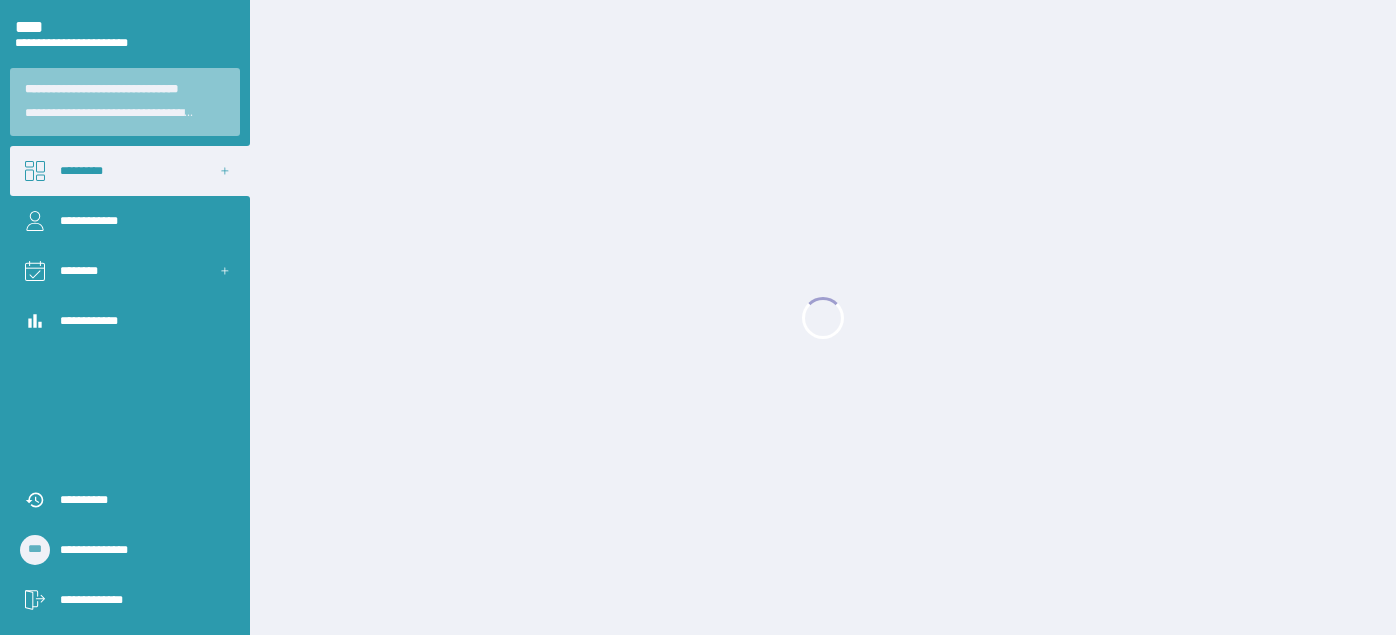scroll, scrollTop: 0, scrollLeft: 0, axis: both 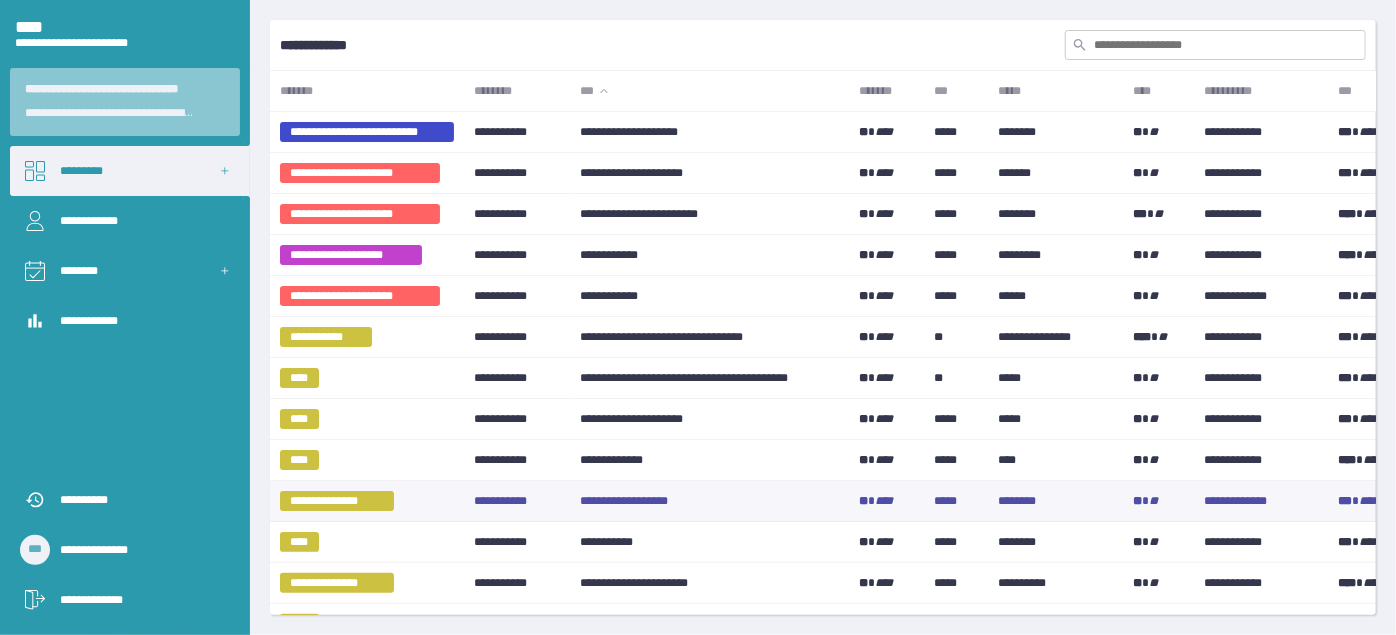click on "**********" at bounding box center (709, 132) 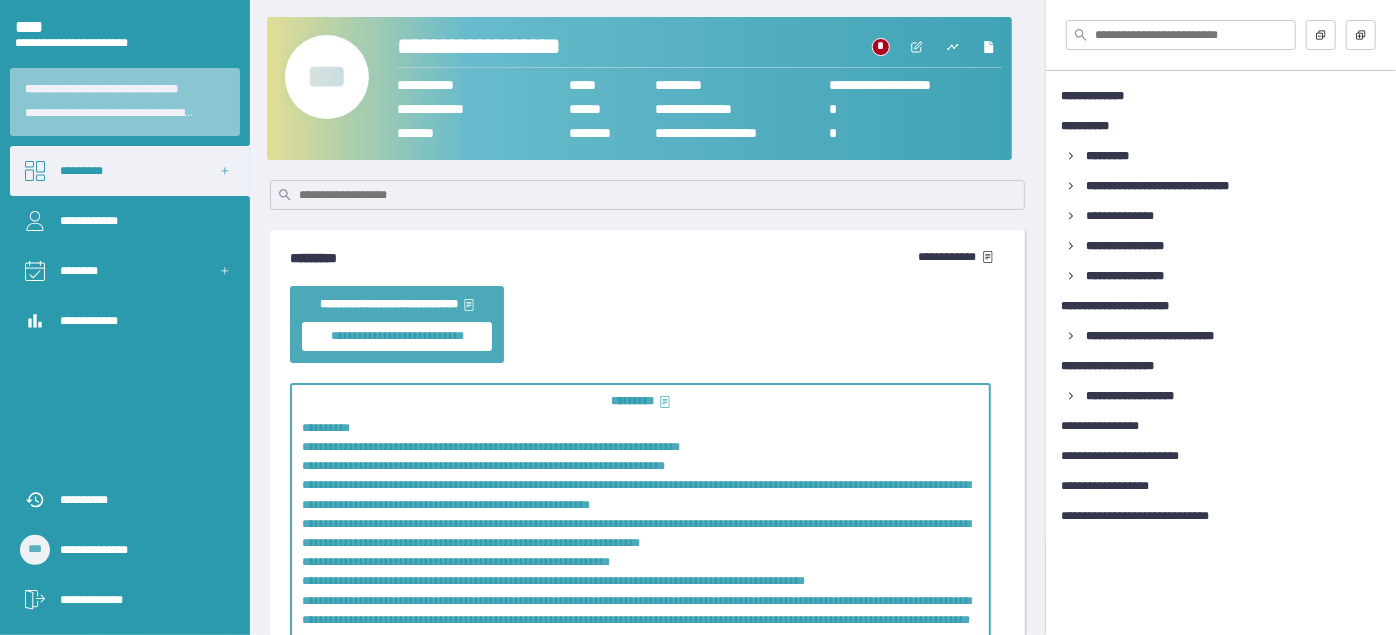 click on "***" at bounding box center [327, 77] 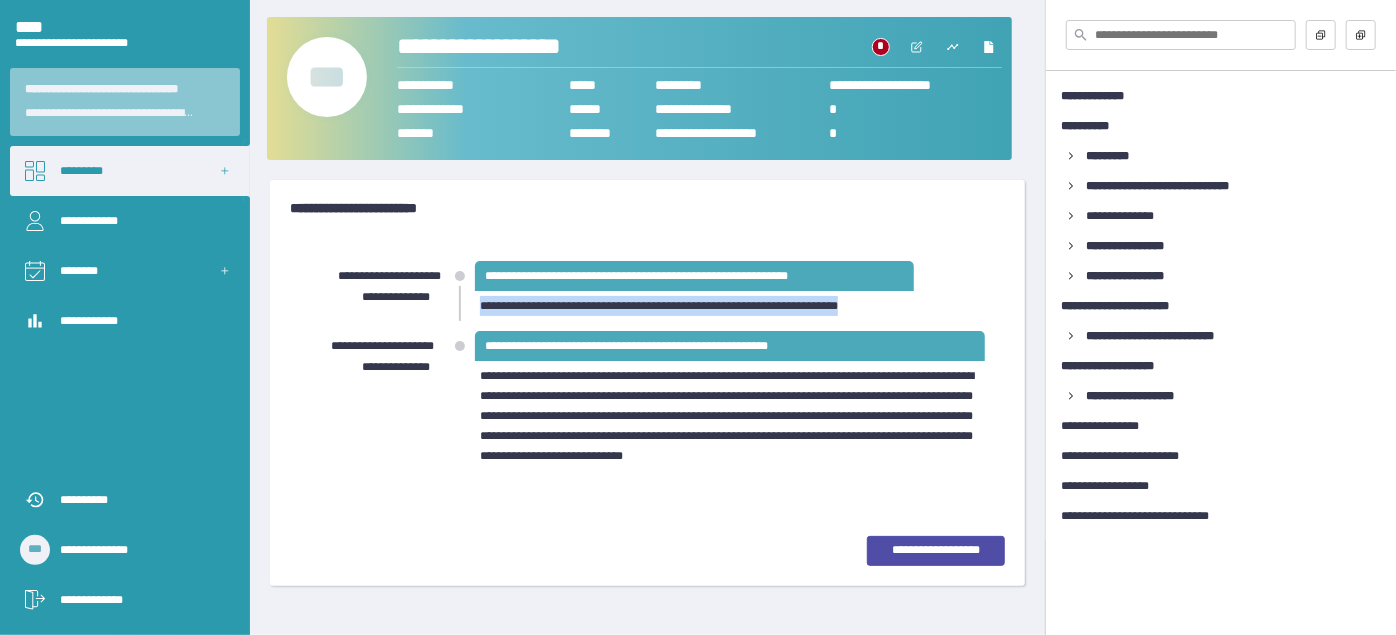 drag, startPoint x: 482, startPoint y: 305, endPoint x: 909, endPoint y: 310, distance: 427.02927 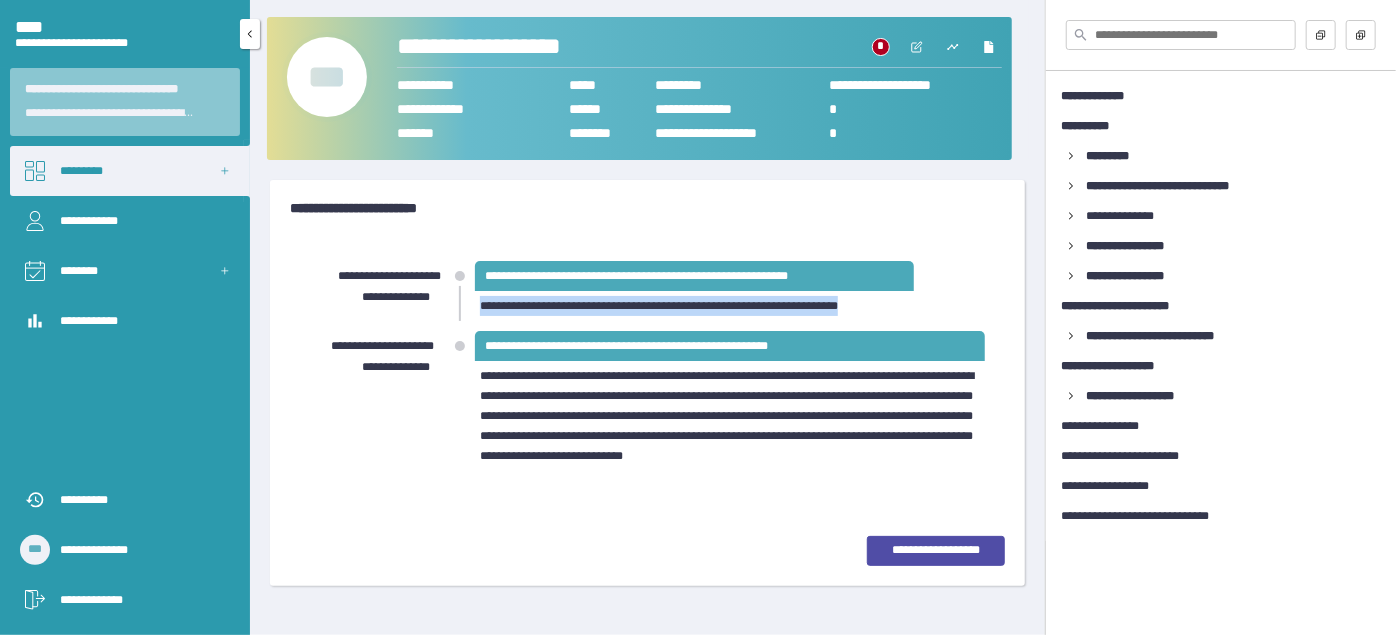 click on "*********" at bounding box center (130, 171) 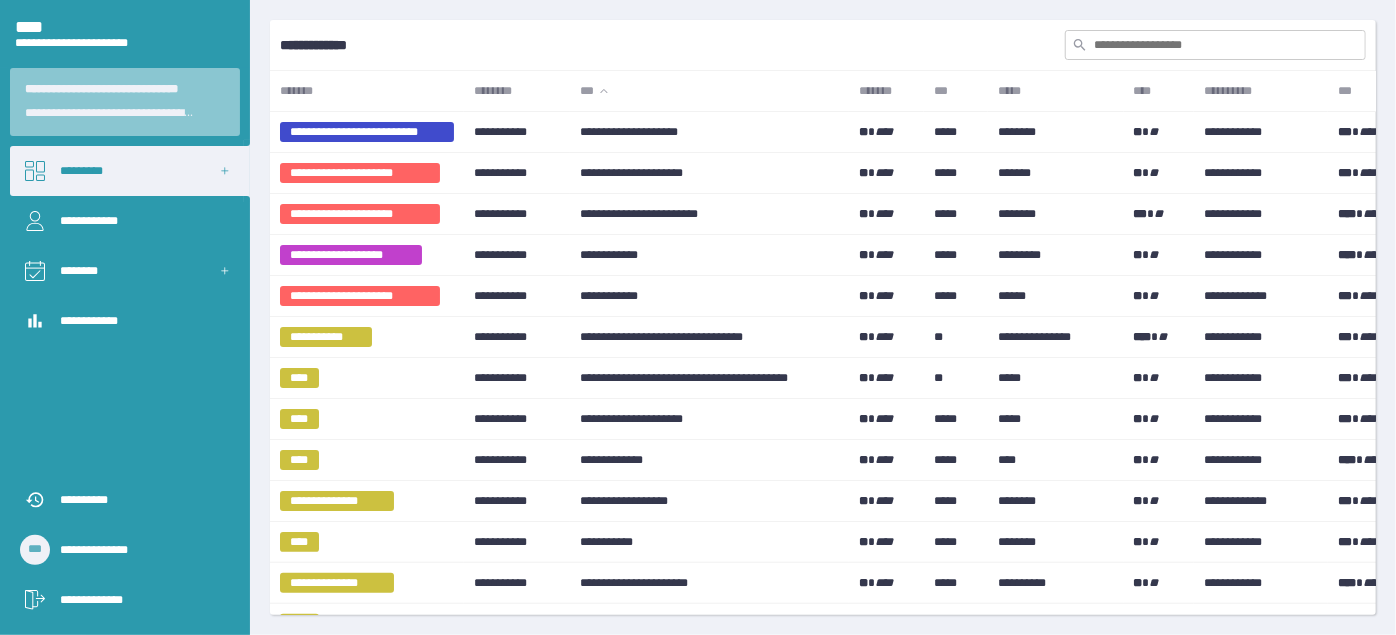 click at bounding box center (1215, 45) 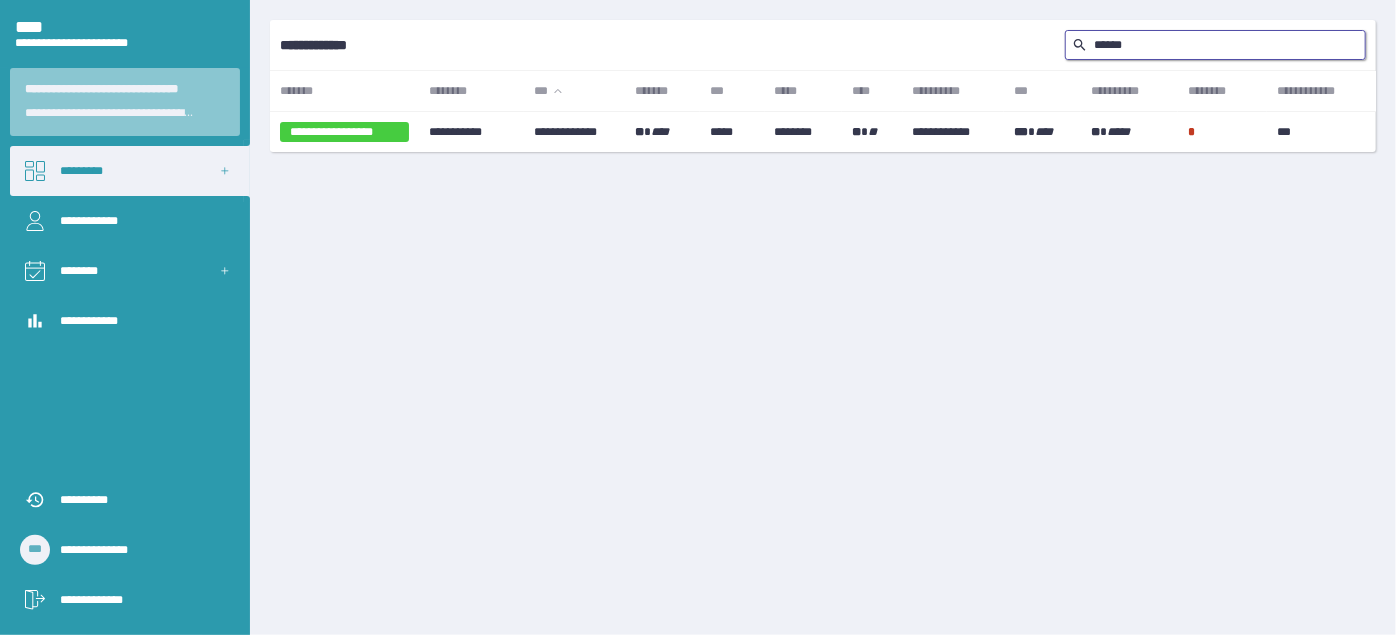 type on "******" 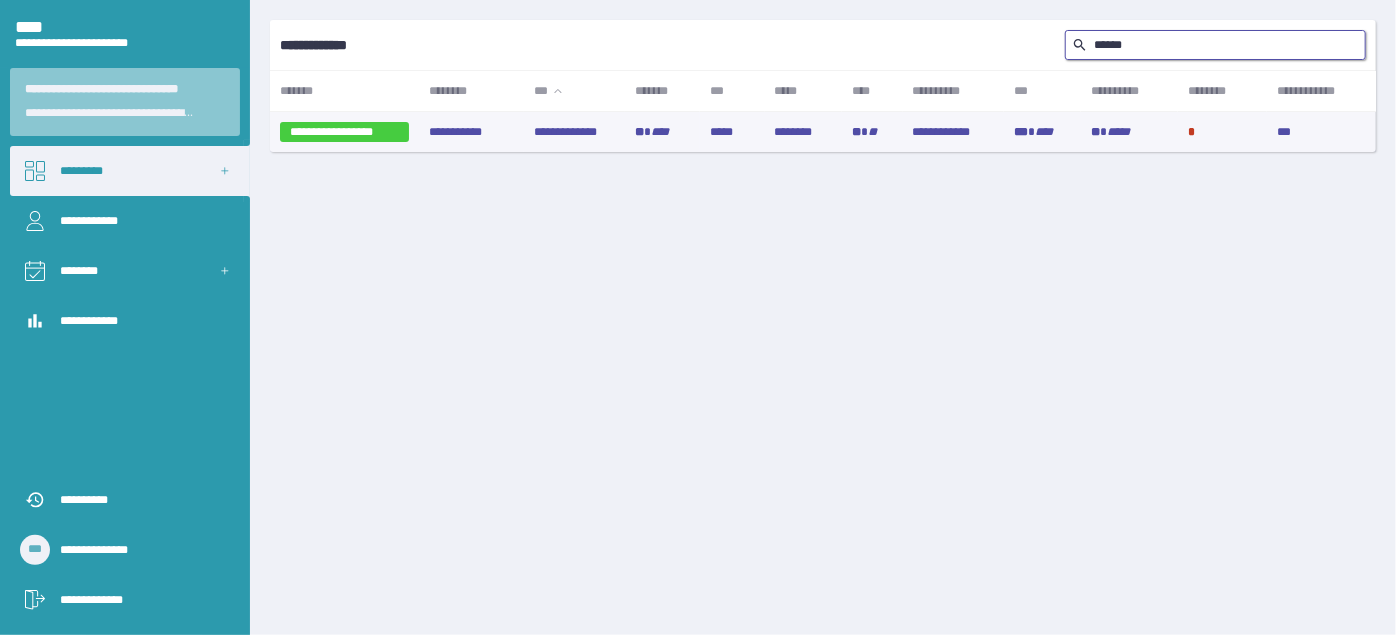 click on "**********" at bounding box center (574, 132) 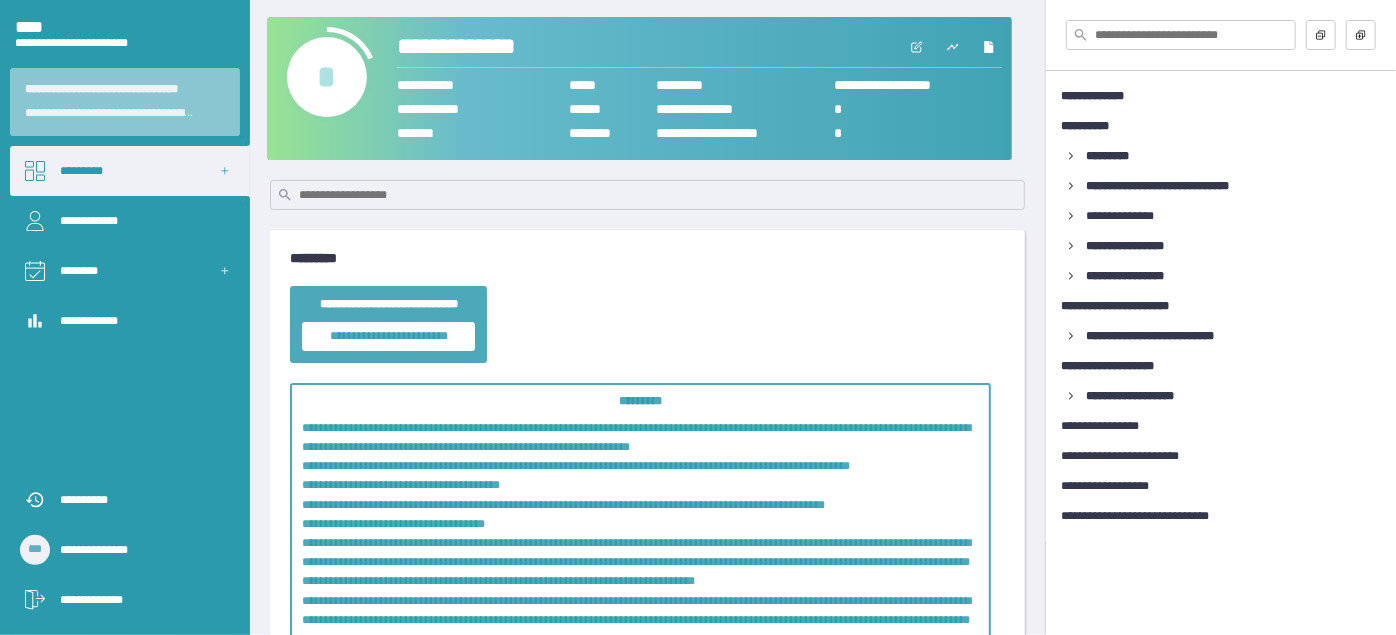 click on "[NAME]" at bounding box center [327, 77] 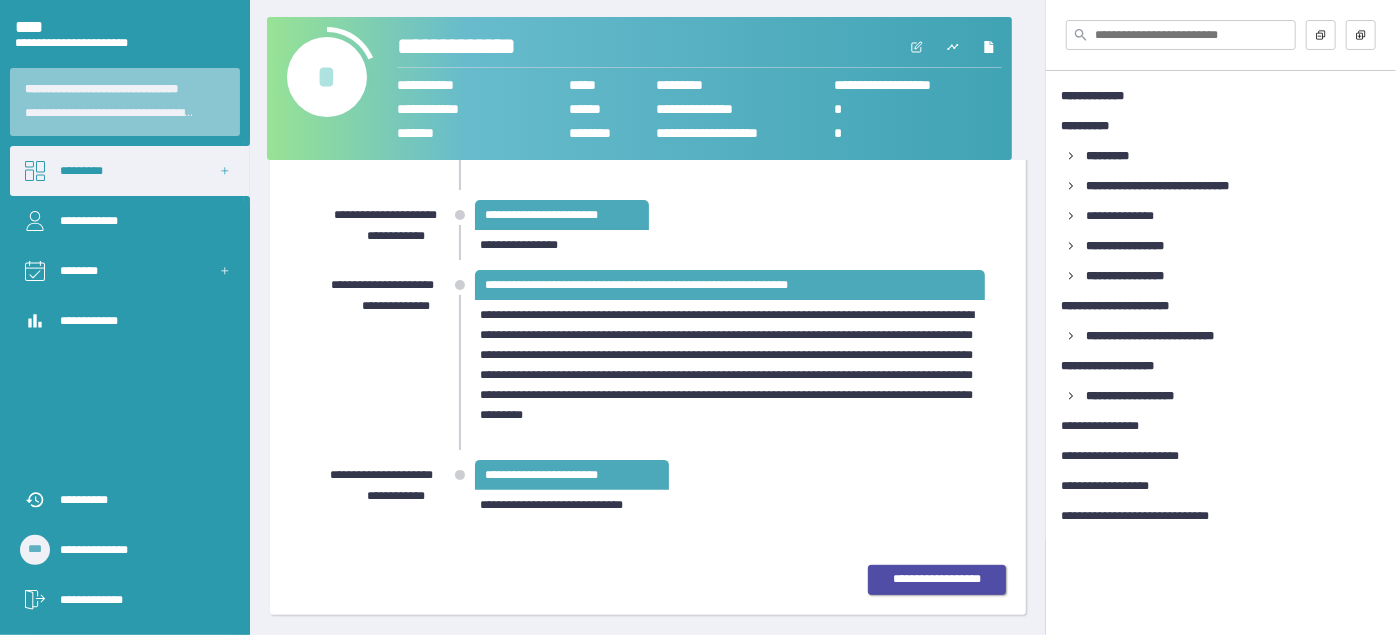 click on "**********" at bounding box center (937, 579) 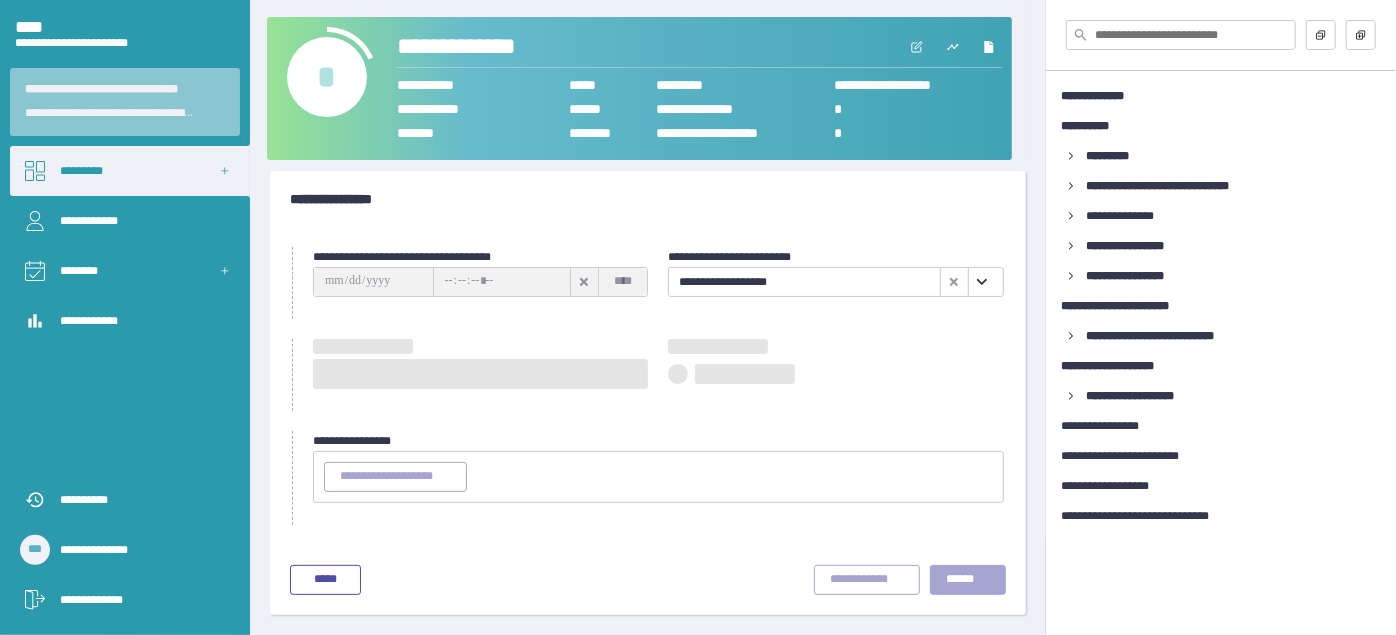 scroll, scrollTop: 8, scrollLeft: 0, axis: vertical 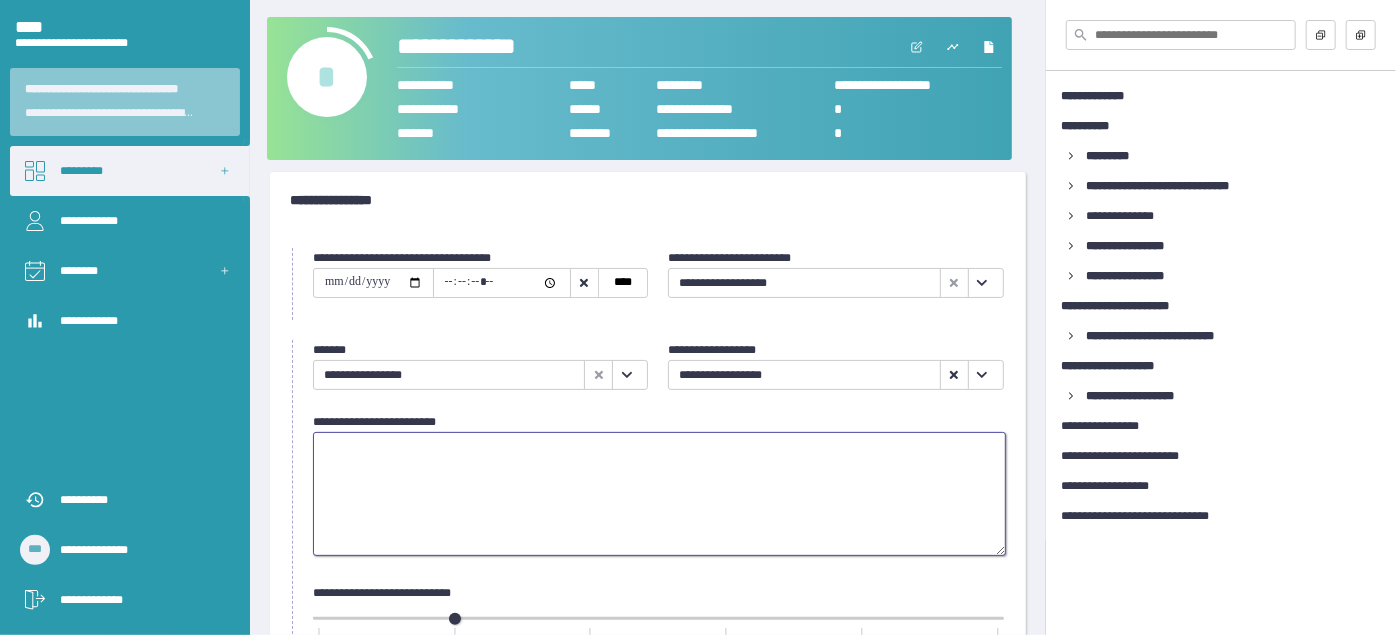click at bounding box center [659, 494] 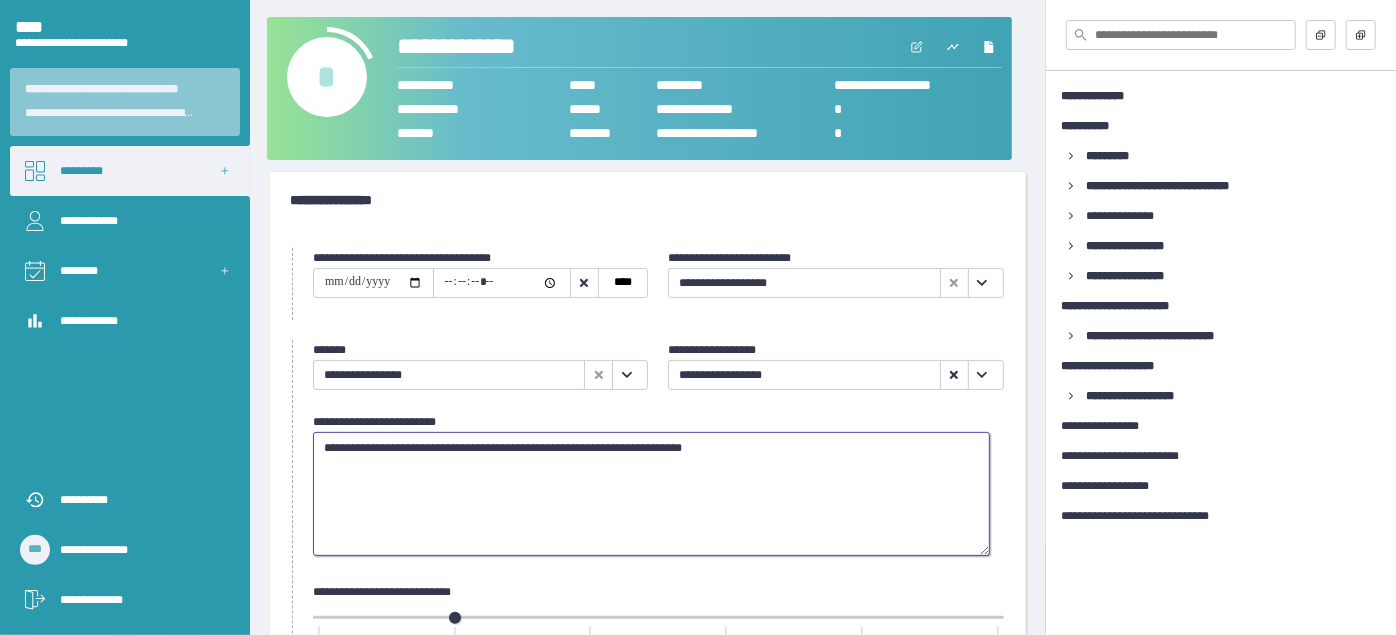 click on "**********" at bounding box center (651, 493) 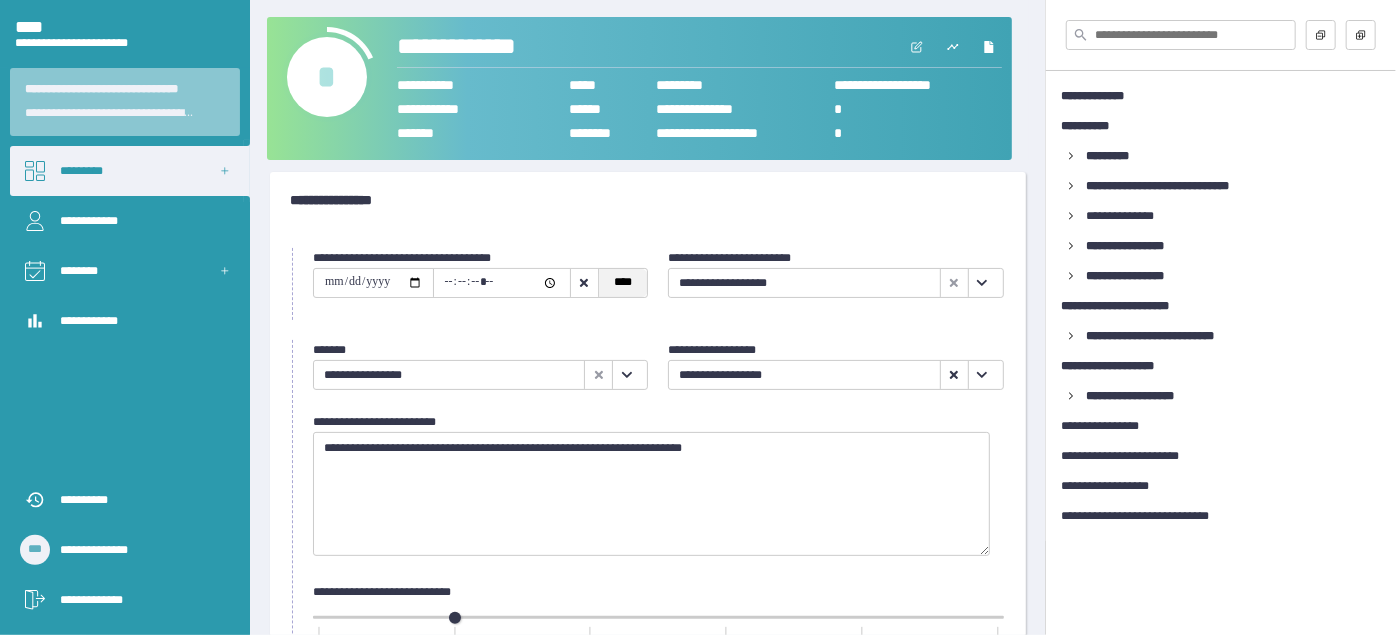 click on "****" at bounding box center [622, 283] 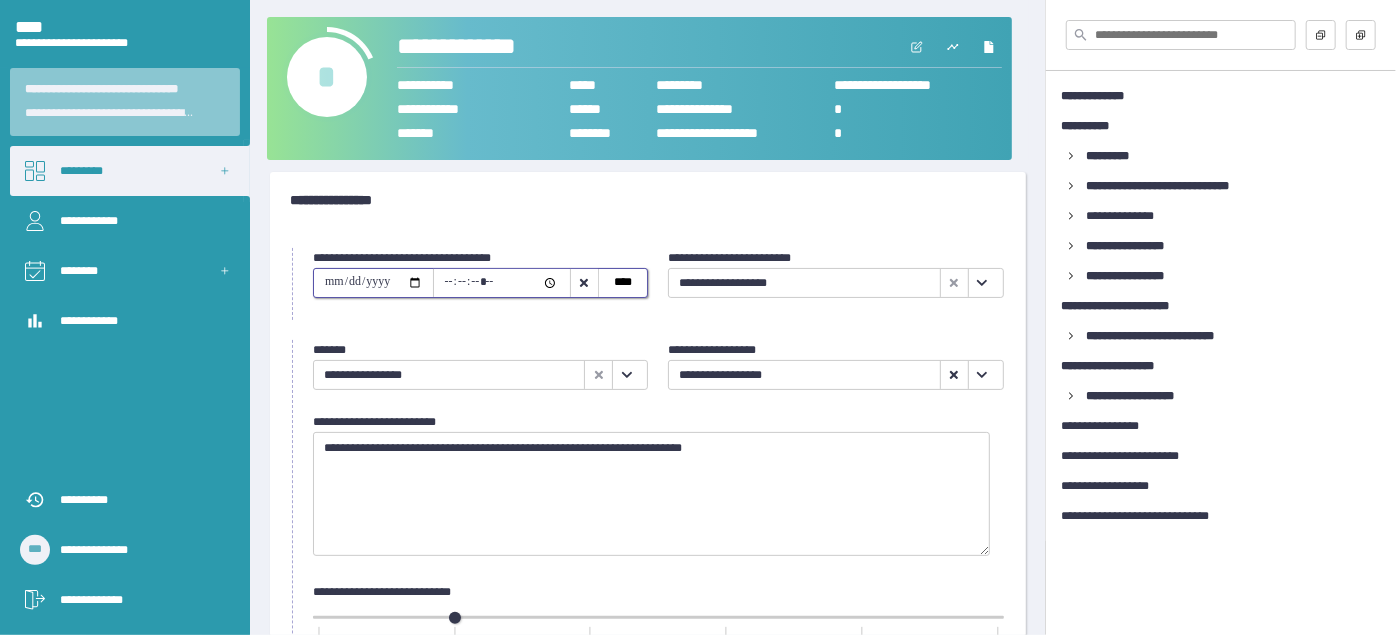 click on "**********" at bounding box center (373, 283) 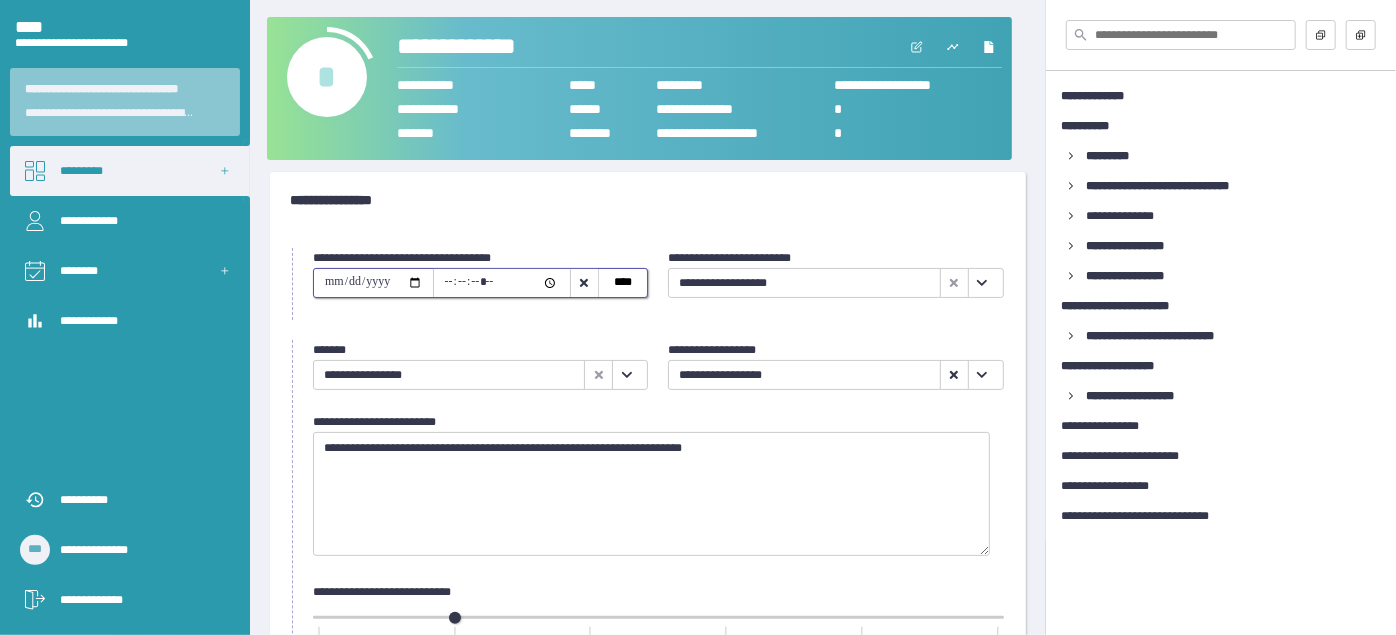 type on "**********" 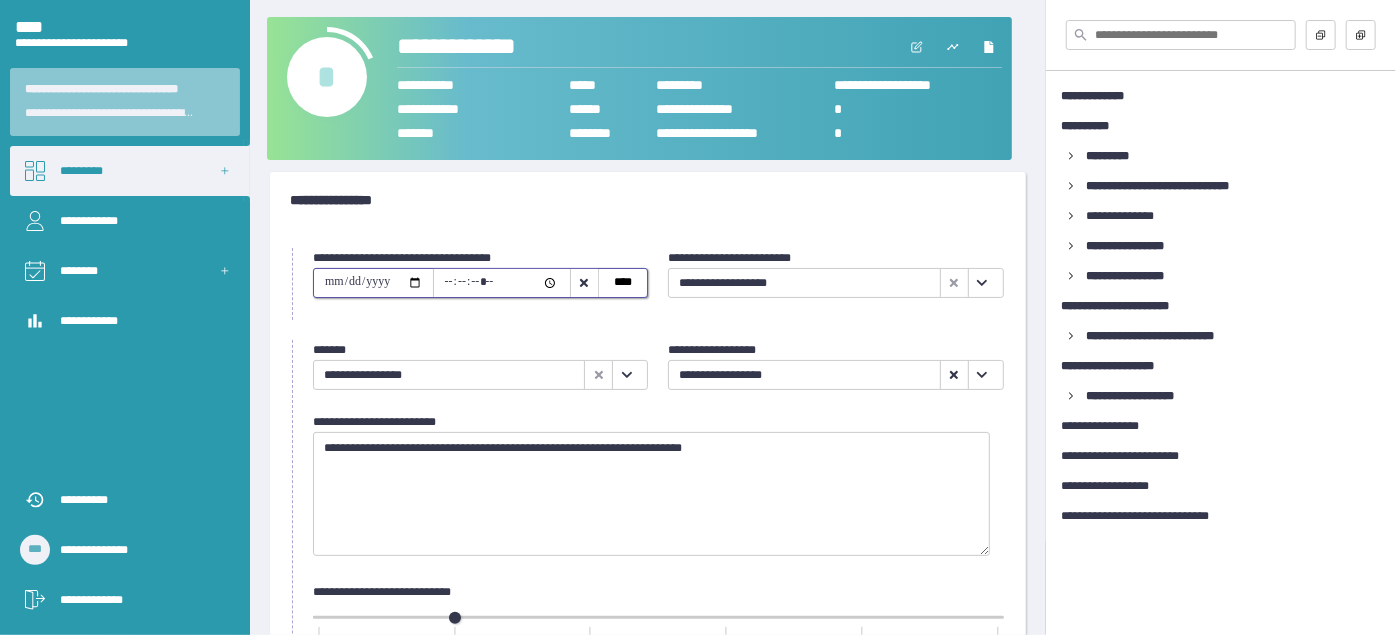 click at bounding box center [627, 375] 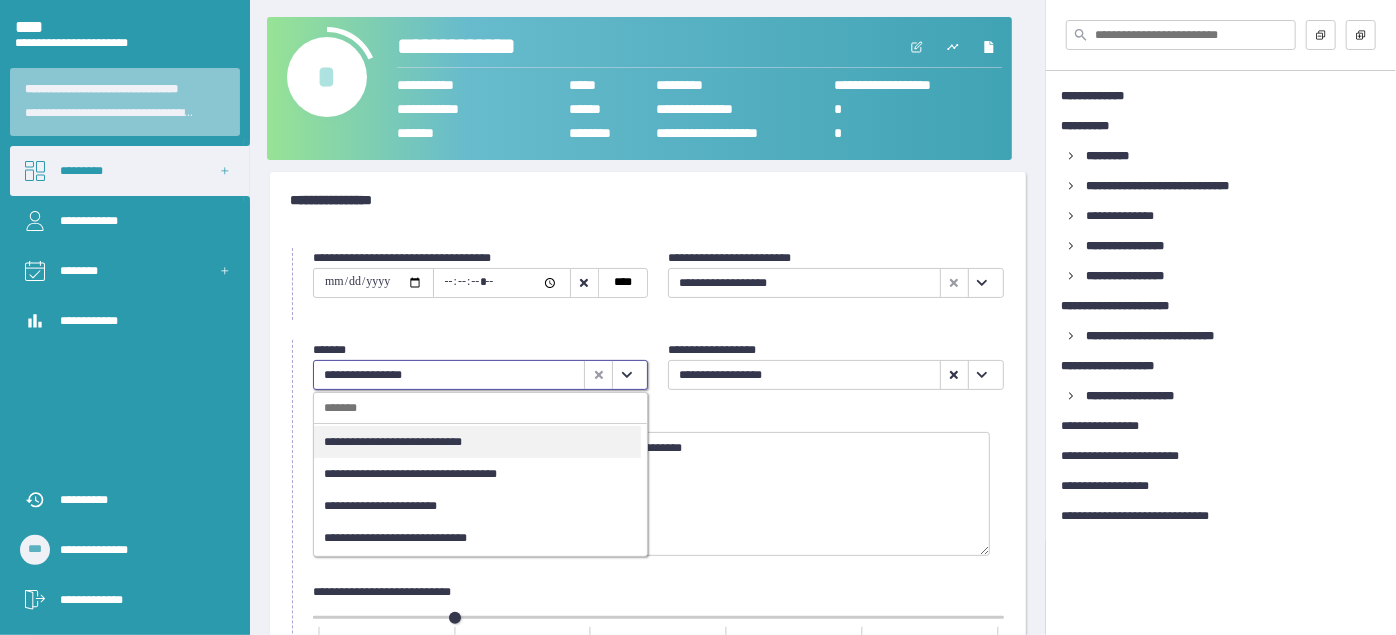 click on "**********" at bounding box center (477, 474) 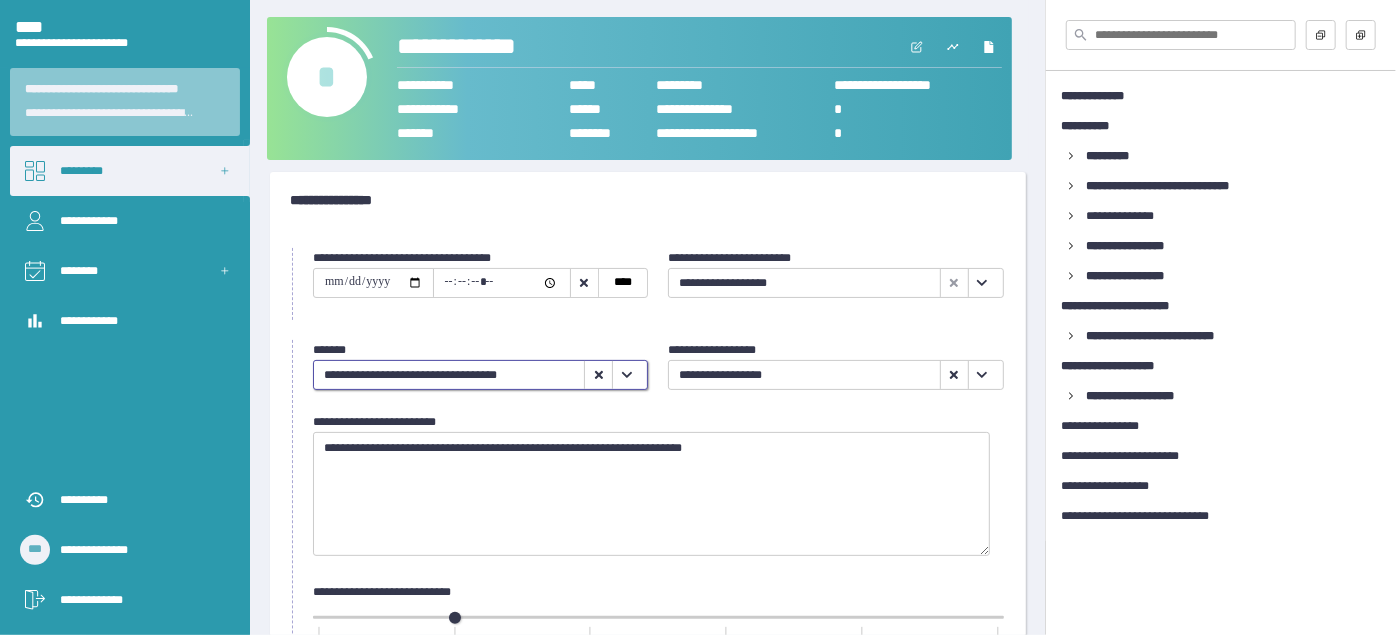 click at bounding box center (627, 375) 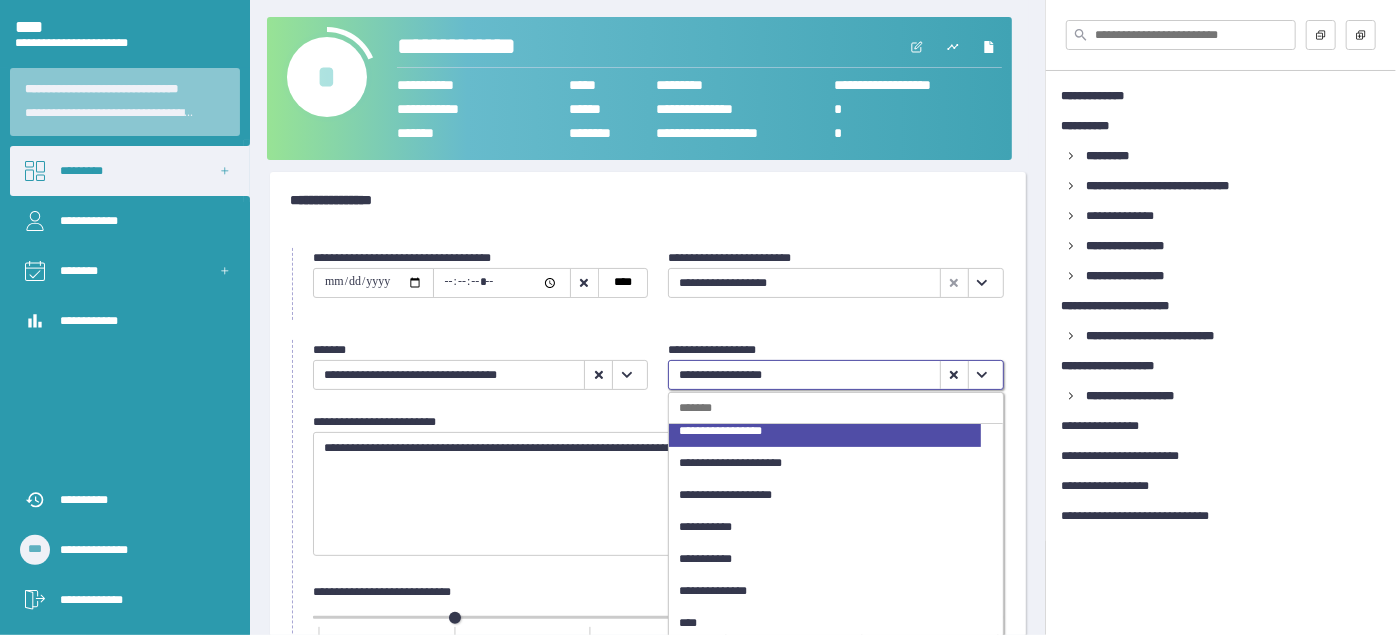 scroll, scrollTop: 109, scrollLeft: 0, axis: vertical 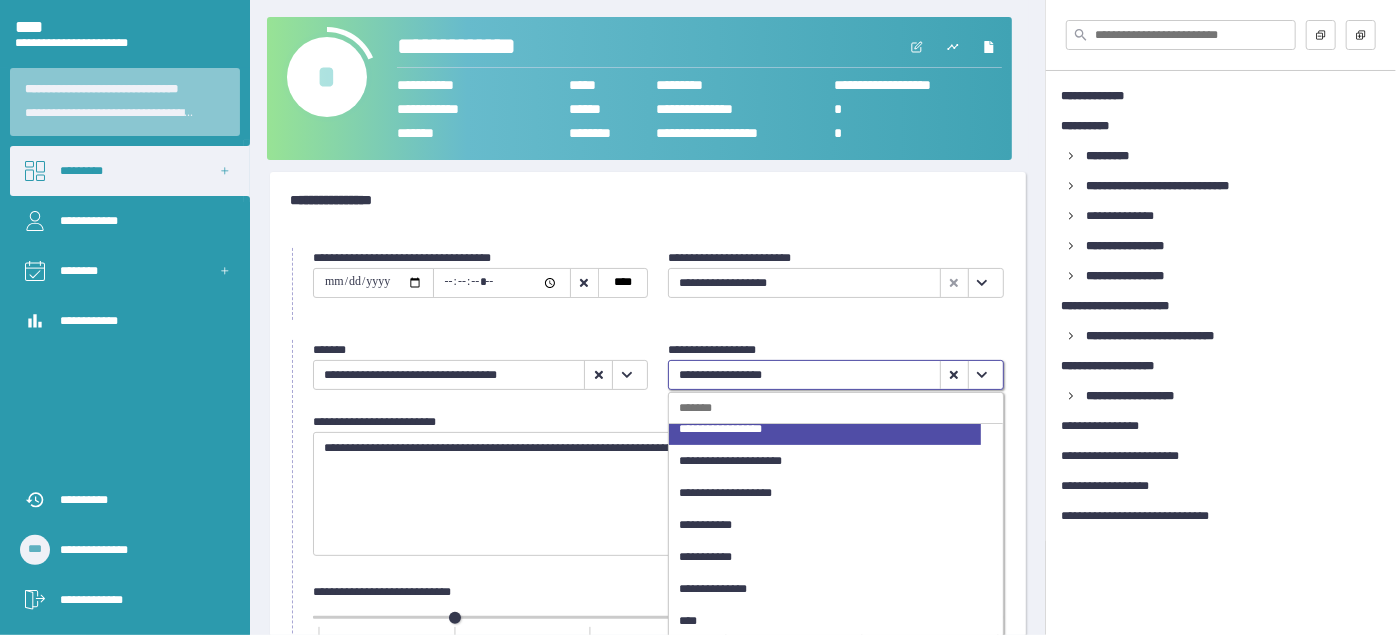 click on "**********" at bounding box center [825, 589] 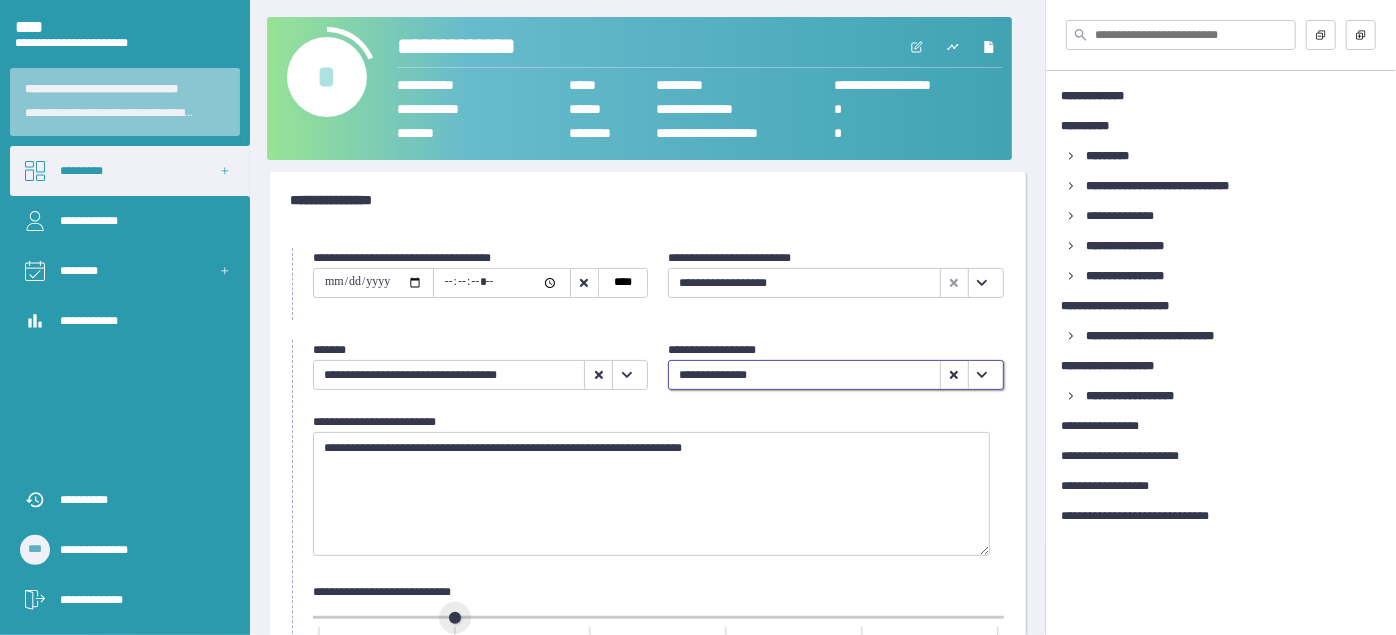 click on "** ** ** ** ** **" at bounding box center (658, 630) 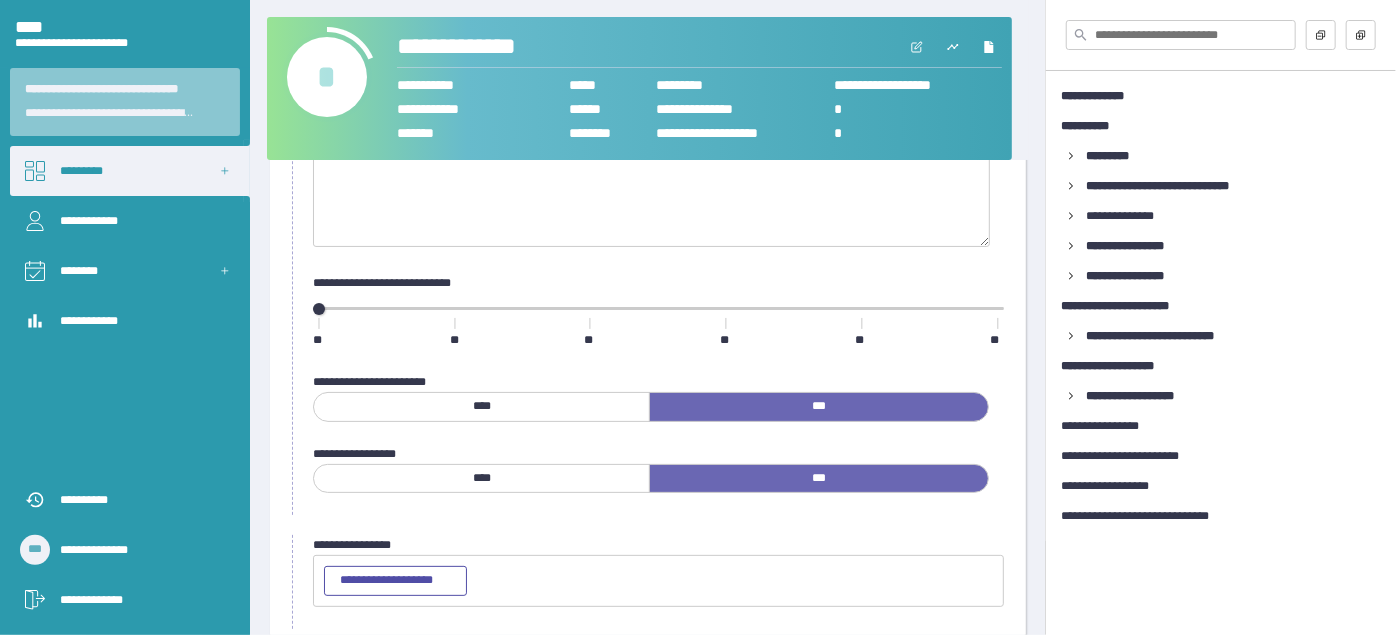 scroll, scrollTop: 418, scrollLeft: 0, axis: vertical 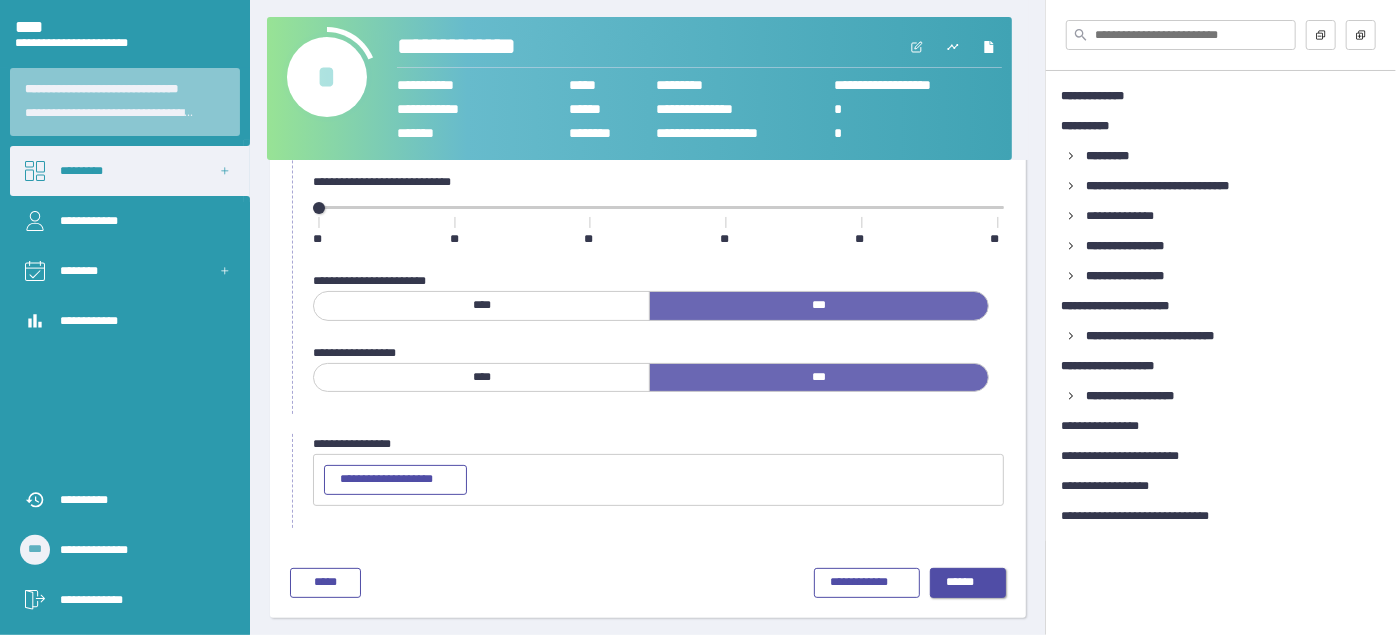 click on "******" at bounding box center (968, 583) 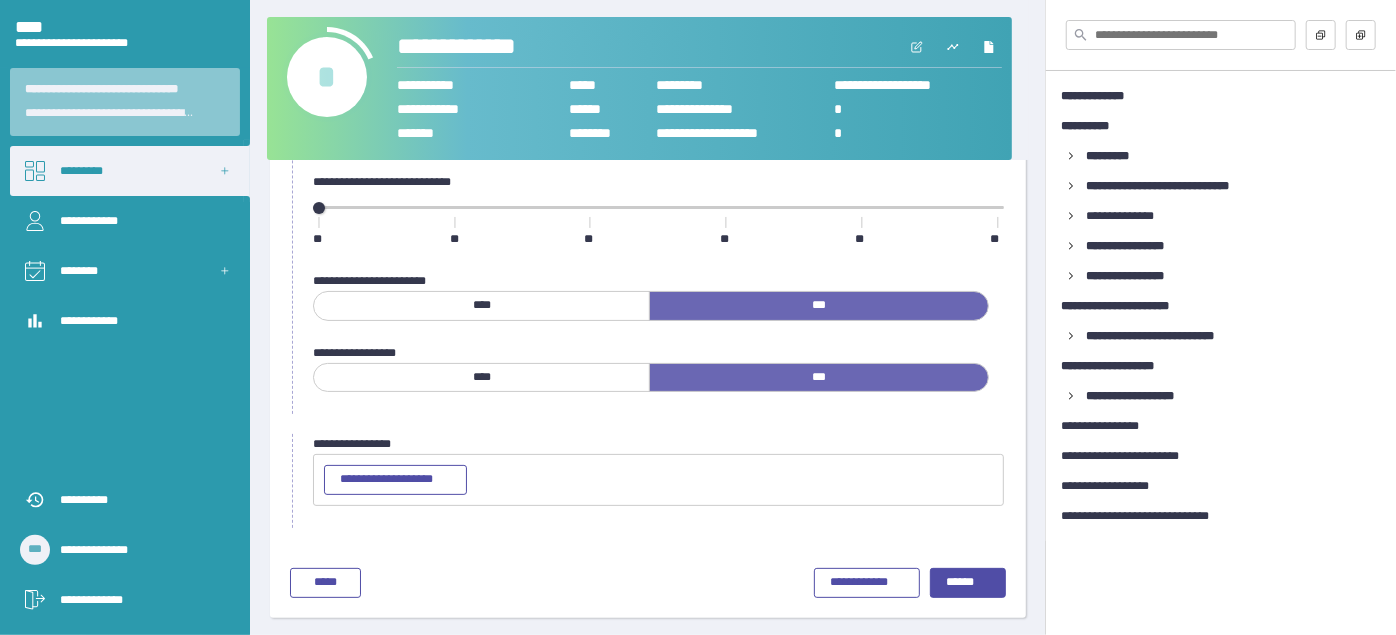 scroll, scrollTop: 0, scrollLeft: 0, axis: both 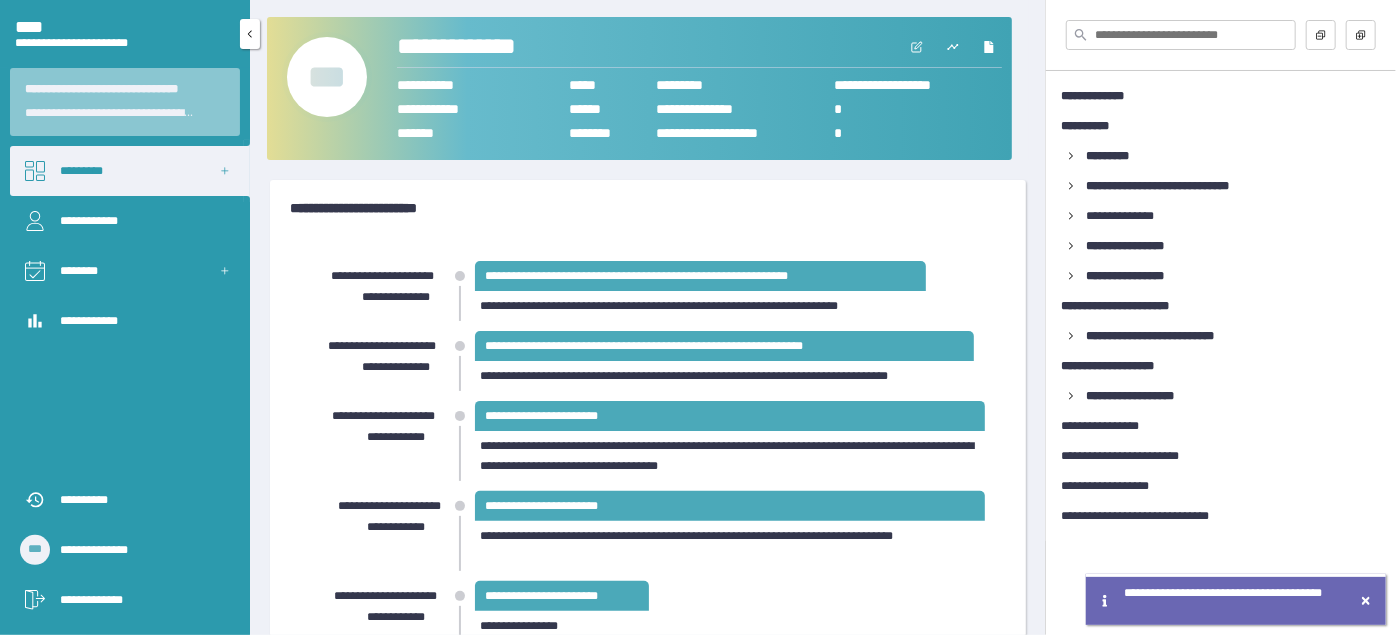 click on "**********" at bounding box center (140, 600) 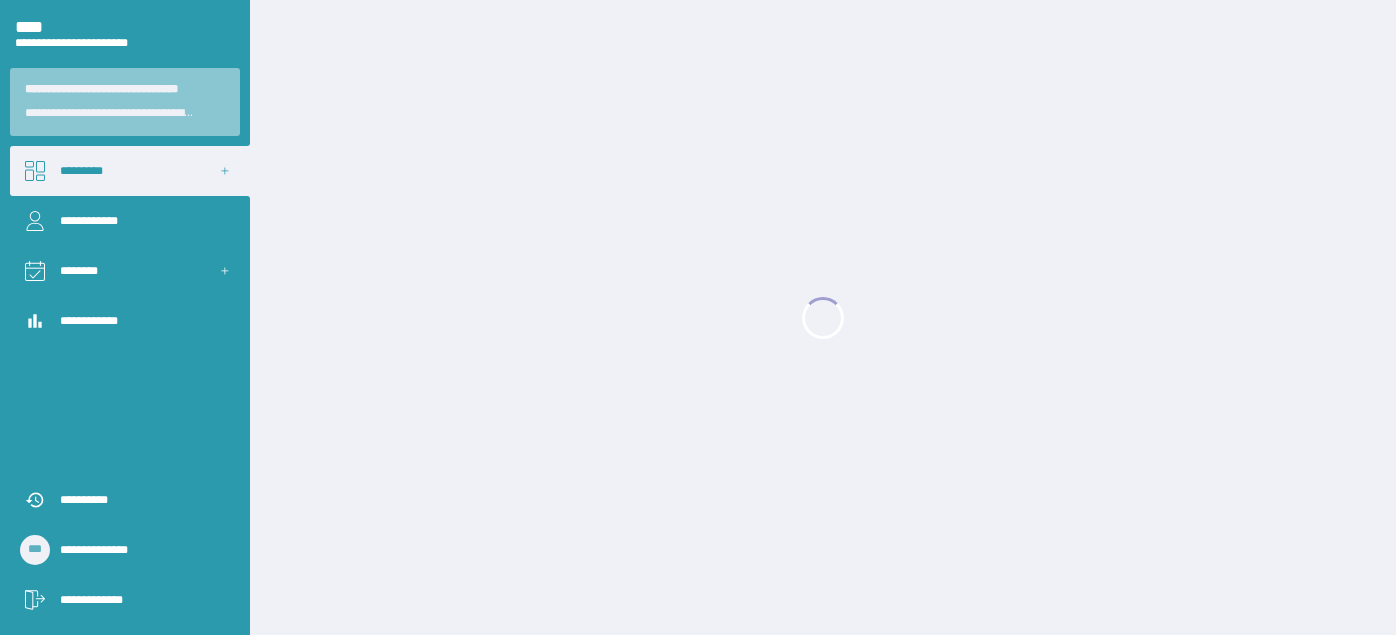 scroll, scrollTop: 0, scrollLeft: 0, axis: both 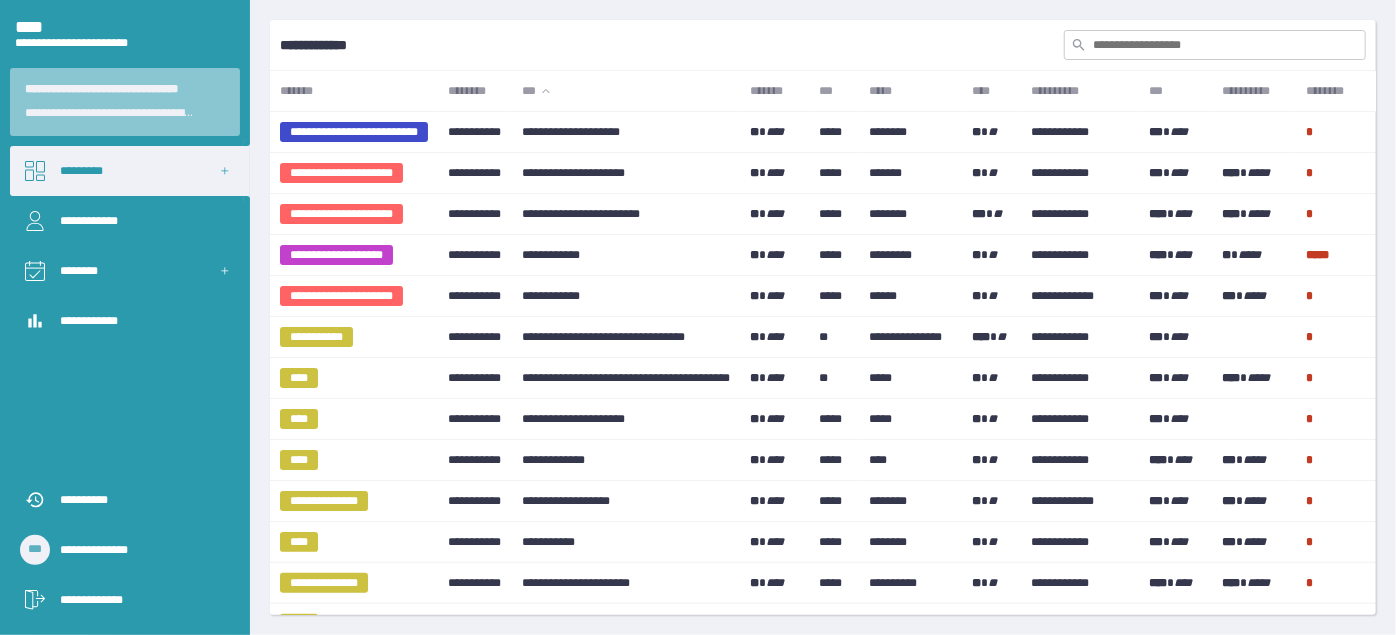 click at bounding box center [1215, 45] 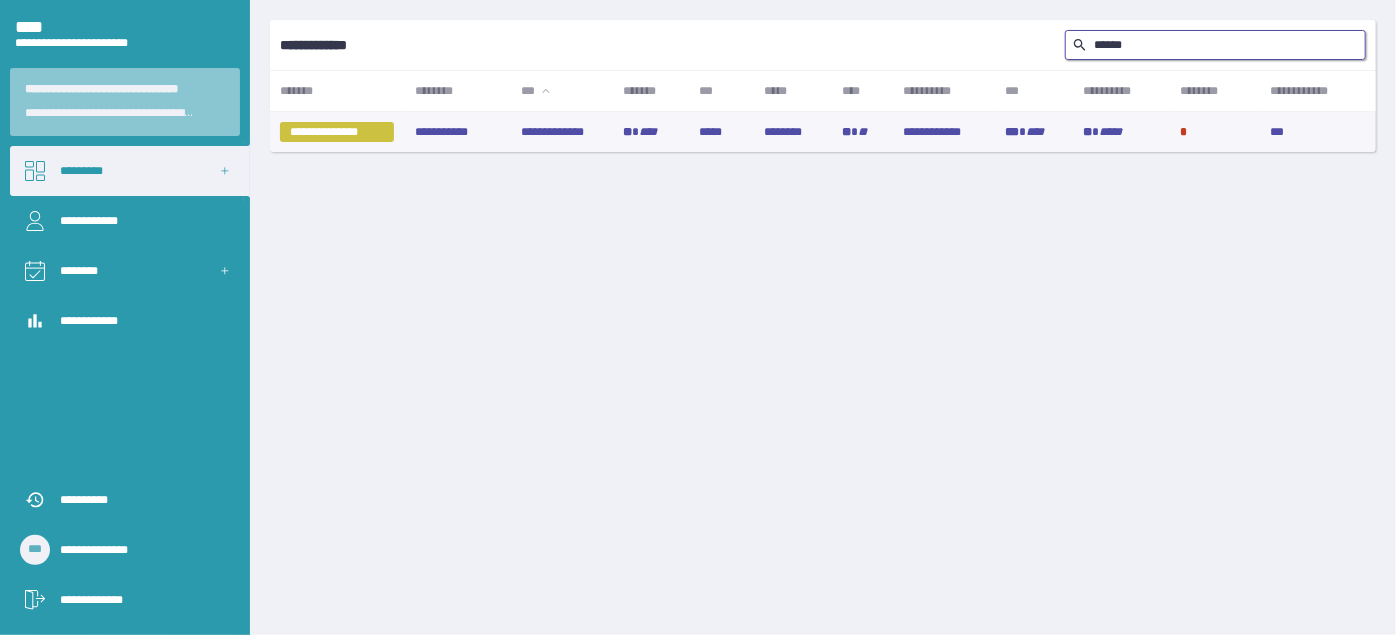type on "******" 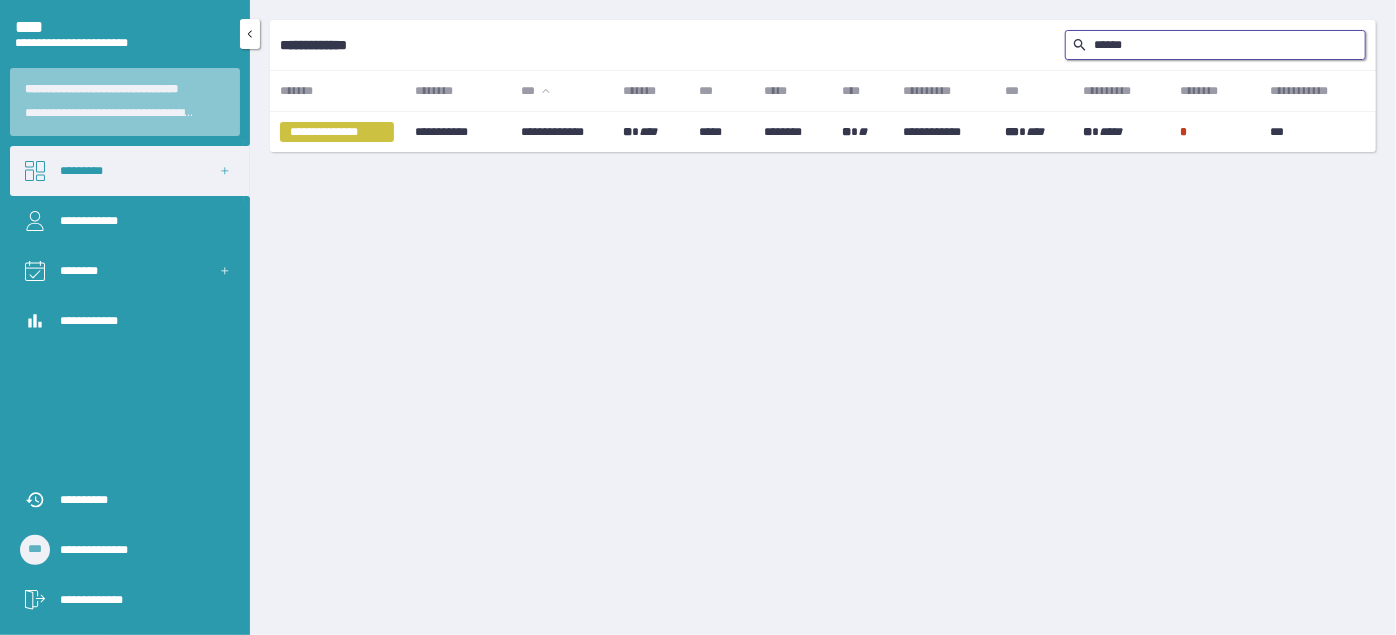 click on "**********" at bounding box center [140, 600] 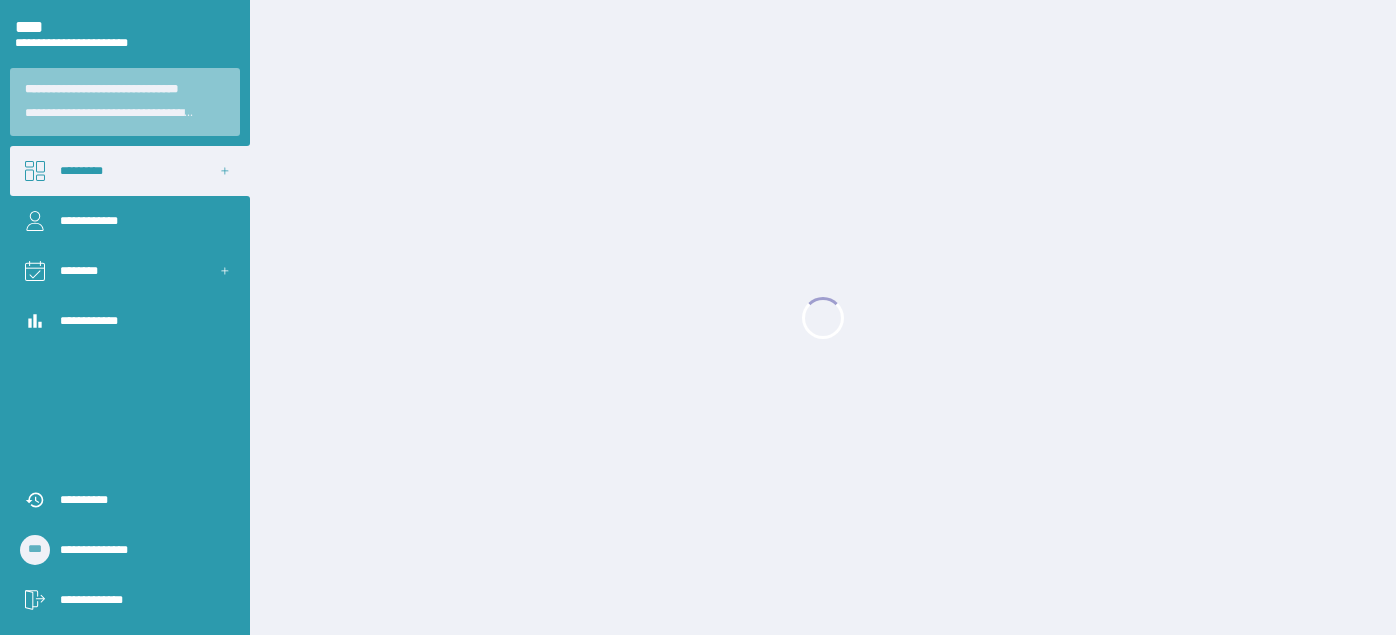 scroll, scrollTop: 0, scrollLeft: 0, axis: both 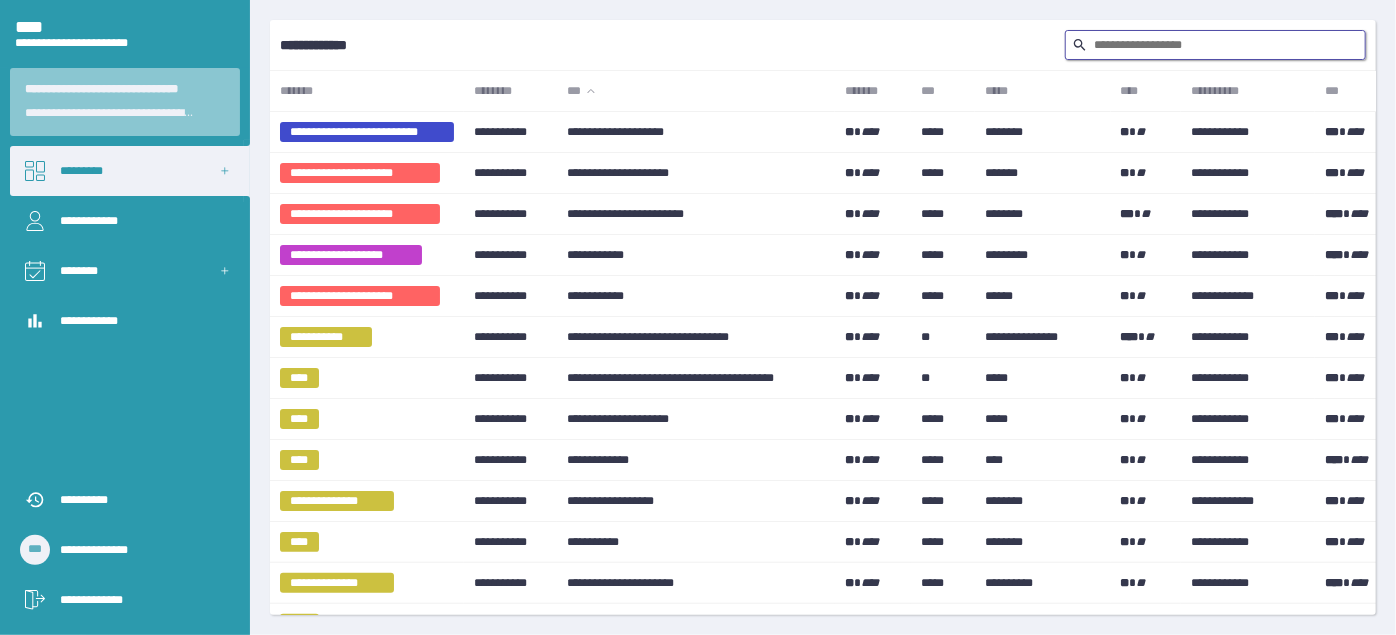 click at bounding box center [1215, 45] 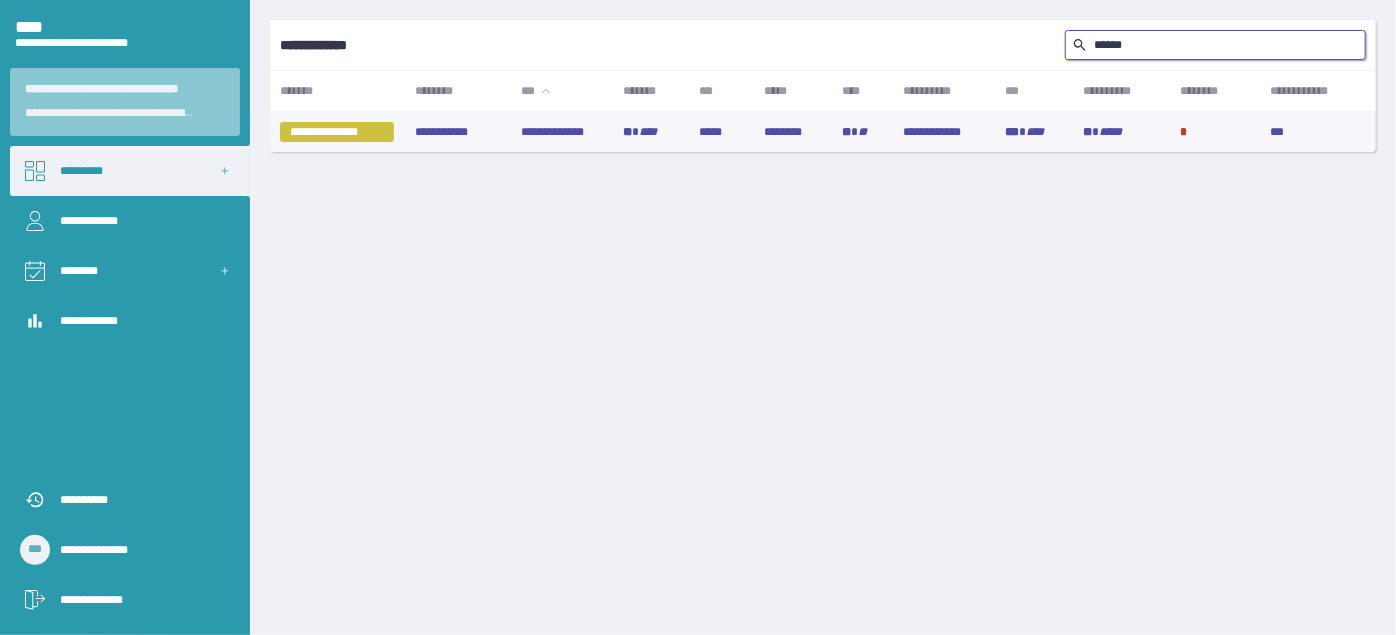 type on "******" 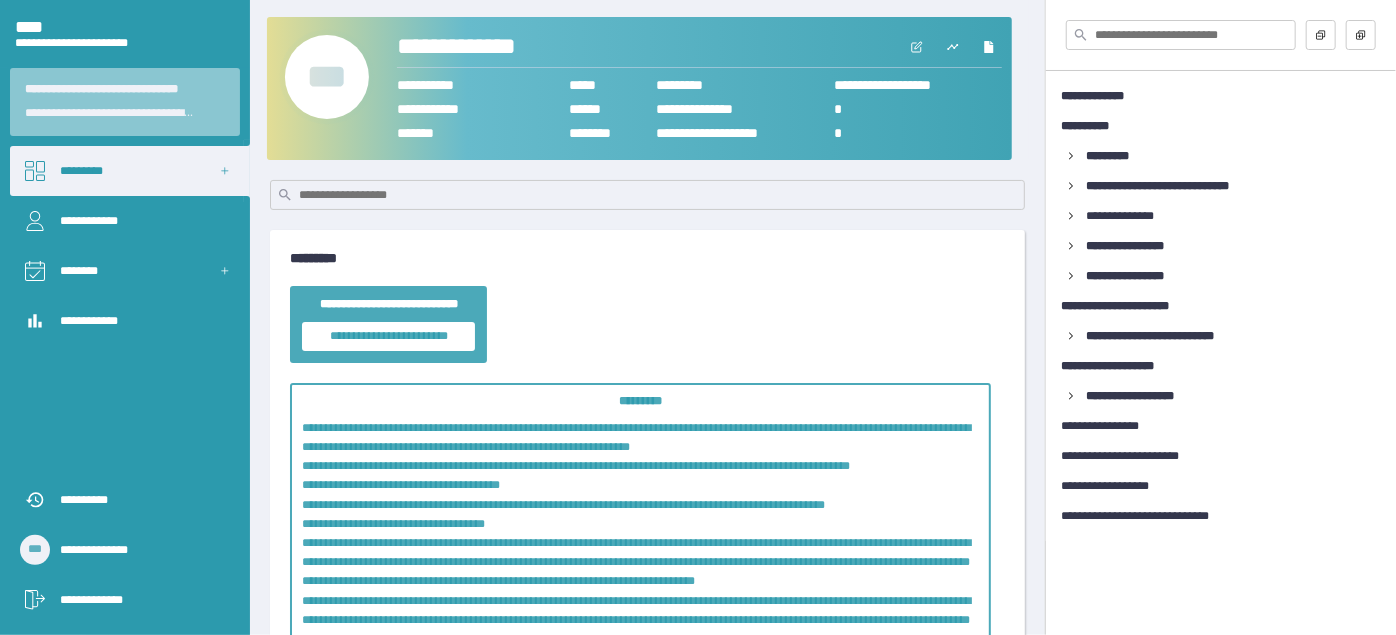 click on "***" at bounding box center [327, 77] 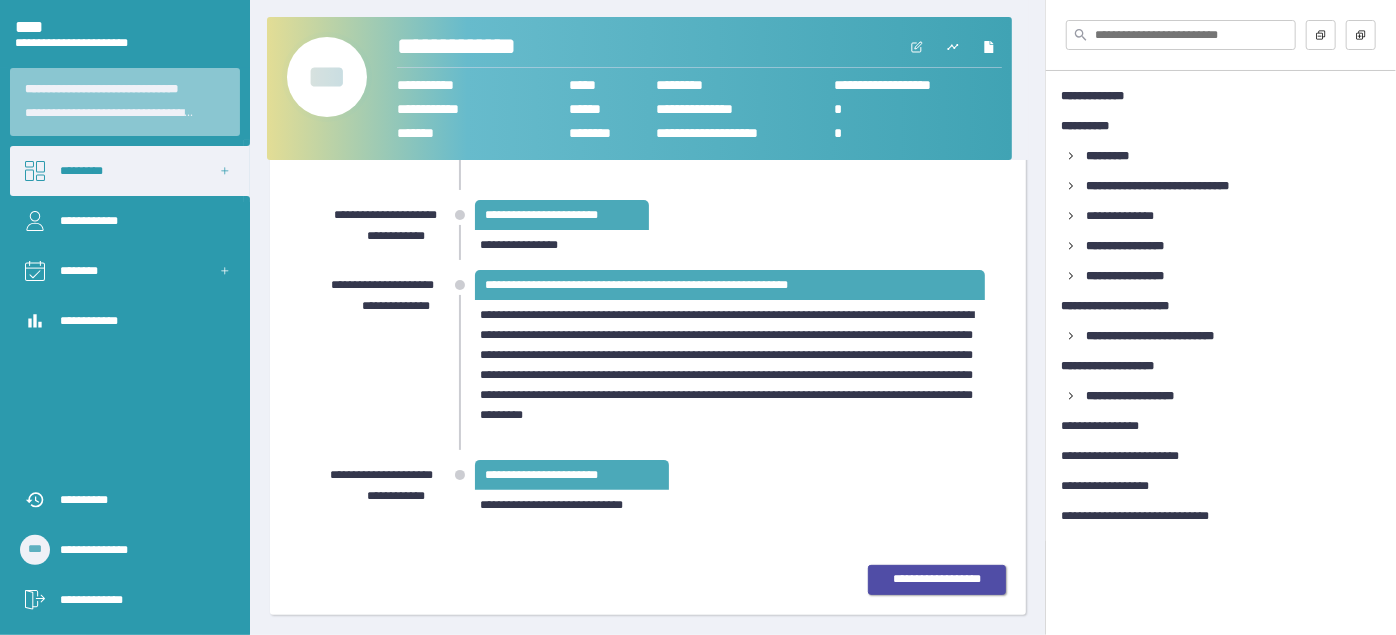 click on "**********" at bounding box center (937, 579) 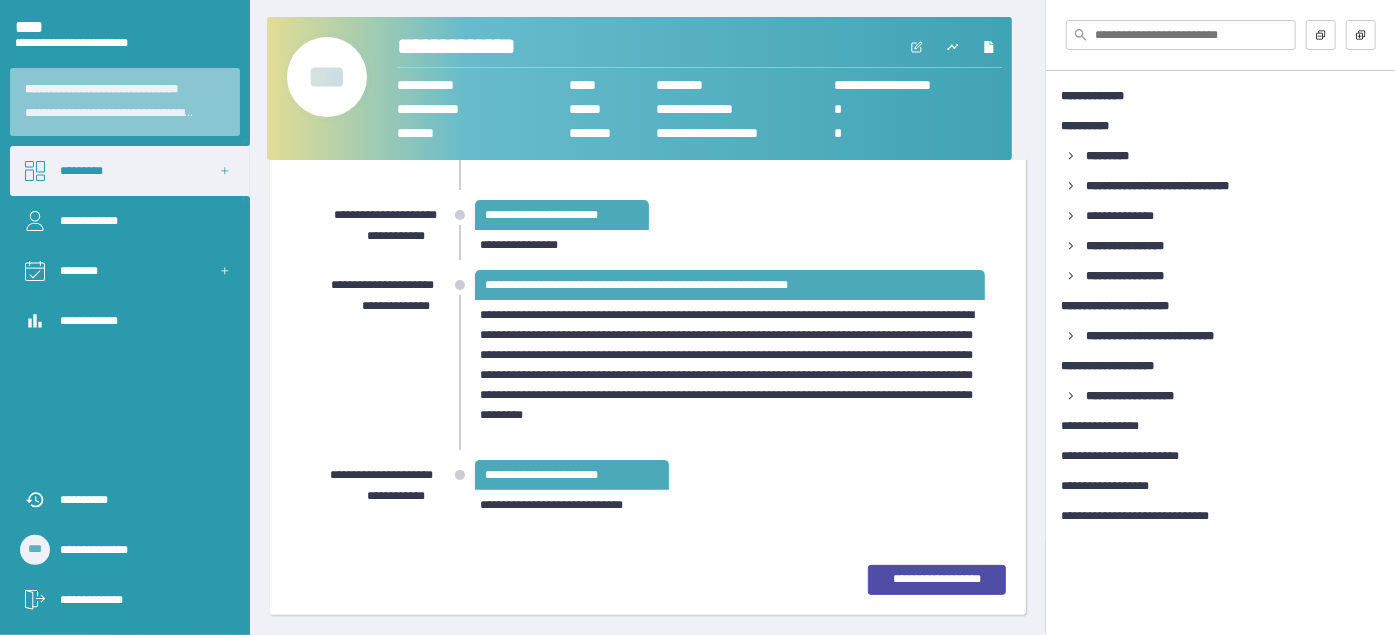scroll, scrollTop: 8, scrollLeft: 0, axis: vertical 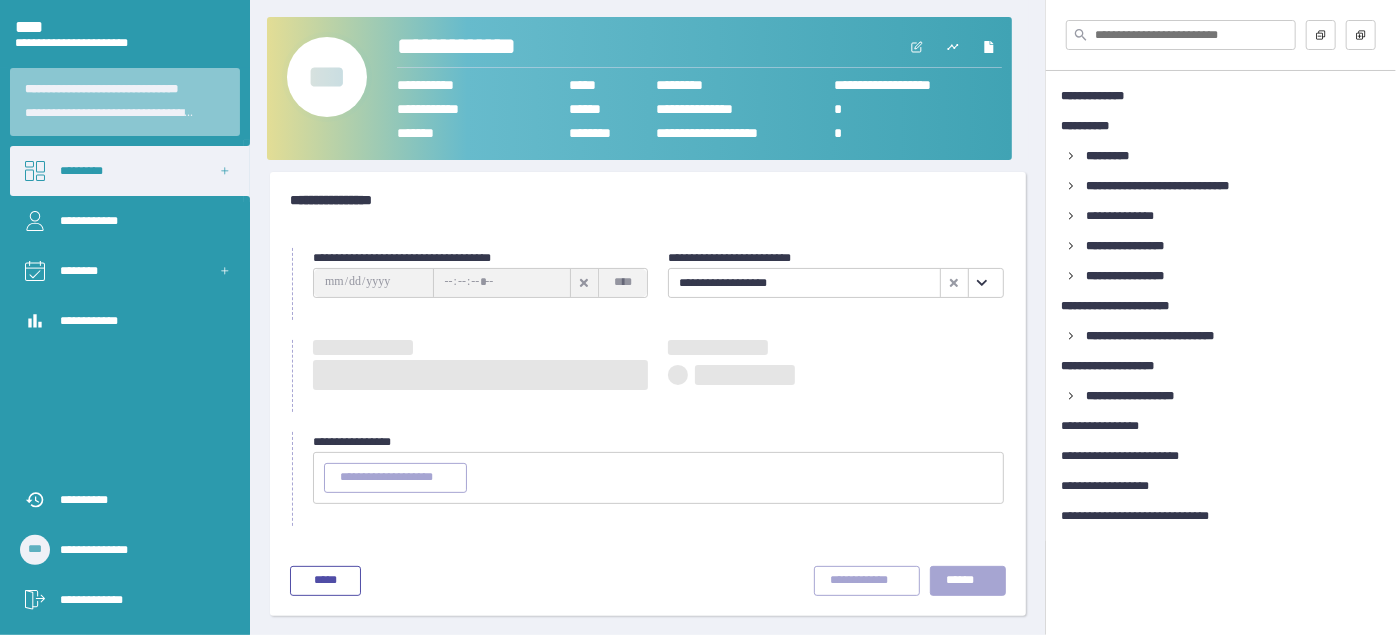 click at bounding box center (982, 283) 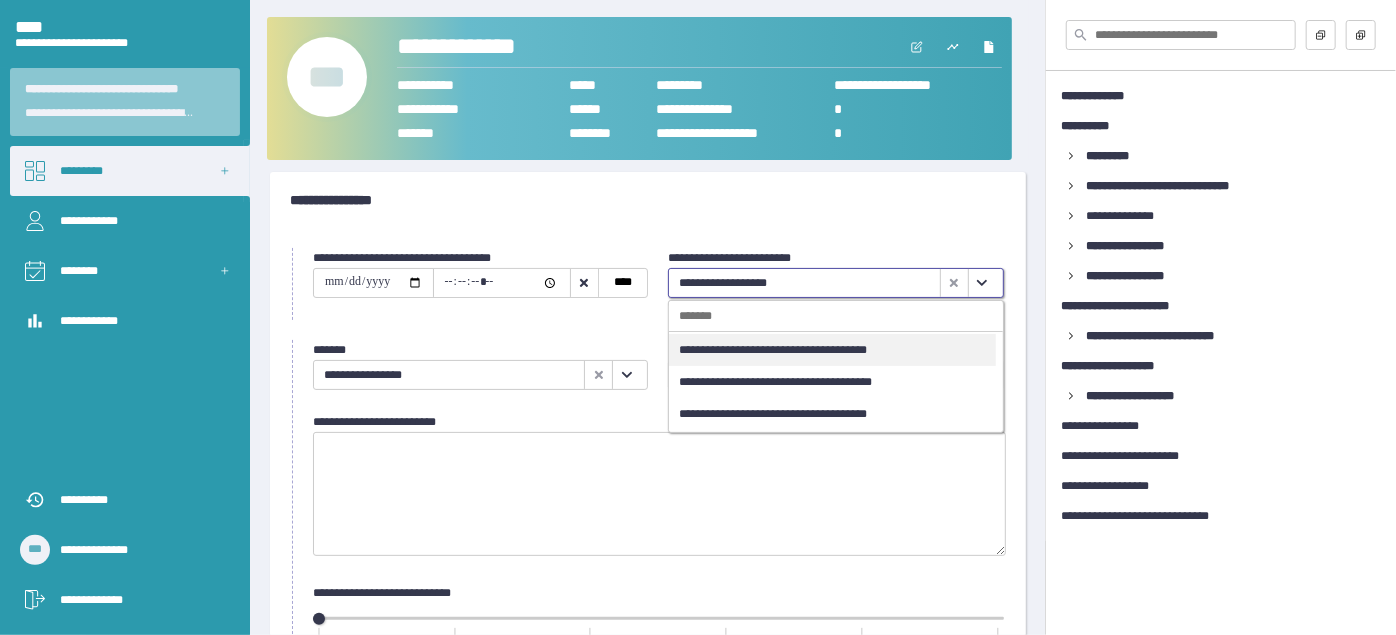 click on "**********" at bounding box center [832, 382] 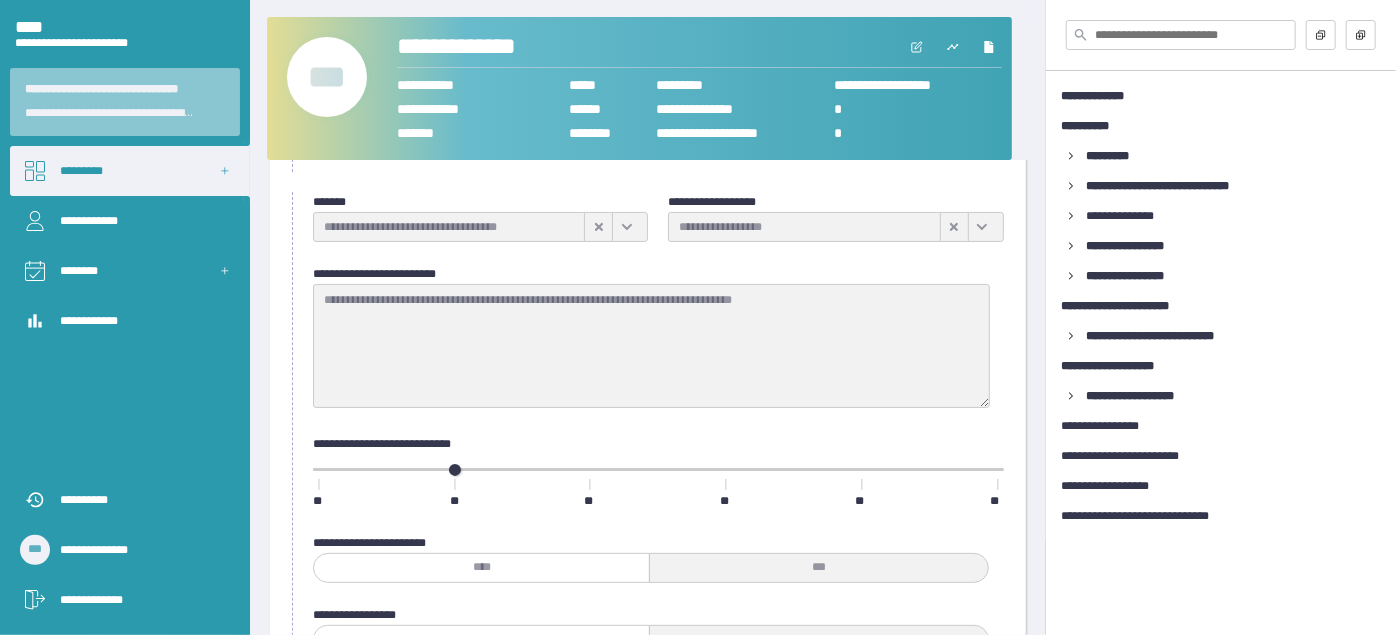 scroll, scrollTop: 189, scrollLeft: 0, axis: vertical 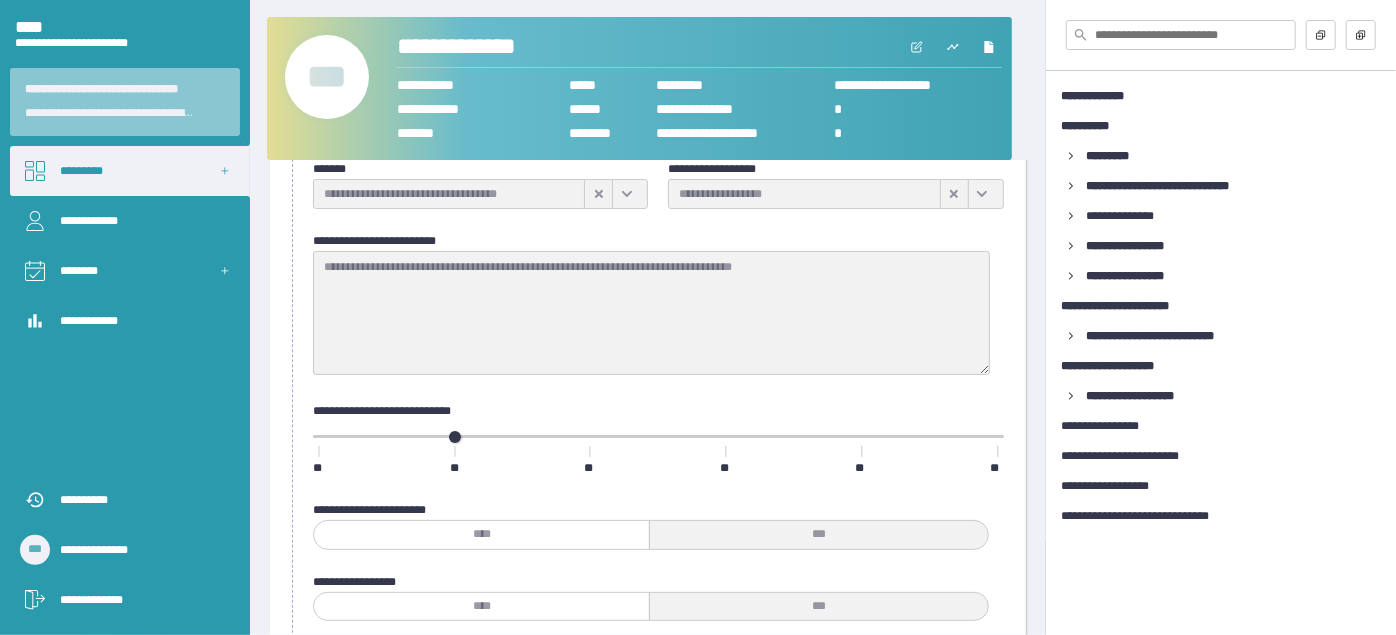 click on "***" at bounding box center [327, 77] 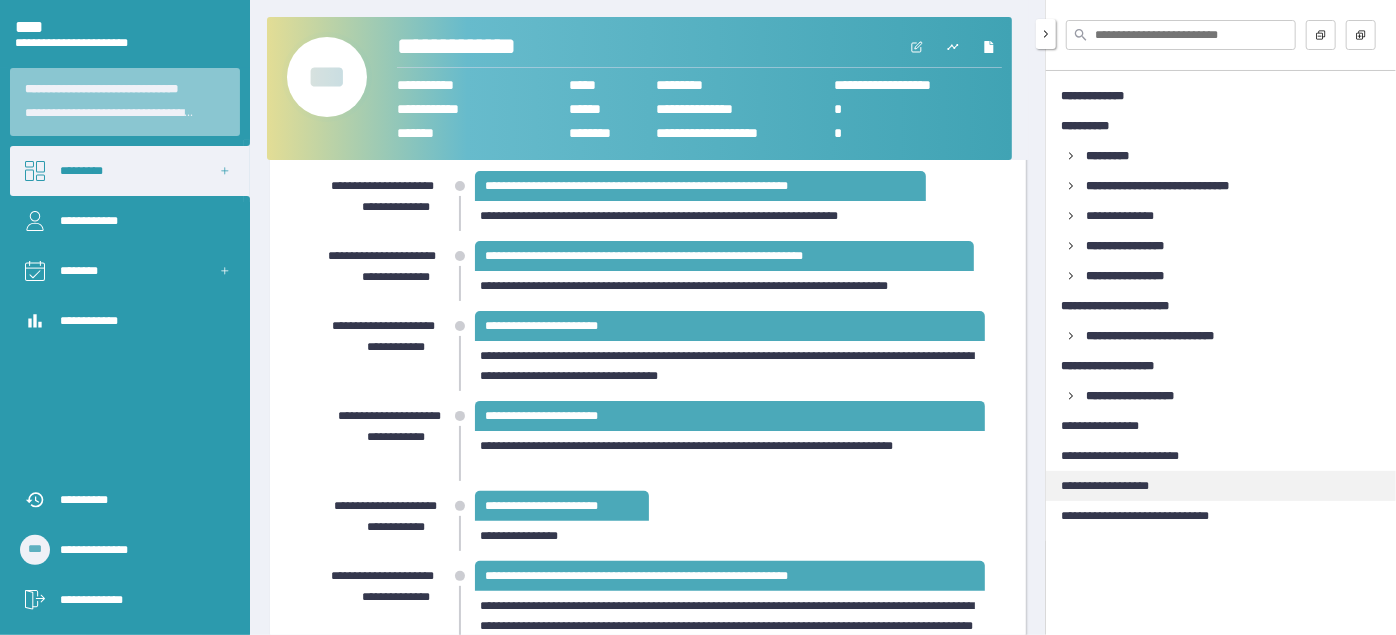 click on "**********" at bounding box center (1117, 486) 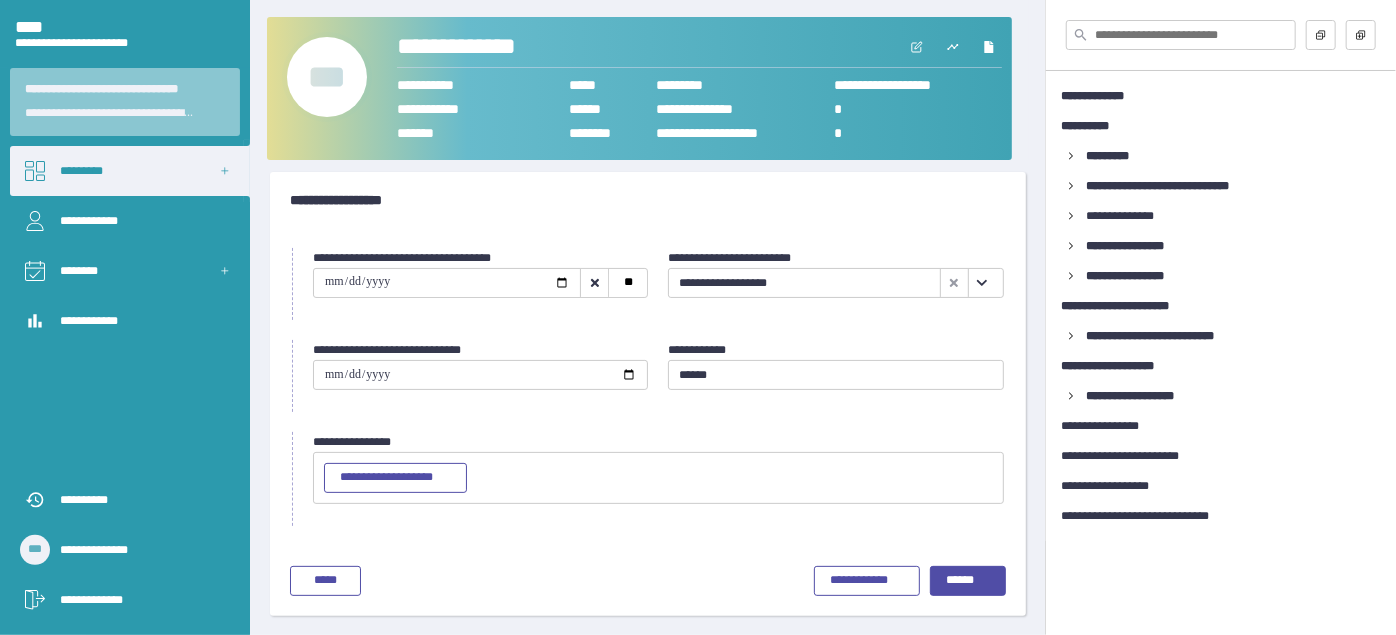 scroll, scrollTop: 7, scrollLeft: 0, axis: vertical 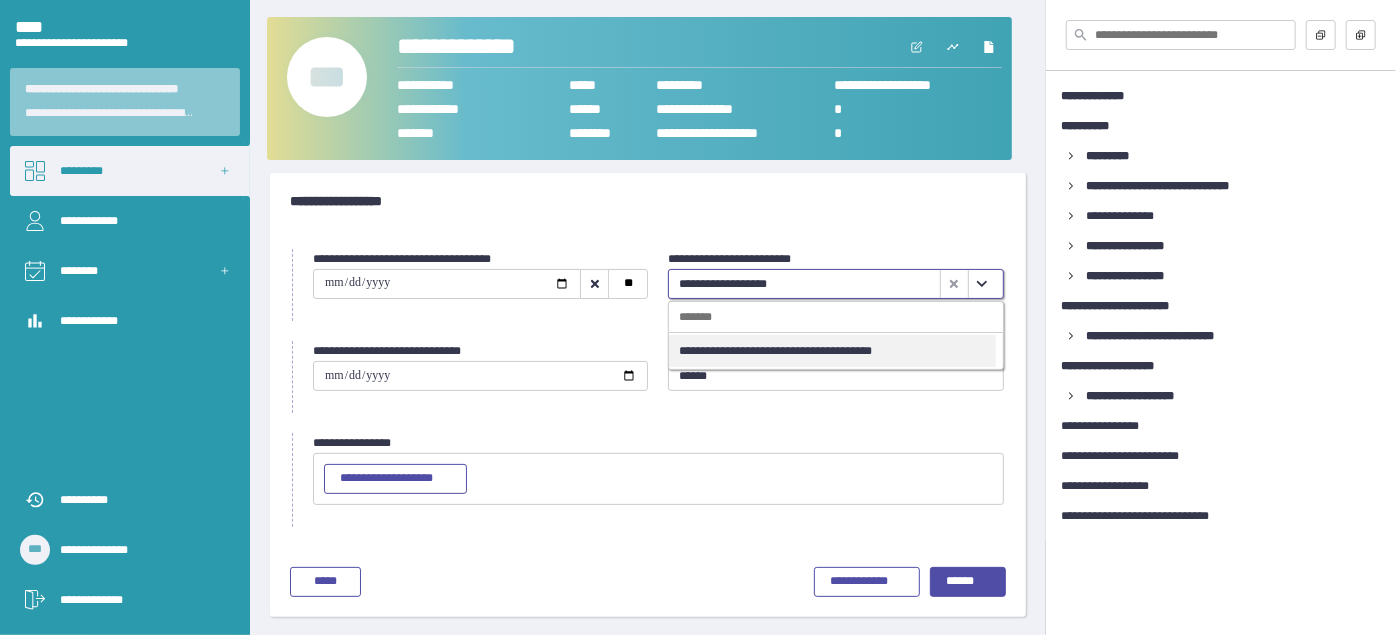 click at bounding box center (982, 284) 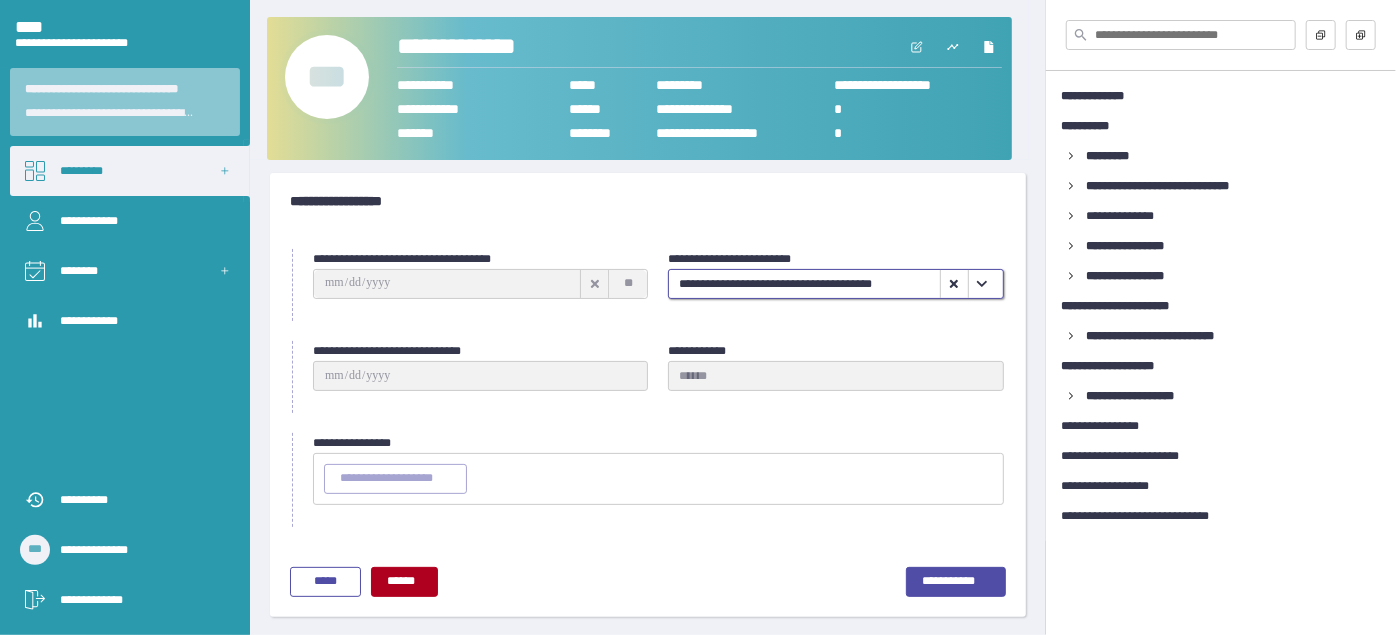 click on "***" at bounding box center [327, 77] 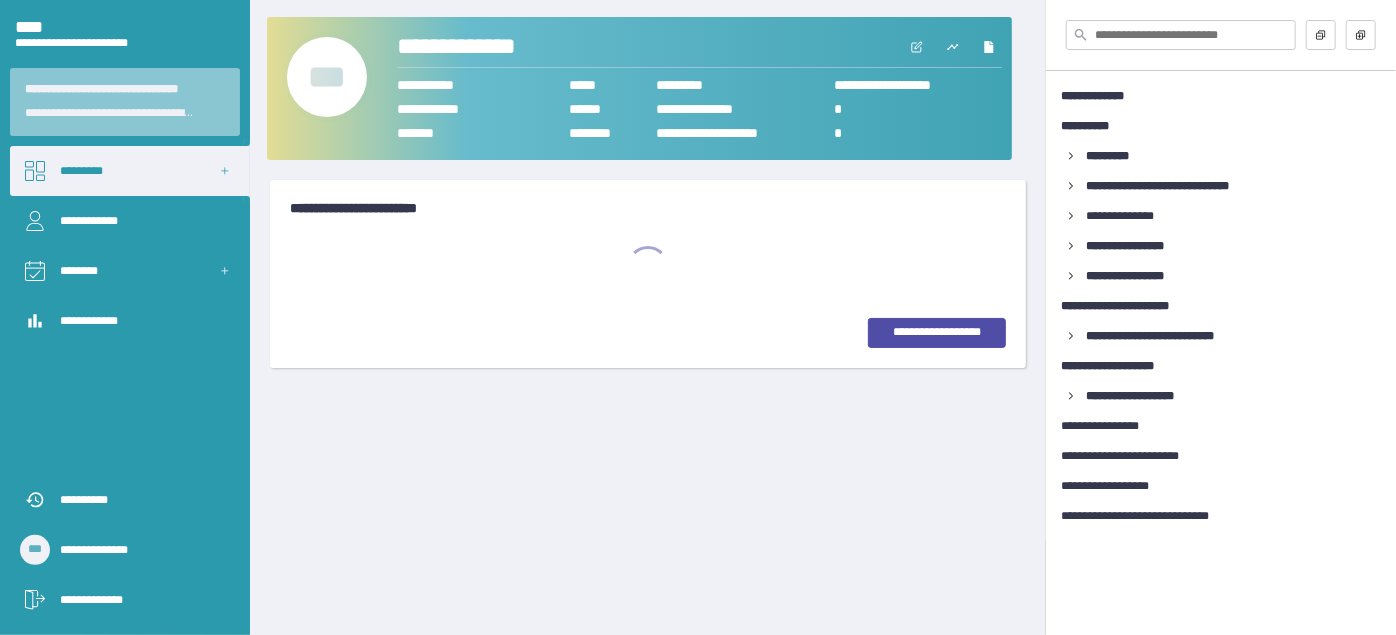 scroll, scrollTop: 0, scrollLeft: 0, axis: both 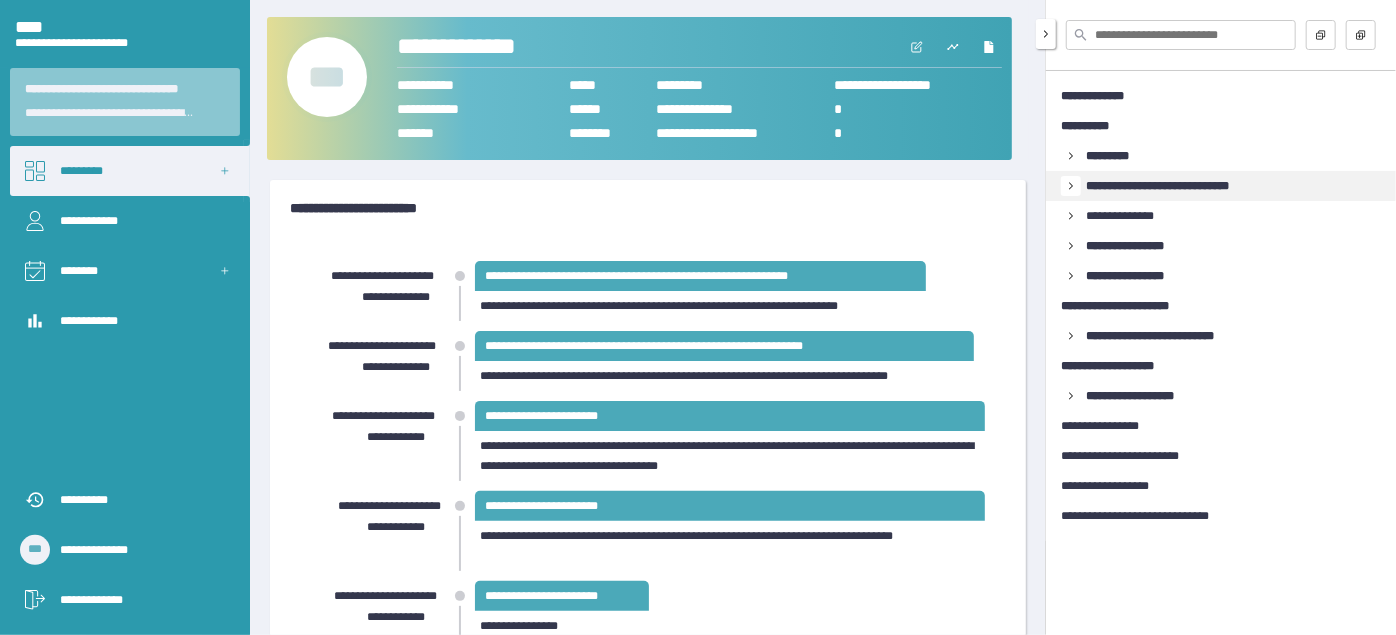 click at bounding box center (1071, 156) 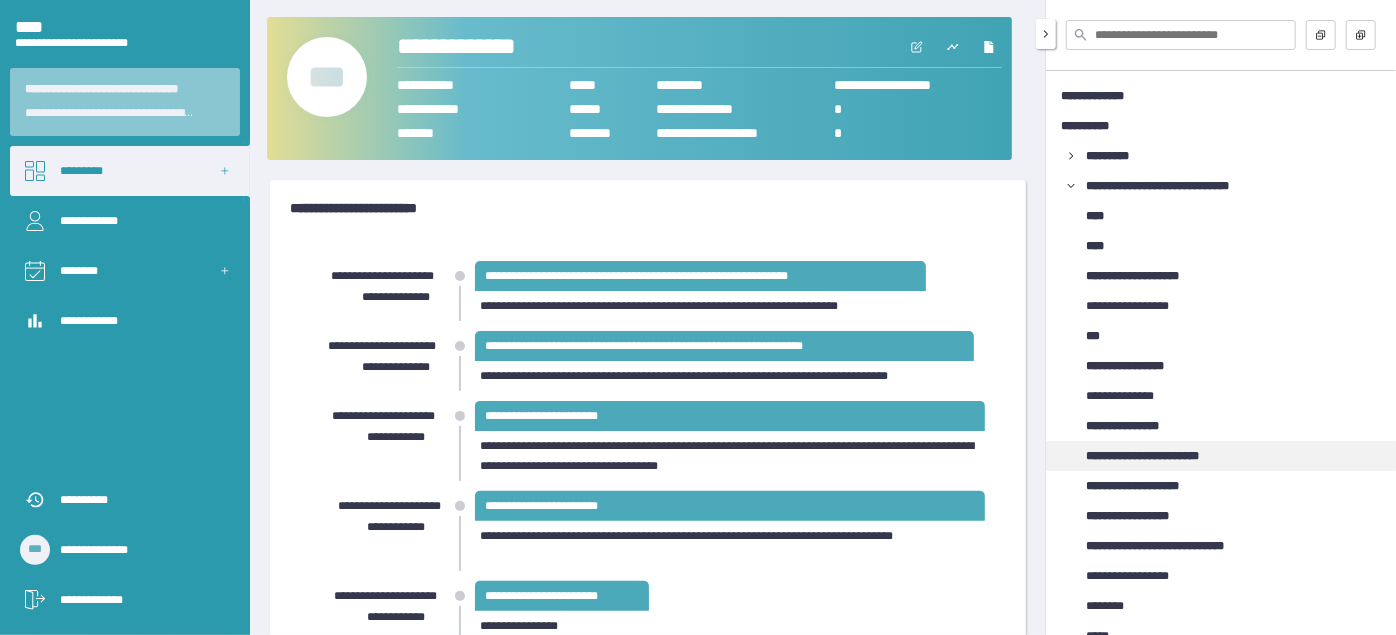 click on "**********" at bounding box center (1161, 456) 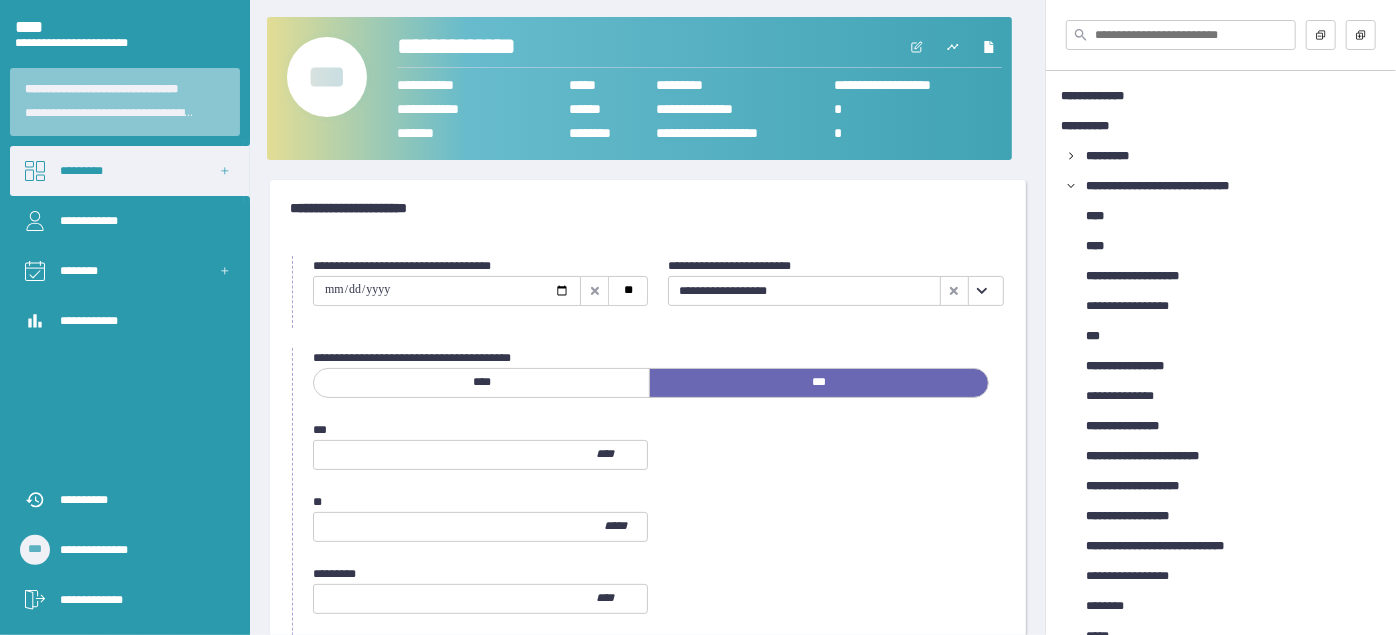 click at bounding box center (982, 291) 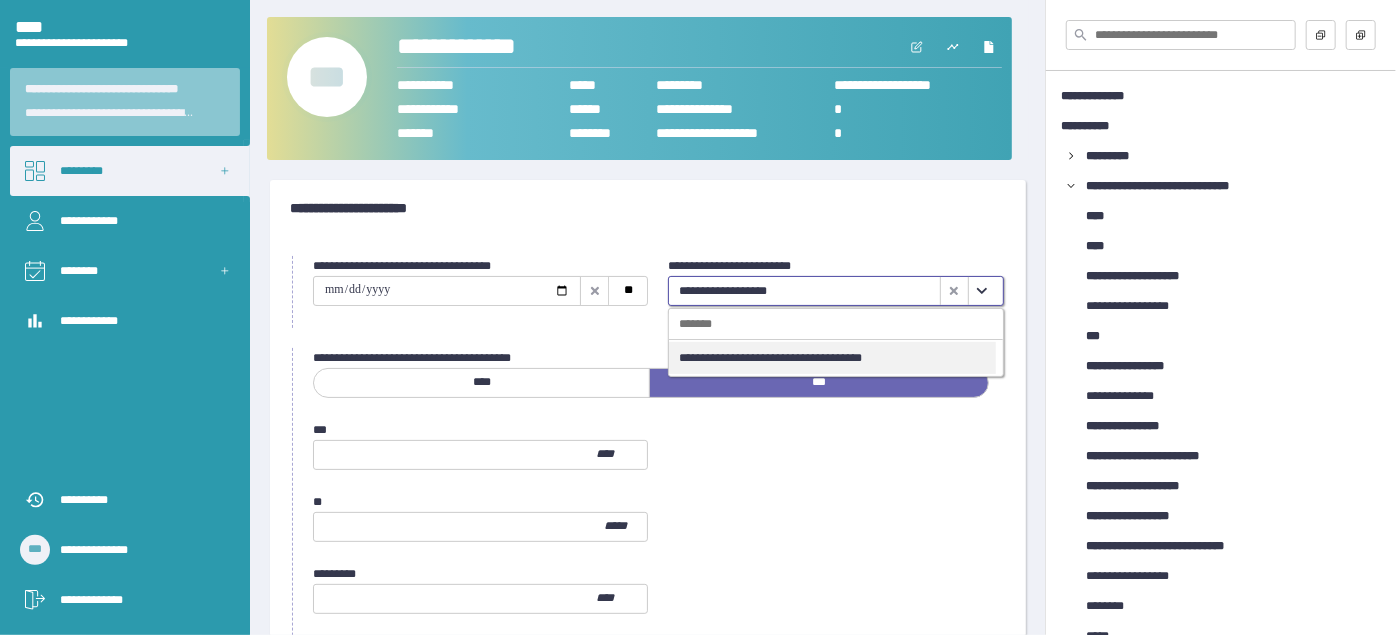 click on "**********" at bounding box center (832, 358) 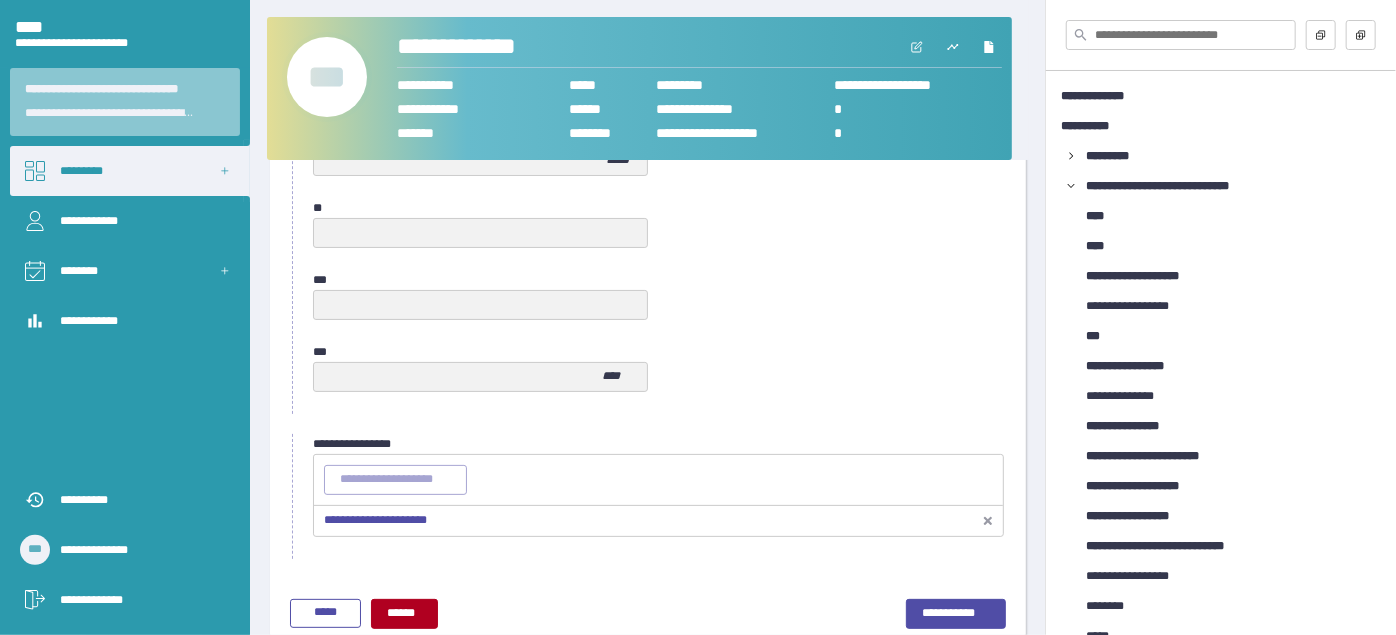 scroll, scrollTop: 1109, scrollLeft: 0, axis: vertical 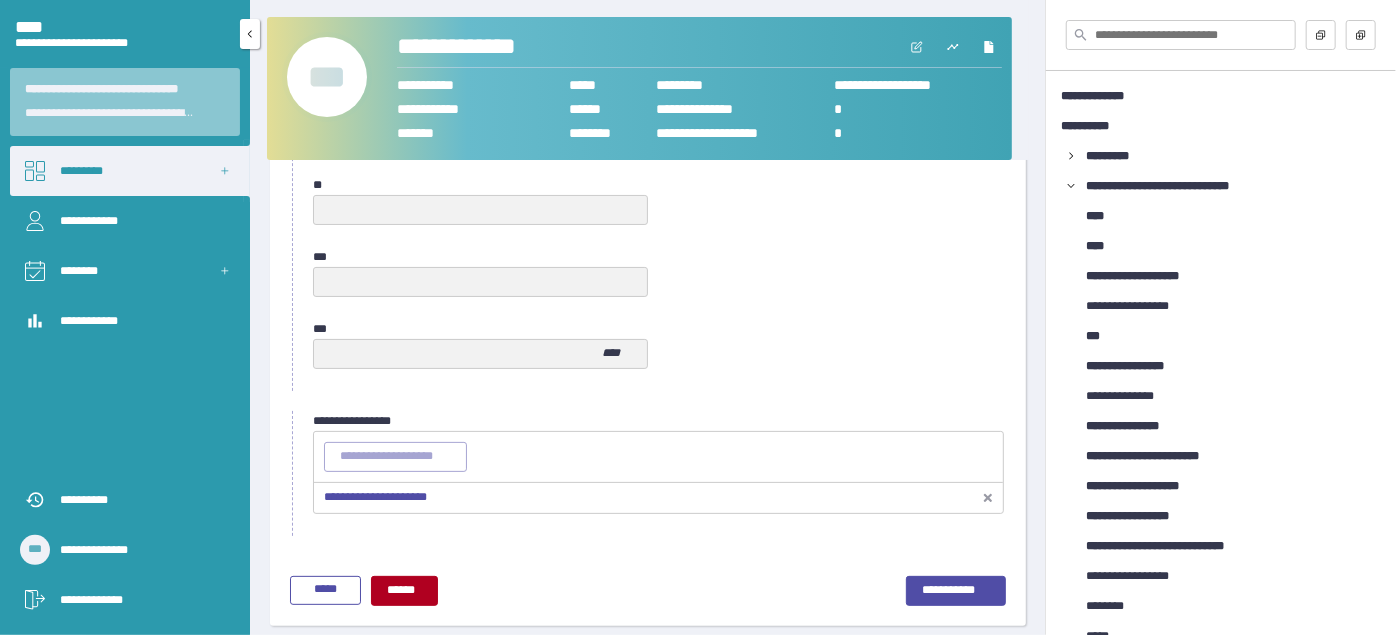 click on "**********" at bounding box center (140, 600) 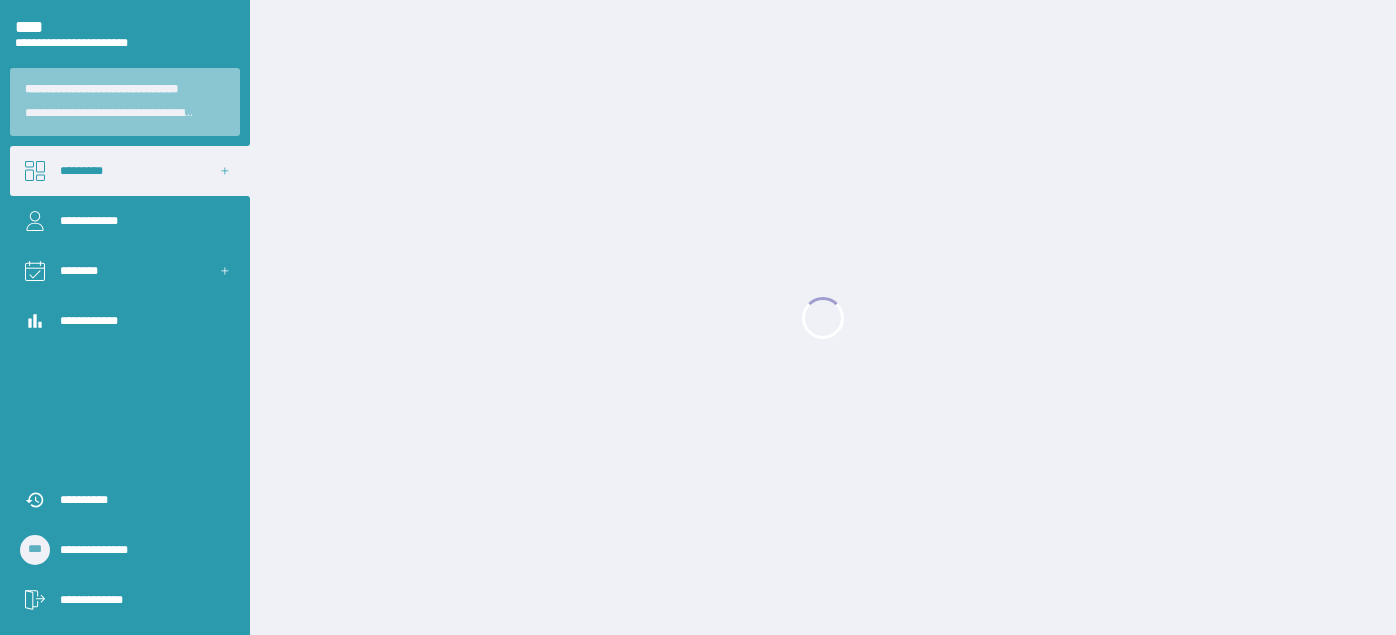 scroll, scrollTop: 0, scrollLeft: 0, axis: both 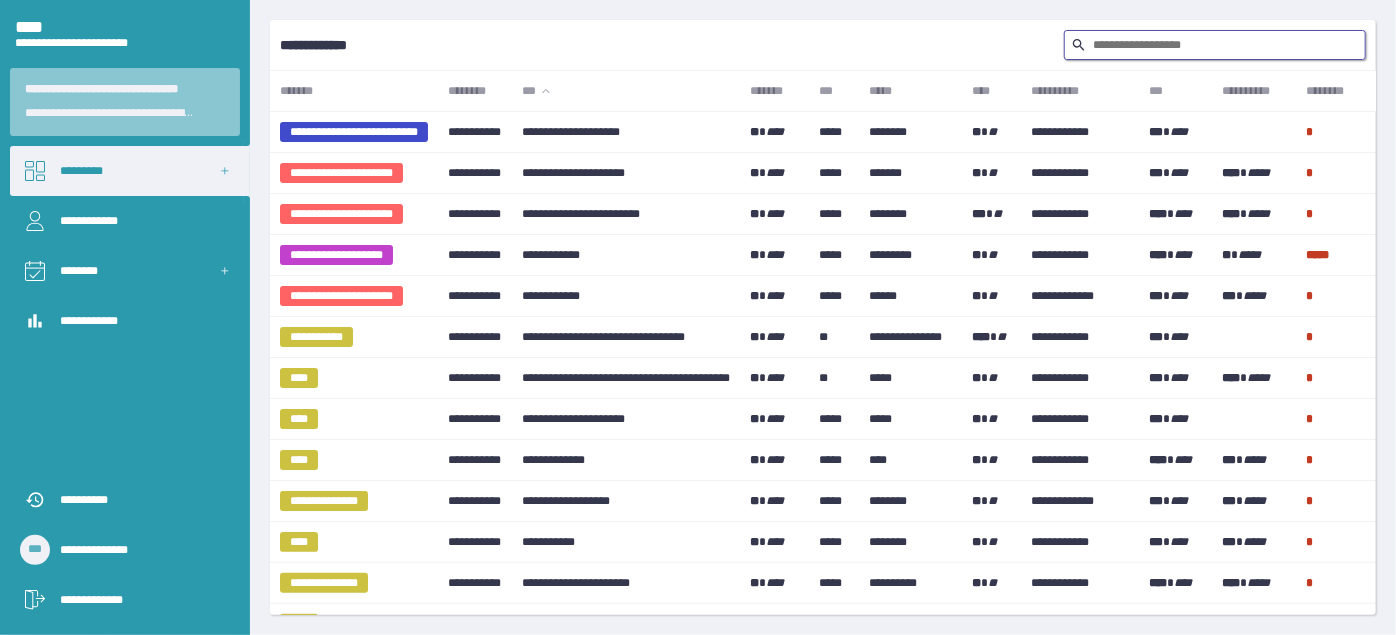 click at bounding box center [1215, 45] 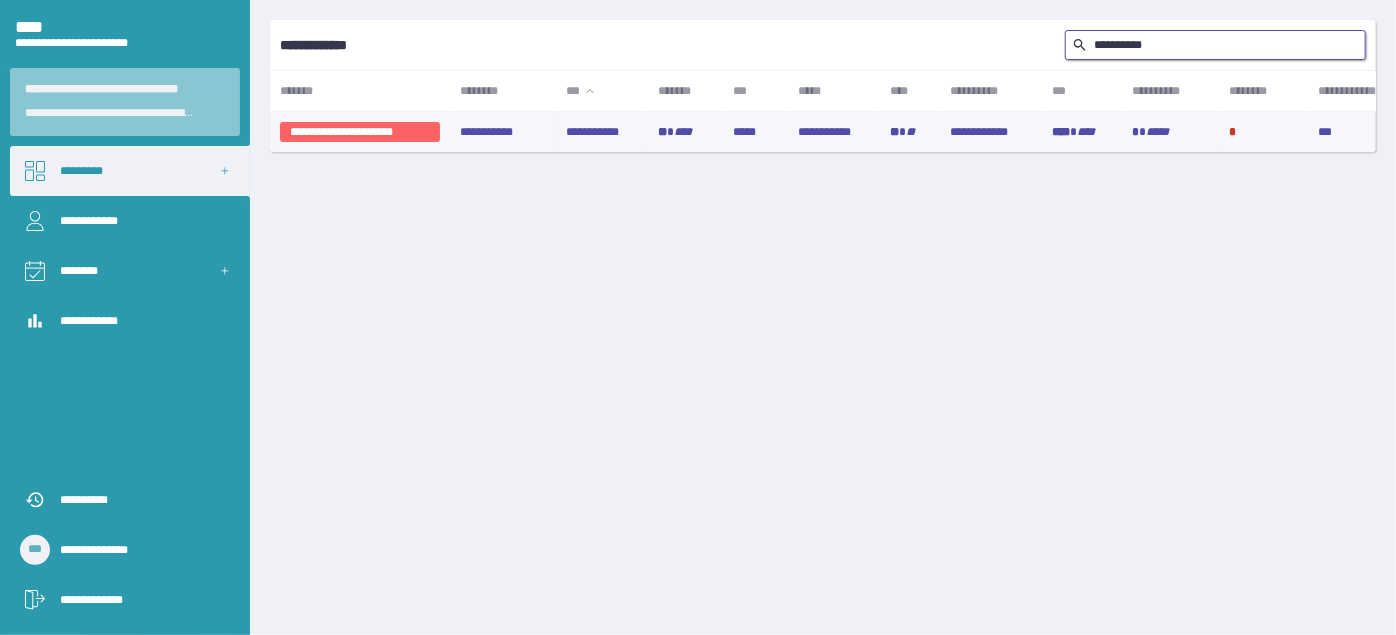 type on "**********" 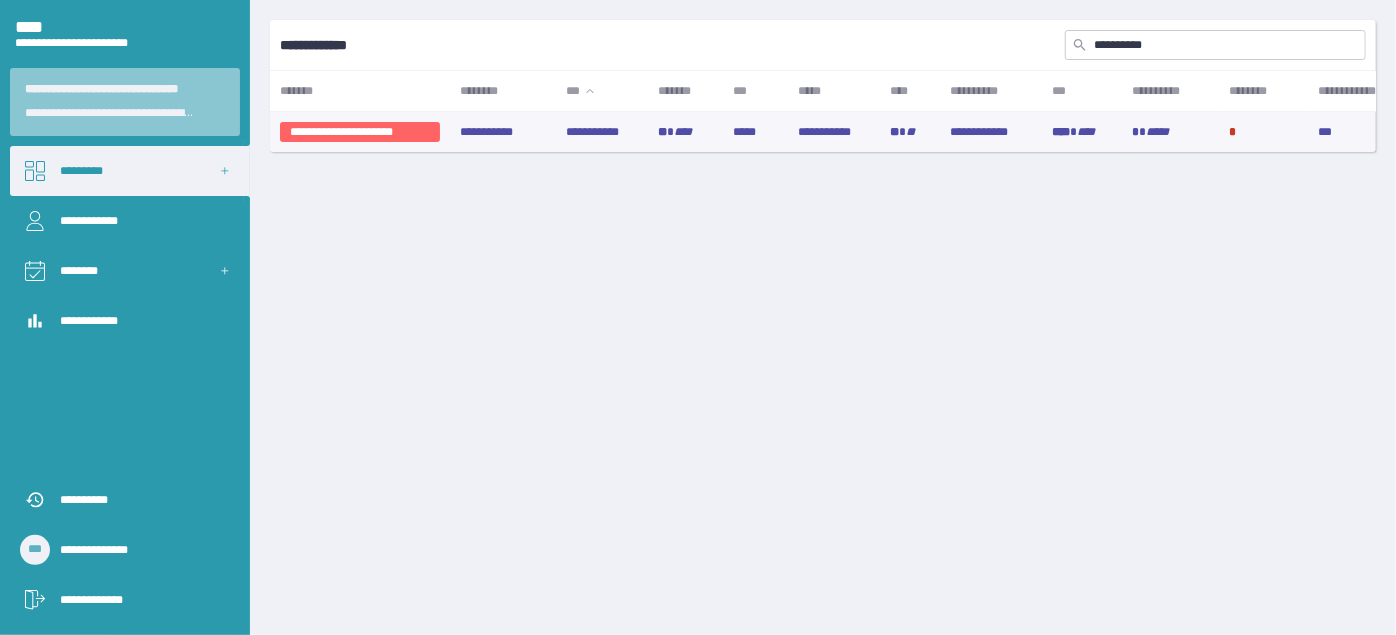 click on "**********" at bounding box center [602, 132] 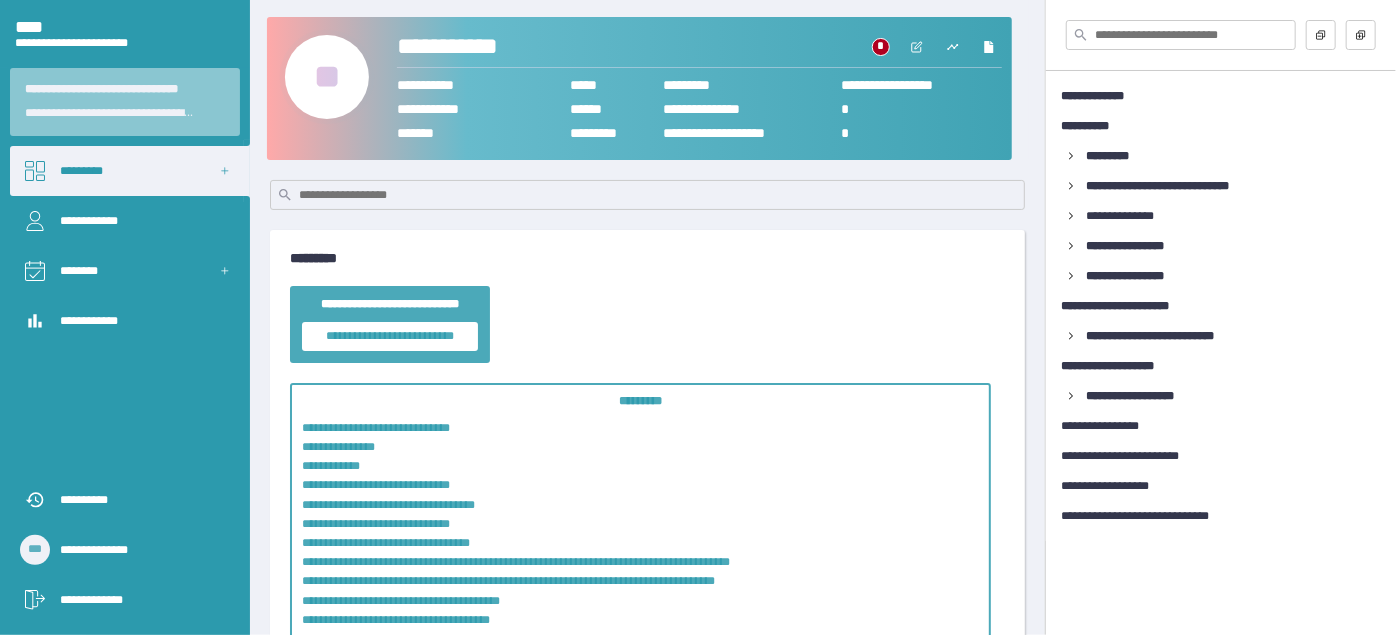 click on "**" at bounding box center [327, 77] 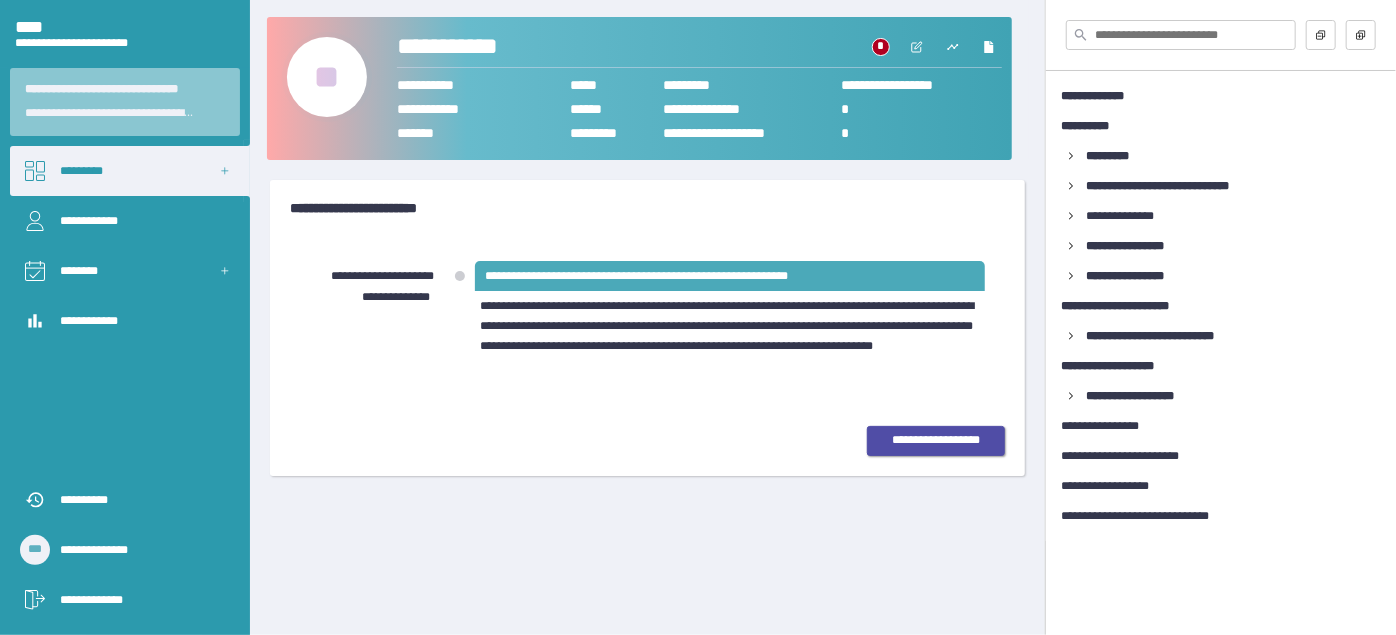 click on "**********" at bounding box center [936, 440] 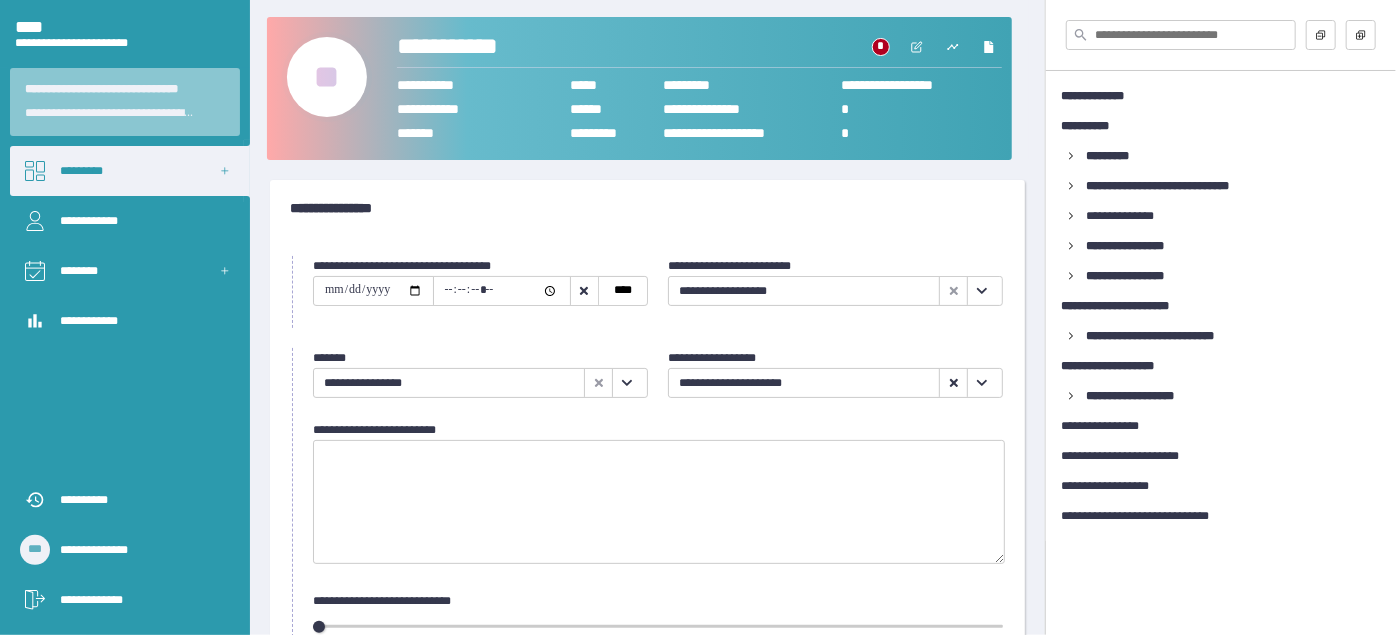 click at bounding box center (982, 291) 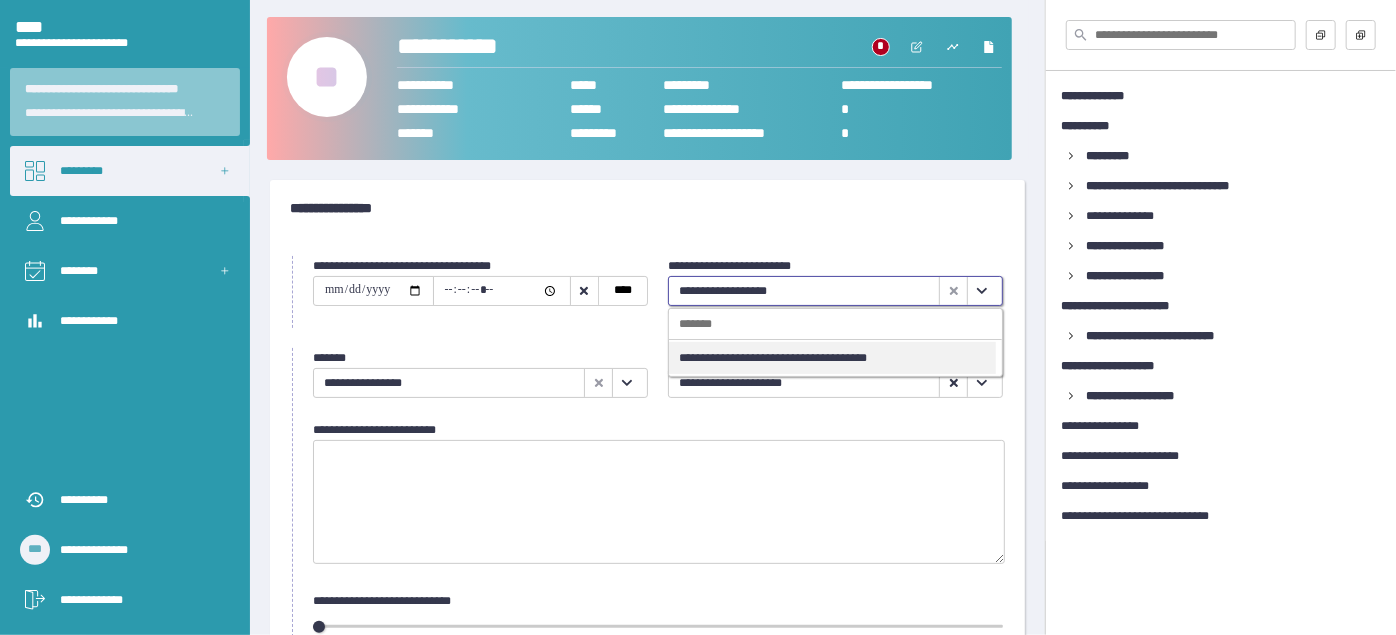 click on "**********" at bounding box center (832, 358) 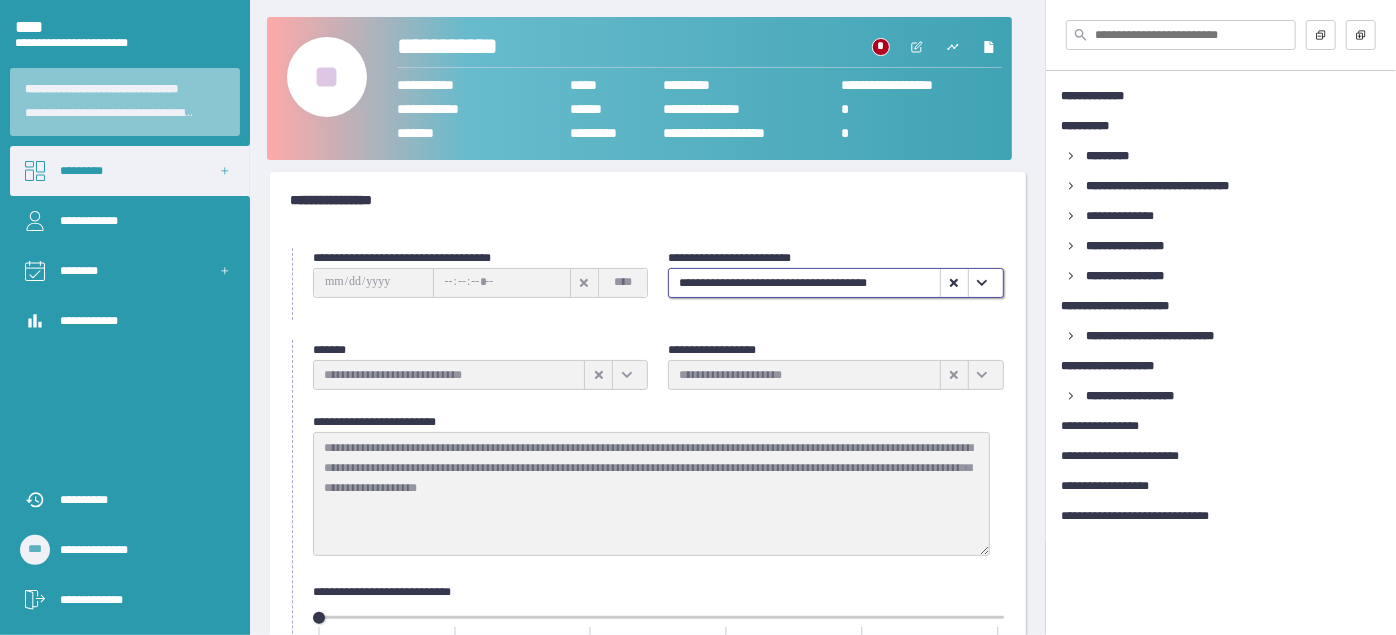 scroll, scrollTop: 418, scrollLeft: 0, axis: vertical 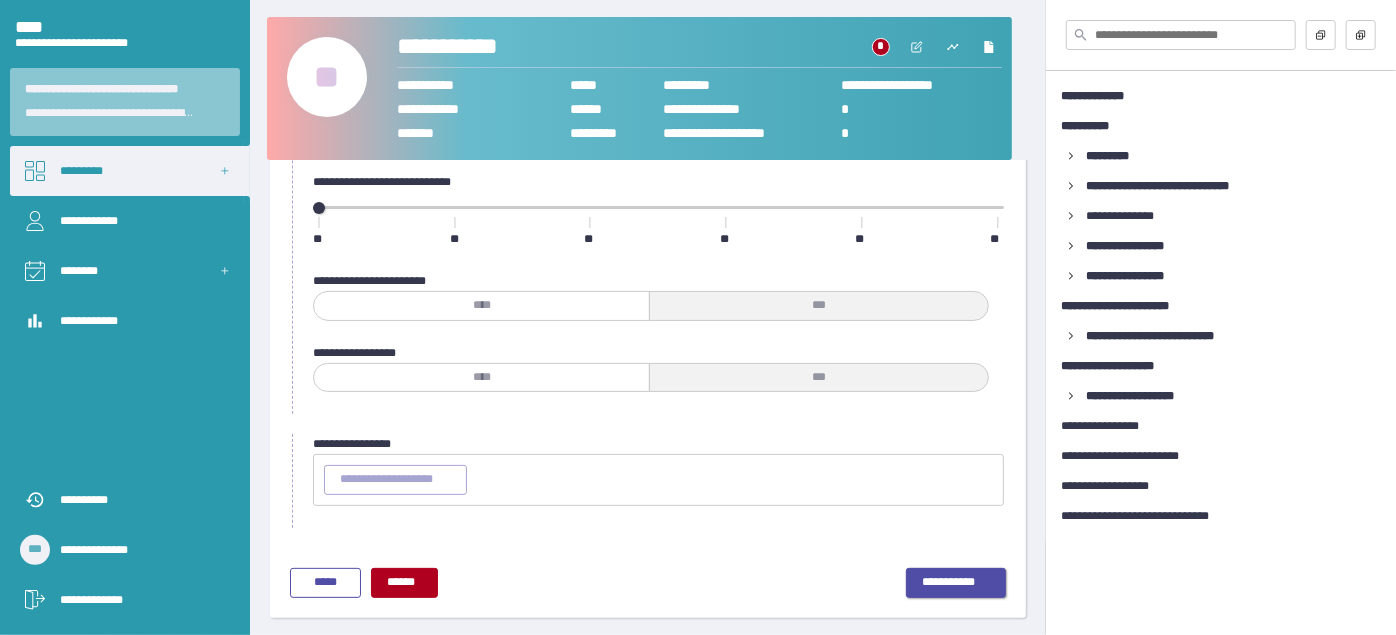 click on "**********" at bounding box center (956, 583) 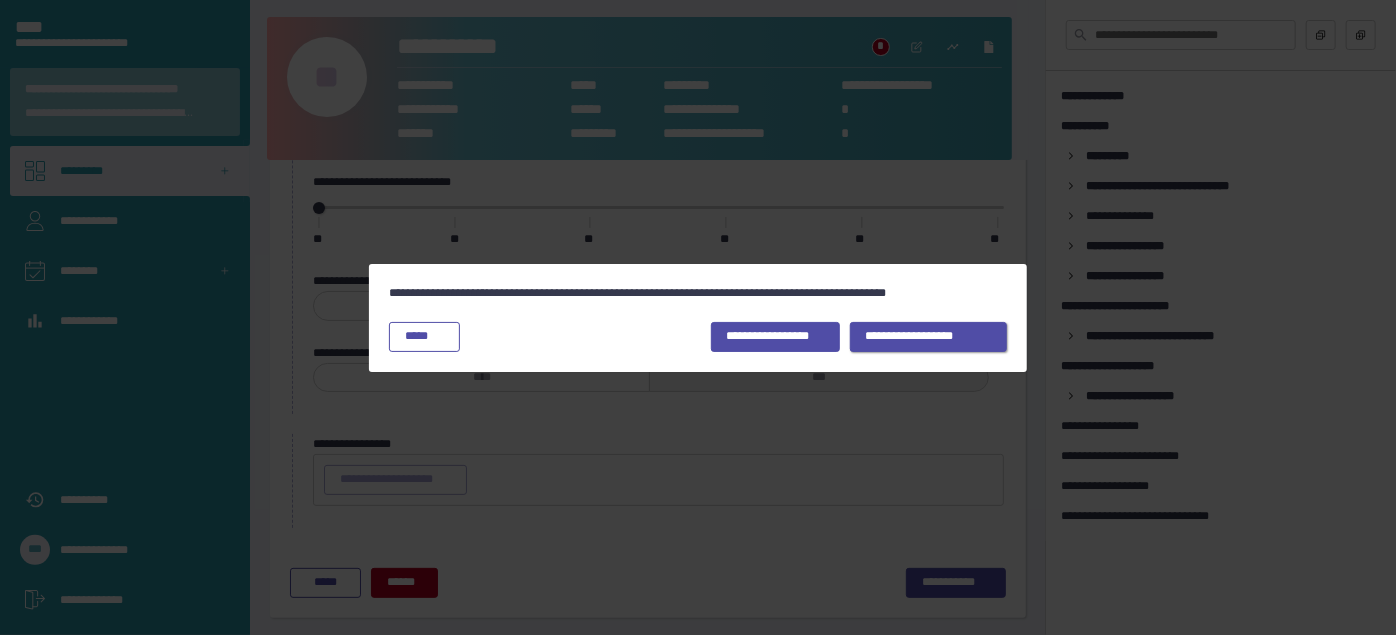 click on "**********" at bounding box center [929, 337] 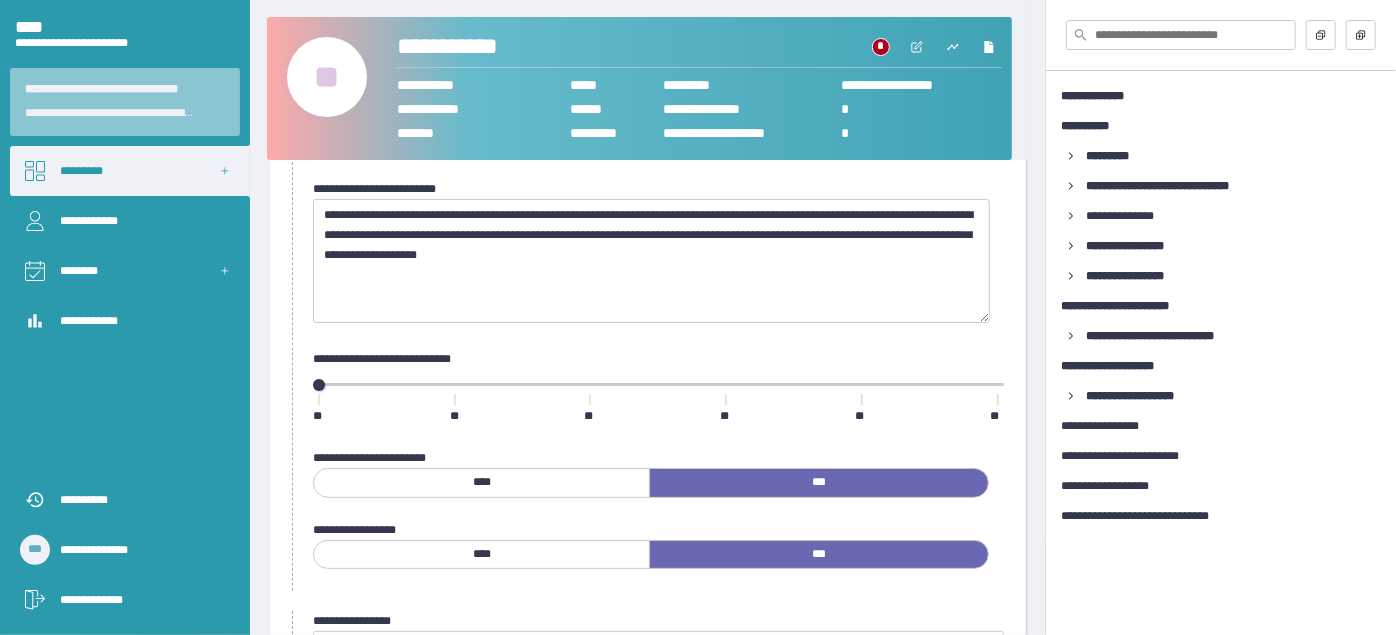 scroll, scrollTop: 145, scrollLeft: 0, axis: vertical 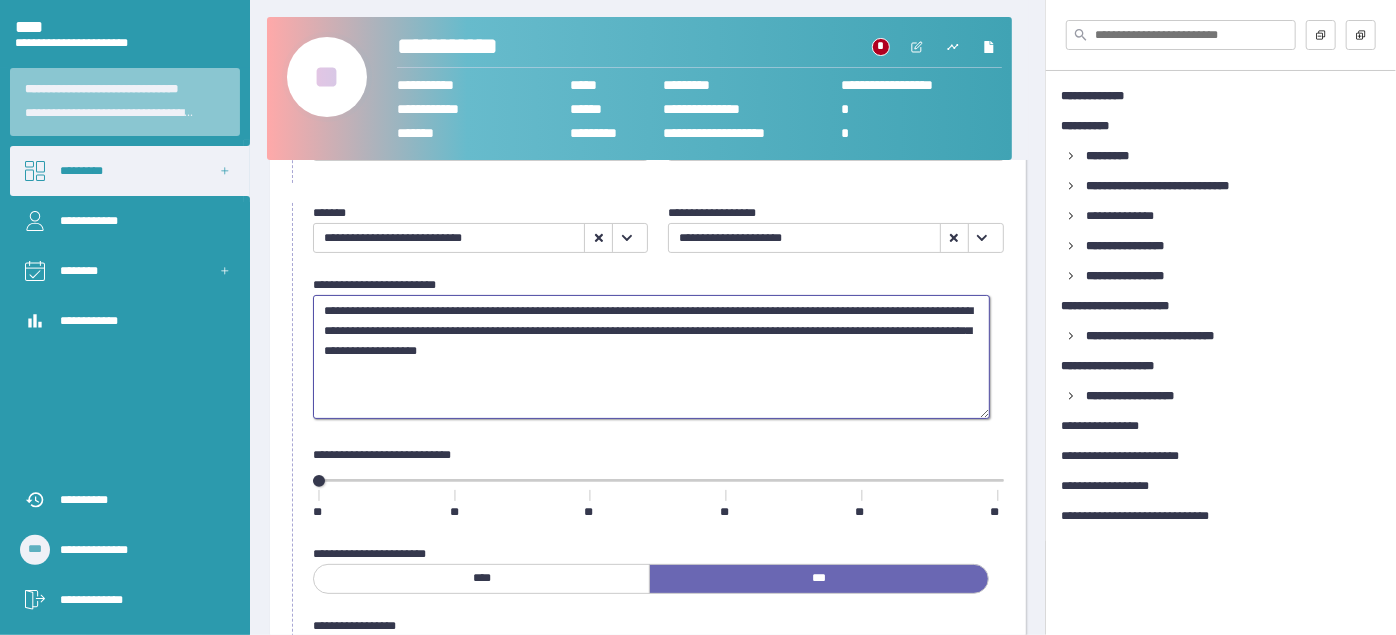 click on "**********" at bounding box center (651, 356) 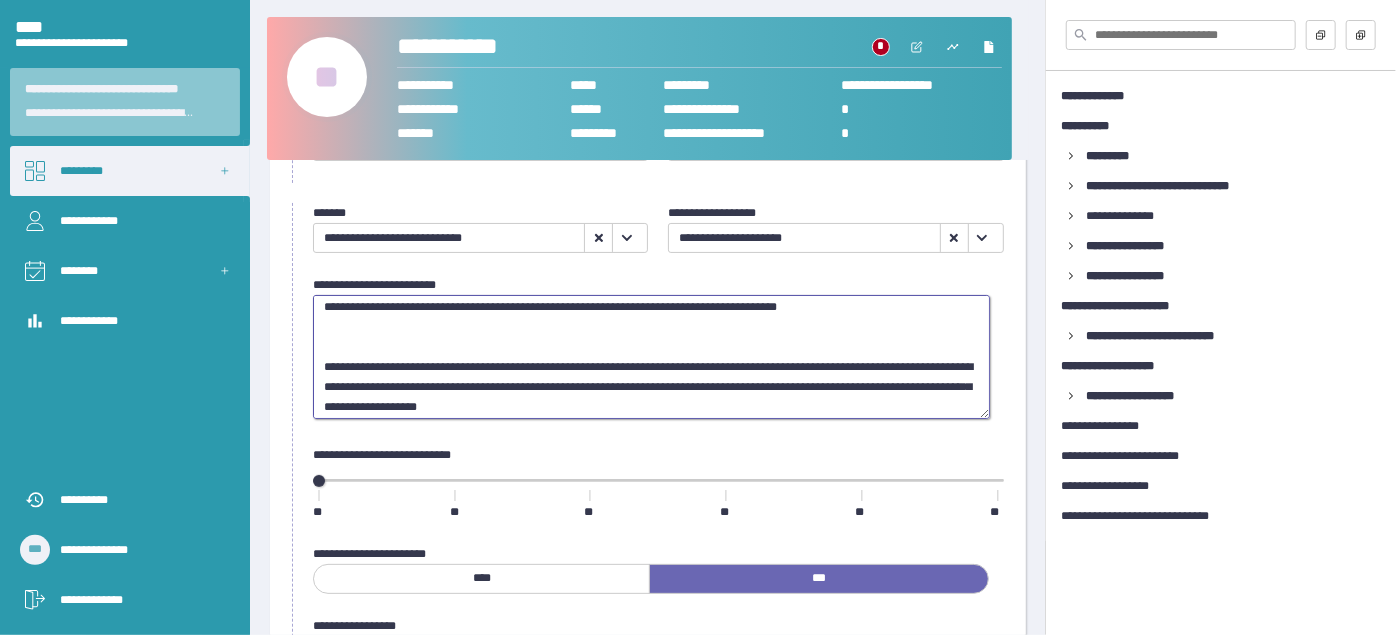 scroll, scrollTop: 48, scrollLeft: 0, axis: vertical 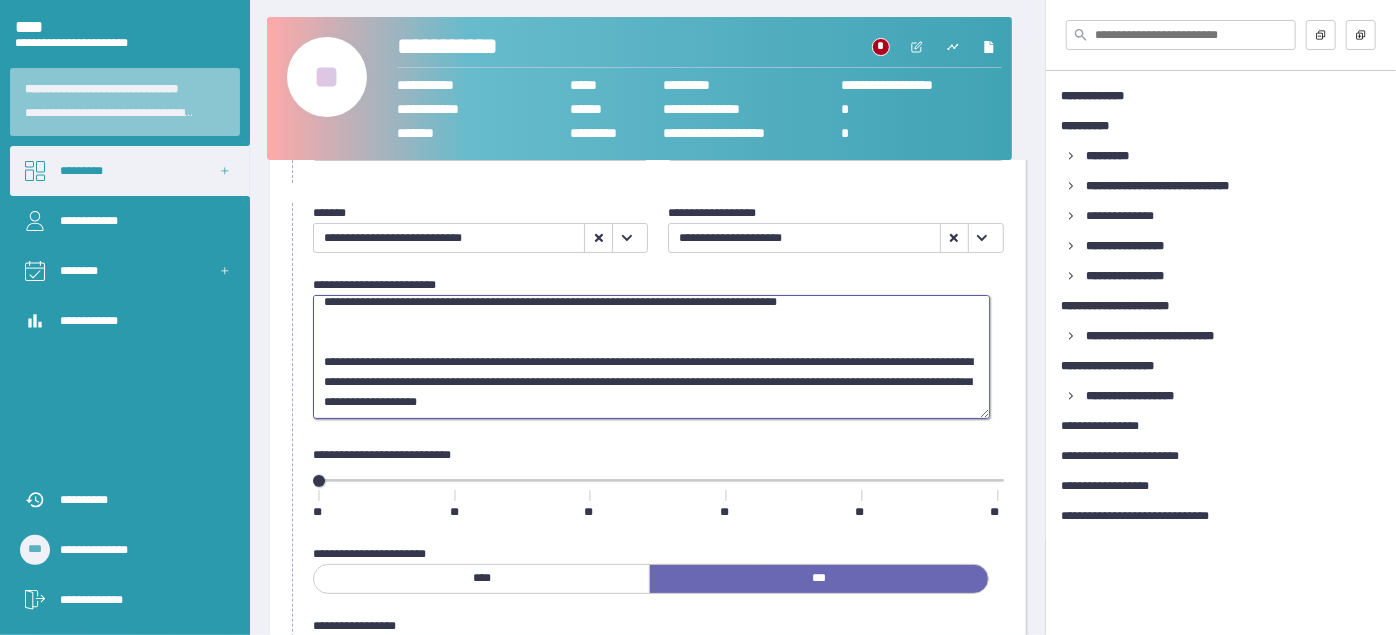 drag, startPoint x: 861, startPoint y: 362, endPoint x: 875, endPoint y: 382, distance: 24.41311 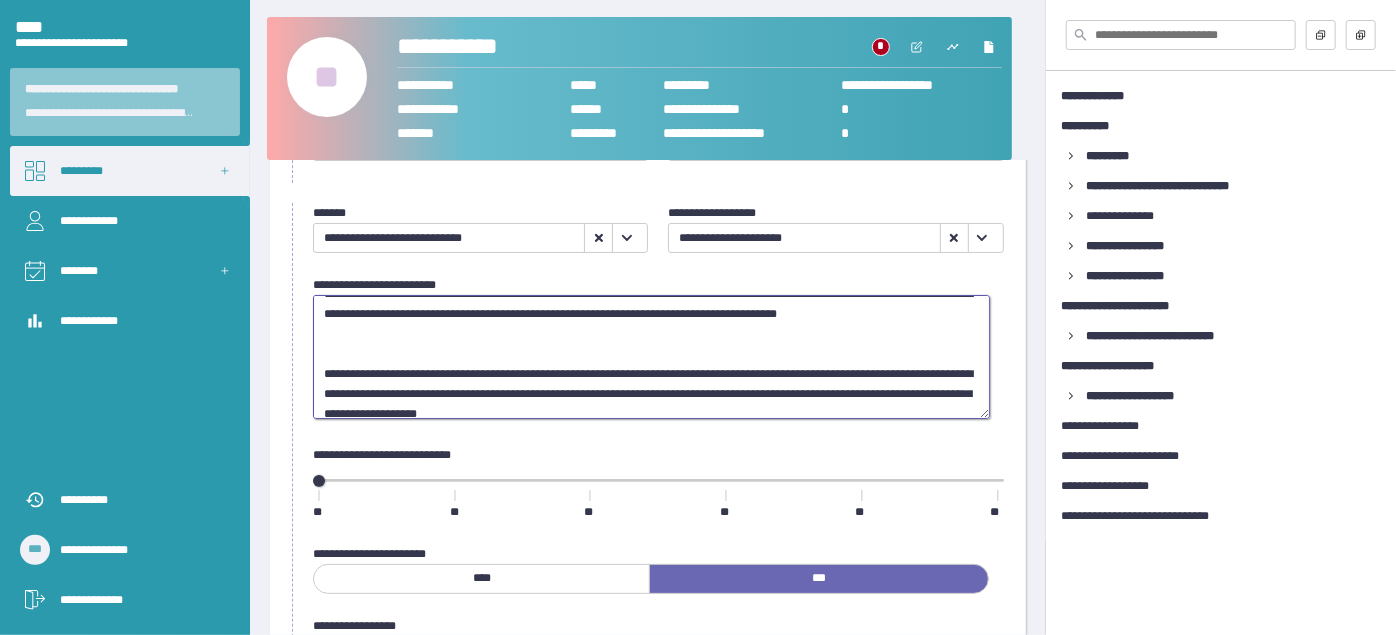 scroll, scrollTop: 0, scrollLeft: 0, axis: both 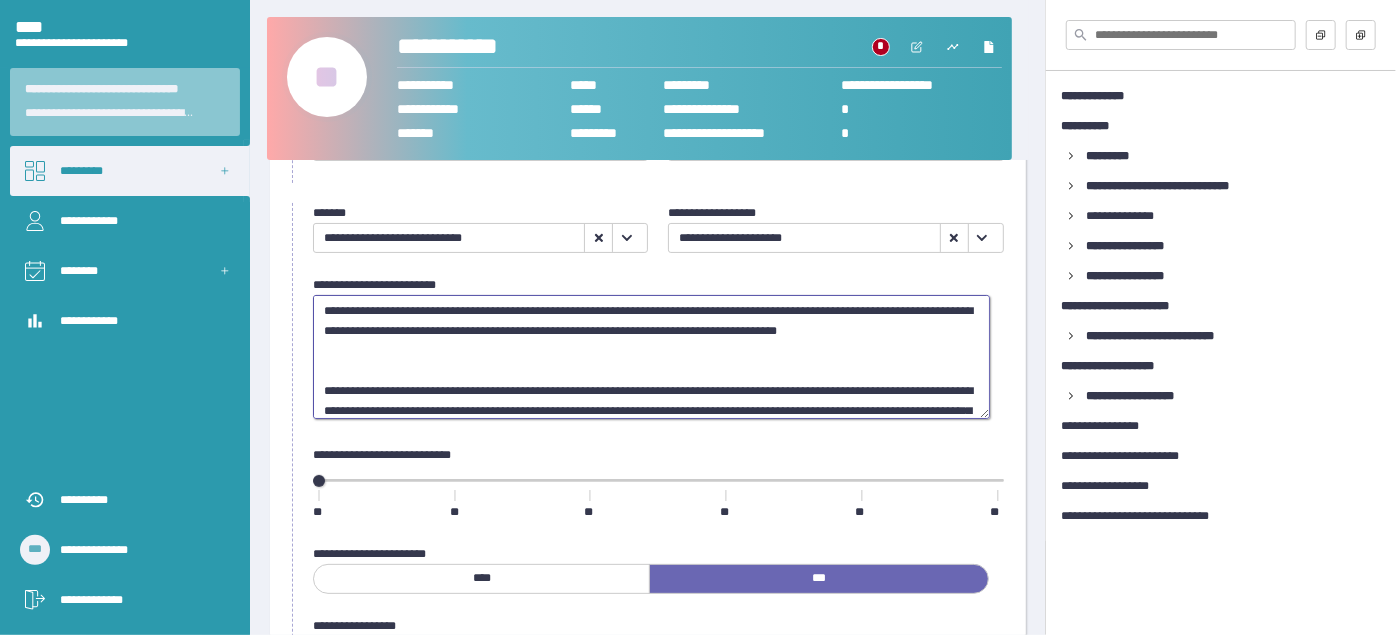 click on "**********" at bounding box center [651, 356] 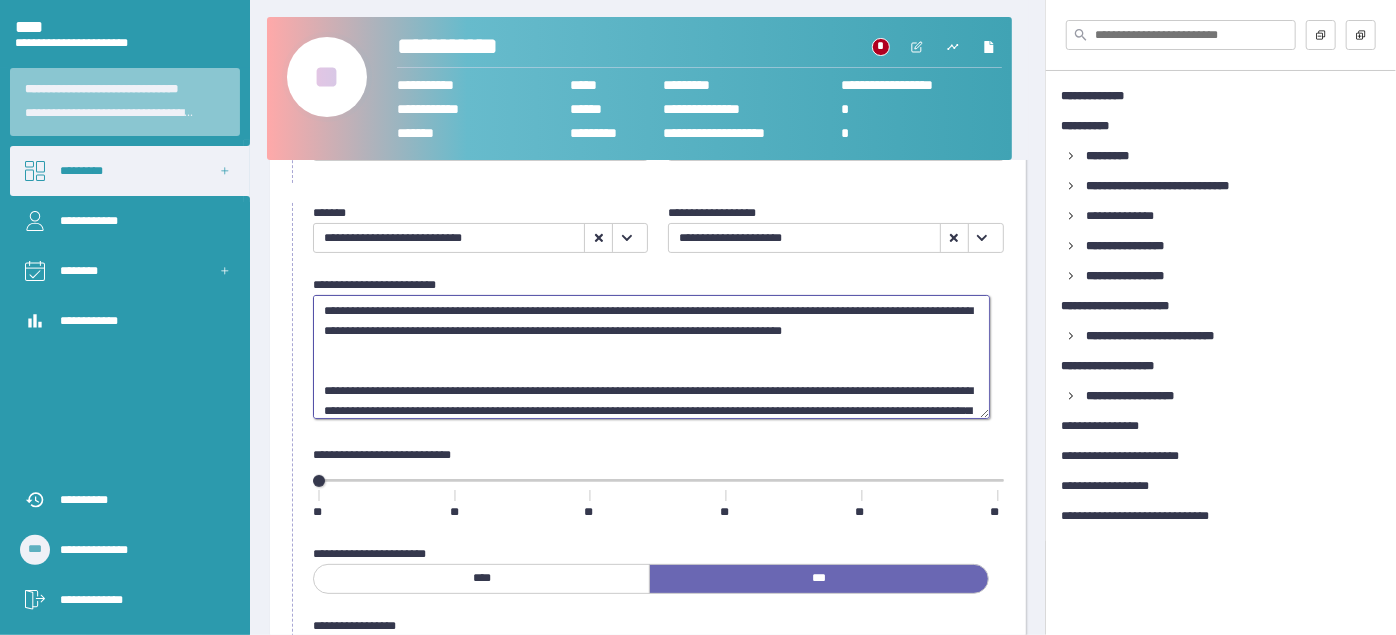 paste on "**********" 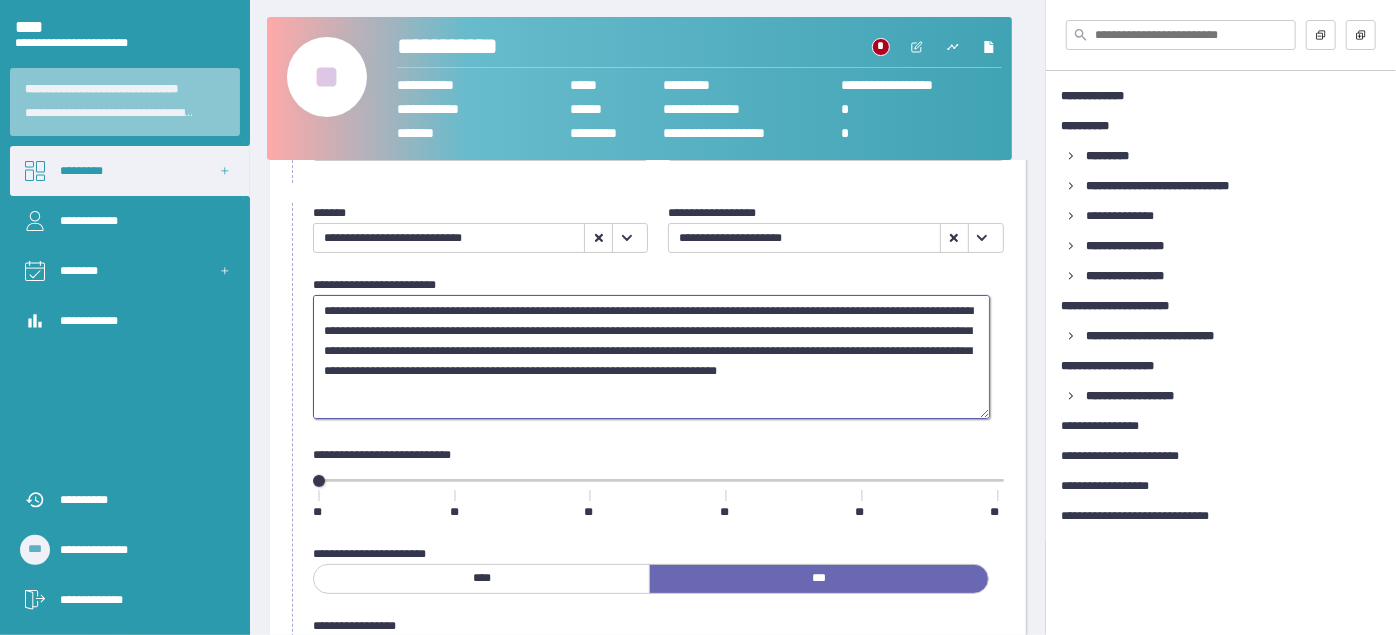type on "**********" 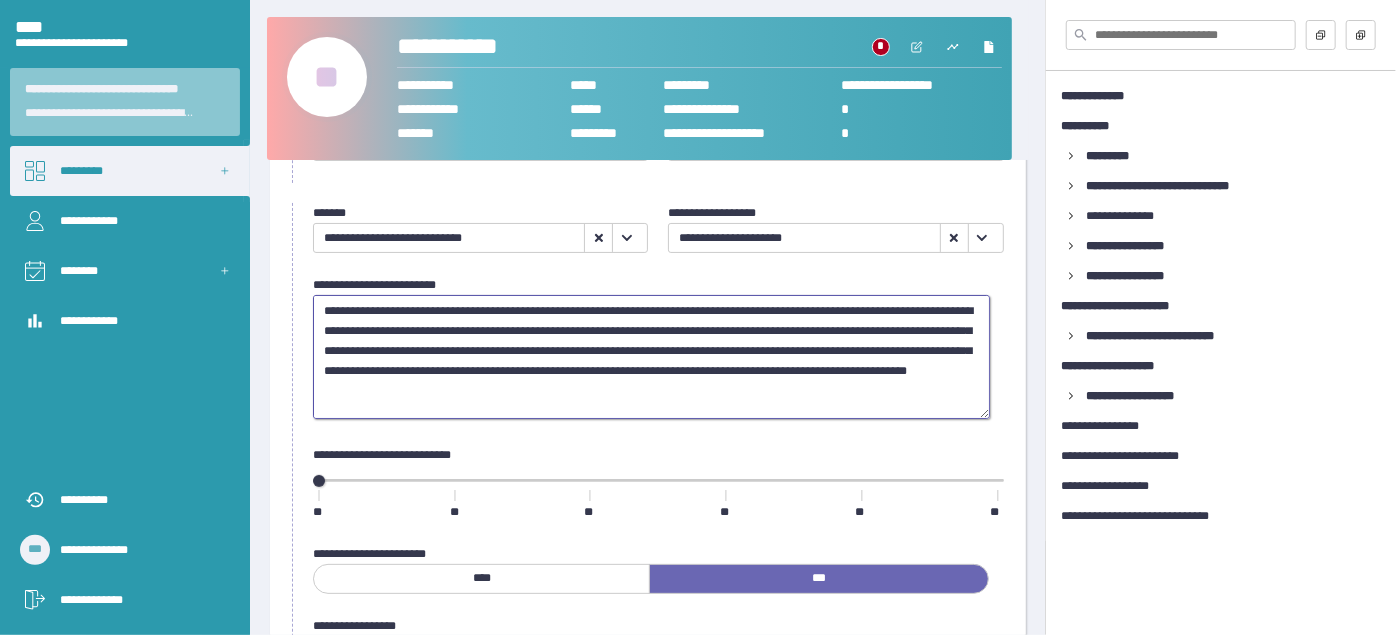 scroll, scrollTop: 88, scrollLeft: 0, axis: vertical 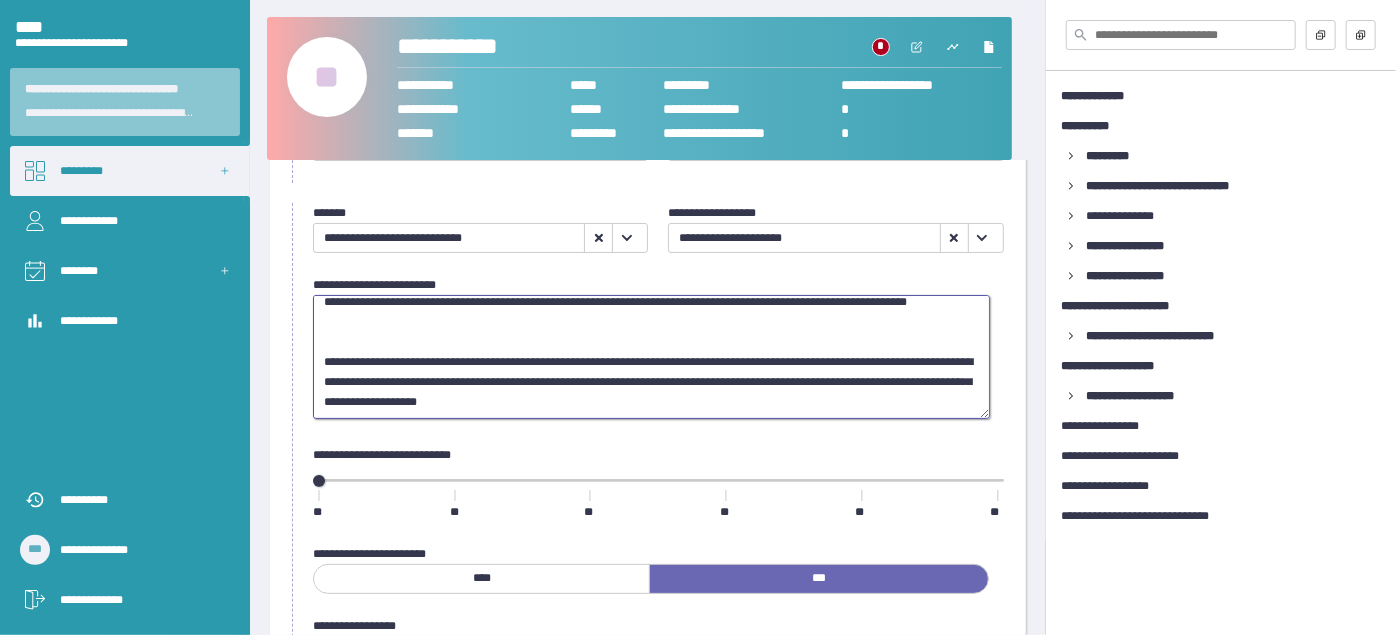 drag, startPoint x: 880, startPoint y: 380, endPoint x: 889, endPoint y: 398, distance: 20.12461 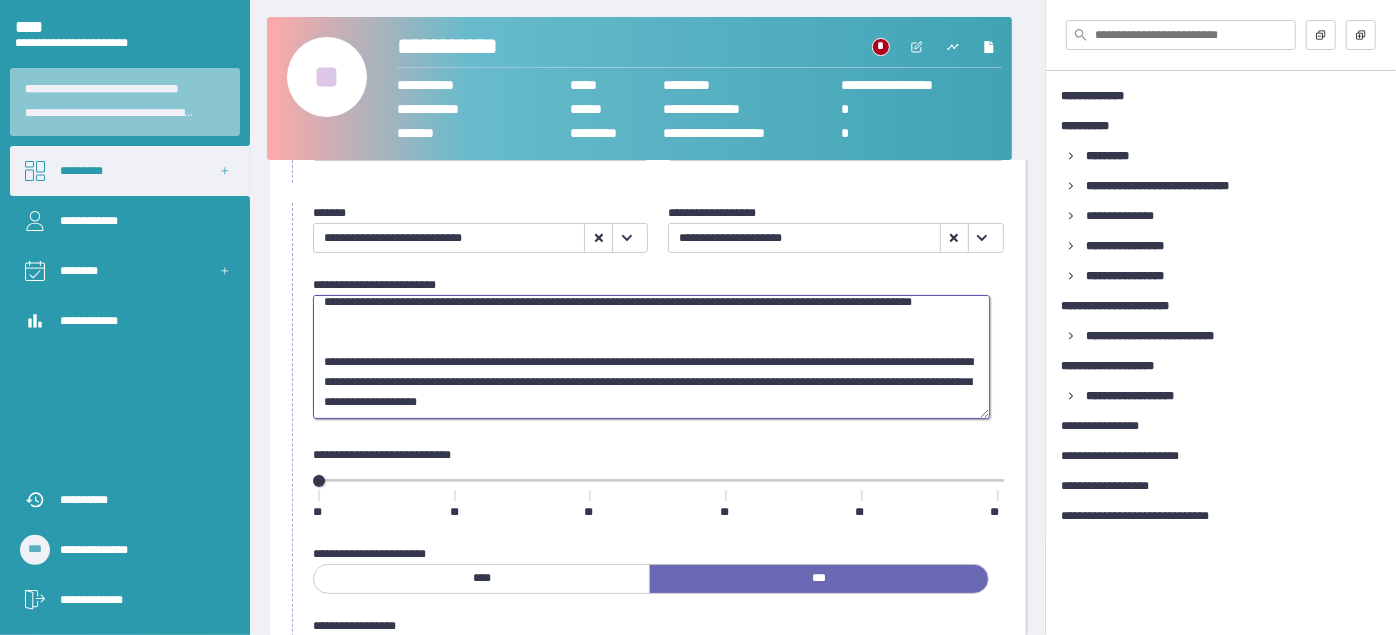 scroll, scrollTop: 85, scrollLeft: 0, axis: vertical 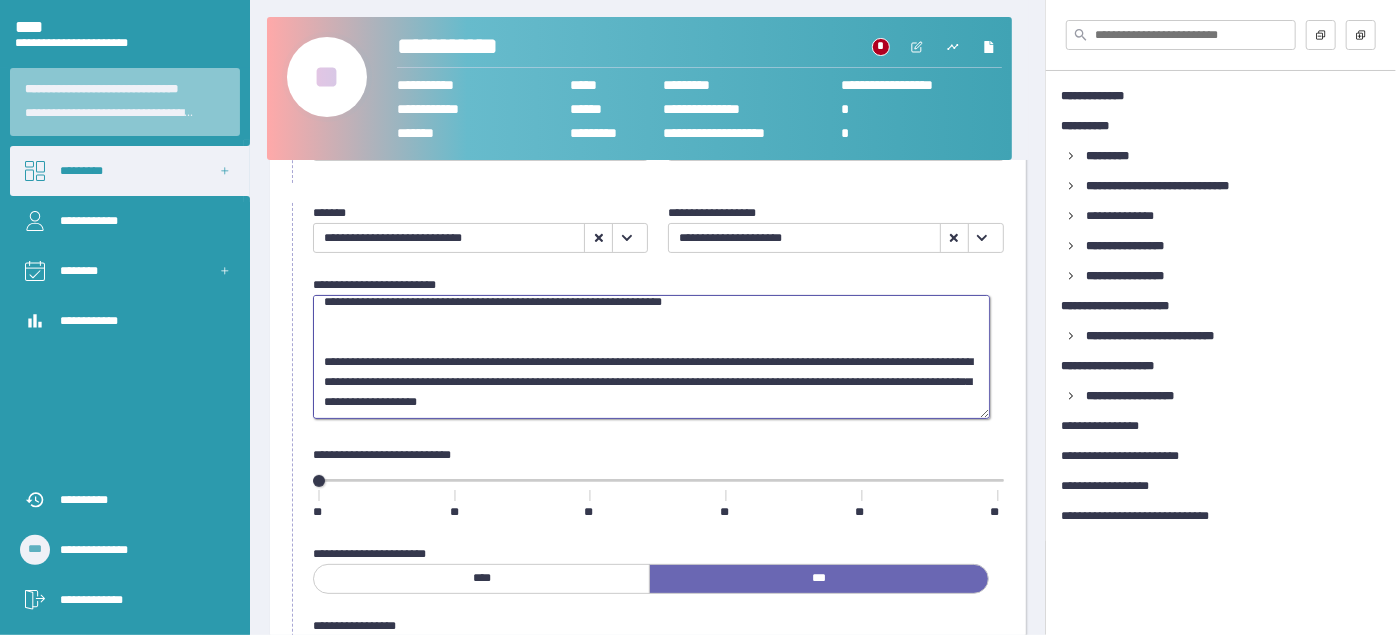 drag, startPoint x: 327, startPoint y: 360, endPoint x: 850, endPoint y: 403, distance: 524.7647 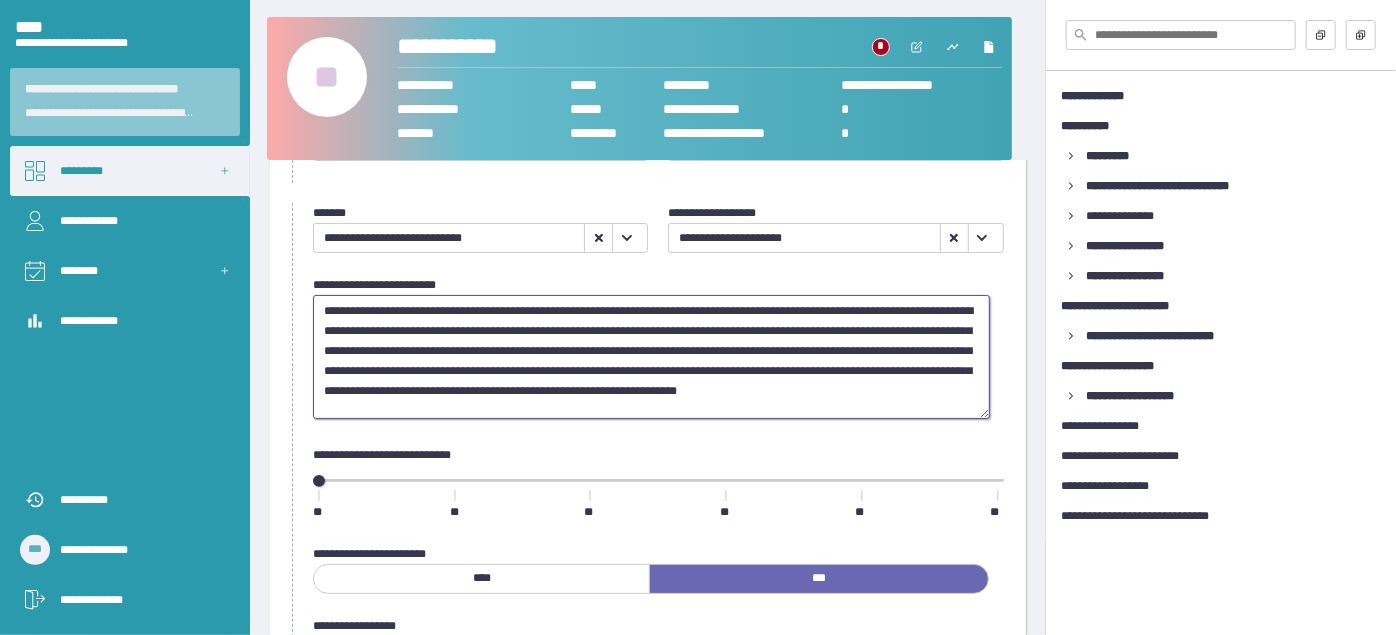 scroll, scrollTop: 67, scrollLeft: 0, axis: vertical 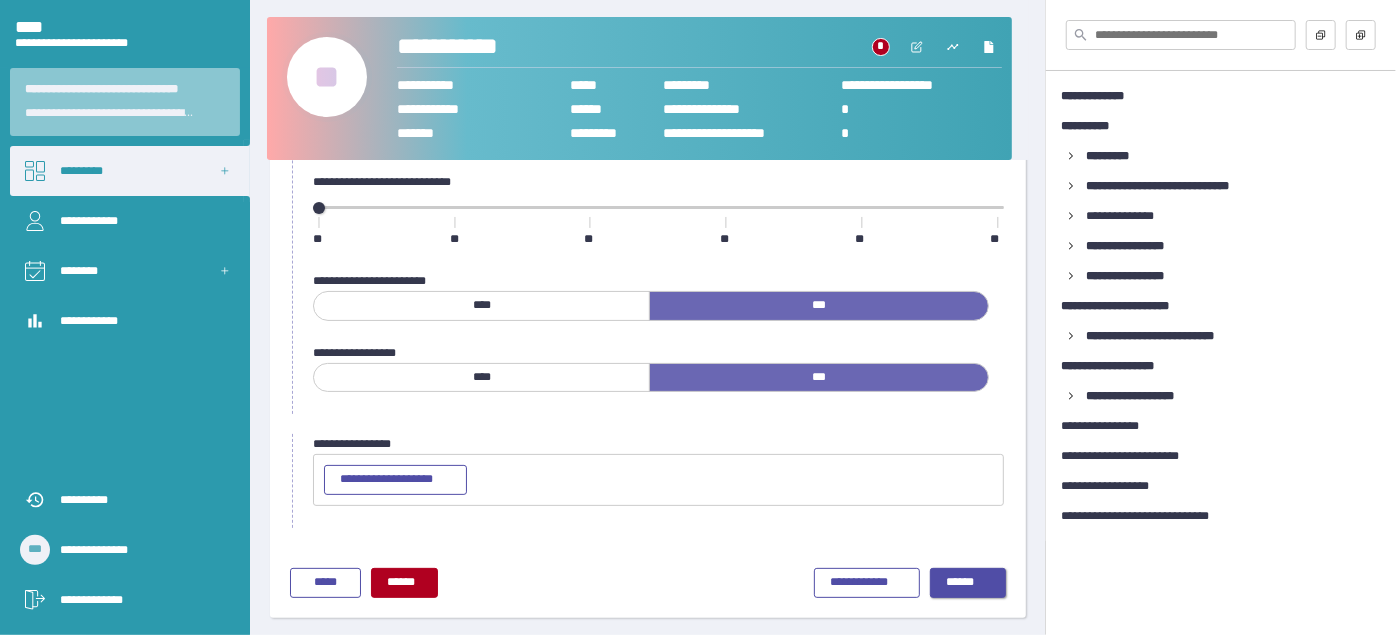 click on "[EMAIL]" at bounding box center [968, 583] 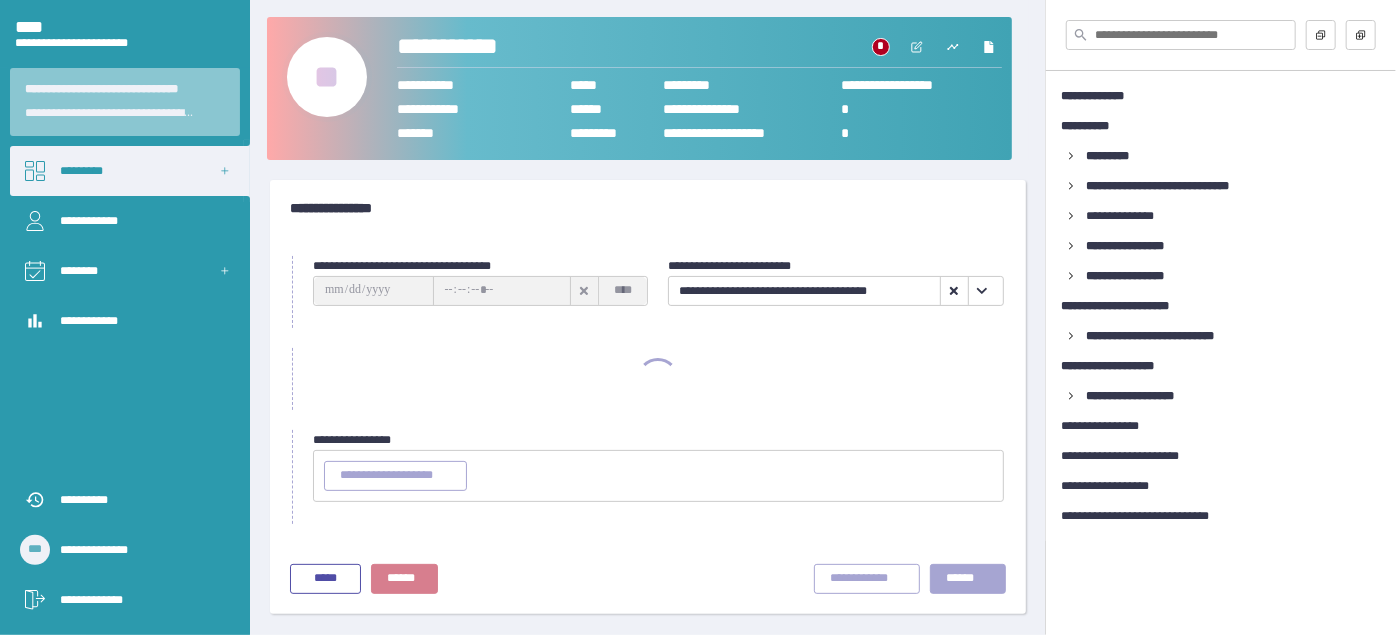 scroll, scrollTop: 0, scrollLeft: 0, axis: both 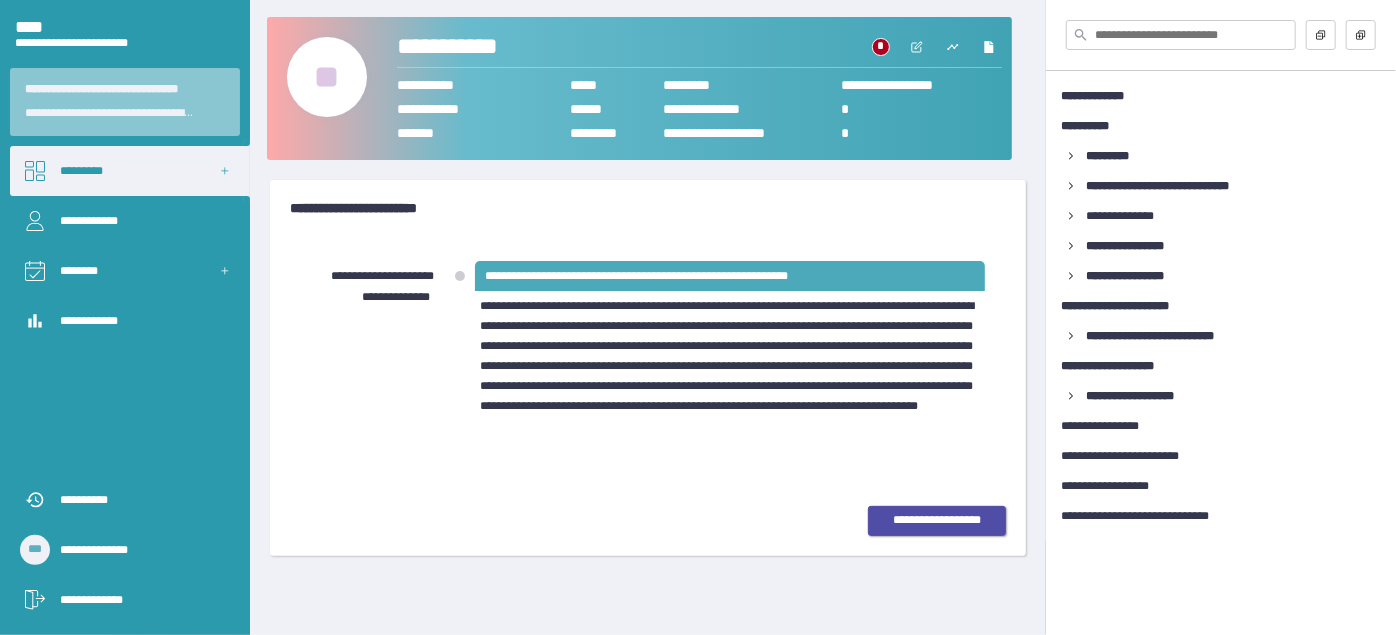 click on "**********" at bounding box center [937, 520] 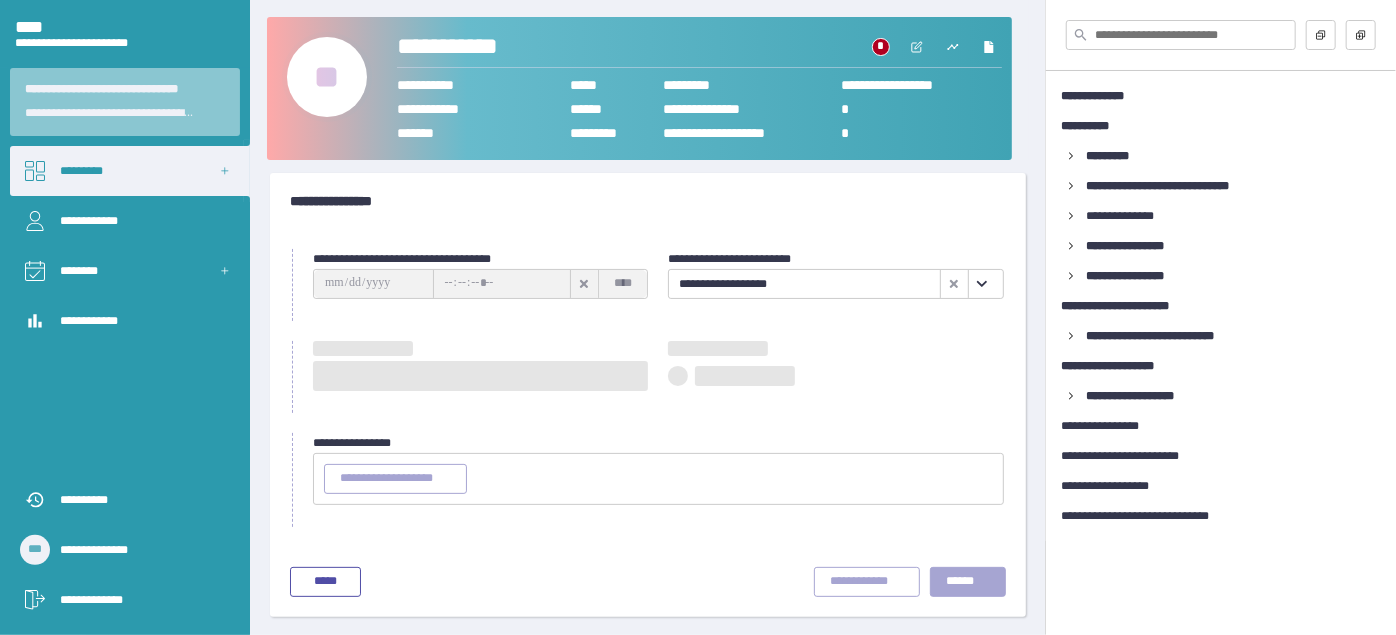 scroll, scrollTop: 8, scrollLeft: 0, axis: vertical 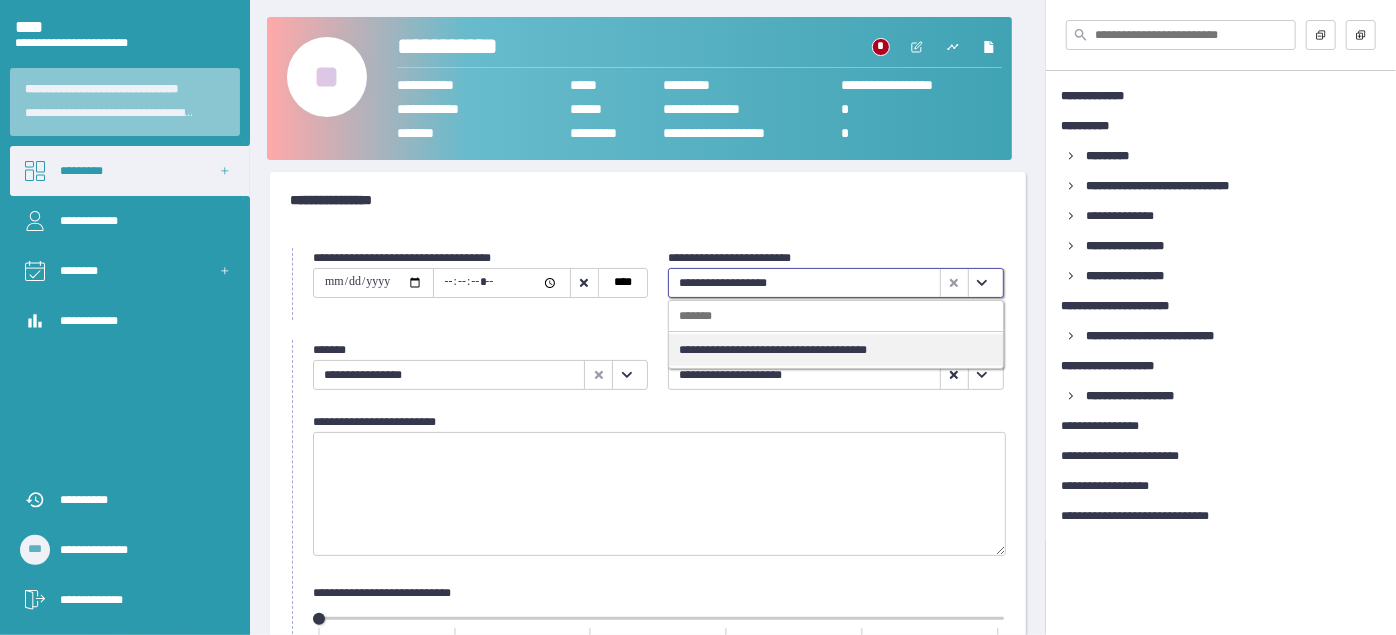 click at bounding box center [982, 283] 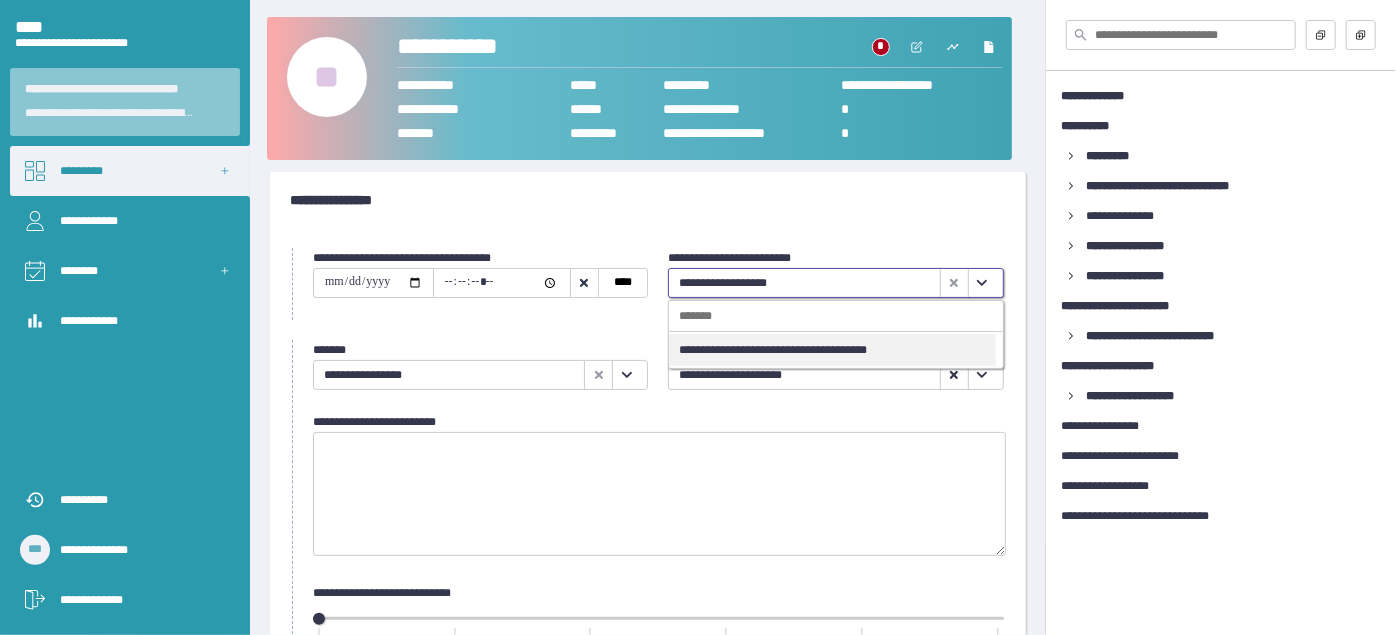 click on "**********" at bounding box center [832, 350] 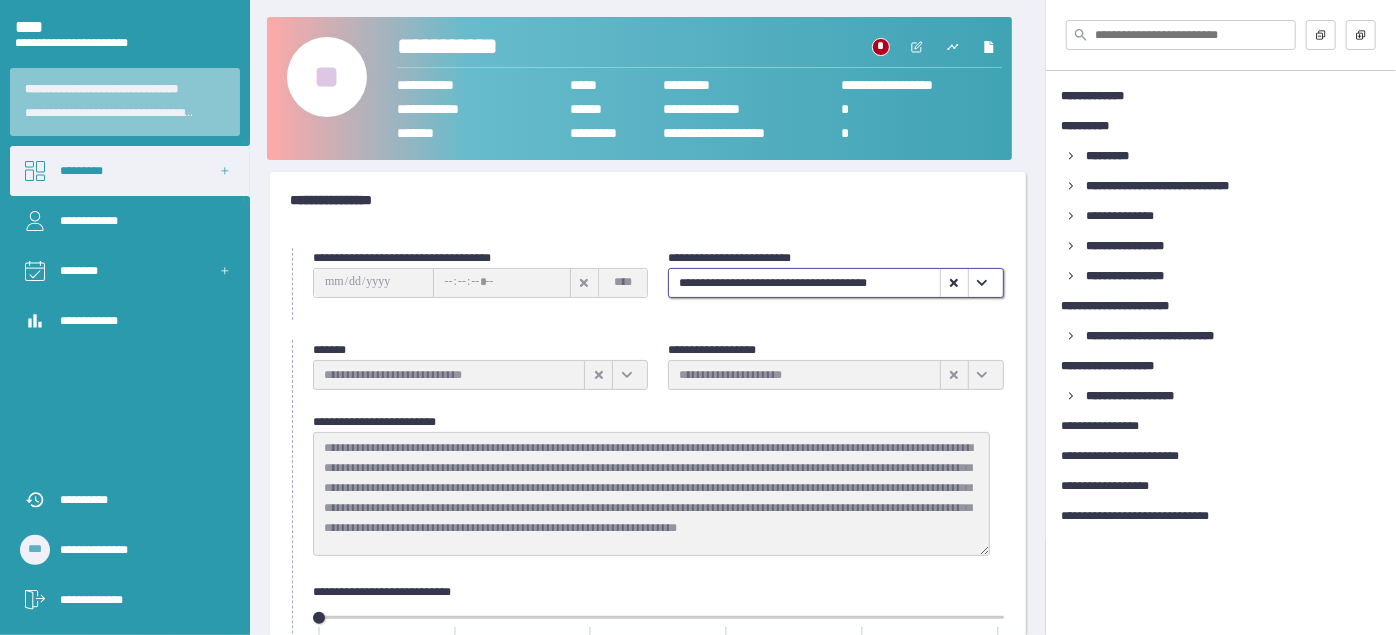 scroll, scrollTop: 418, scrollLeft: 0, axis: vertical 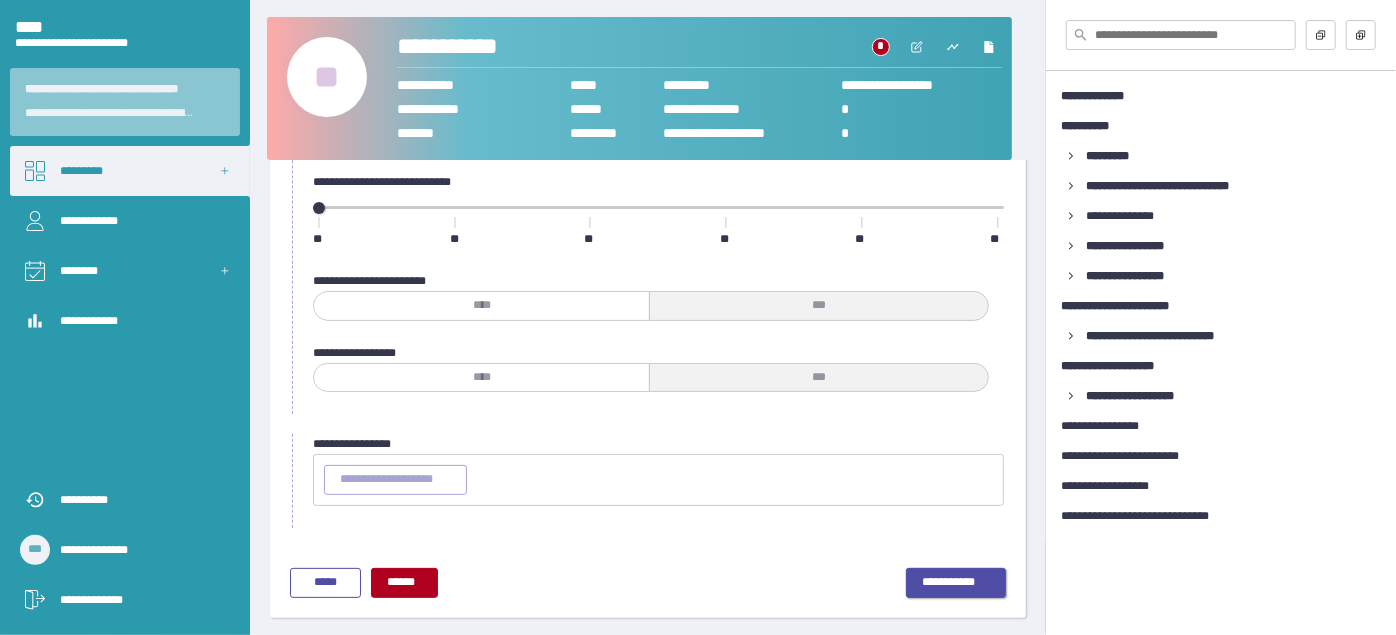 click on "**********" at bounding box center [956, 583] 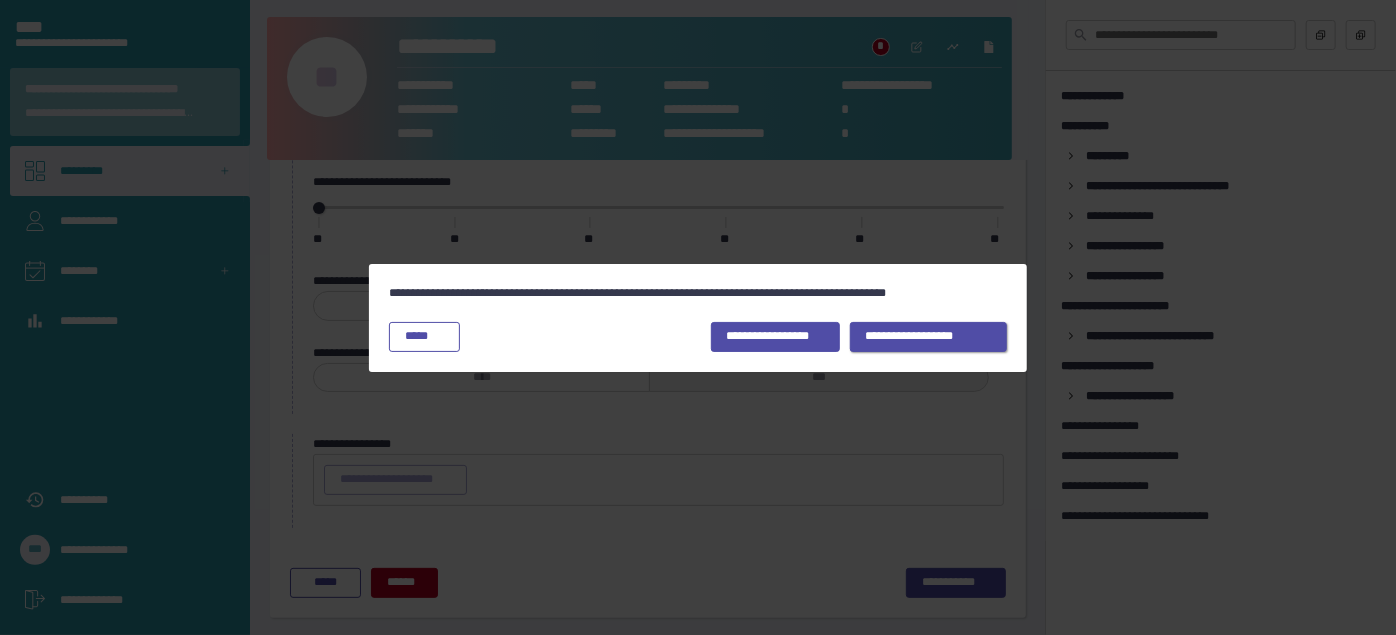 click on "**********" at bounding box center [929, 337] 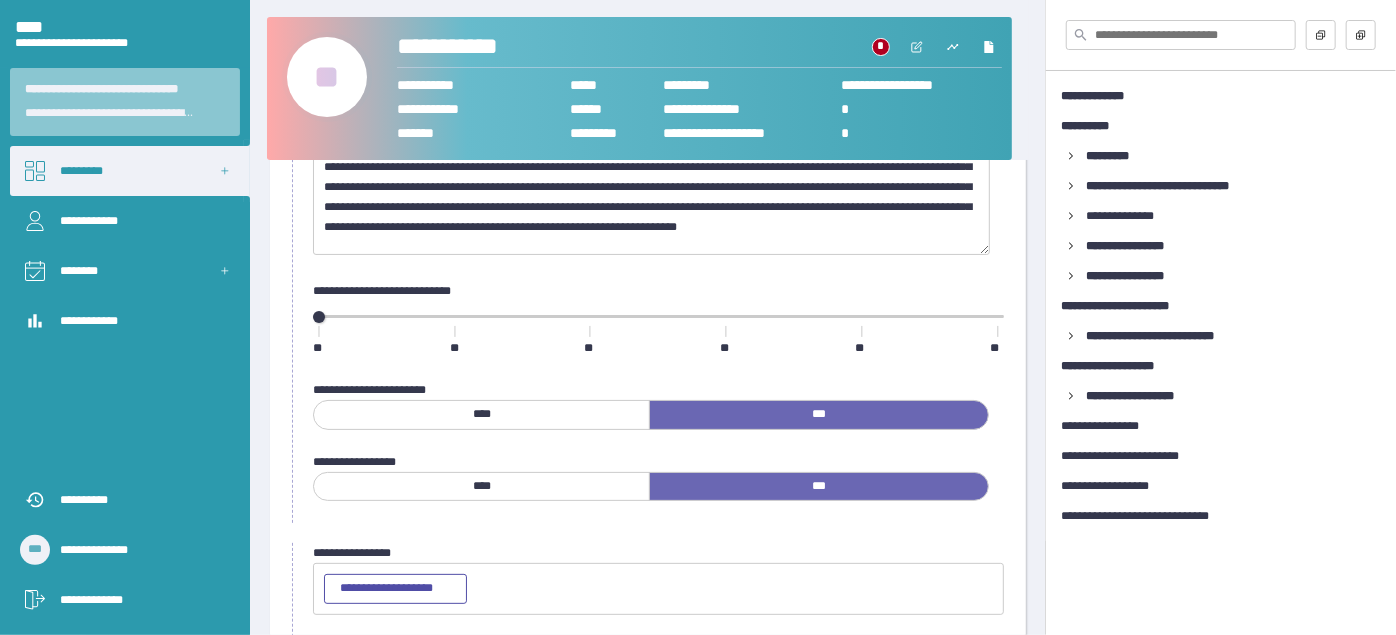 scroll, scrollTop: 236, scrollLeft: 0, axis: vertical 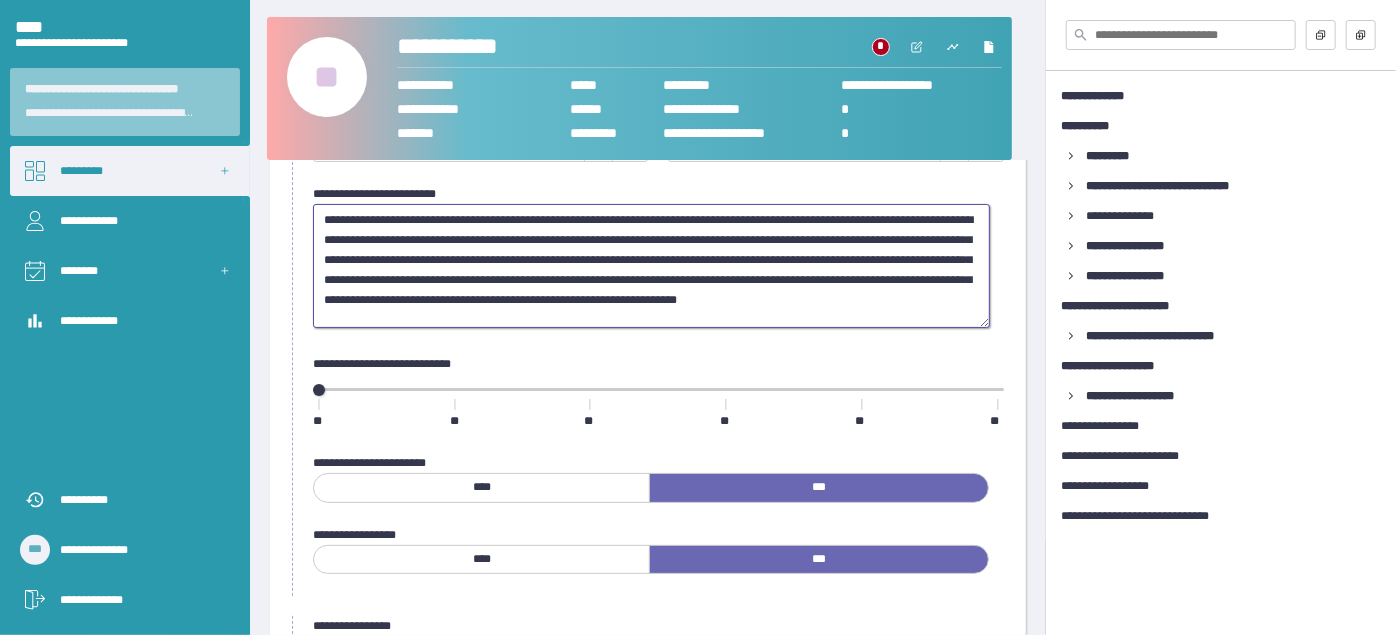 click on "**********" at bounding box center [651, 265] 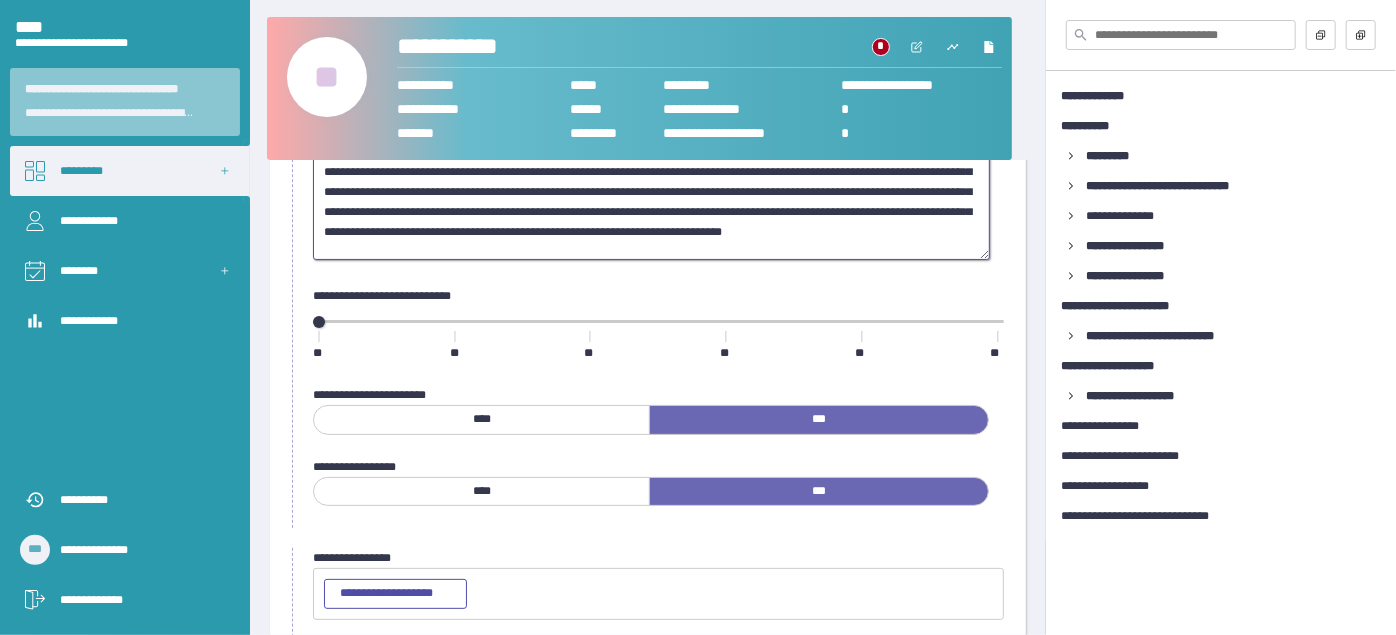 scroll, scrollTop: 418, scrollLeft: 0, axis: vertical 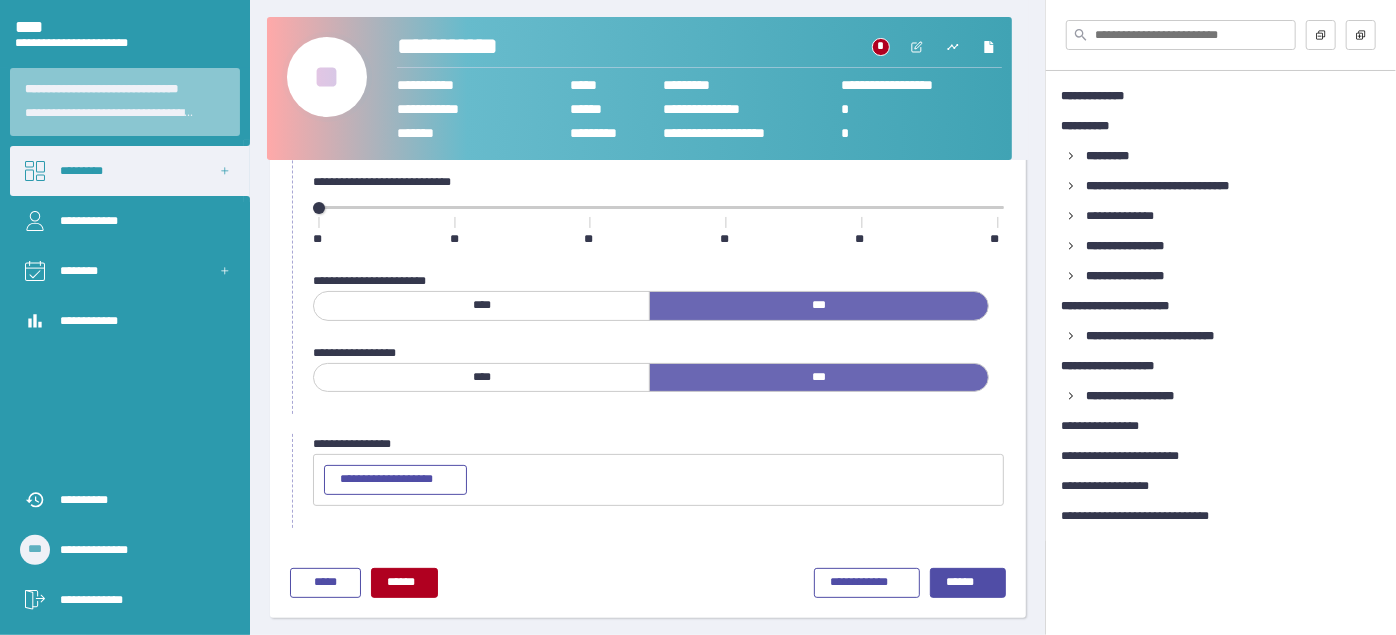 type on "**********" 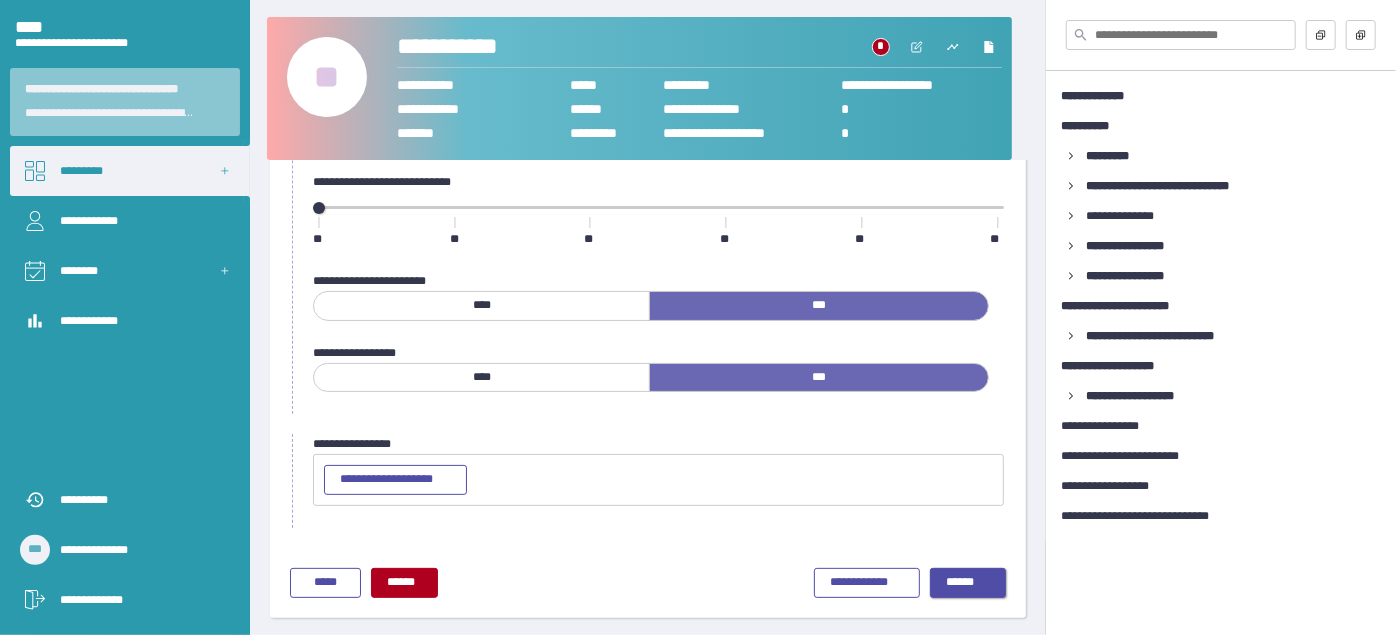 click on "******" at bounding box center (968, 583) 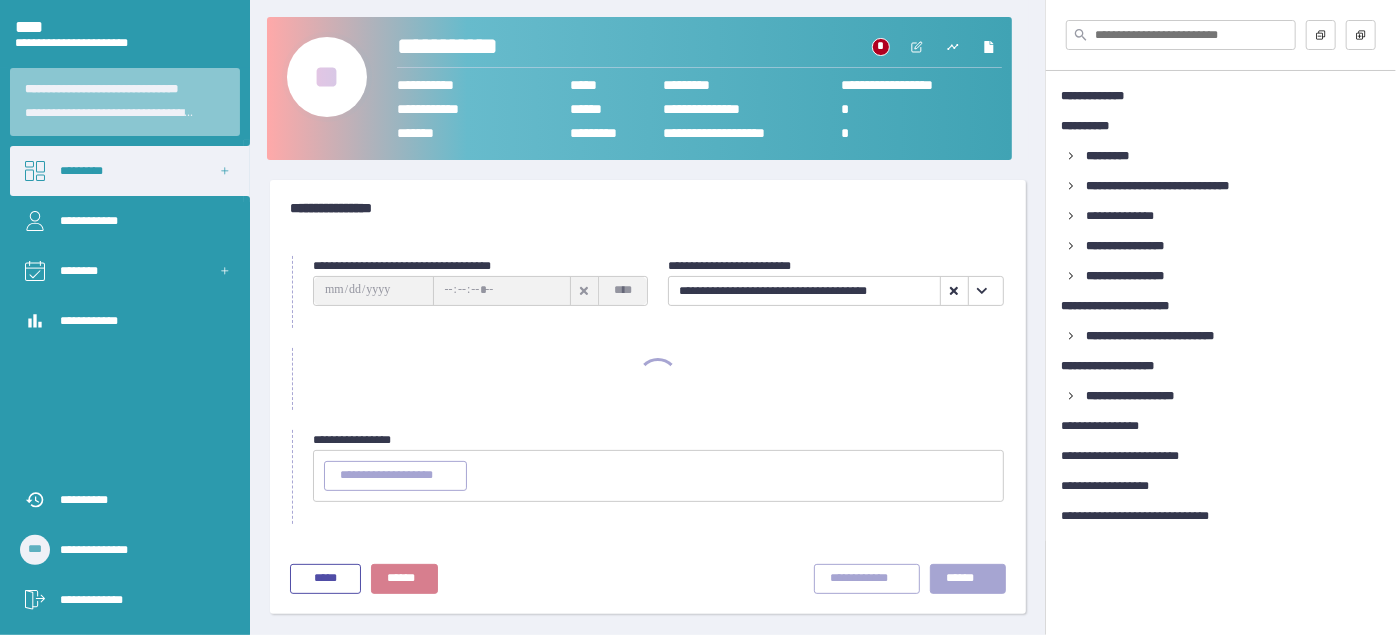 scroll, scrollTop: 0, scrollLeft: 0, axis: both 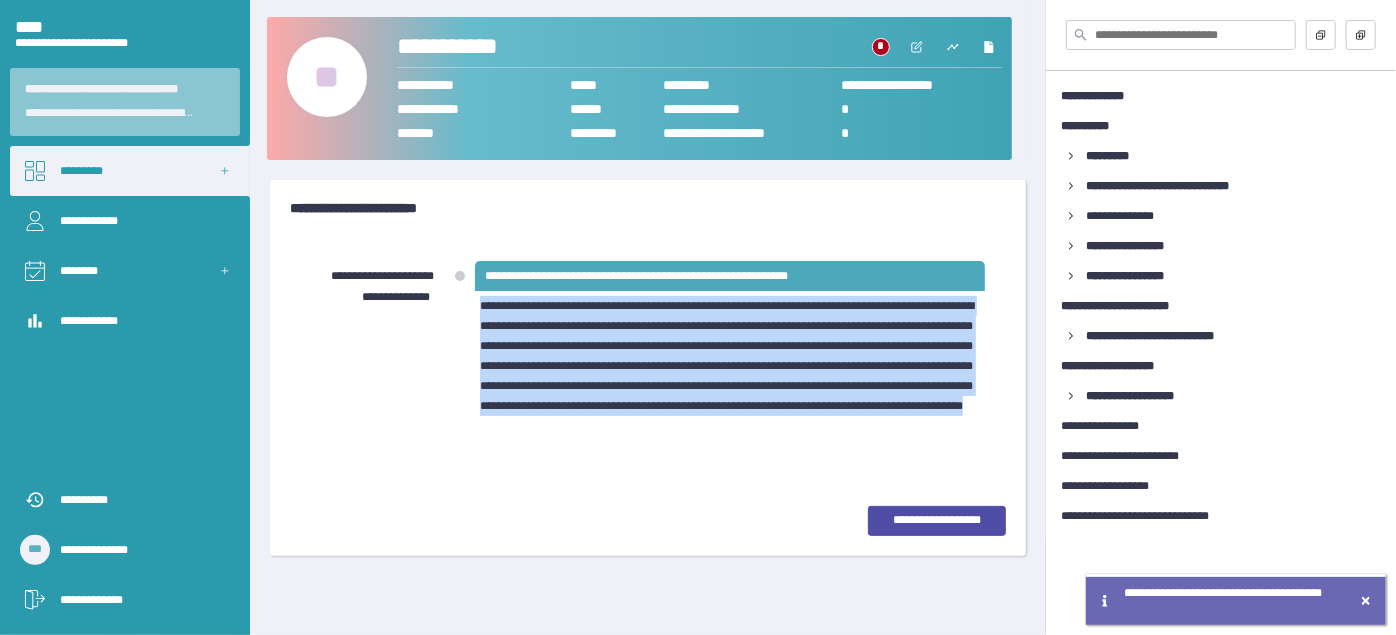 drag, startPoint x: 481, startPoint y: 306, endPoint x: 784, endPoint y: 450, distance: 335.47726 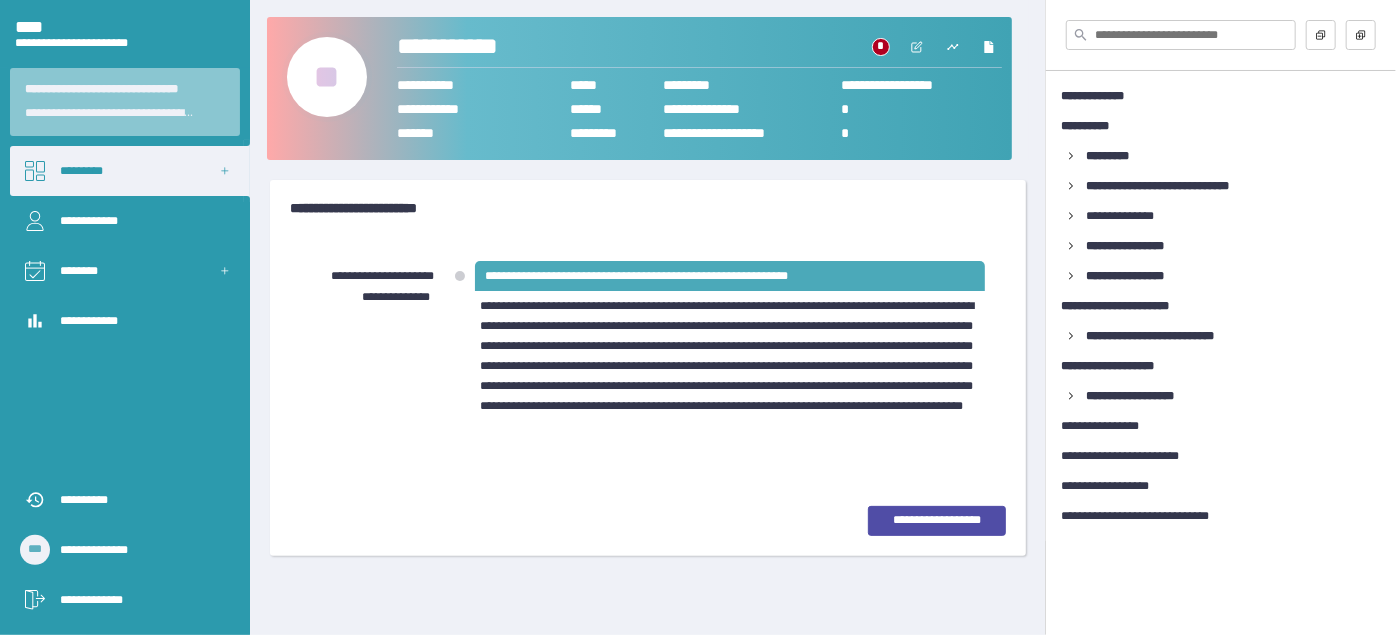 click on "**********" at bounding box center (648, 208) 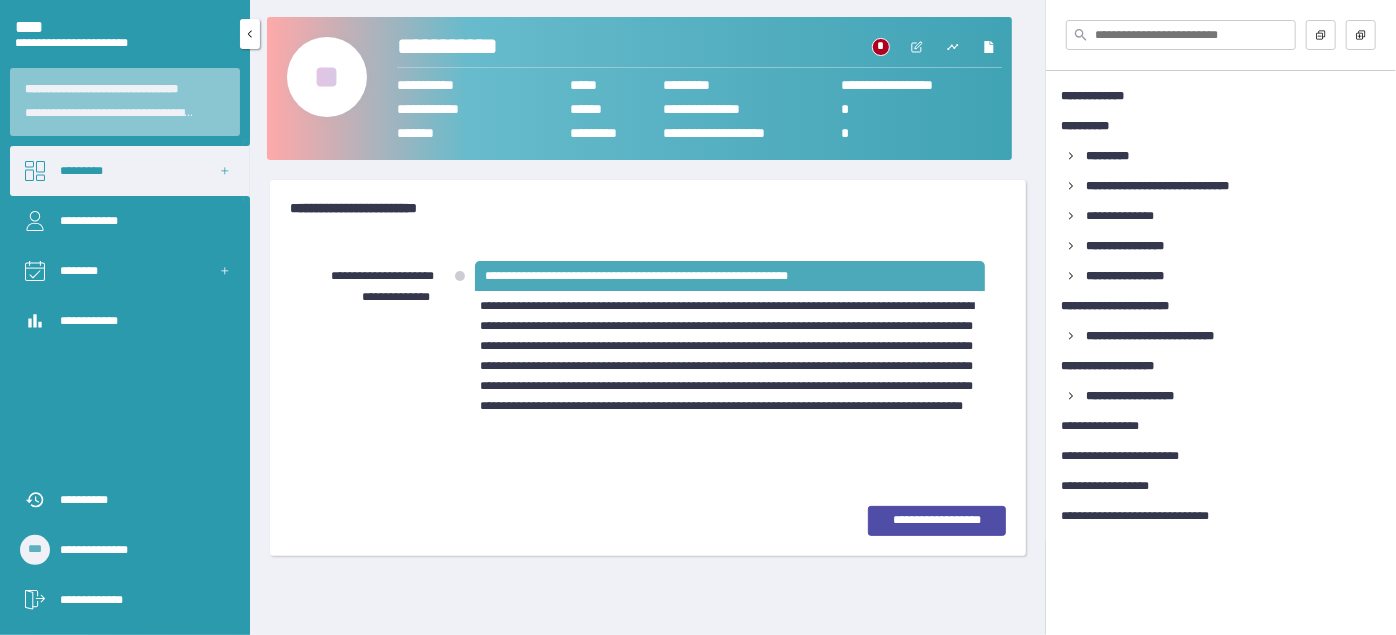 click on "*********" at bounding box center [130, 171] 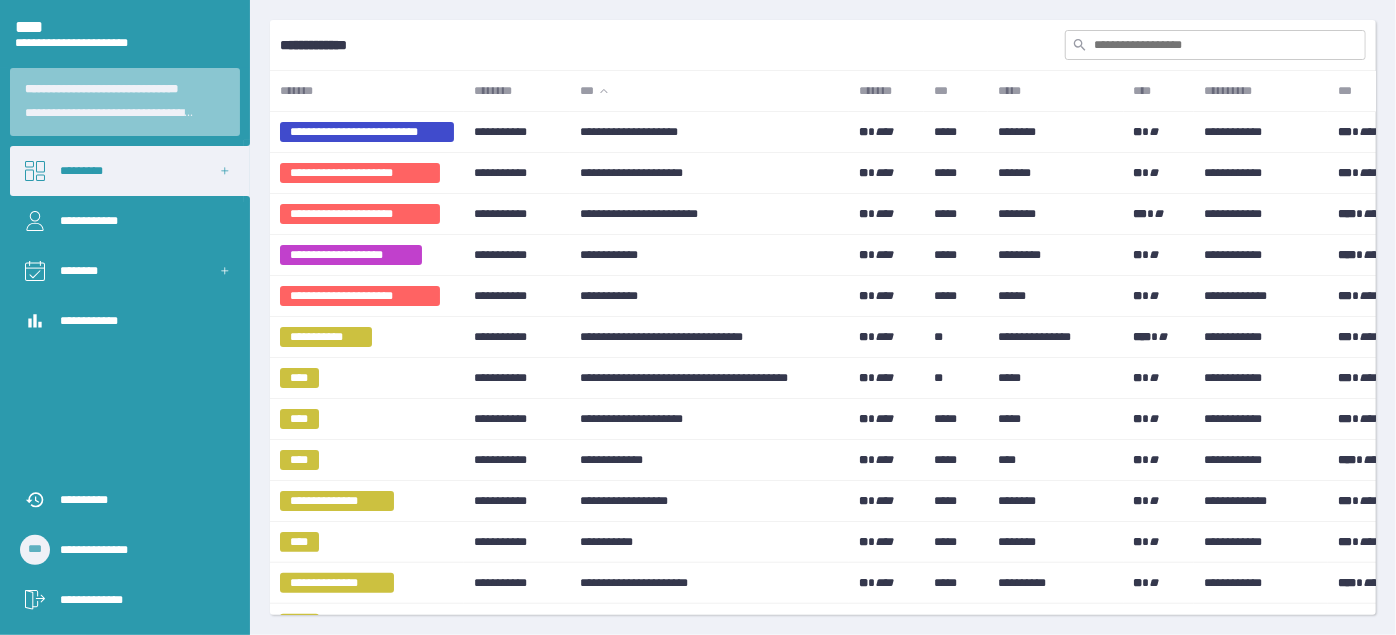 click at bounding box center (1215, 45) 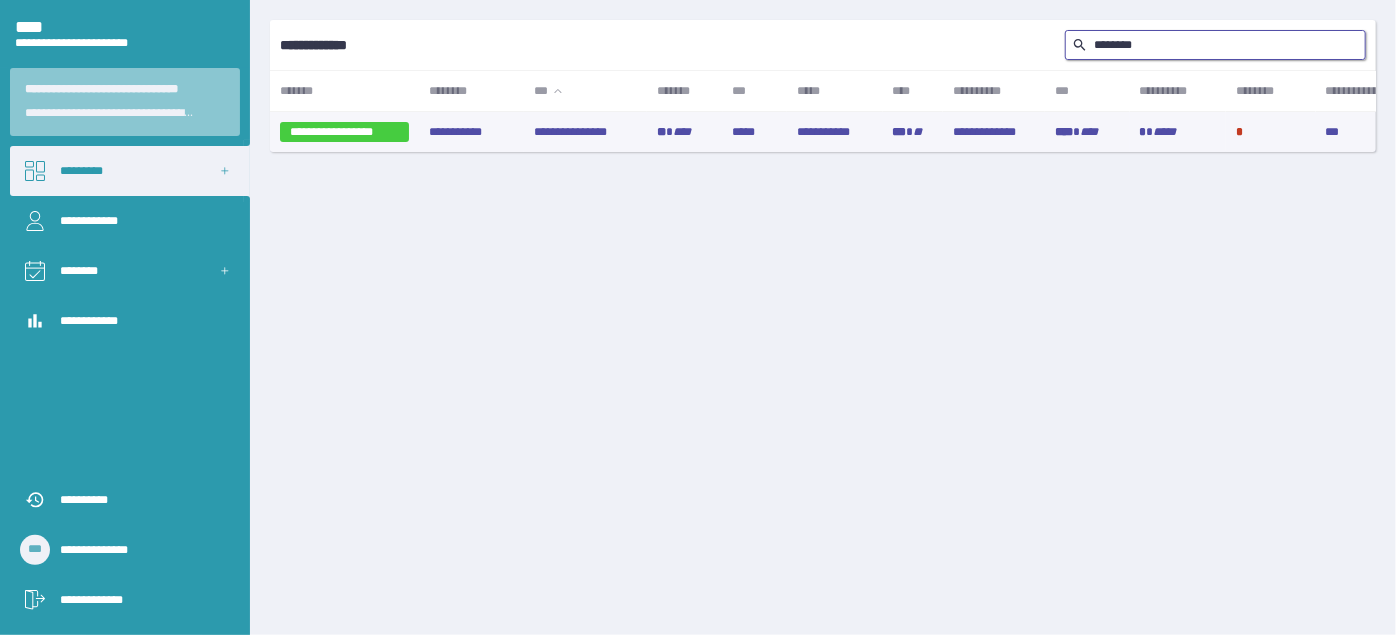 type on "********" 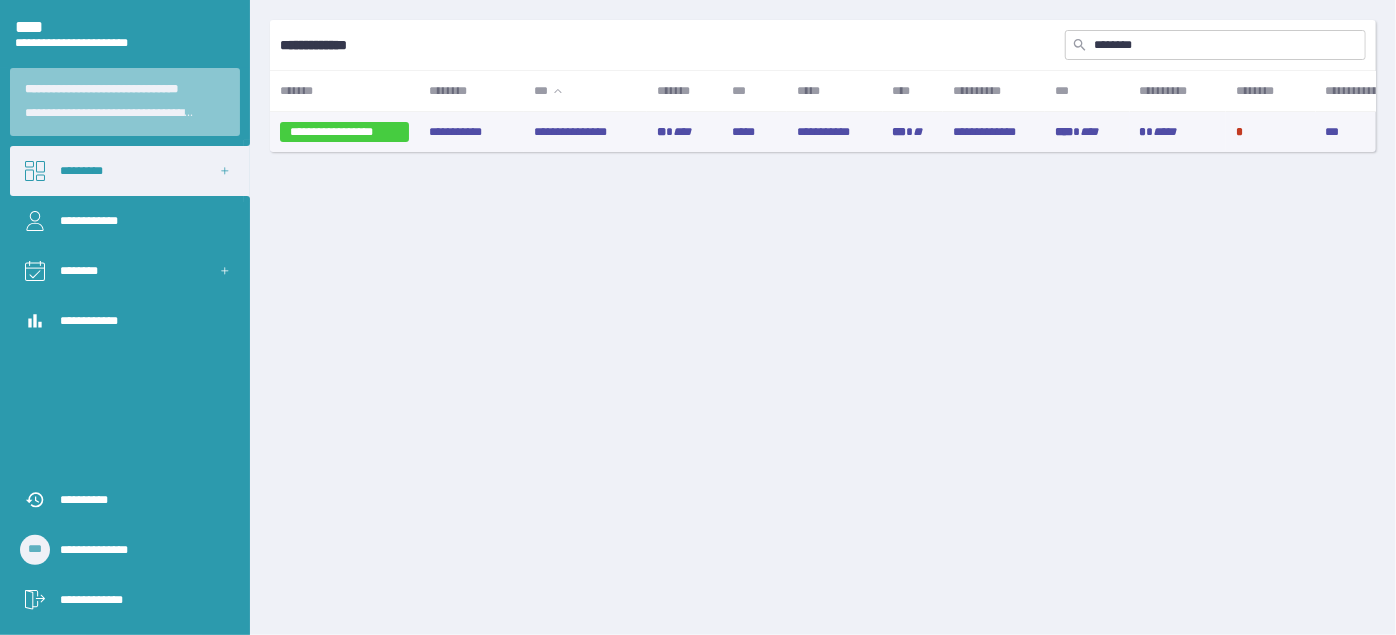click on "**   ****" at bounding box center (684, 132) 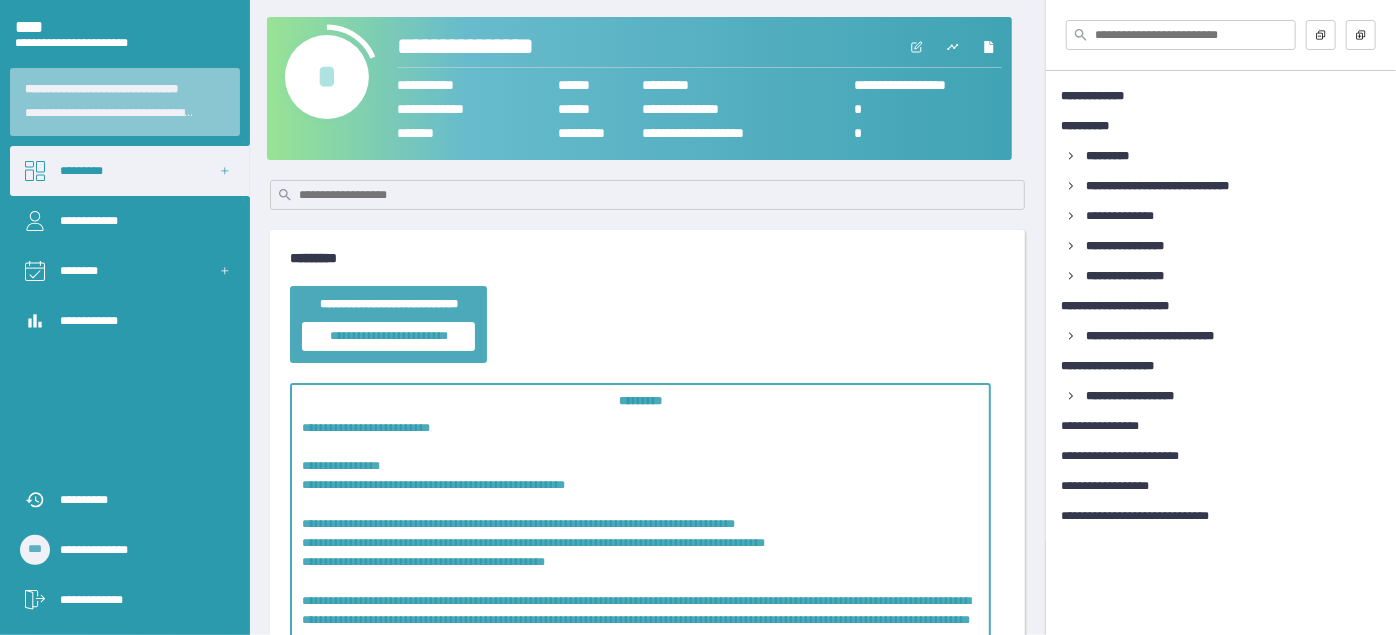 click on "•" at bounding box center [327, 77] 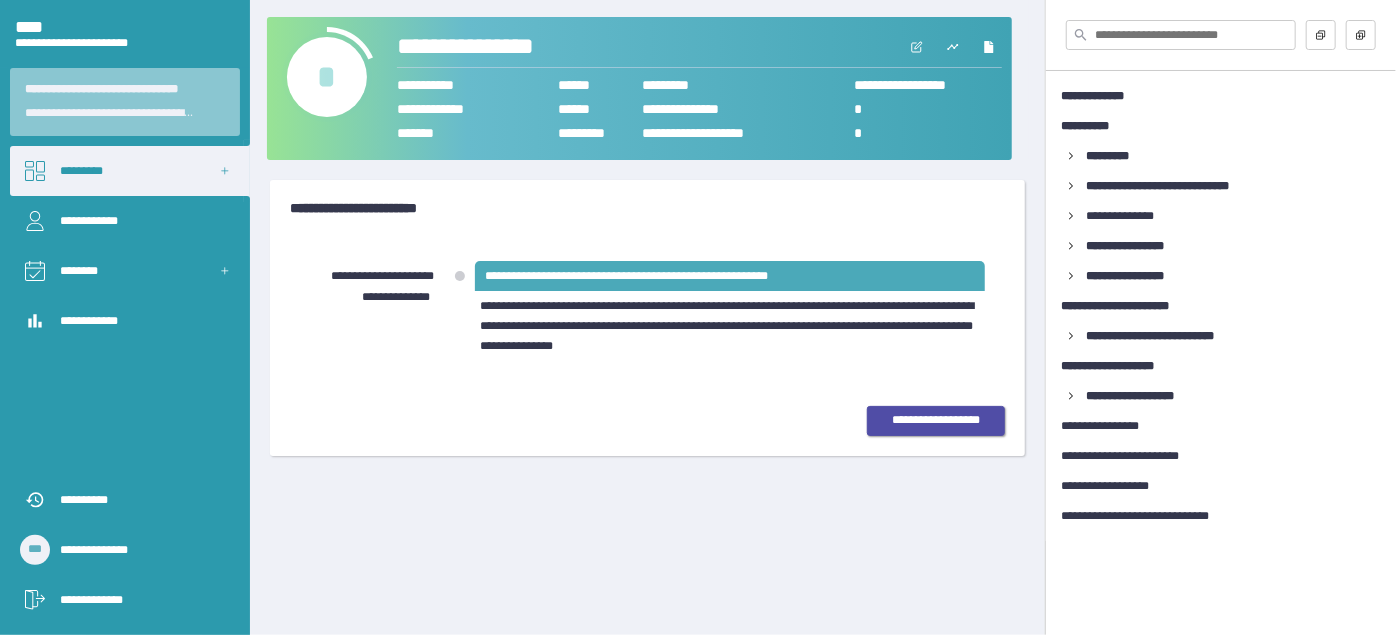 click on "••••••••••••••••••" at bounding box center (936, 420) 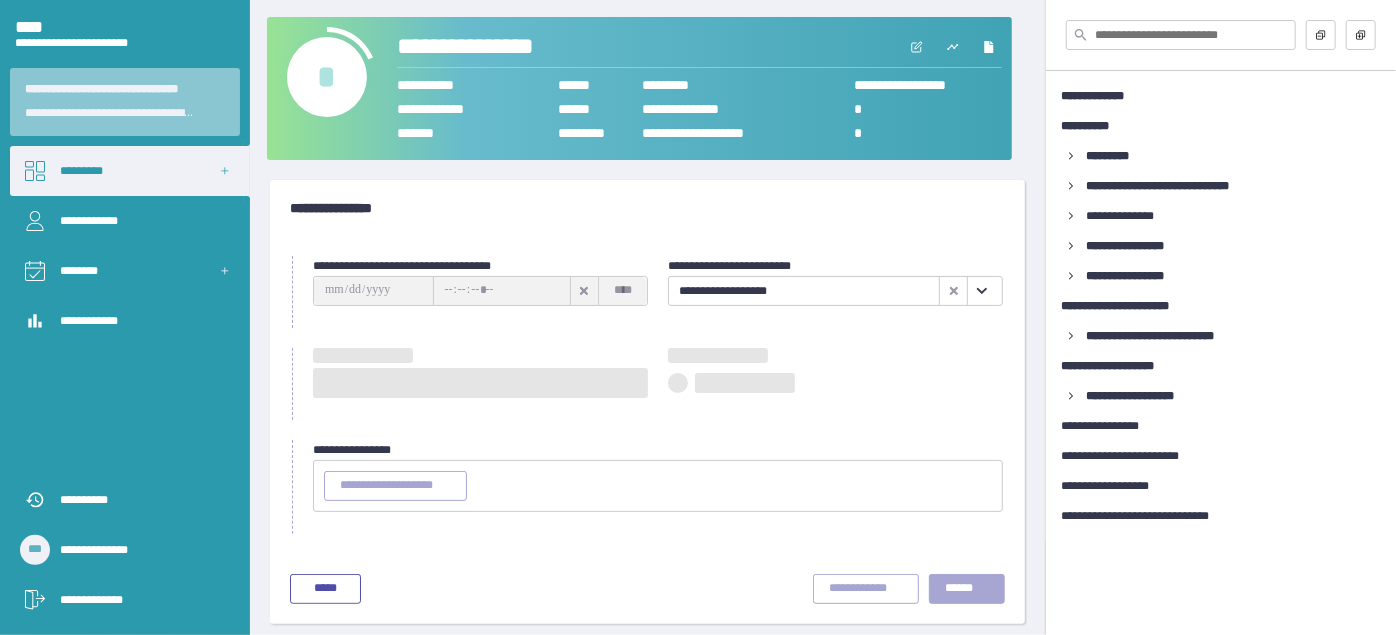 click at bounding box center (981, 291) 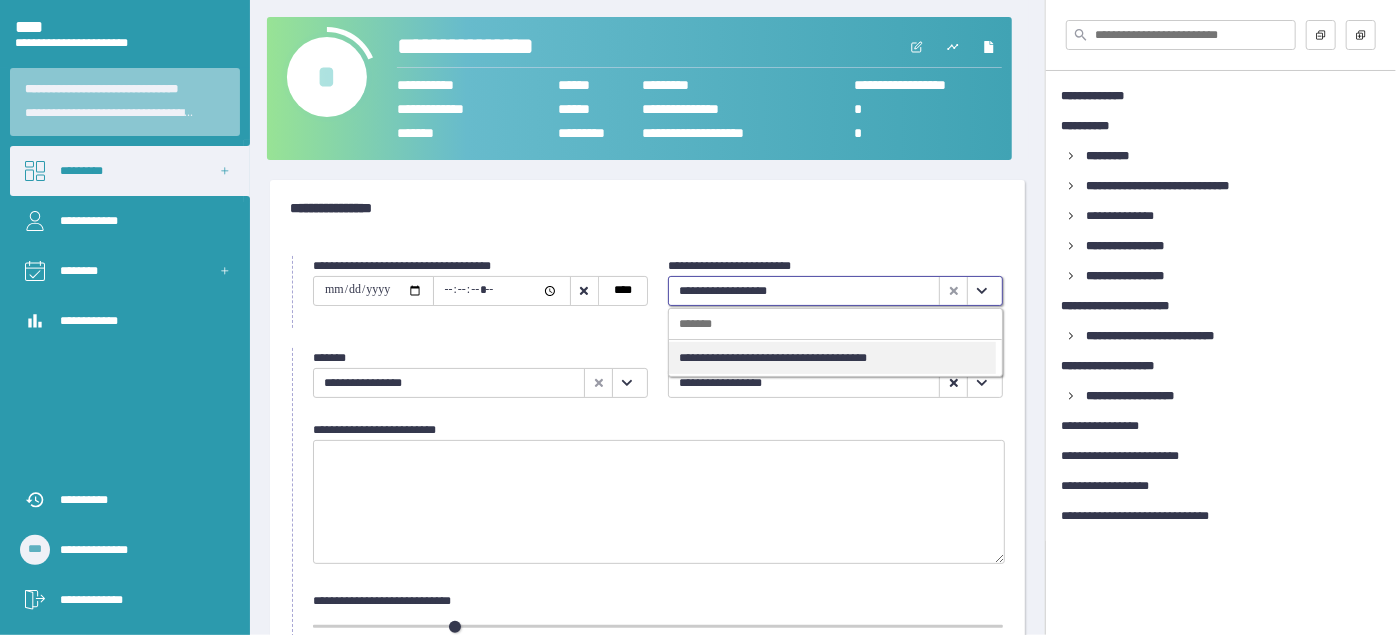 click on "••••••••••••••••••••••••••••••••••••••" at bounding box center [832, 358] 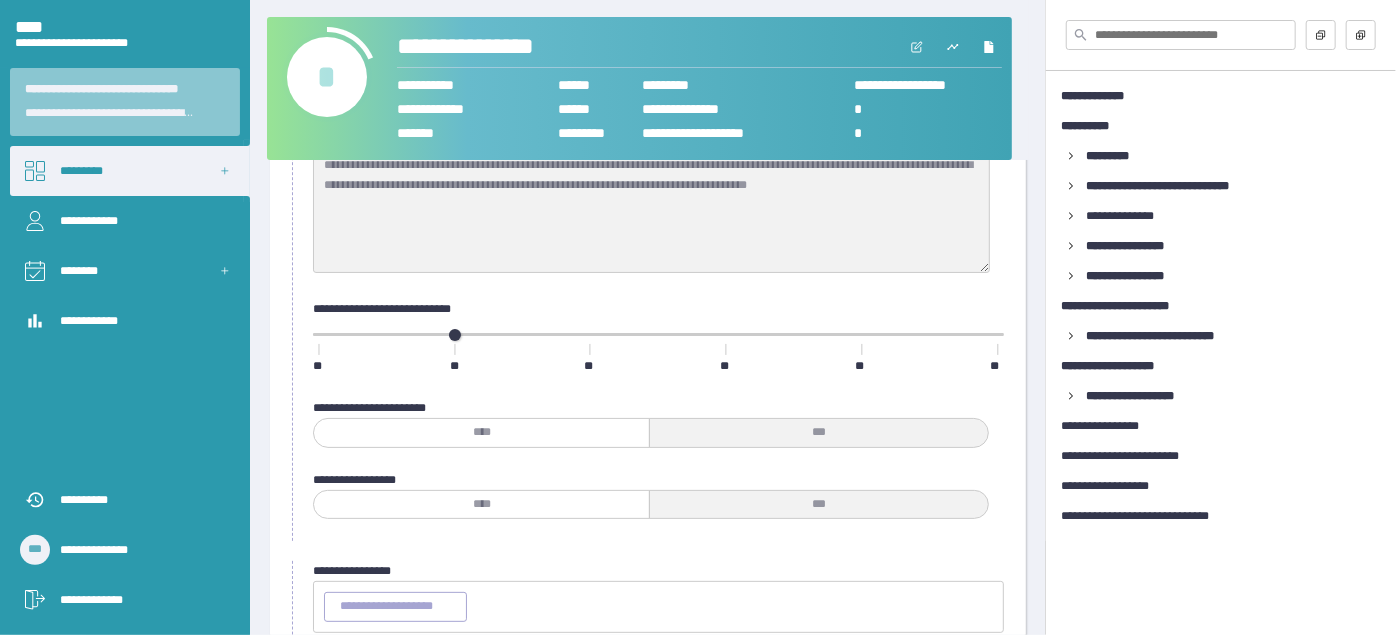 scroll, scrollTop: 371, scrollLeft: 0, axis: vertical 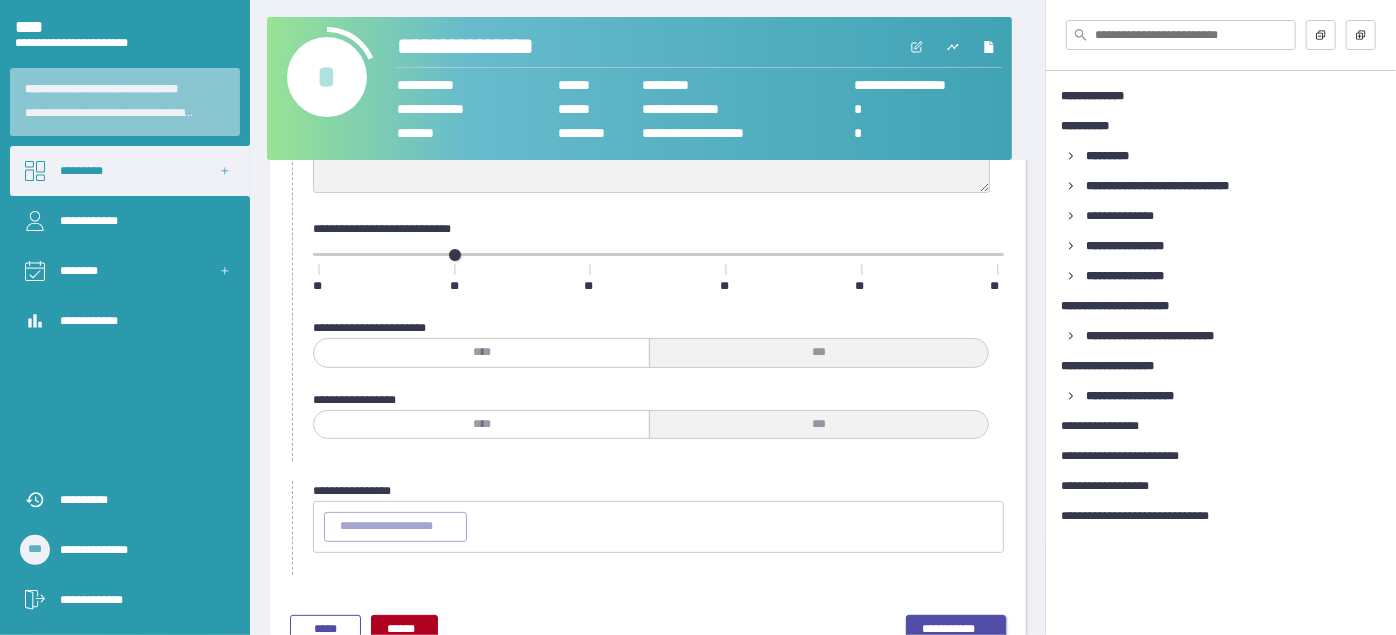 click on "•••••••••••" at bounding box center (956, 630) 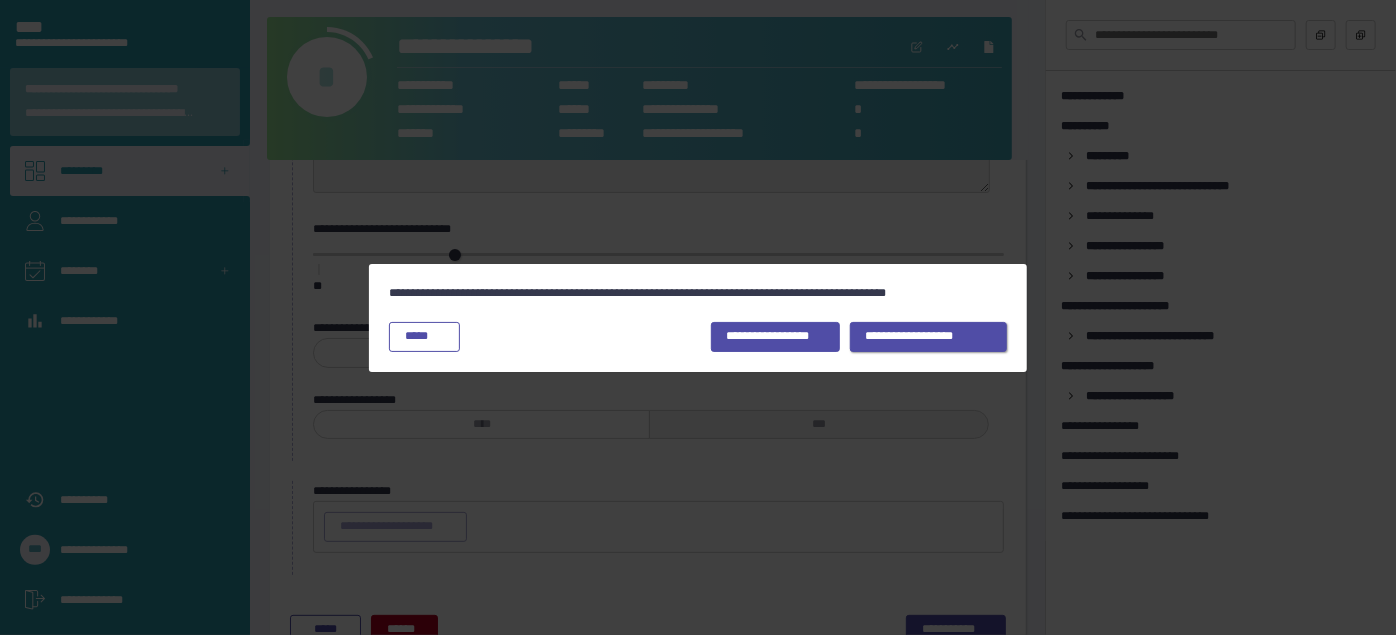 click on "••••••••••••••••••" at bounding box center (775, 337) 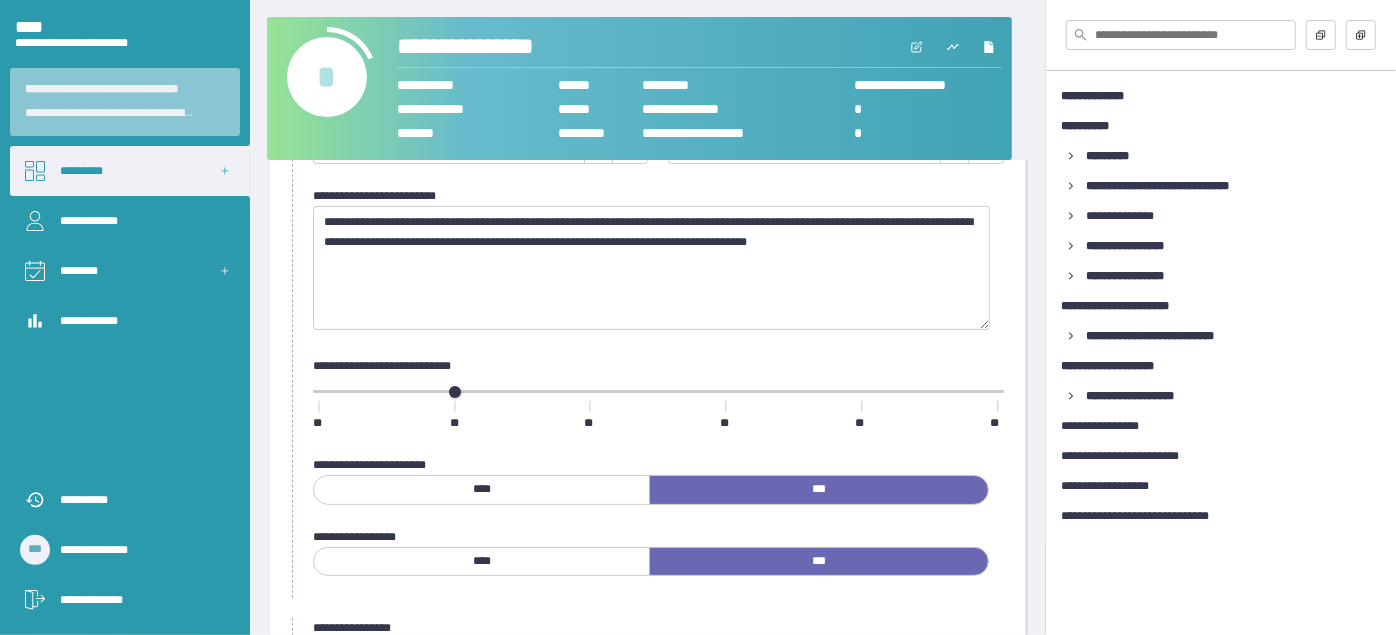 scroll, scrollTop: 189, scrollLeft: 0, axis: vertical 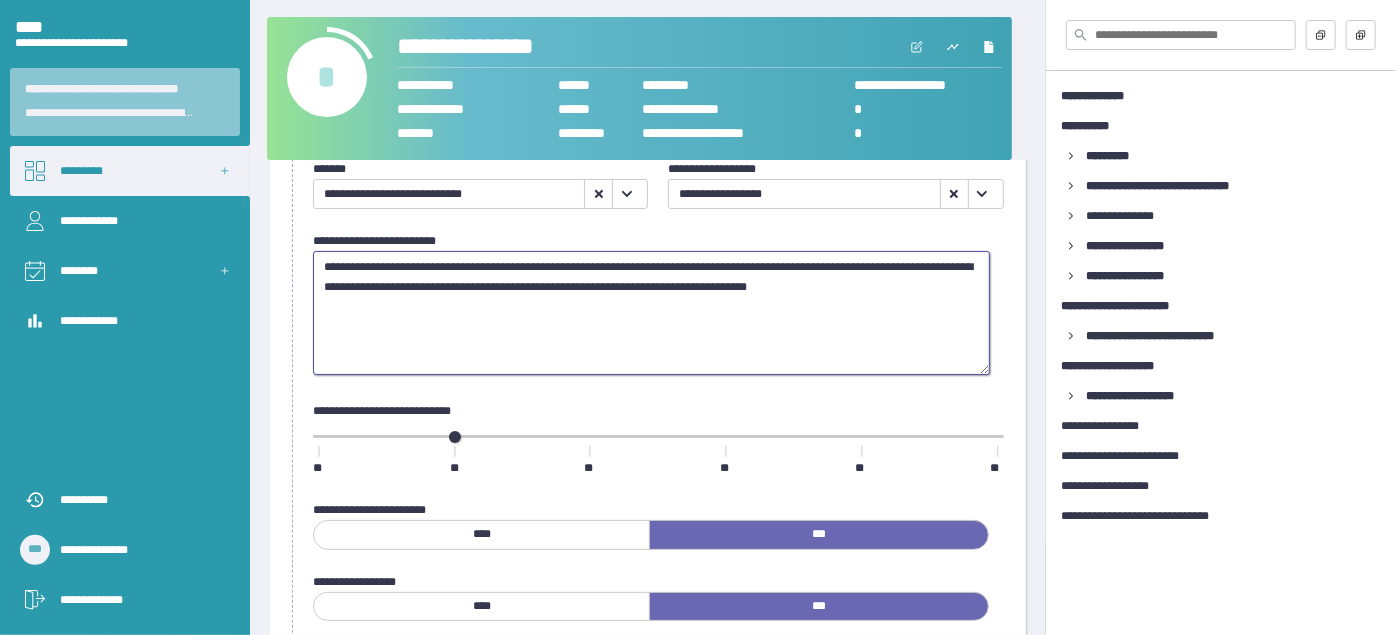 click on "**********" at bounding box center (651, 312) 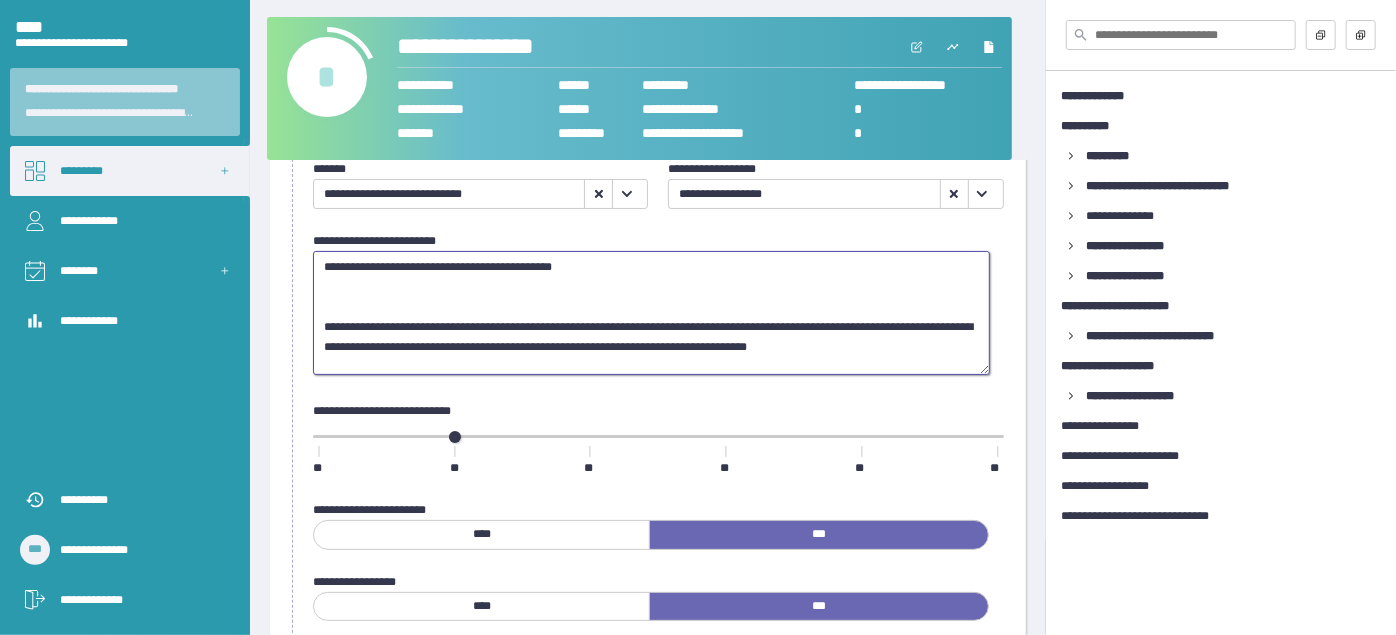 type on "**********" 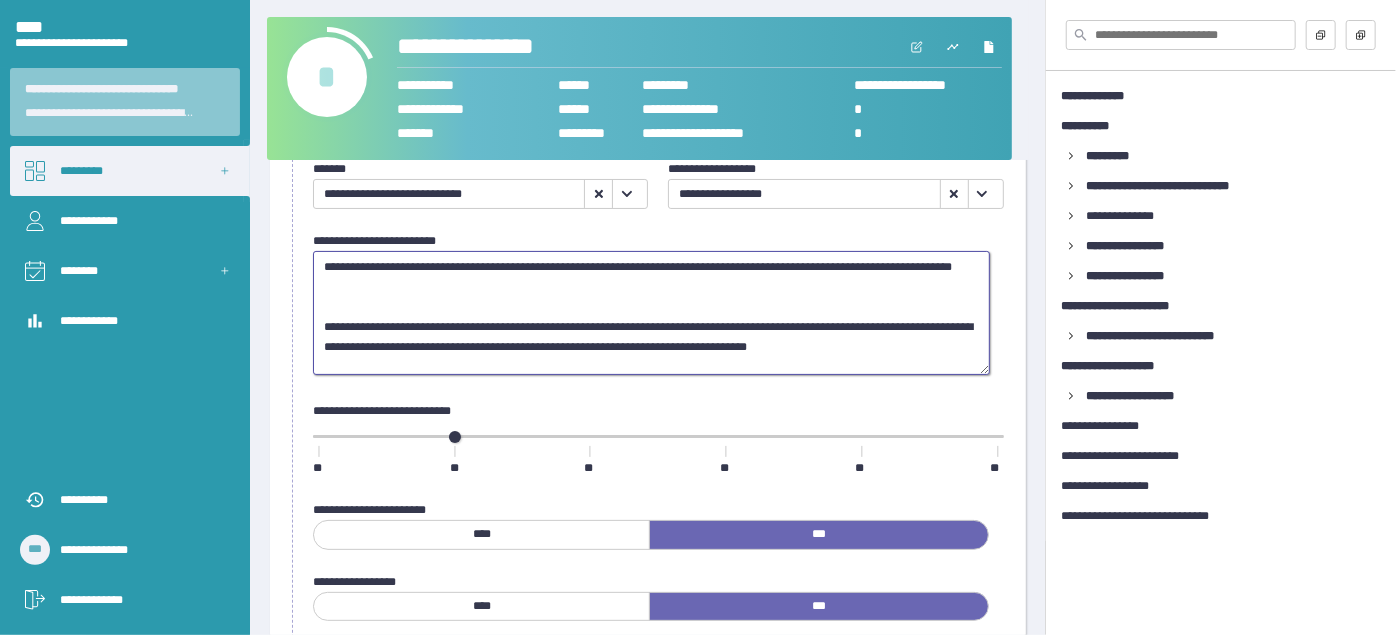 scroll, scrollTop: 27, scrollLeft: 0, axis: vertical 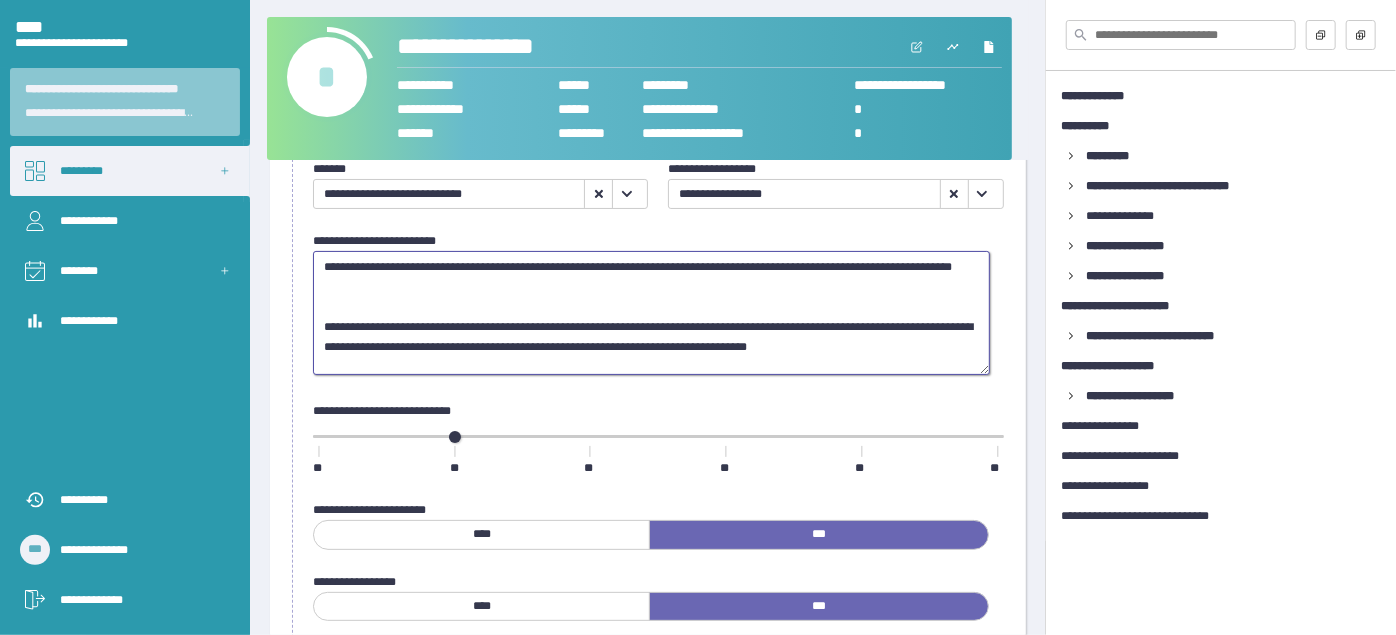 click on "**********" at bounding box center (651, 312) 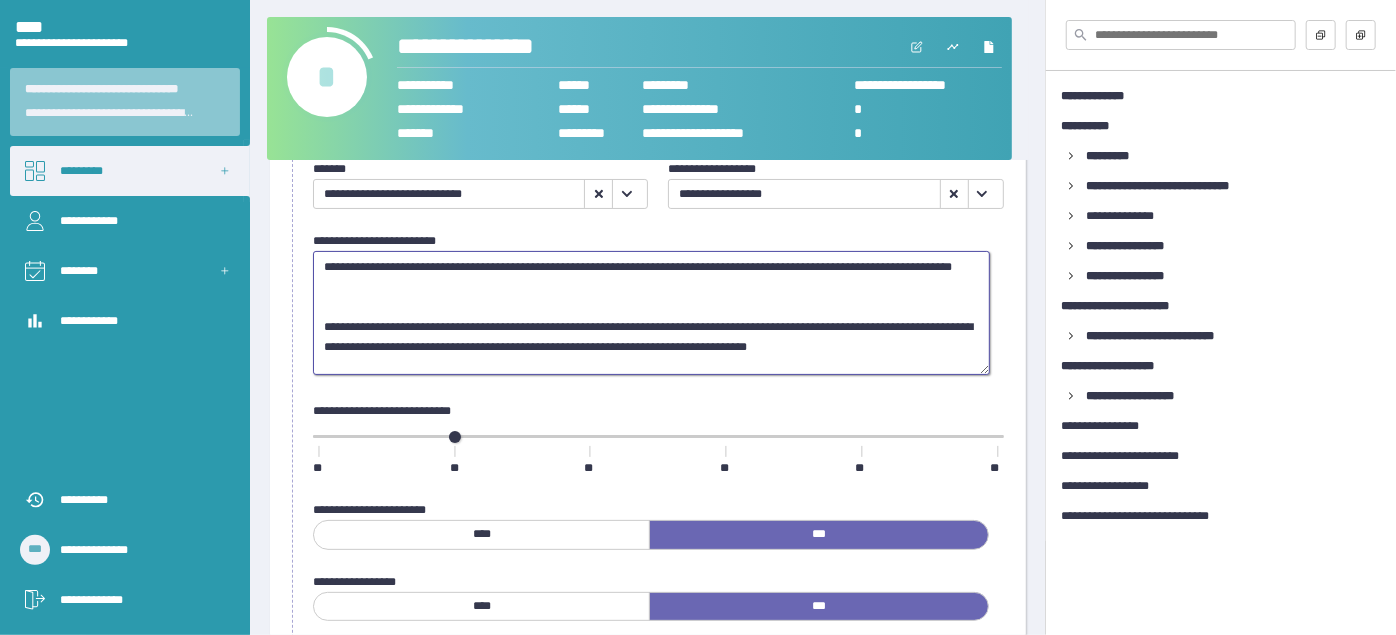 scroll, scrollTop: 26, scrollLeft: 0, axis: vertical 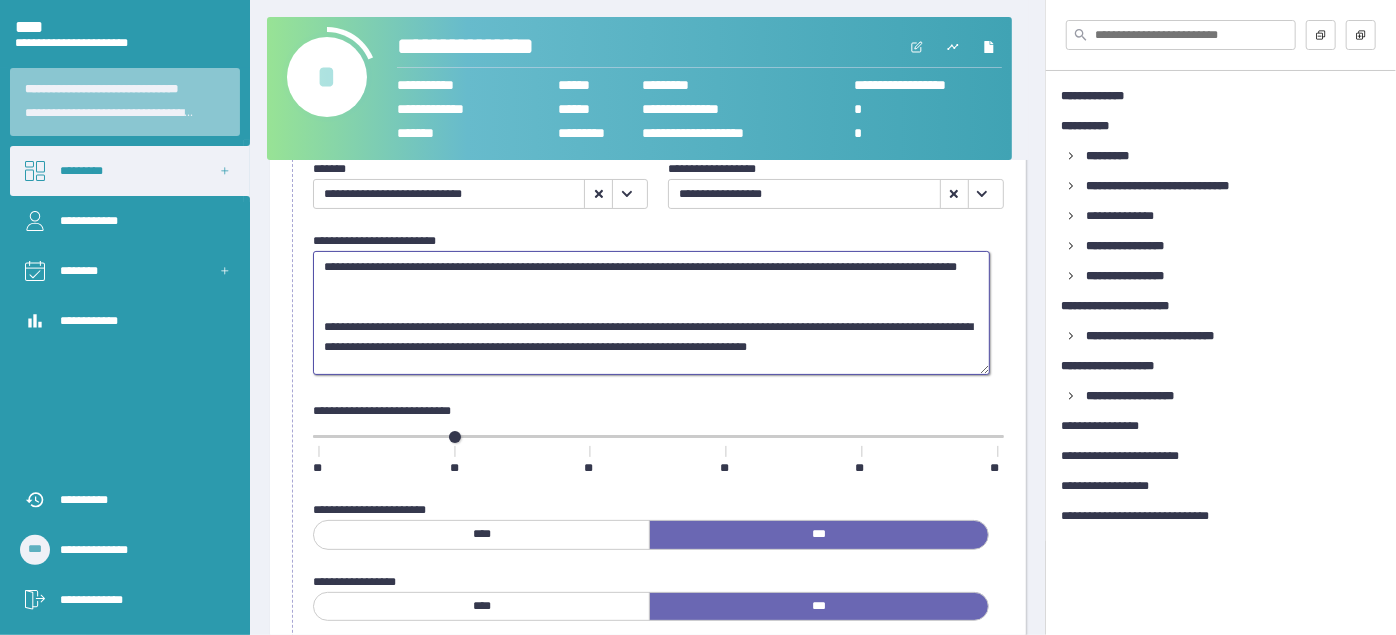 paste on "**********" 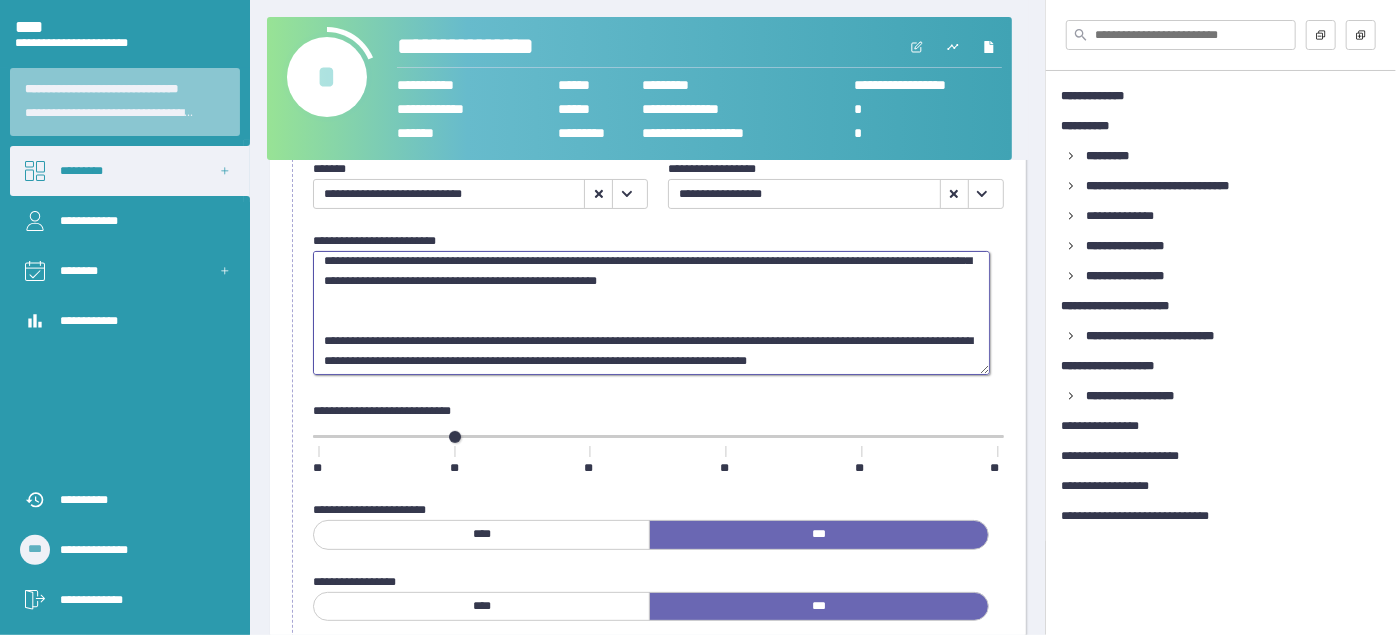 click on "**********" at bounding box center [651, 312] 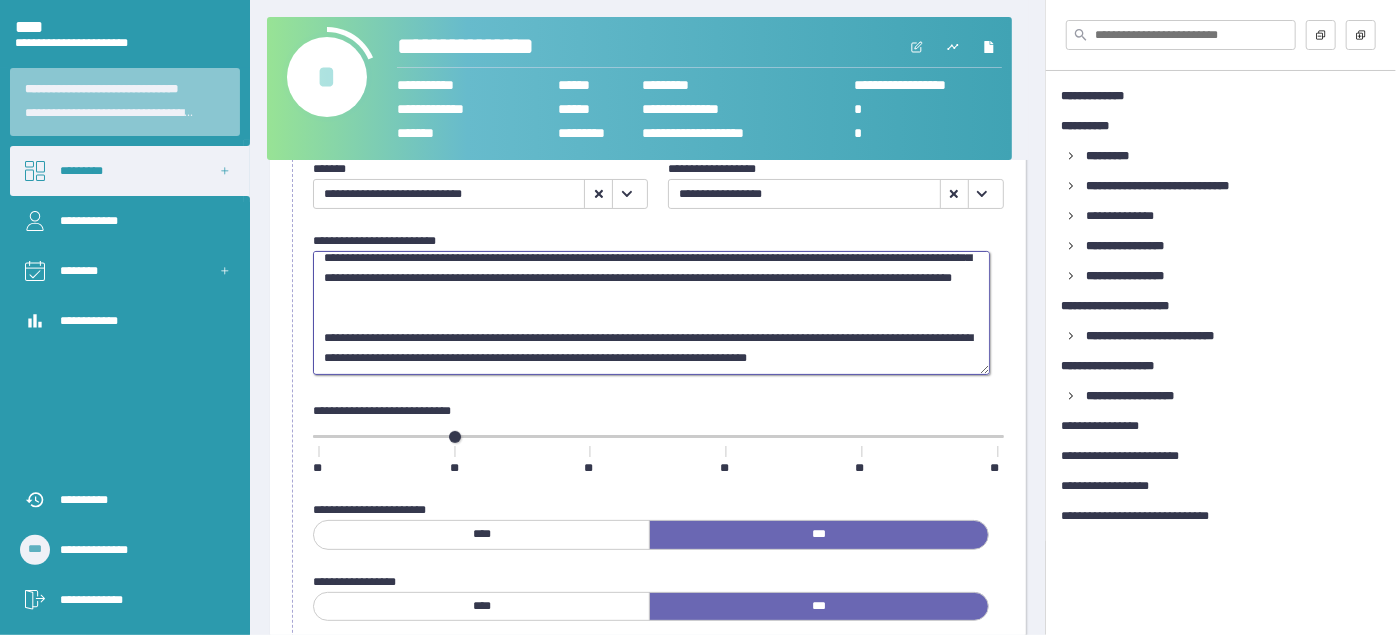 scroll, scrollTop: 67, scrollLeft: 0, axis: vertical 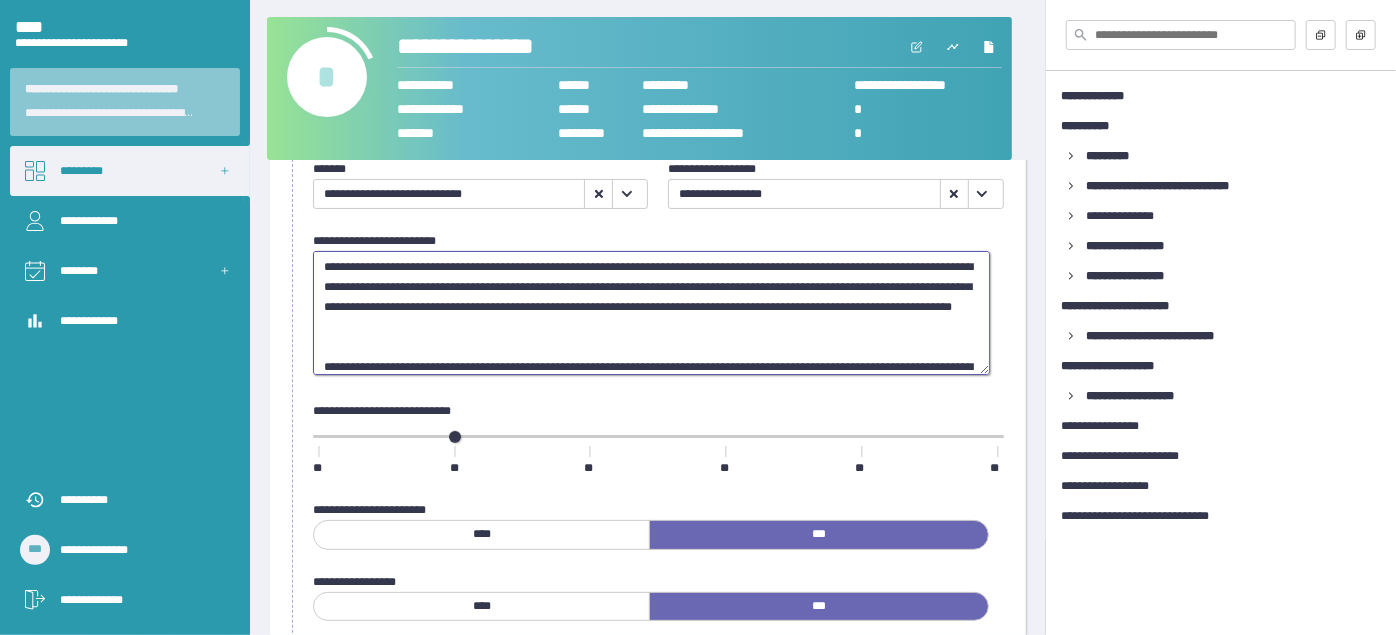 click on "**********" at bounding box center [651, 312] 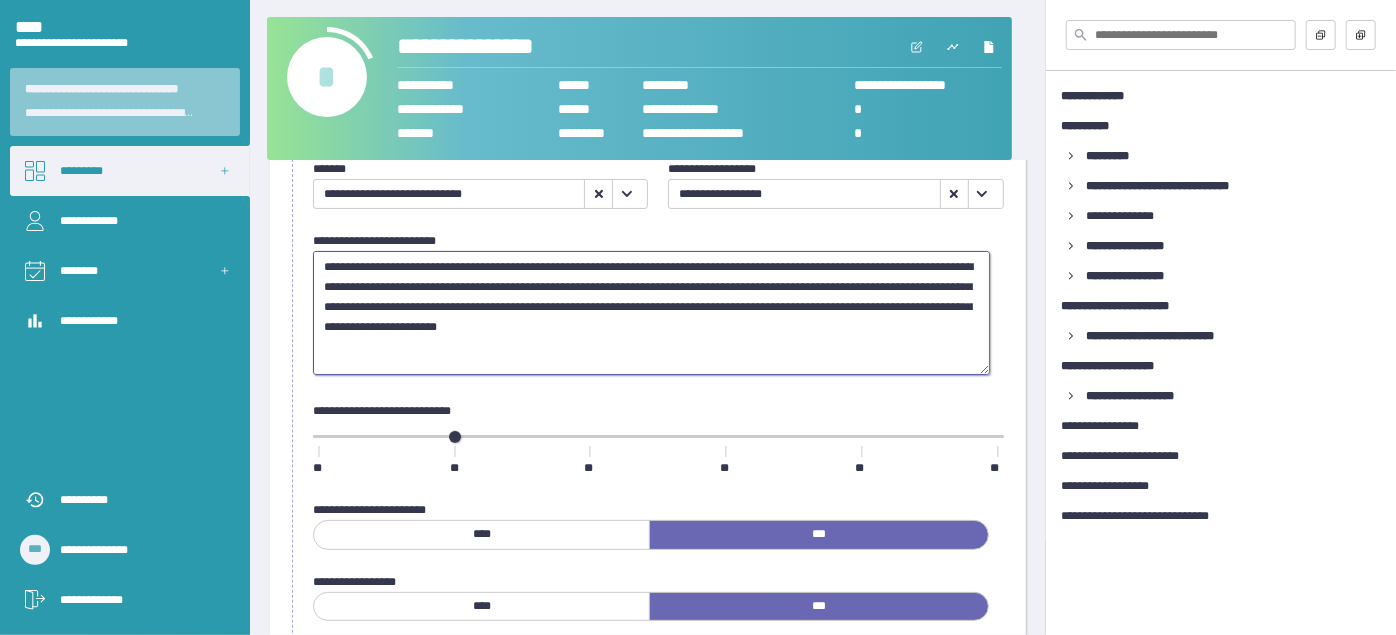 scroll, scrollTop: 67, scrollLeft: 0, axis: vertical 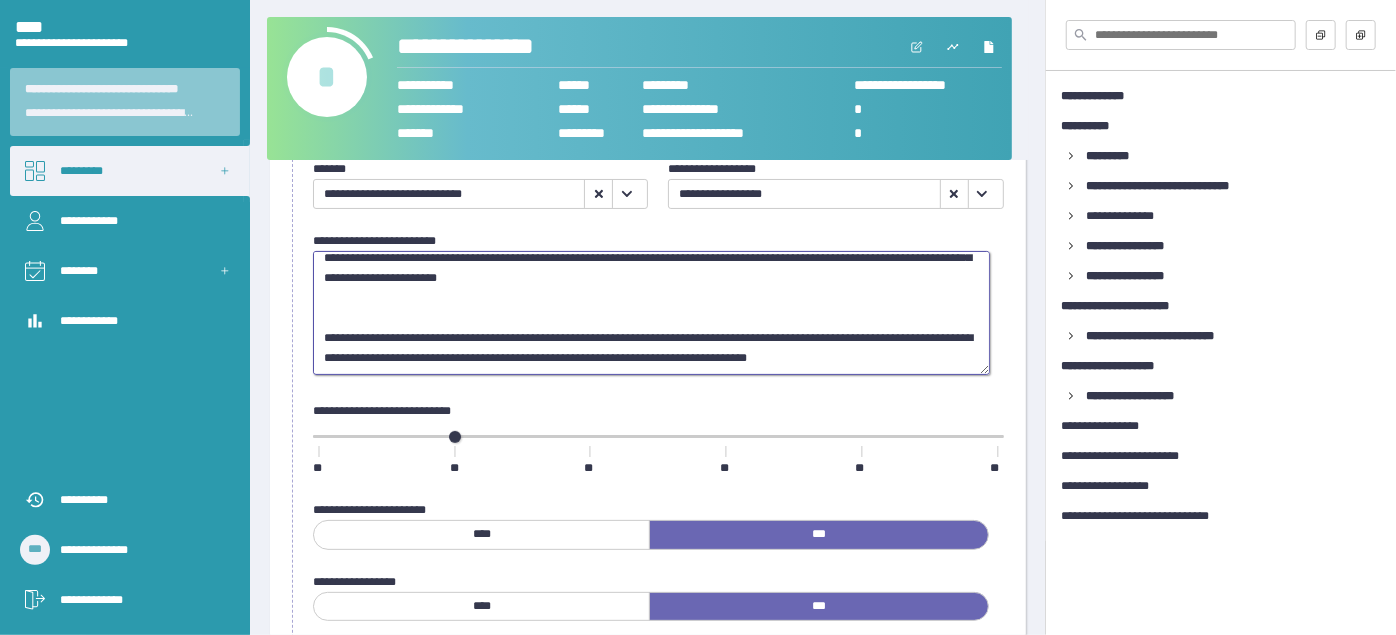 drag, startPoint x: 321, startPoint y: 313, endPoint x: 398, endPoint y: 361, distance: 90.73588 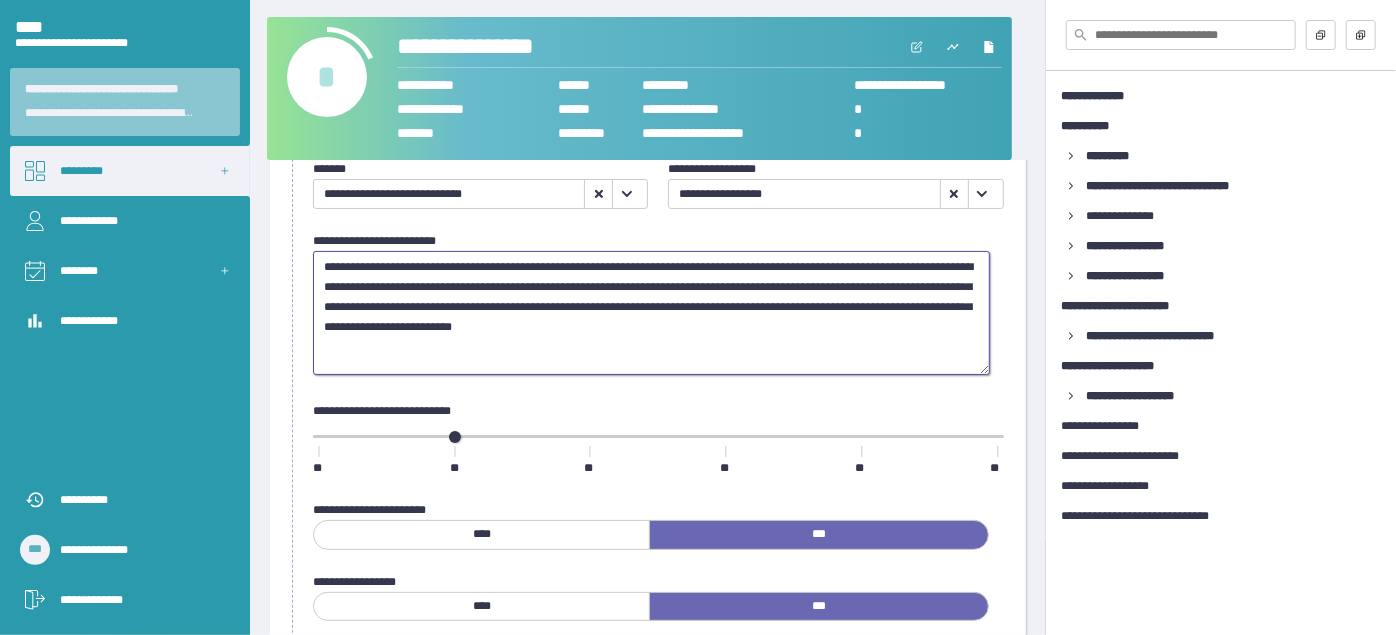 scroll, scrollTop: 0, scrollLeft: 0, axis: both 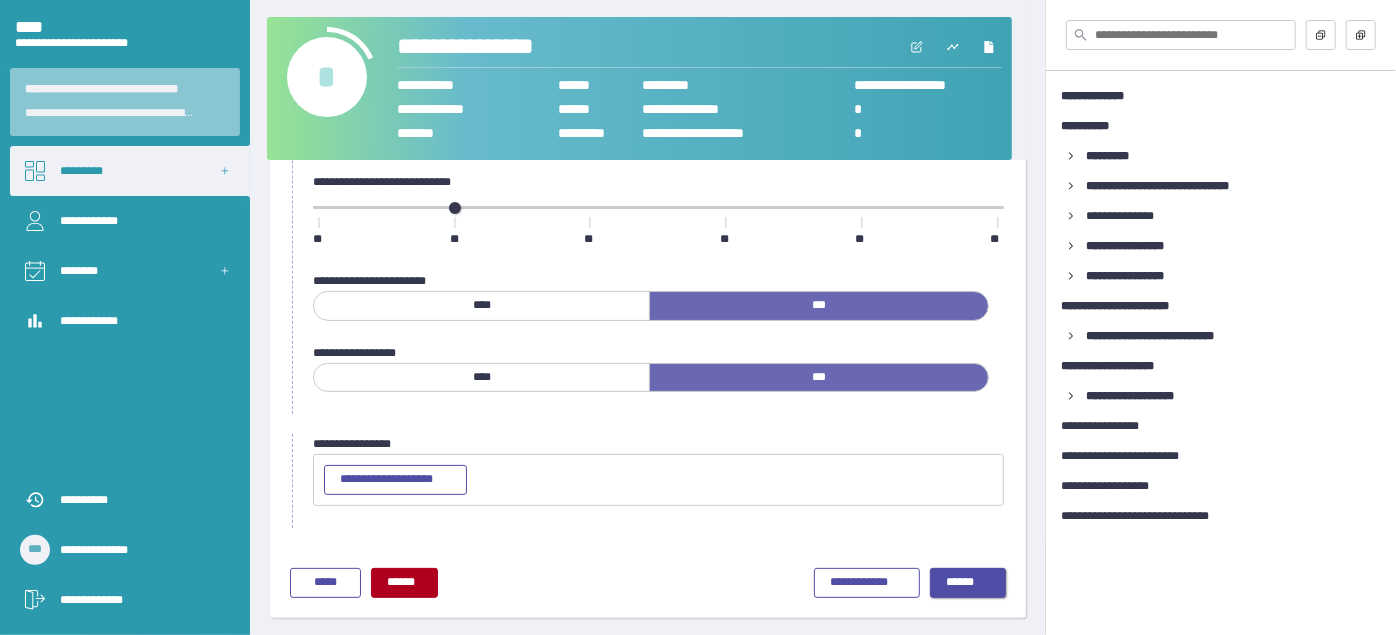 click on "••••••" at bounding box center [968, 583] 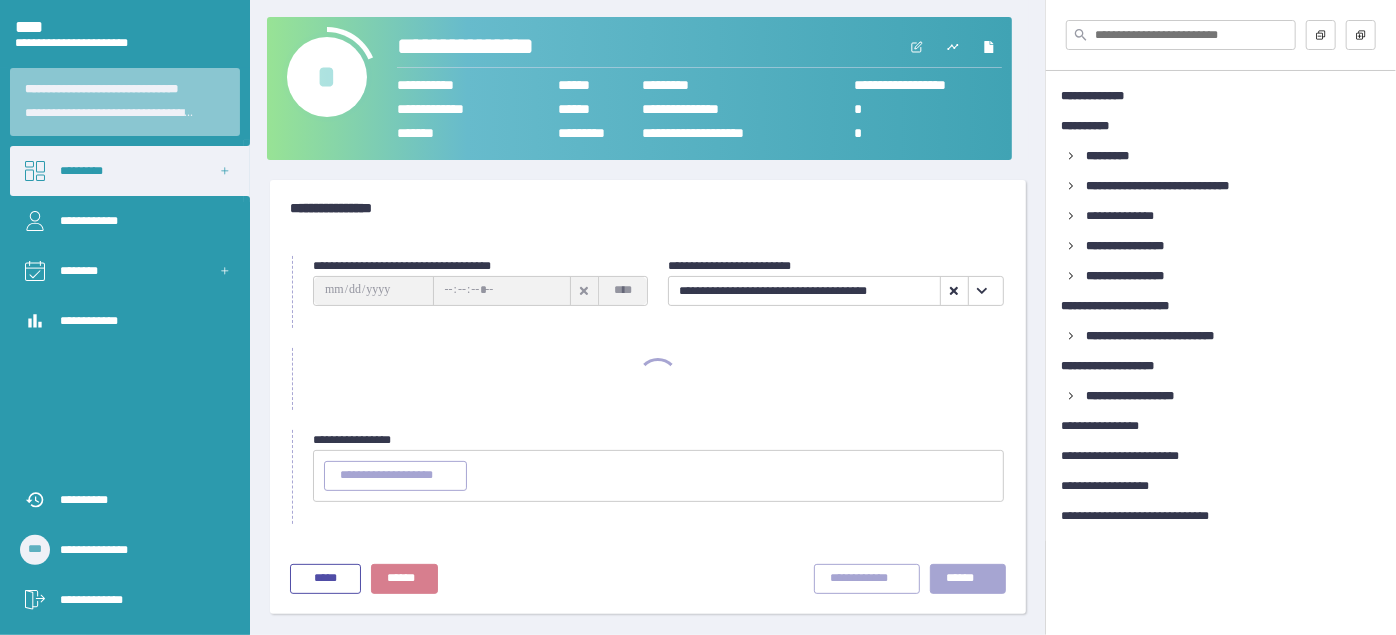 scroll, scrollTop: 0, scrollLeft: 0, axis: both 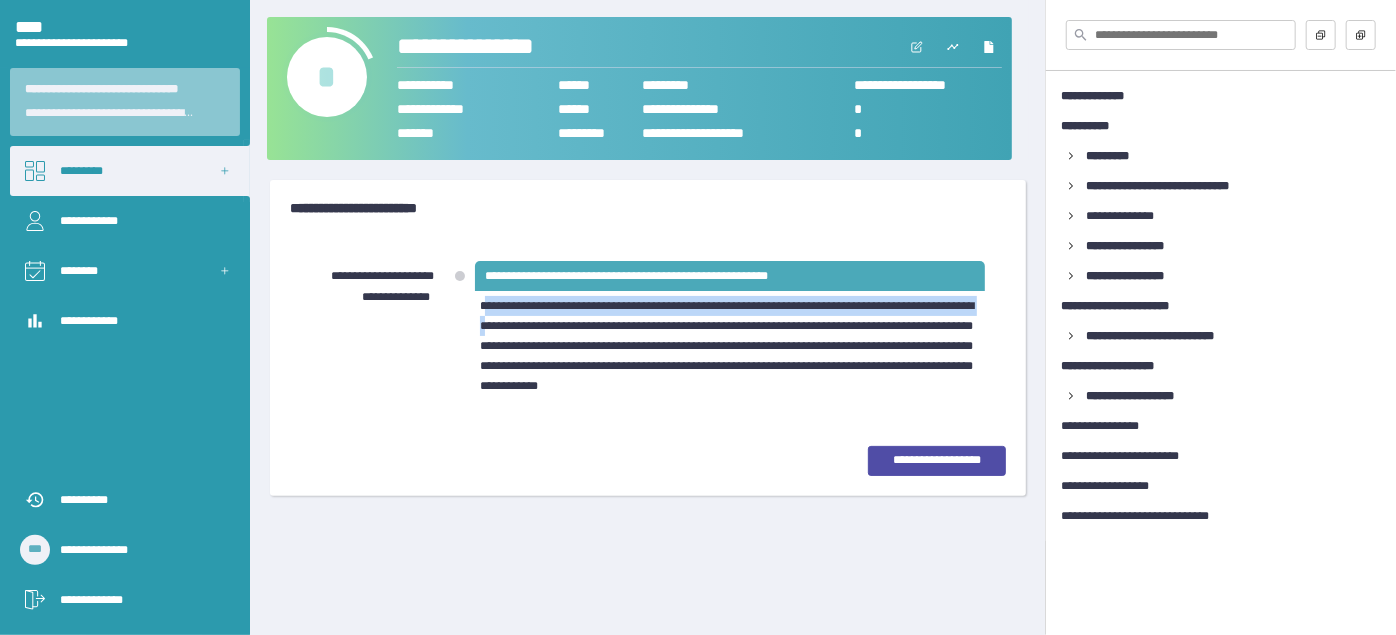 drag, startPoint x: 488, startPoint y: 305, endPoint x: 567, endPoint y: 320, distance: 80.411446 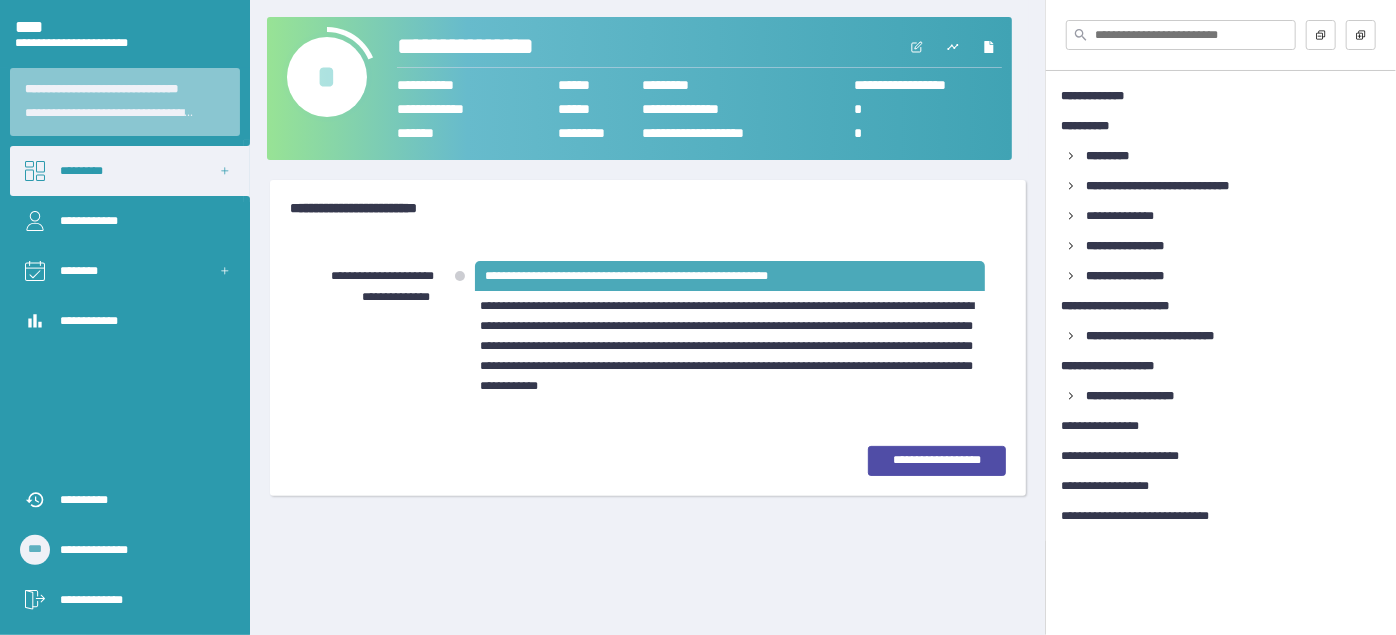 click on "**********" at bounding box center [648, 331] 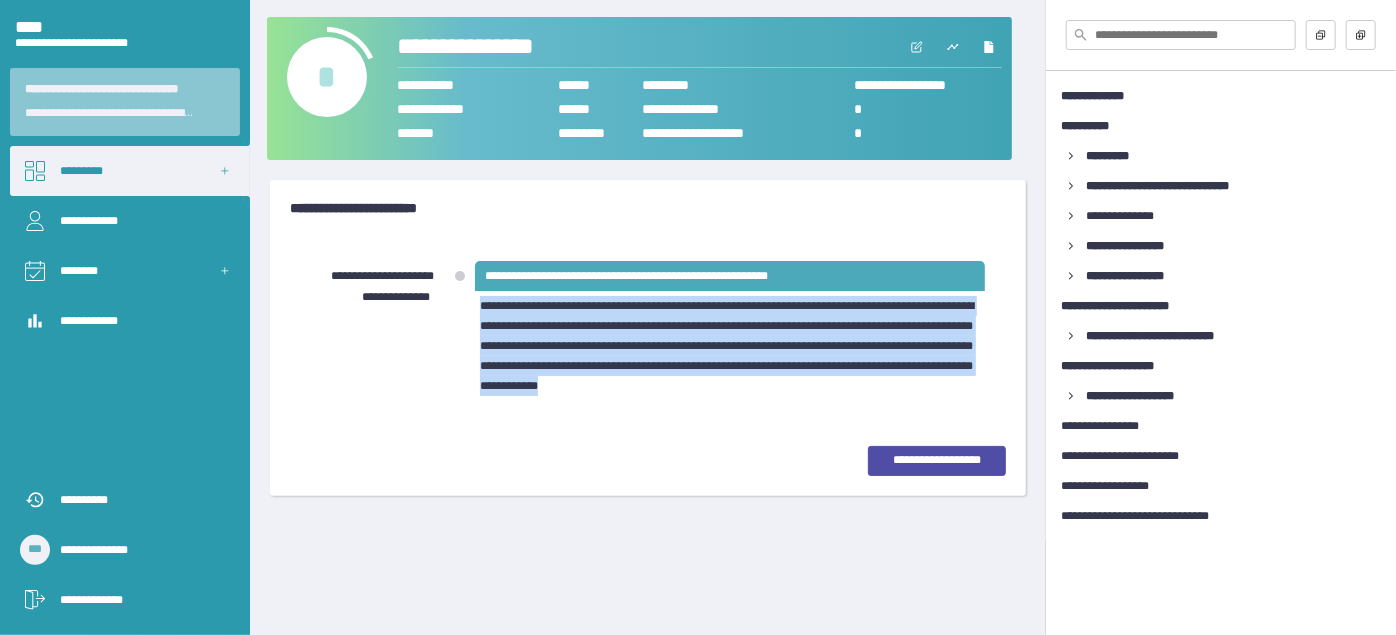 drag, startPoint x: 483, startPoint y: 308, endPoint x: 950, endPoint y: 389, distance: 473.97256 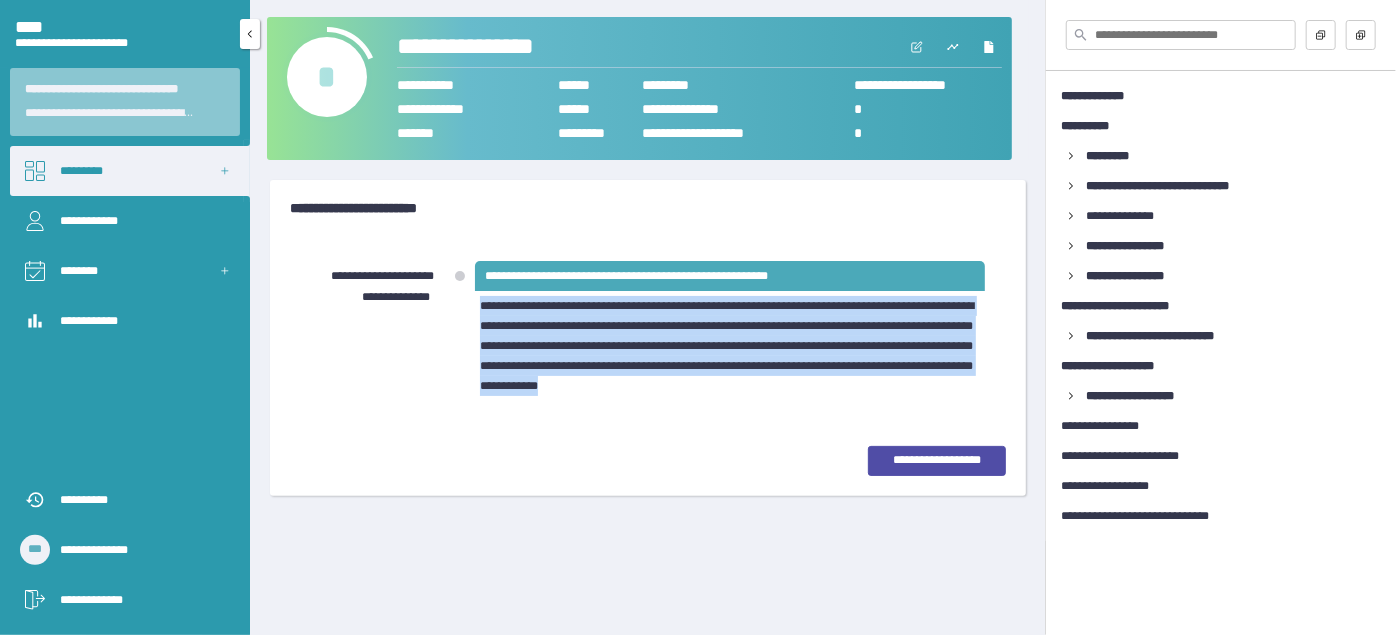 click on "•••••••••" at bounding box center (130, 171) 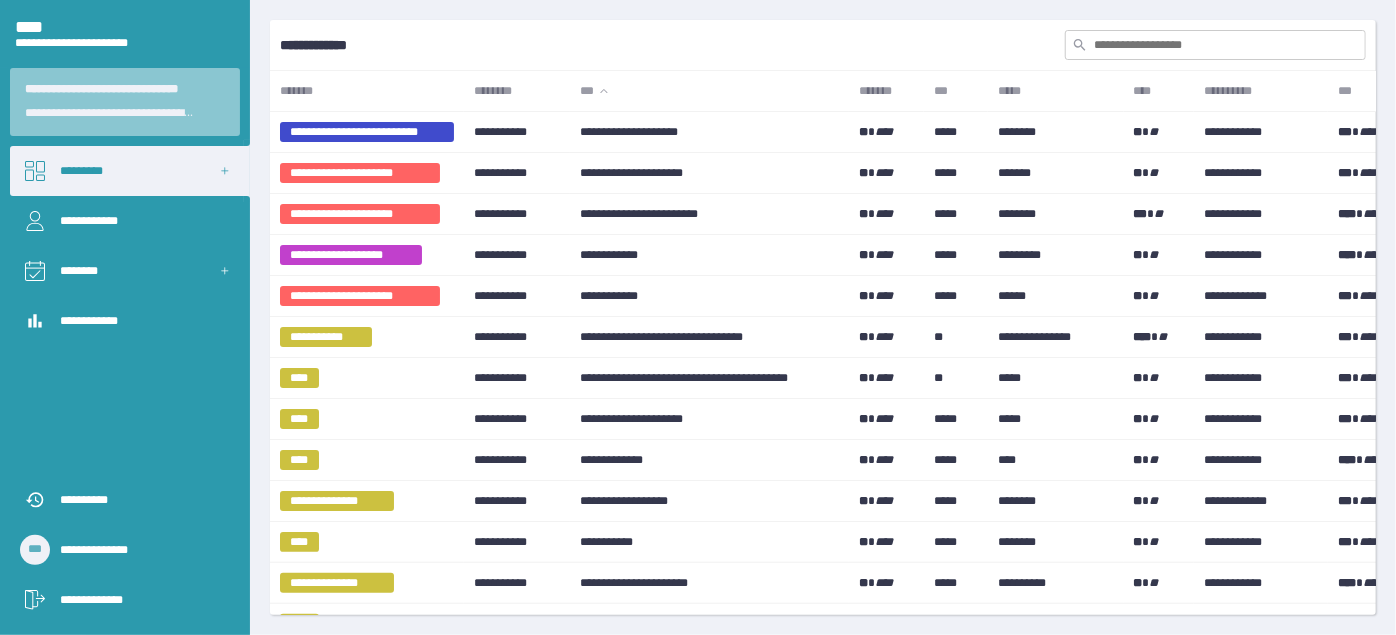 click at bounding box center [1215, 45] 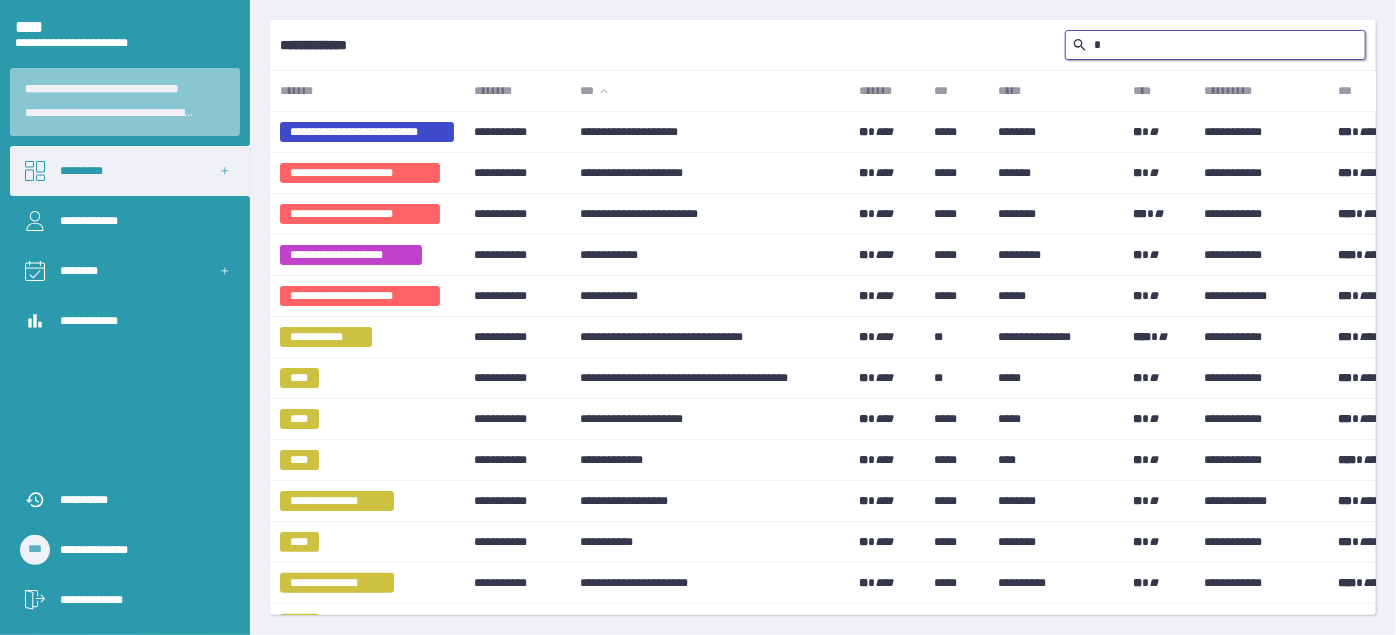 type on "••" 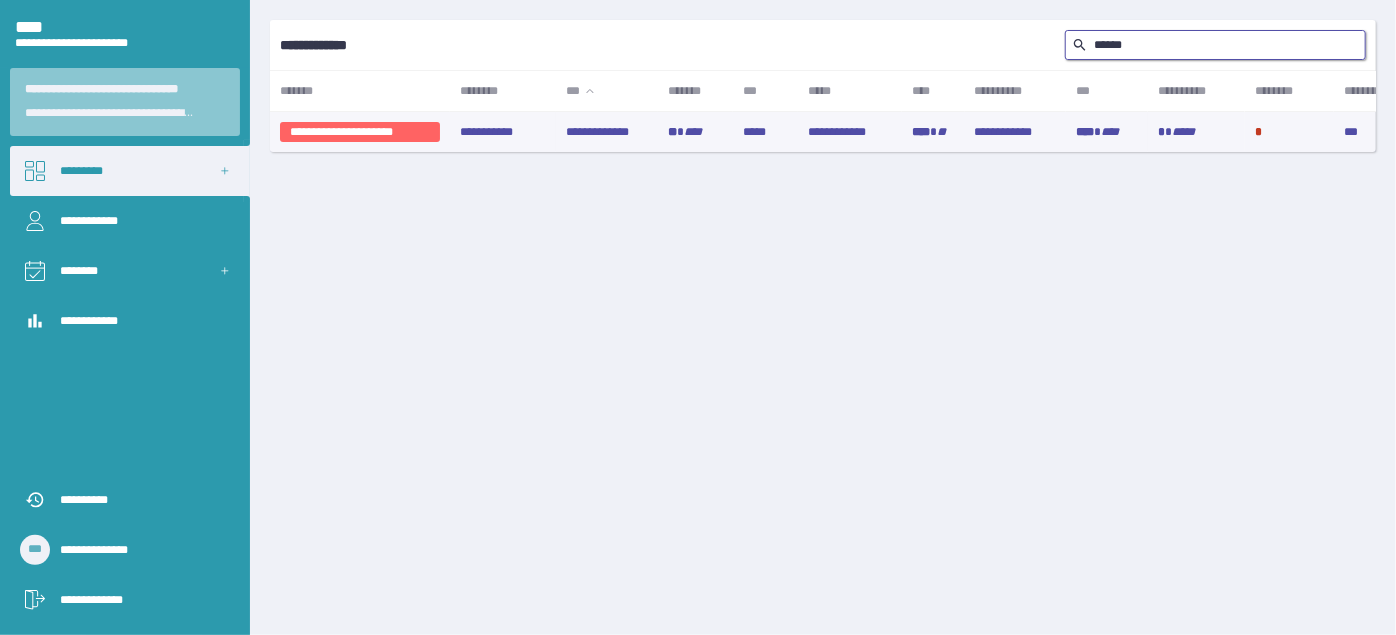 click on "•••••••••••••" at bounding box center (607, 132) 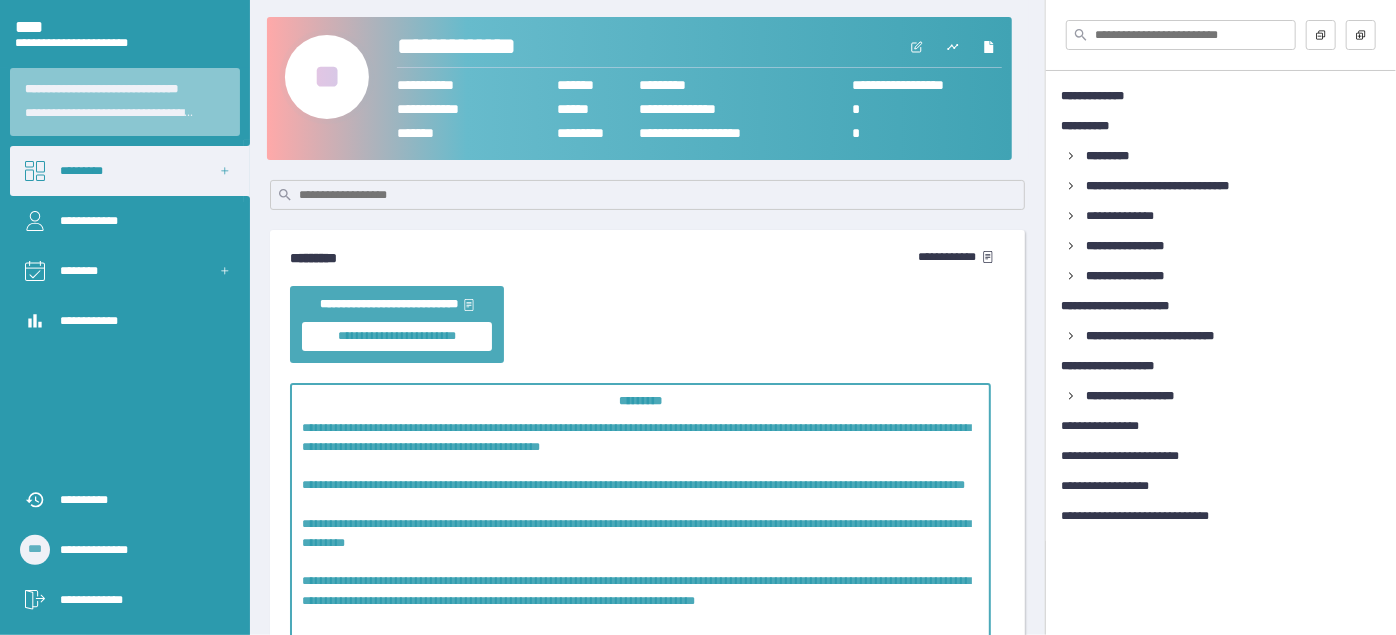 click on "••" at bounding box center (327, 77) 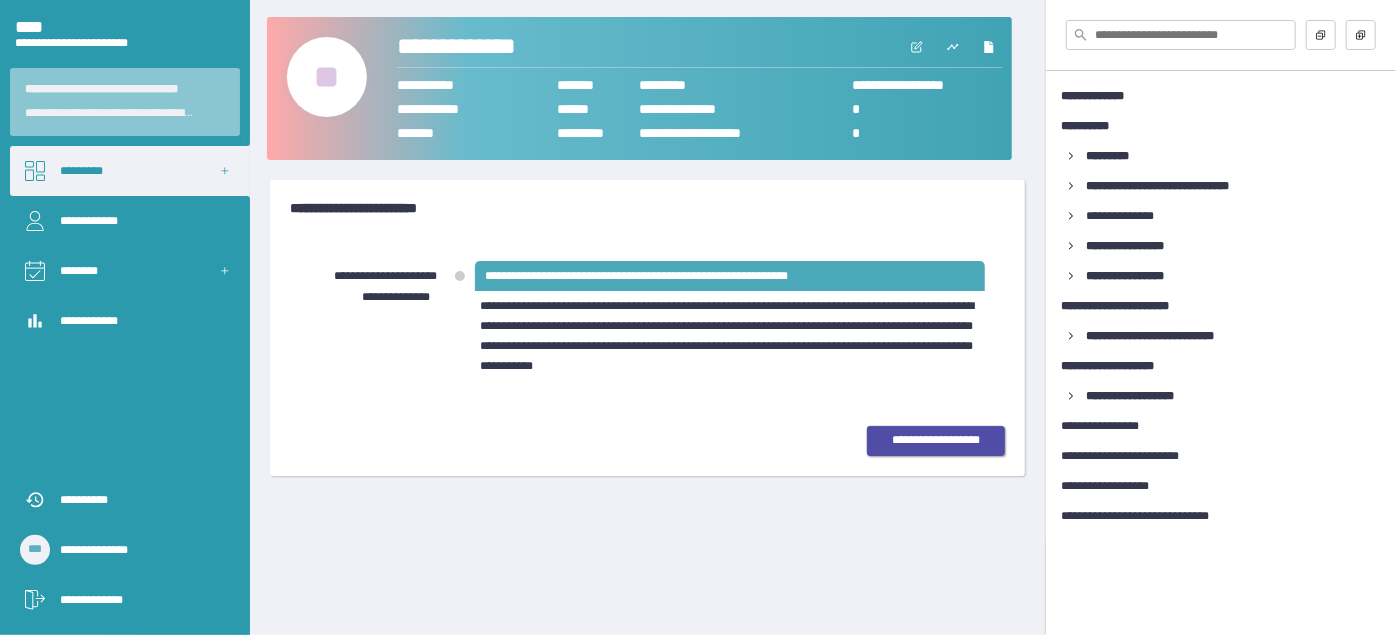 click on "••••••••••••••••••" at bounding box center (936, 440) 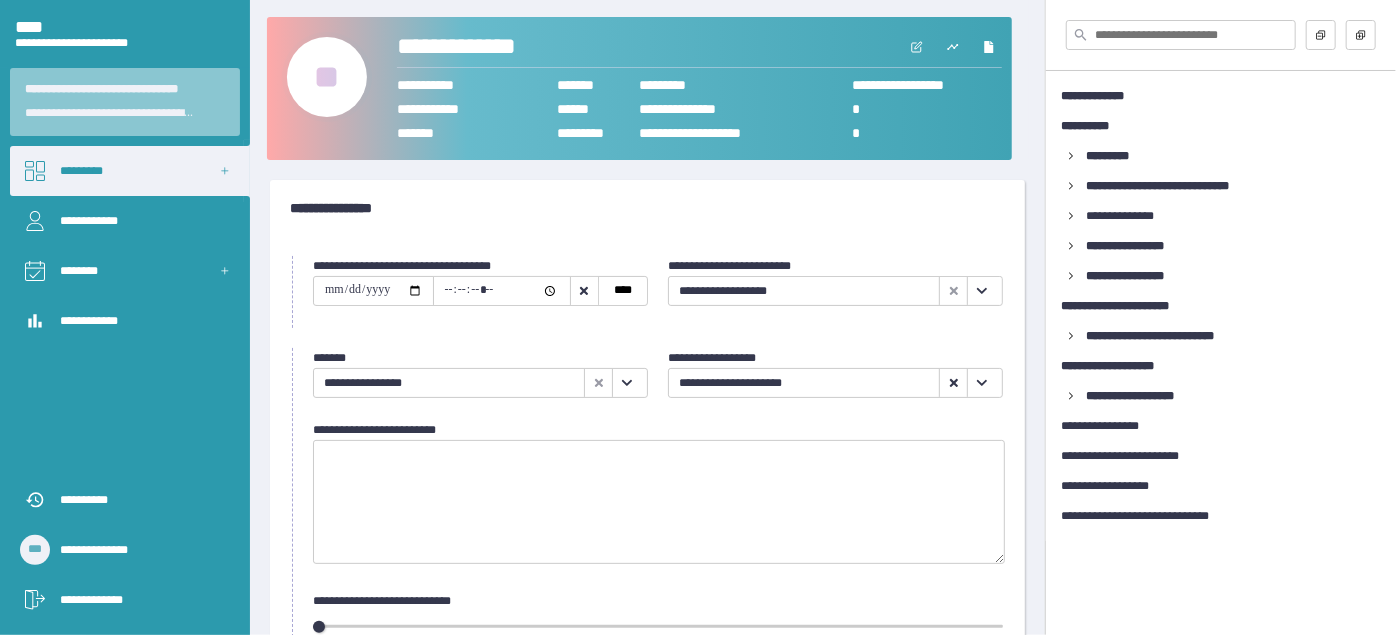 click at bounding box center (982, 291) 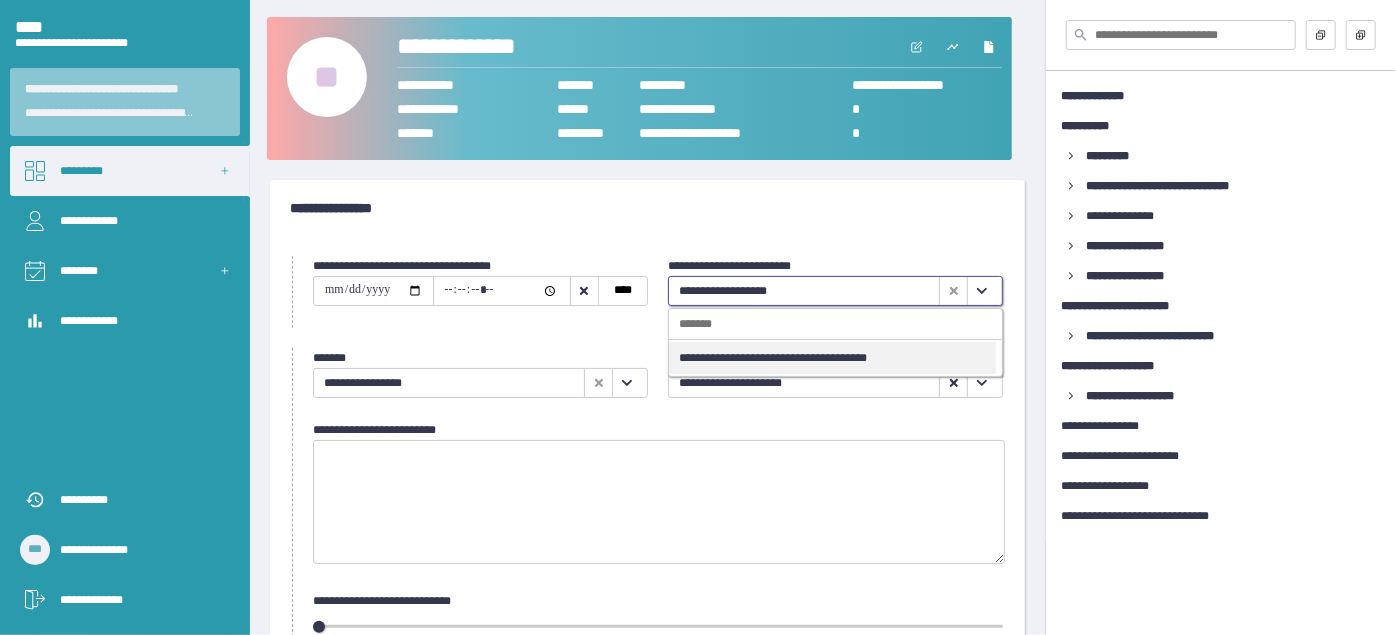 click on "••••••••••••••••••••••••••••••••••••••" at bounding box center (832, 358) 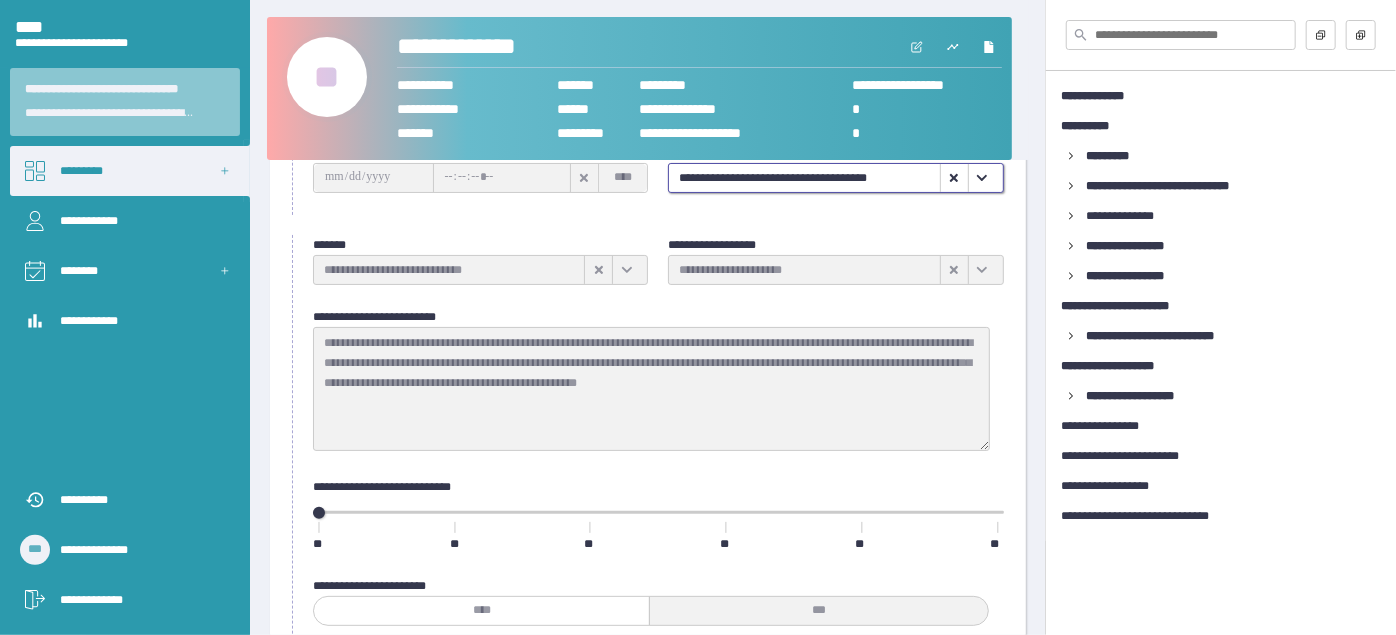 scroll, scrollTop: 418, scrollLeft: 0, axis: vertical 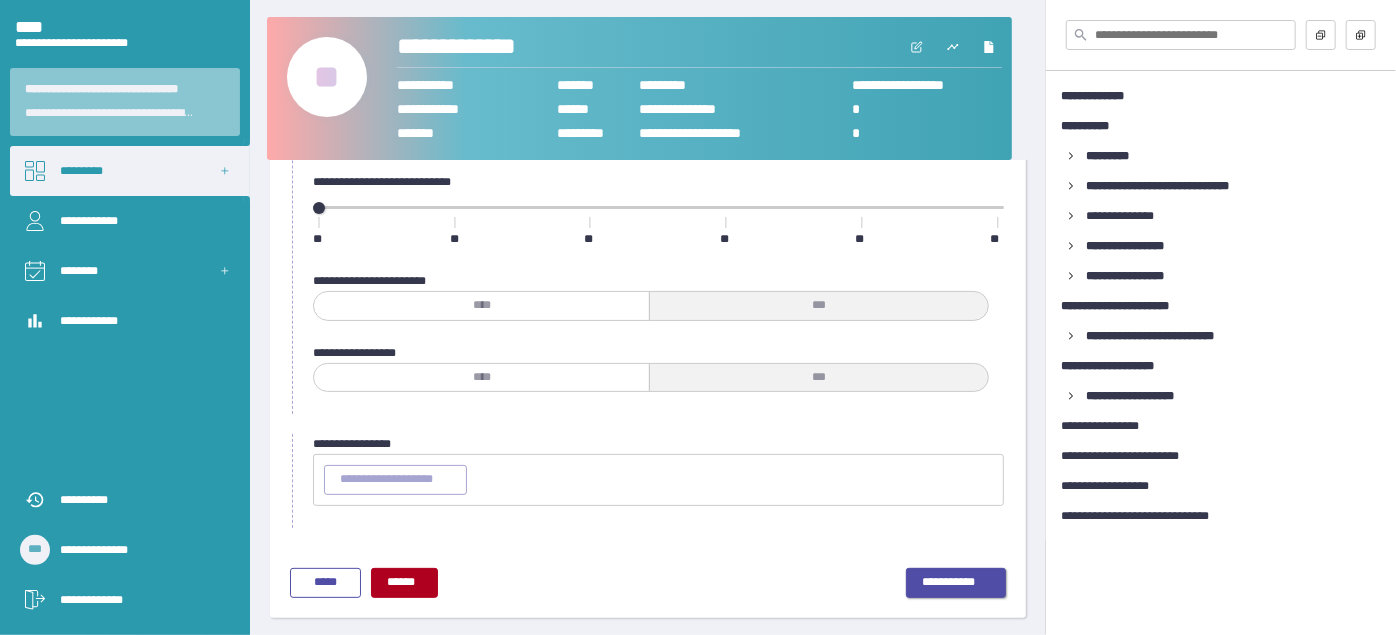 click on "•••••••••••" at bounding box center (956, 583) 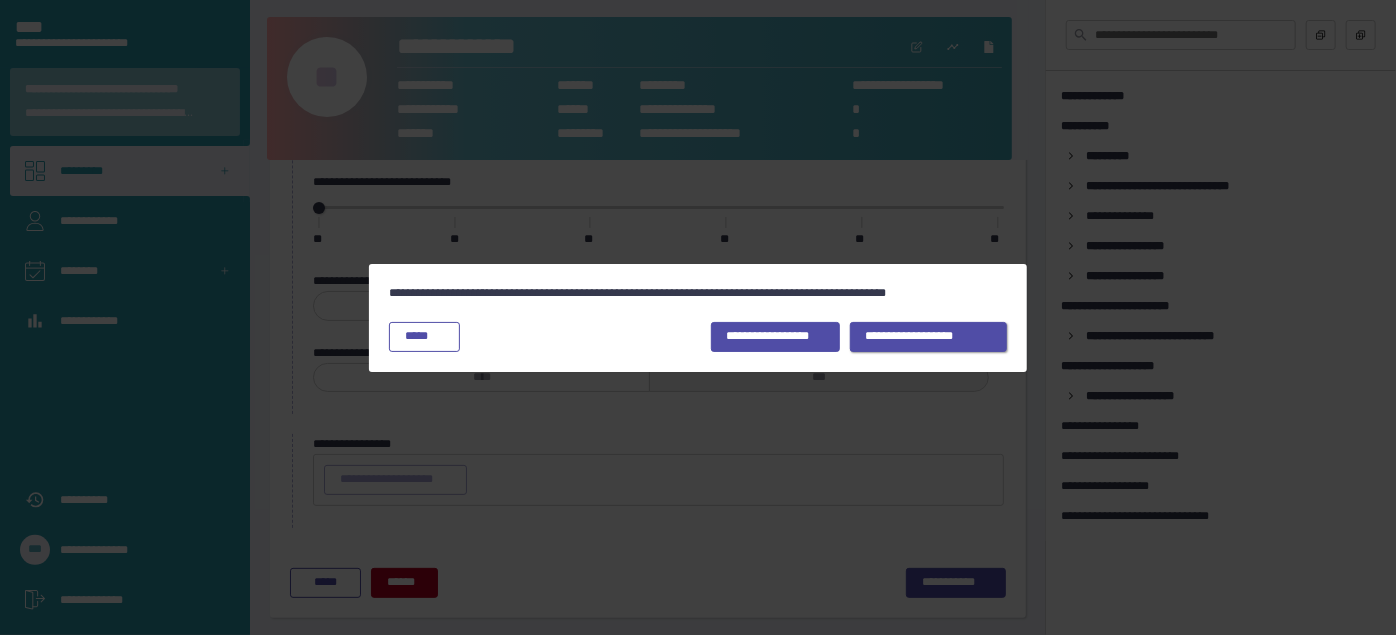 click on "••••••••••••••••••" at bounding box center [775, 337] 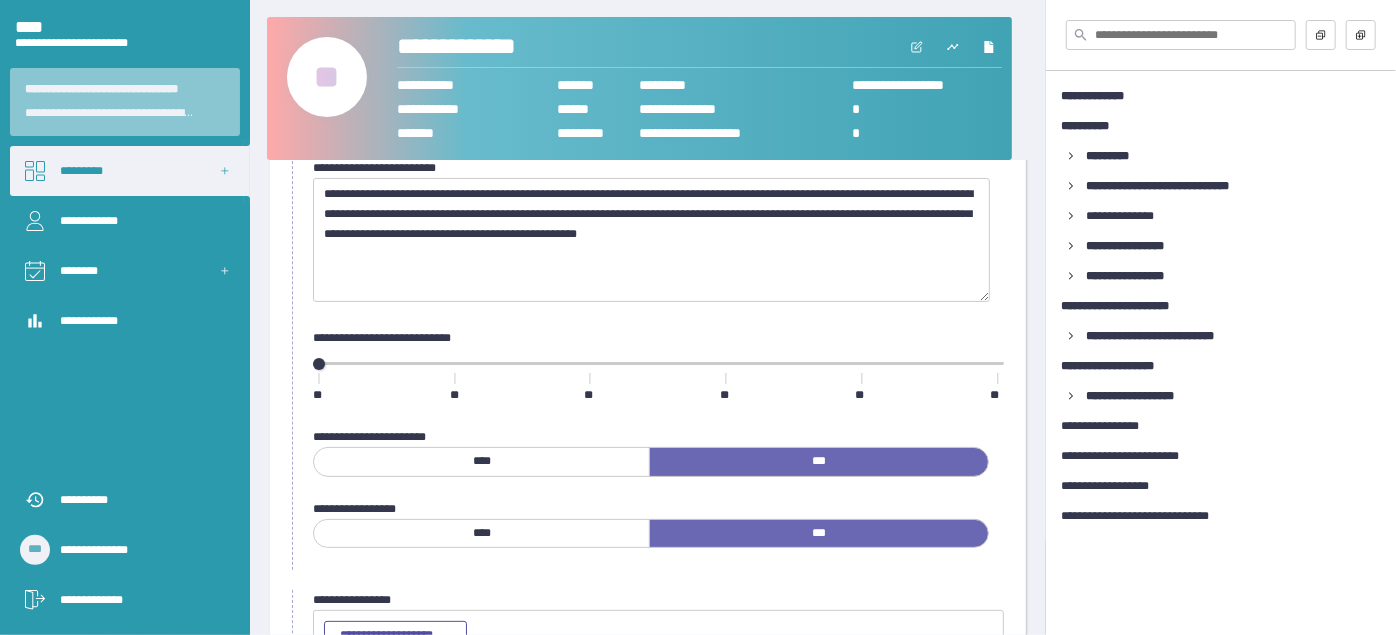 scroll, scrollTop: 145, scrollLeft: 0, axis: vertical 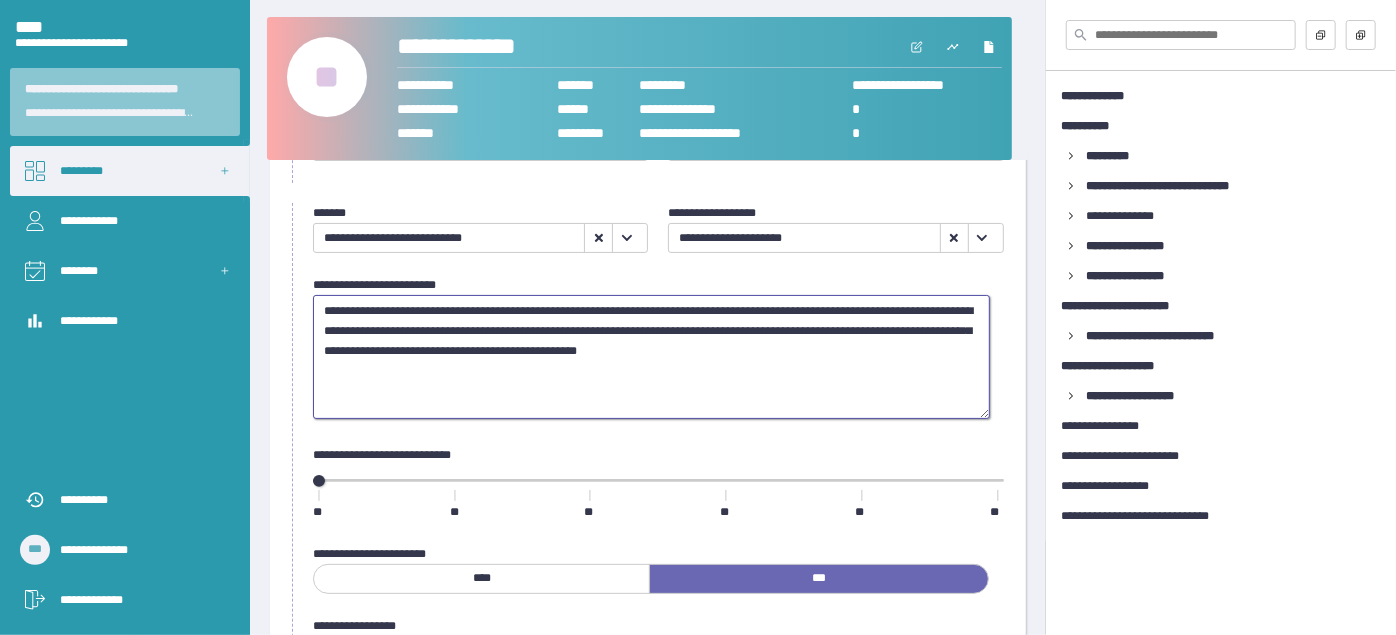 click on "**********" at bounding box center (651, 356) 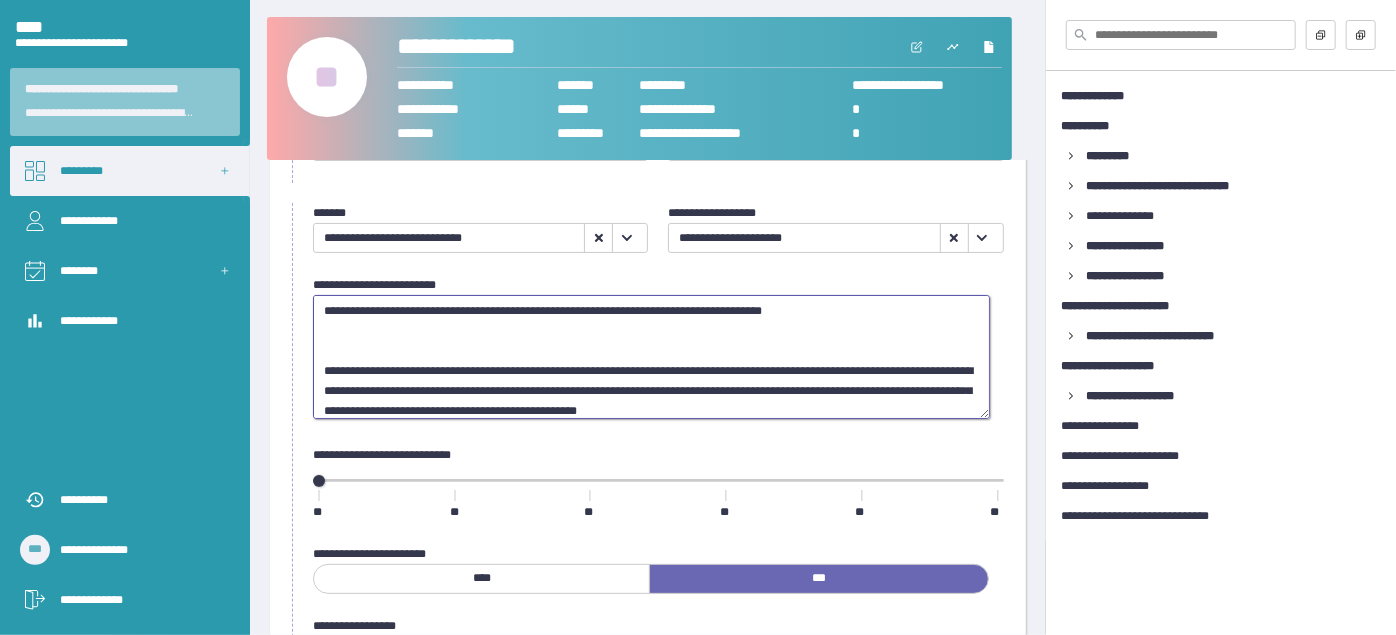 scroll, scrollTop: 8, scrollLeft: 0, axis: vertical 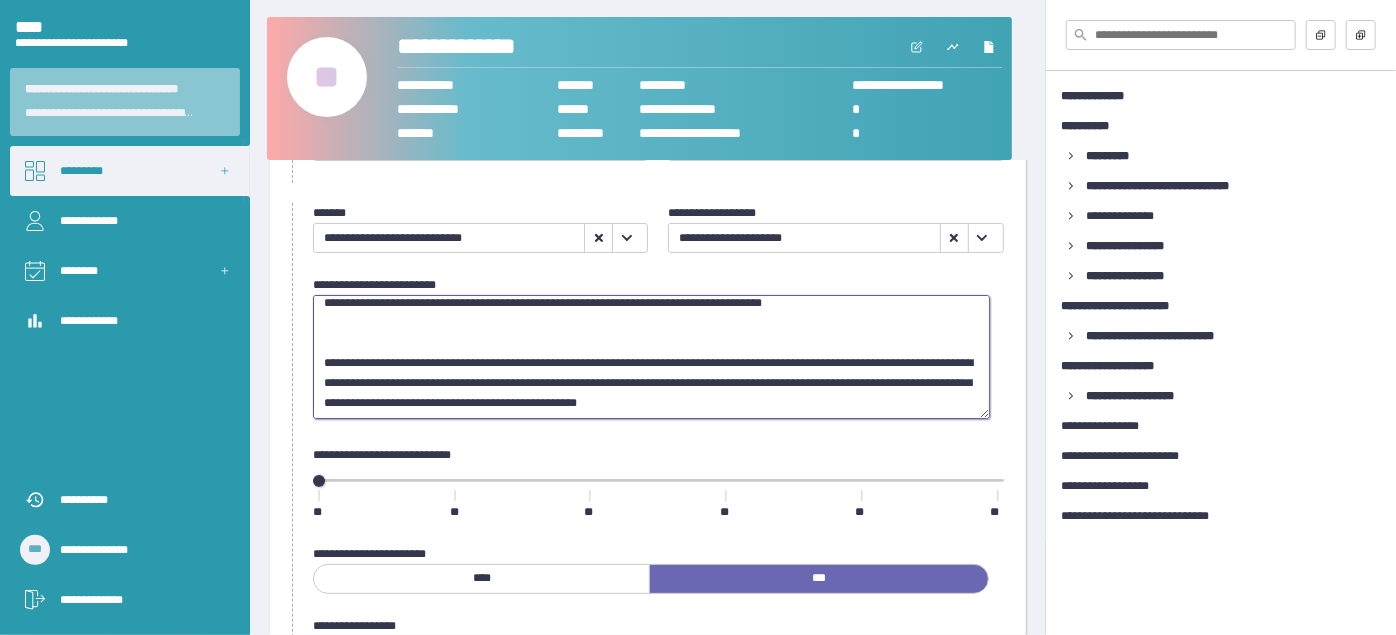 drag, startPoint x: 759, startPoint y: 368, endPoint x: 898, endPoint y: 408, distance: 144.64093 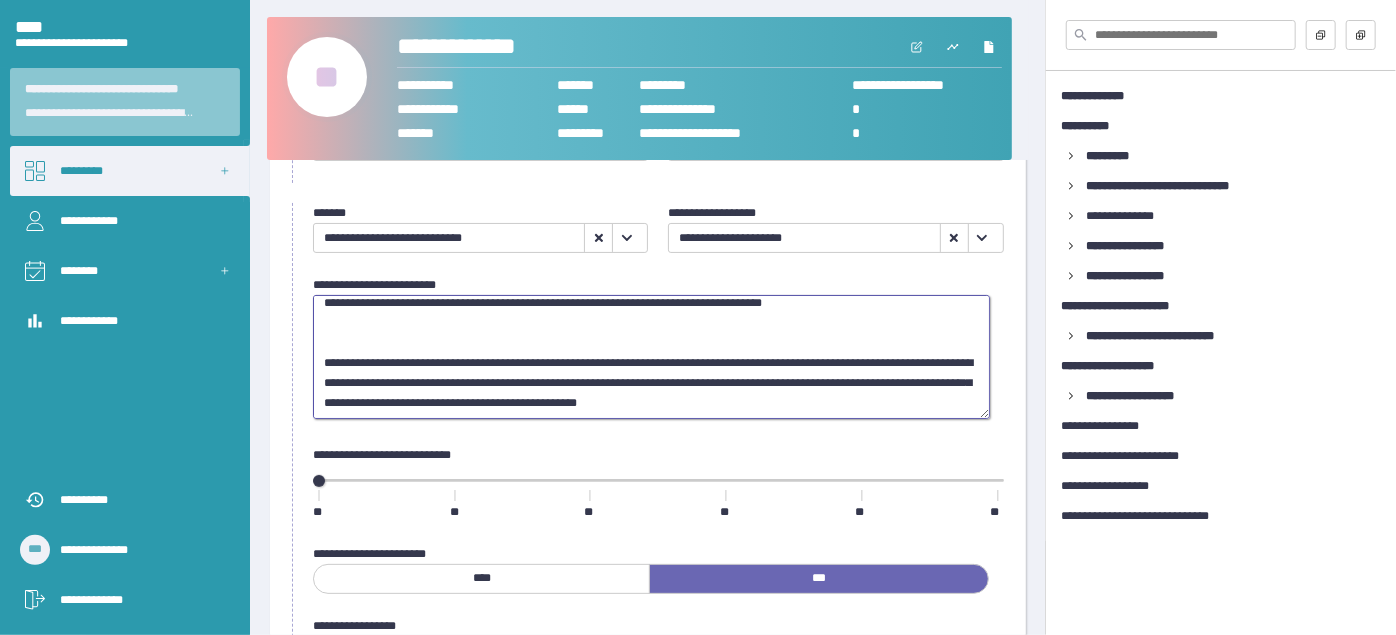 click on "**********" at bounding box center (651, 356) 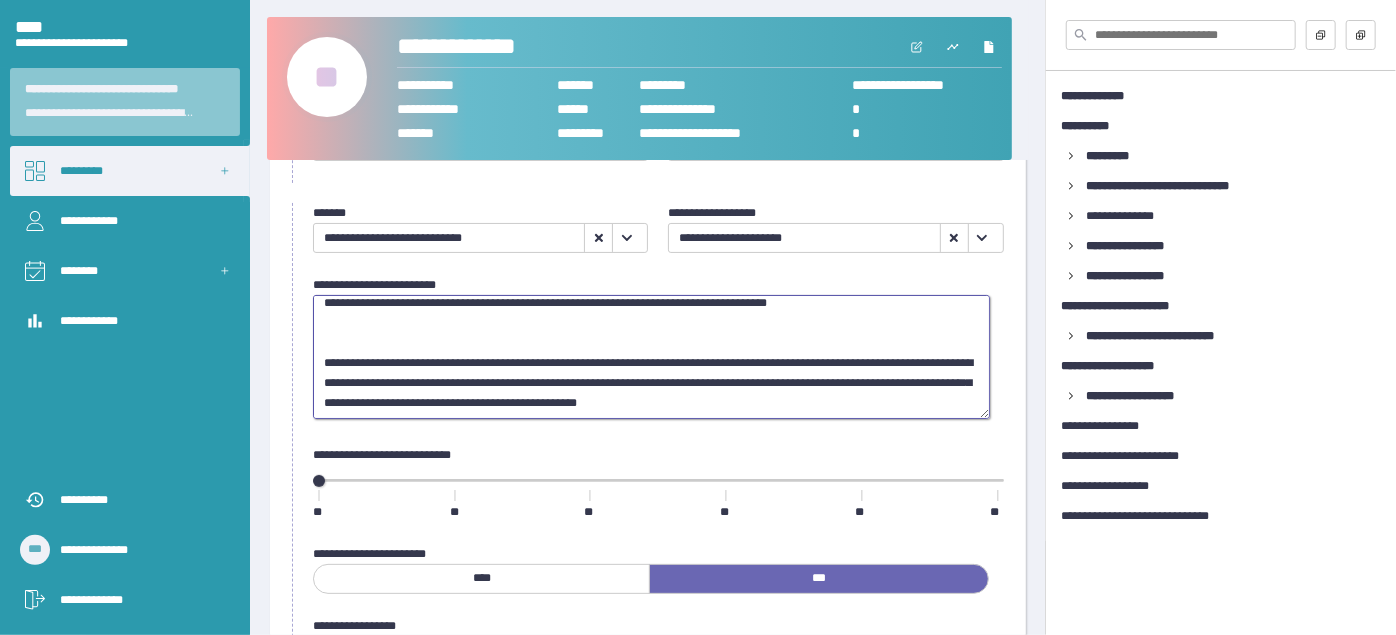 scroll, scrollTop: 5, scrollLeft: 0, axis: vertical 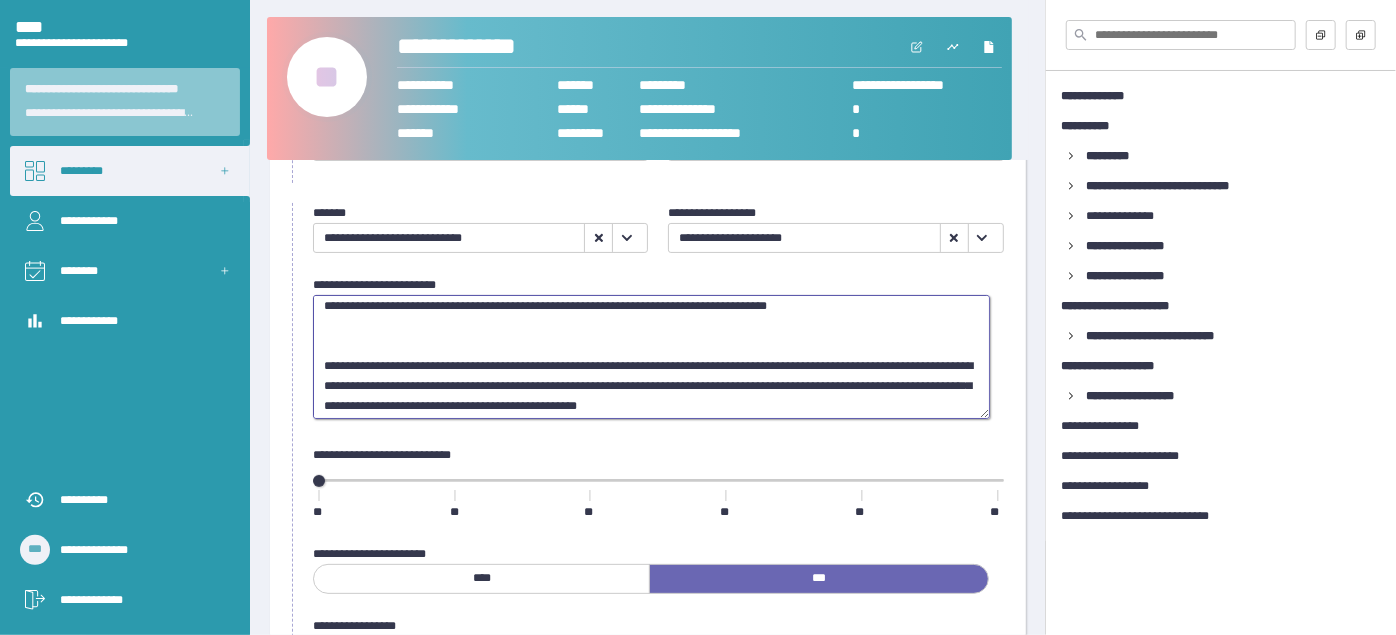 paste on "**********" 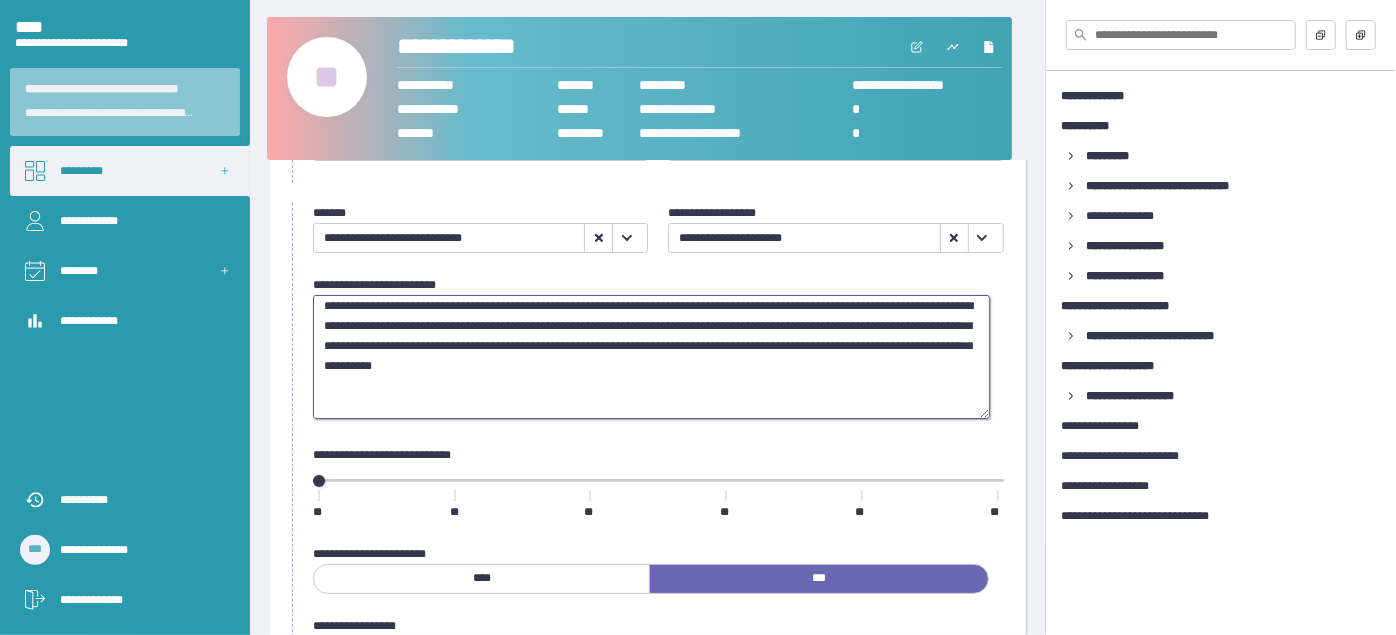 click on "**********" at bounding box center (651, 356) 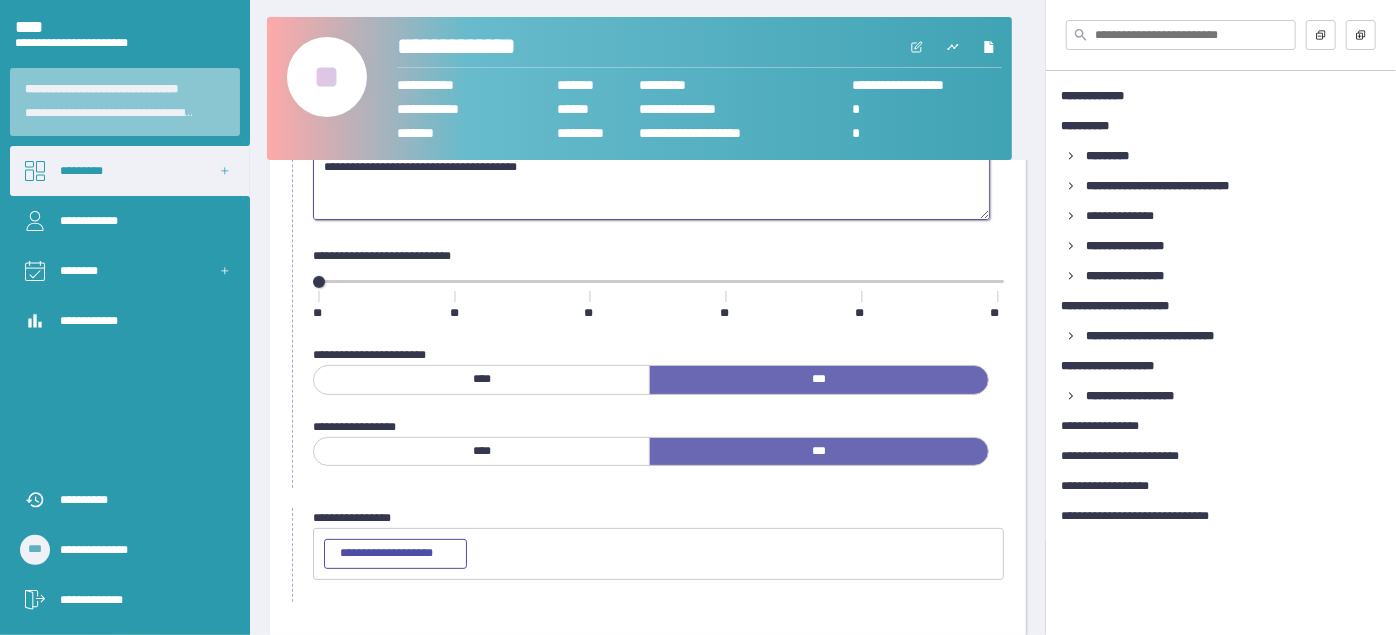 scroll, scrollTop: 418, scrollLeft: 0, axis: vertical 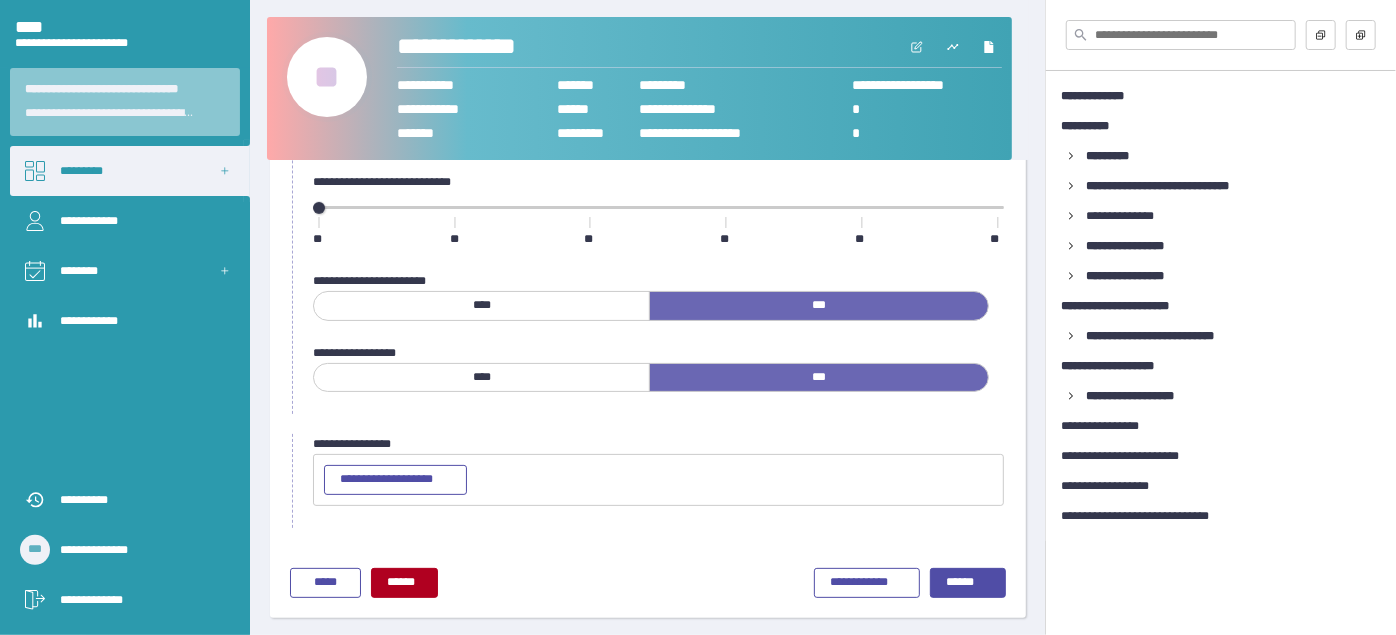 type on "**********" 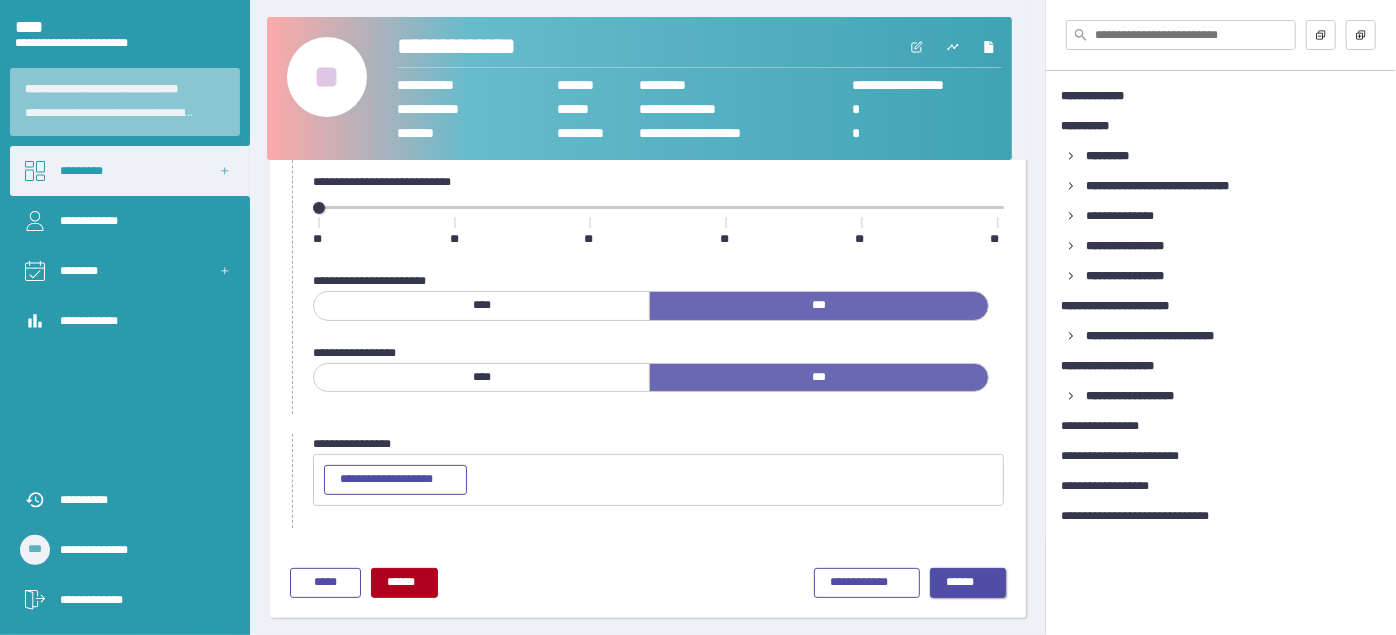 click on "••••••" at bounding box center [968, 583] 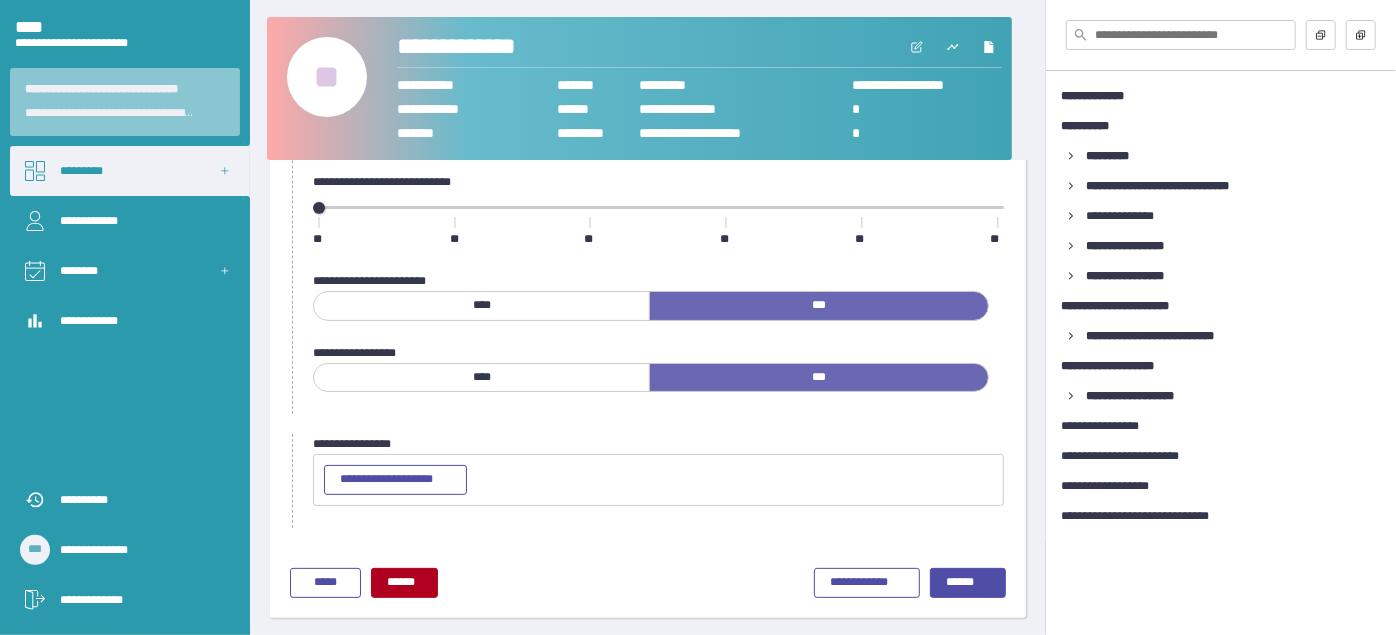 scroll, scrollTop: 0, scrollLeft: 0, axis: both 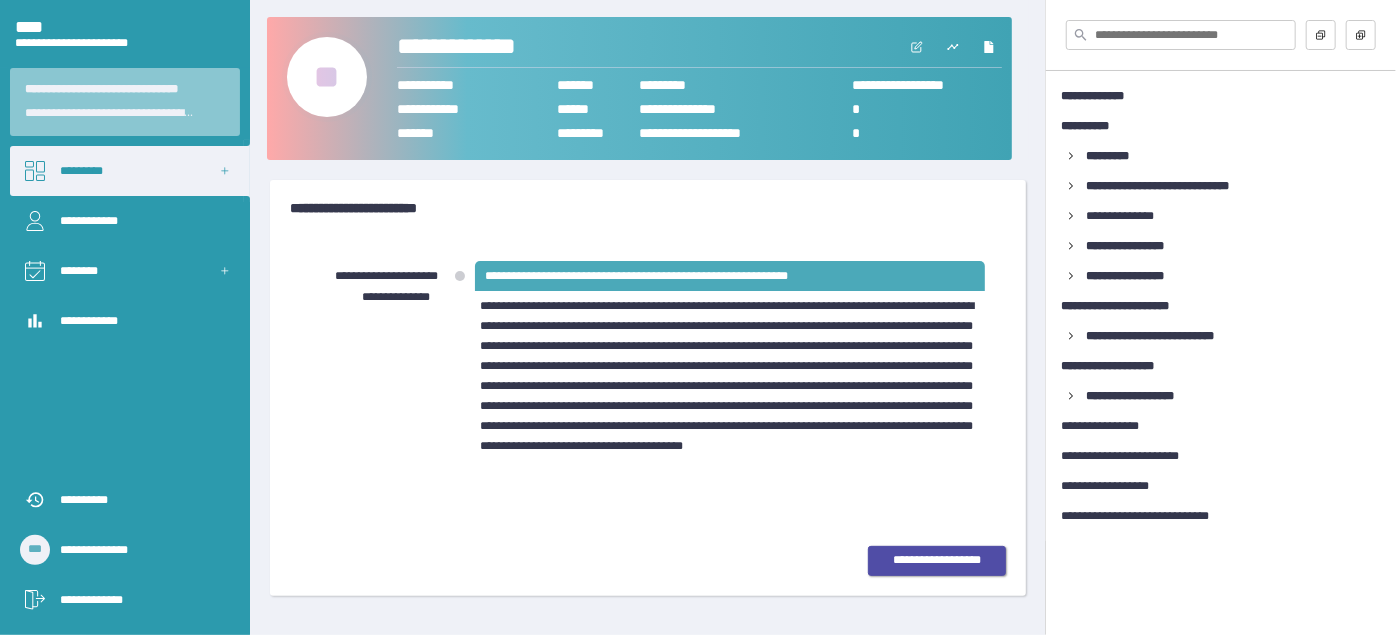 click on "••••••••••••••••••" at bounding box center (937, 560) 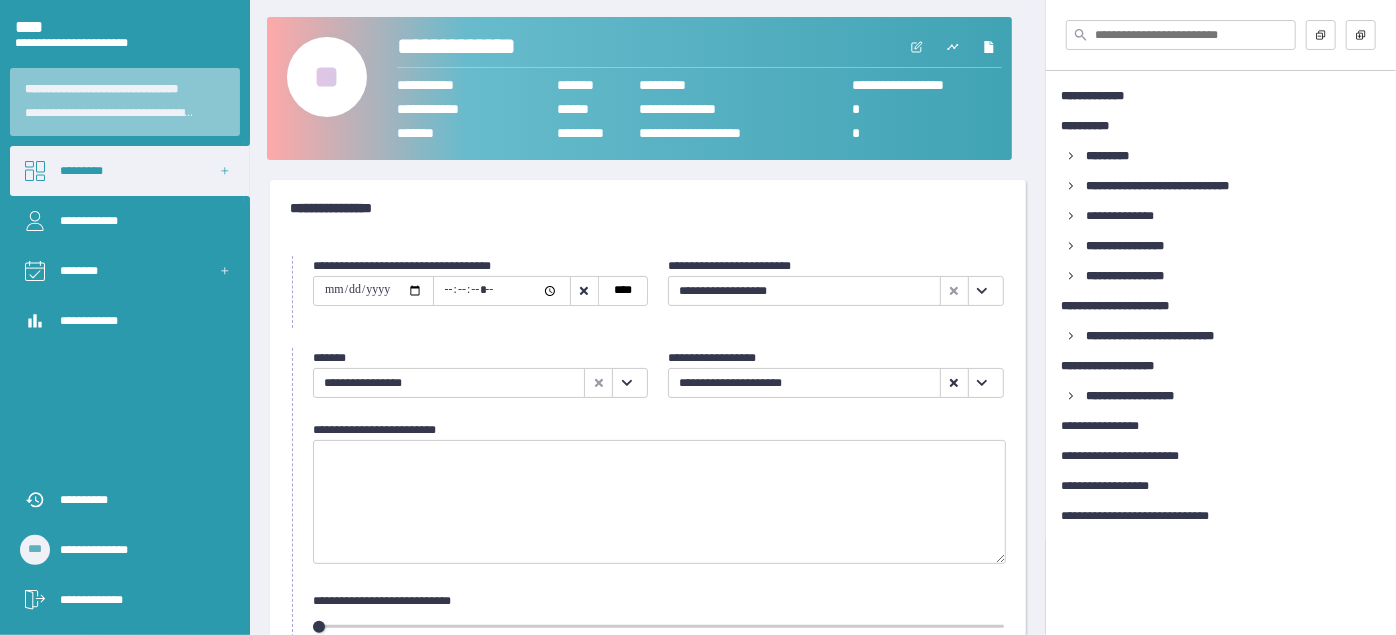 click at bounding box center [982, 291] 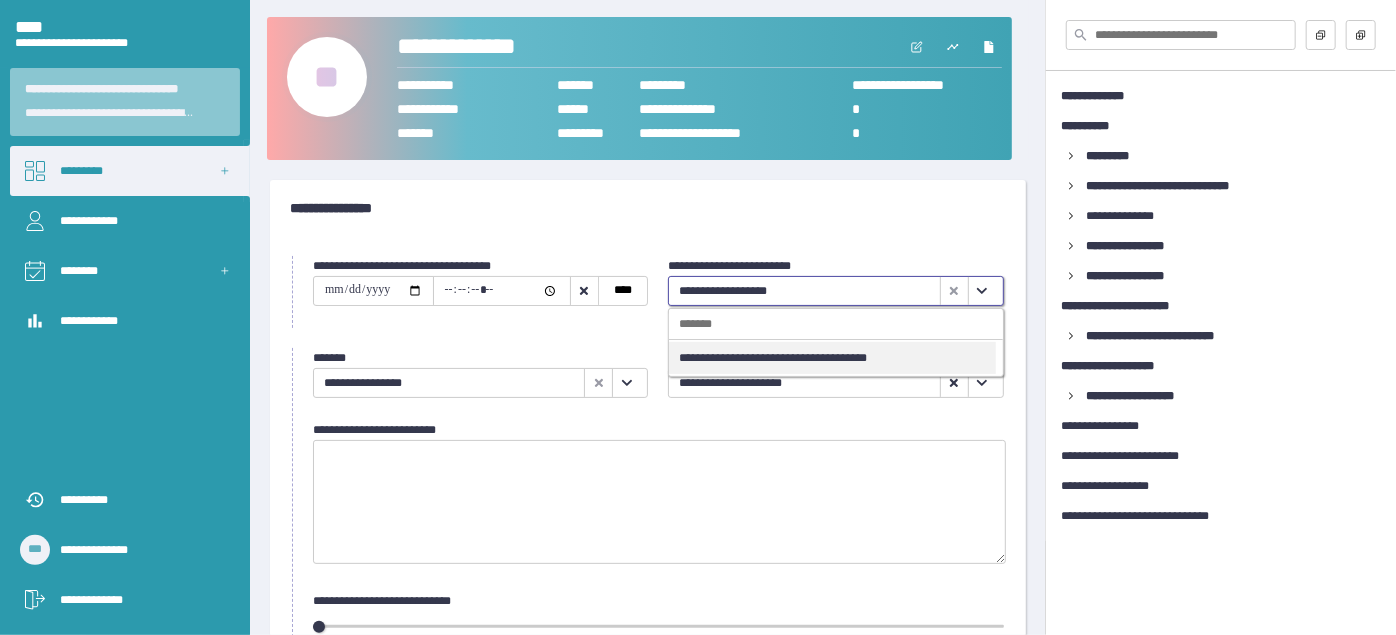 click on "••••••••••••••••••••••••••••••••••••••" at bounding box center [832, 358] 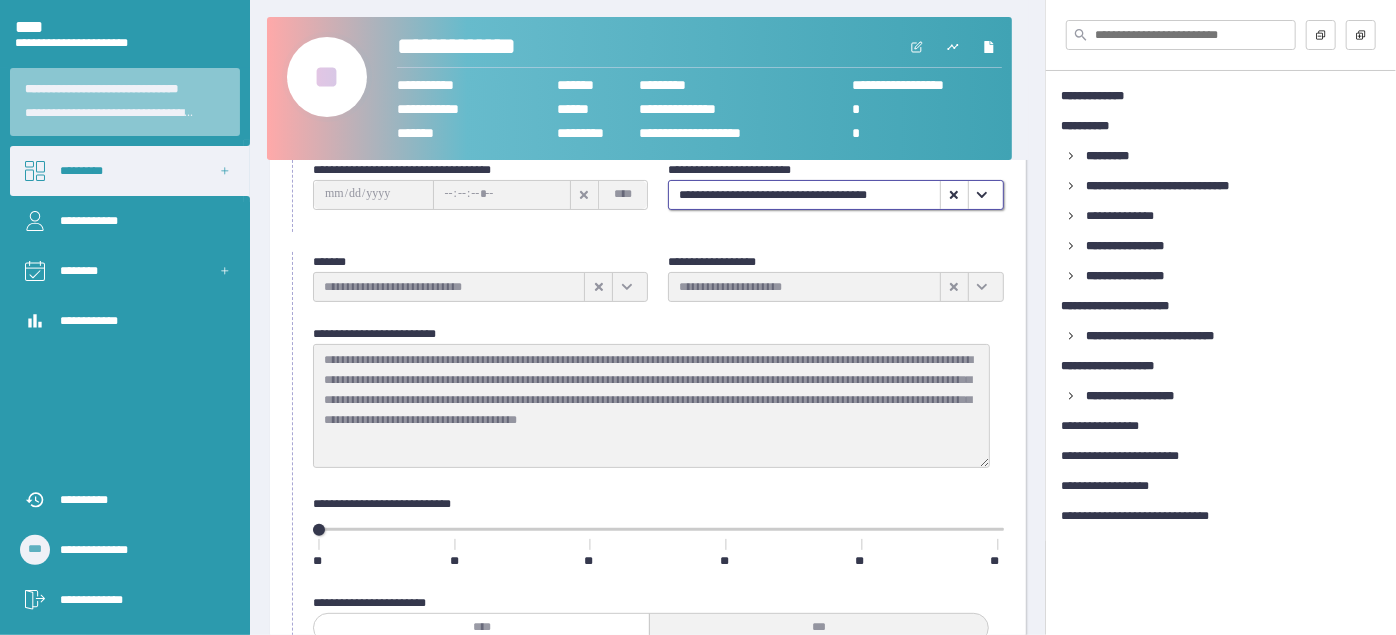 scroll, scrollTop: 371, scrollLeft: 0, axis: vertical 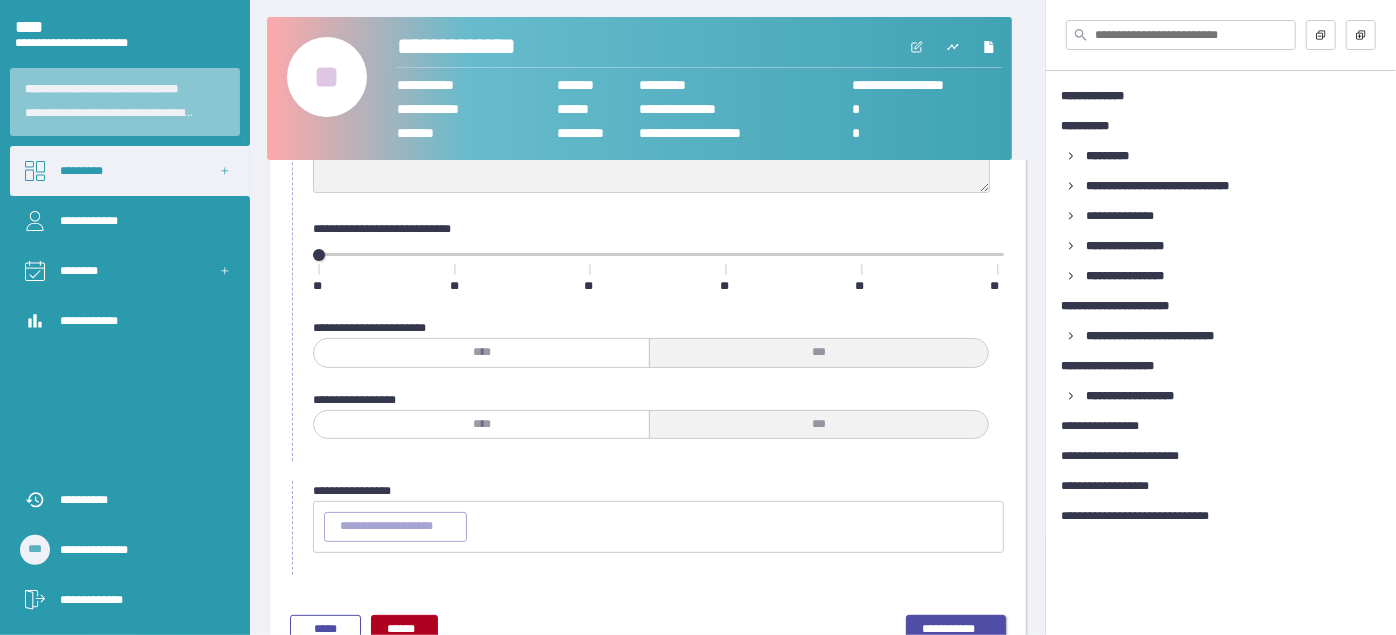 click on "•••••••••••" at bounding box center [956, 630] 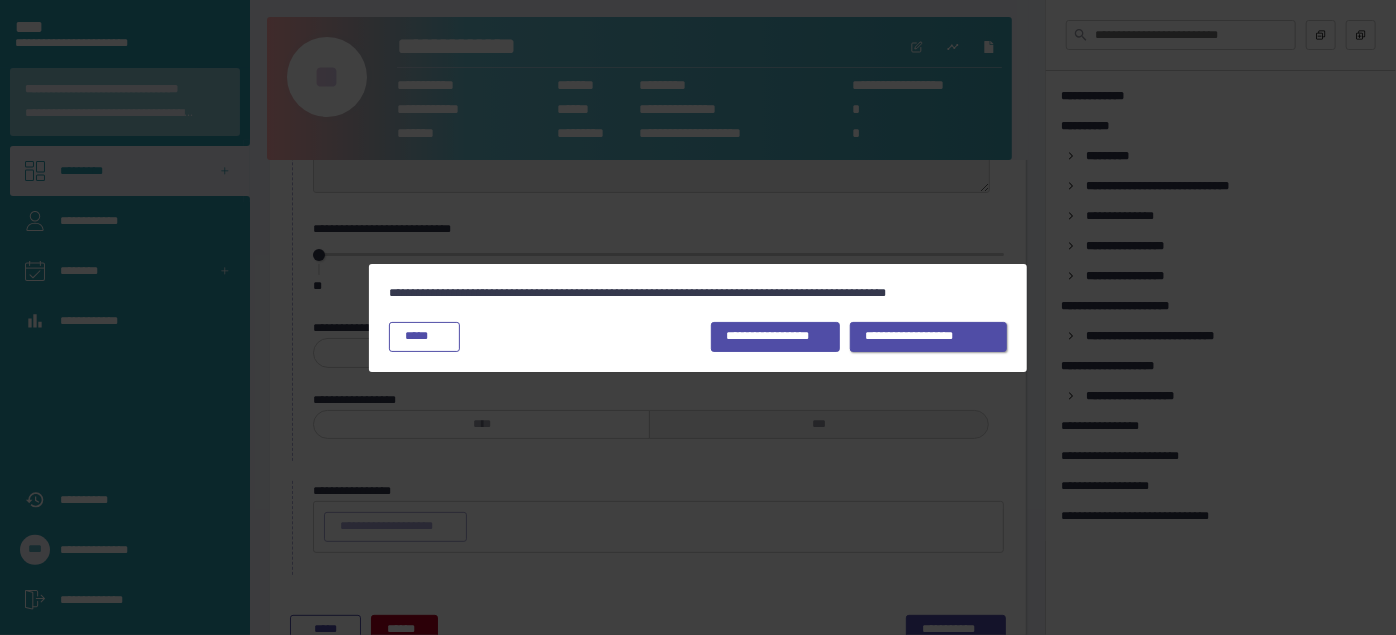 click on "••••••••••••••••••" at bounding box center (775, 337) 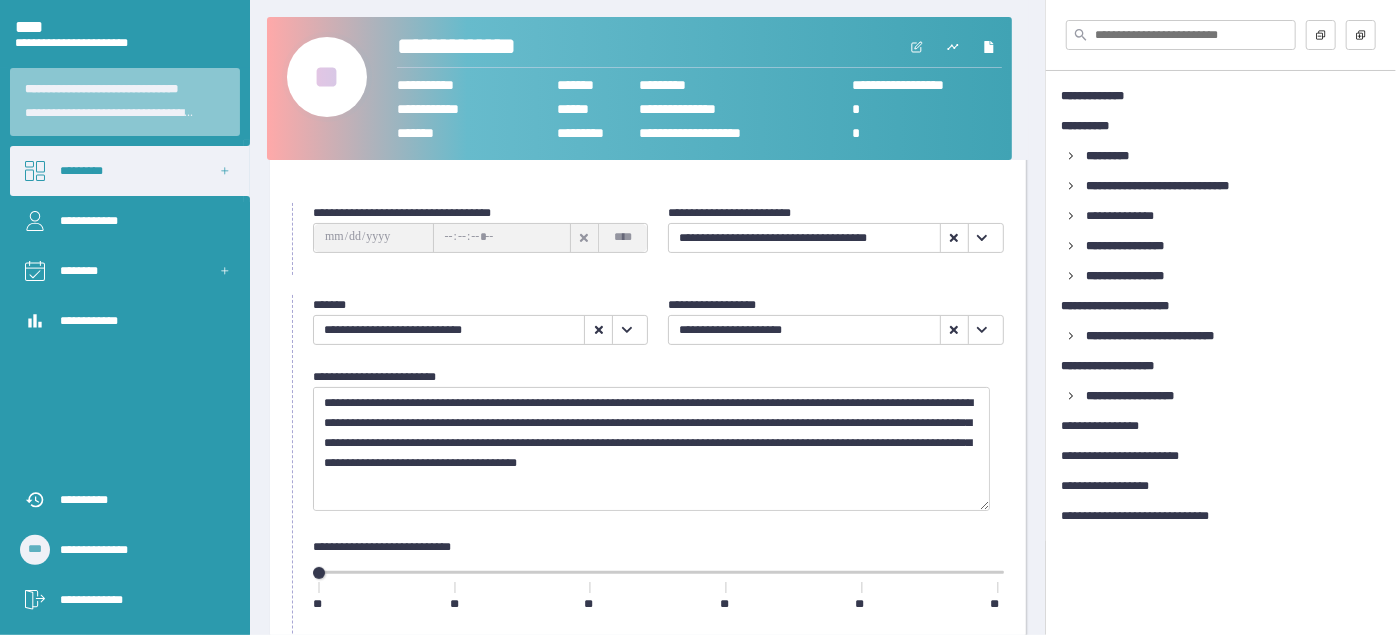 scroll, scrollTop: 8, scrollLeft: 0, axis: vertical 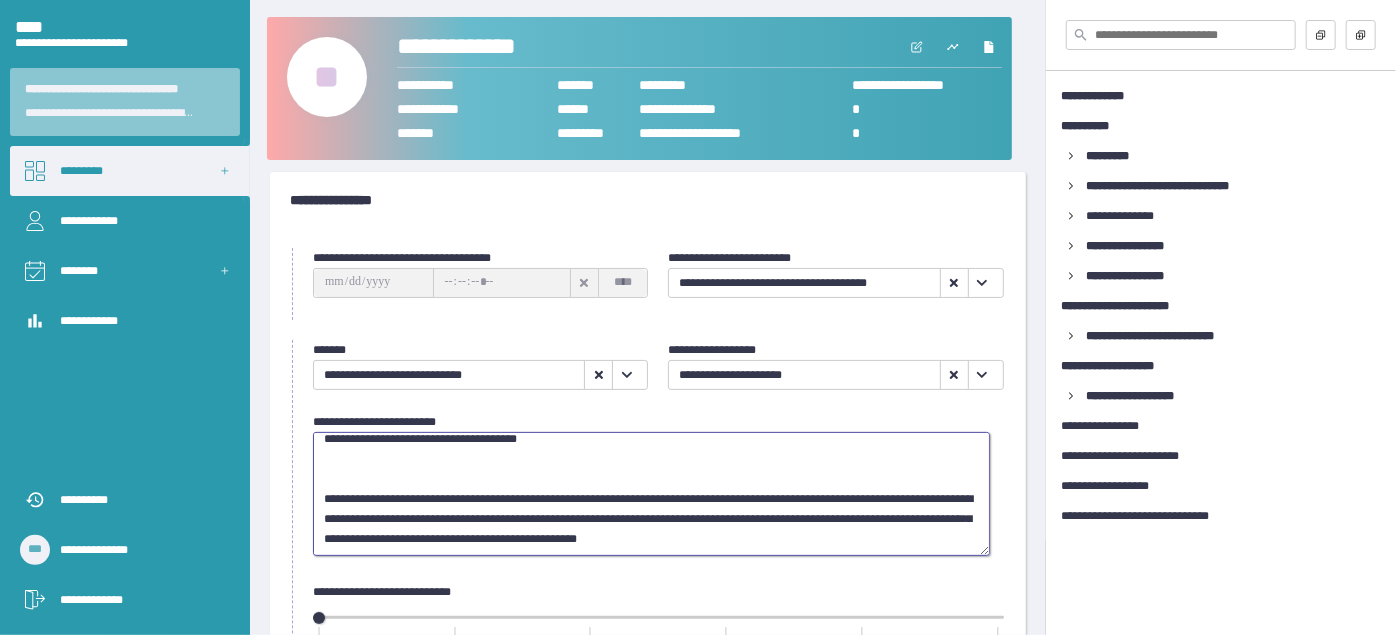 drag, startPoint x: 320, startPoint y: 501, endPoint x: 899, endPoint y: 536, distance: 580.0569 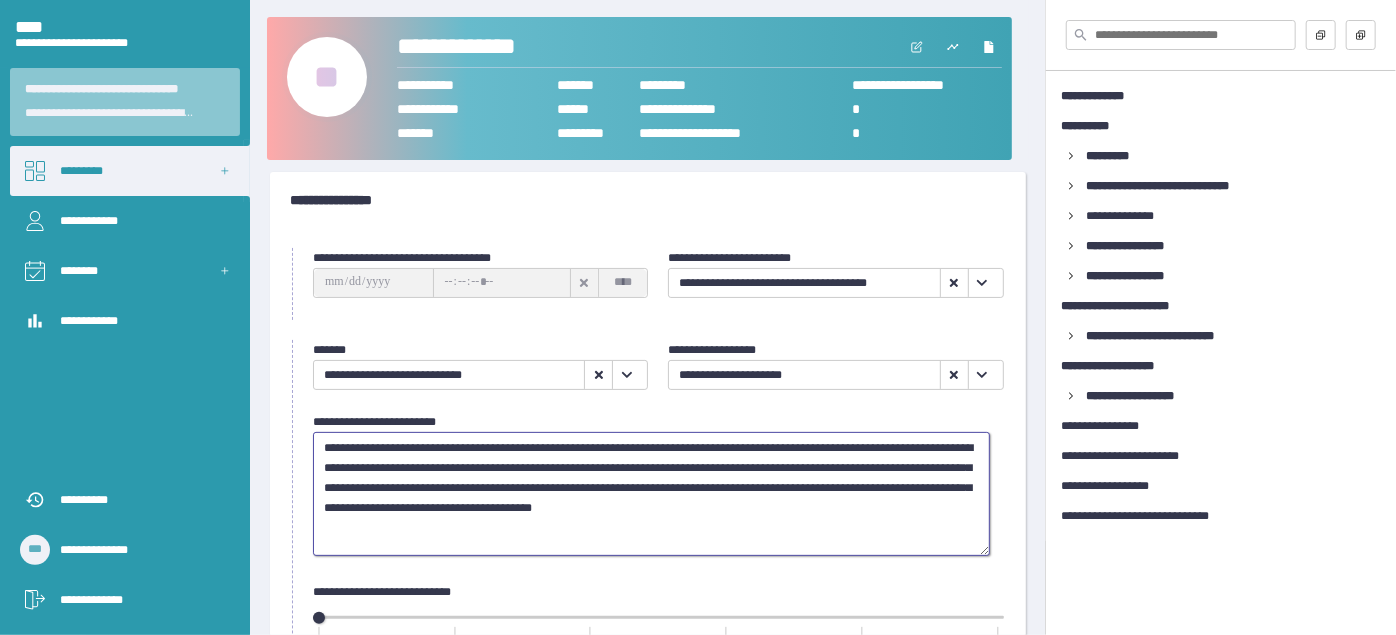scroll, scrollTop: 48, scrollLeft: 0, axis: vertical 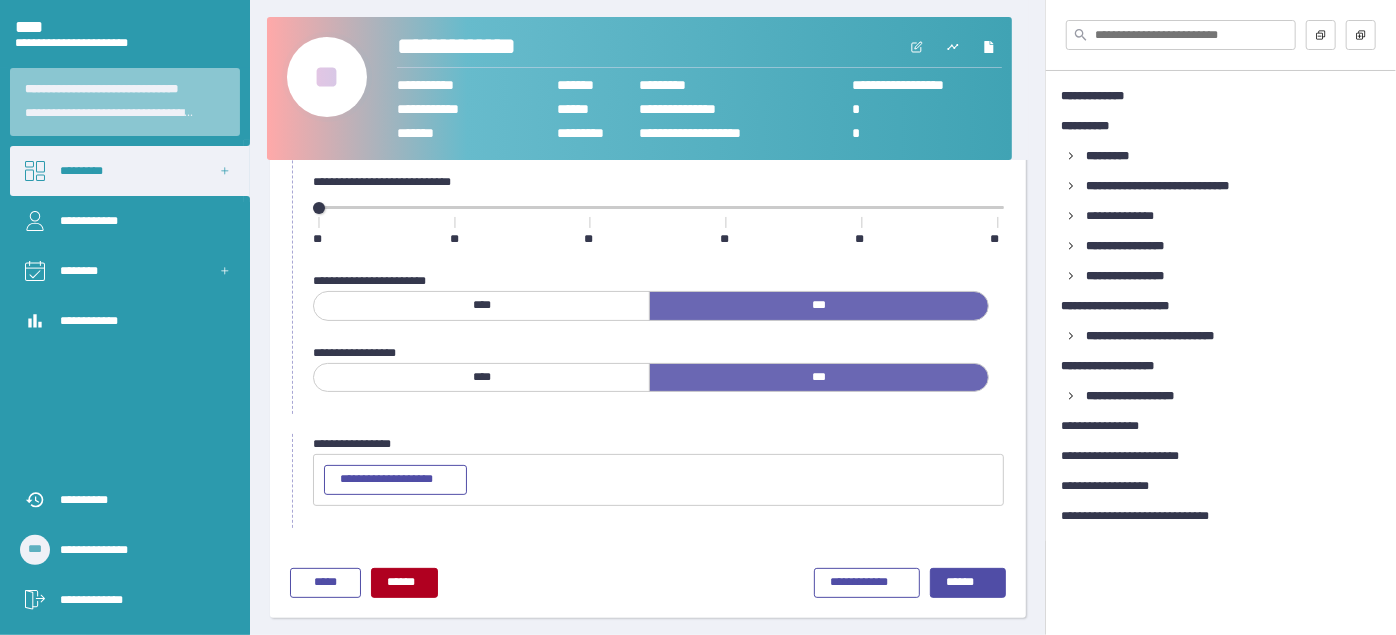 type on "•••••••••••••••••••••••••••••••••••••••••••••••••••••••••••••••••••••••••••••••••••••••••••••••••••••••••••••••••••••••••••••••••••••••••••••••••••••••••••••••••••••••••••••••••••••••••••••••••••••••••••••••••••••••••••••••••••••••••••••••••••••••••••••••••••••••••••••••••••••••••••••••••••••••••••••••••••••••••••••••••••••••••••••••••••••••••••••••••••••••••••••••••••••••••••••••••••••••••••••••••••••••••••••••••••••••••••••" 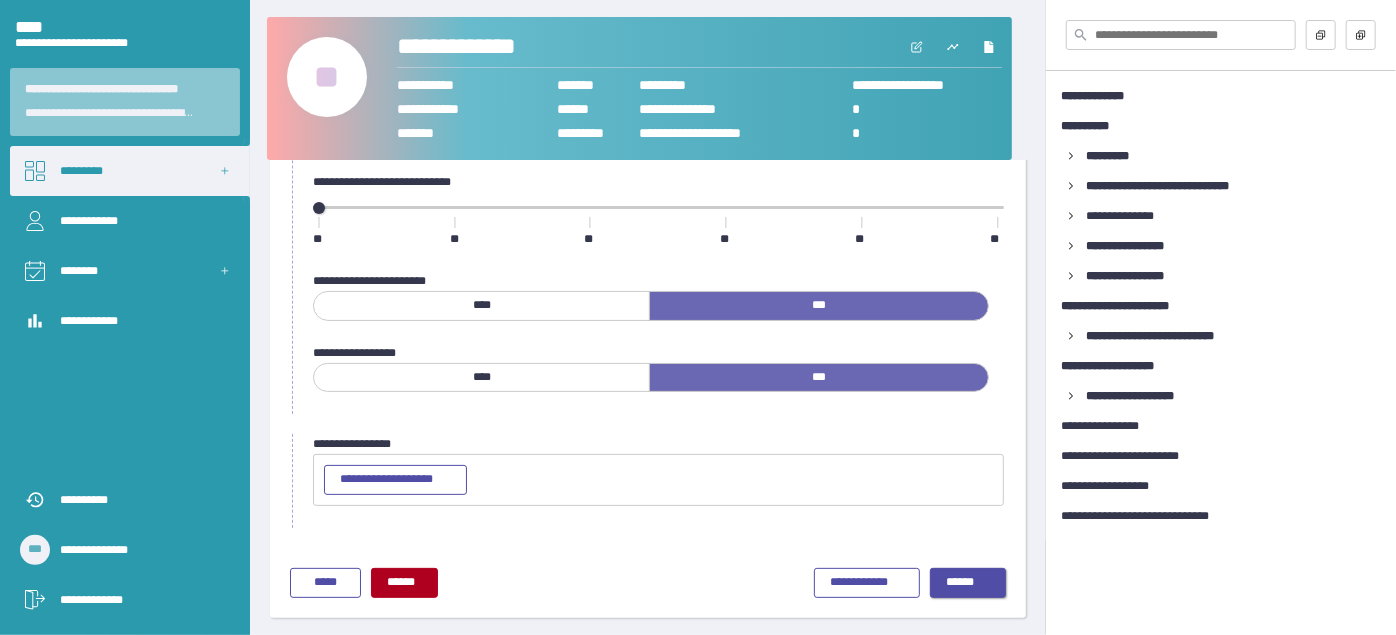 click on "••••••" at bounding box center [968, 583] 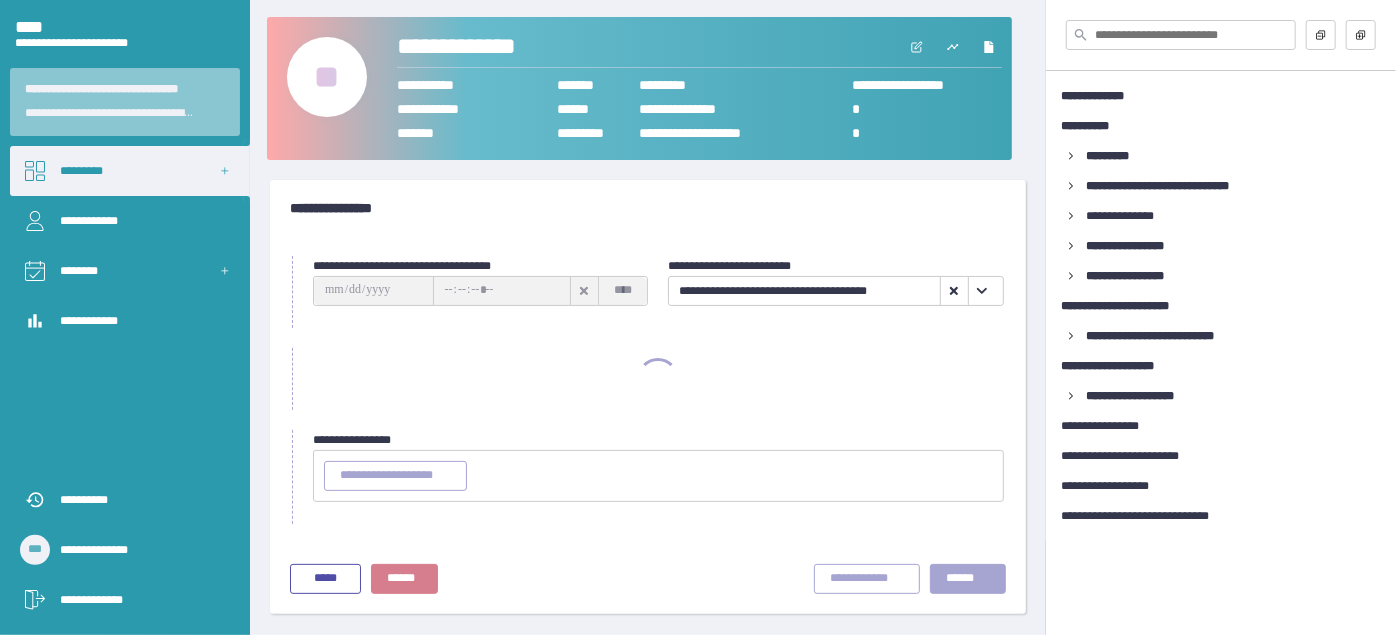 scroll, scrollTop: 0, scrollLeft: 0, axis: both 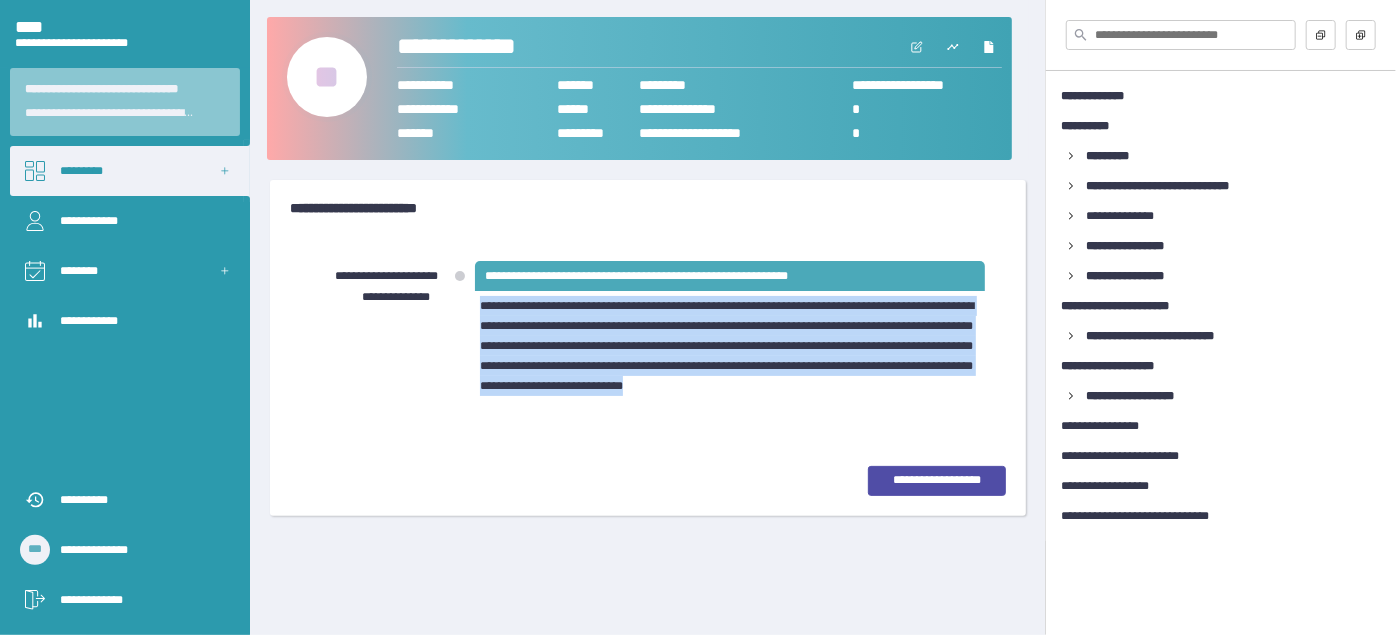 drag, startPoint x: 482, startPoint y: 304, endPoint x: 783, endPoint y: 412, distance: 319.789 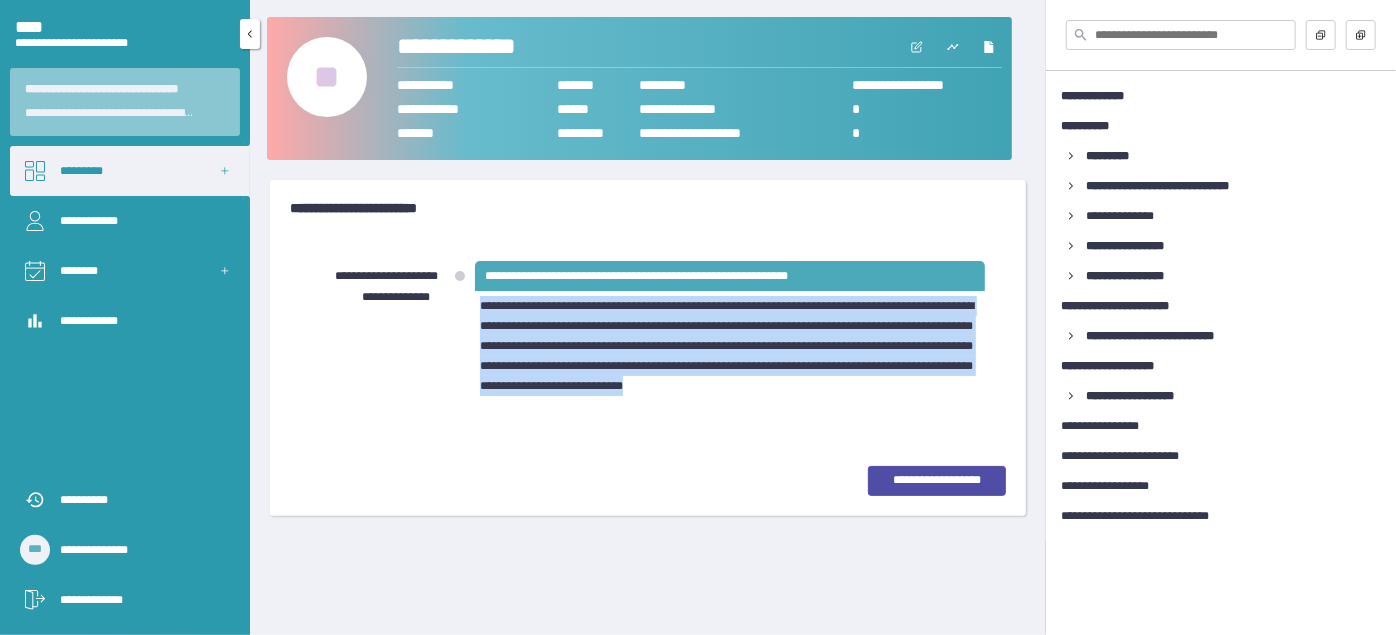 click on "•••••••••" at bounding box center (130, 171) 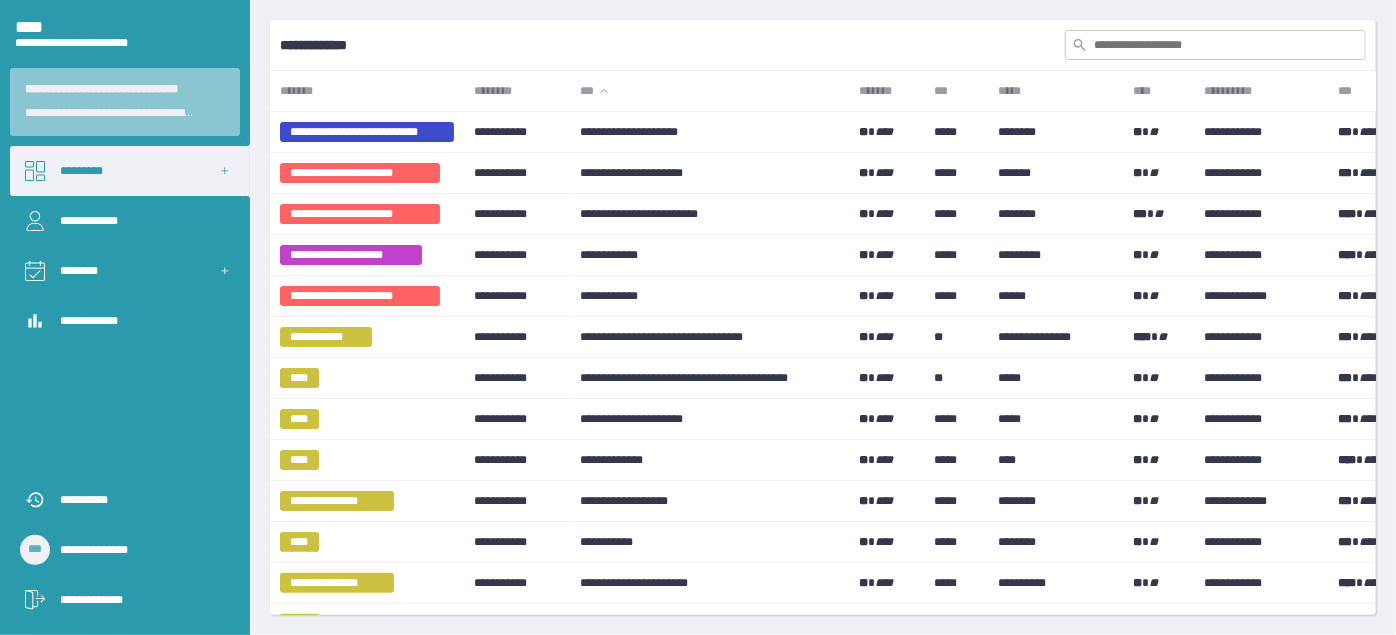 click at bounding box center (1215, 45) 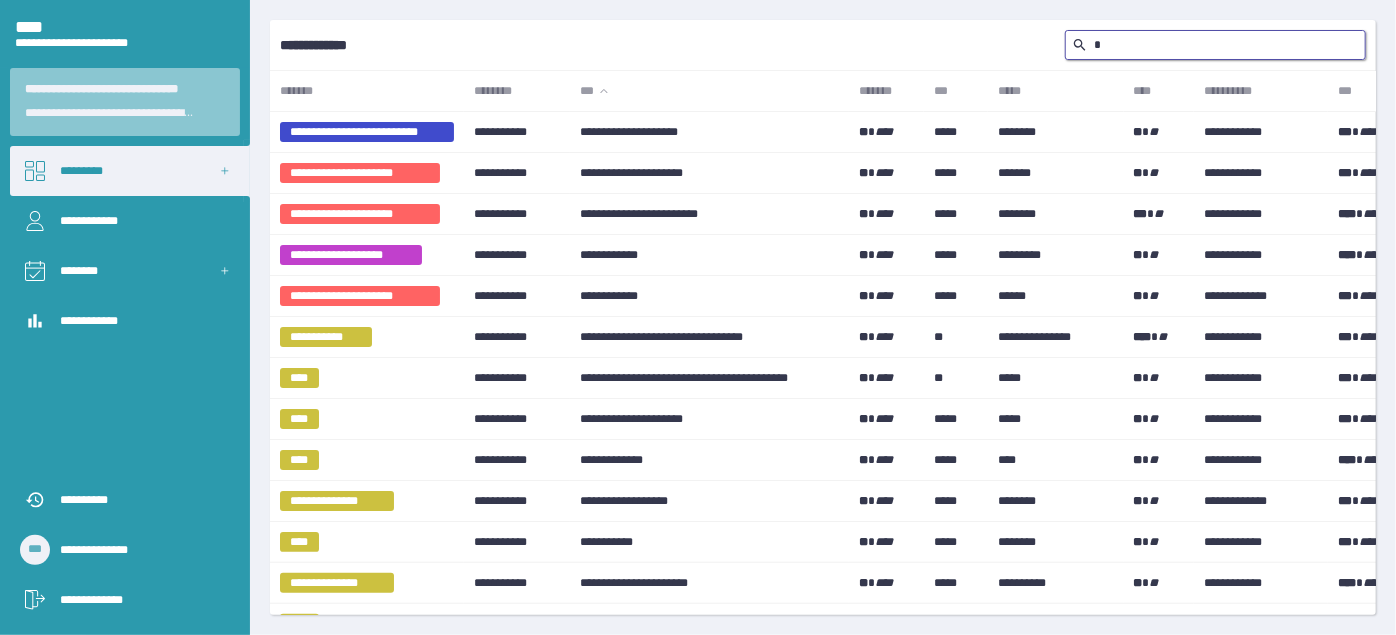 type on "••" 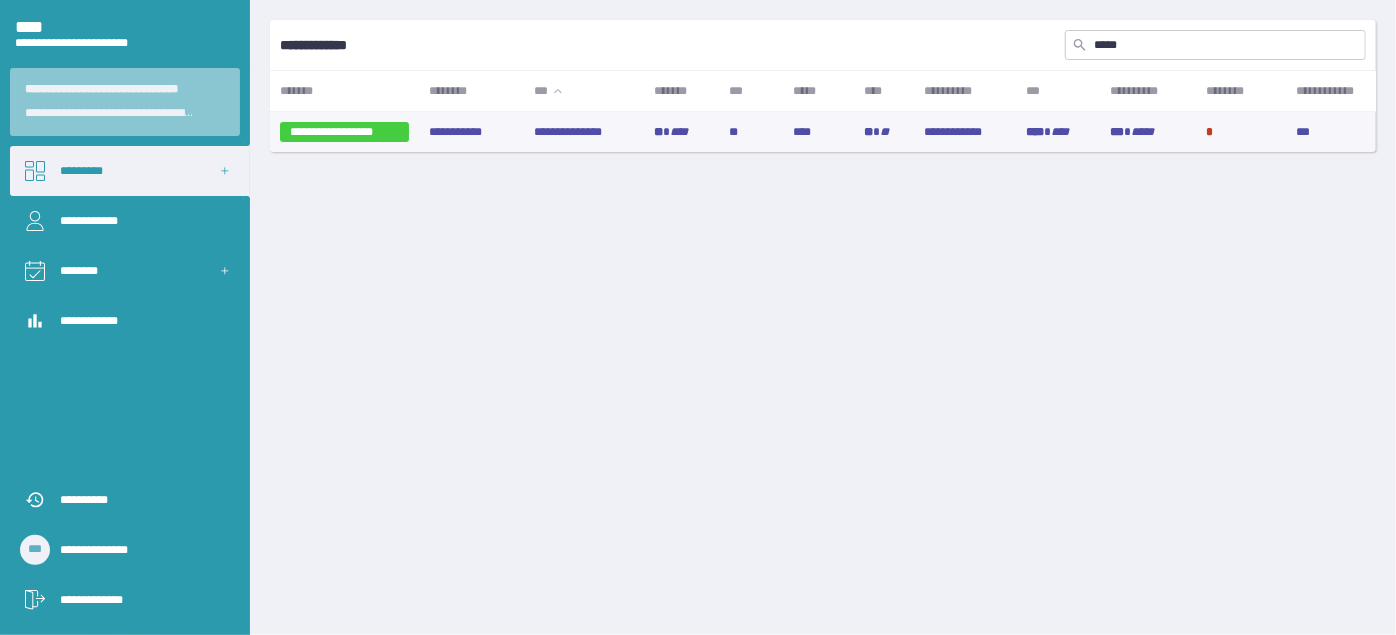 click on "••••••••••••••" at bounding box center [584, 132] 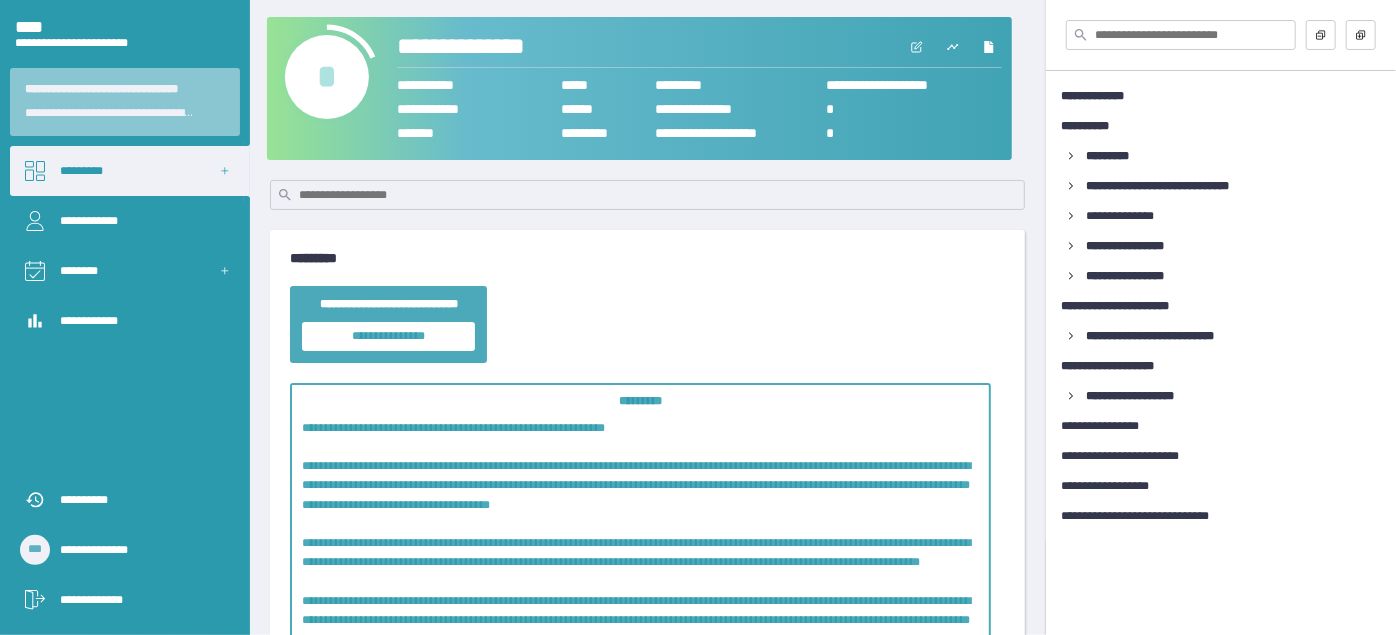 click on "•" at bounding box center (327, 77) 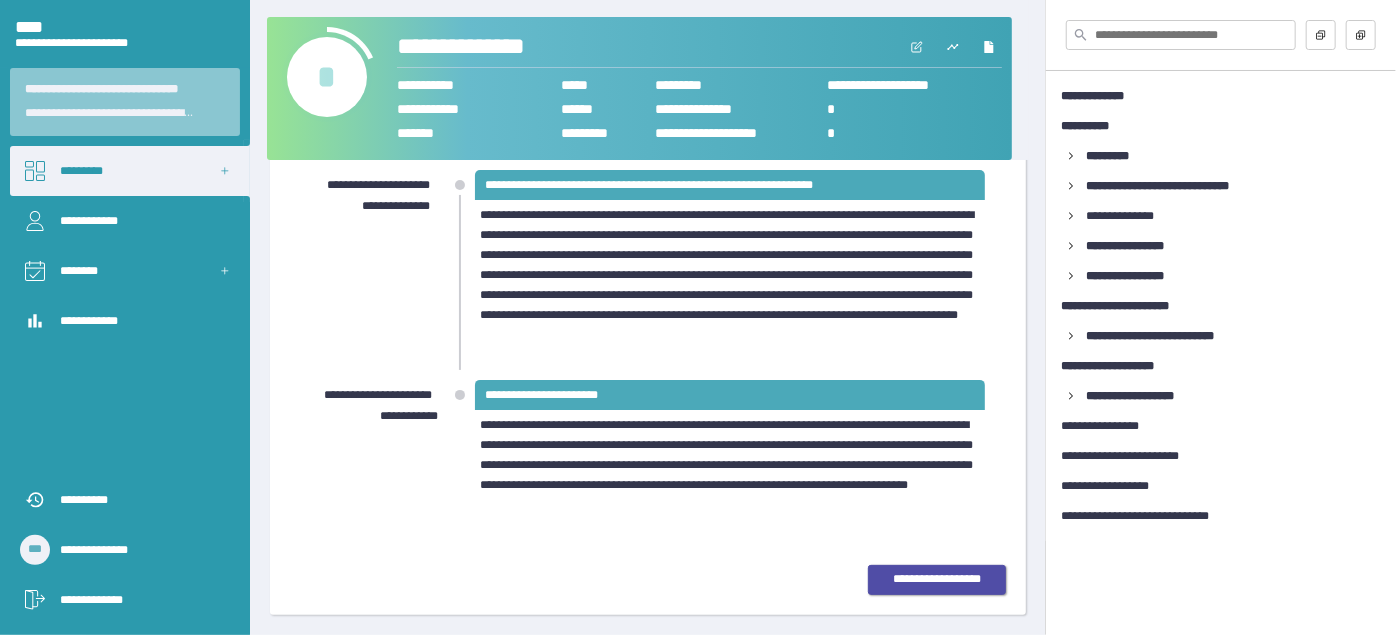 click on "••••••••••••••••••" at bounding box center (937, 579) 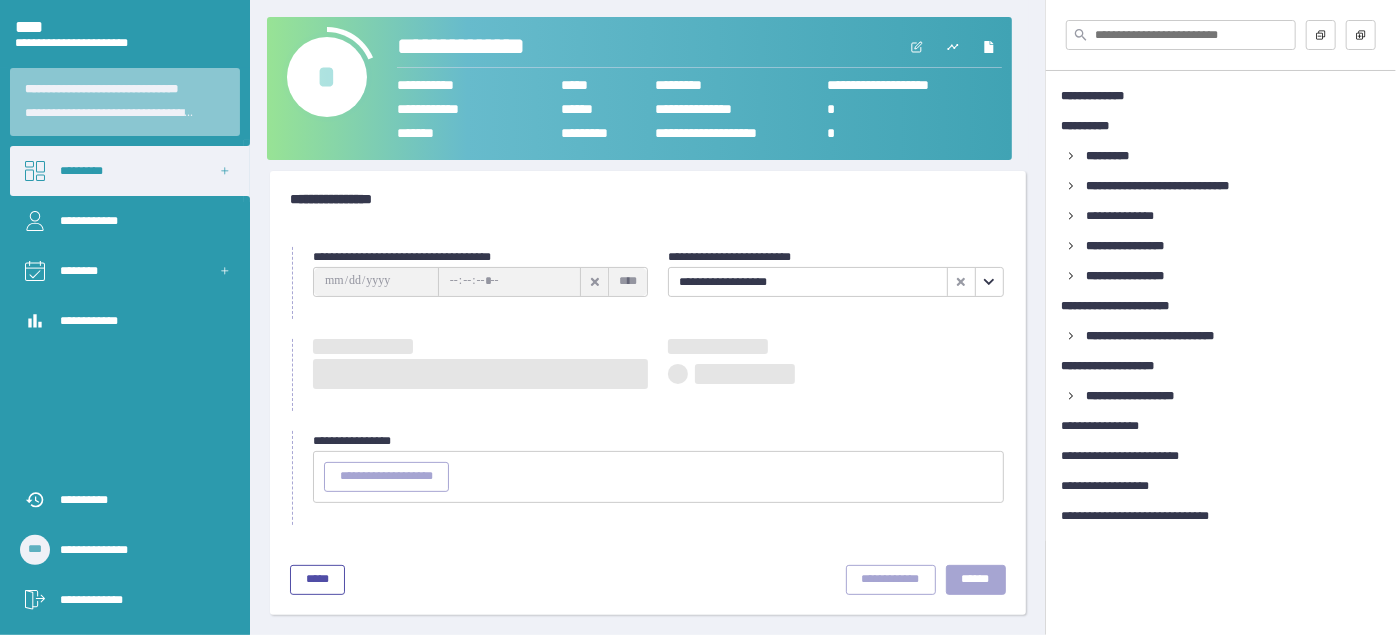 scroll, scrollTop: 8, scrollLeft: 0, axis: vertical 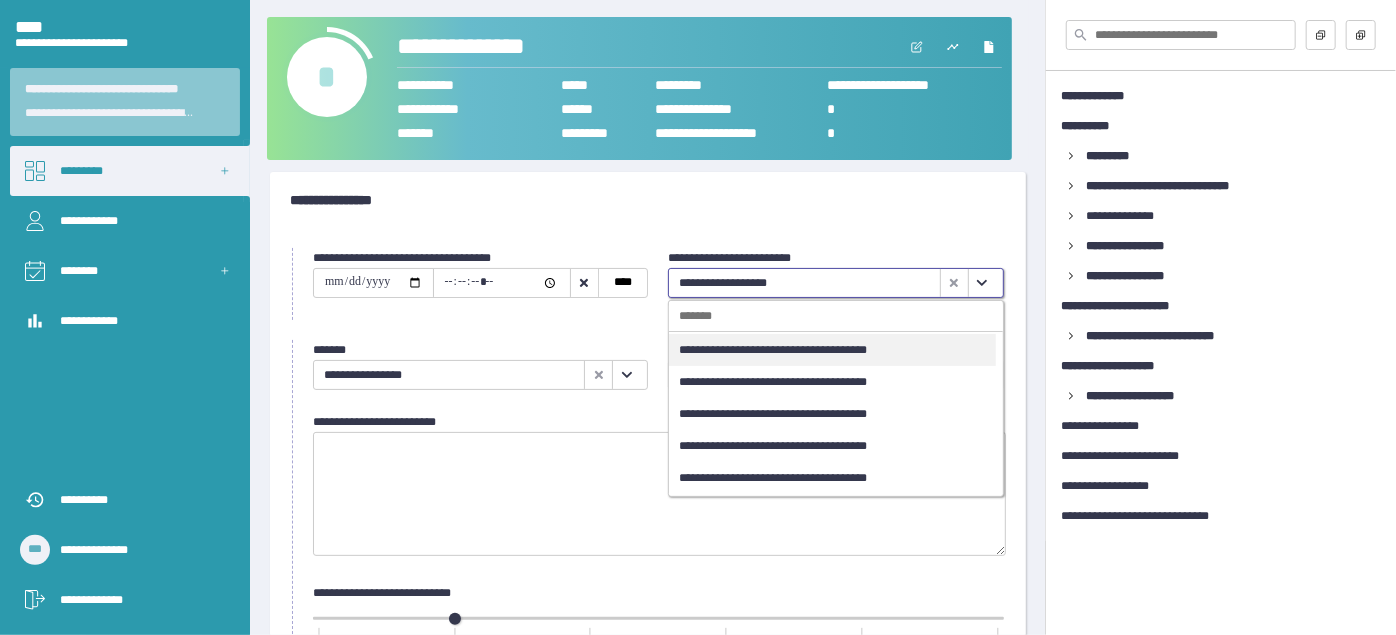 click at bounding box center [982, 283] 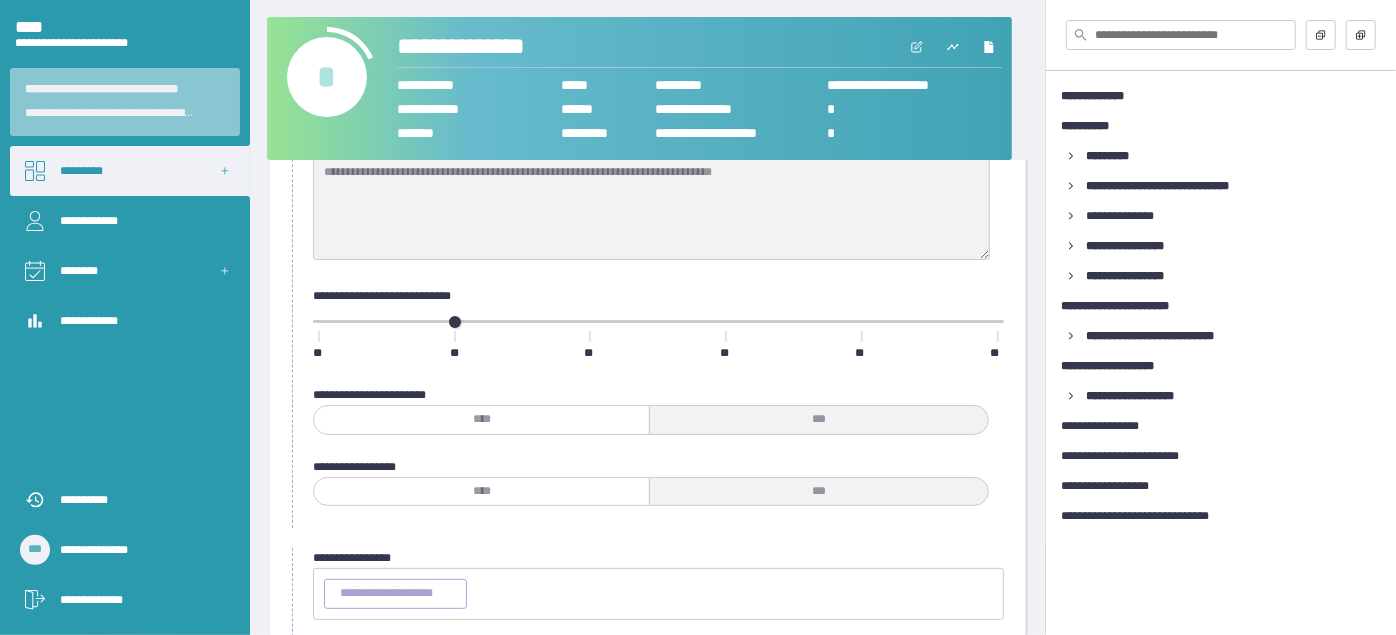 scroll, scrollTop: 418, scrollLeft: 0, axis: vertical 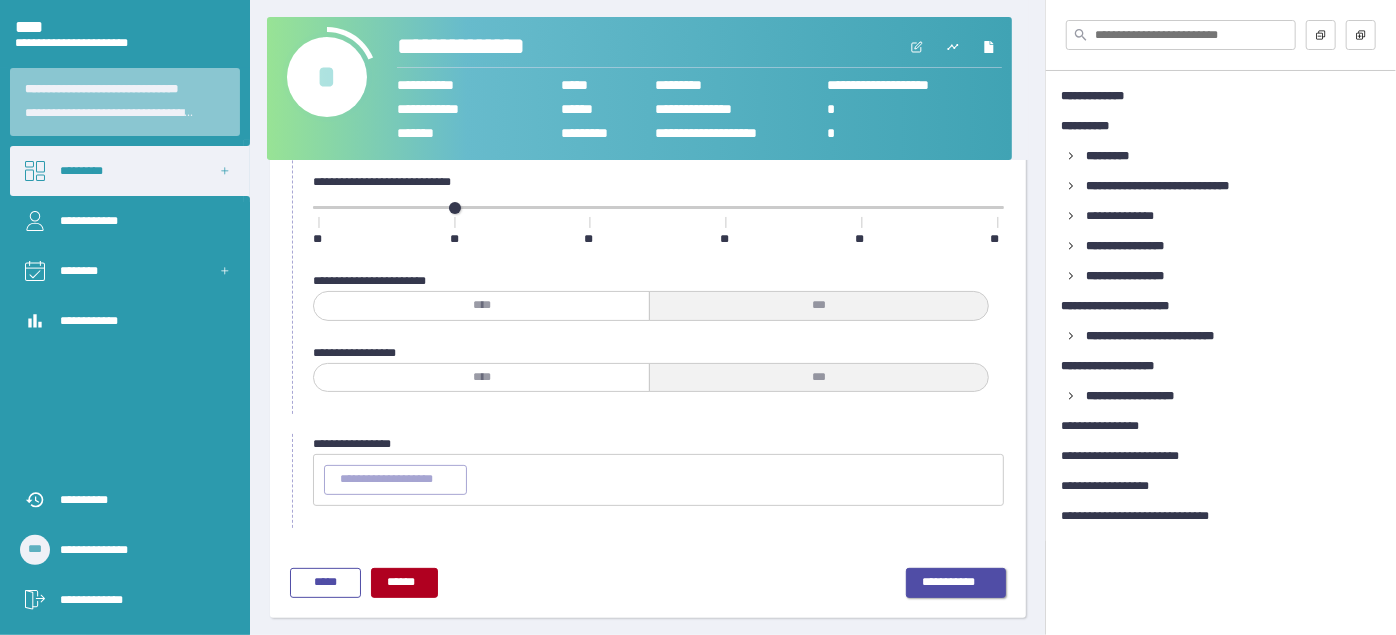 click on "•••••••••••" at bounding box center (956, 583) 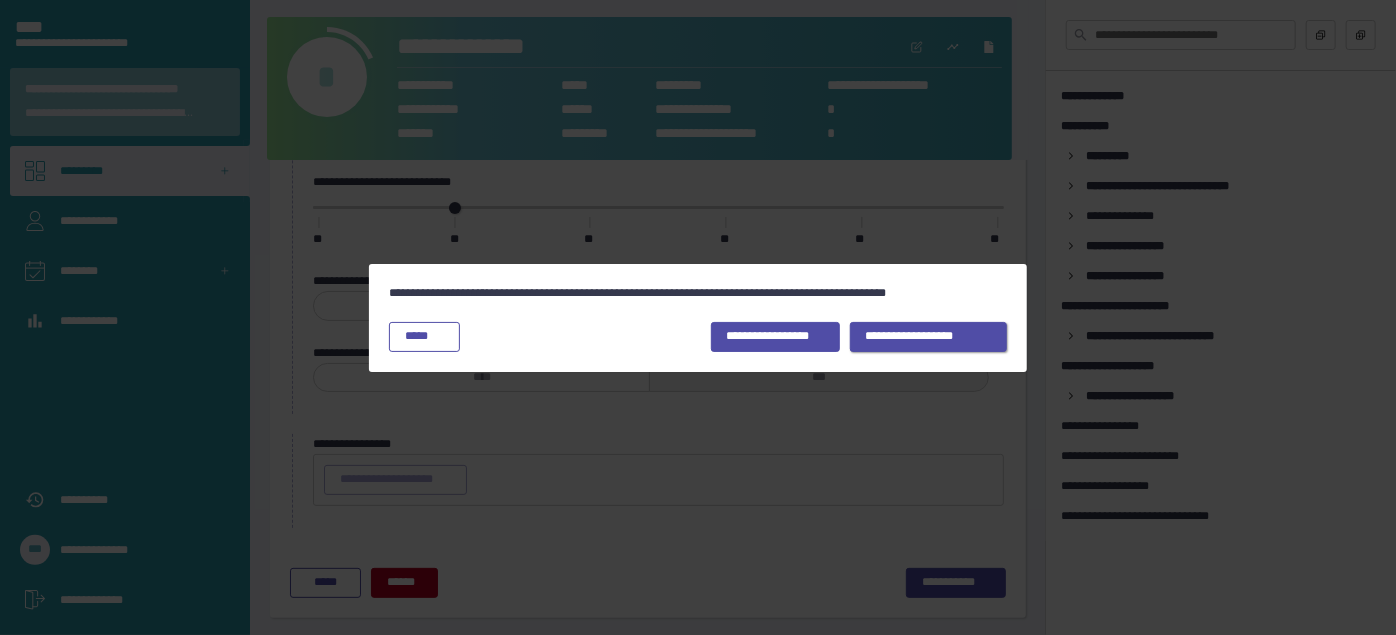 click on "••••••••••••••••••" at bounding box center (775, 337) 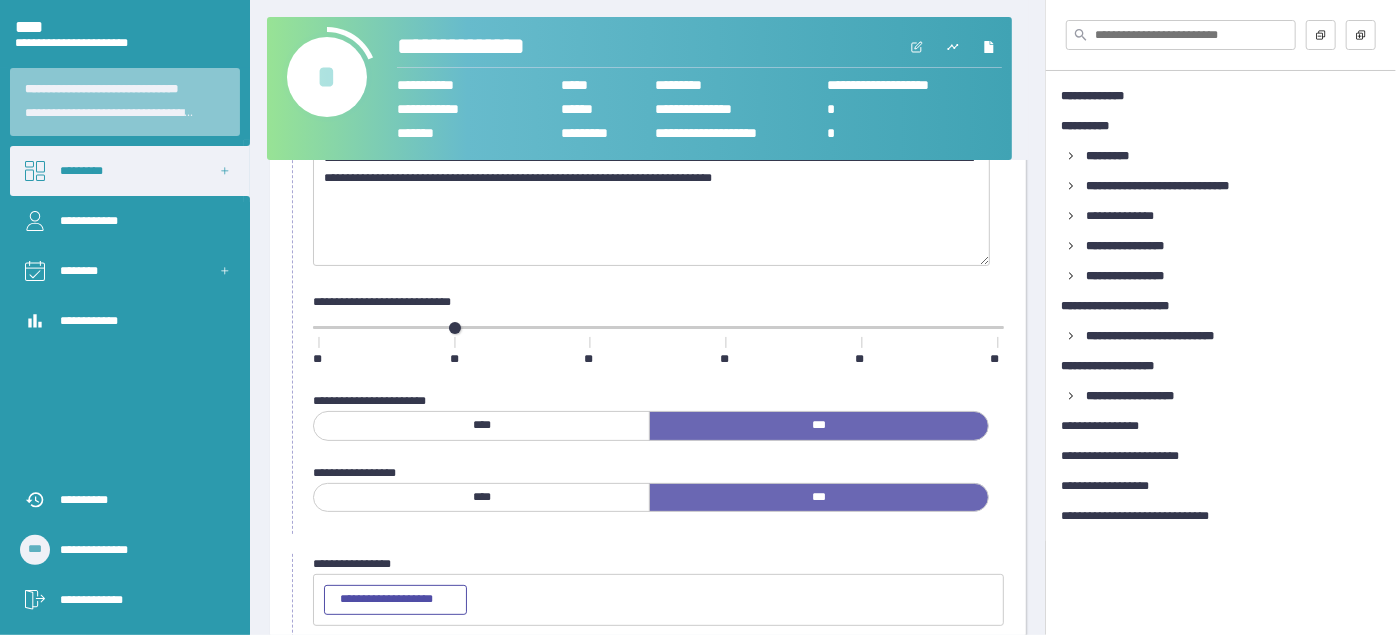 scroll, scrollTop: 54, scrollLeft: 0, axis: vertical 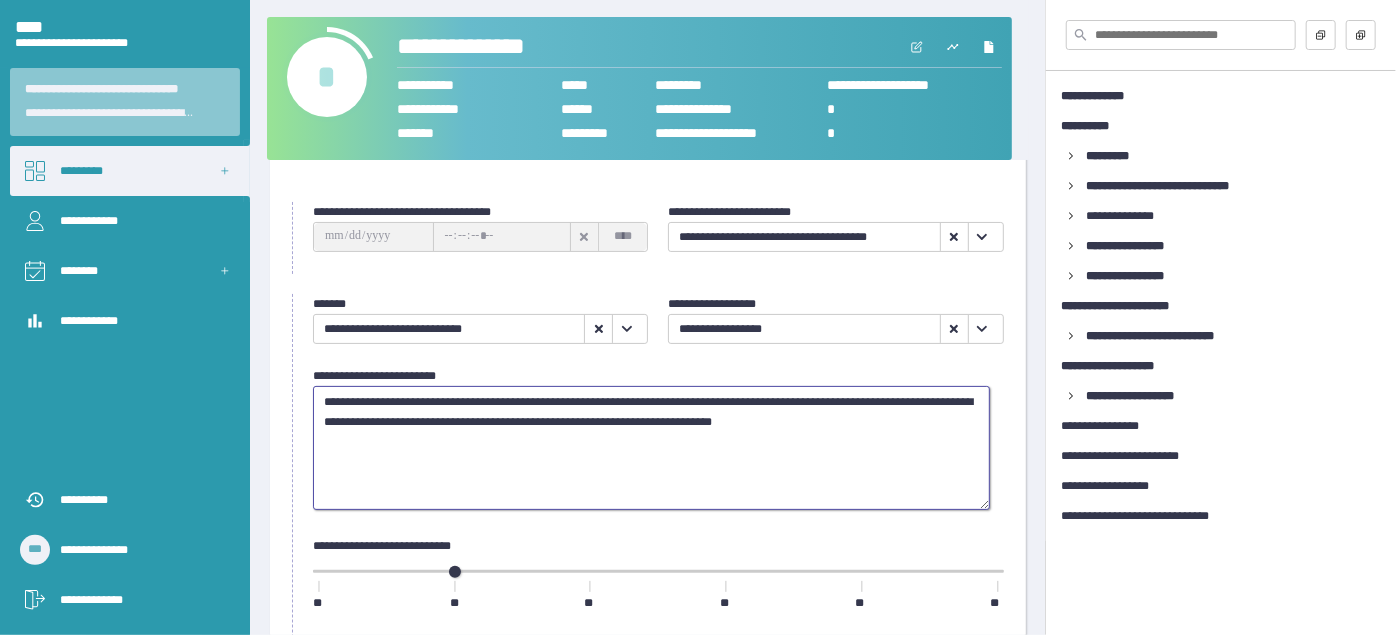 click on "**********" at bounding box center (651, 447) 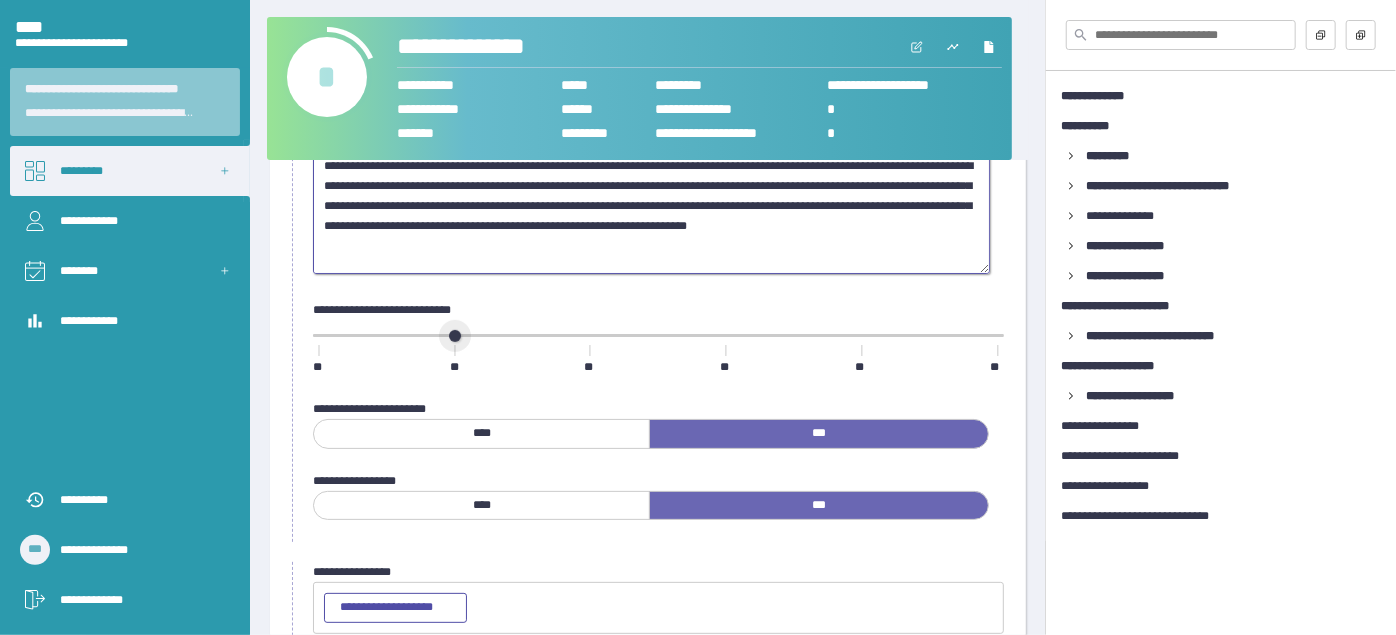 scroll, scrollTop: 327, scrollLeft: 0, axis: vertical 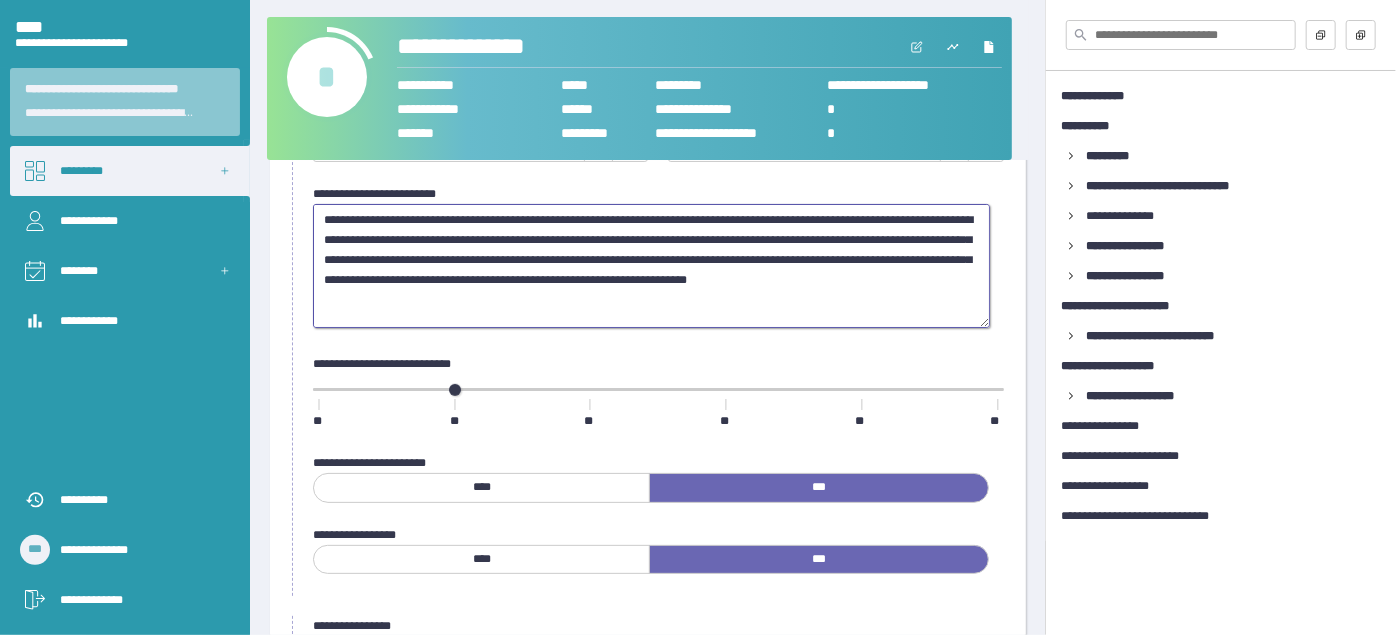 click on "**********" at bounding box center (651, 265) 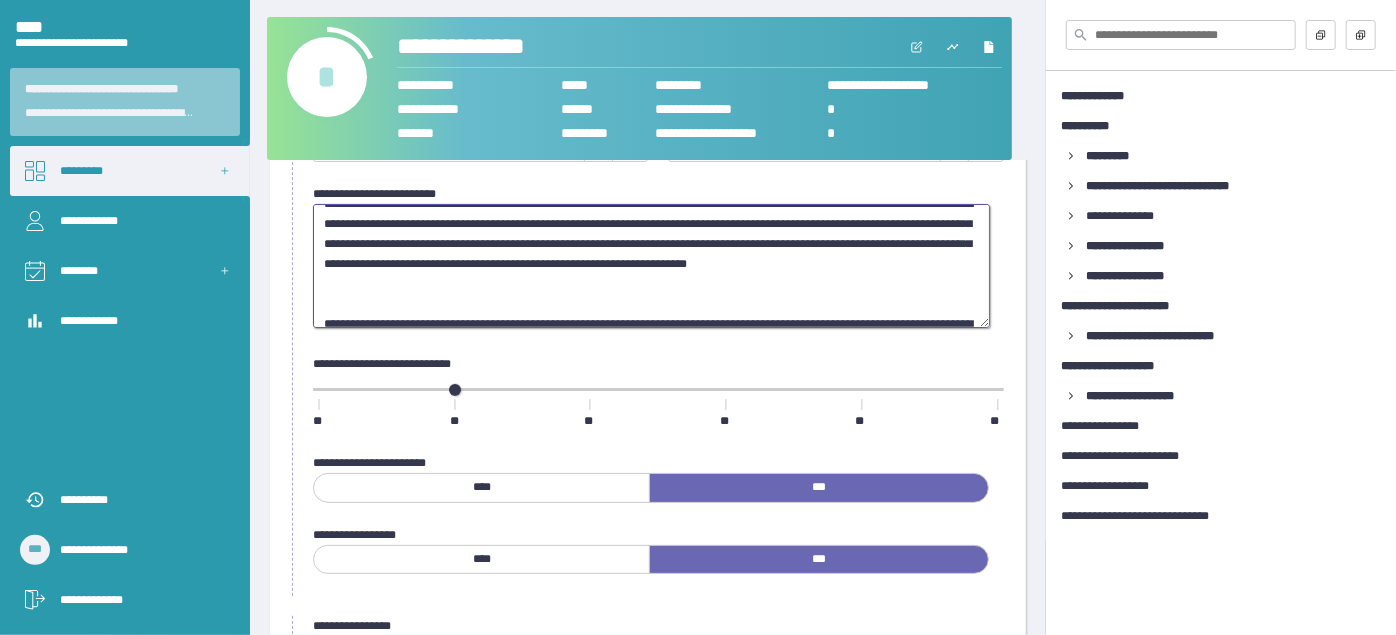 scroll, scrollTop: 0, scrollLeft: 0, axis: both 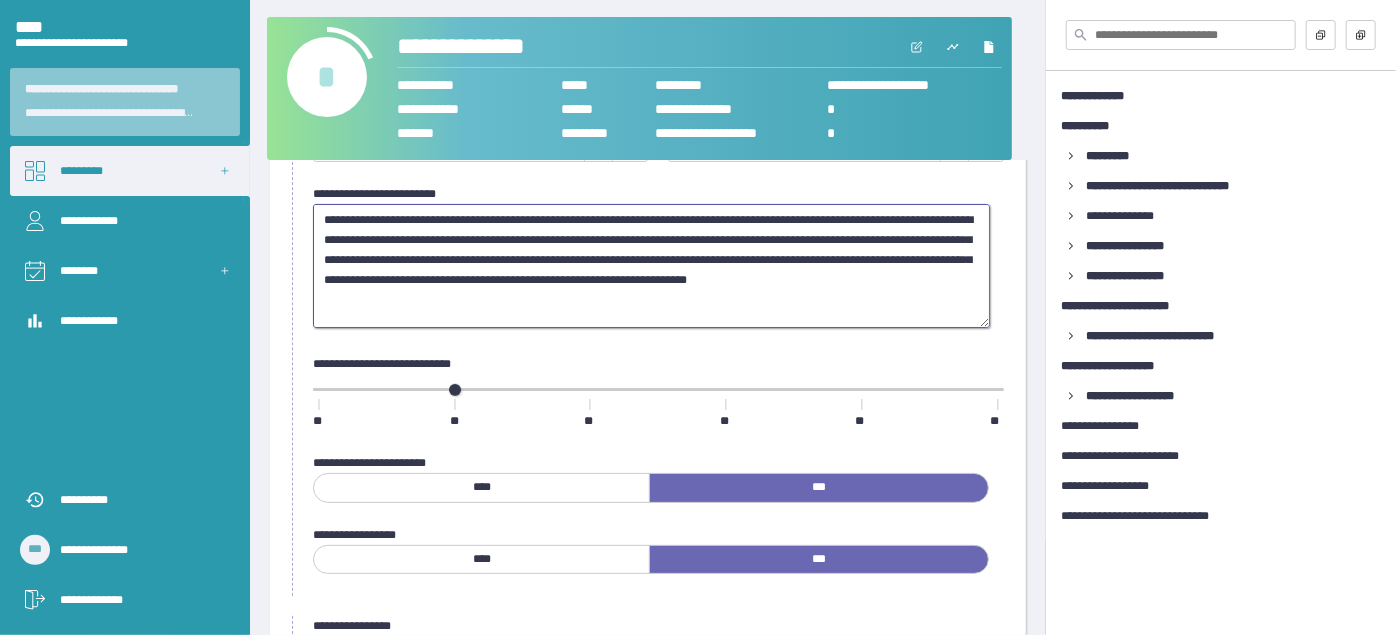 click on "**********" at bounding box center (651, 265) 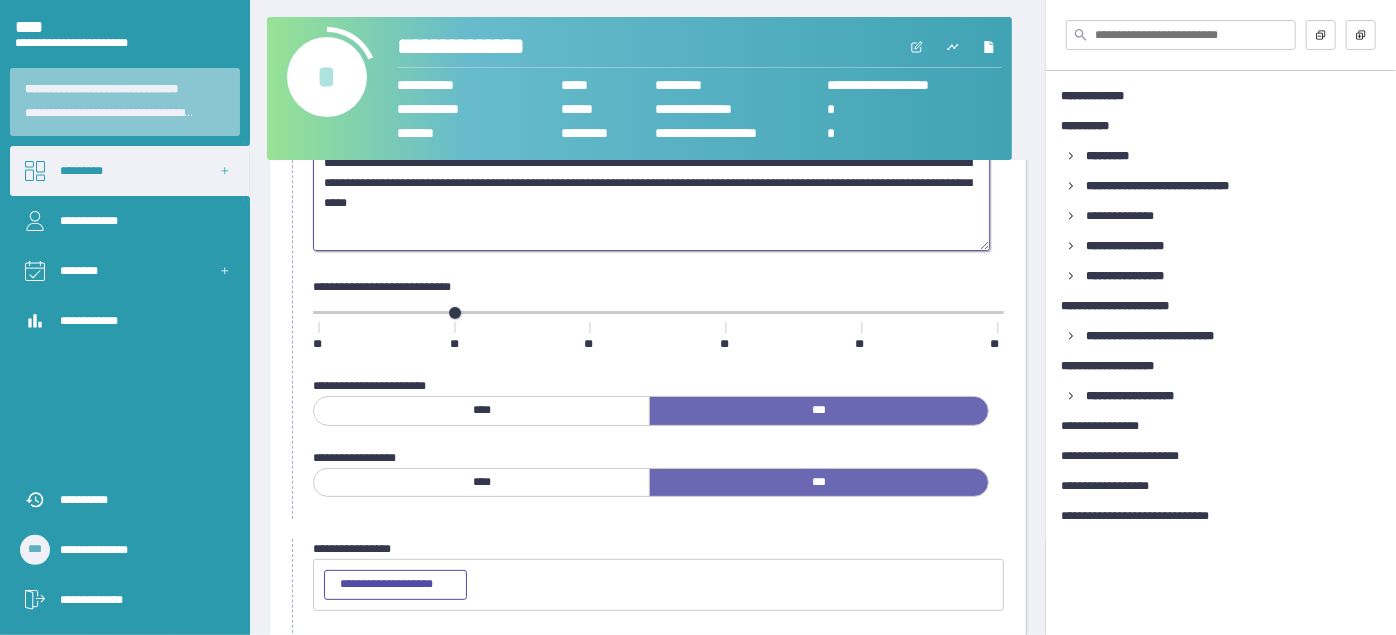 scroll, scrollTop: 327, scrollLeft: 0, axis: vertical 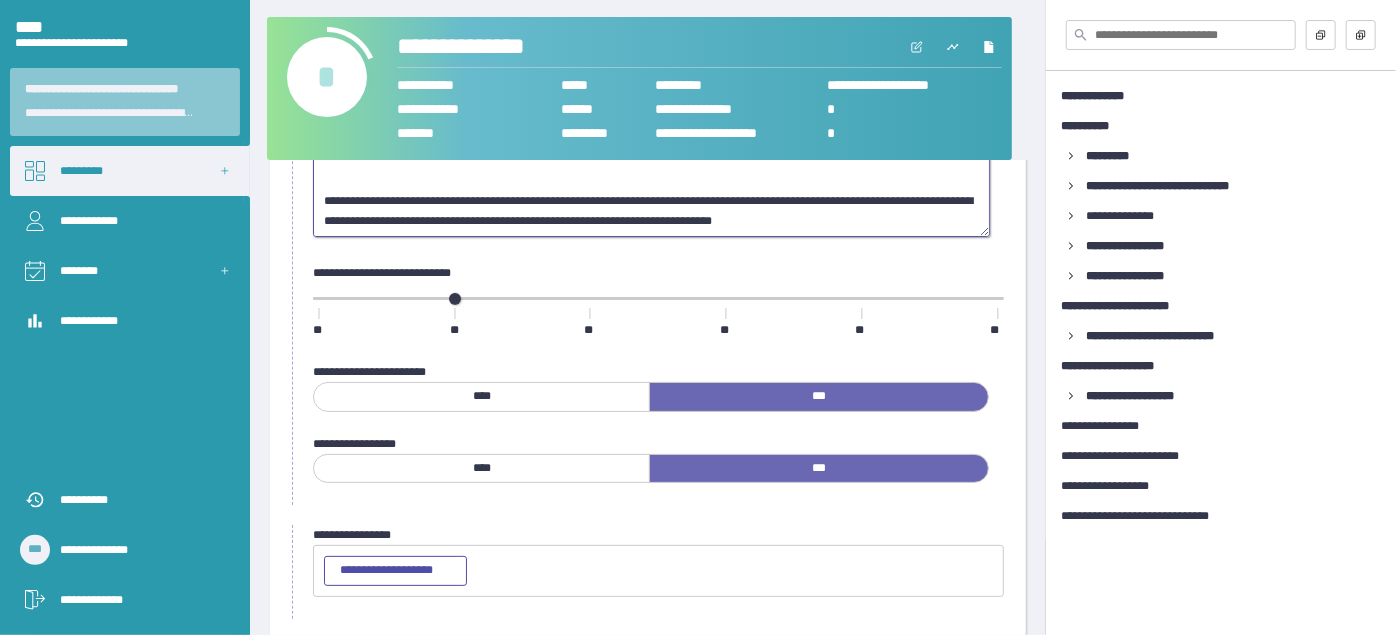 drag, startPoint x: 648, startPoint y: 199, endPoint x: 630, endPoint y: 231, distance: 36.71512 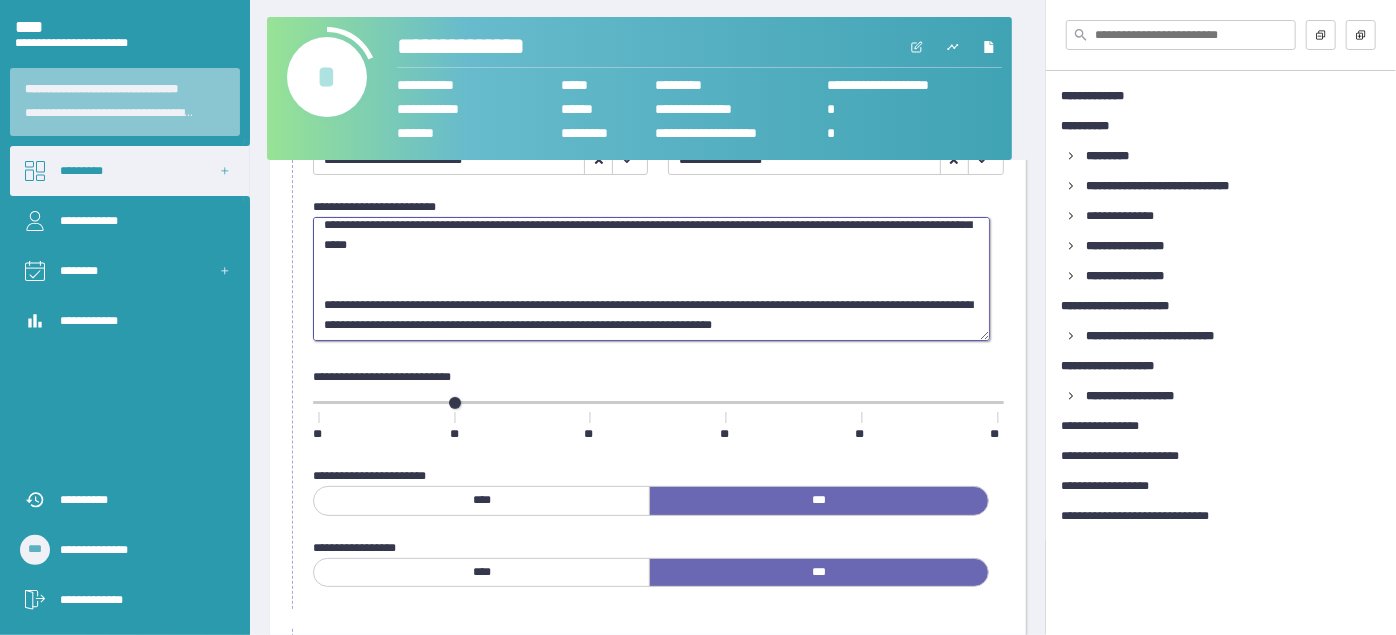 scroll, scrollTop: 54, scrollLeft: 0, axis: vertical 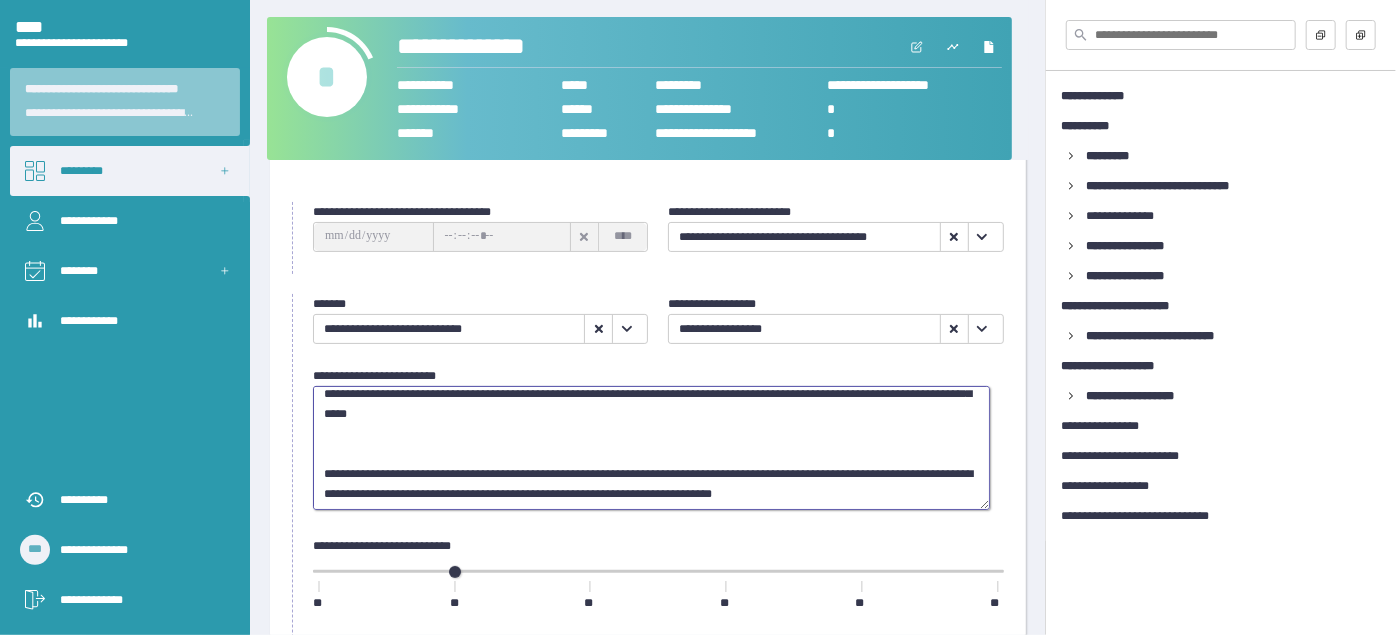 click on "**********" at bounding box center [651, 447] 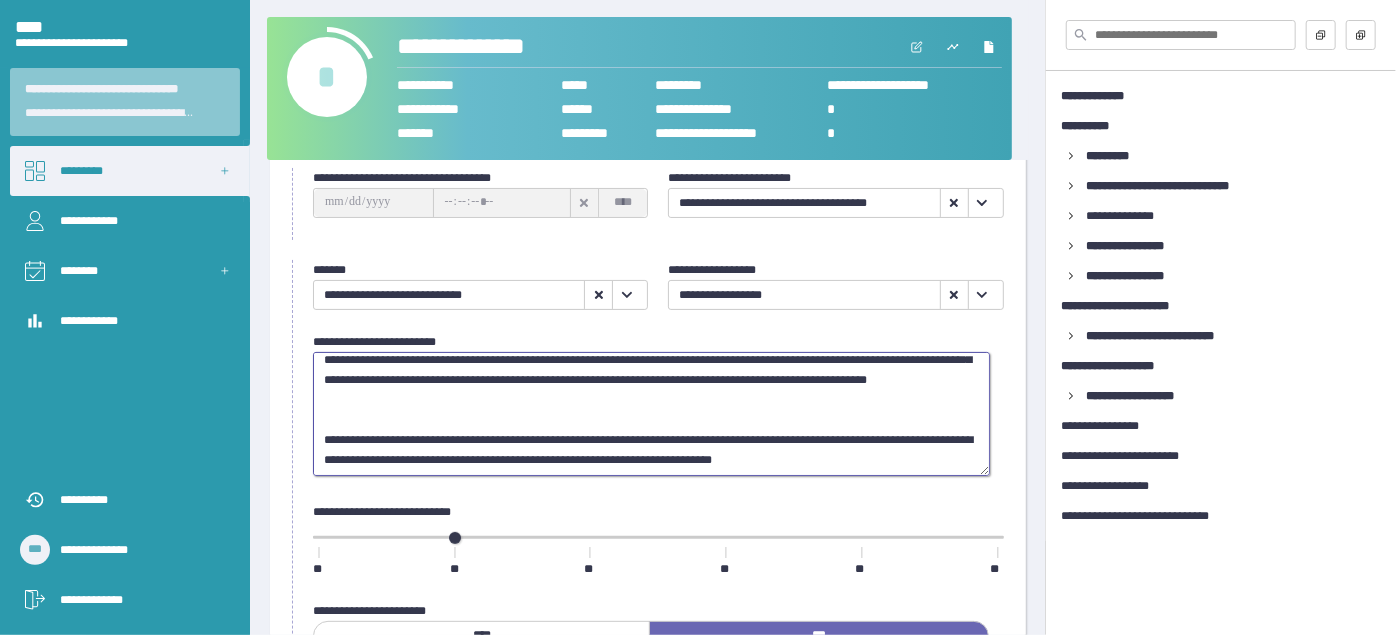 scroll, scrollTop: 145, scrollLeft: 0, axis: vertical 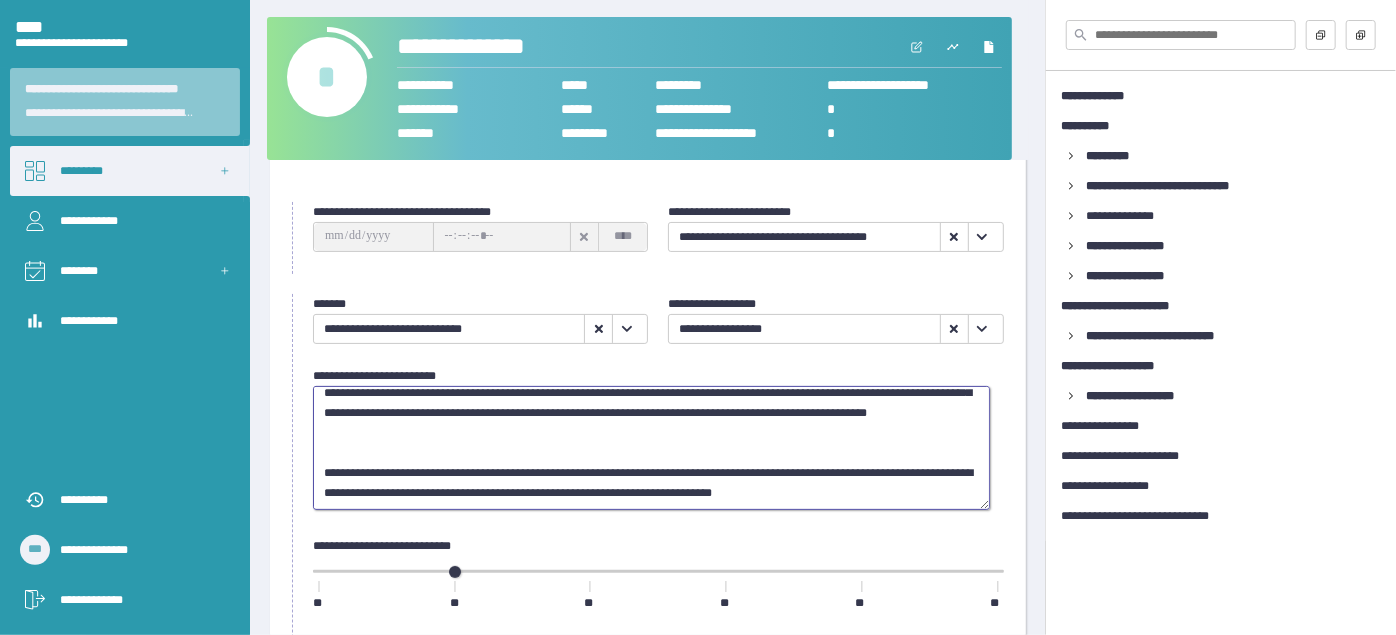 drag, startPoint x: 636, startPoint y: 491, endPoint x: 933, endPoint y: 505, distance: 297.32977 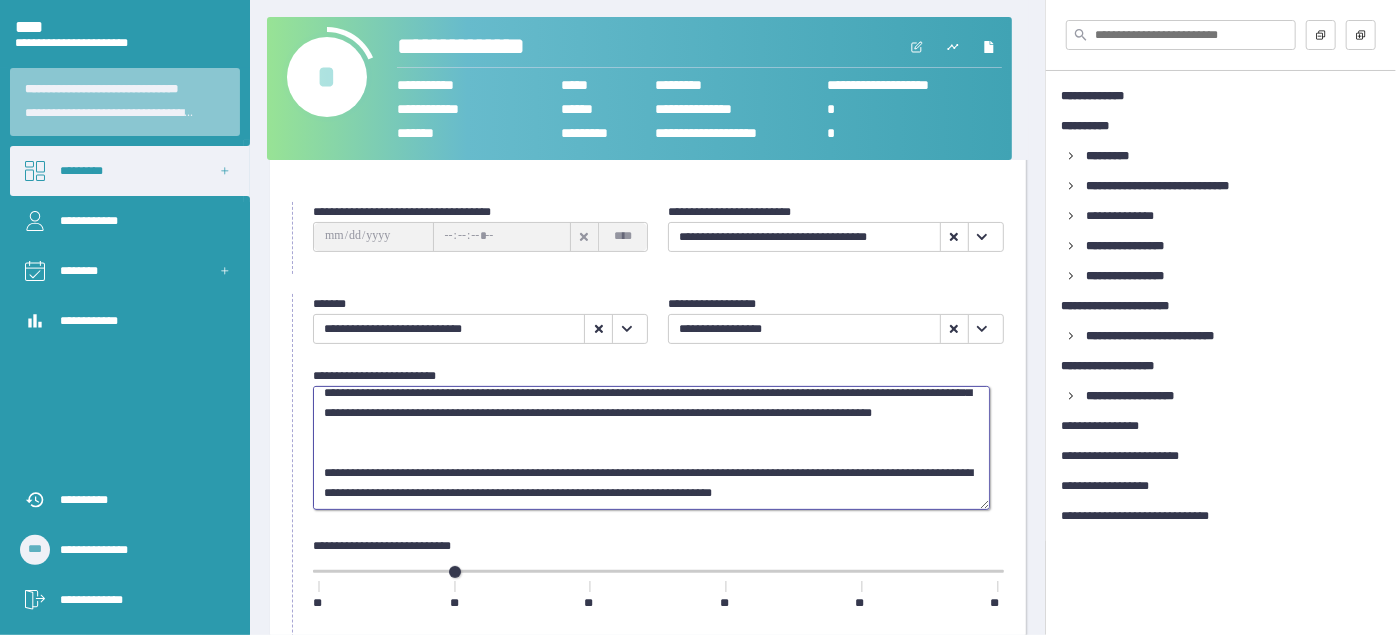paste on "**********" 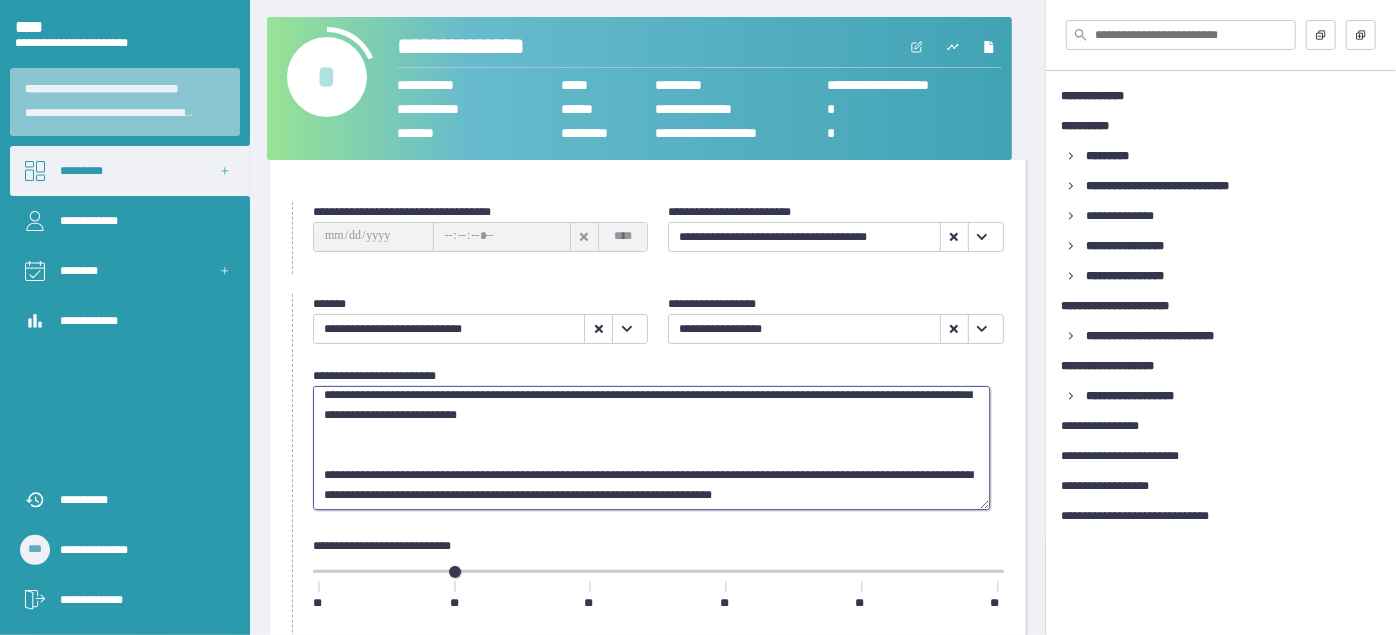 scroll, scrollTop: 88, scrollLeft: 0, axis: vertical 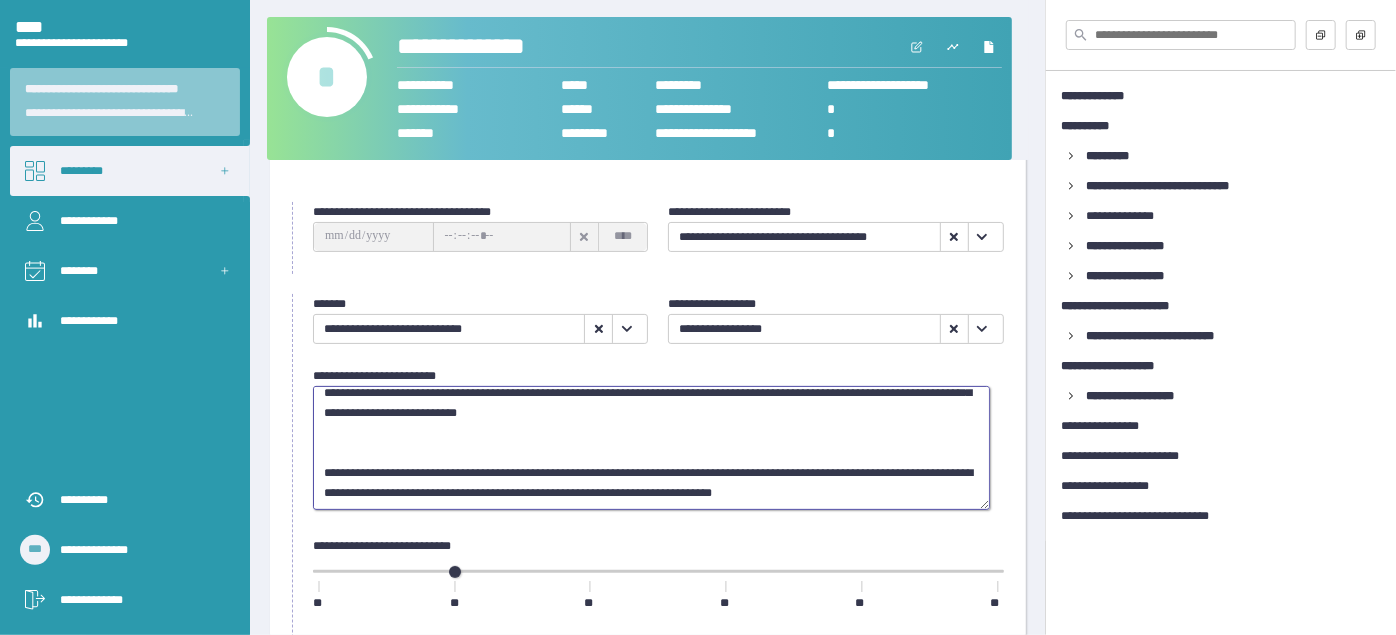 drag, startPoint x: 324, startPoint y: 493, endPoint x: 955, endPoint y: 500, distance: 631.0388 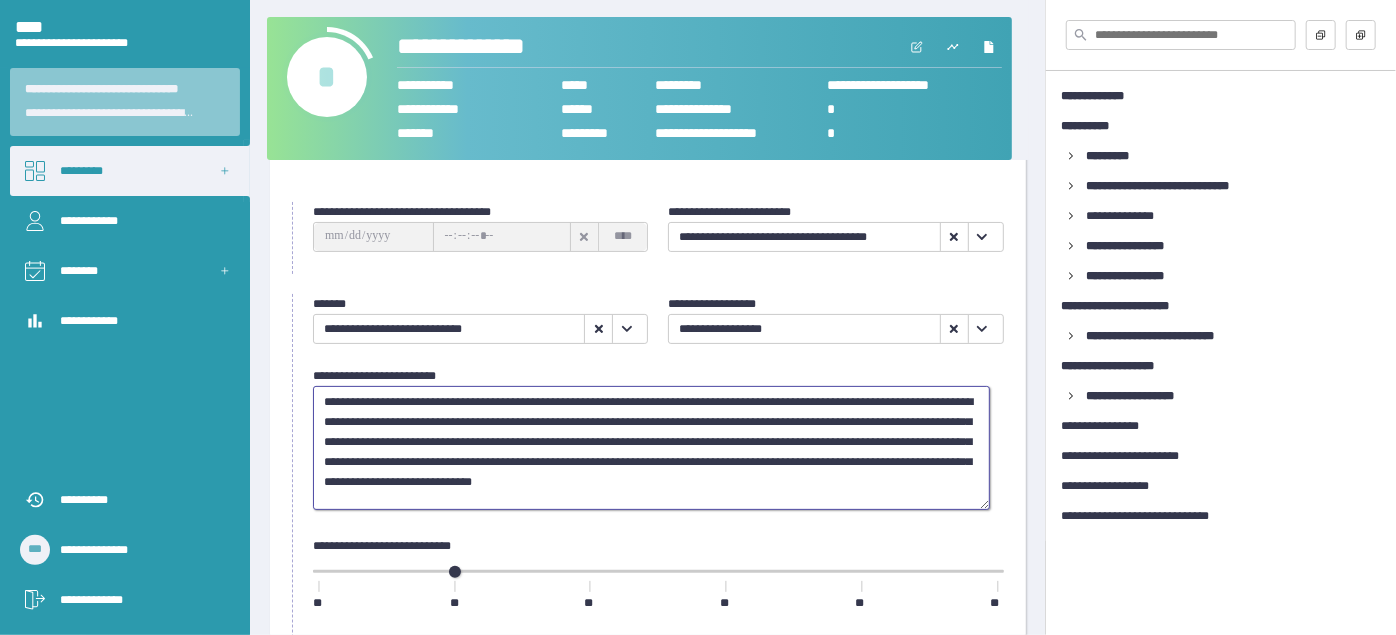 scroll, scrollTop: 67, scrollLeft: 0, axis: vertical 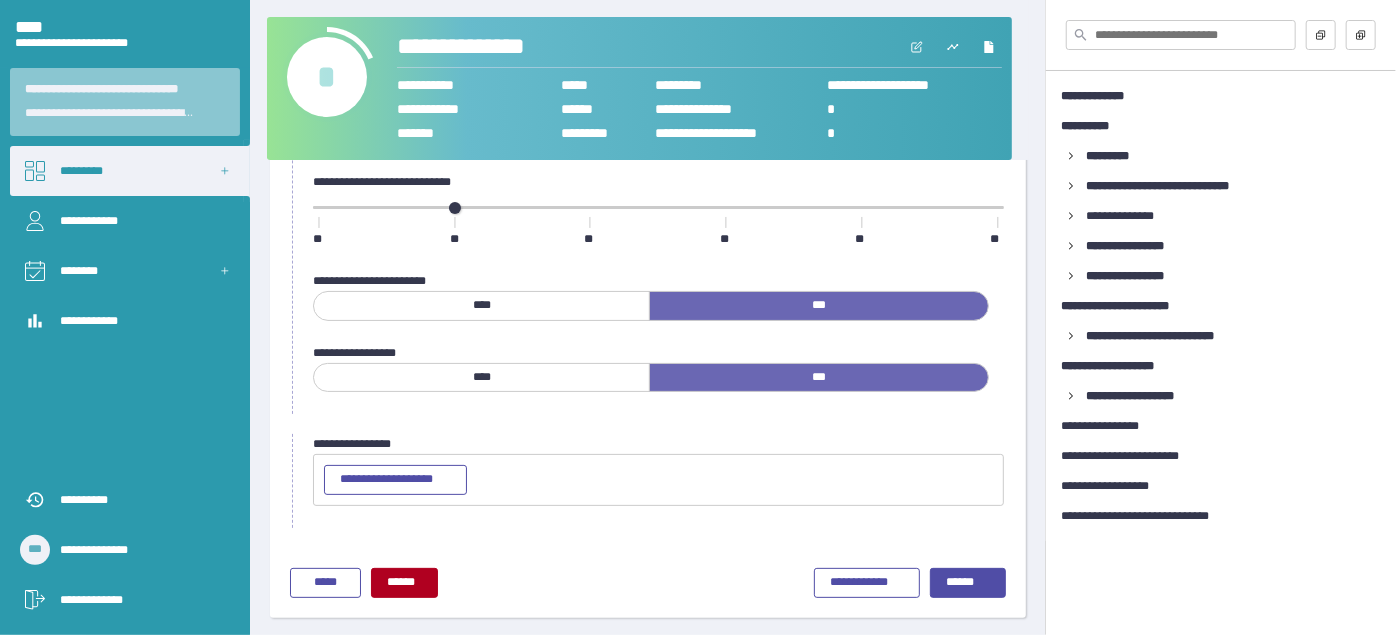 type on "•••••••••••••••••••••••••••••••••••••••••••••••••••••••••••••••••••••••••••••••••••••••••••••••••••••••••••••••••••••••••••••••••••••••••••••••••••••••••••••••••••••••••••••••••••••••••••••••••••••••••••••••••••••••••••••••••••••••••••••••••••••••••••••••••••••••••••••••••••••••••••••••••••••••••••••••••••••••••••••••••••••••••••••••••••••••••••••••••••••••••••••••••••••••••••••••••••••••••••••••••••••••••••••••••••••••••••••••••••••••••••••••••••••••••••••••••••••••••••••••••••••••••••••••••••••••••••••••••••••••••••••••••••••••••••••••••••" 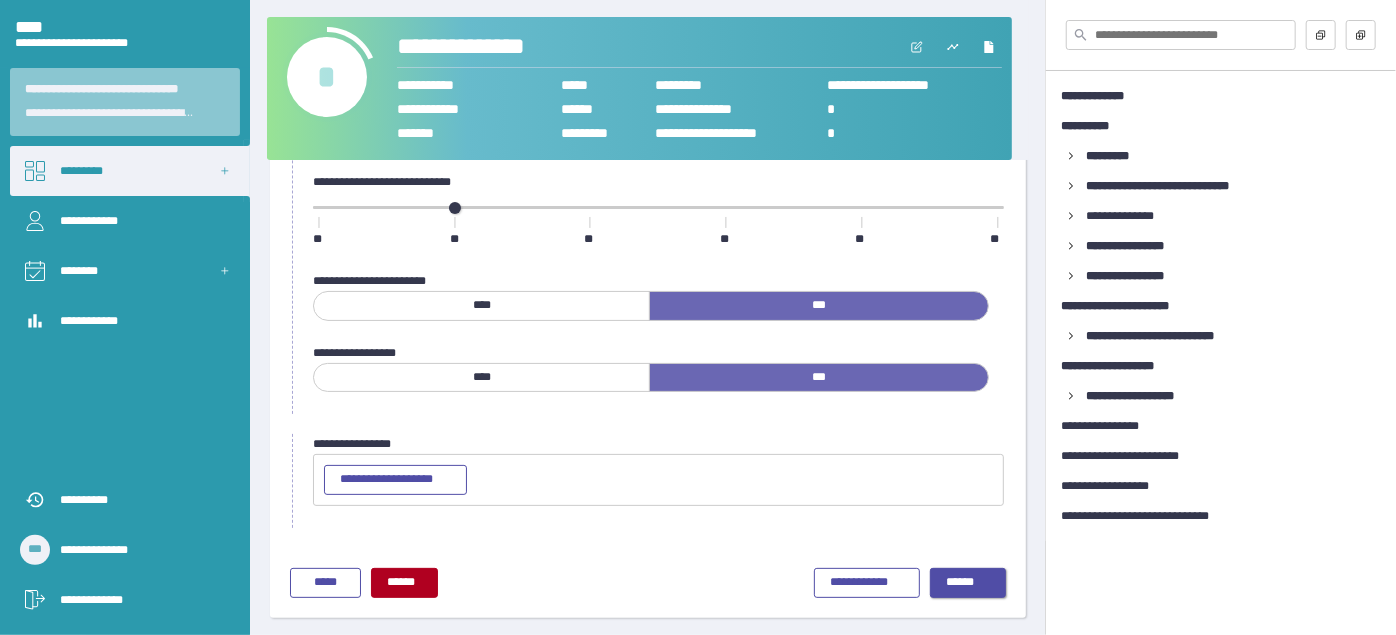 click on "••••••" at bounding box center (968, 583) 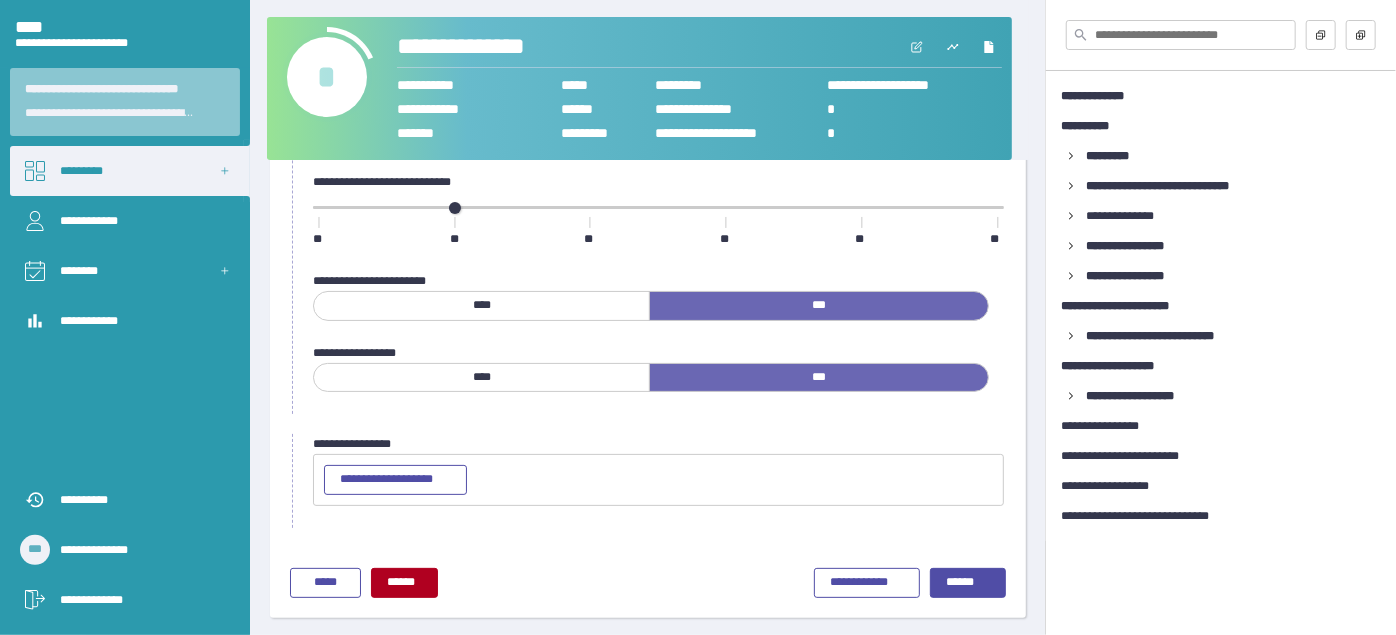 scroll, scrollTop: 0, scrollLeft: 0, axis: both 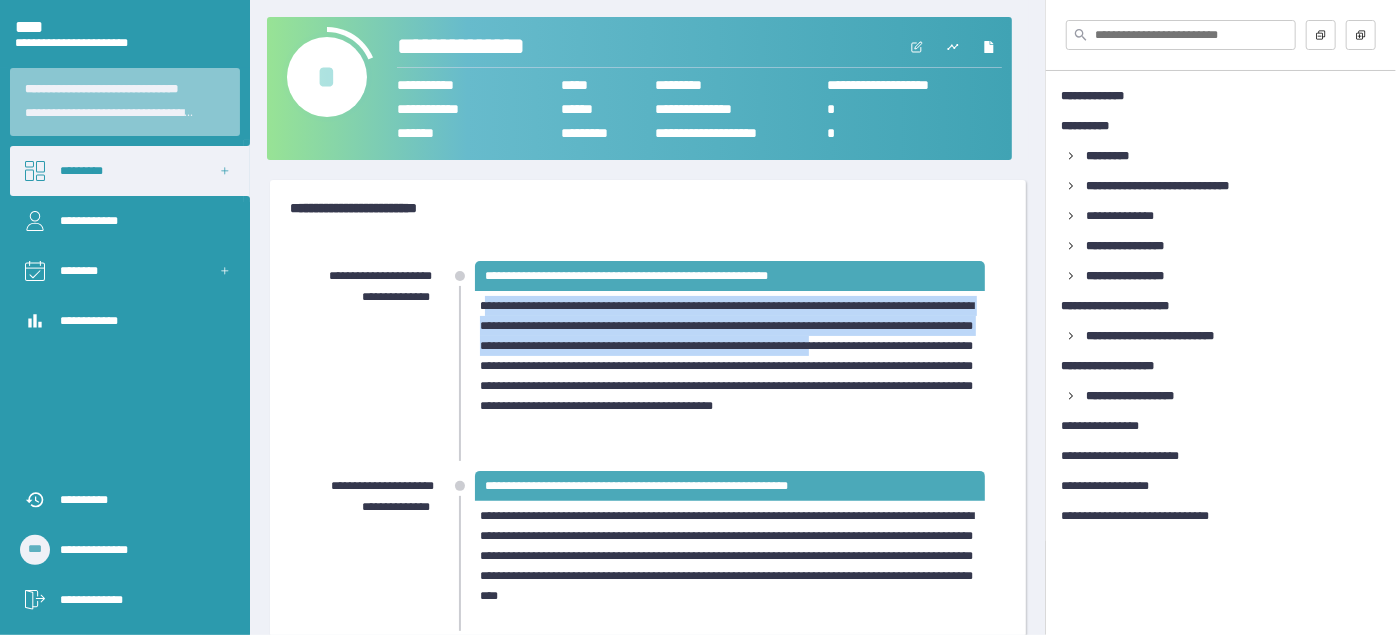 drag, startPoint x: 485, startPoint y: 305, endPoint x: 627, endPoint y: 368, distance: 155.34799 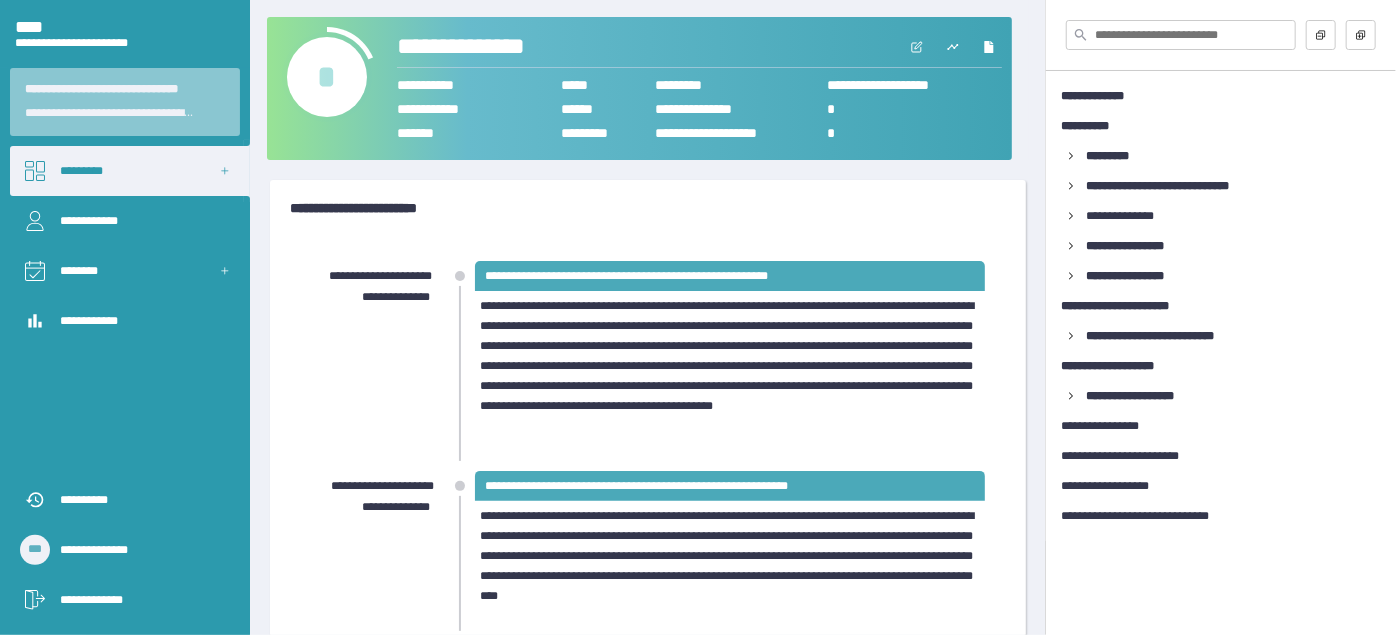 click on "•••••••••••••••••••••••••••••••••••••••••••••••••••••••••••••••••••••••••••••••••••••••••••••••••••••••••••••••••••••••••••••••••••••••••••••••••••••••••••••••••••••••••••••••••••••••••••••••••••••••••••••••••••••••••••••••••••••••••••••••••••••••••••••••••••••••••••••••••••••••••••••••••••••••••••••••••••••••••••••••••••••••••••••••••••••••••••••••••••••••••••••••••••••••••••••••••••••••••••••••••••••••••••••••••••••••••••••••••••••••••••••••••••••••••••••••••••••••••••••••••••••••••••••••••••••••••••••••••••••••••••••••••••••••••••••••••••" at bounding box center (728, 376) 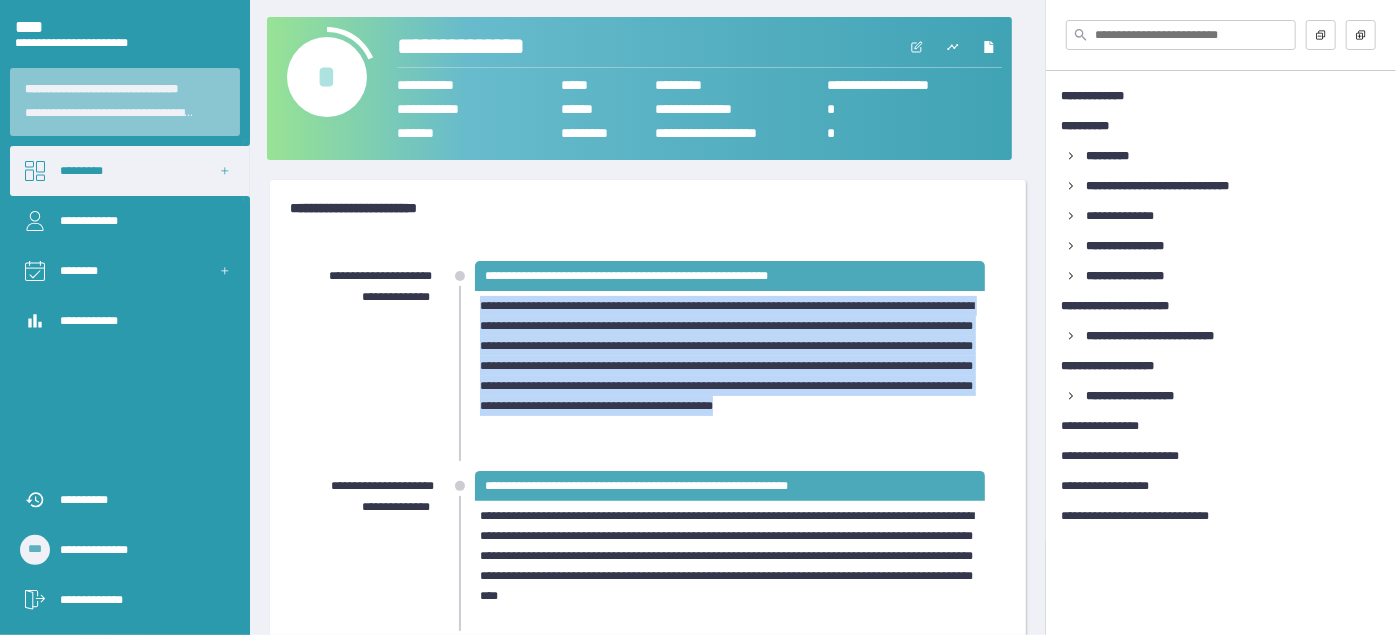 drag, startPoint x: 483, startPoint y: 302, endPoint x: 586, endPoint y: 445, distance: 176.2328 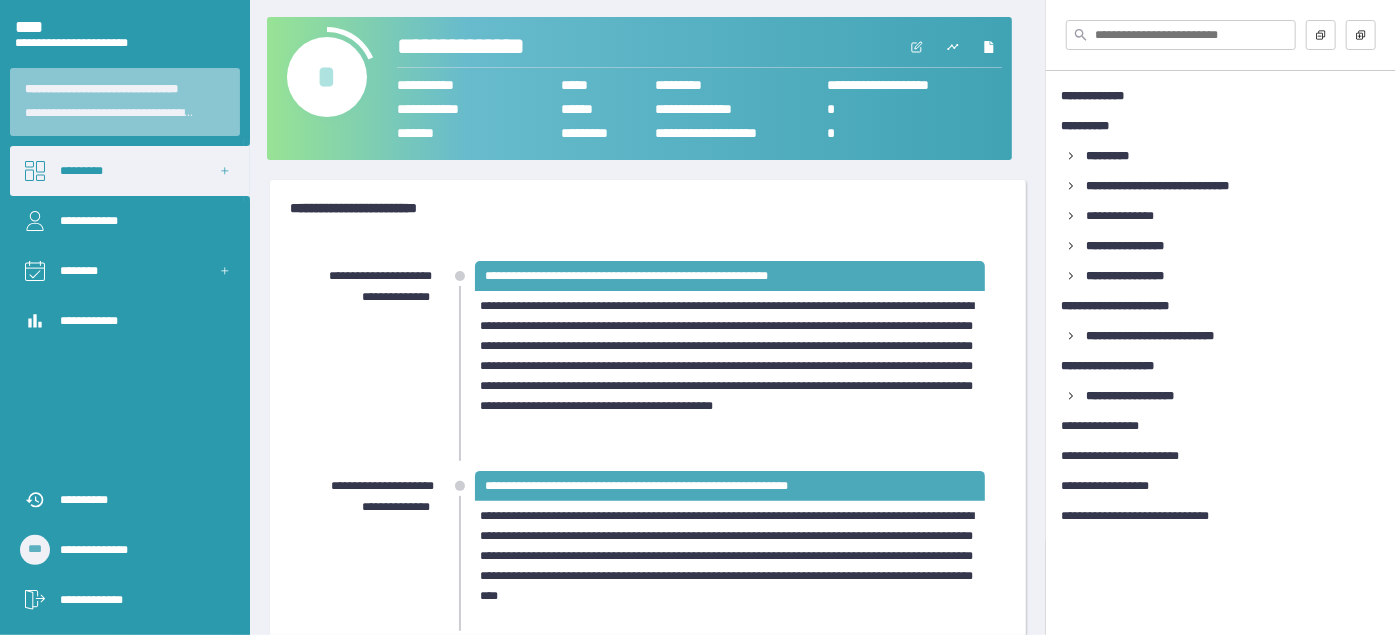 click on "**********" at bounding box center [648, 208] 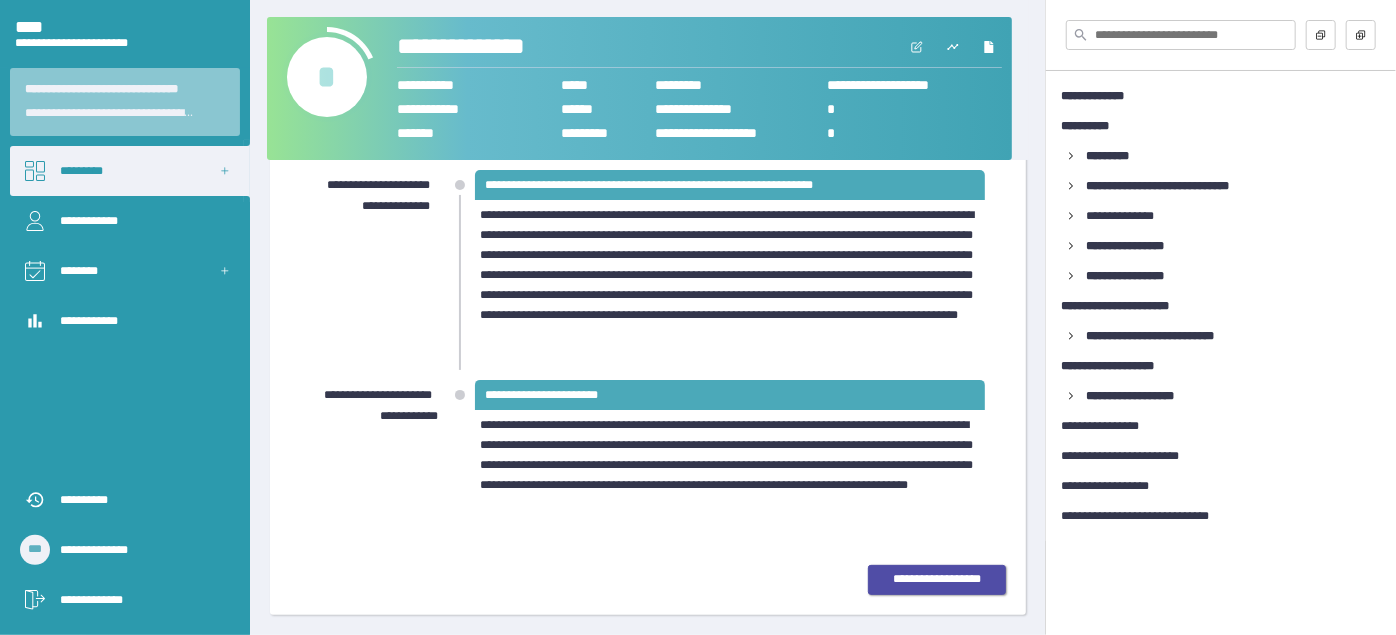 click on "••••••••••••••••••" at bounding box center [937, 579] 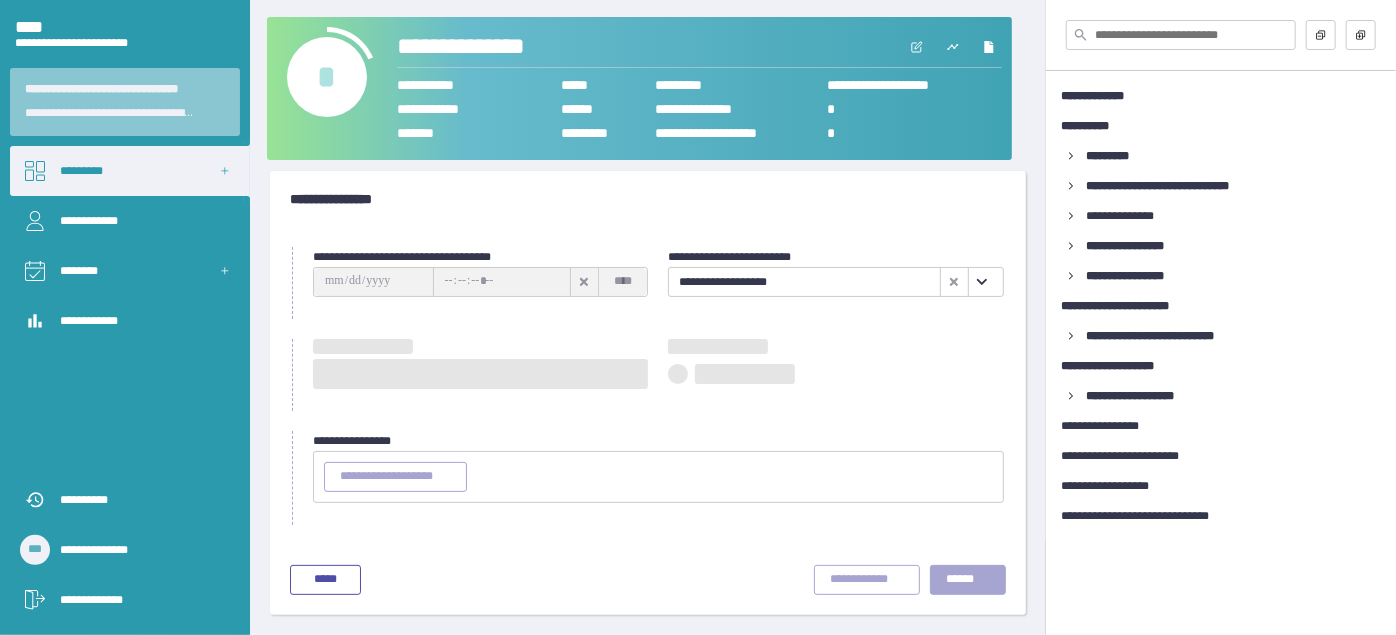 scroll, scrollTop: 8, scrollLeft: 0, axis: vertical 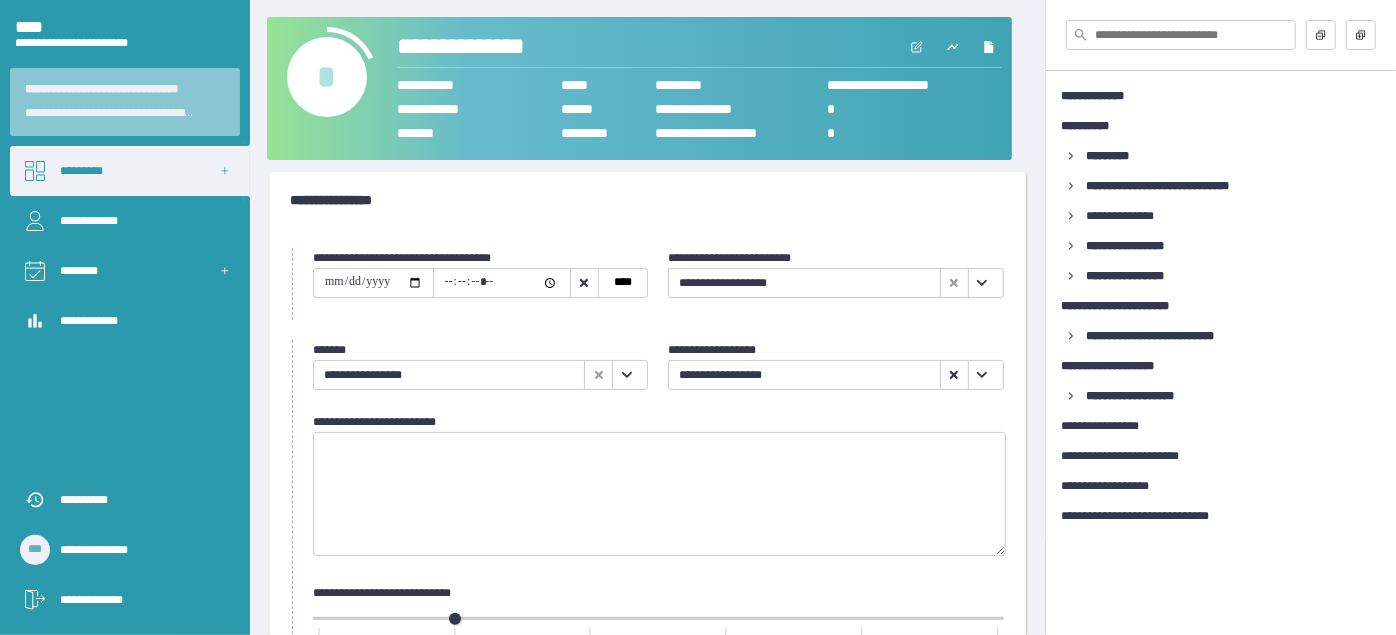 click at bounding box center (982, 283) 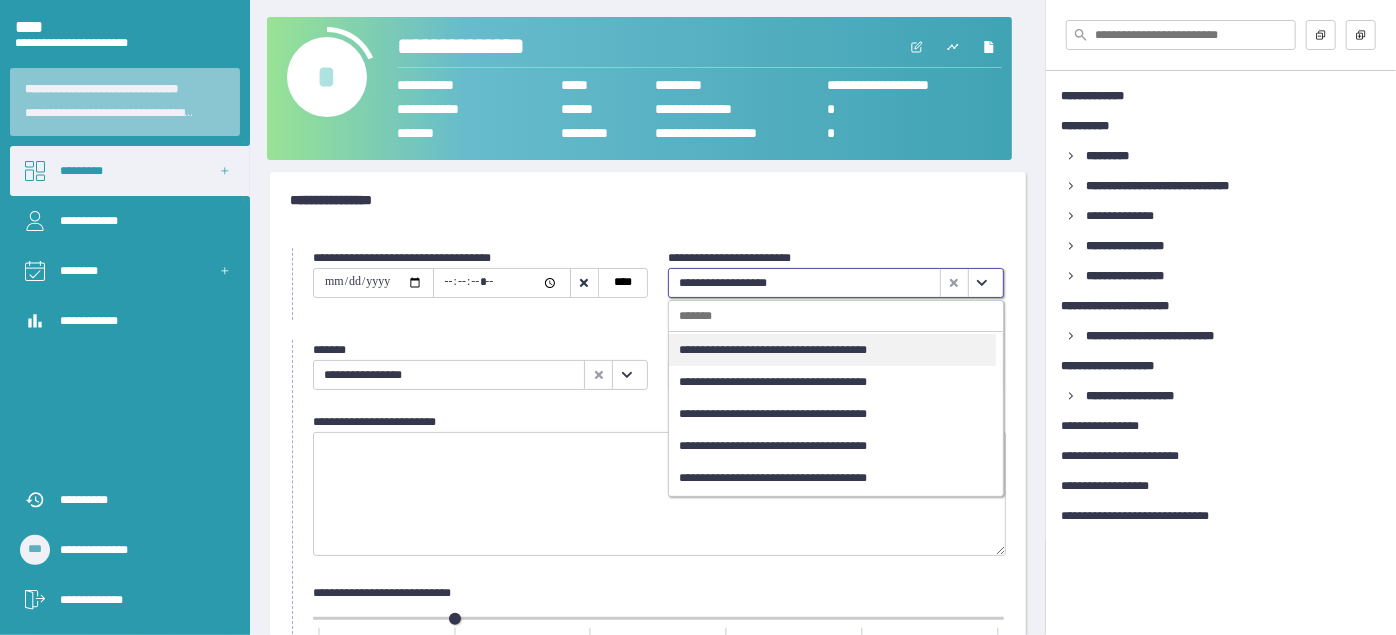 click on "••••••••••••••••••••••••••••••••••••••" at bounding box center (832, 350) 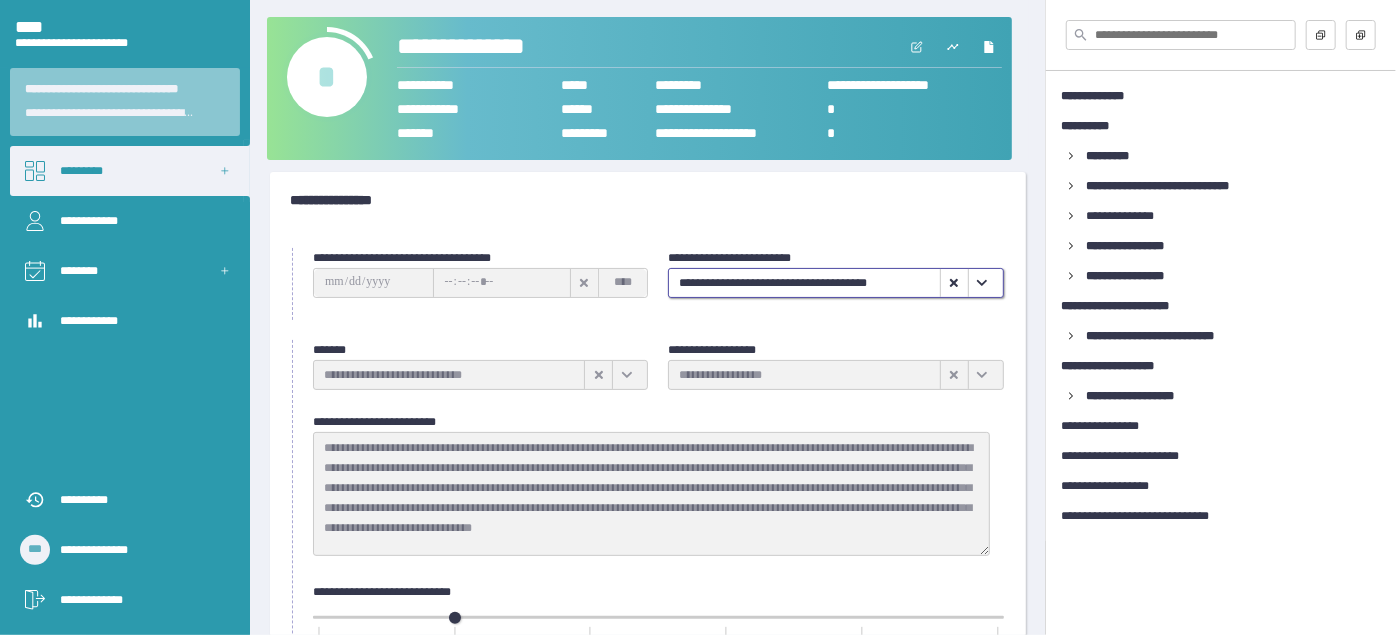 scroll, scrollTop: 67, scrollLeft: 0, axis: vertical 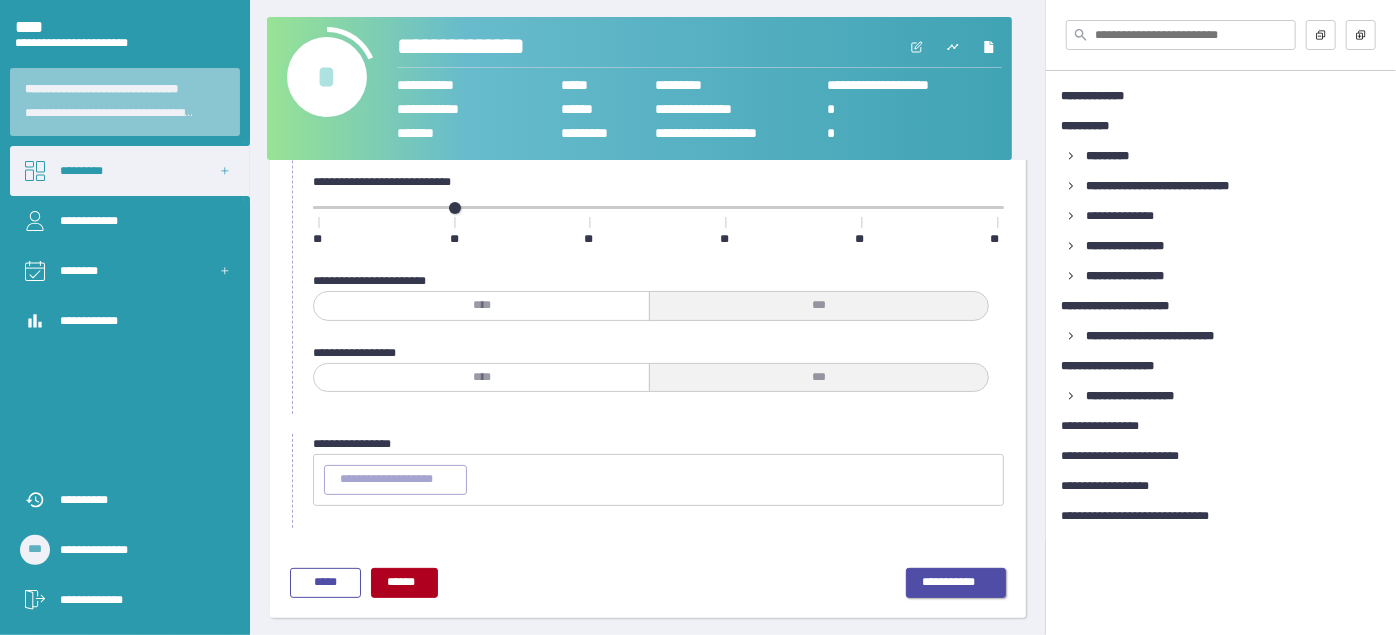 click on "•••••••••••" at bounding box center (956, 583) 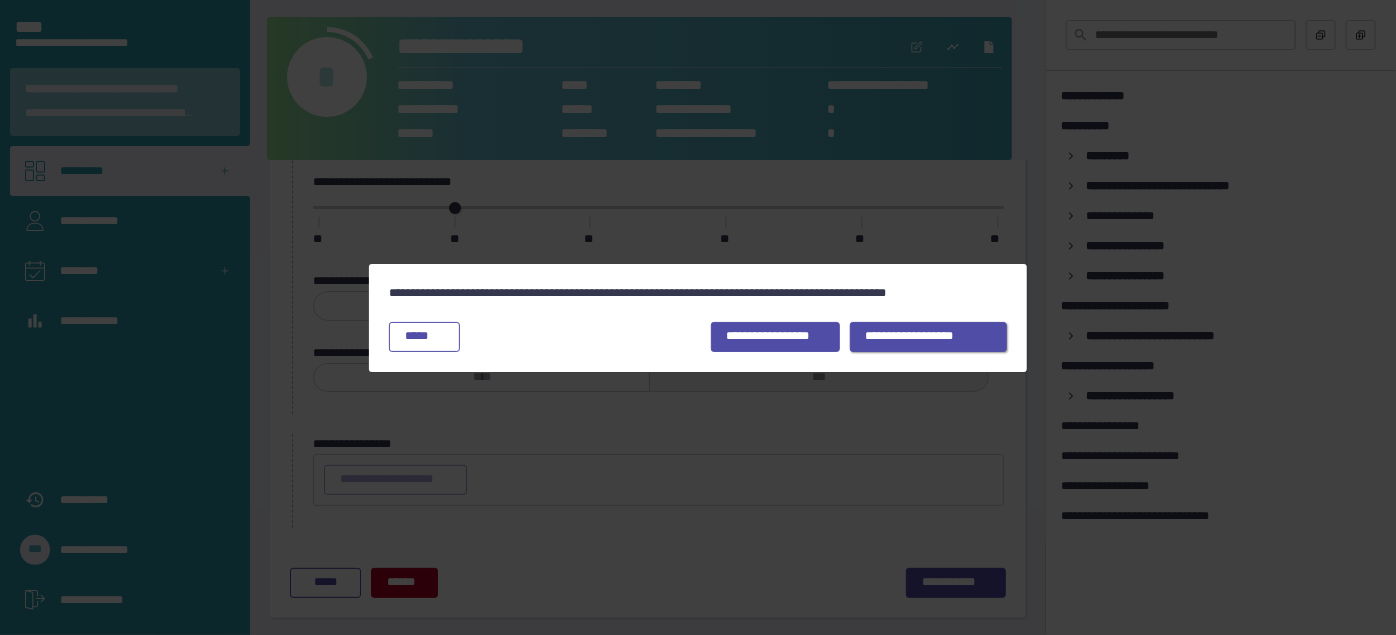 click on "••••••••••••••••••" at bounding box center (775, 337) 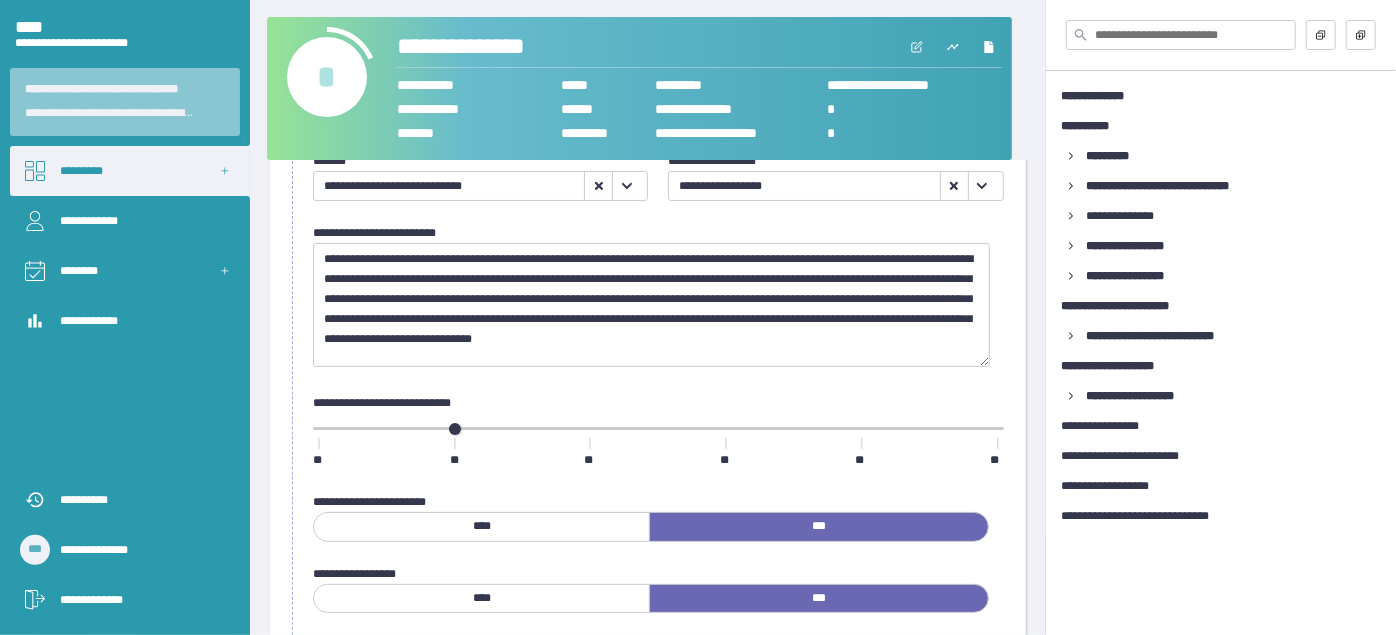 scroll, scrollTop: 145, scrollLeft: 0, axis: vertical 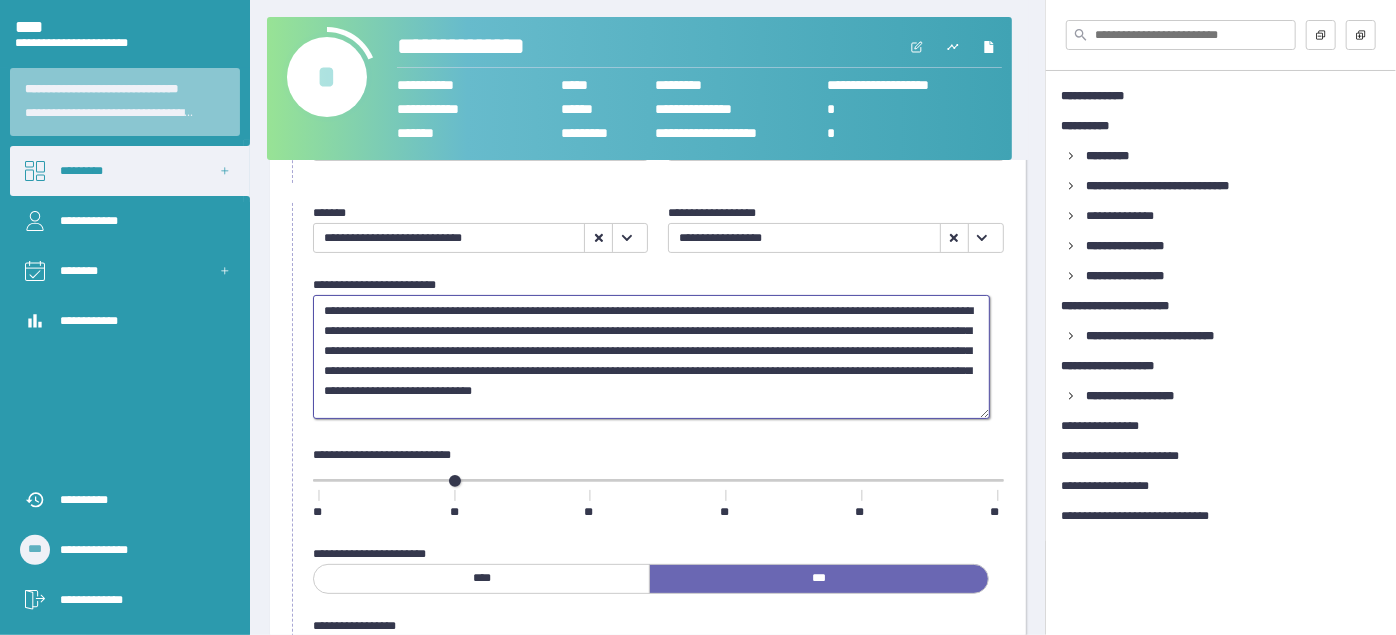 click on "•••••••••••••••••••••••••••••••••••••••••••••••••••••••••••••••••••••••••••••••••••••••••••••••••••••••••••••••••••••••••••••••••••••••••••••••••••••••••••••••••••••••••••••••••••••••••••••••••••••••••••••••••••••••••••••••••••••••••••••••••••••••••••••••••••••••••••••••••••••••••••••••••••••••••••••••••••••••••••••••••••••••••••••••••••••••••••••••••••••••••••••••••••••••••••••••••••••••••••••••••••••••••••••••••••••••••••••••••••••••••••••••••••••••••••••••••••••••••••••••••••••••••••••••••••••••••••••••••••••••••••••••••••••••••••••••••••" at bounding box center (651, 356) 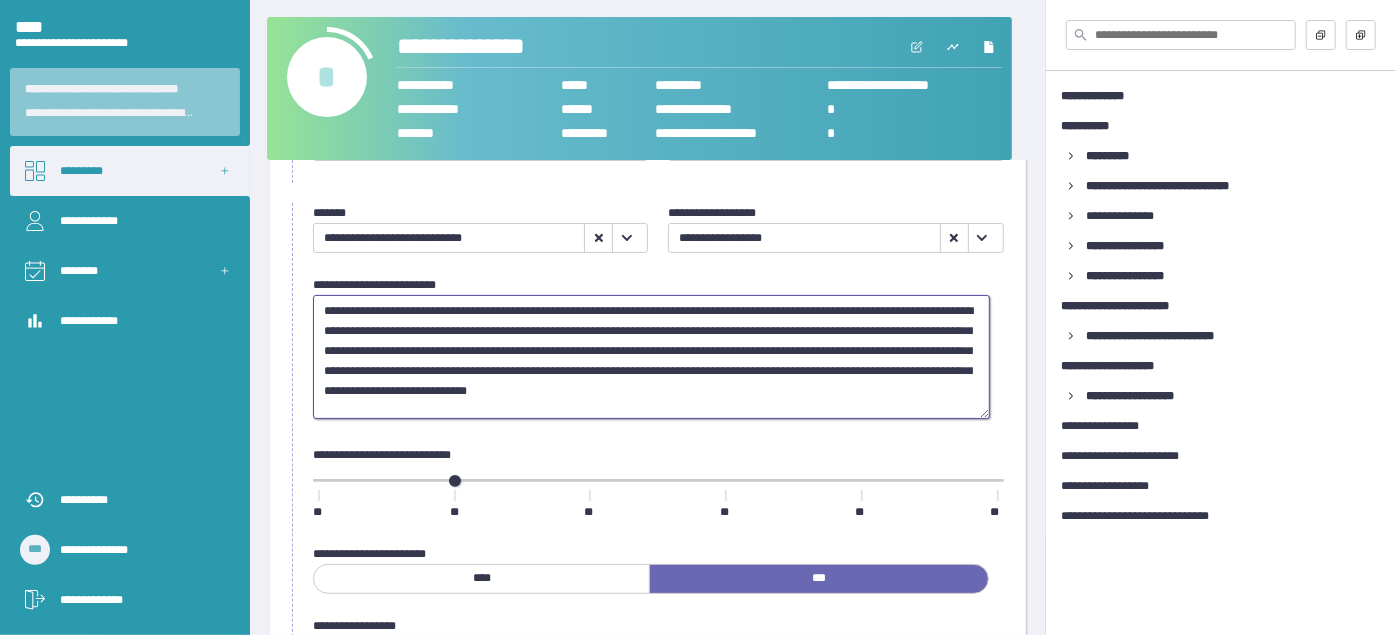 scroll, scrollTop: 67, scrollLeft: 0, axis: vertical 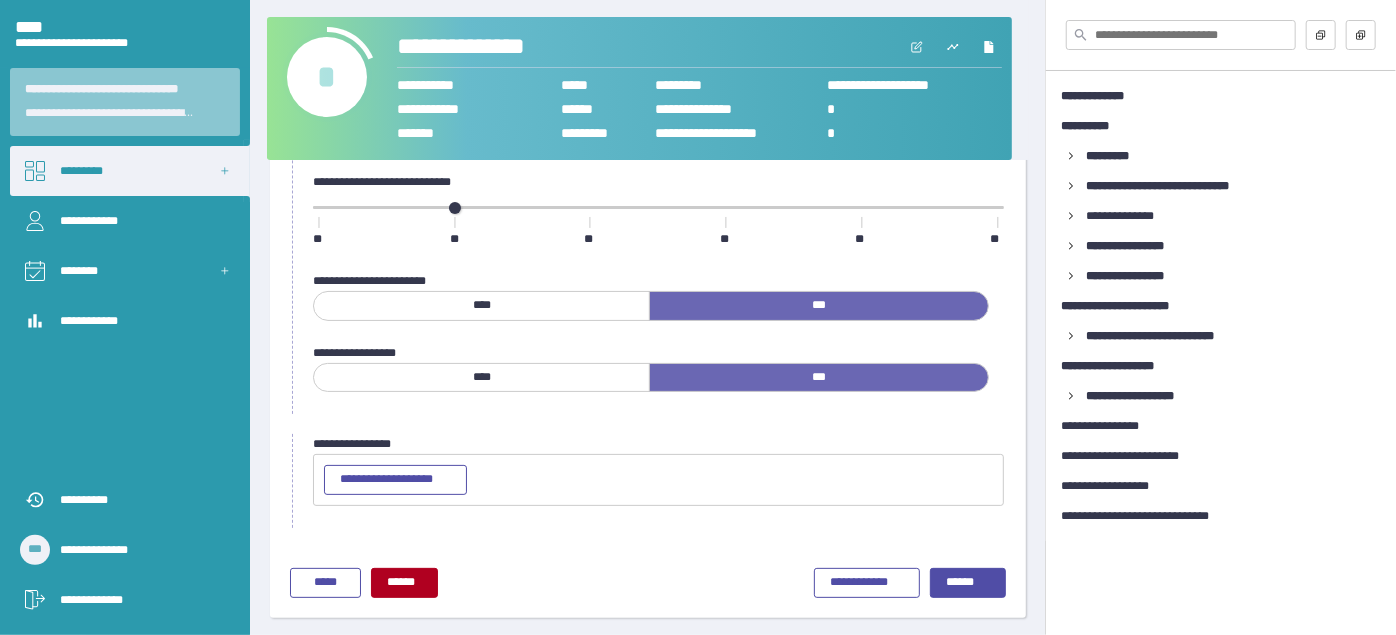 type on "••••••••••••••••••••••••••••••••••••••••••••••••••••••••••••••••••••••••••••••••••••••••••••••••••••••••••••••••••••••••••••••••••••••••••••••••••••••••••••••••••••••••••••••••••••••••••••••••••••••••••••••••••••••••••••••••••••••••••••••••••••••••••••••••••••••••••••••••••••••••••••••••••••••••••••••••••••••••••••••••••••••••••••••••••••••••••••••••••••••••••••••••••••••••••••••••••••••••••••••••••••••••••••••••••••••••••••••••••••••••••••••••••••••••••••••••••••••••••••••••••••••••••••••••••••••••••••••••••••••••••••••••••••••••••••••••••" 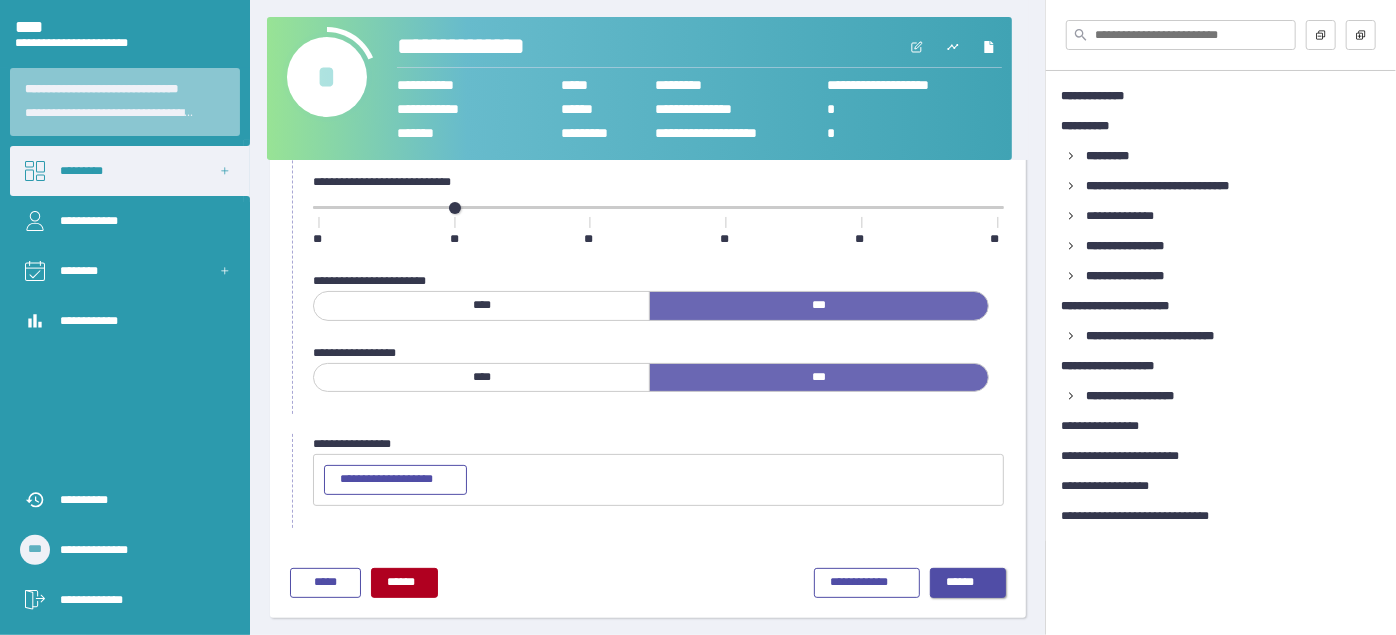 click on "••••••" at bounding box center (968, 583) 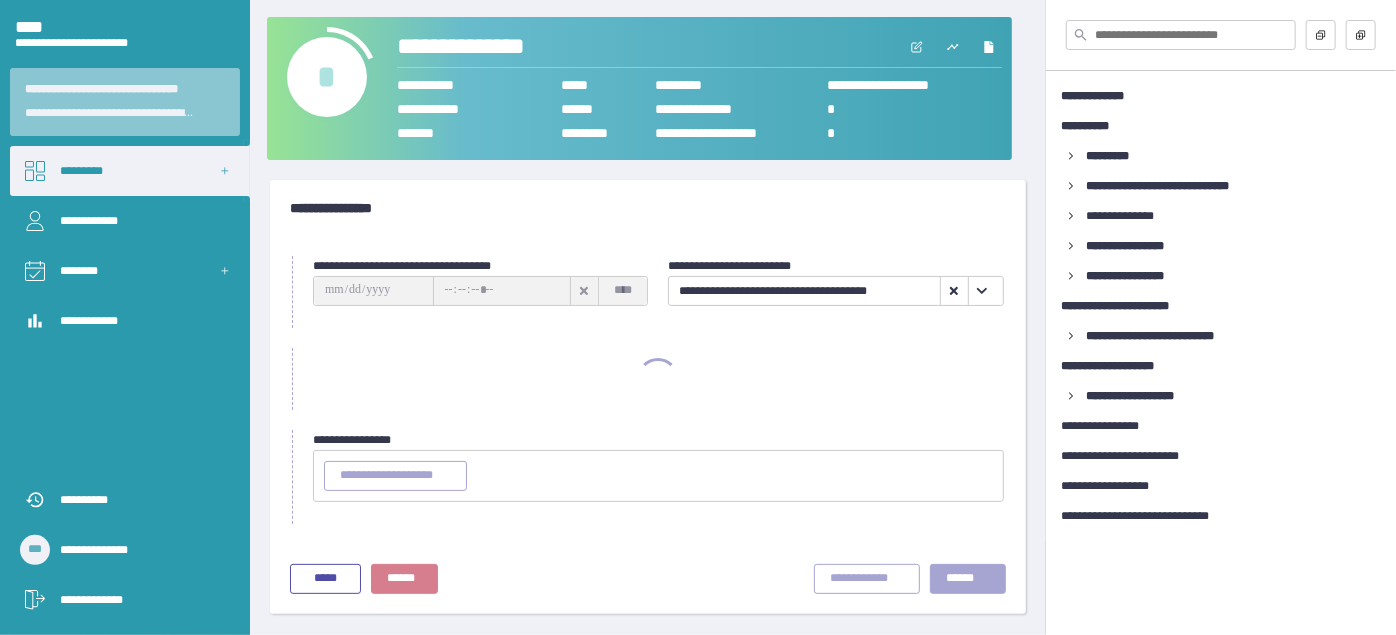 scroll, scrollTop: 0, scrollLeft: 0, axis: both 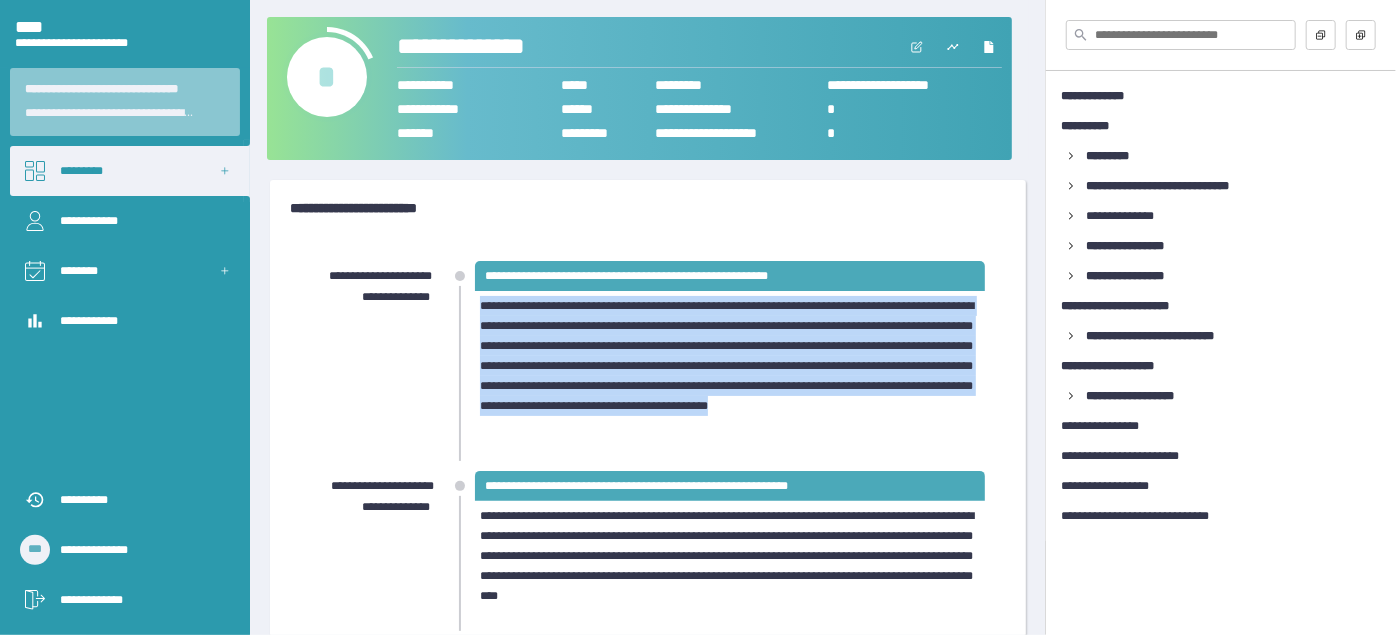 drag, startPoint x: 484, startPoint y: 304, endPoint x: 626, endPoint y: 460, distance: 210.95023 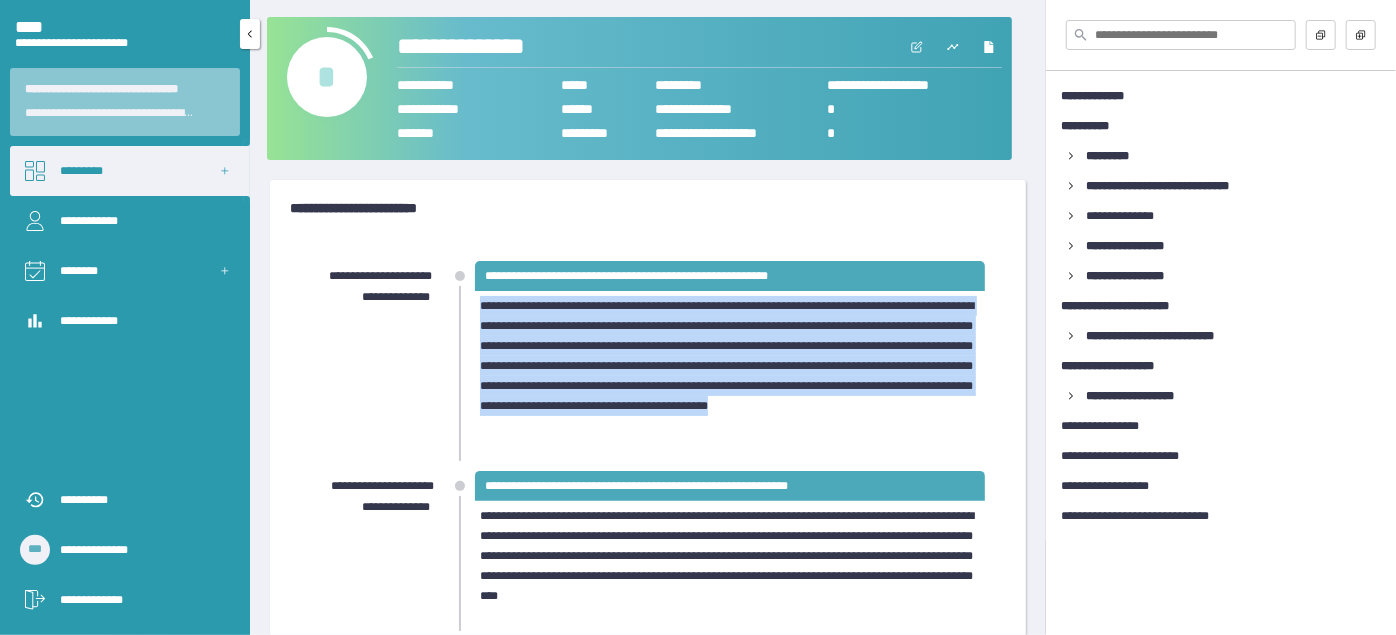 click on "•••••••••••••" at bounding box center [140, 600] 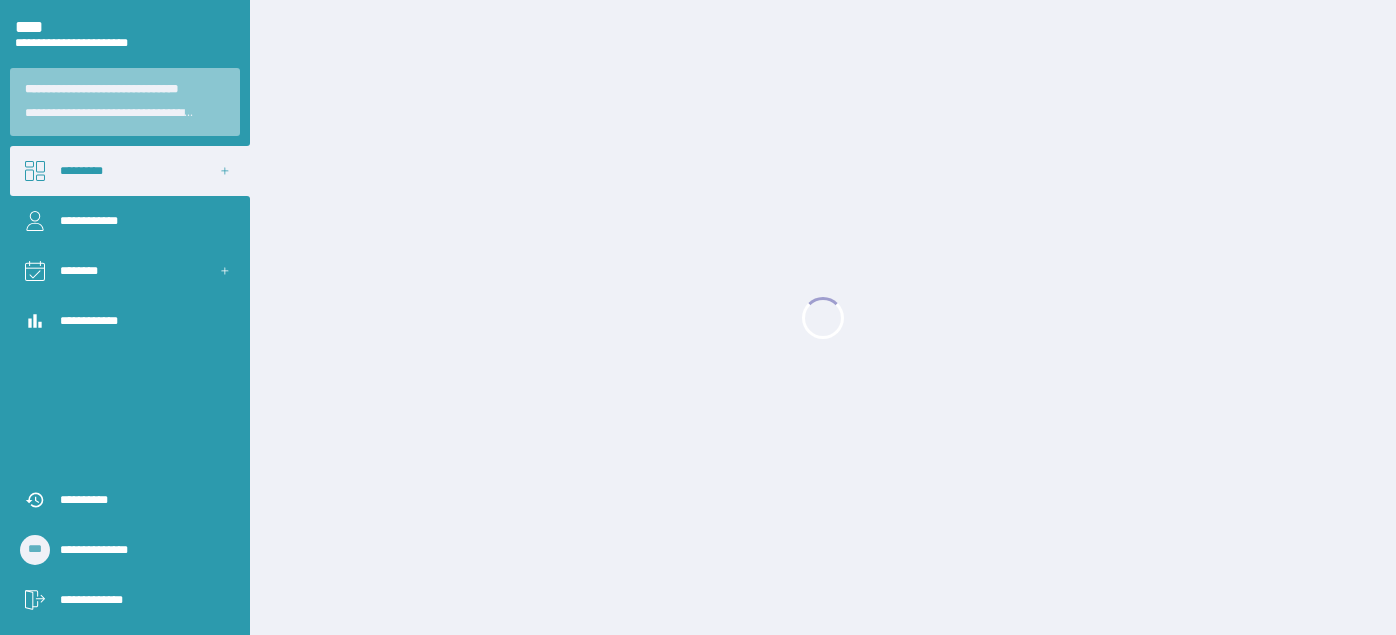 scroll, scrollTop: 0, scrollLeft: 0, axis: both 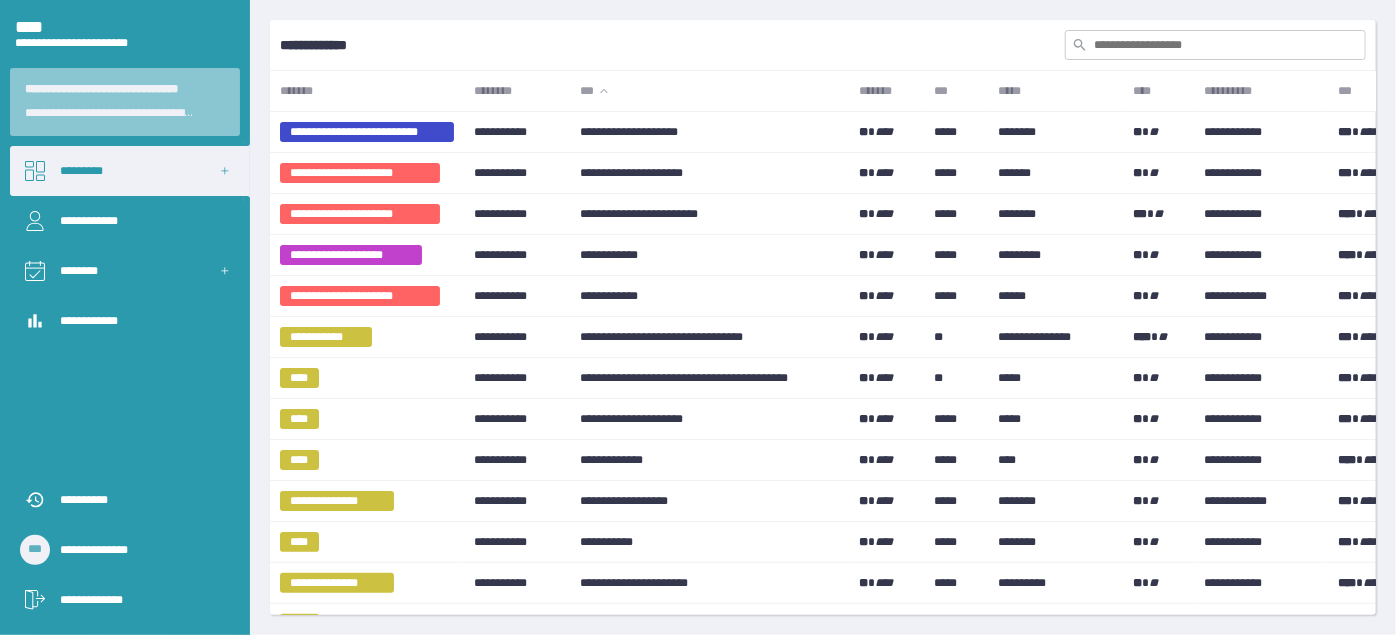 click at bounding box center [1215, 45] 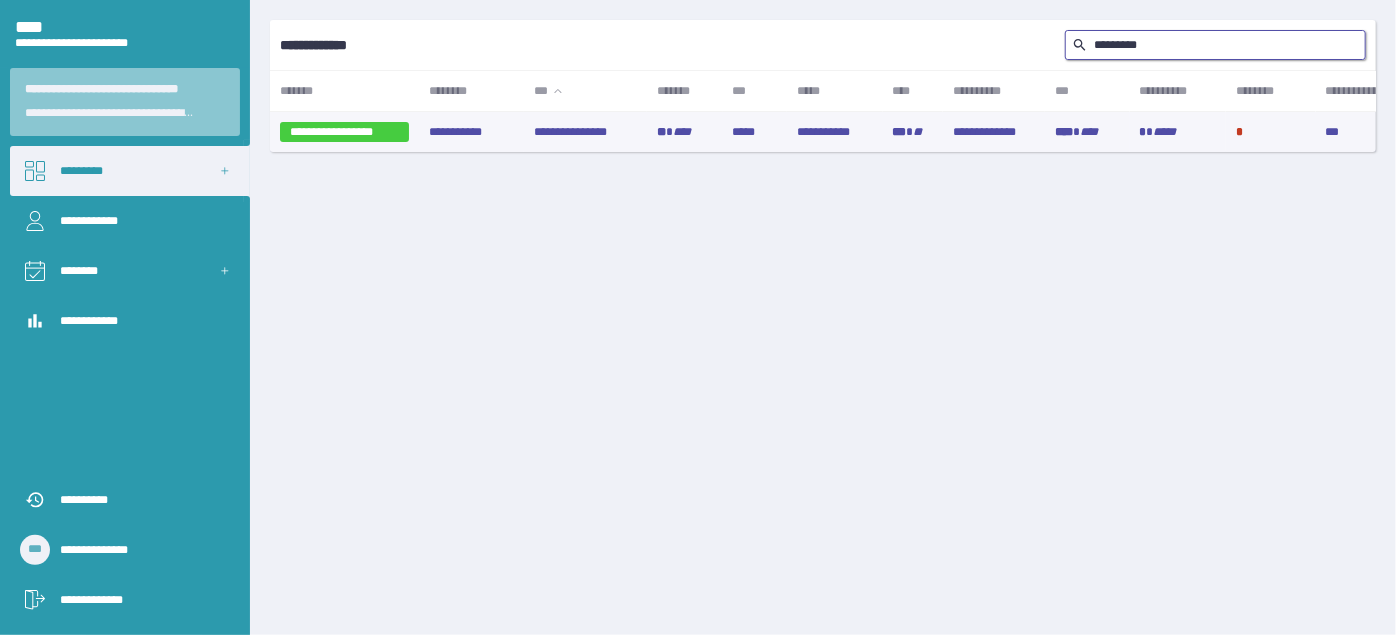 type on "*********" 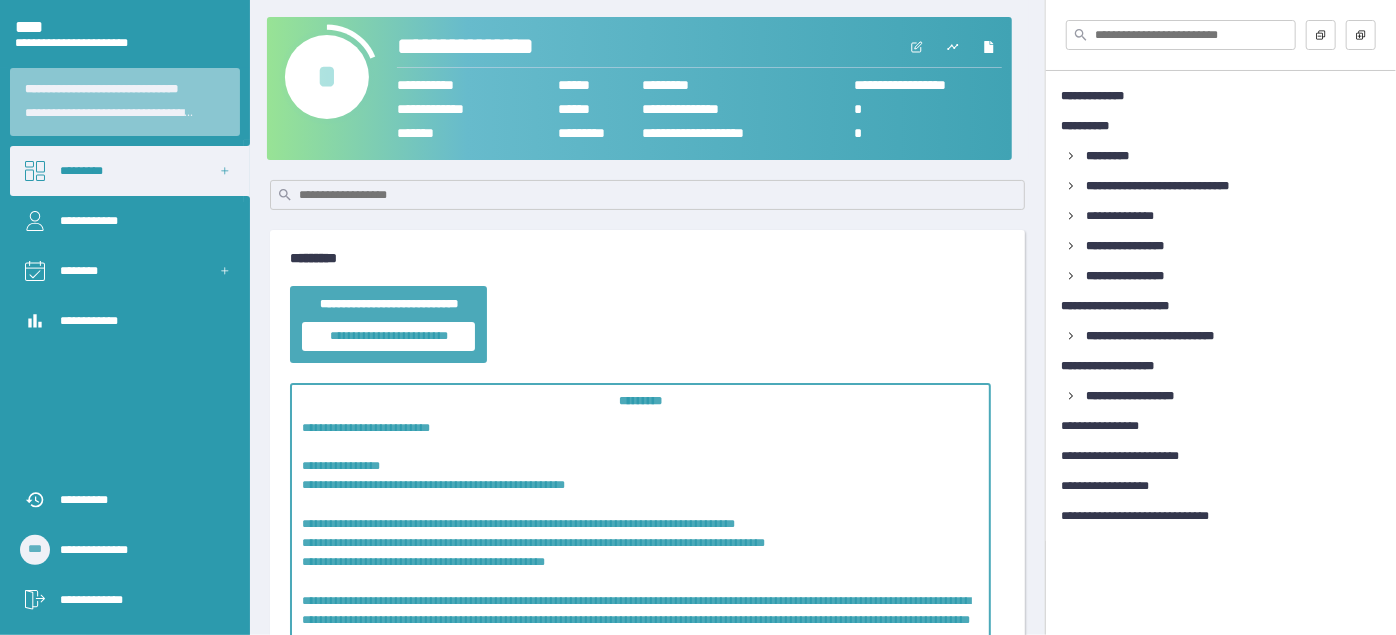 click on "*" at bounding box center [327, 77] 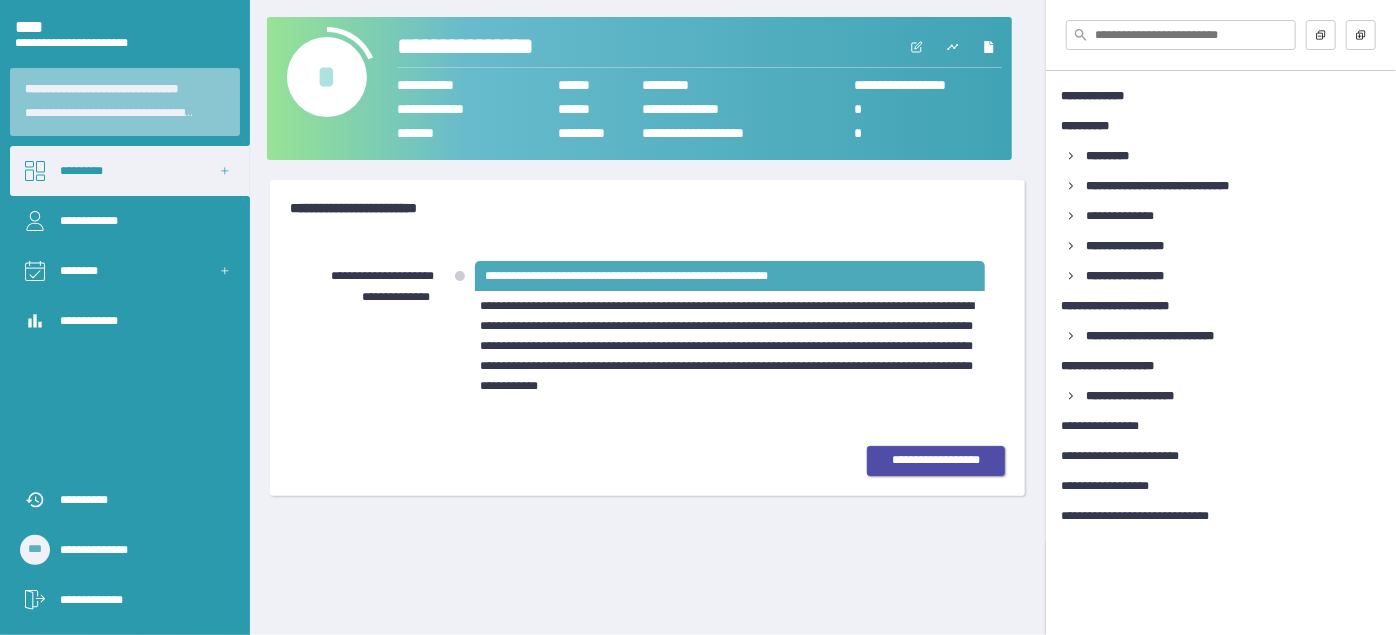 click on "**********" at bounding box center [936, 460] 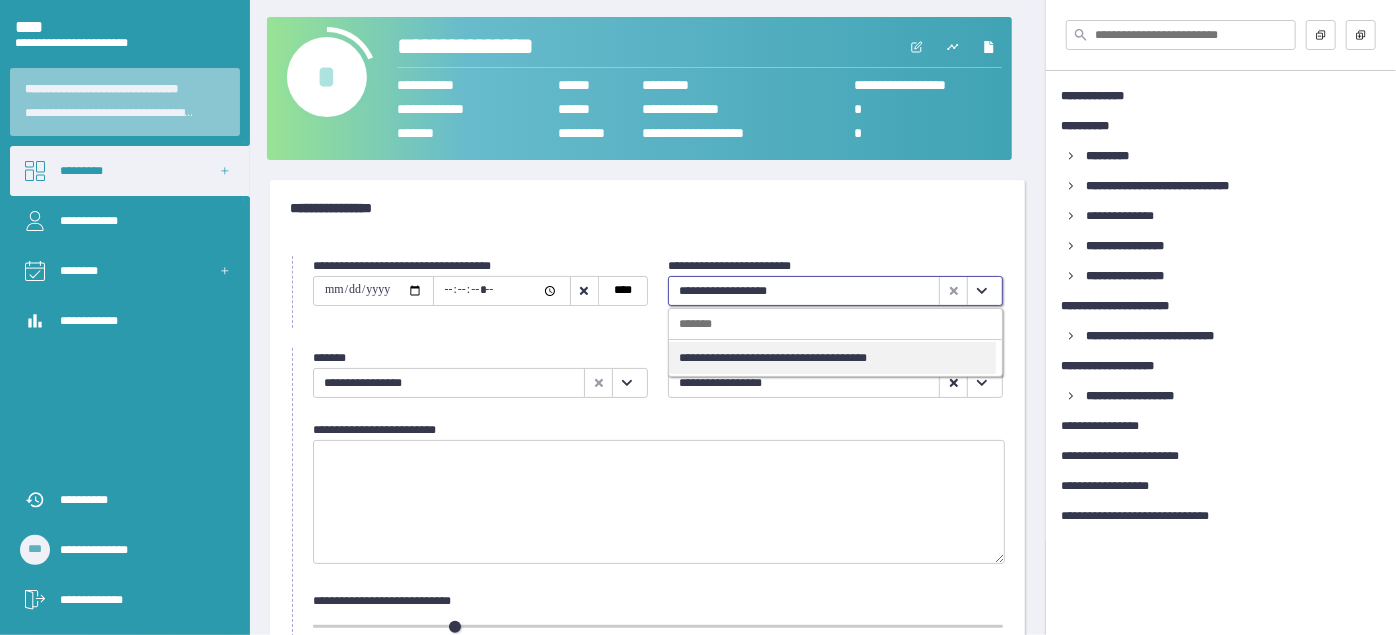 click at bounding box center (982, 291) 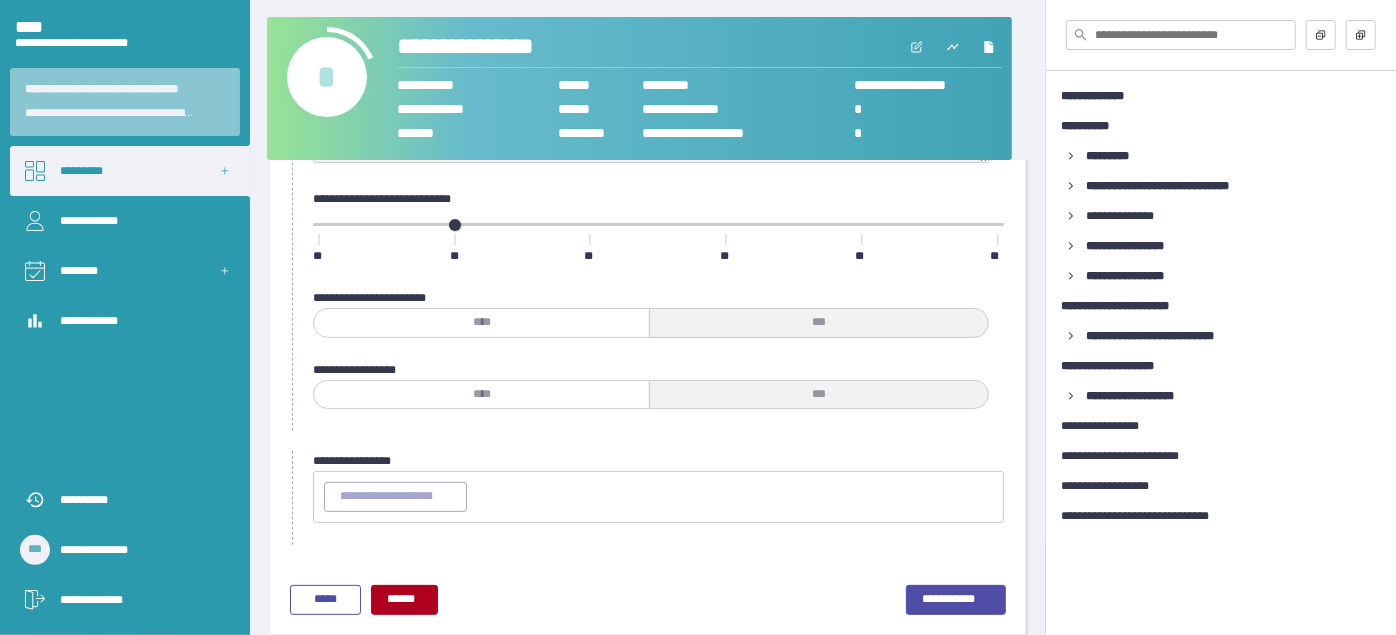 scroll, scrollTop: 418, scrollLeft: 0, axis: vertical 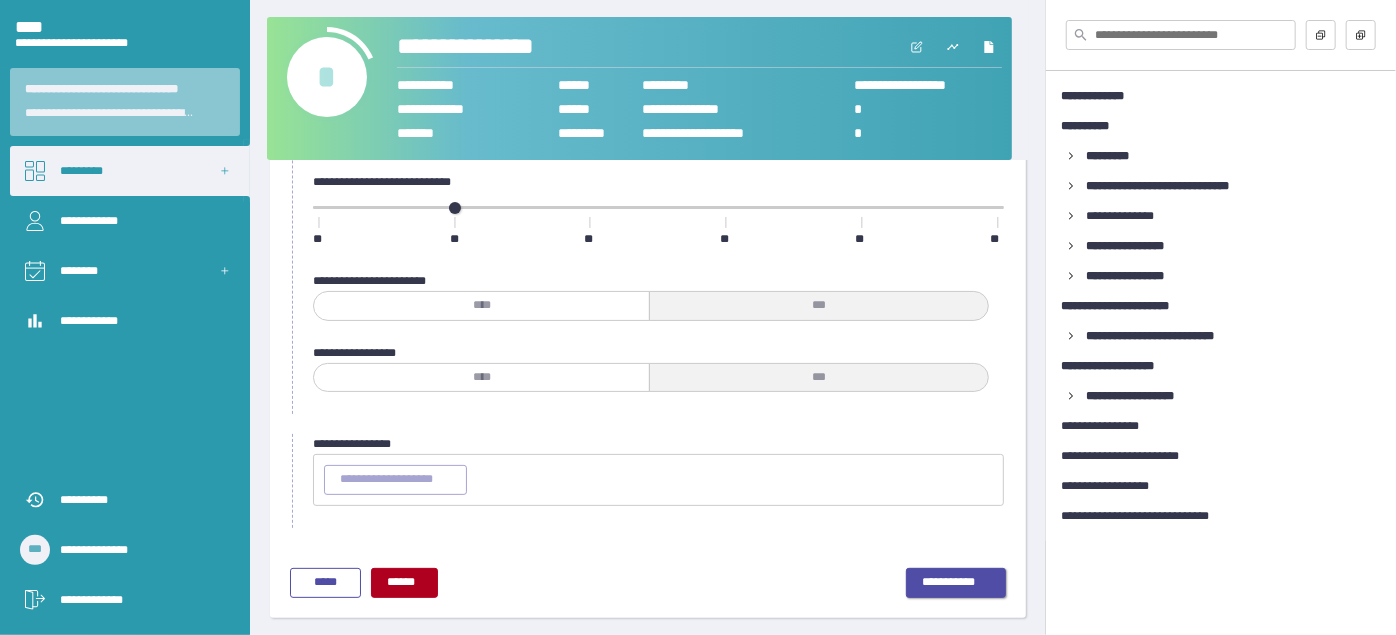 click on "**********" at bounding box center [956, 583] 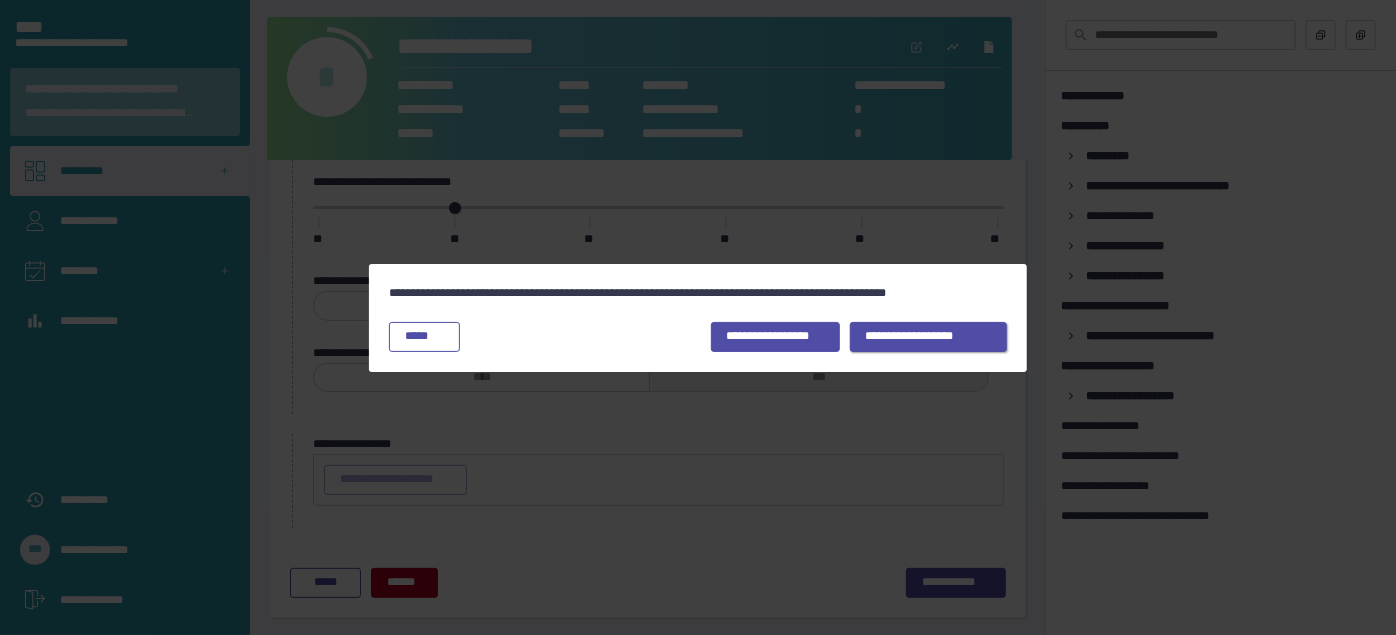 click on "**********" at bounding box center [775, 337] 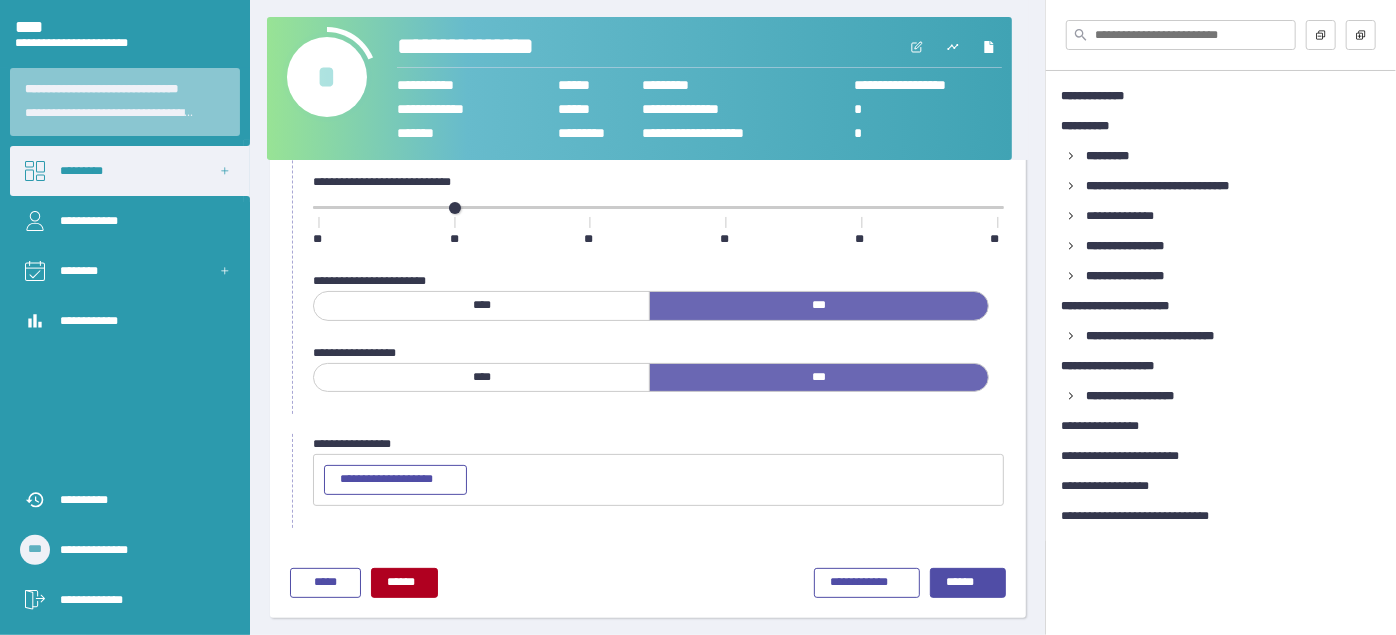 scroll, scrollTop: 54, scrollLeft: 0, axis: vertical 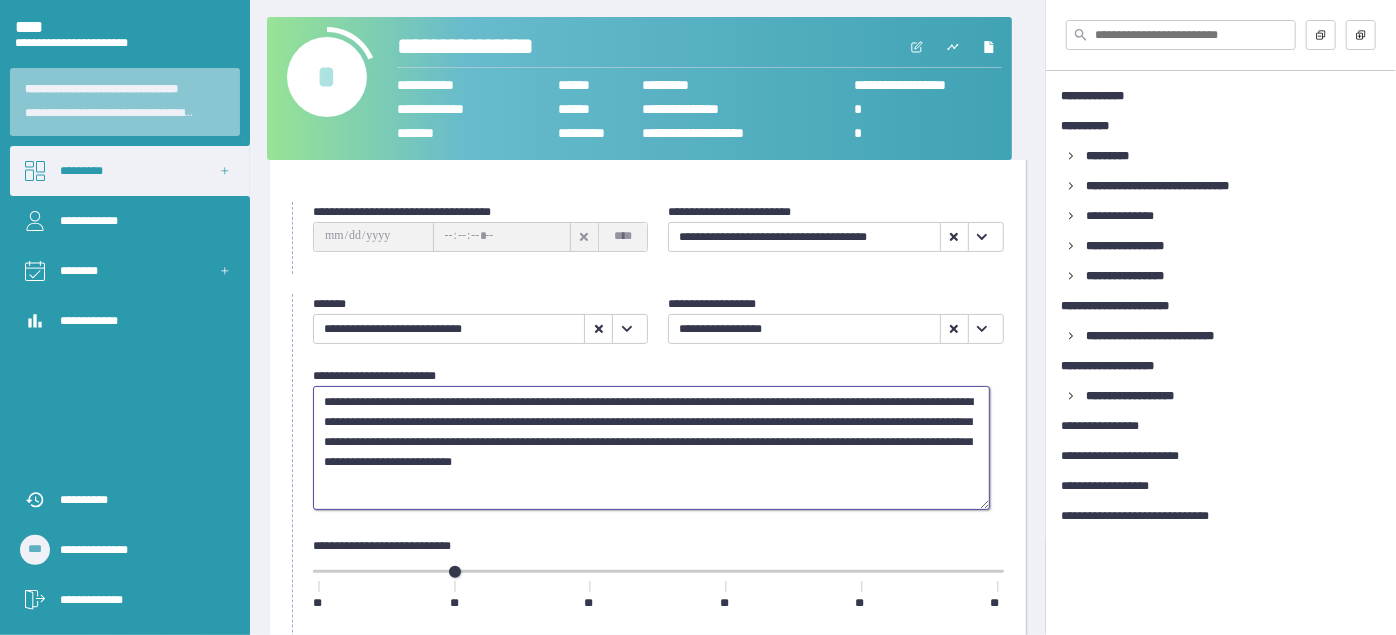 click on "**********" at bounding box center (651, 447) 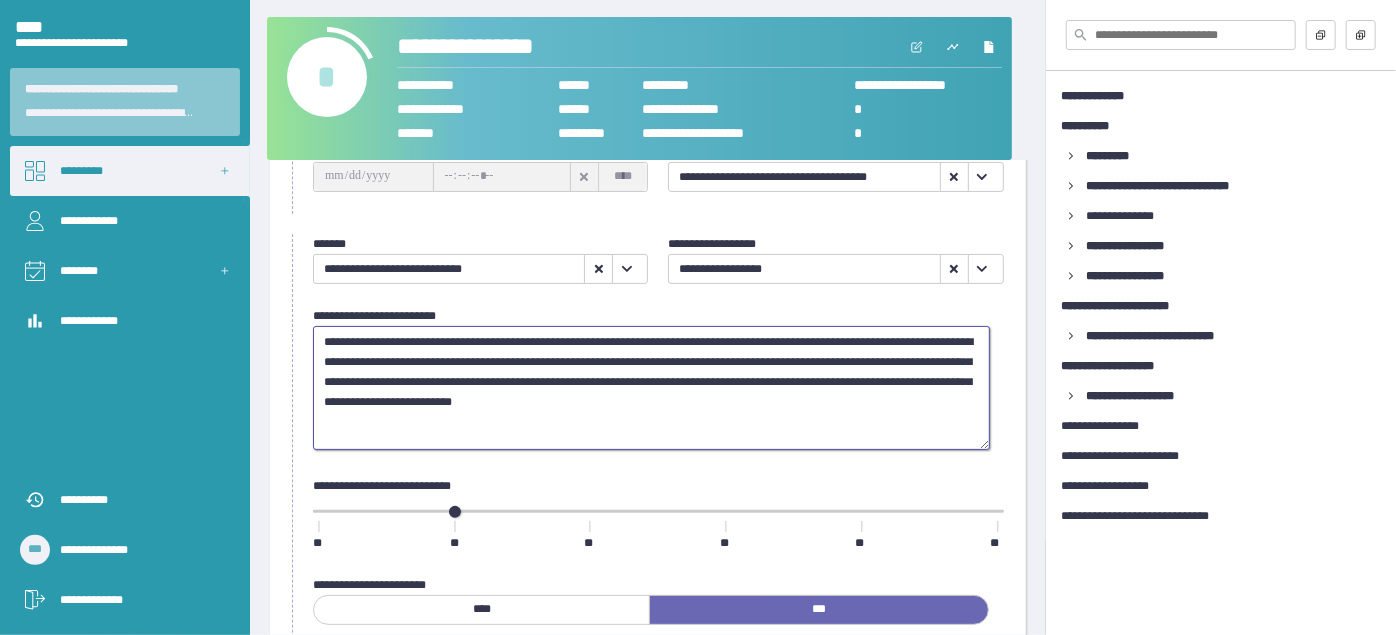 scroll, scrollTop: 145, scrollLeft: 0, axis: vertical 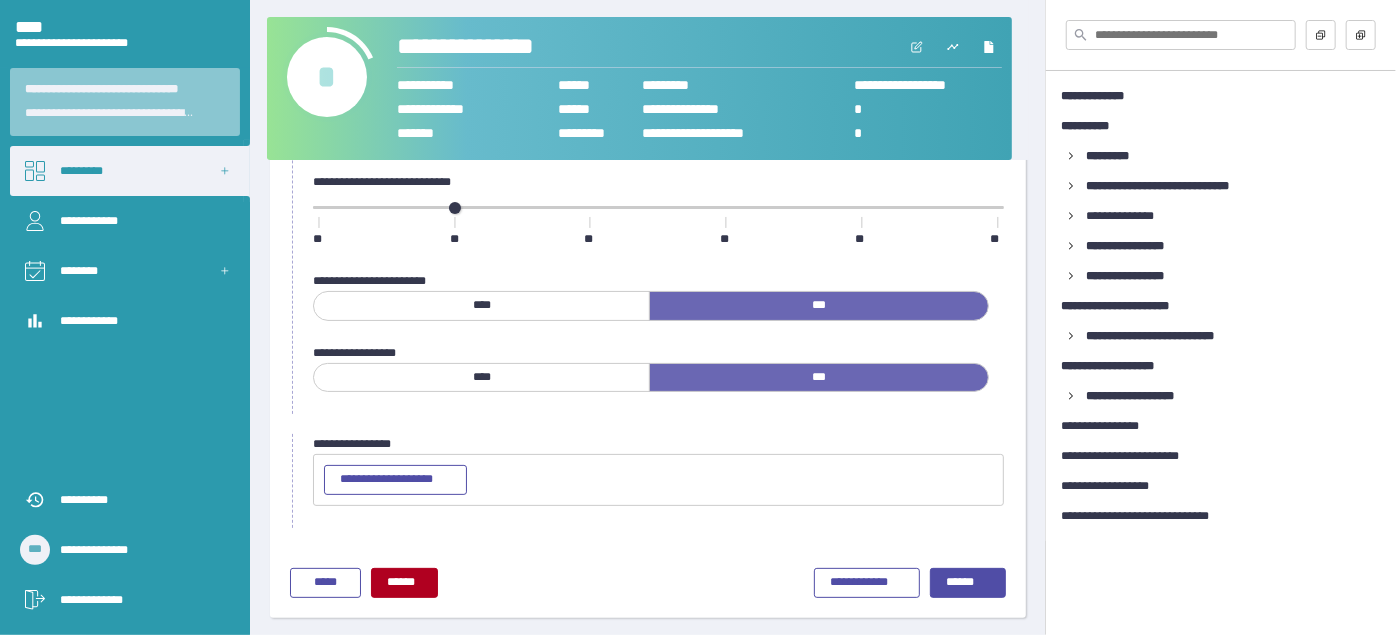 type on "**********" 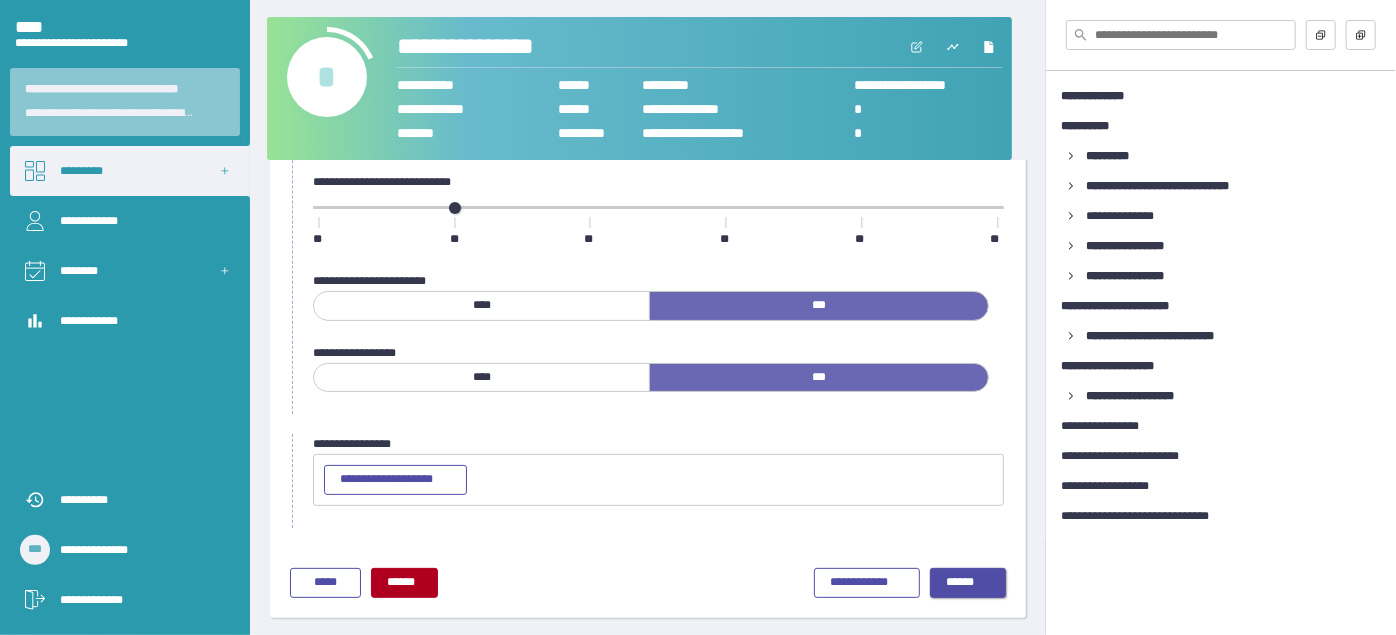 click on "******" at bounding box center [968, 583] 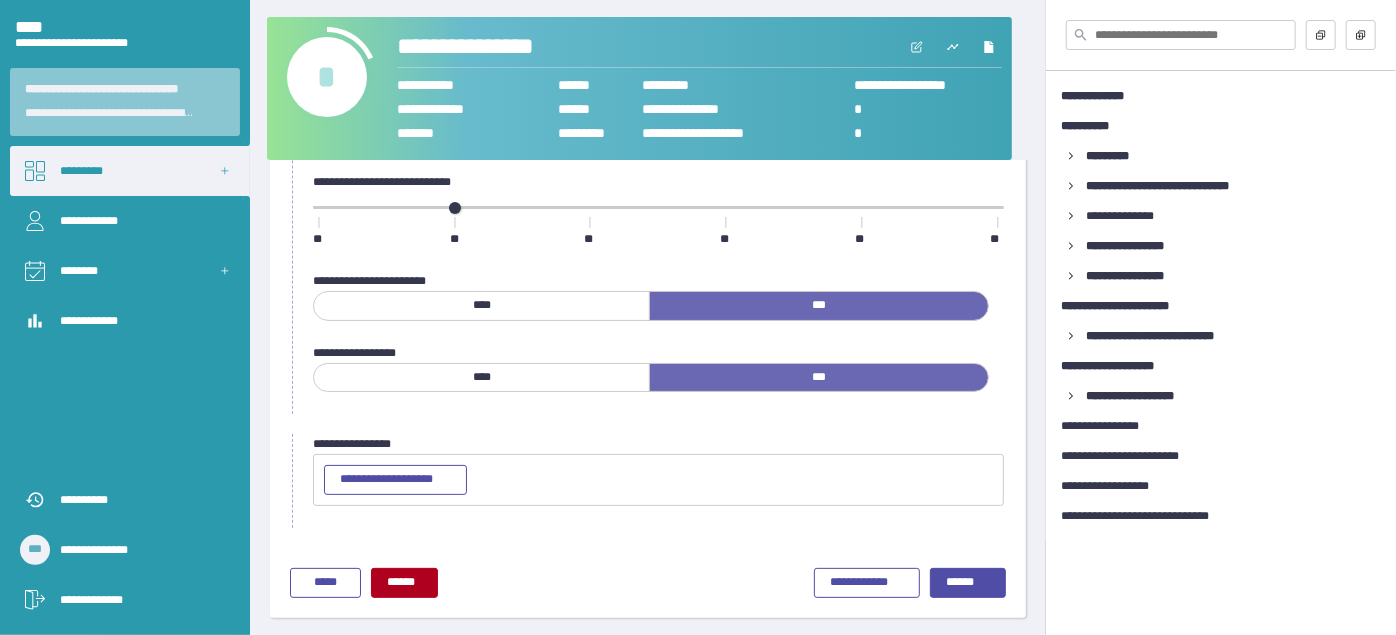 scroll, scrollTop: 0, scrollLeft: 0, axis: both 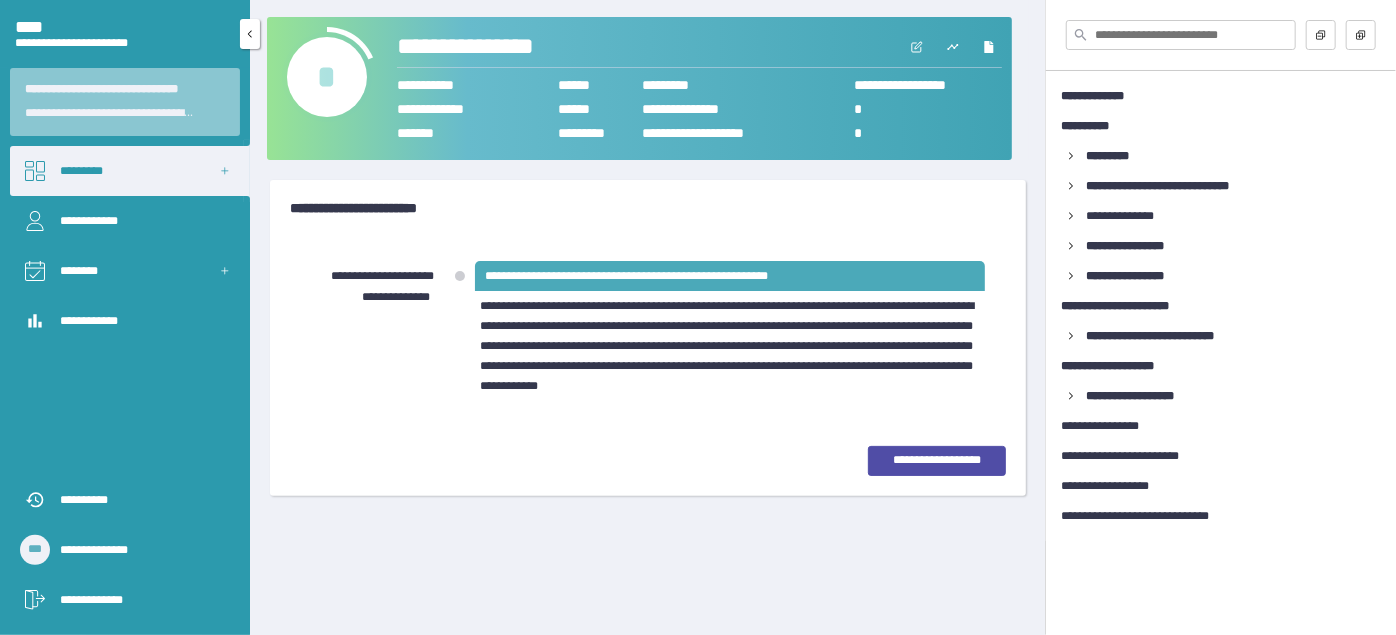 click on "*********" at bounding box center [130, 171] 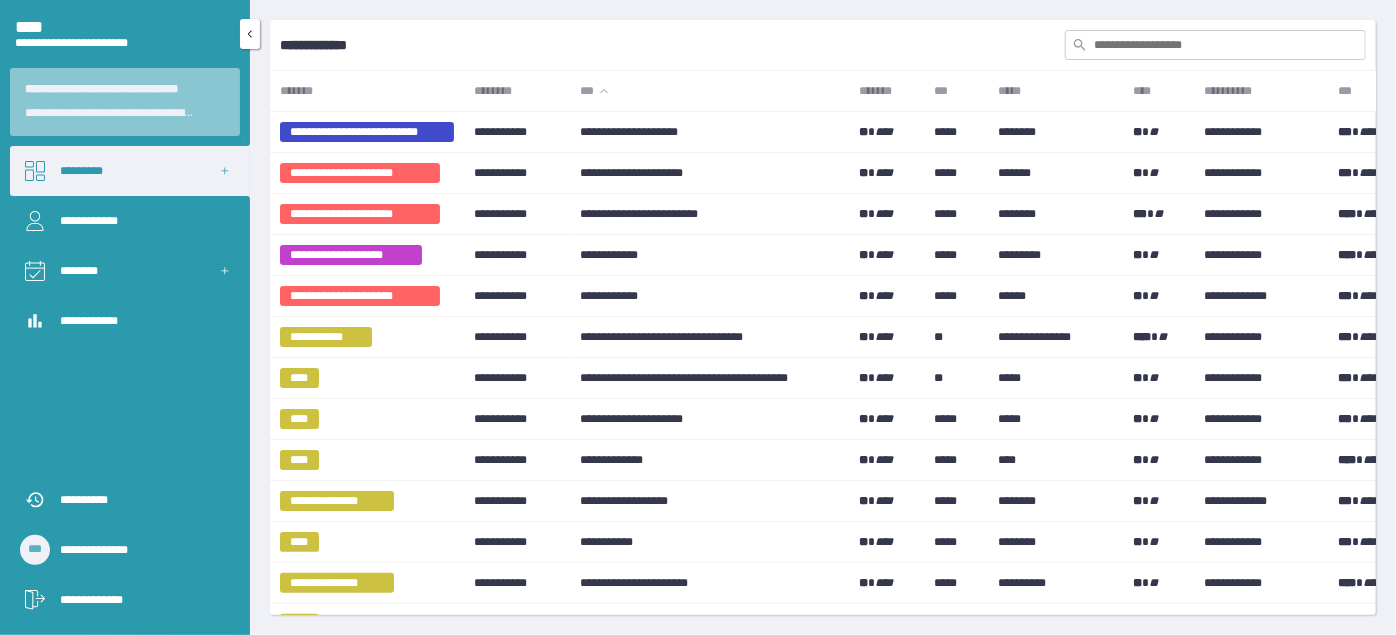 click on "**********" at bounding box center (140, 600) 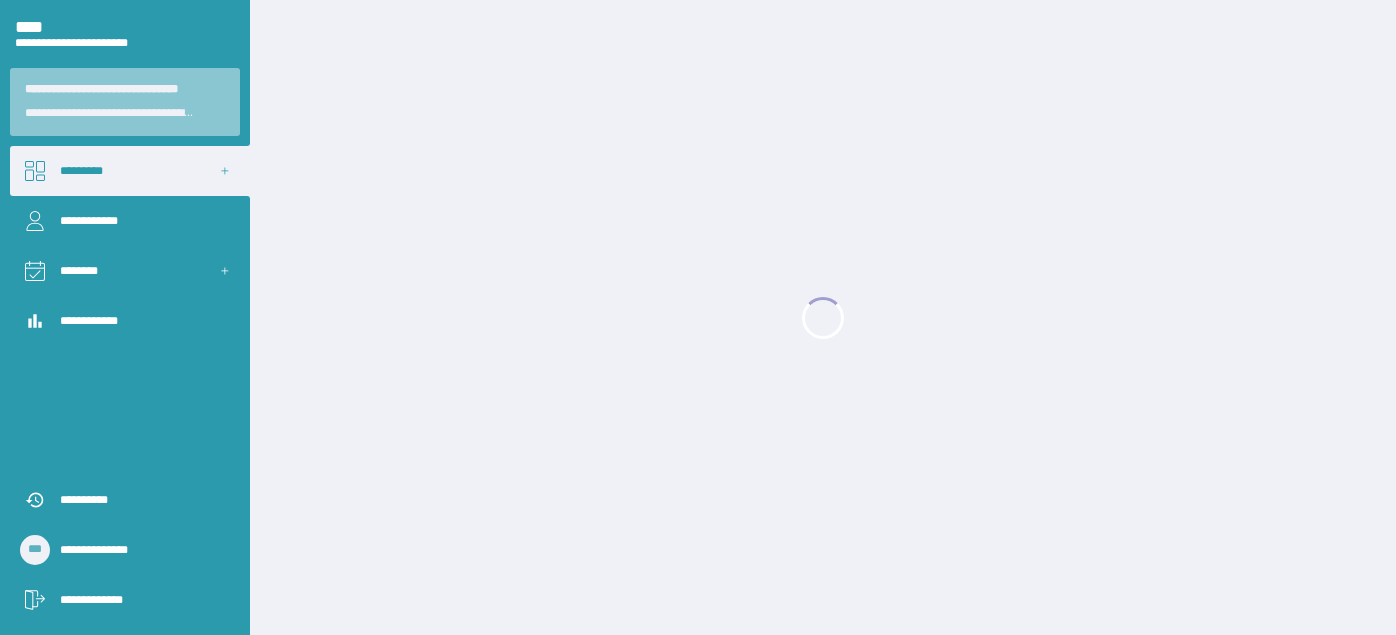 scroll, scrollTop: 0, scrollLeft: 0, axis: both 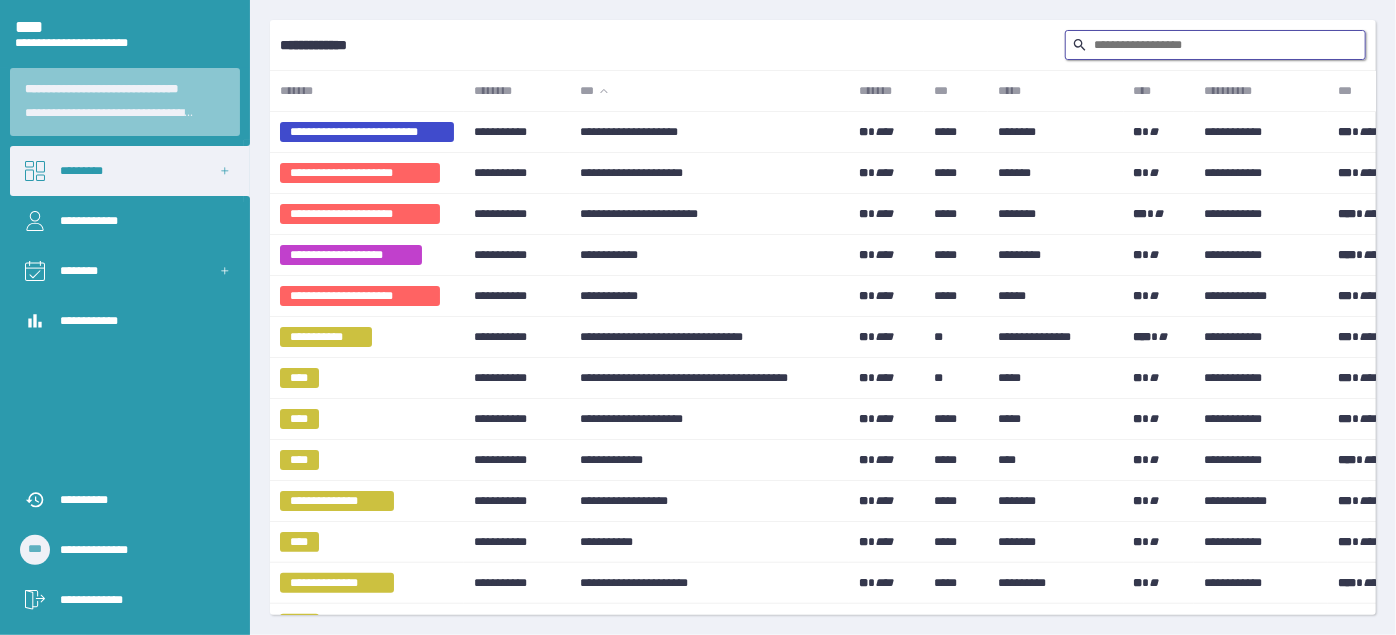 click at bounding box center (1215, 45) 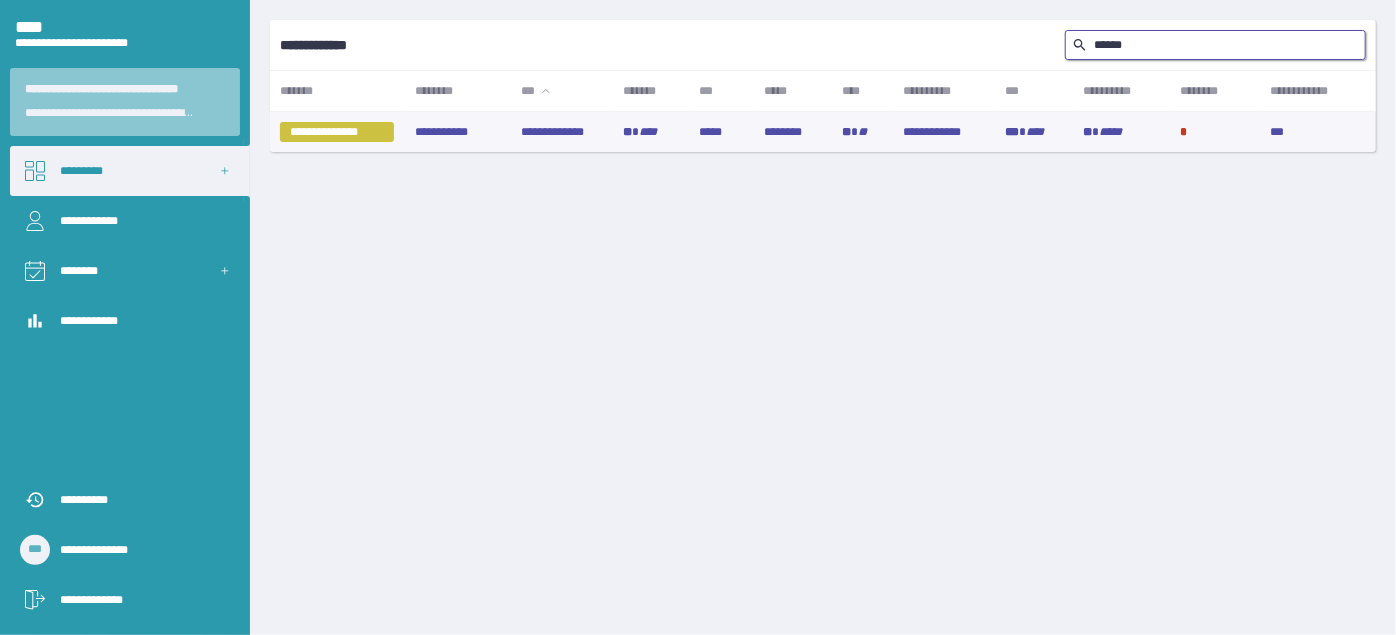 type on "******" 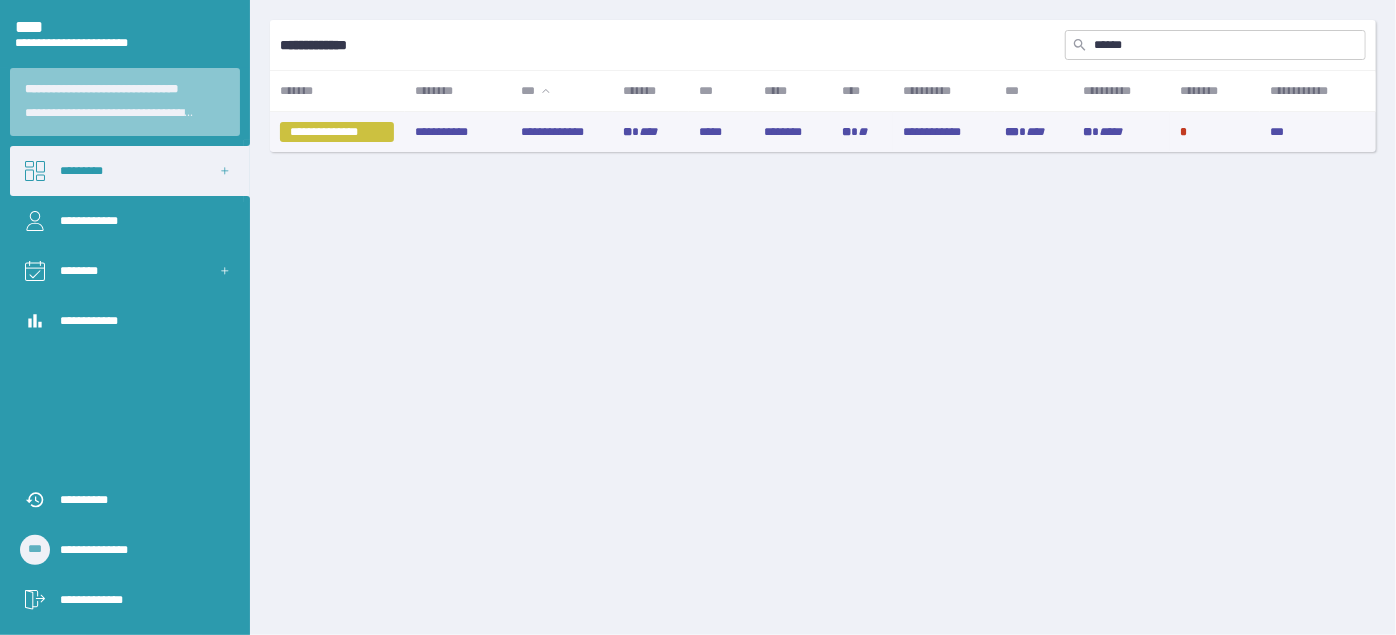 click on "**   ****" at bounding box center [651, 132] 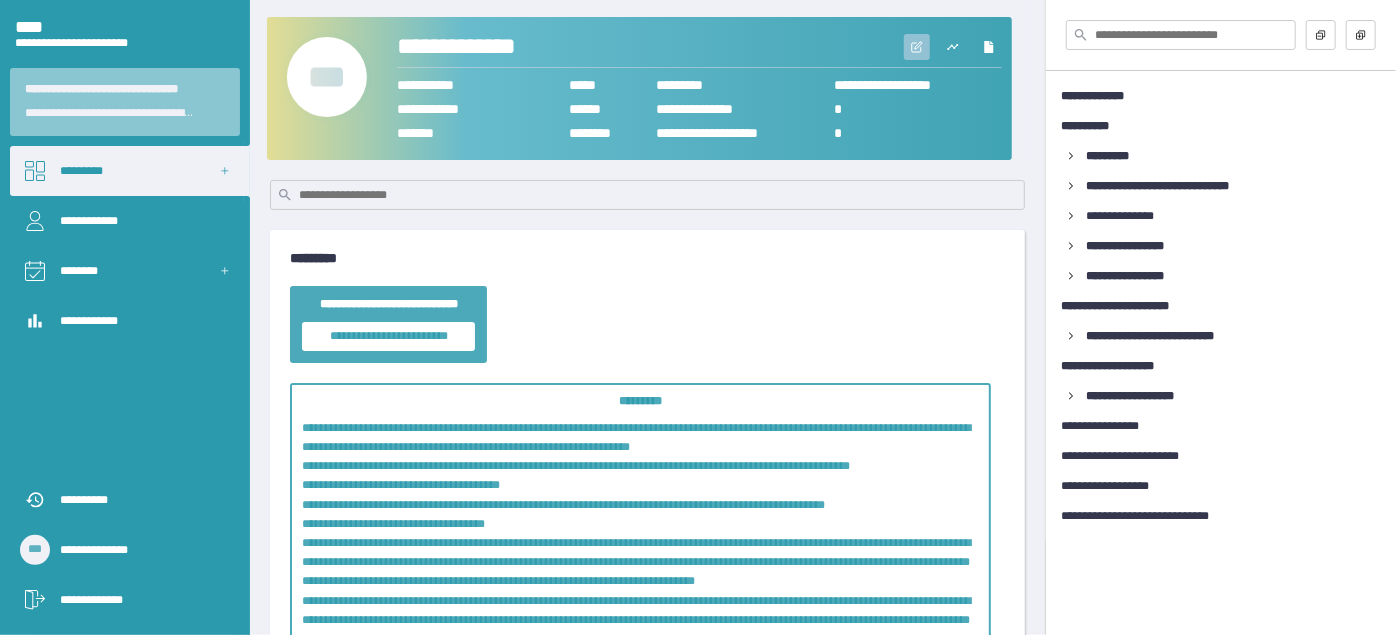 click at bounding box center [917, 47] 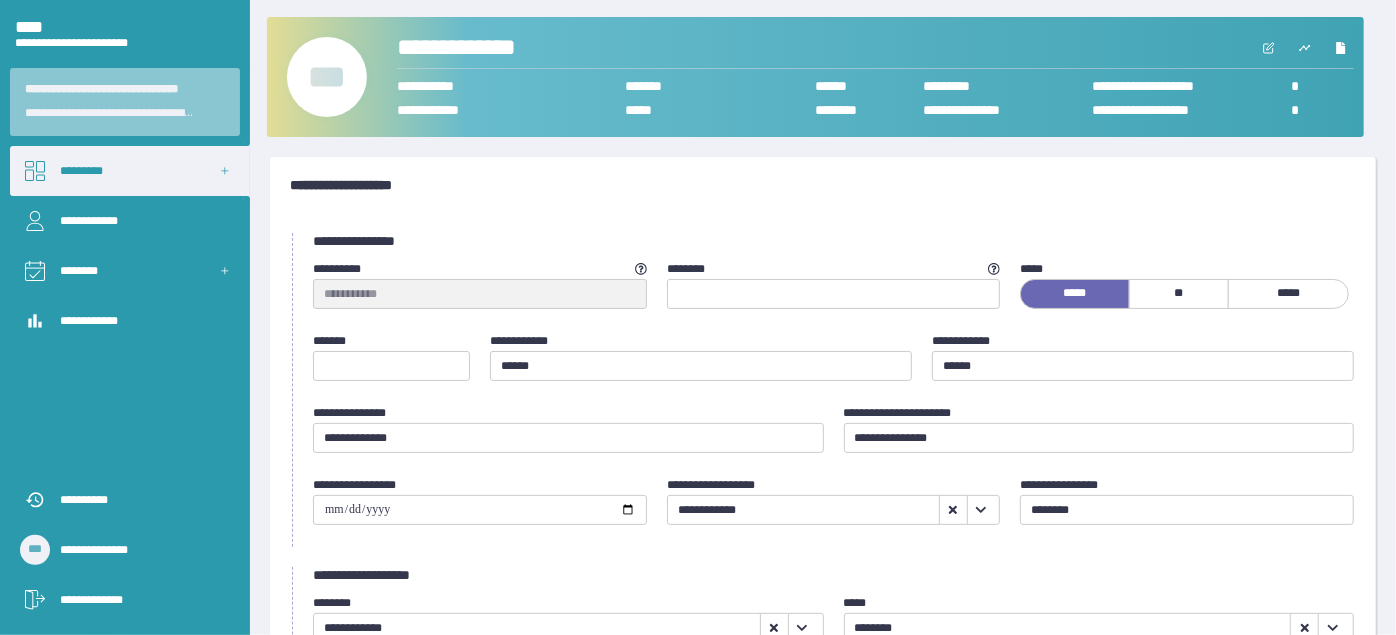scroll, scrollTop: 90, scrollLeft: 0, axis: vertical 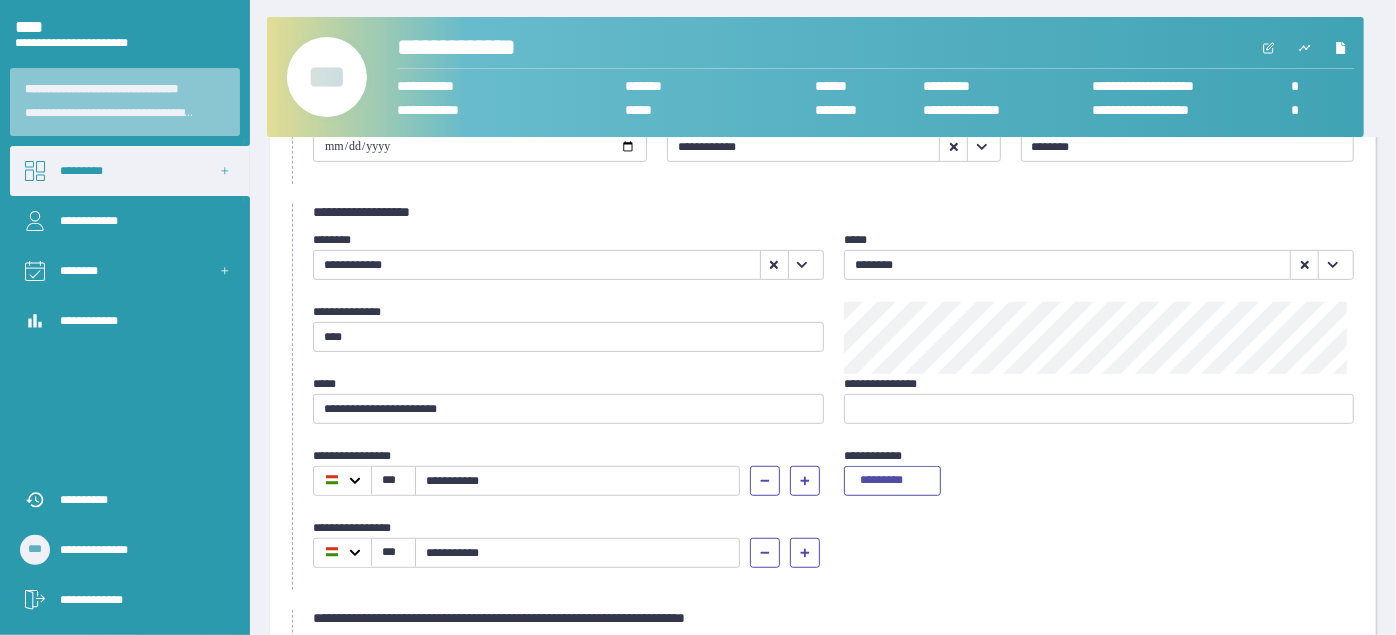 click on "[NAME]" at bounding box center (140, 600) 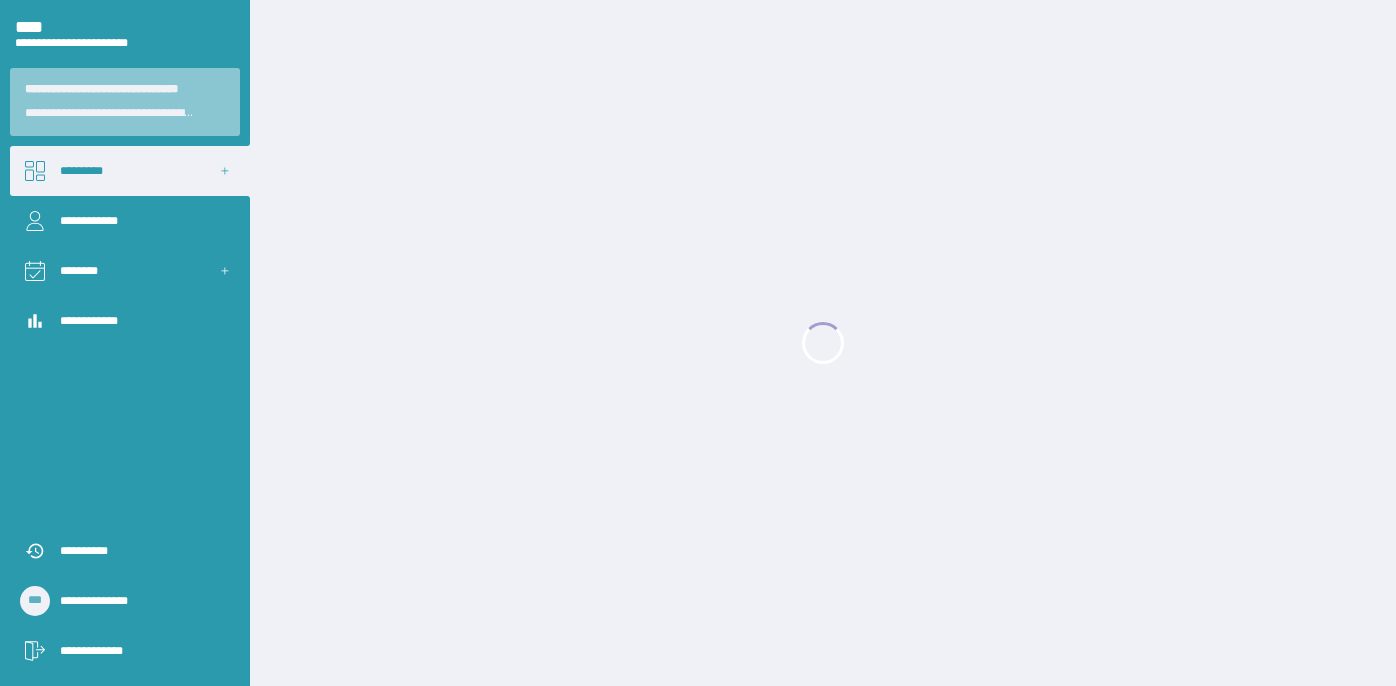 scroll, scrollTop: 0, scrollLeft: 0, axis: both 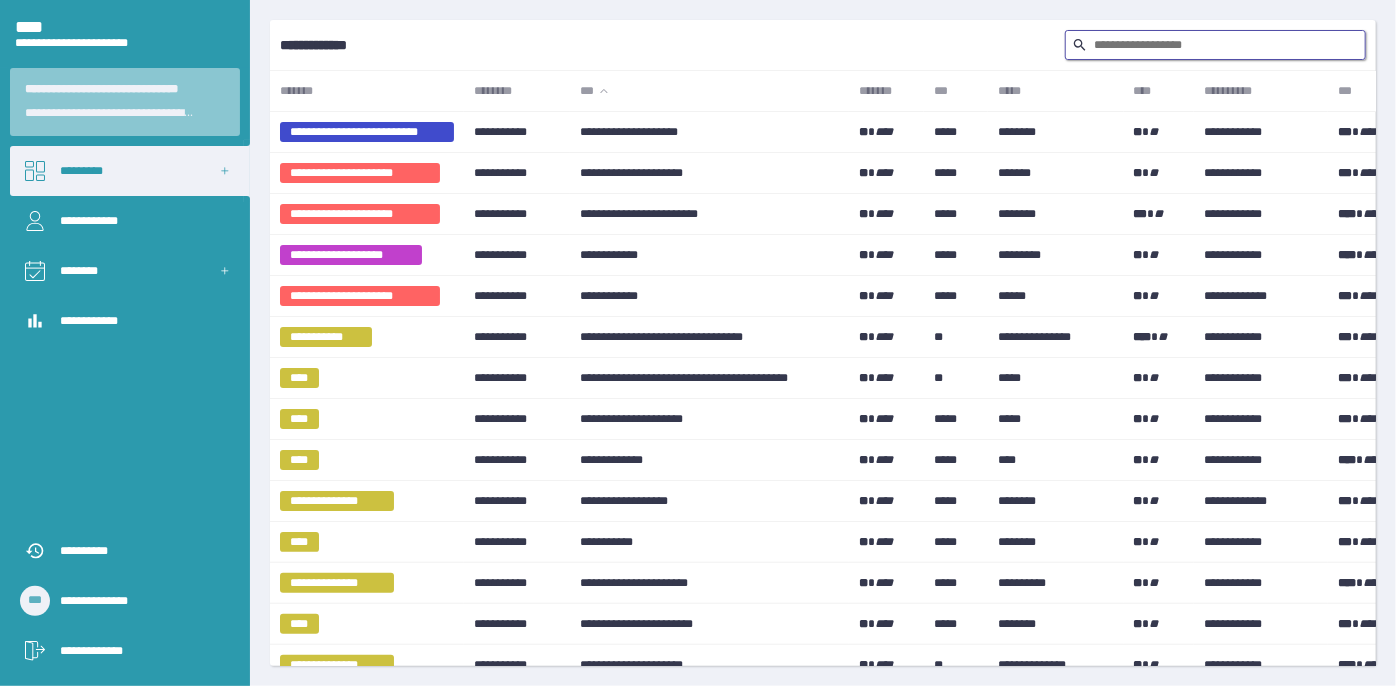 click at bounding box center (1215, 45) 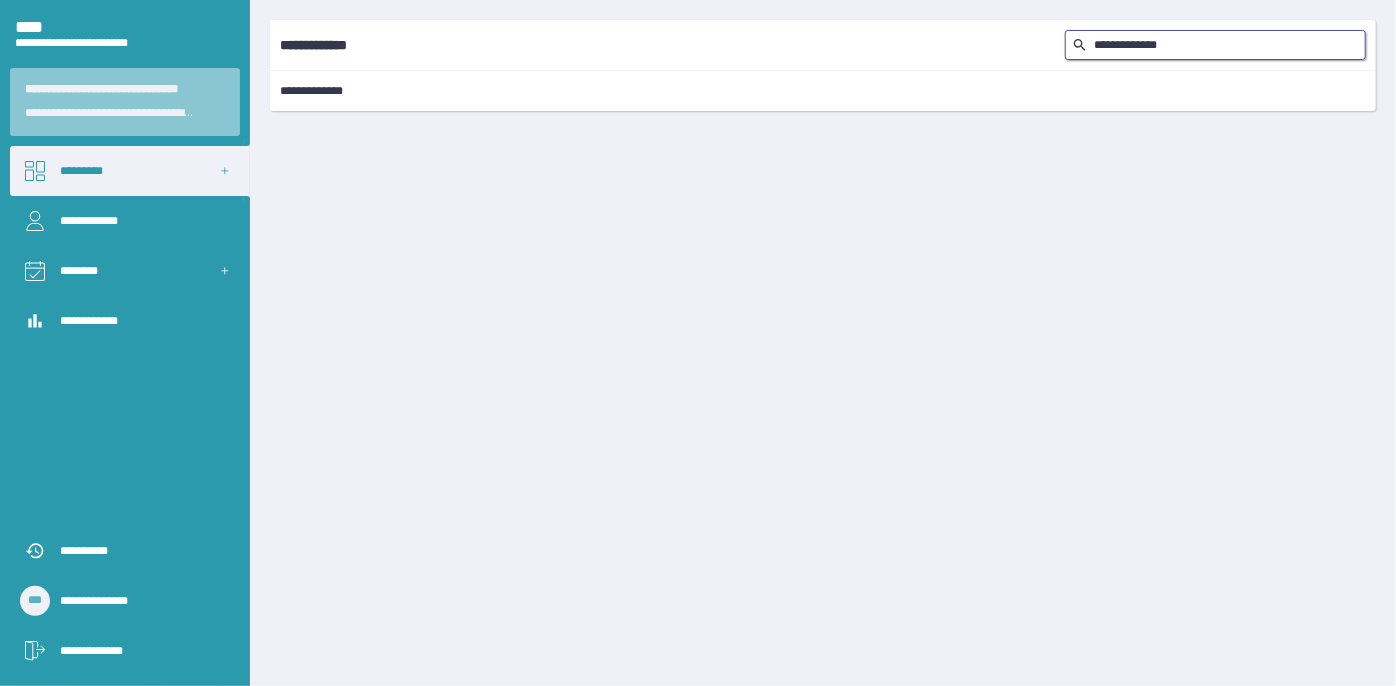 type on "[CREDIT_CARD]" 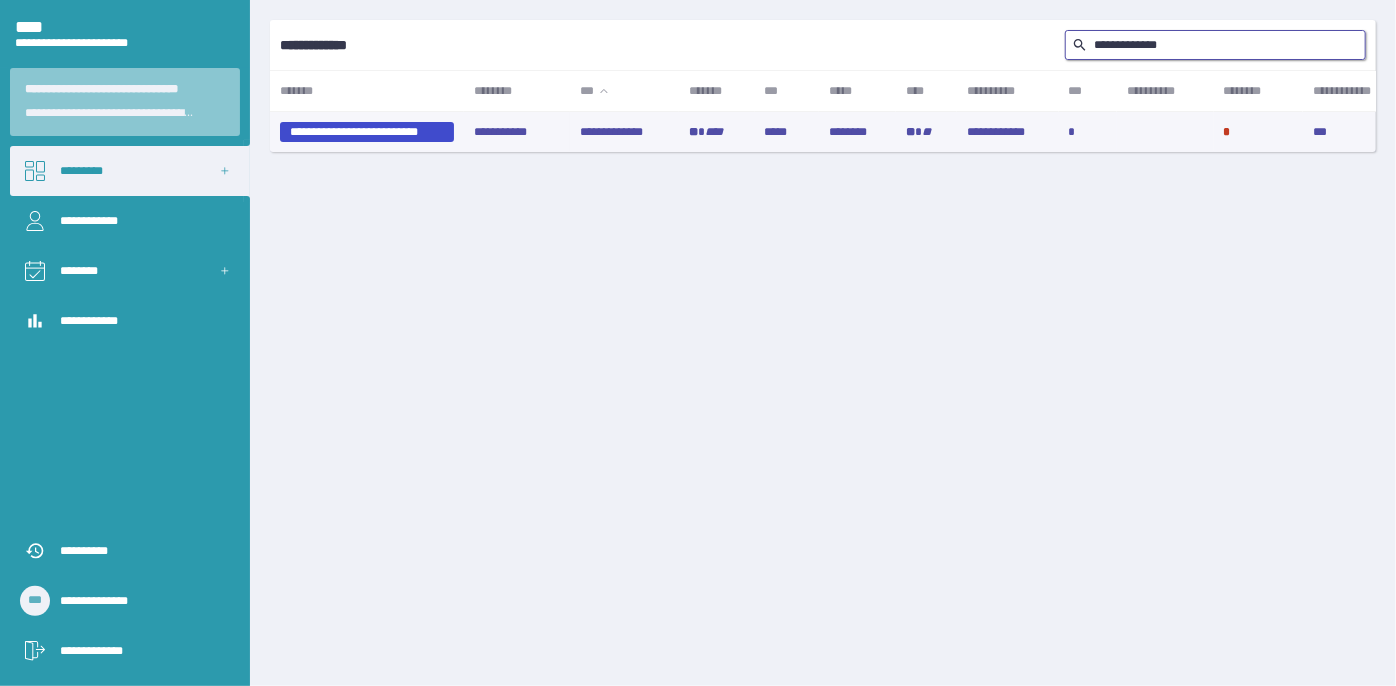 click on "[CREDIT_CARD]" at bounding box center (625, 132) 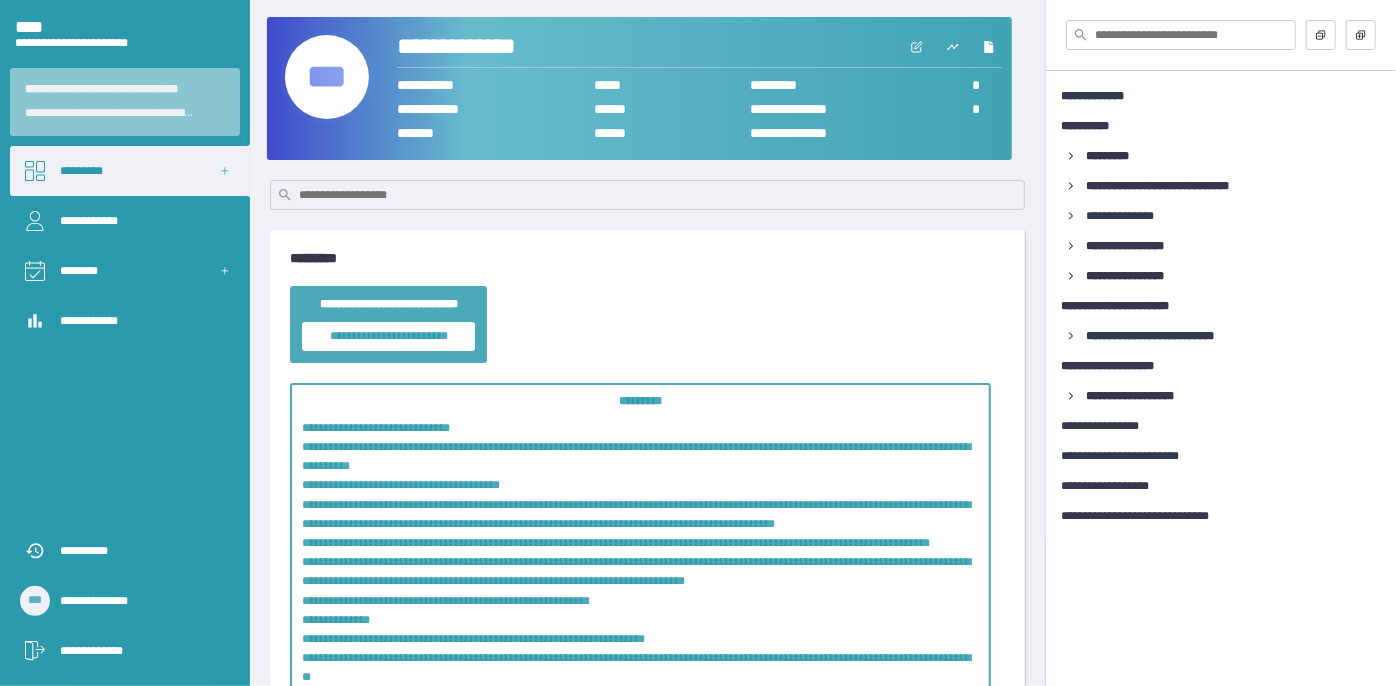 click on "***" at bounding box center (327, 77) 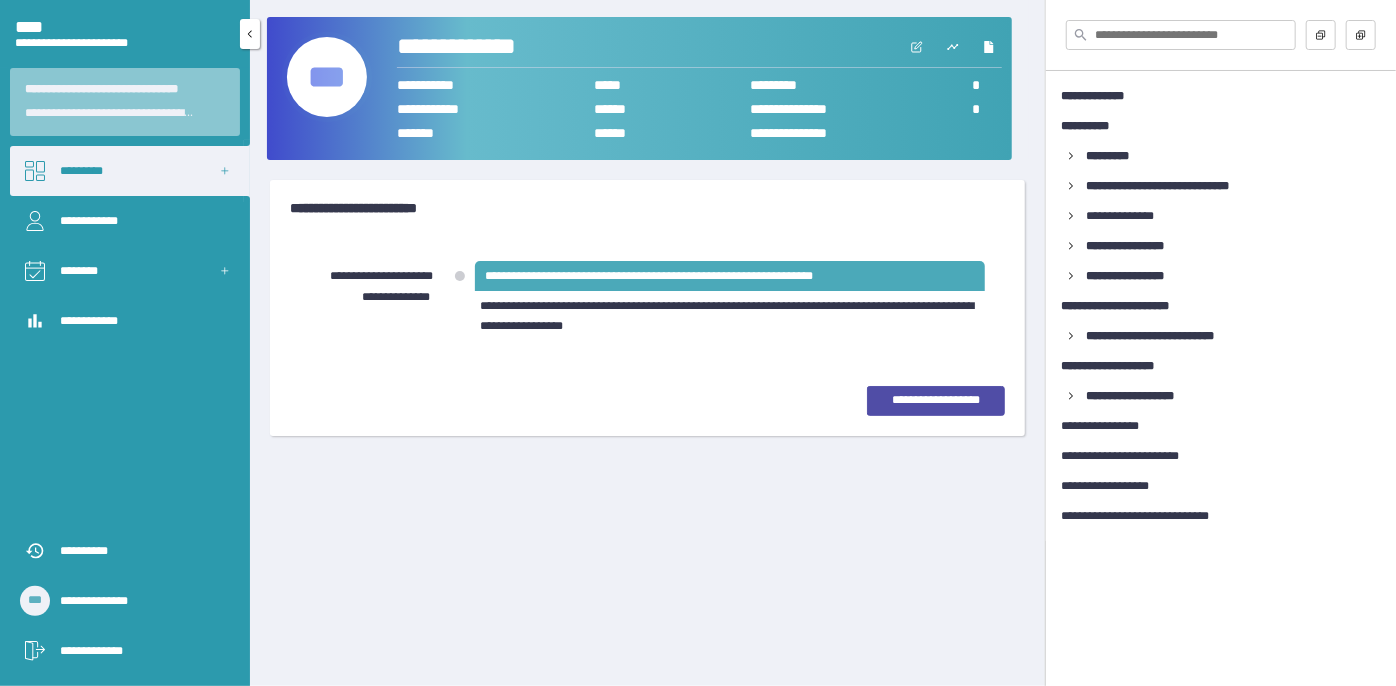 click on "*********" at bounding box center (130, 171) 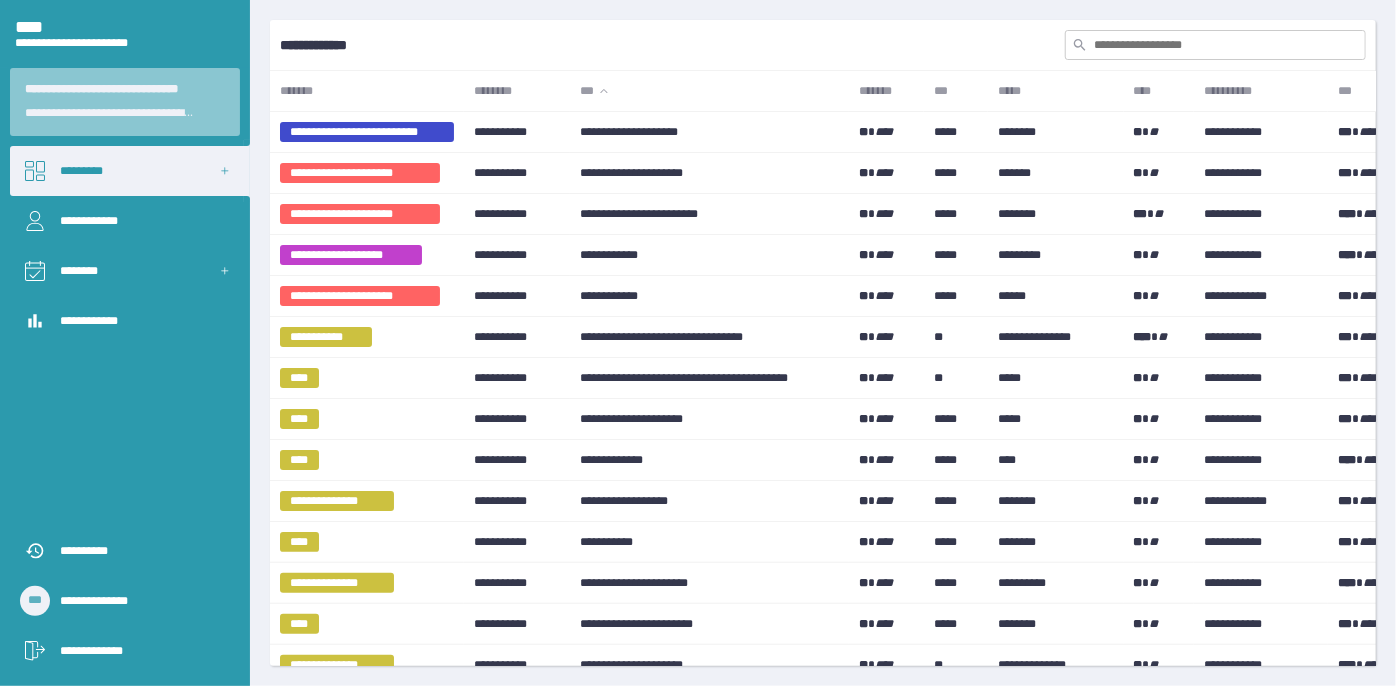 click at bounding box center (1215, 45) 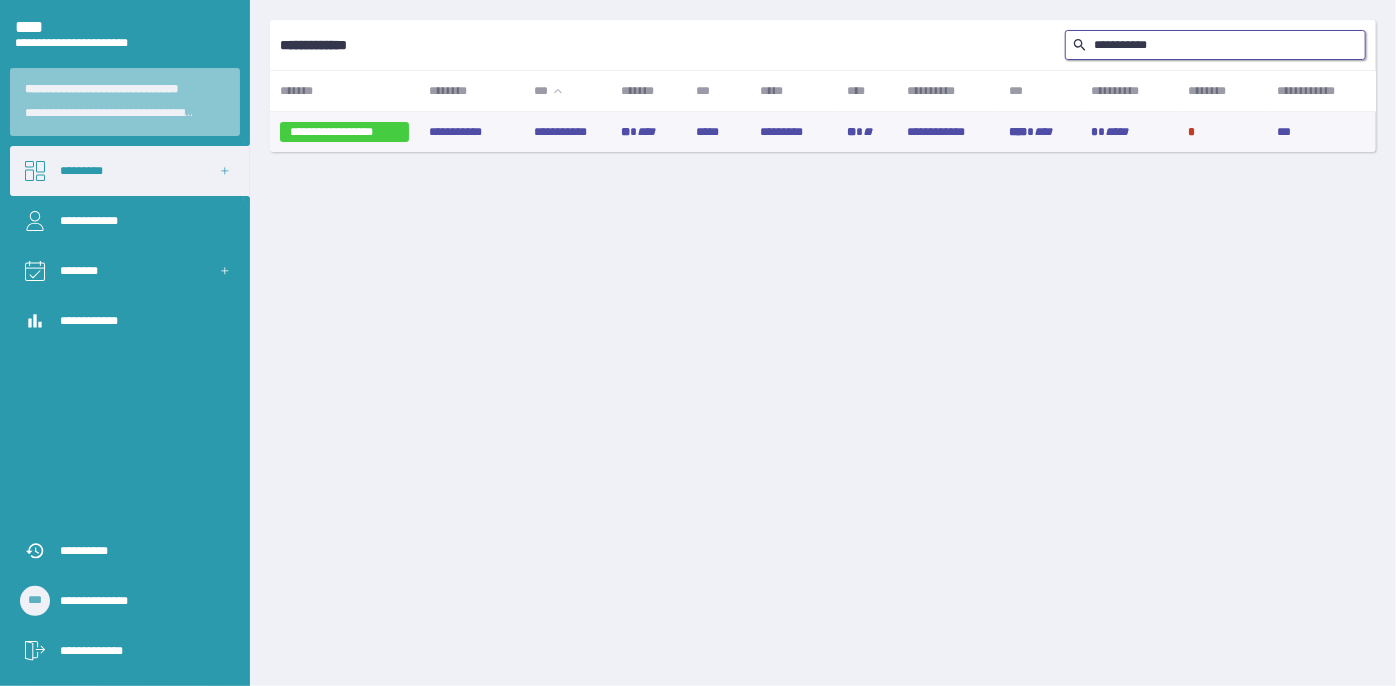 type on "**********" 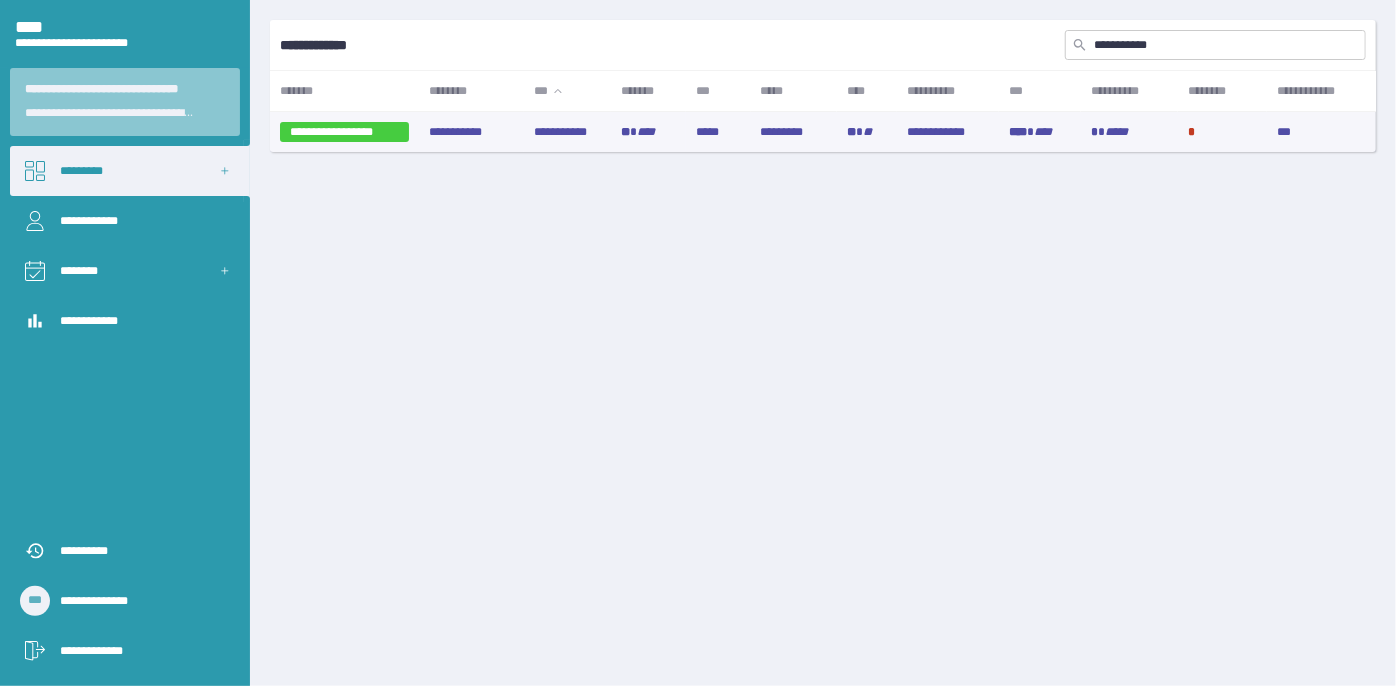 click on "**********" at bounding box center (567, 132) 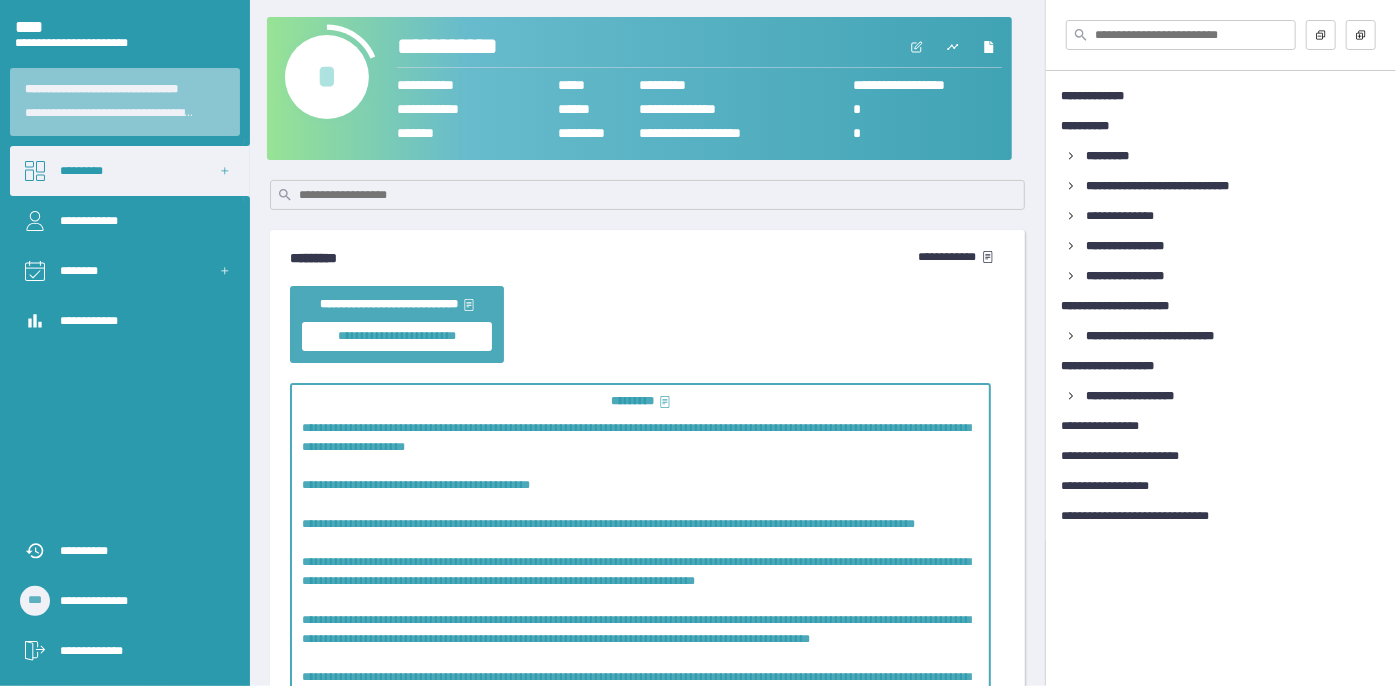 click on "[NAME]" at bounding box center [327, 77] 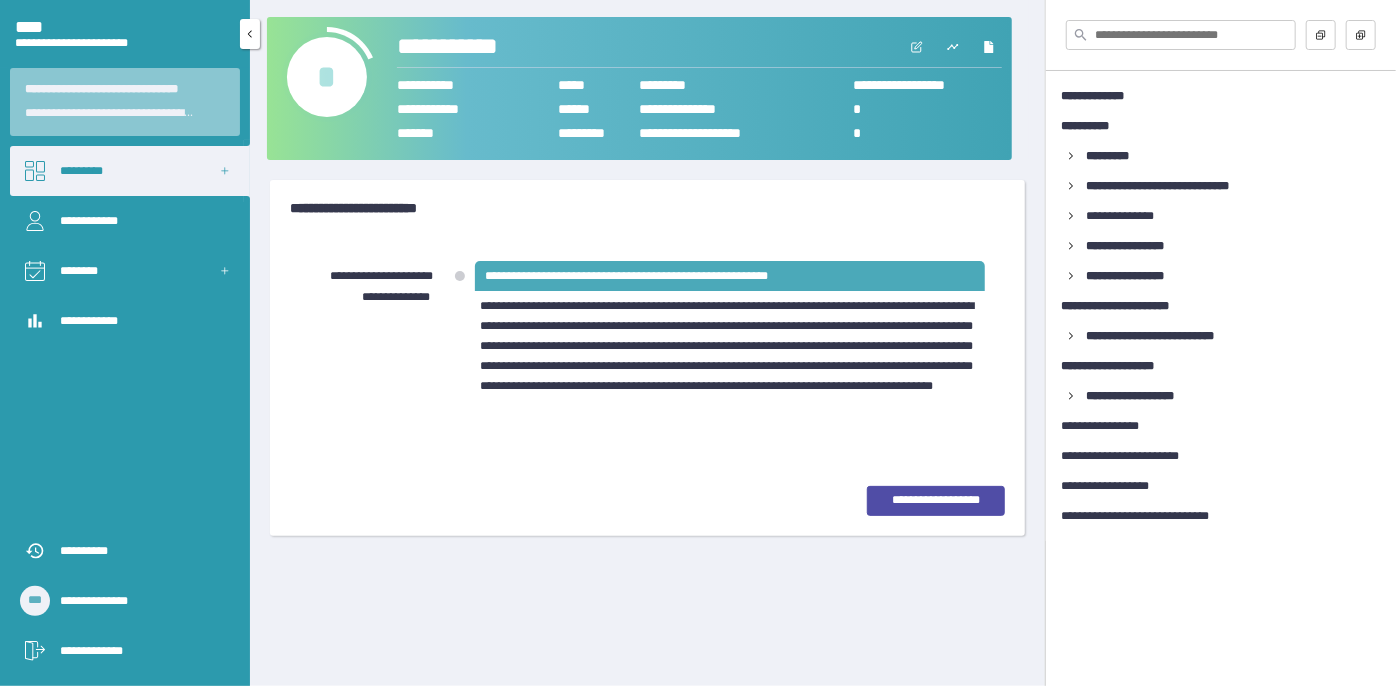 click on "*********" at bounding box center (130, 171) 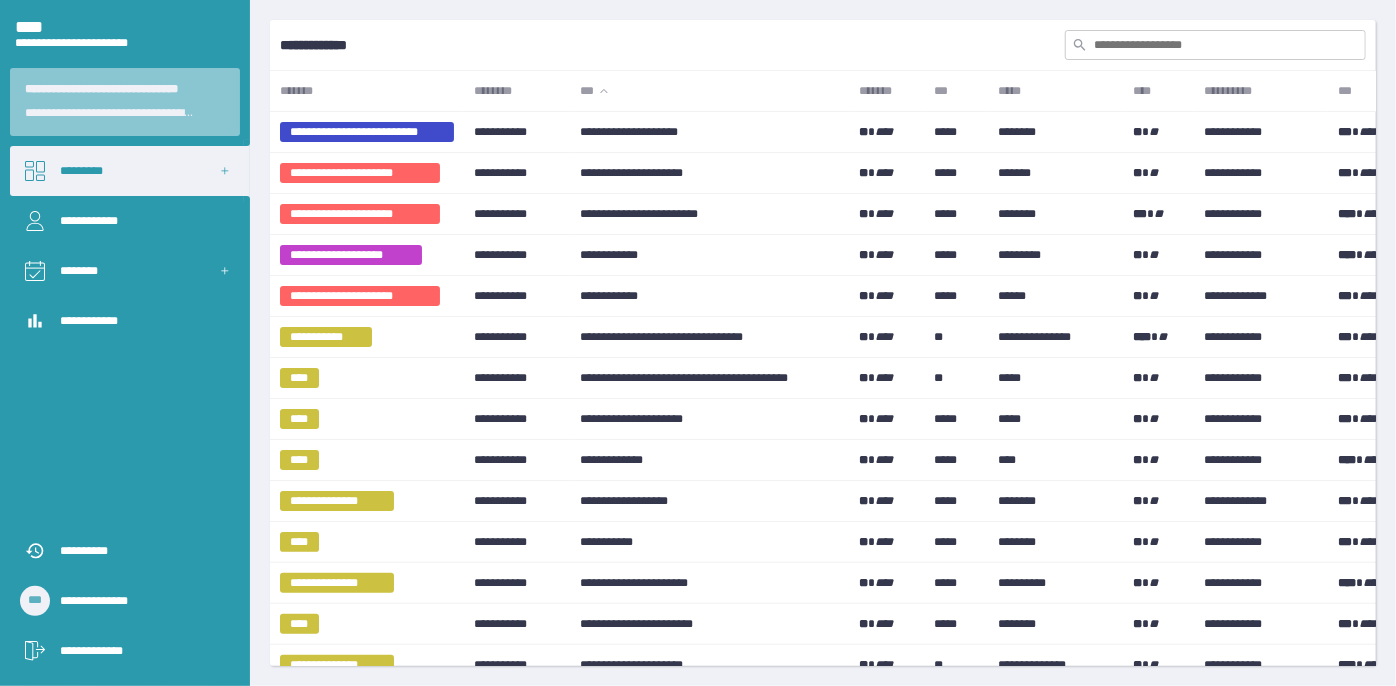 click at bounding box center [1215, 45] 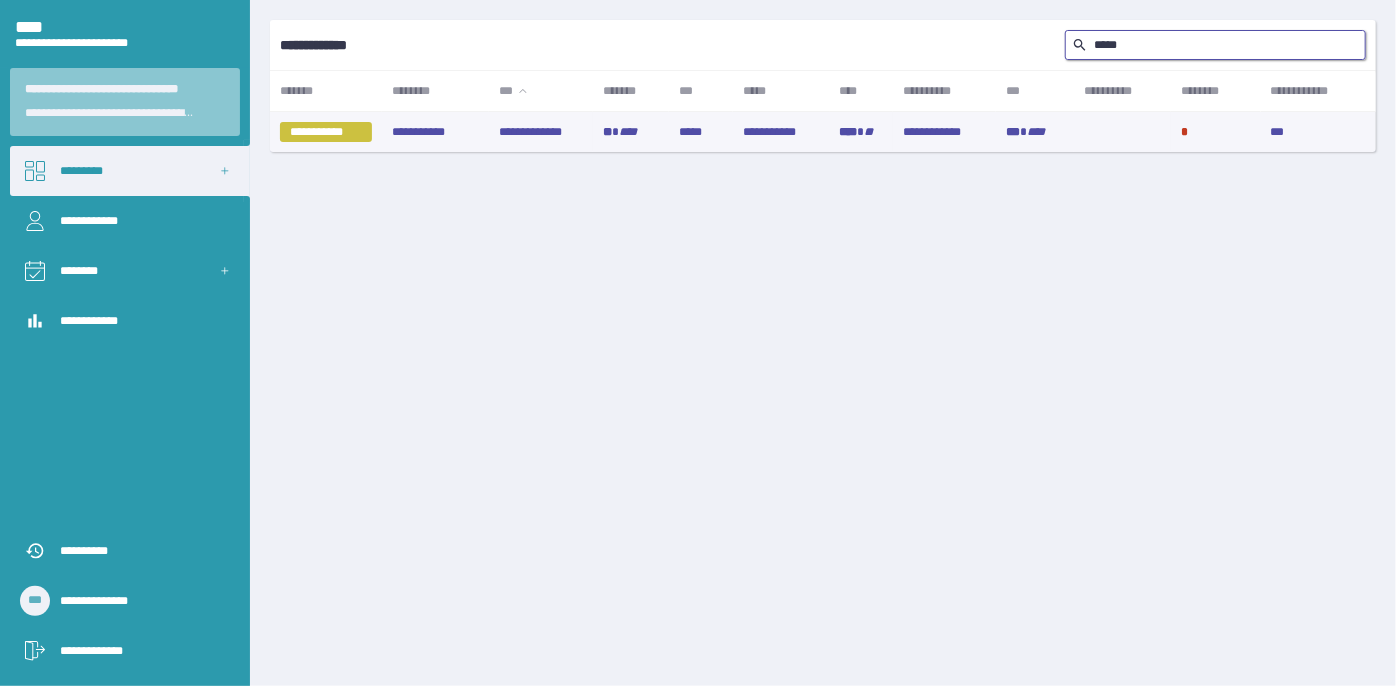 type on "*****" 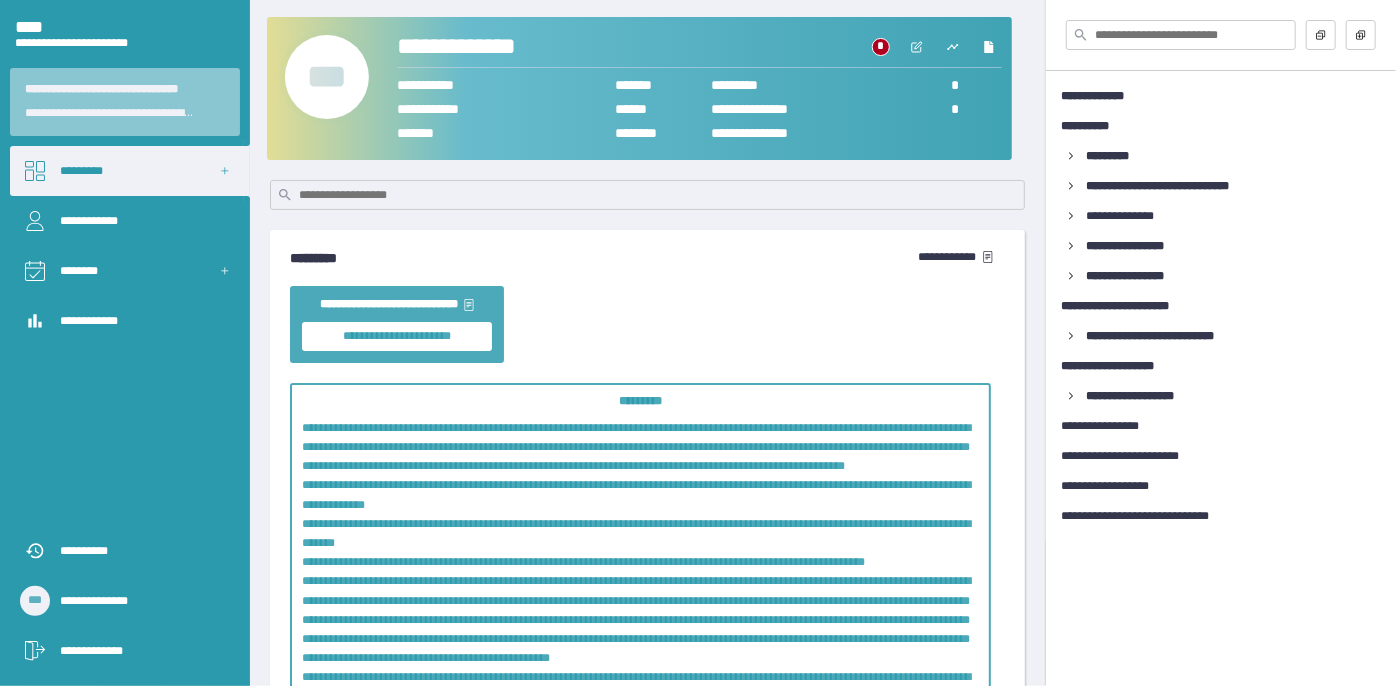 click on "•••" at bounding box center (327, 77) 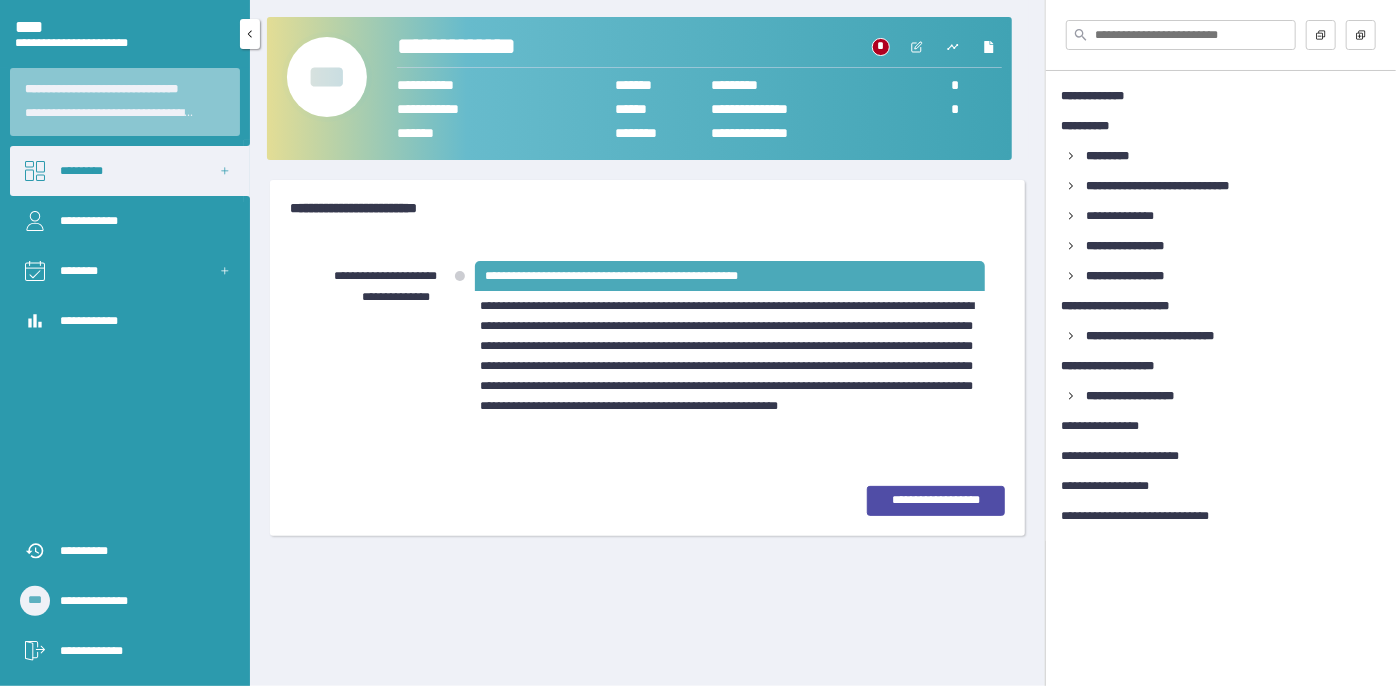click on "•••••••••" at bounding box center (130, 171) 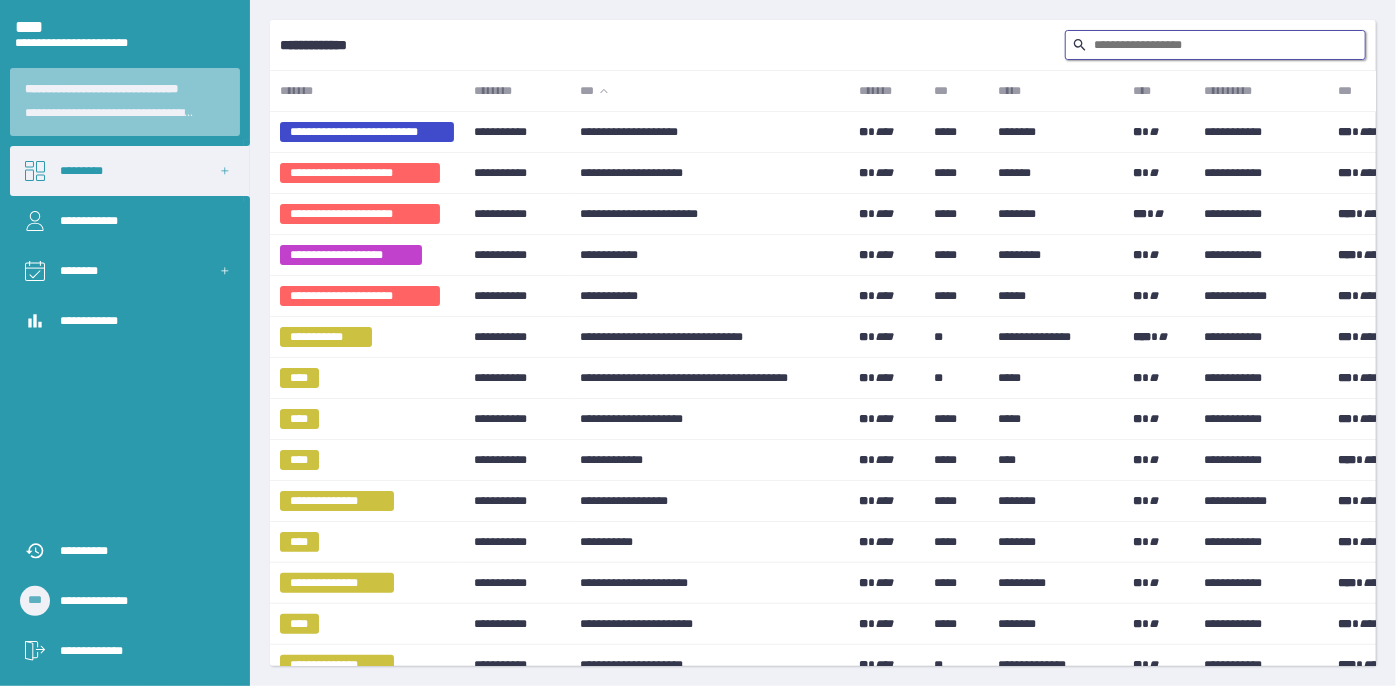 click at bounding box center (1215, 45) 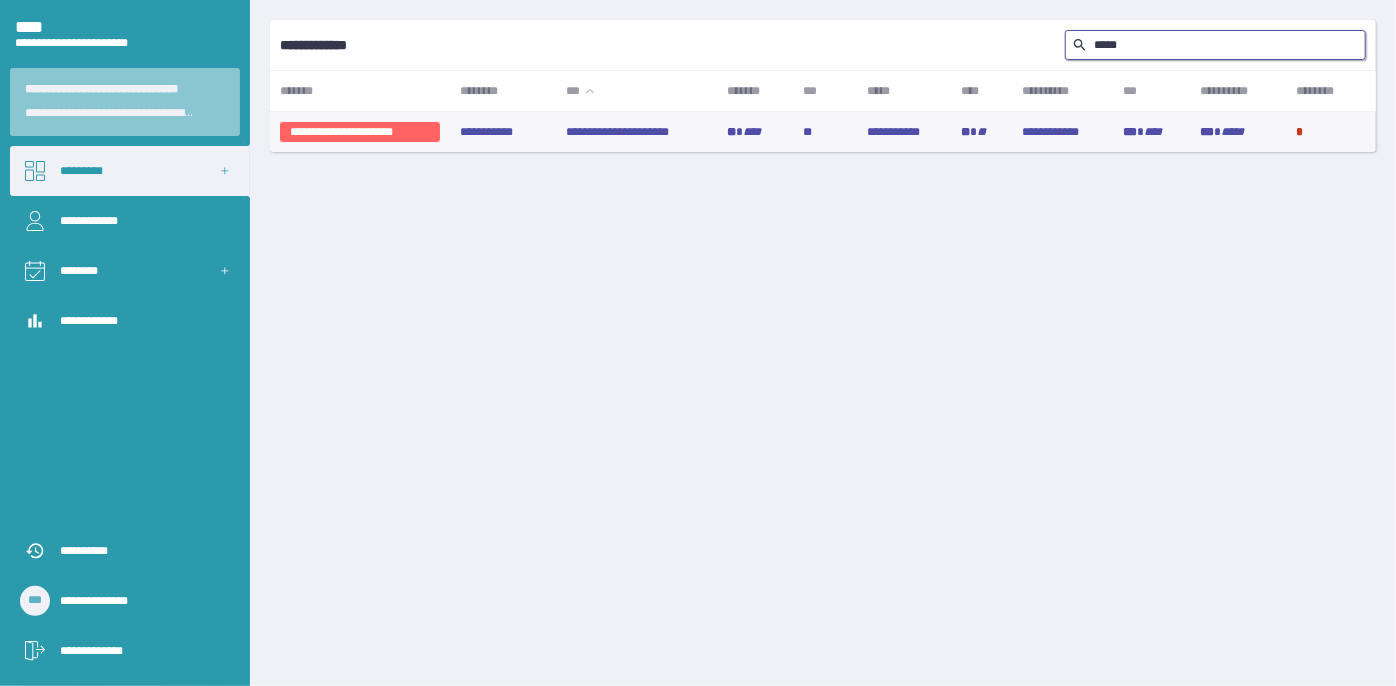 type on "•••••" 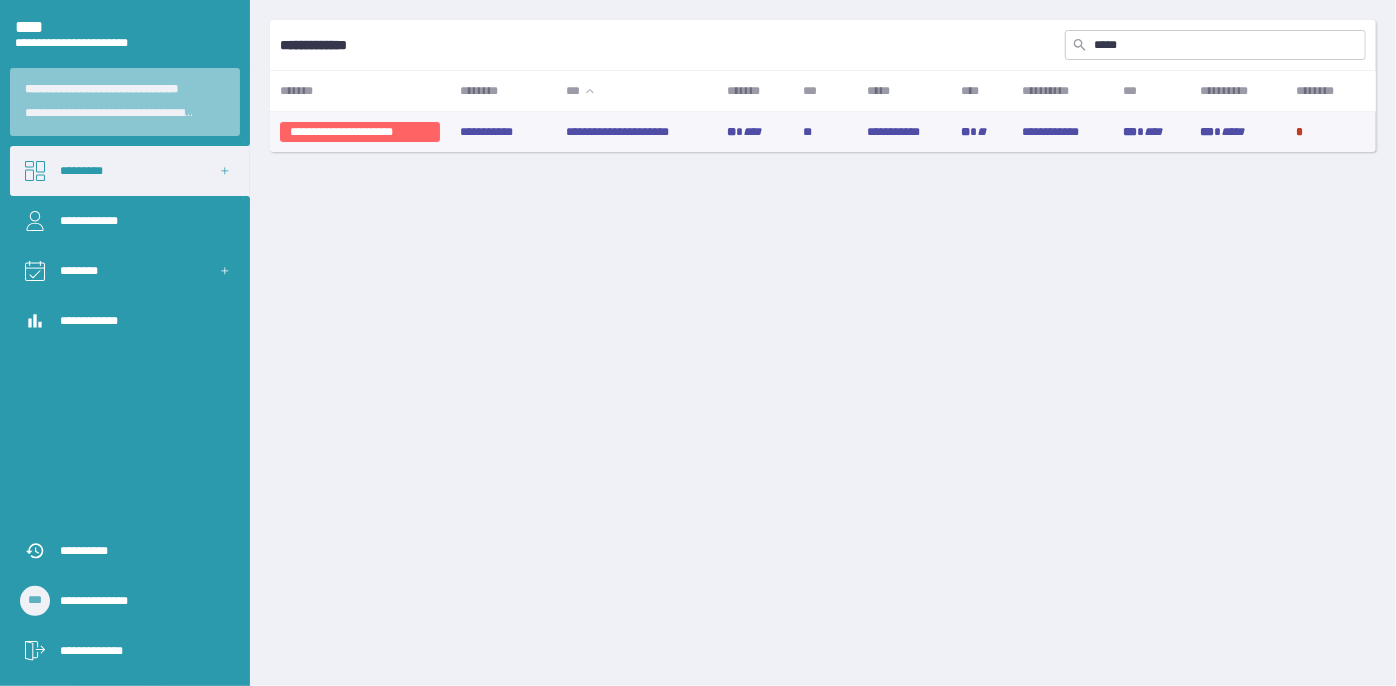 click on "**********" at bounding box center (637, 132) 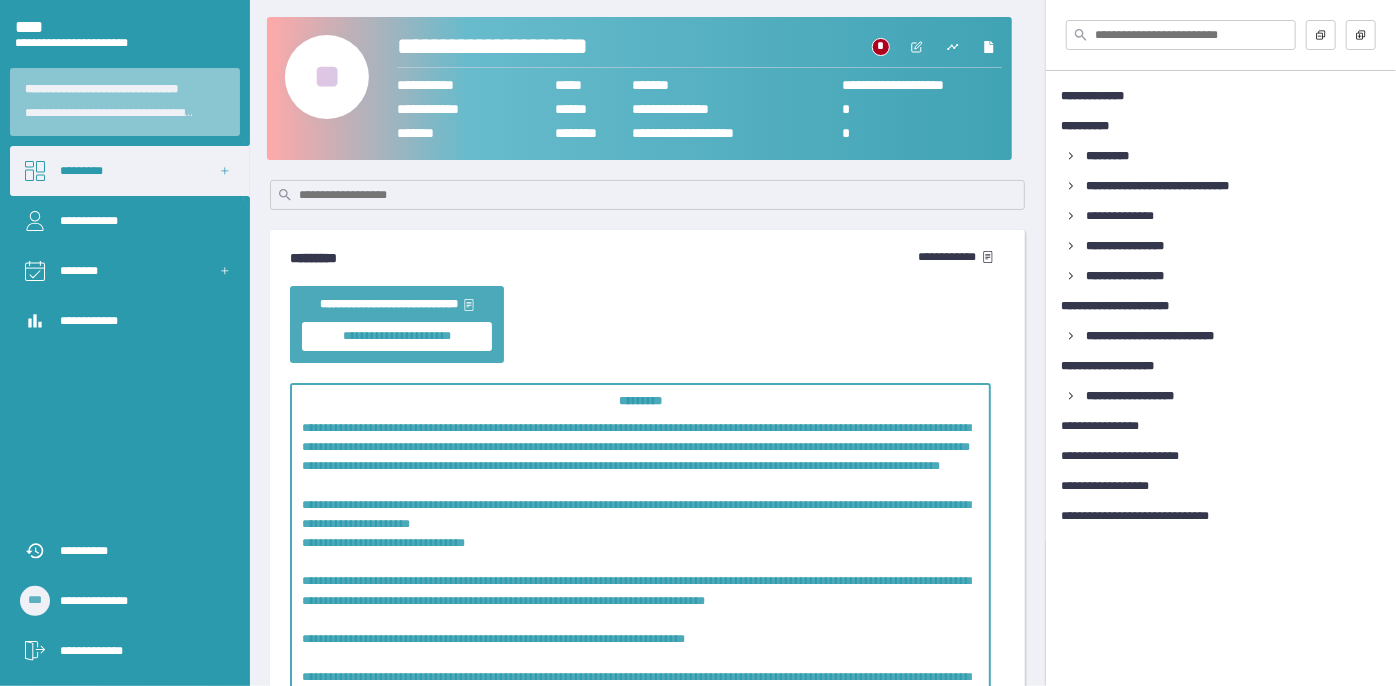 click on "••" at bounding box center (327, 77) 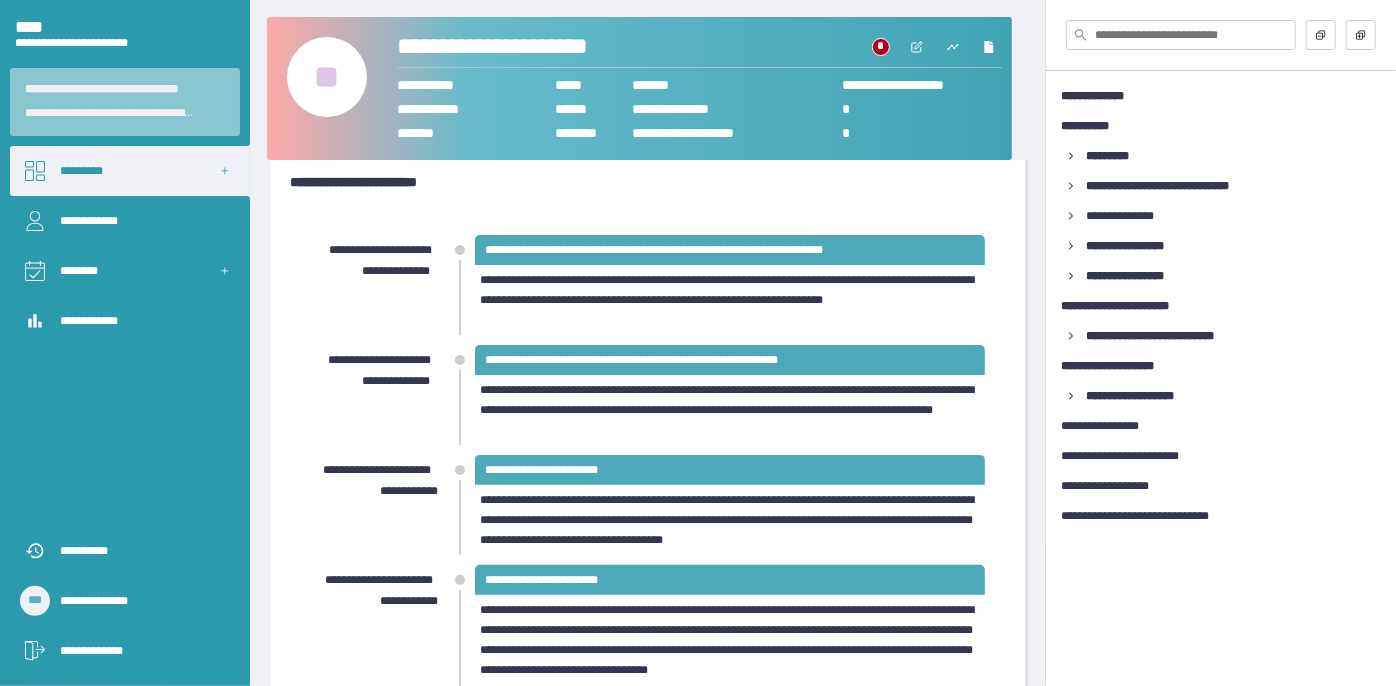 scroll, scrollTop: 0, scrollLeft: 0, axis: both 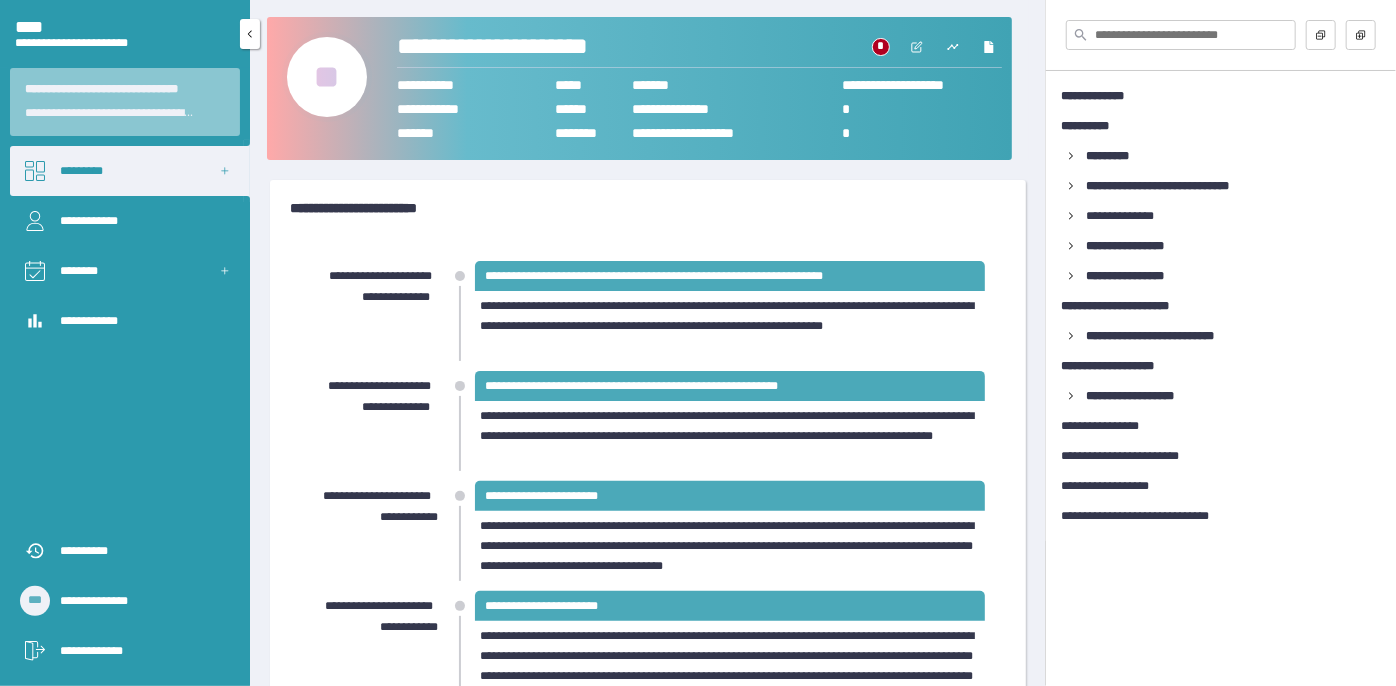 click on "•••••••••" at bounding box center [130, 171] 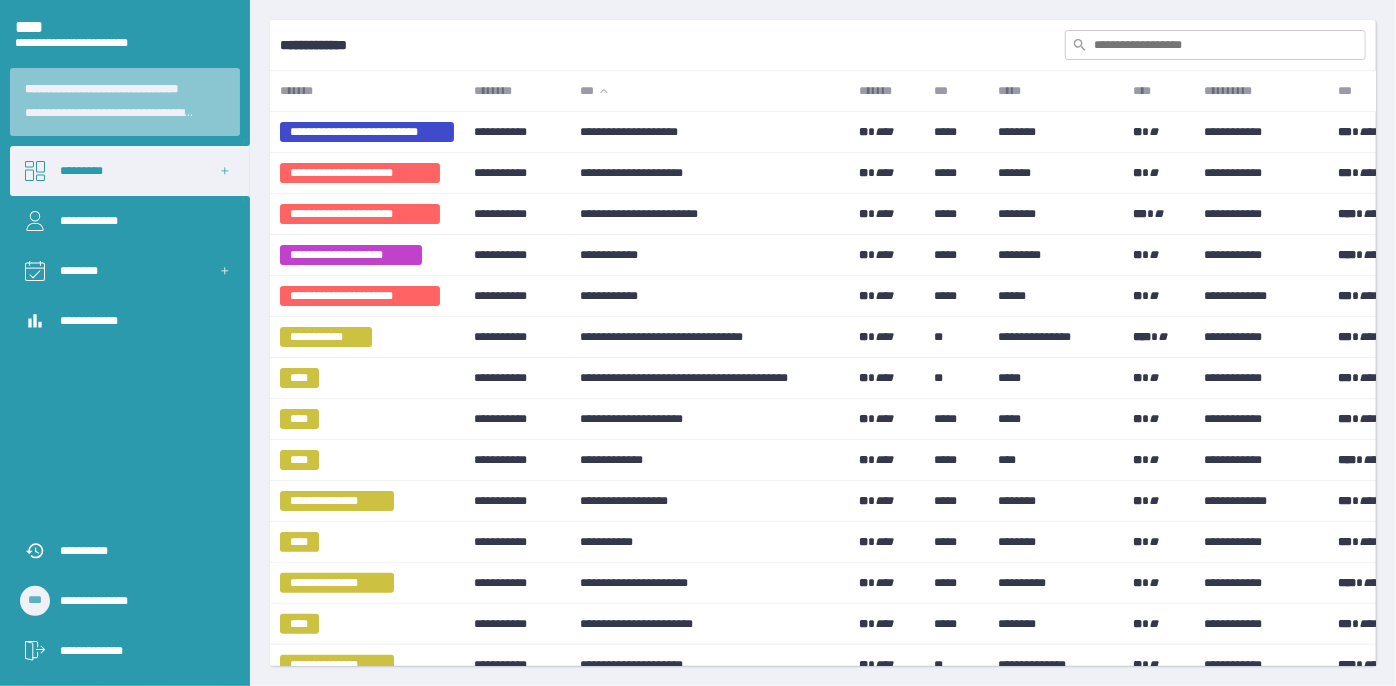 click at bounding box center [1215, 45] 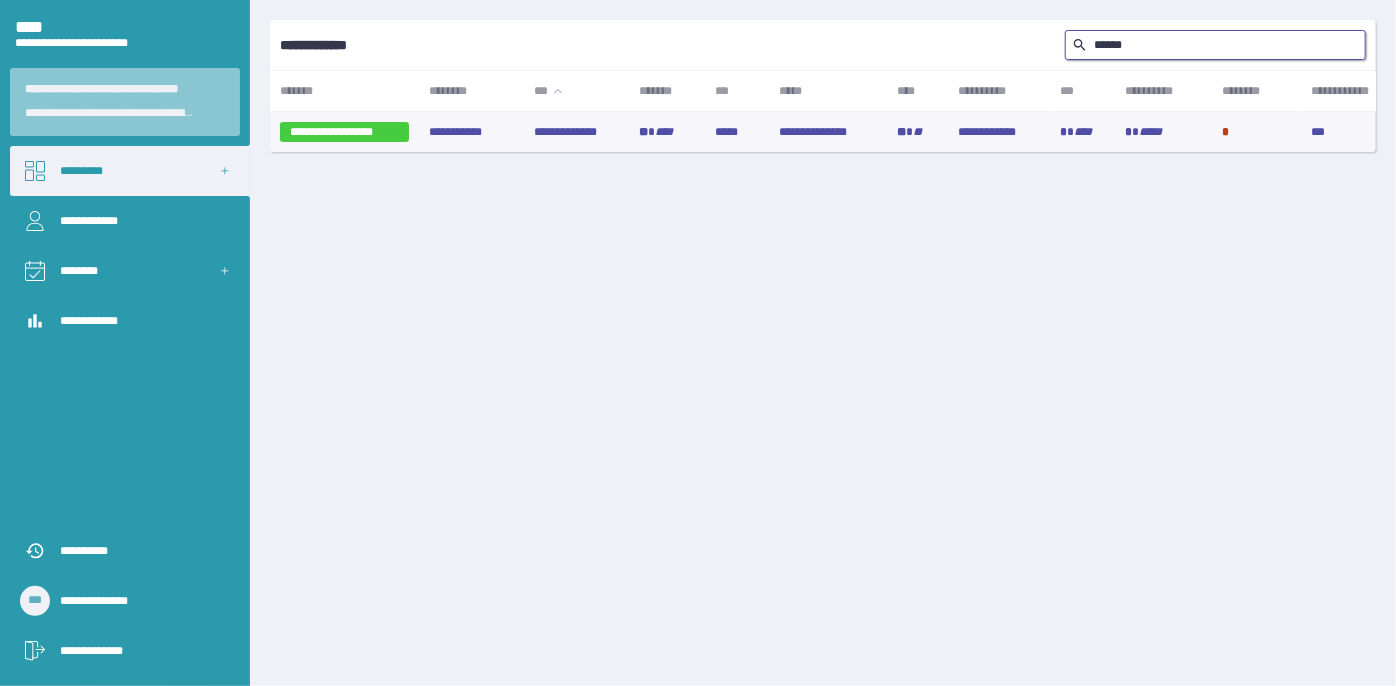type on "••••••" 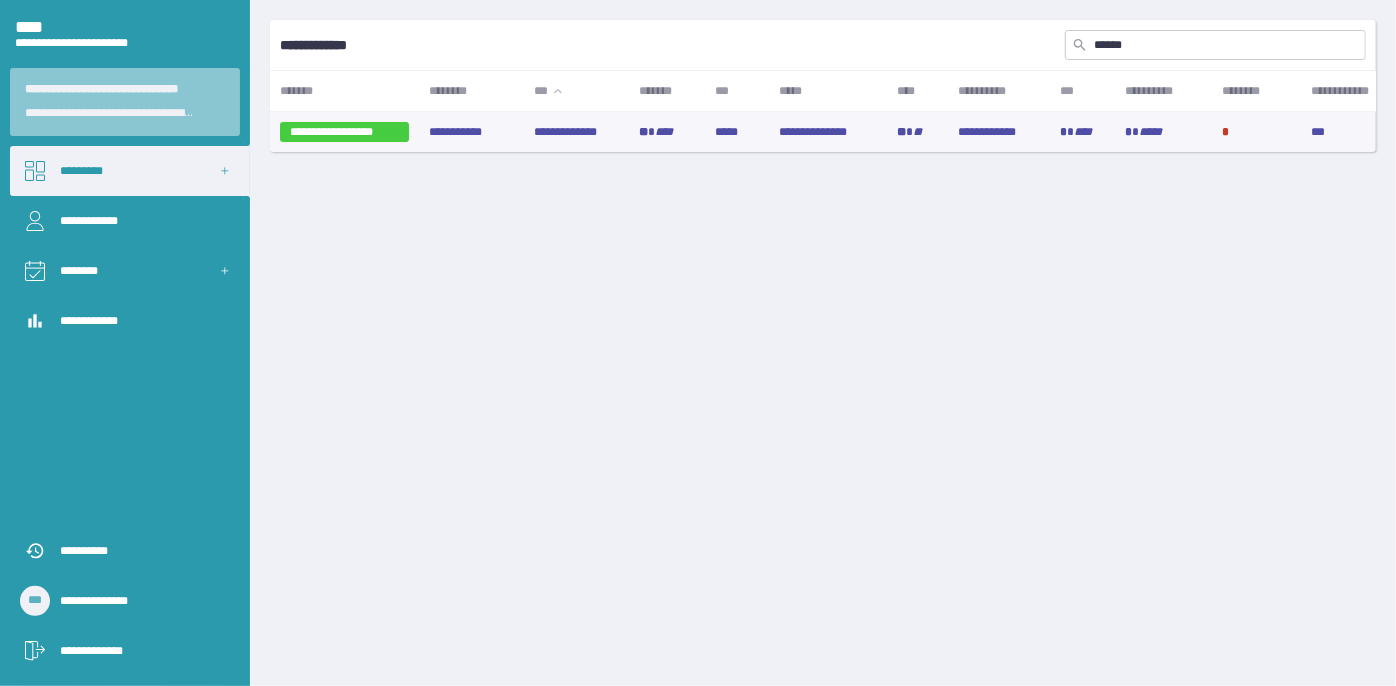 click on "•••••••••••••" at bounding box center (576, 132) 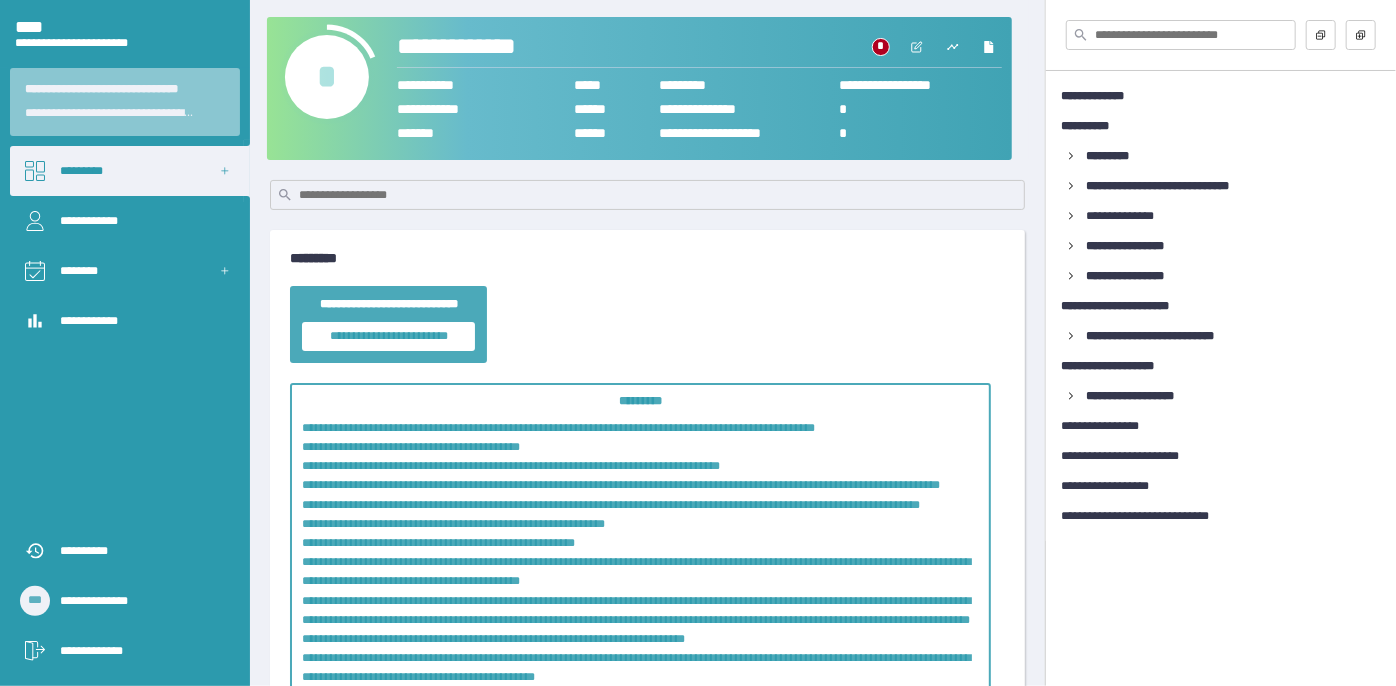 click on "•" at bounding box center [327, 77] 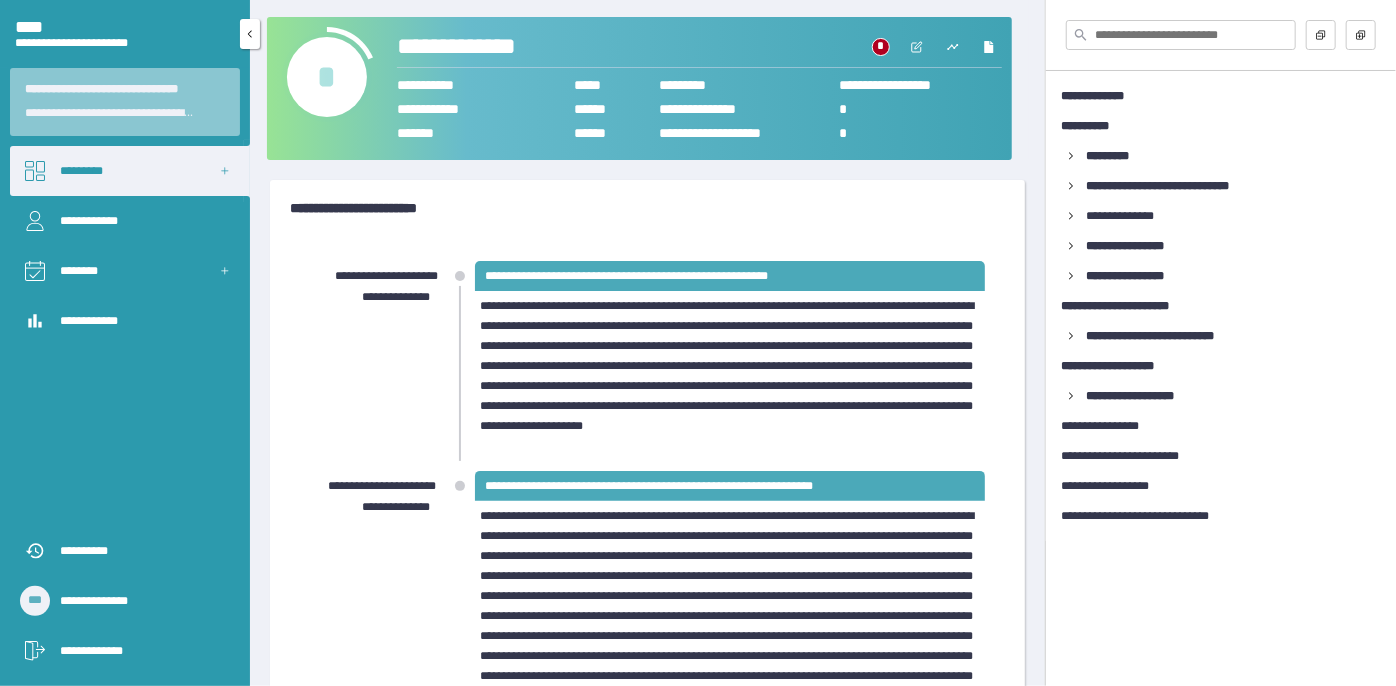 click on "•••••••••" at bounding box center (130, 171) 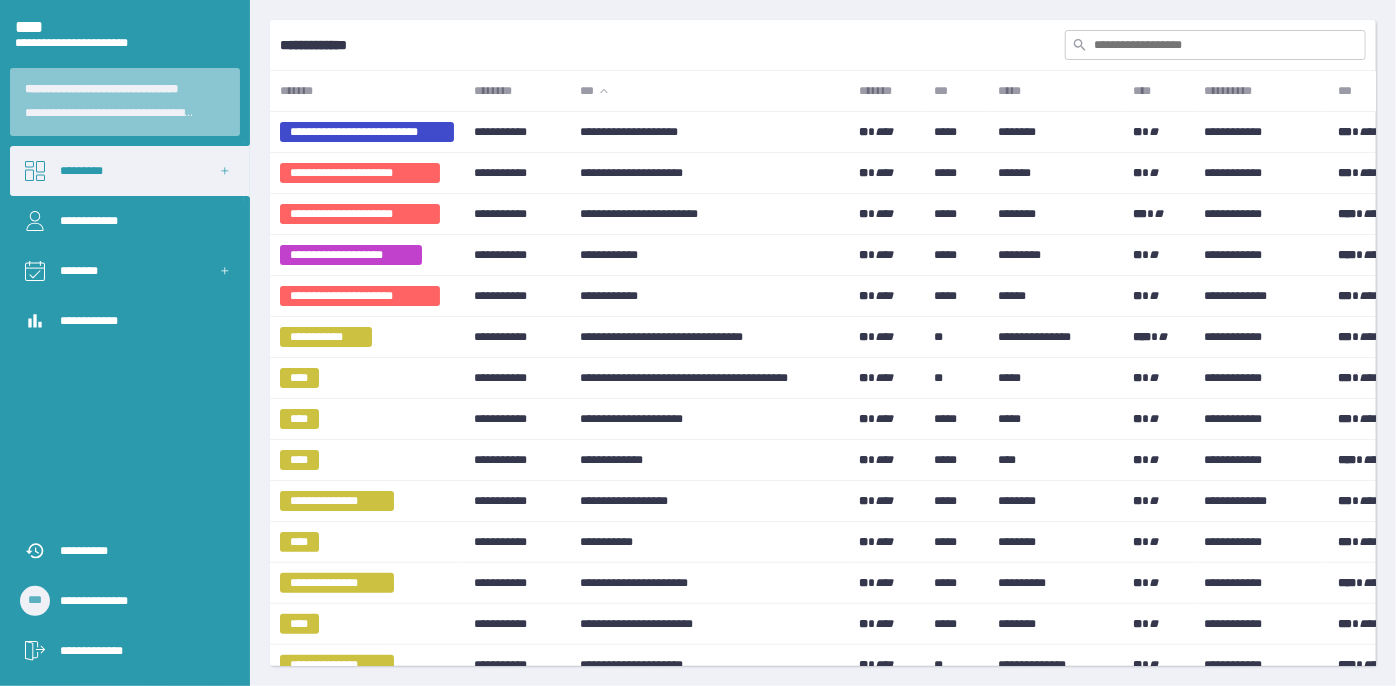 click at bounding box center (1215, 45) 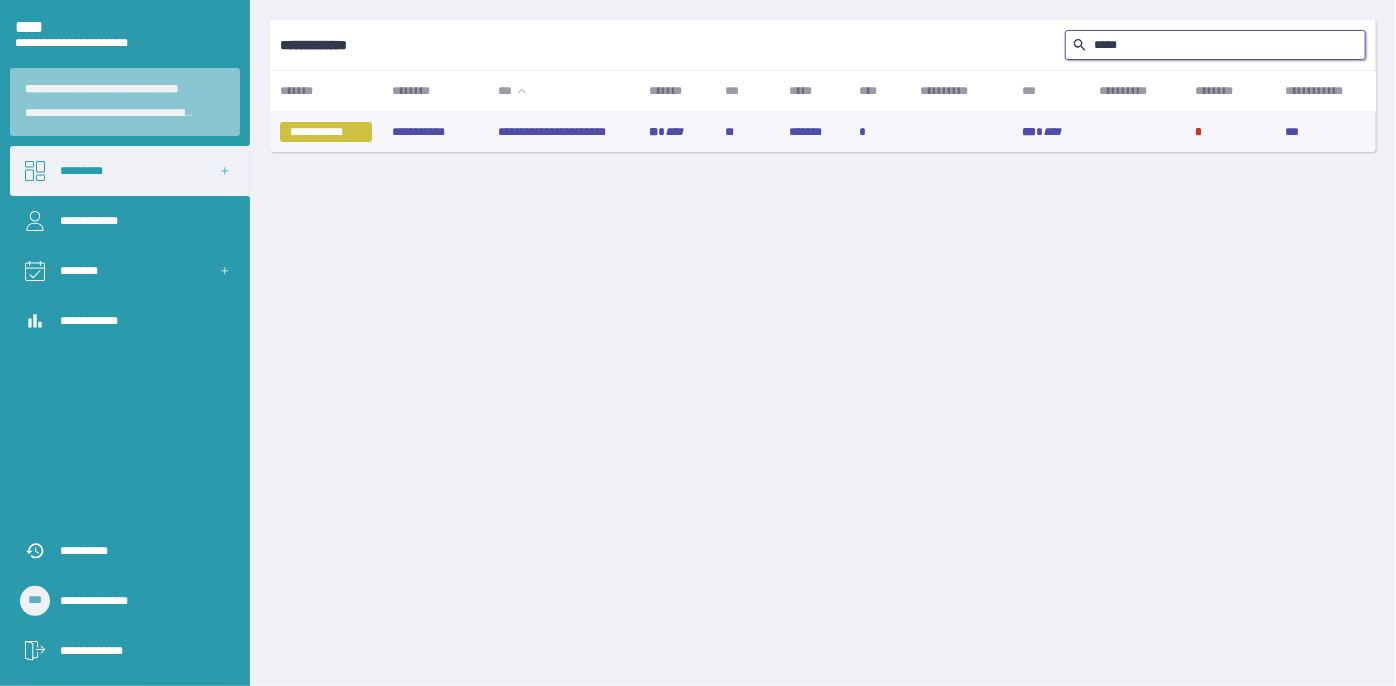 type on "•••••" 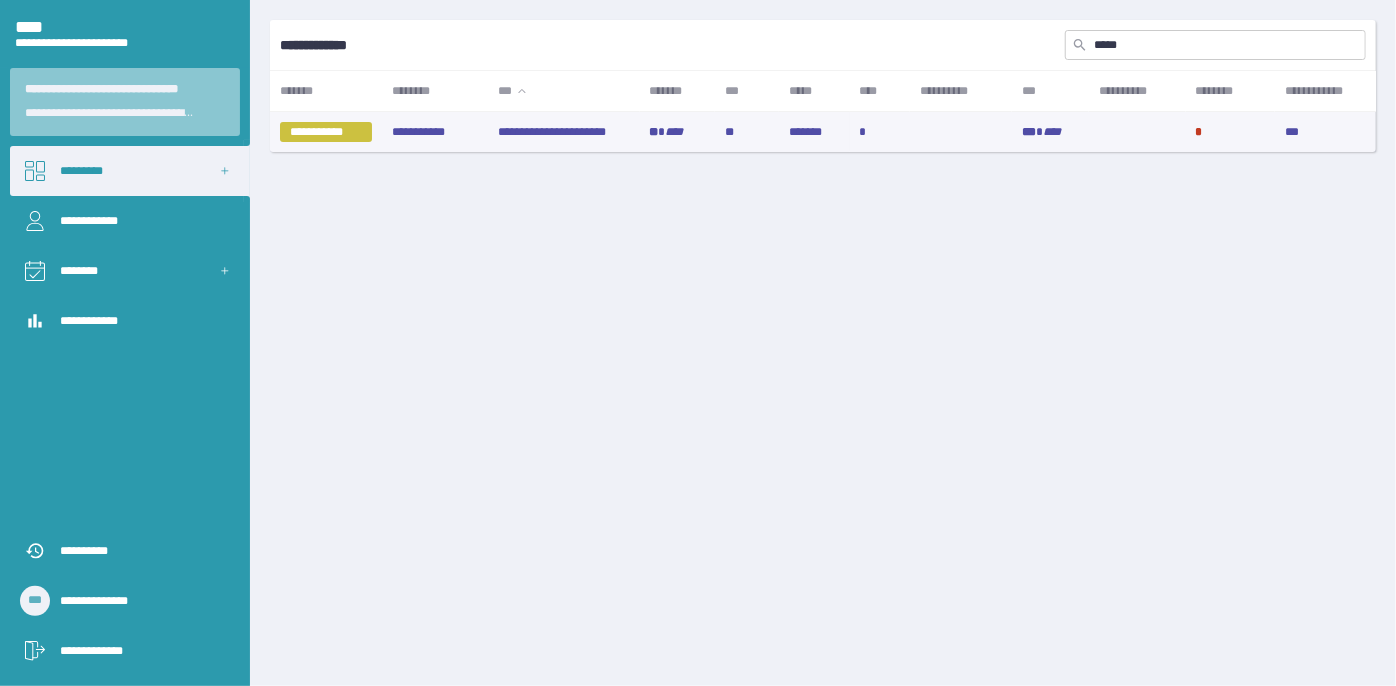 click on "**********" at bounding box center [564, 132] 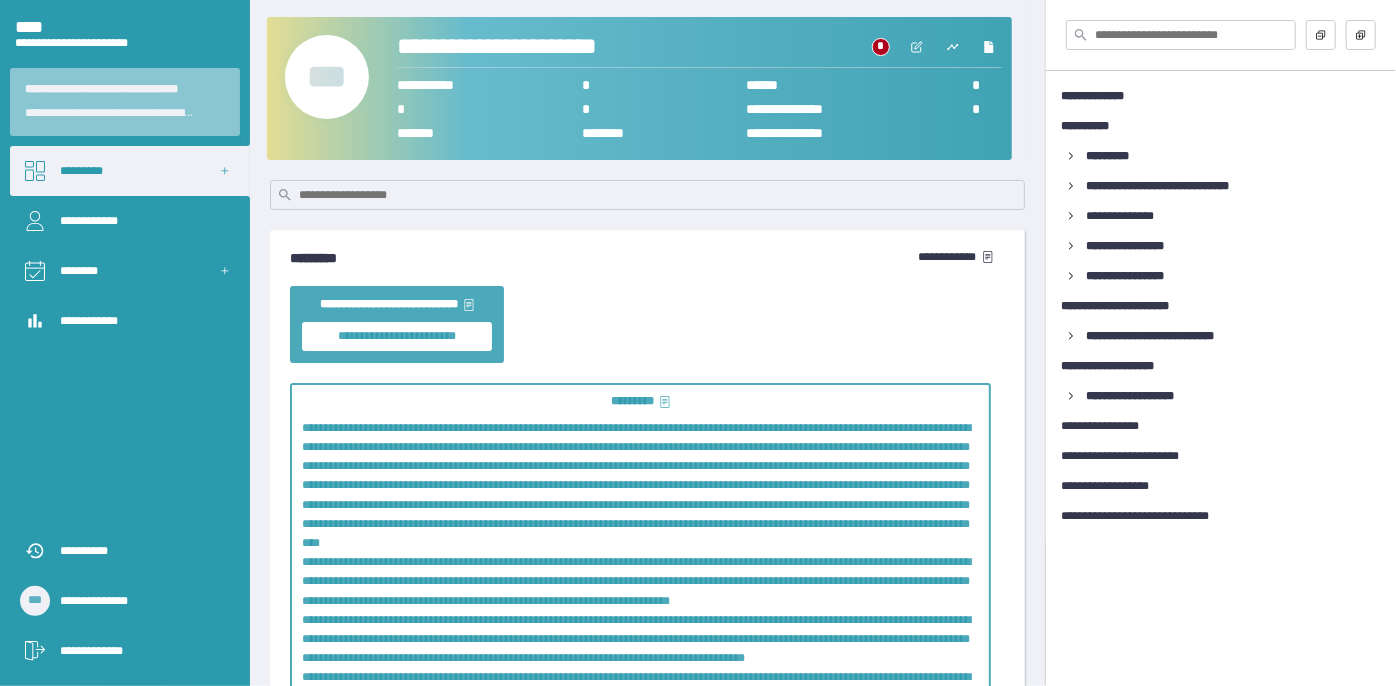 click on "•••" at bounding box center (327, 77) 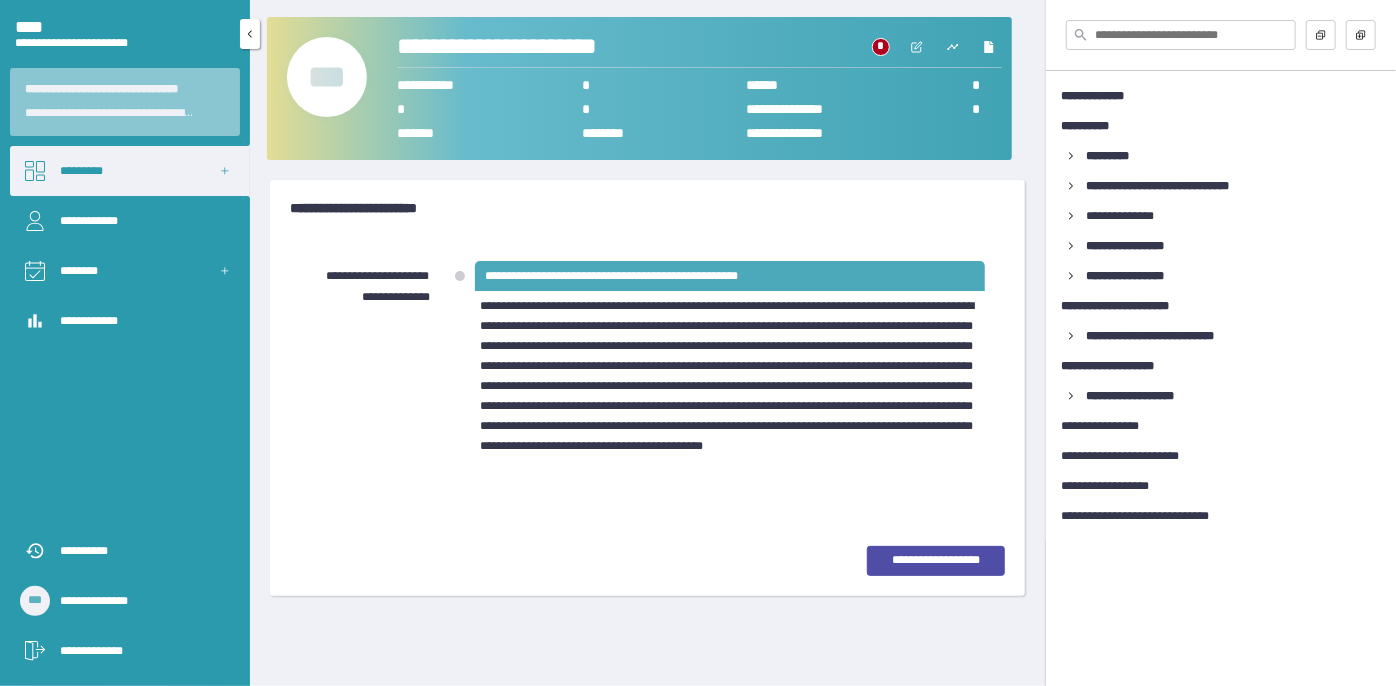click on "•••••••••" at bounding box center (130, 171) 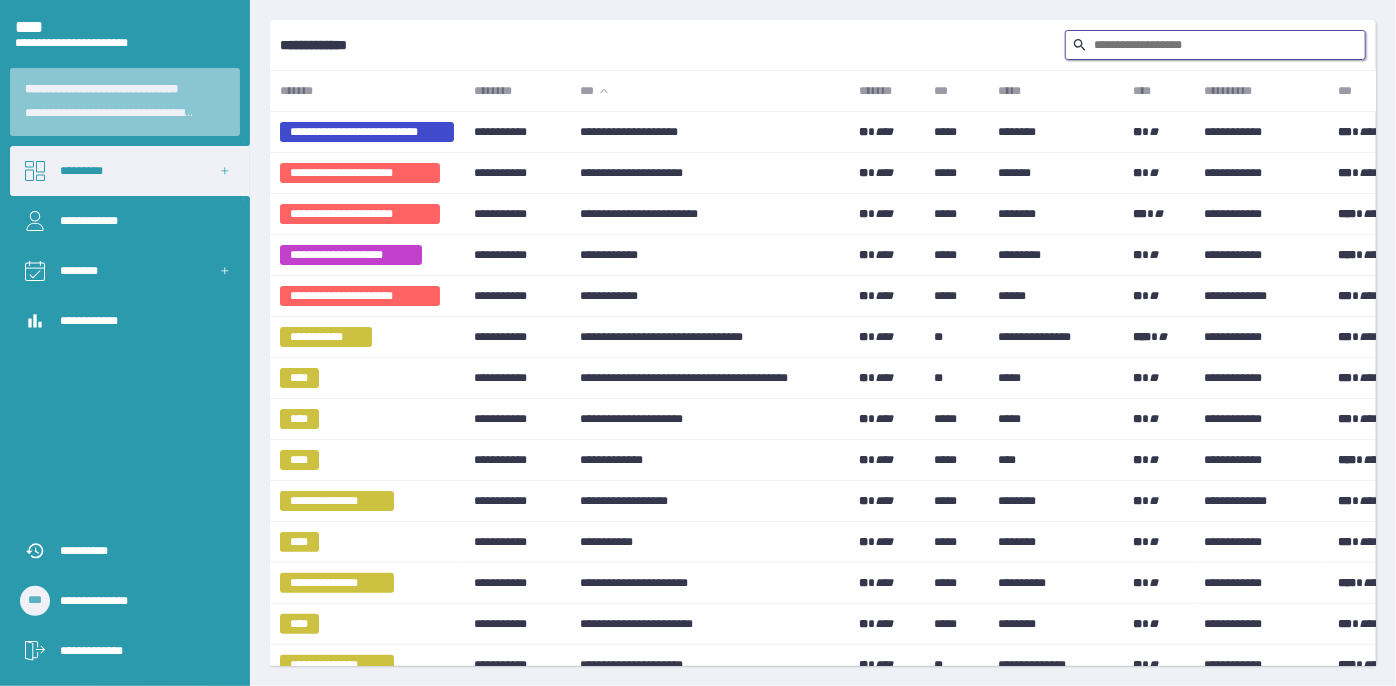 click at bounding box center (1215, 45) 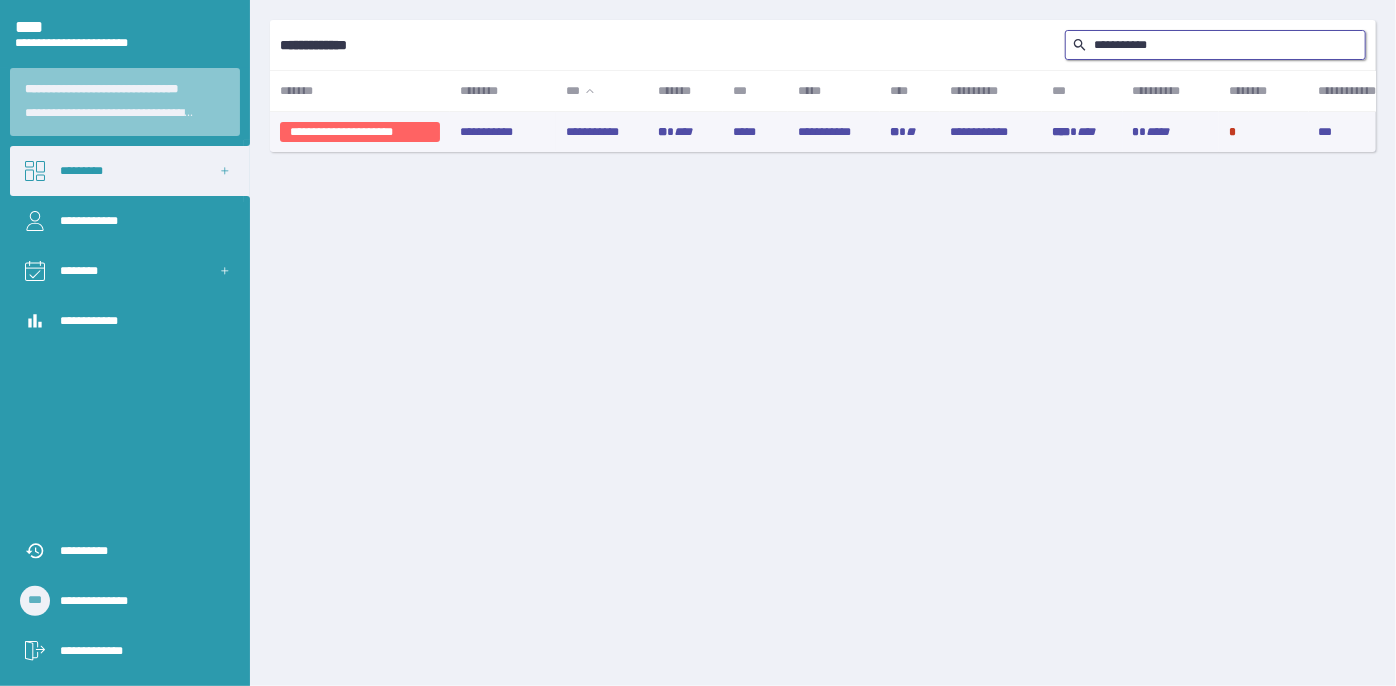 type on "•••••••••••" 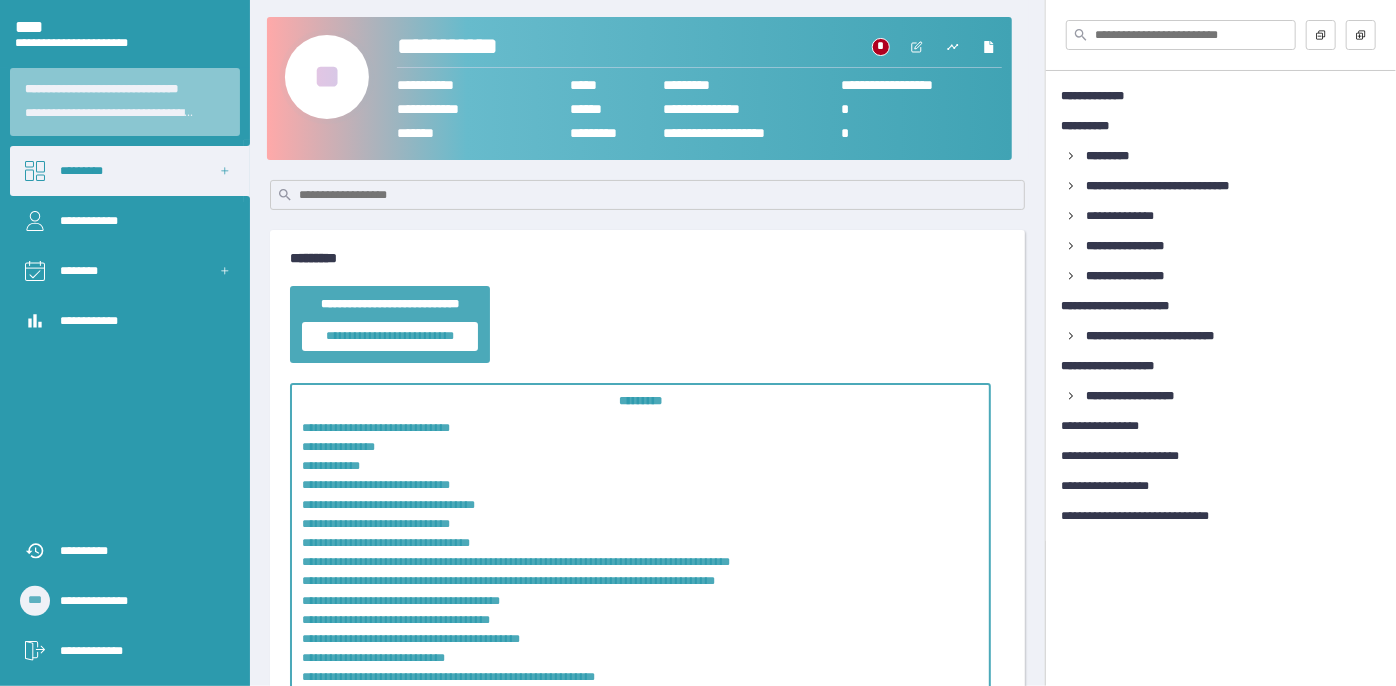 click on "••" at bounding box center (327, 77) 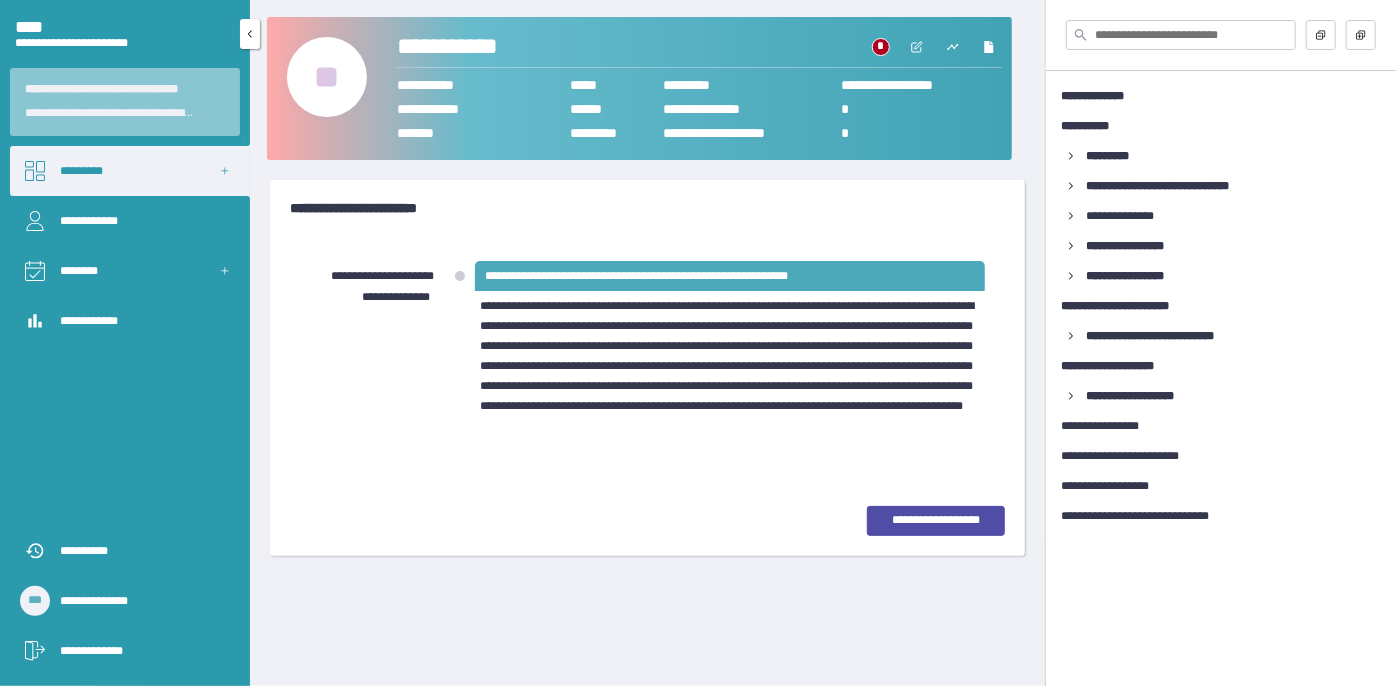 click on "•••••••••" at bounding box center [130, 171] 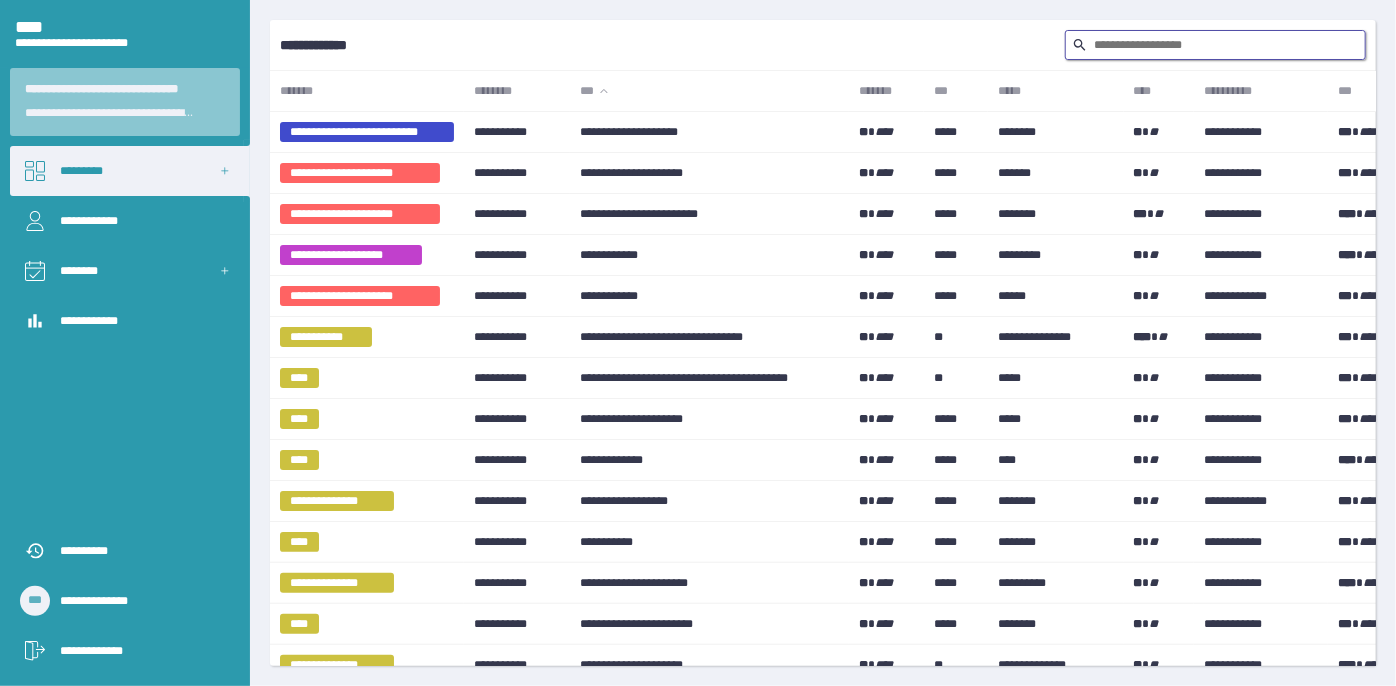 click at bounding box center (1215, 45) 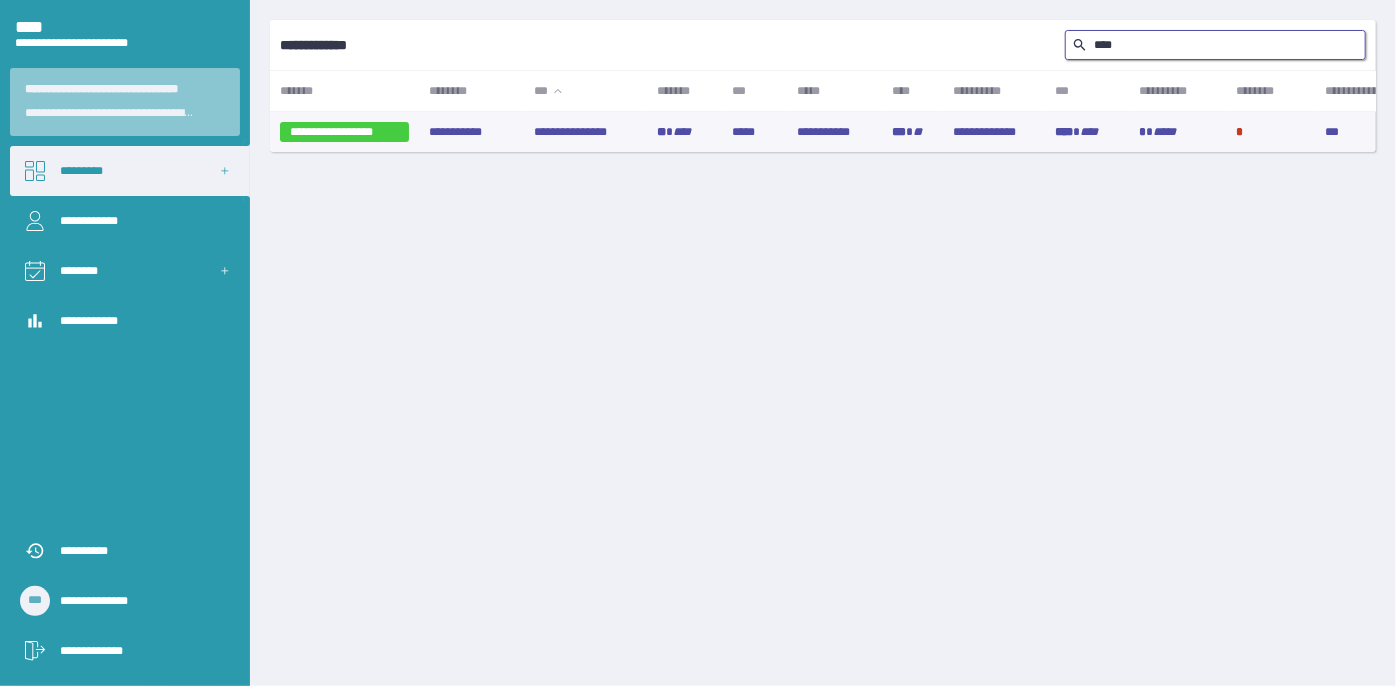 type on "••••" 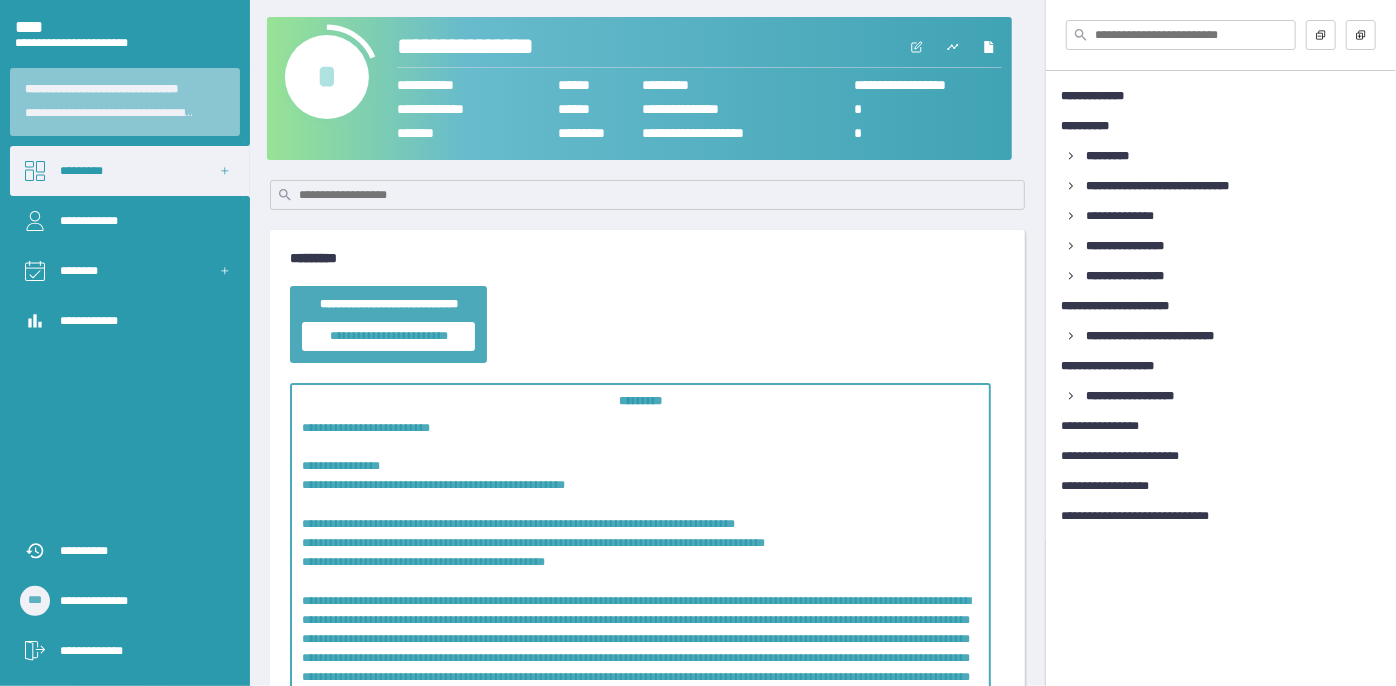 click on "•" at bounding box center (327, 77) 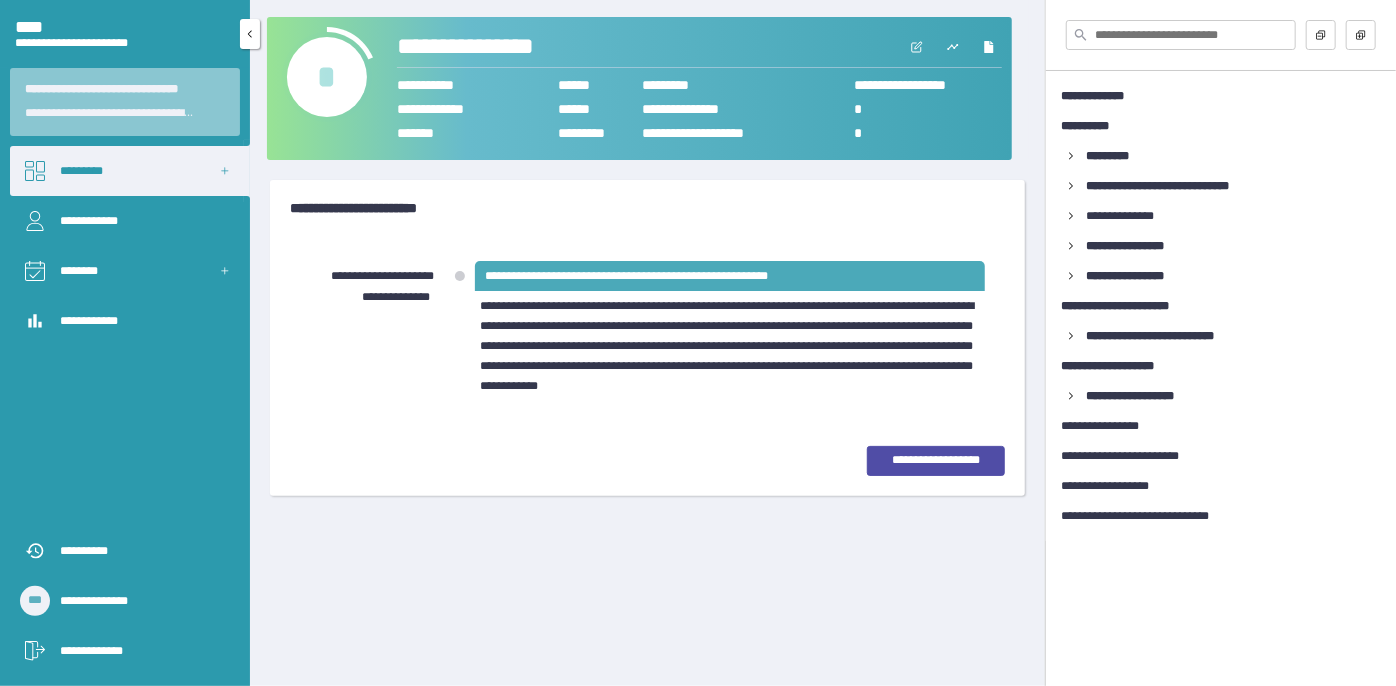 click on "•••••••••" at bounding box center (130, 171) 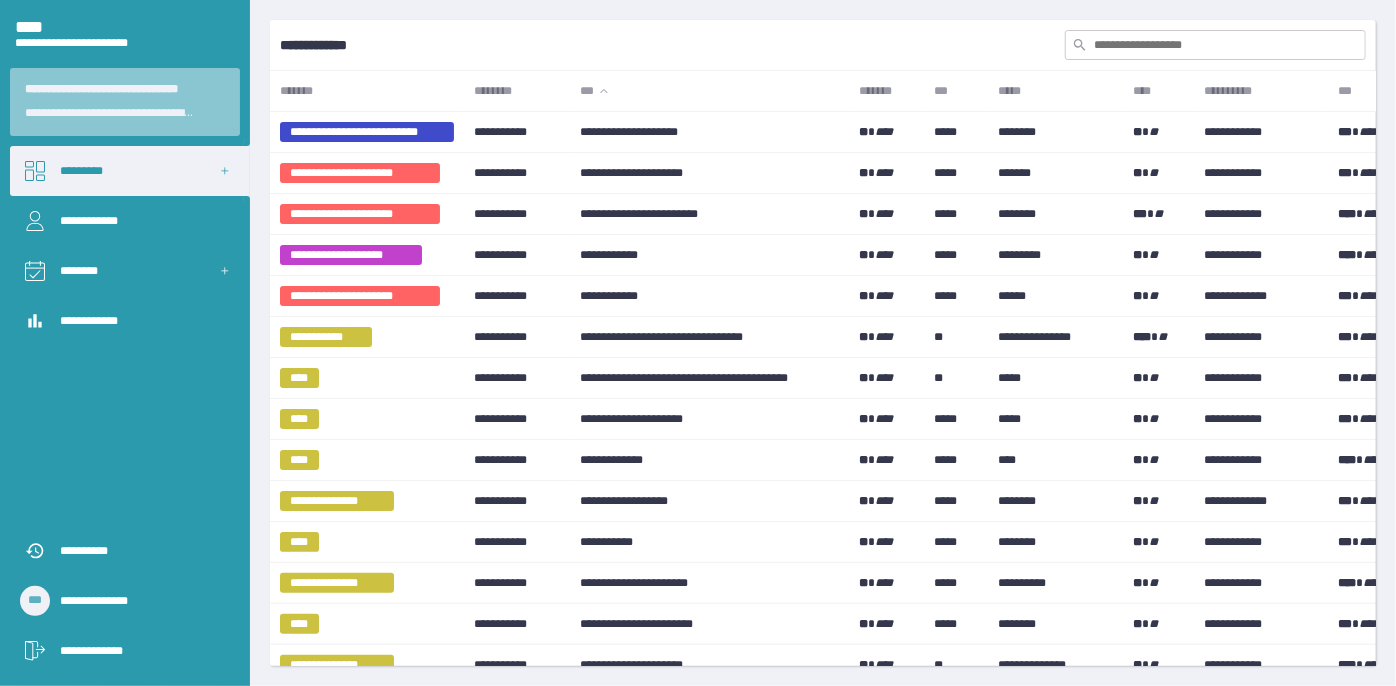 click at bounding box center (1215, 45) 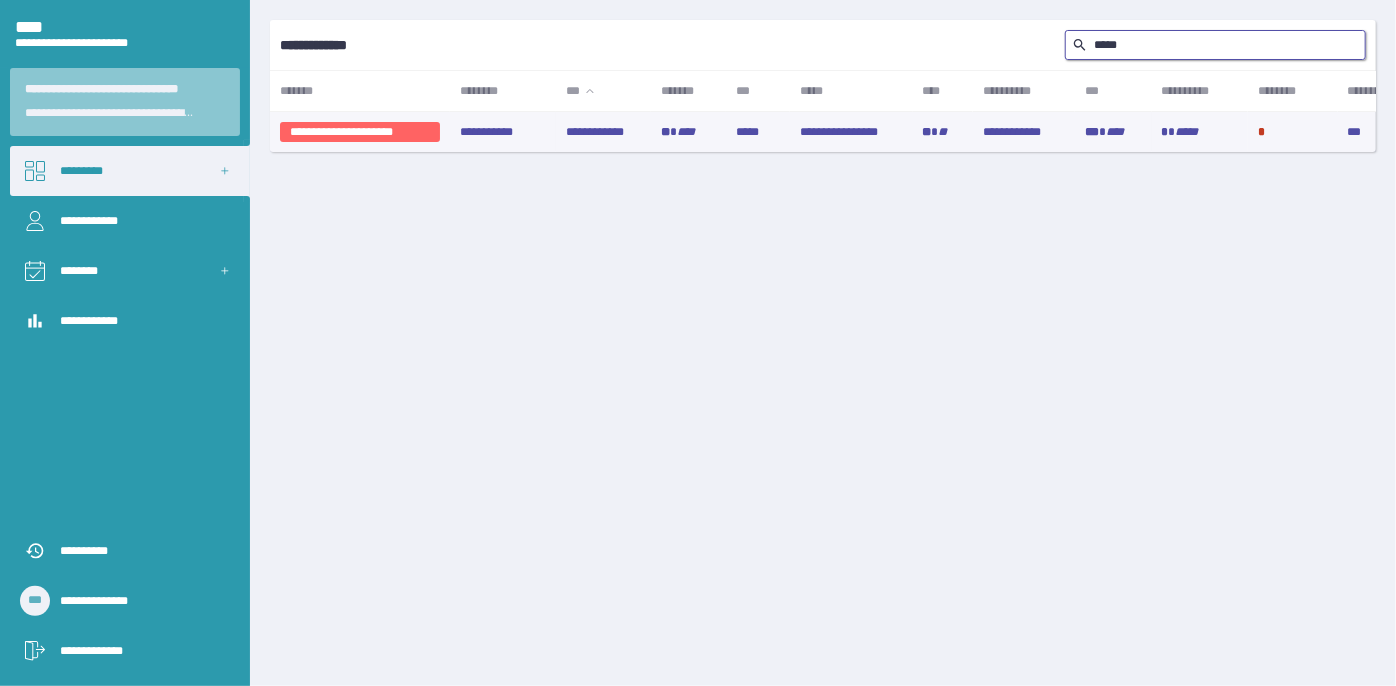 type on "•••••" 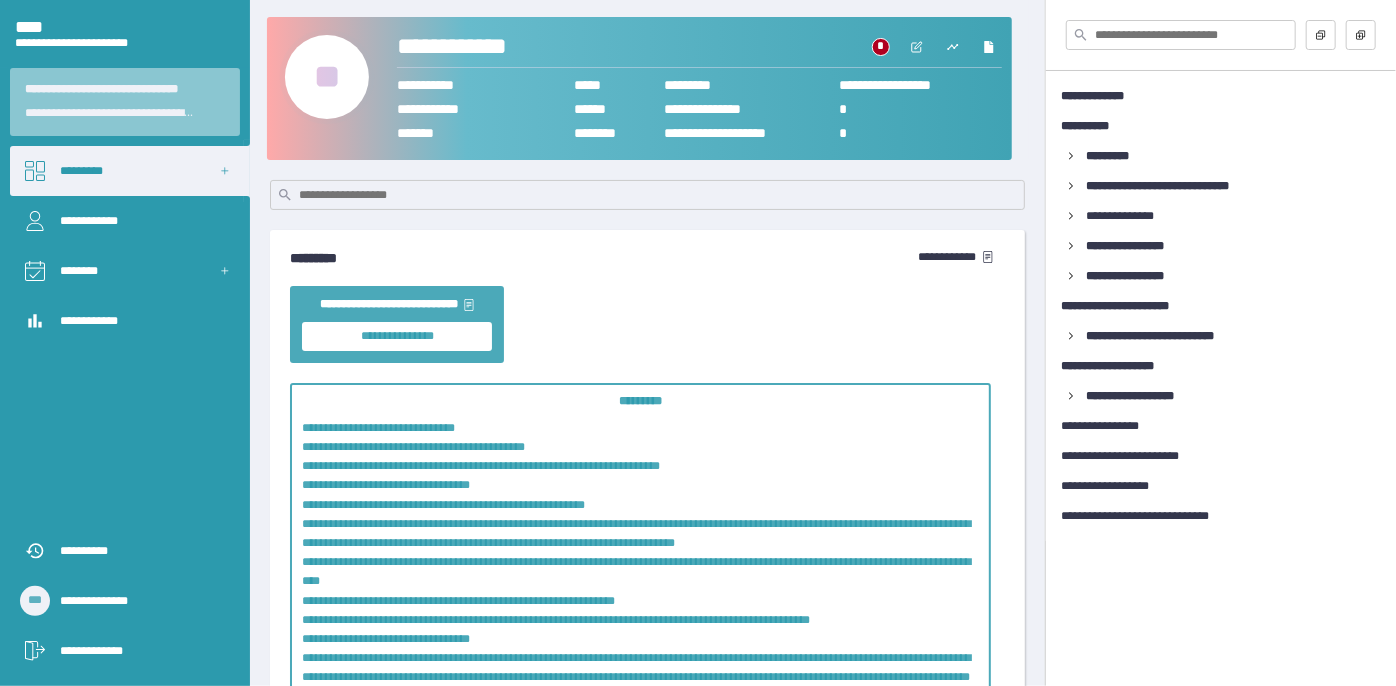 click on "••" at bounding box center (327, 77) 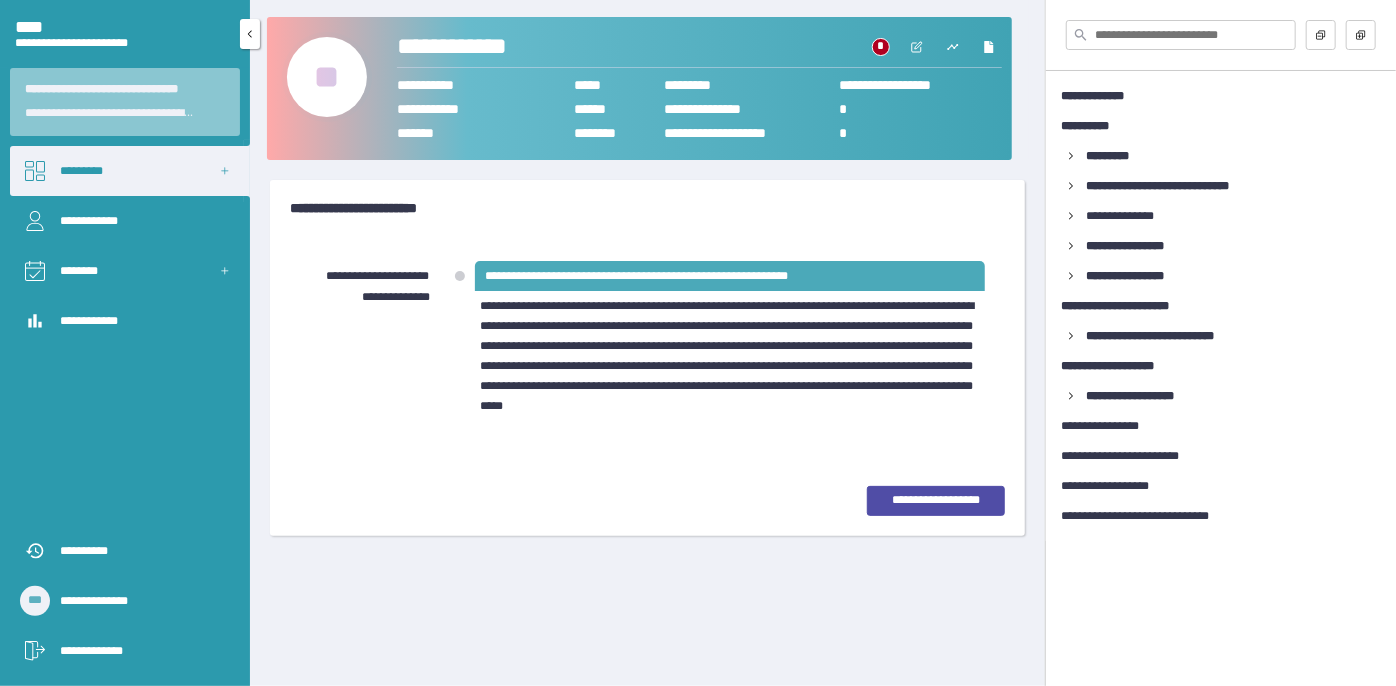 click on "•••••••••" at bounding box center (130, 171) 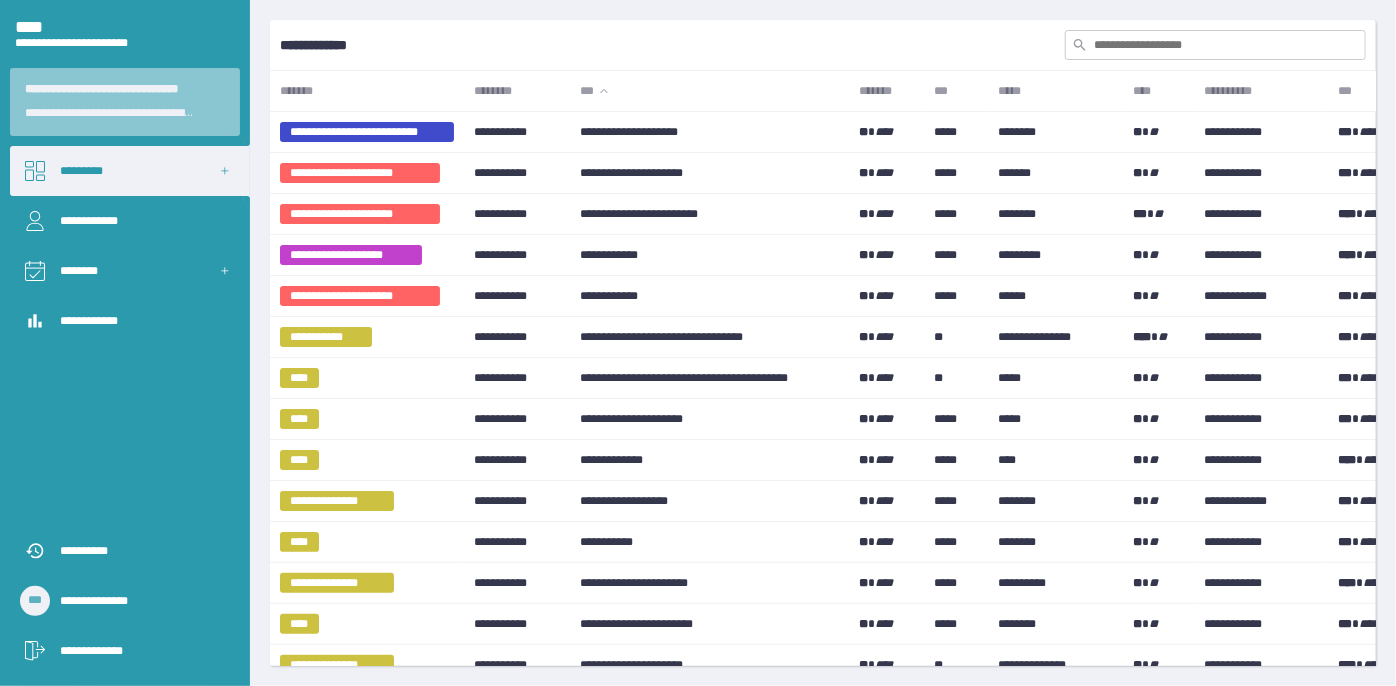 click at bounding box center (1215, 45) 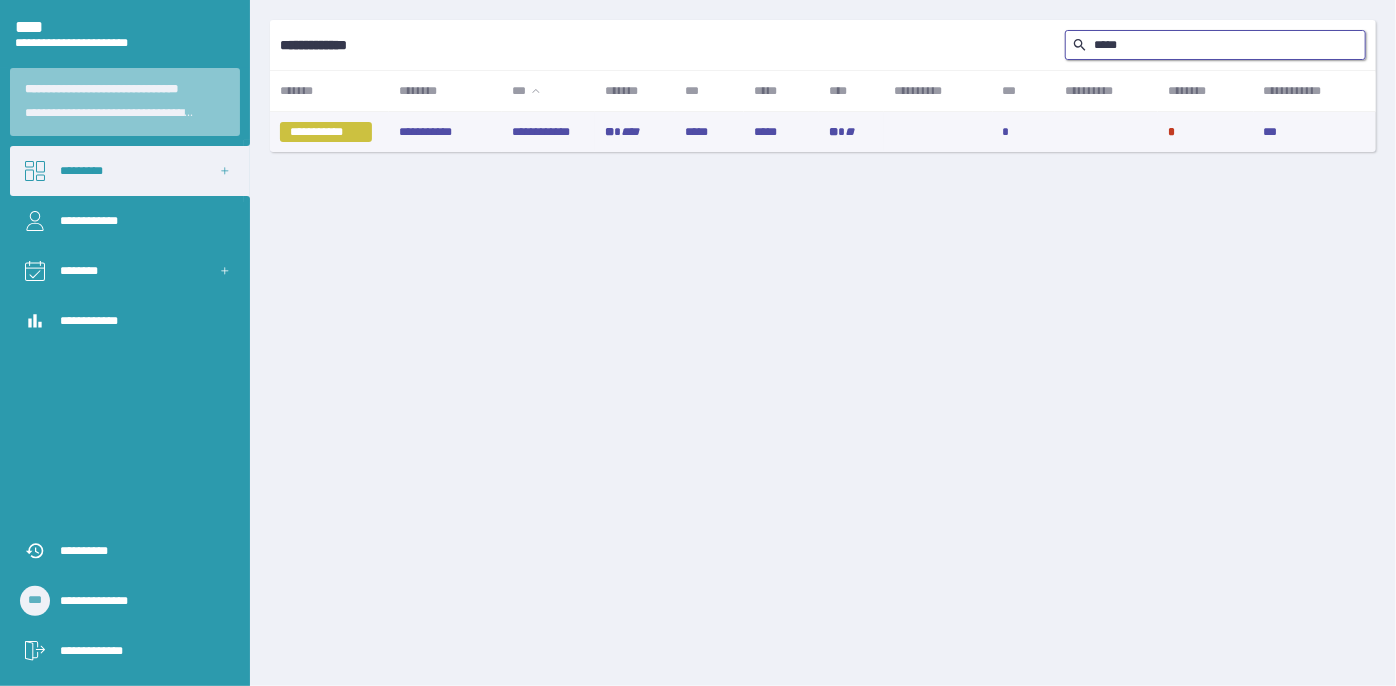 type on "•••••" 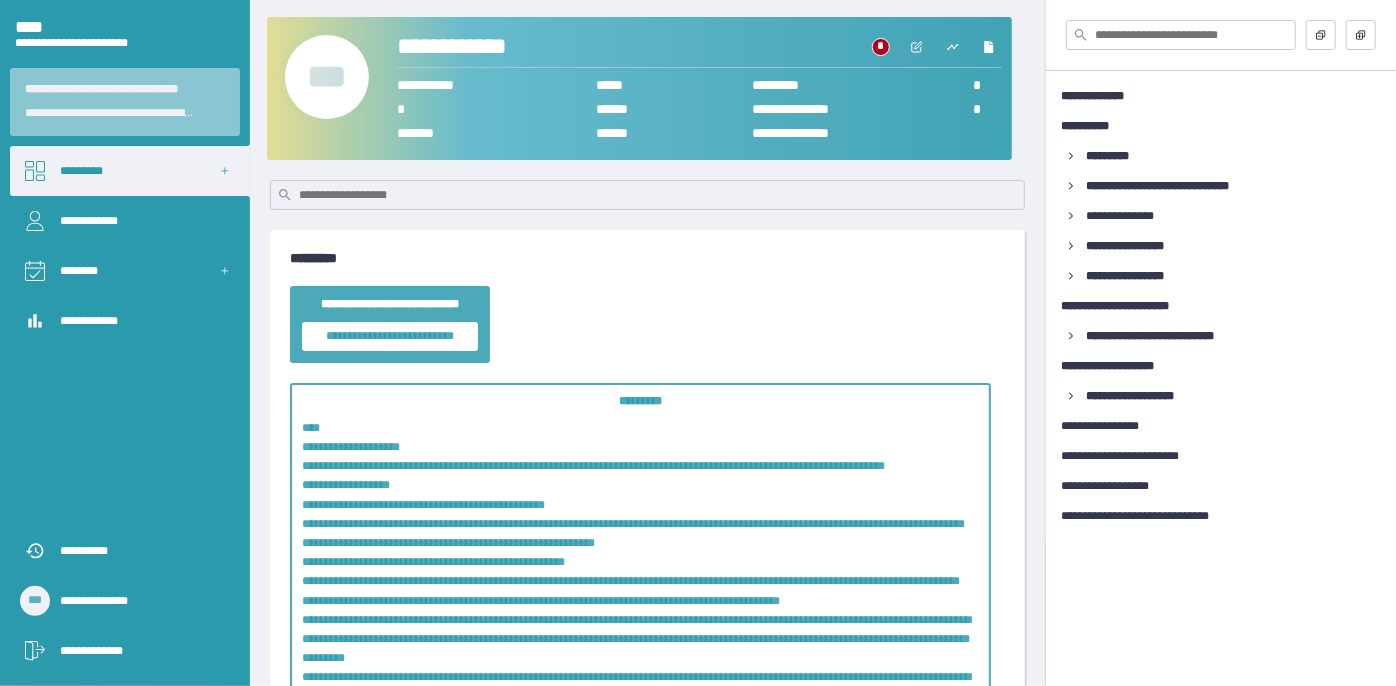 click on "•••" at bounding box center (327, 77) 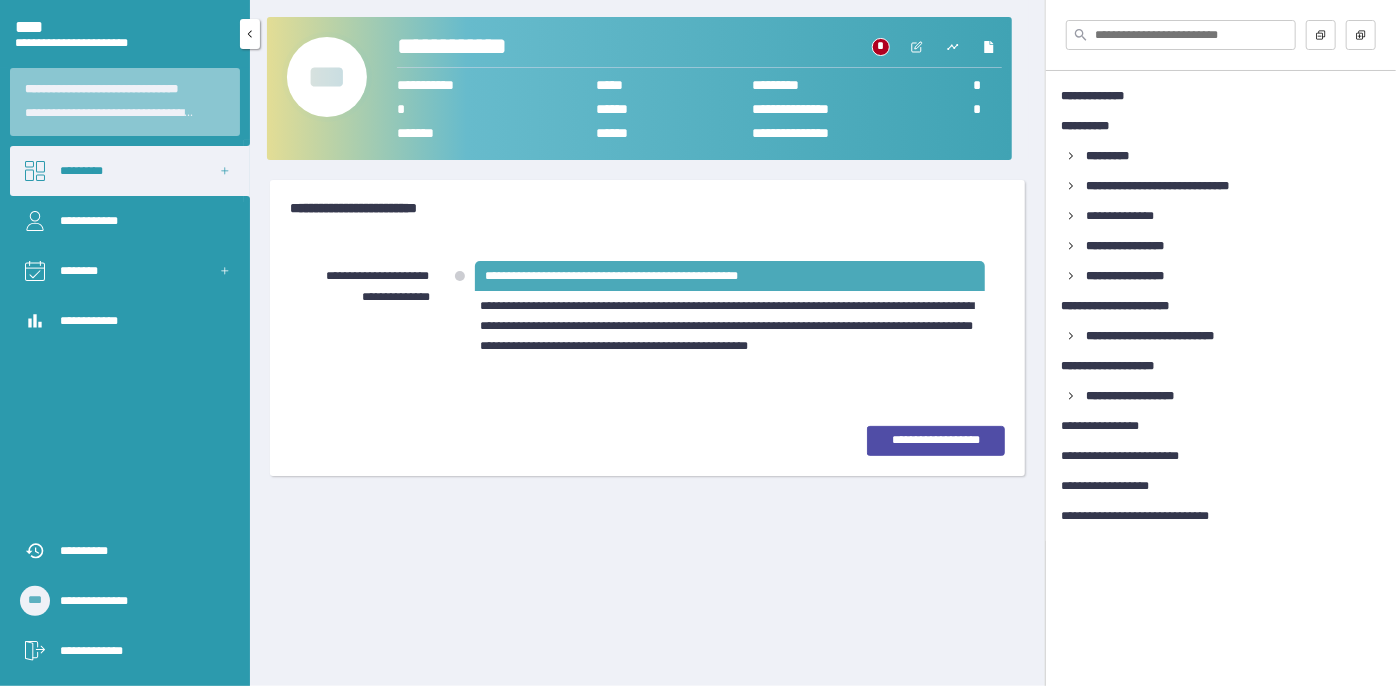 click on "•••••••••" at bounding box center [130, 171] 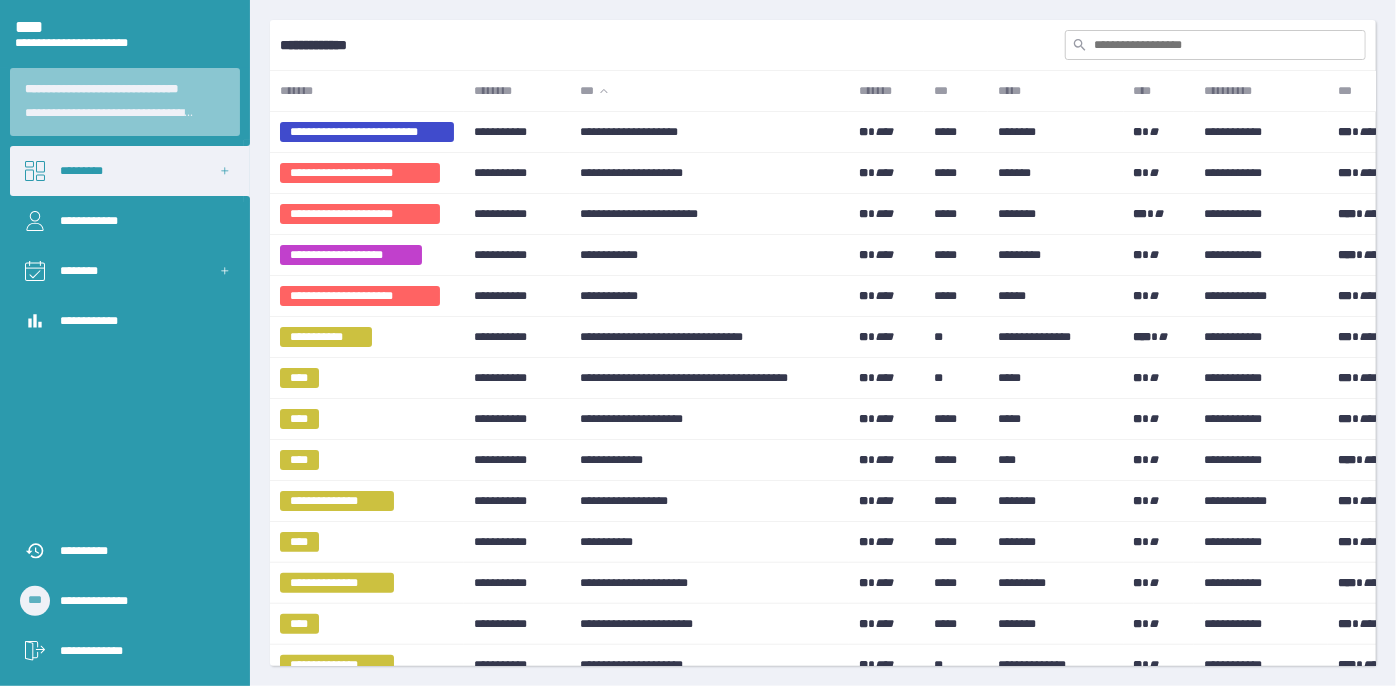 click at bounding box center (1215, 45) 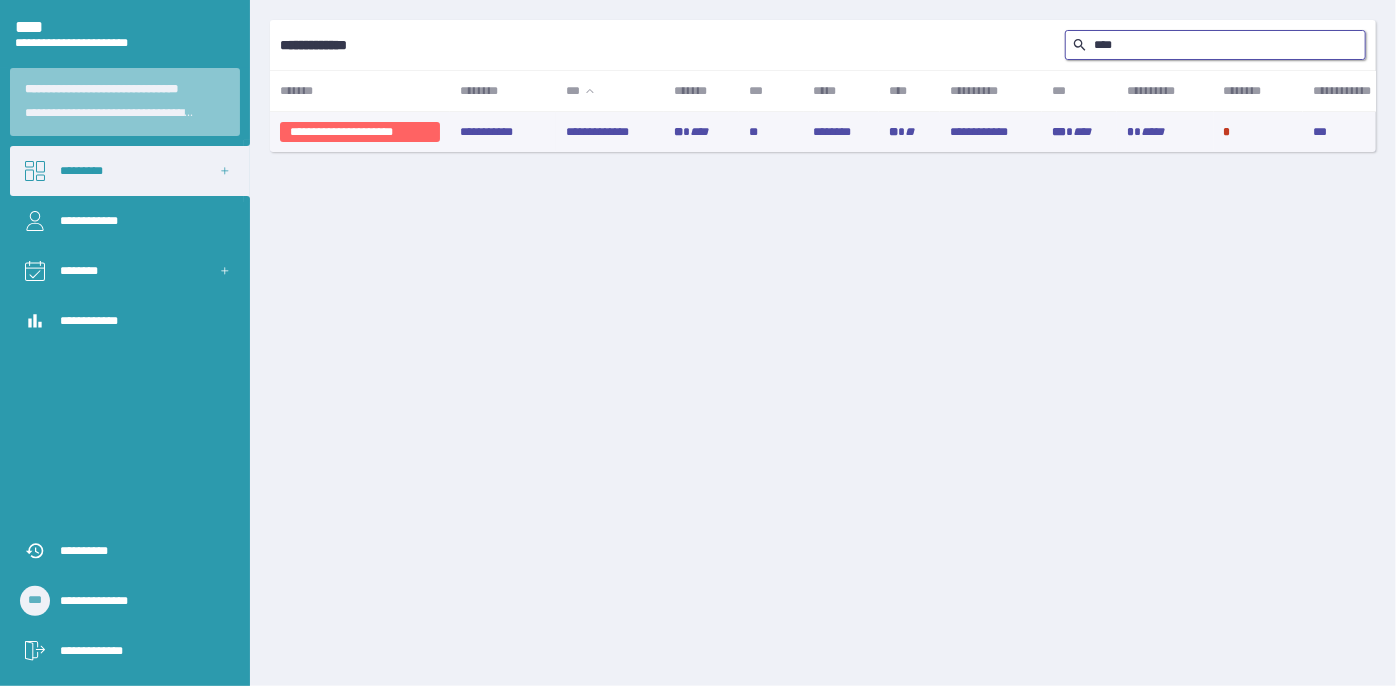 type on "••••" 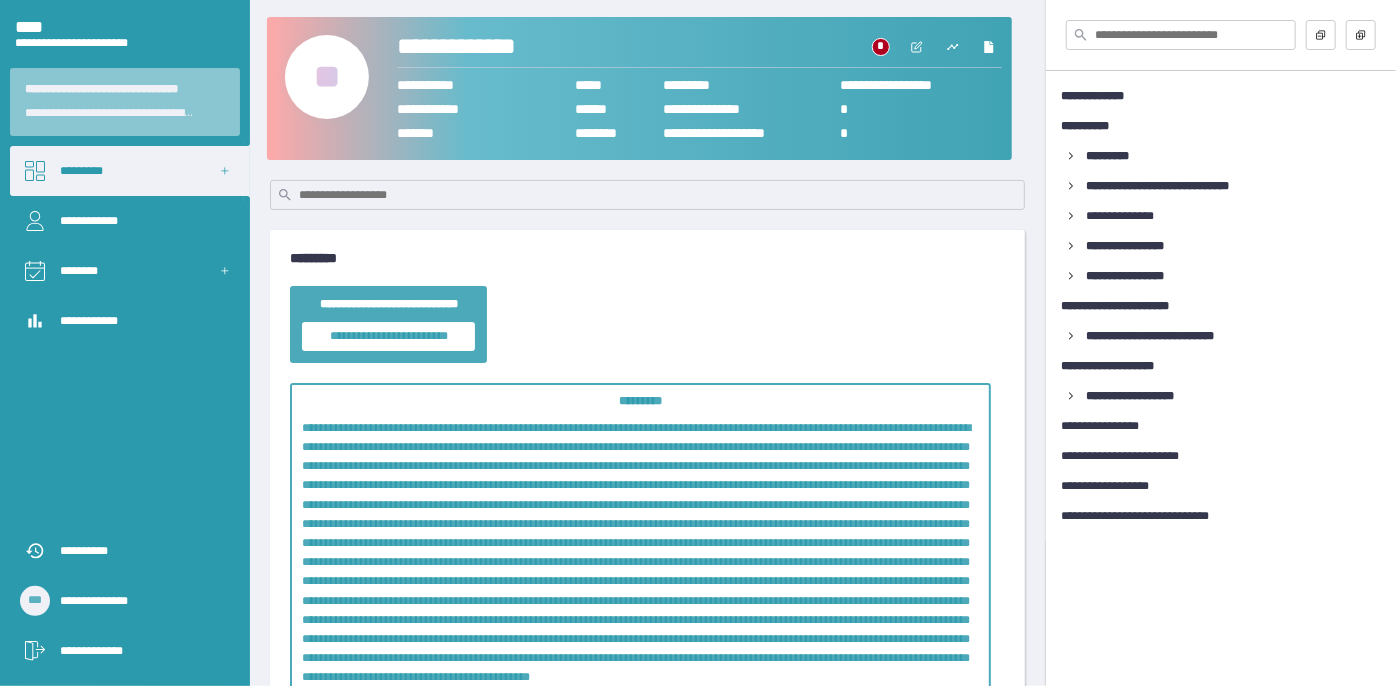 click on "••" at bounding box center [327, 77] 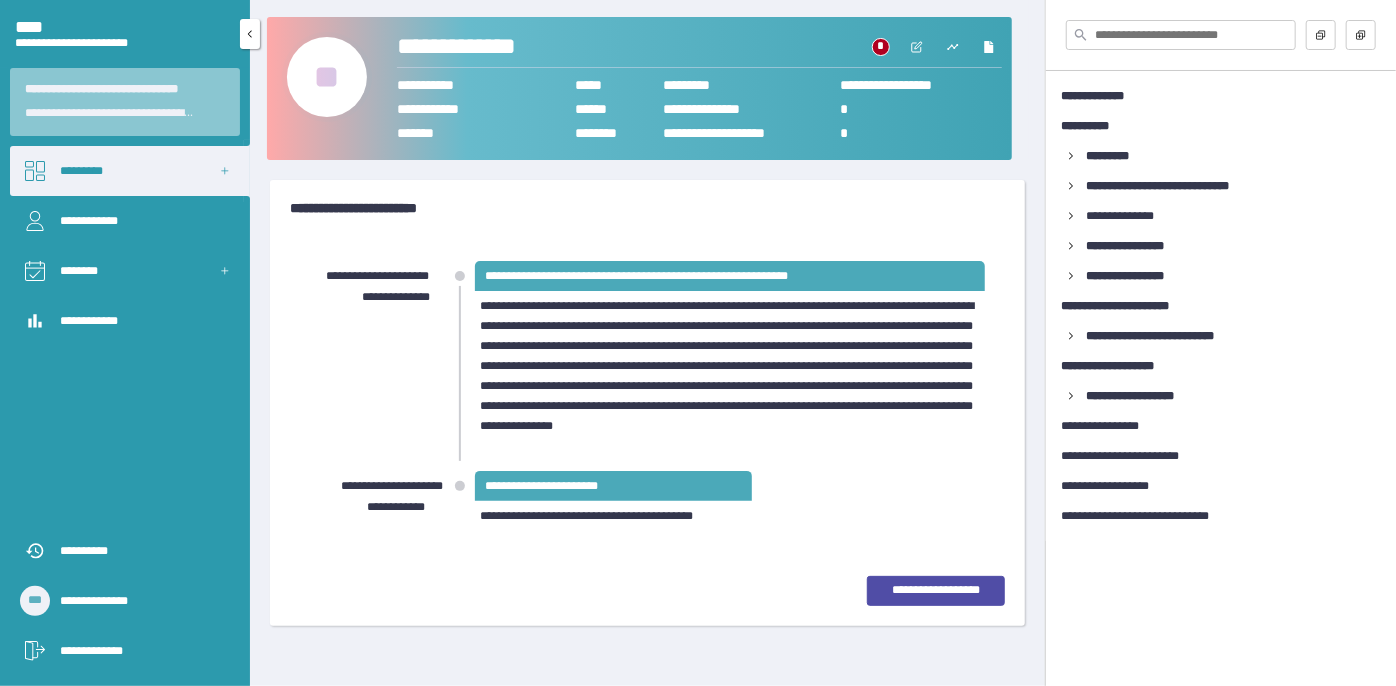 click on "•••••••••" at bounding box center (130, 171) 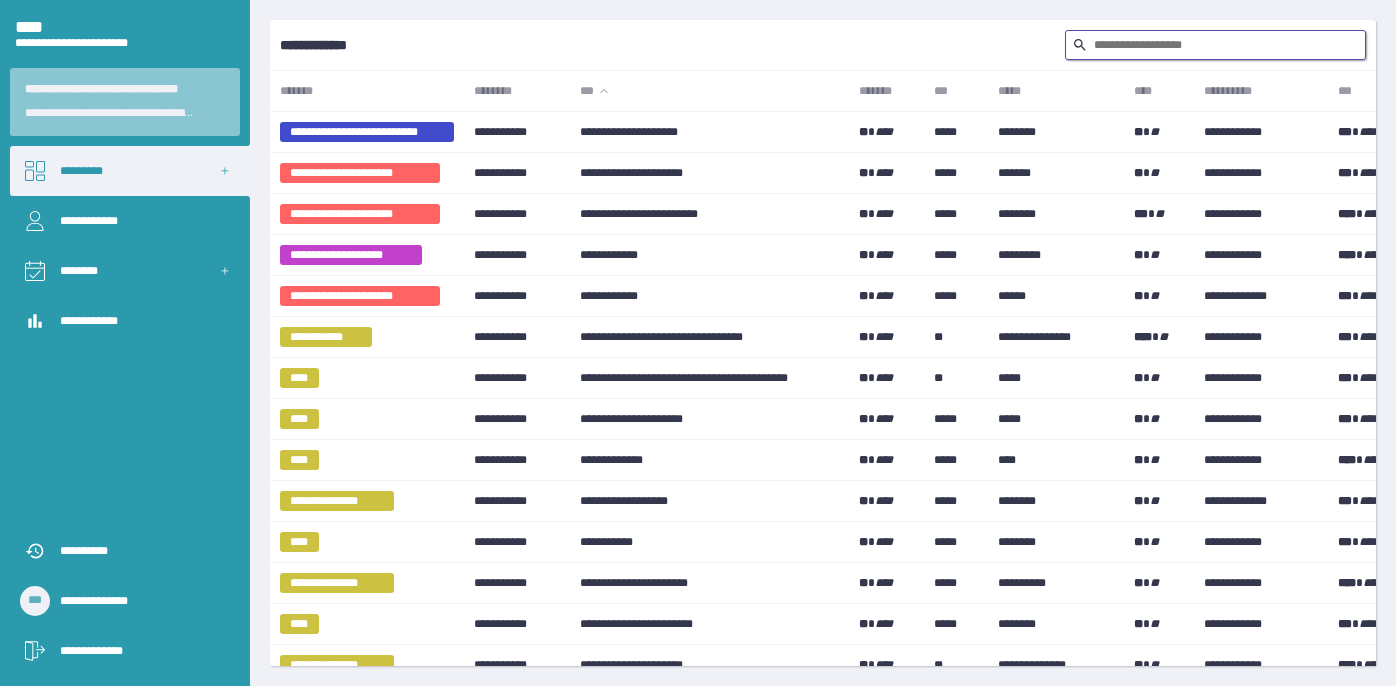scroll, scrollTop: 0, scrollLeft: 0, axis: both 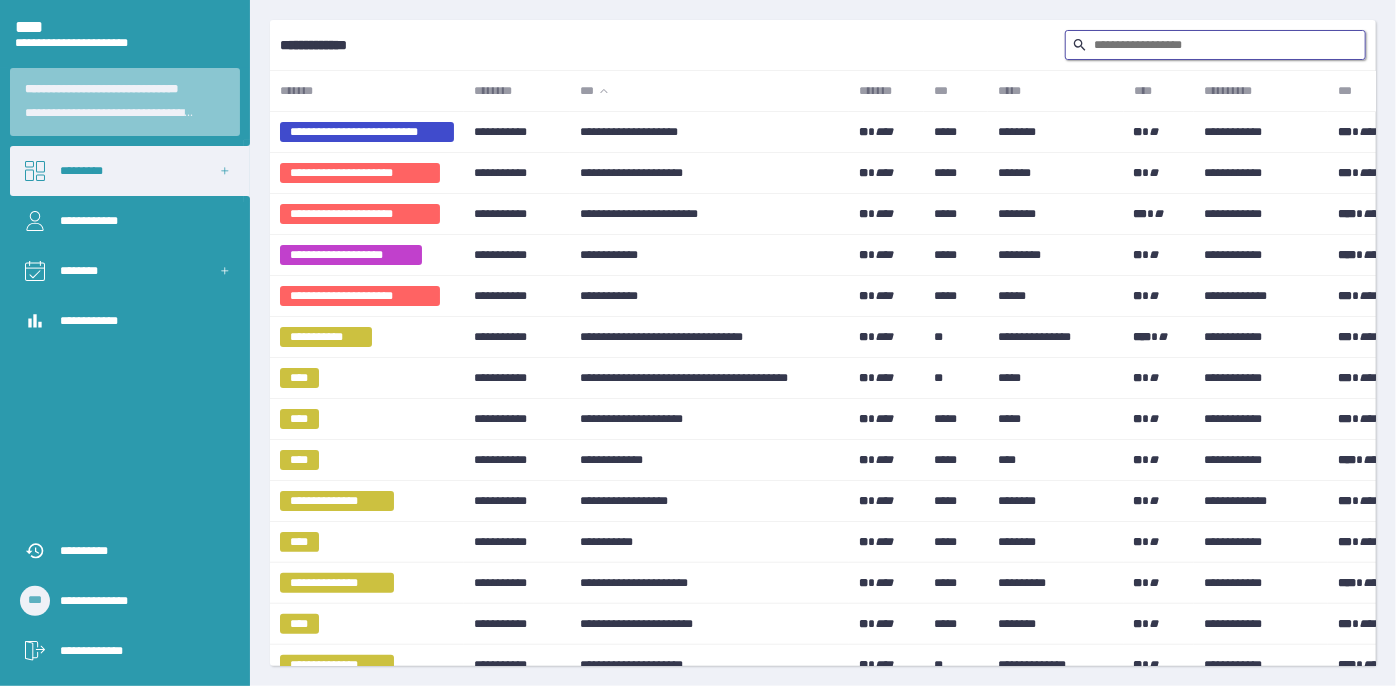 drag, startPoint x: 0, startPoint y: 0, endPoint x: 967, endPoint y: 33, distance: 967.5629 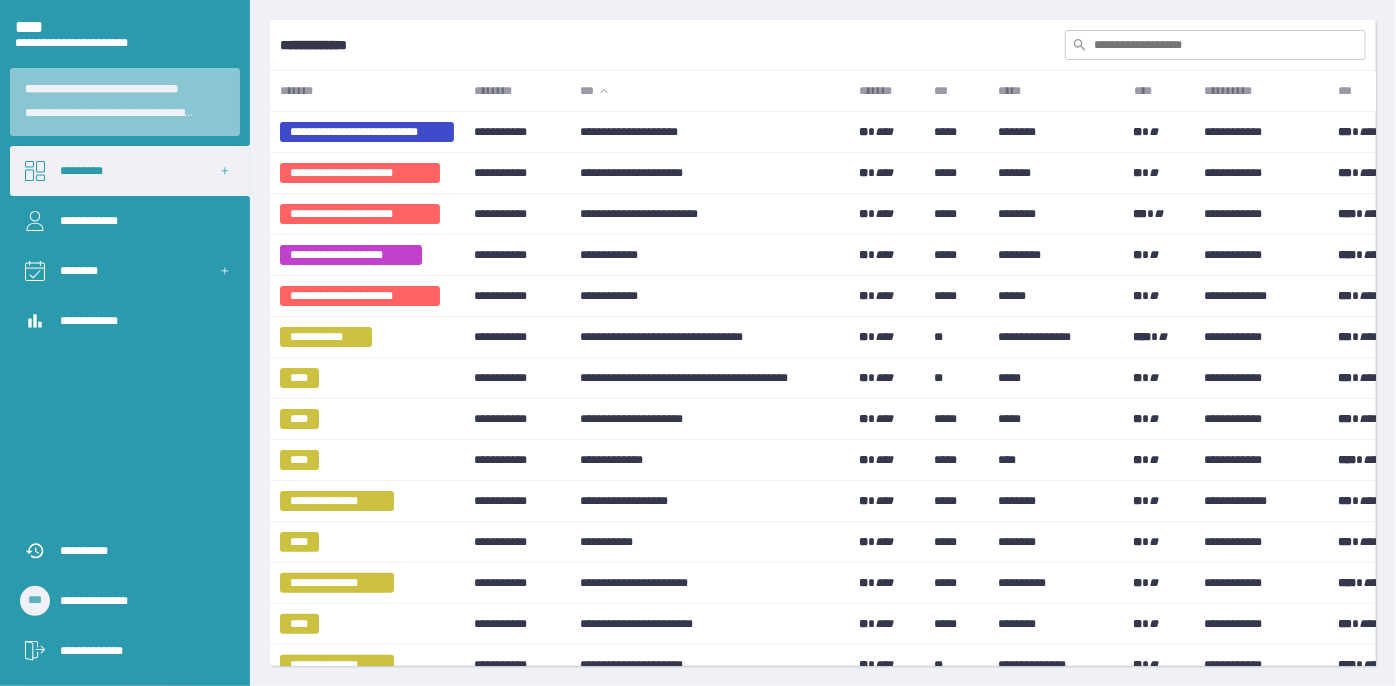 click at bounding box center (1215, 45) 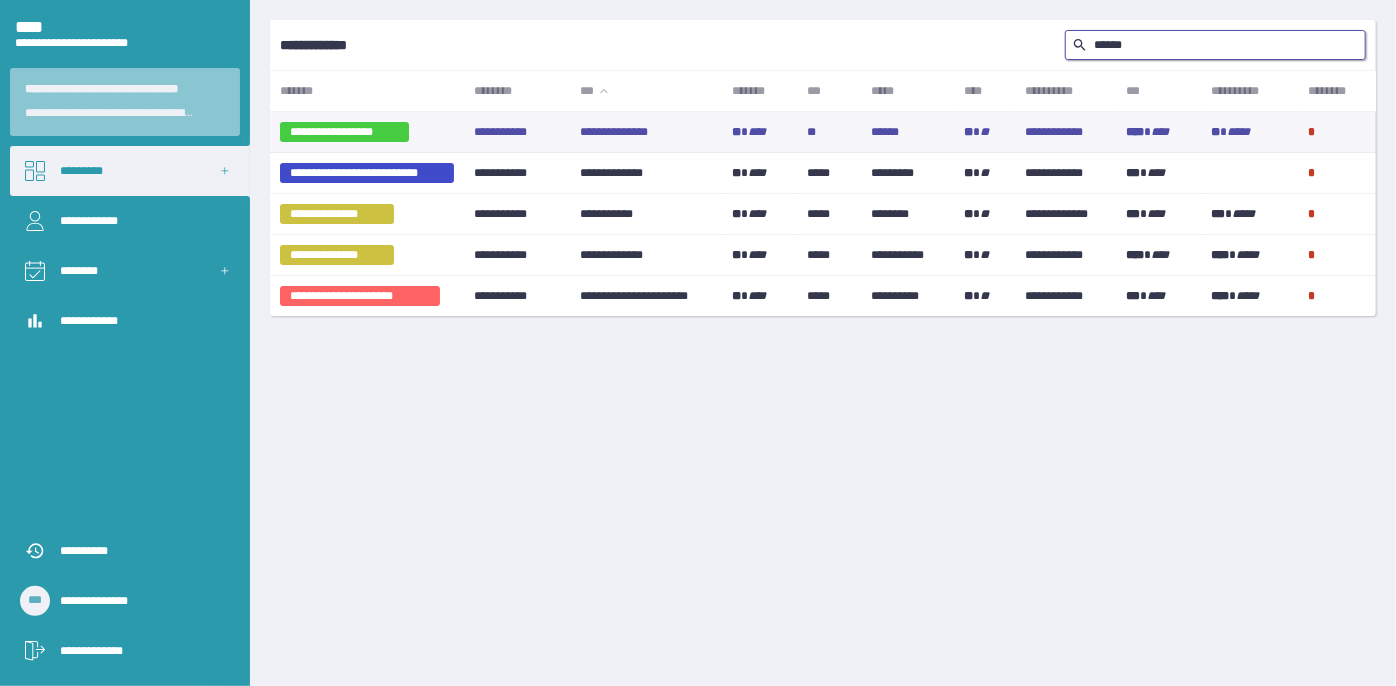 type on "******" 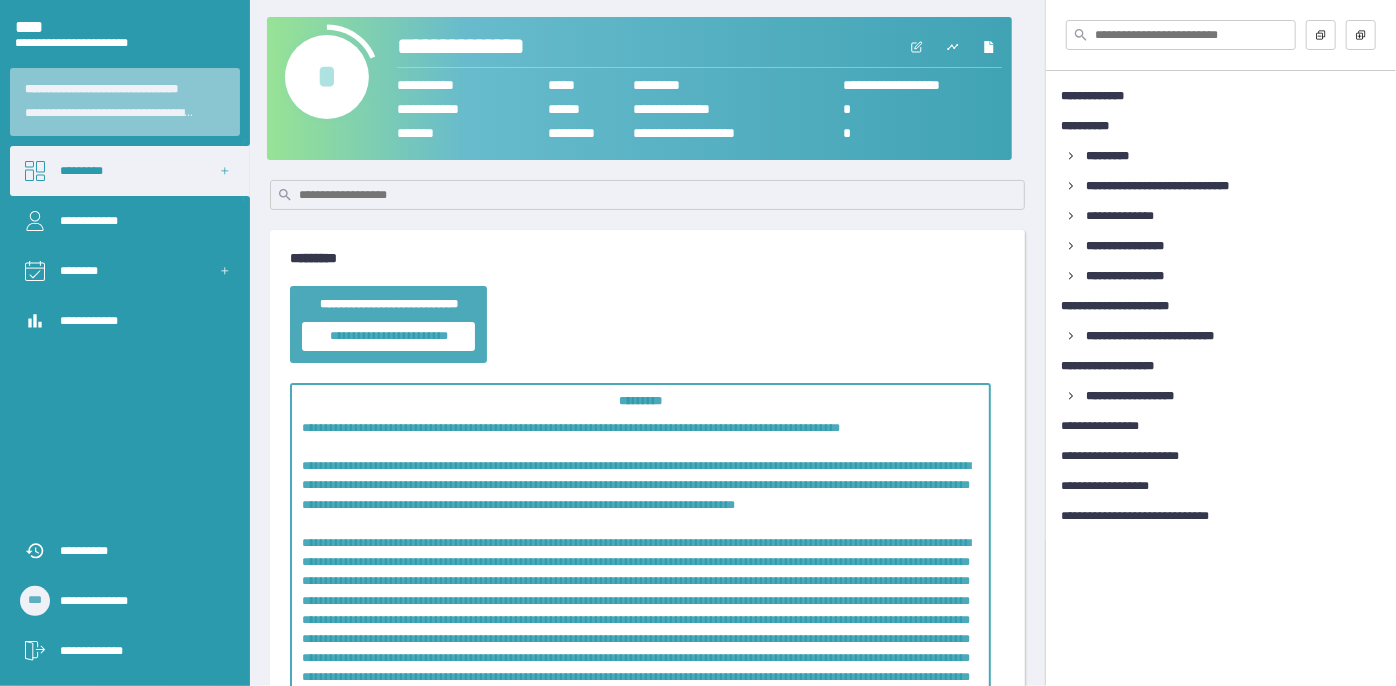 click on "[NAME]" at bounding box center [327, 77] 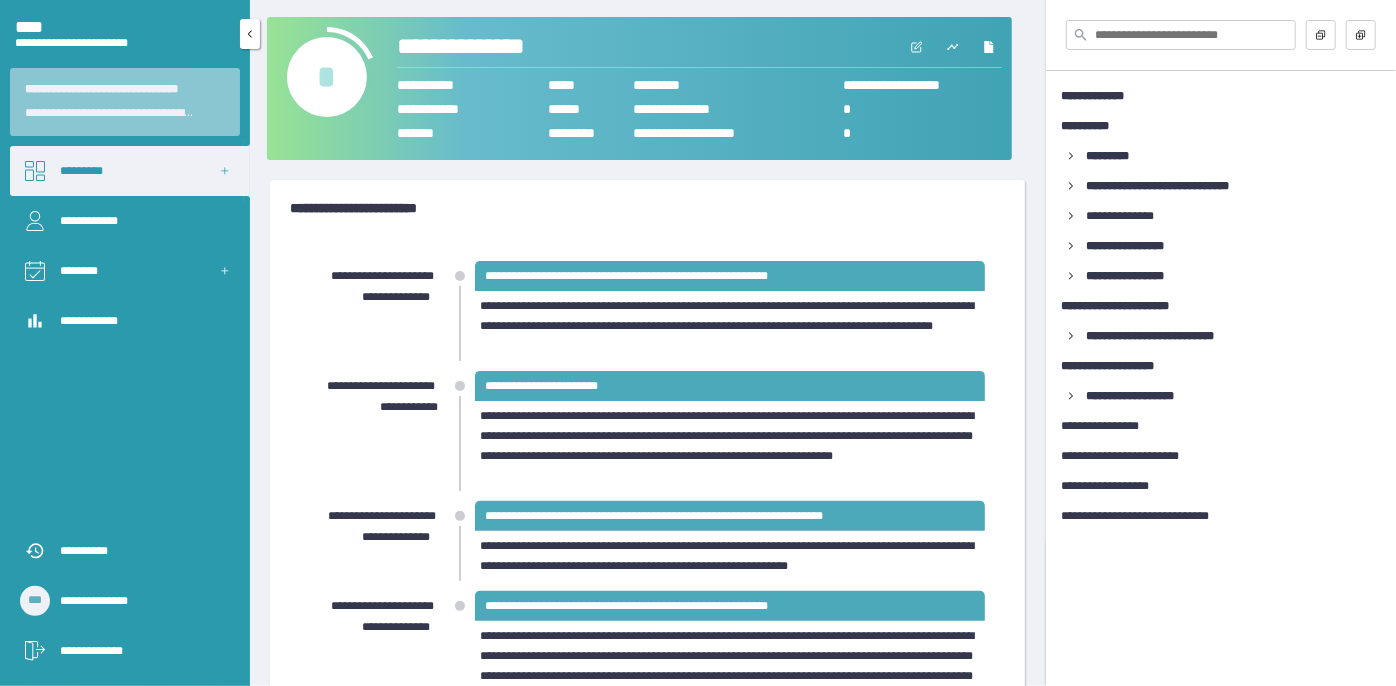 click on "[ADDRESS]" at bounding box center [130, 171] 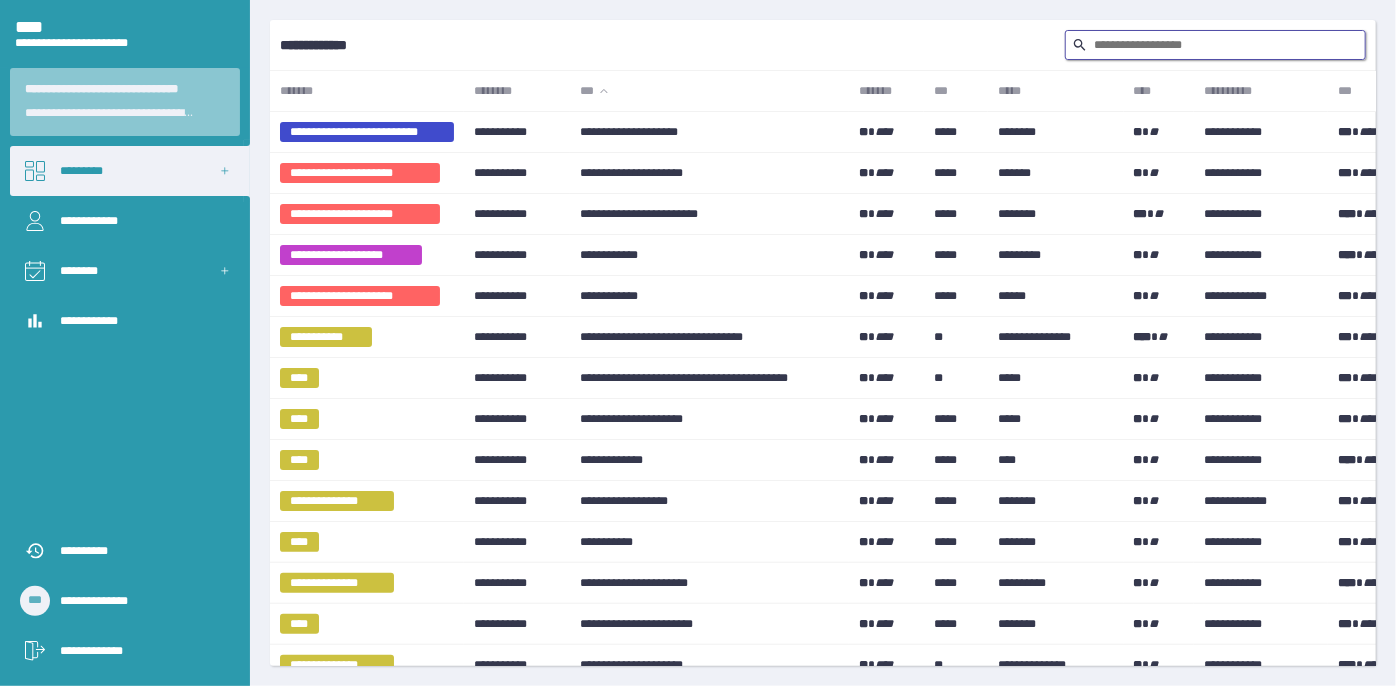 click at bounding box center (1215, 45) 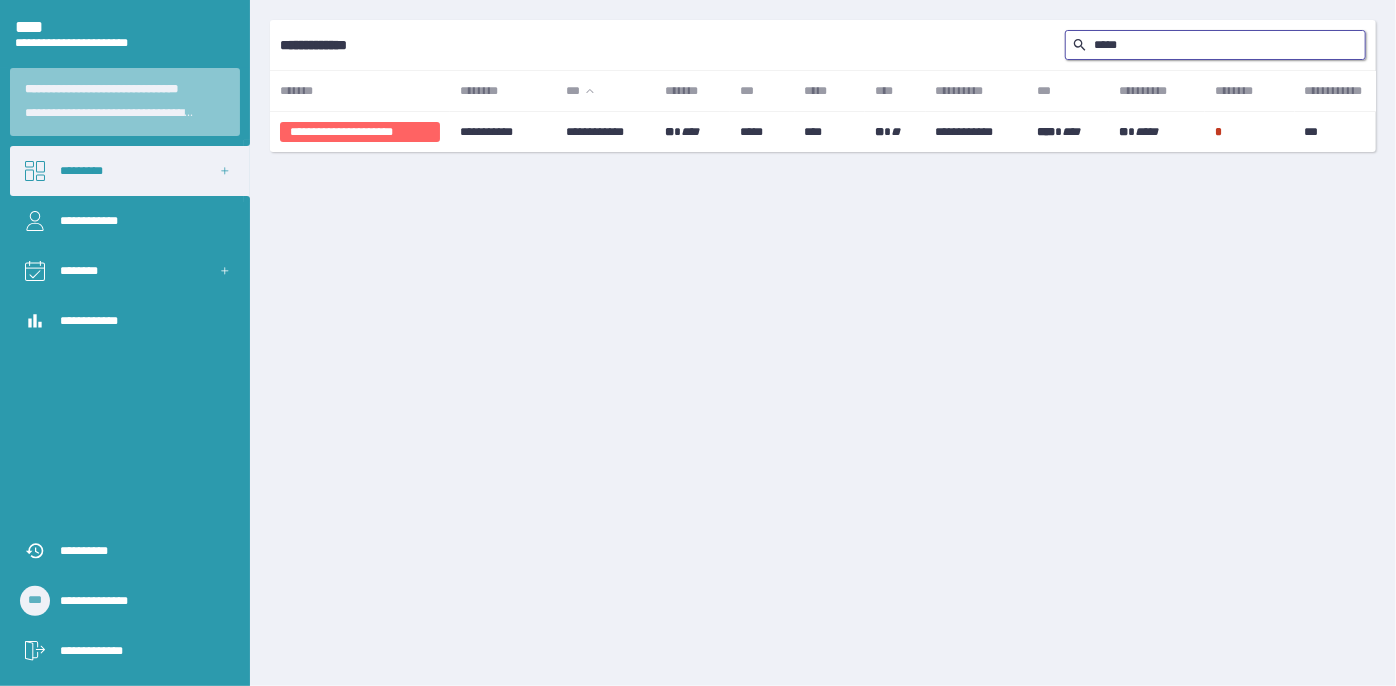 type on "*****" 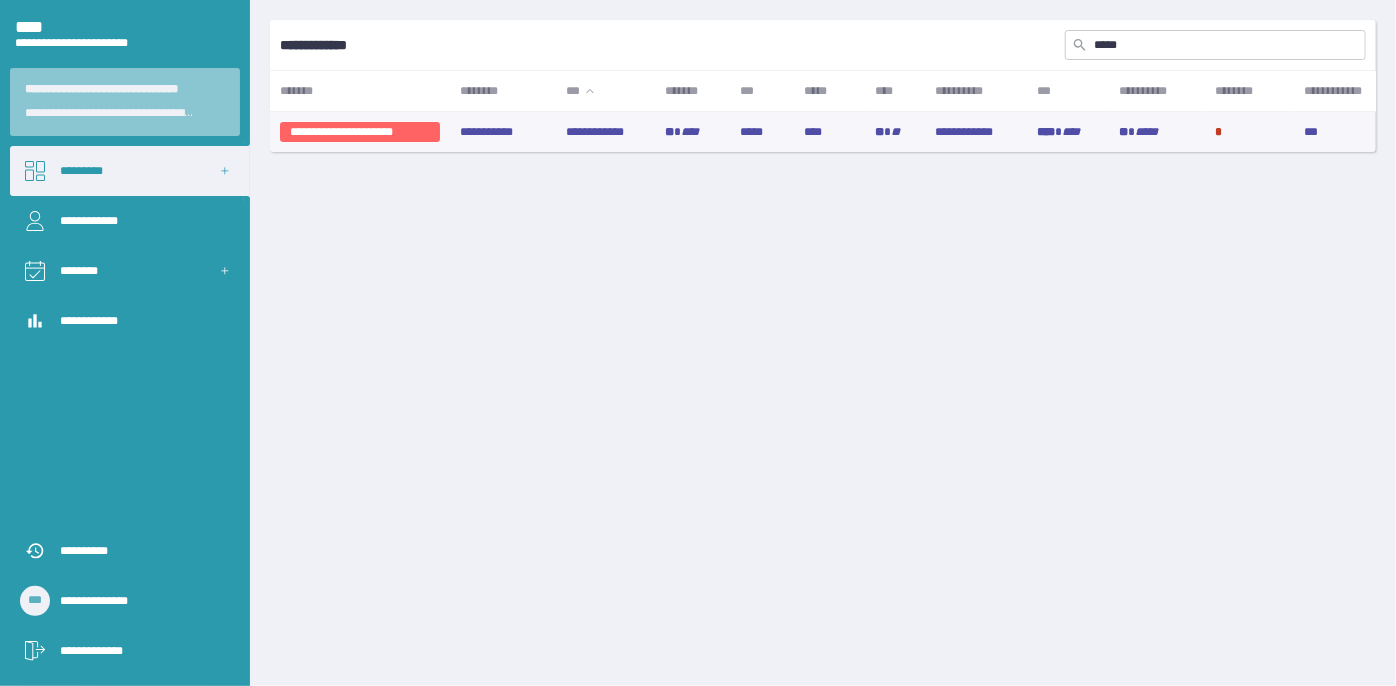 drag, startPoint x: 606, startPoint y: 153, endPoint x: 598, endPoint y: 128, distance: 26.24881 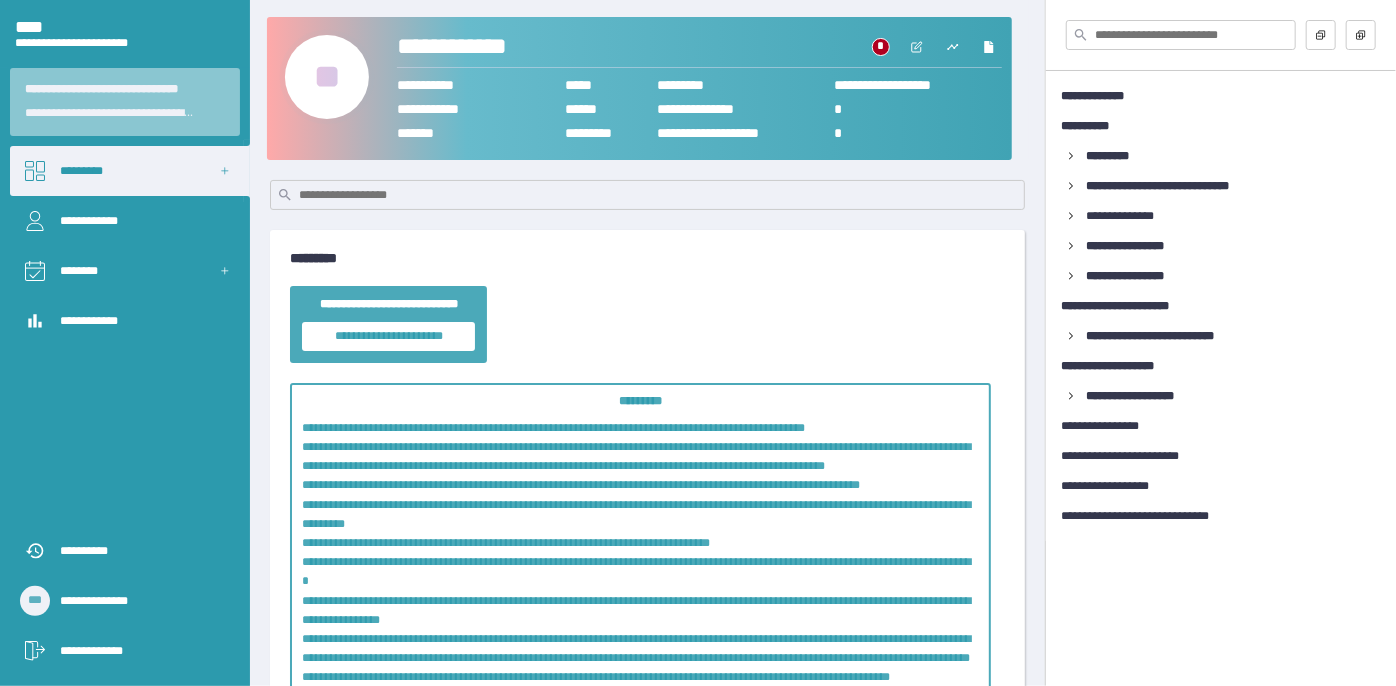 click on "••" at bounding box center [327, 77] 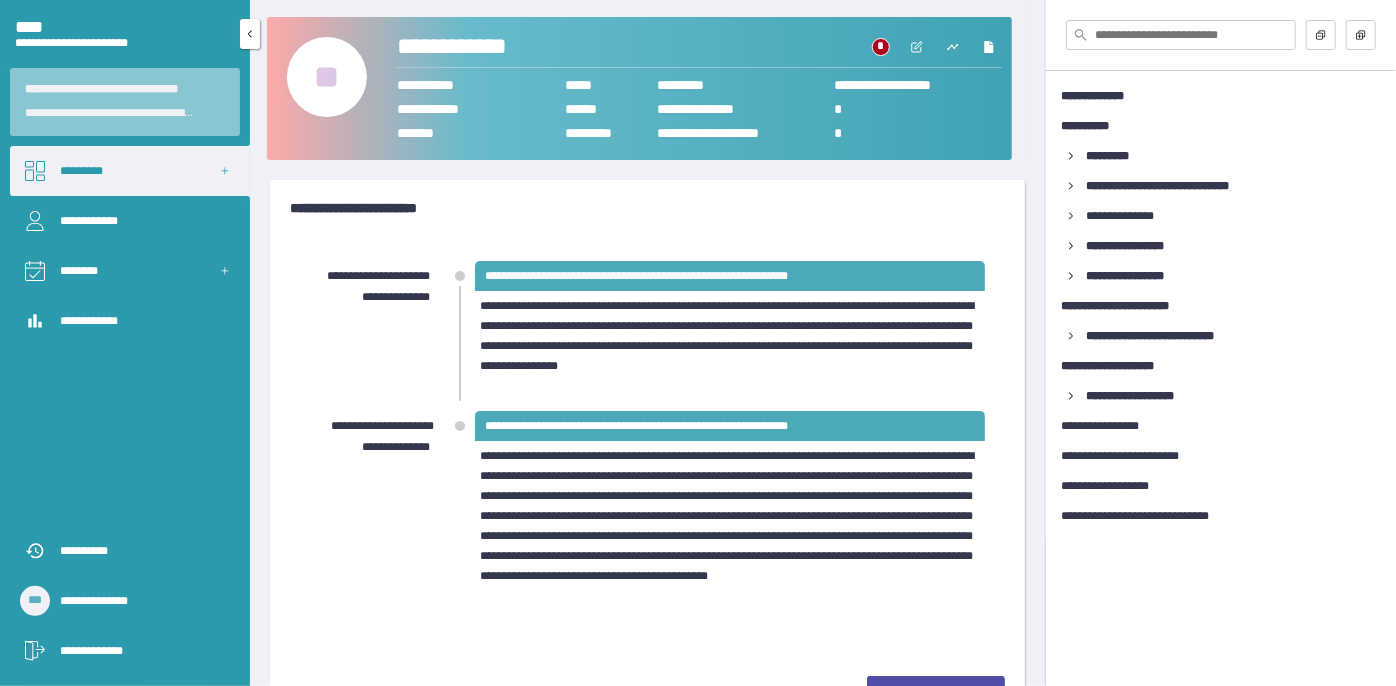 click on "•••••••••" at bounding box center (130, 171) 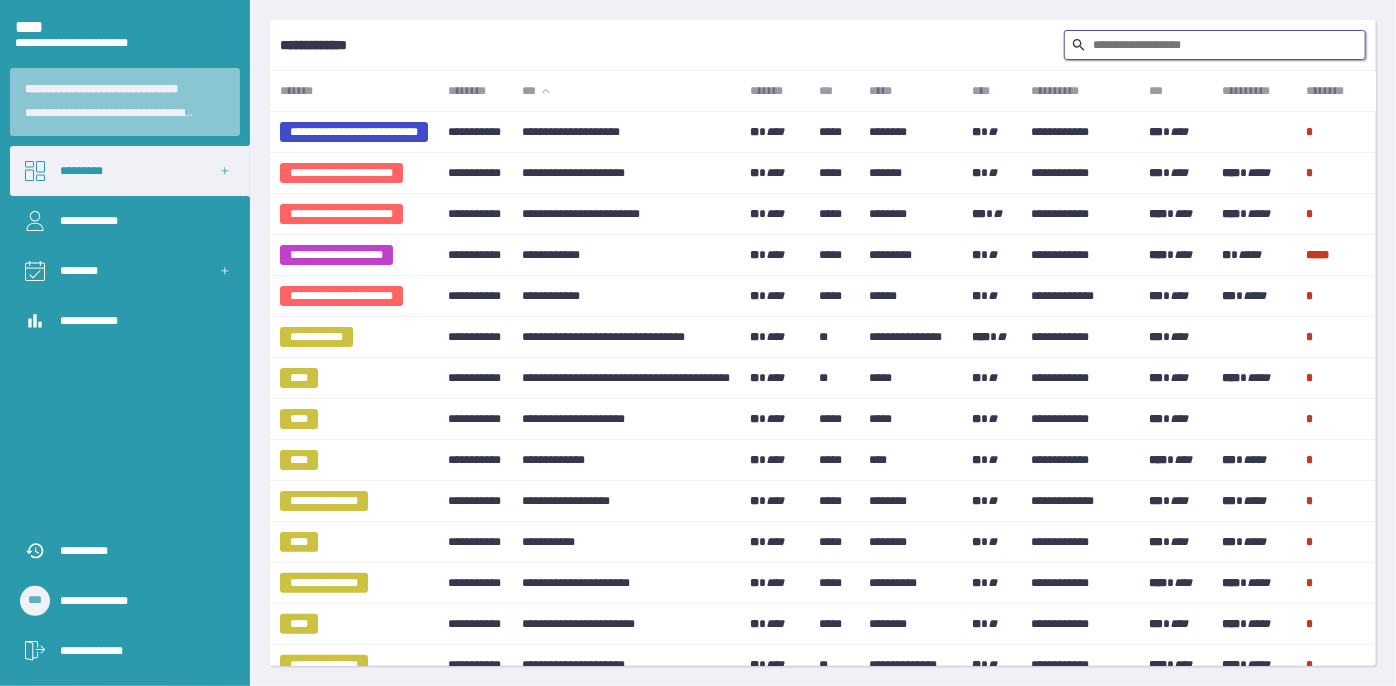 drag, startPoint x: 1170, startPoint y: 32, endPoint x: 1165, endPoint y: 51, distance: 19.646883 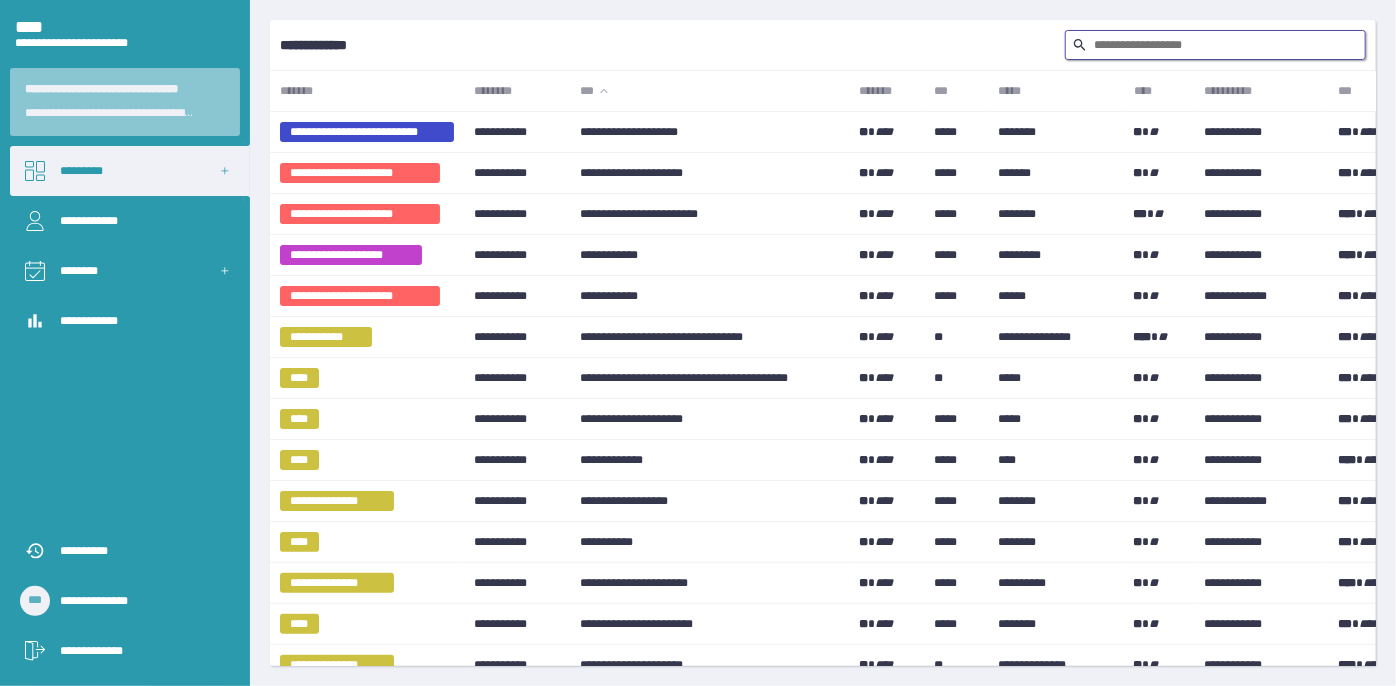 click at bounding box center [1215, 45] 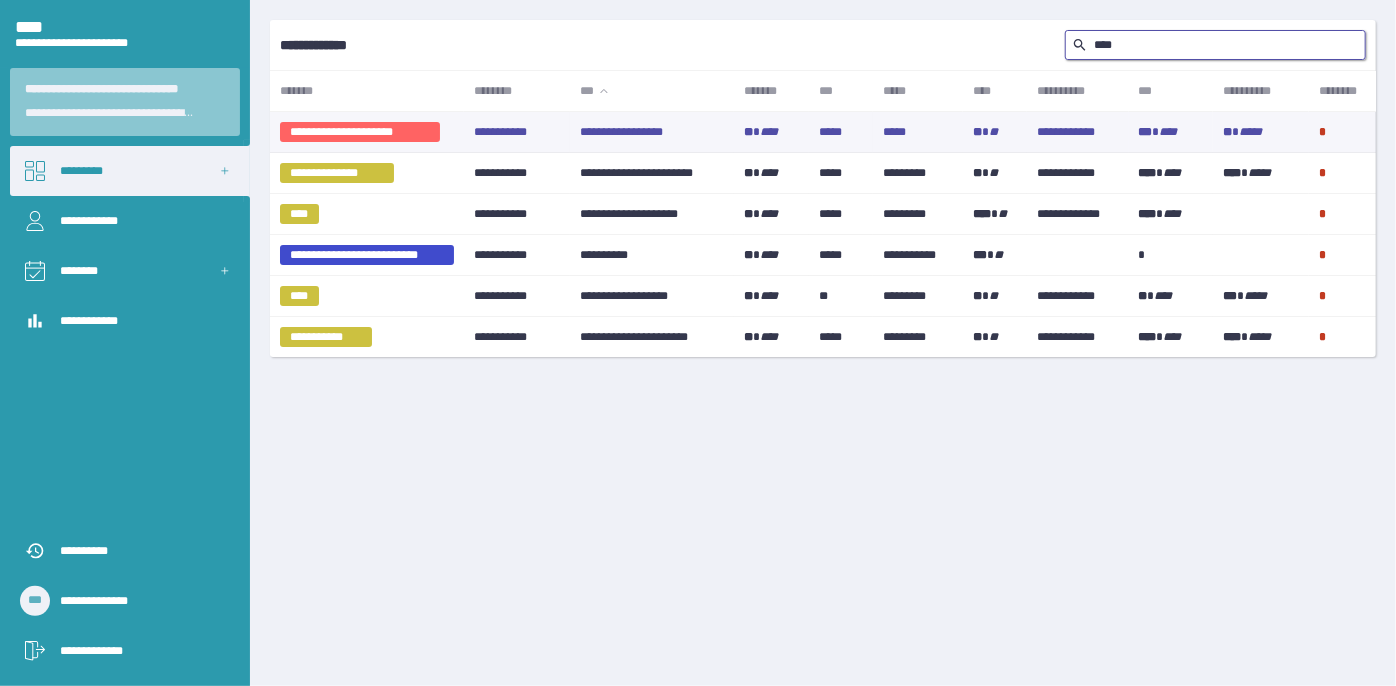 type on "••••" 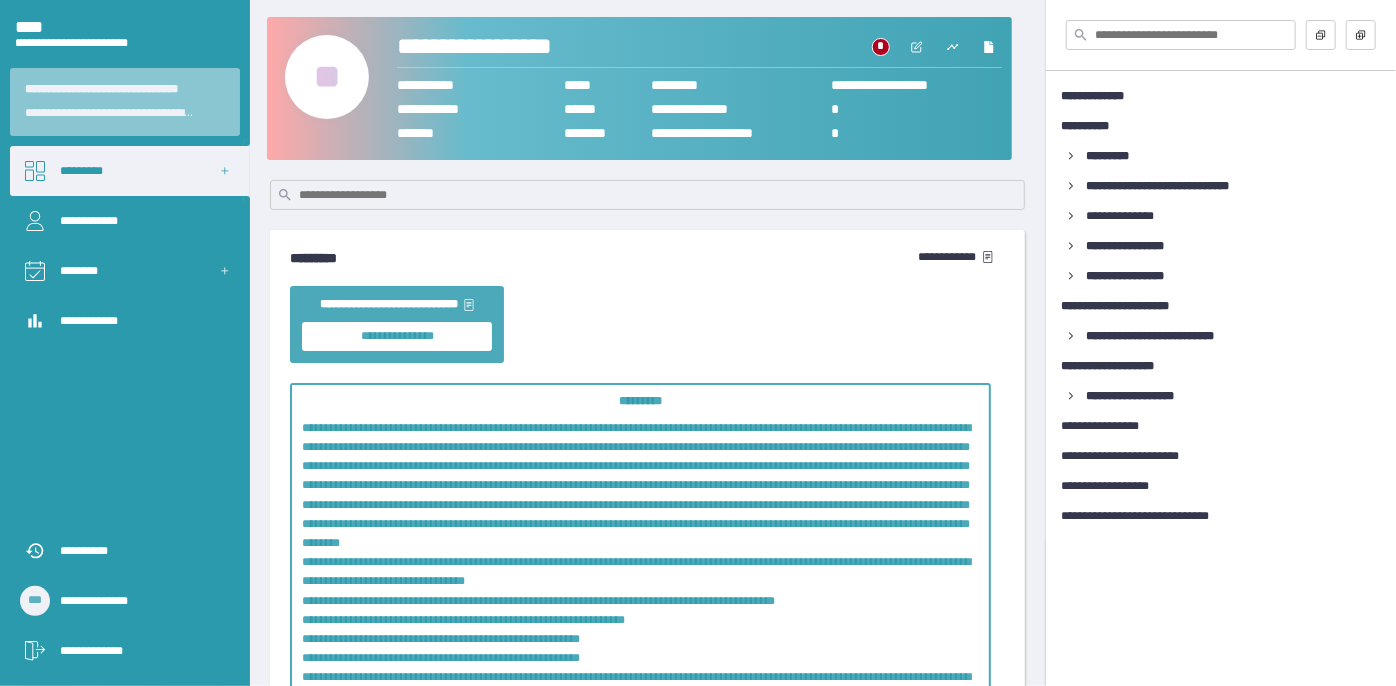 click on "••" at bounding box center (327, 77) 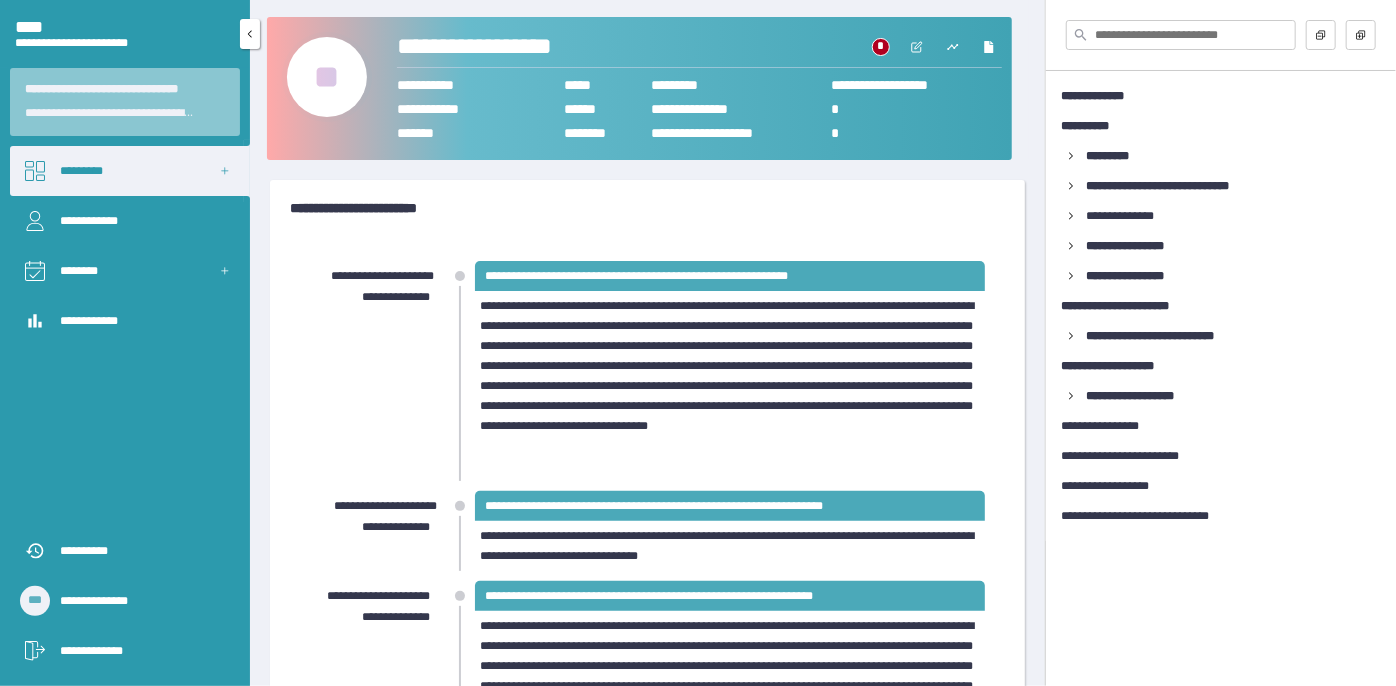 click on "•••••••••" at bounding box center [130, 171] 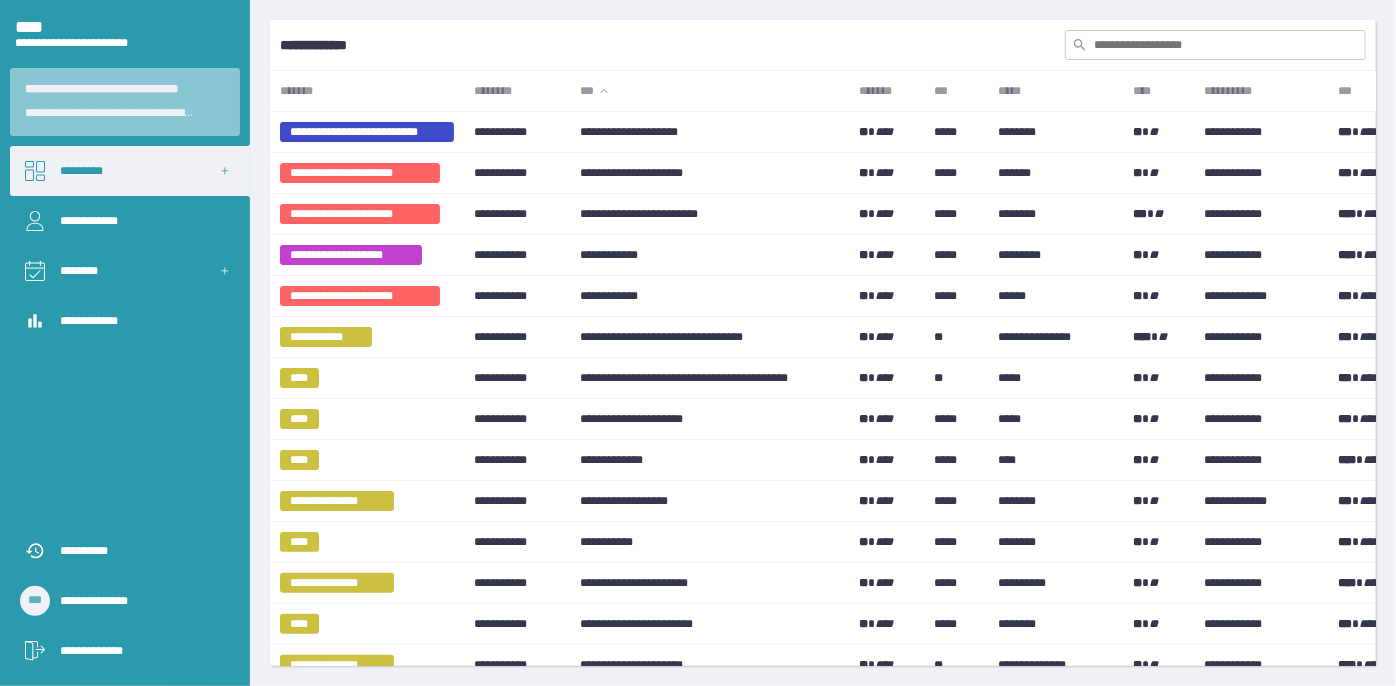 click at bounding box center (1215, 45) 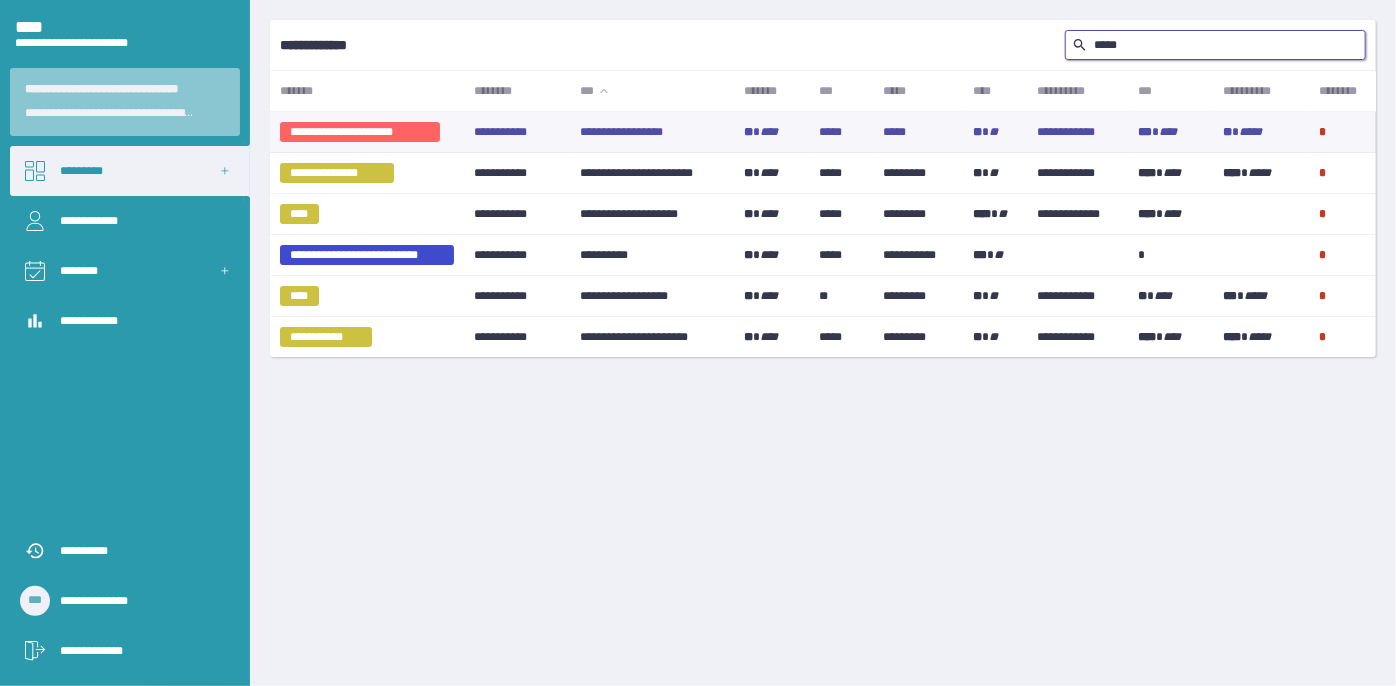 type on "•••••" 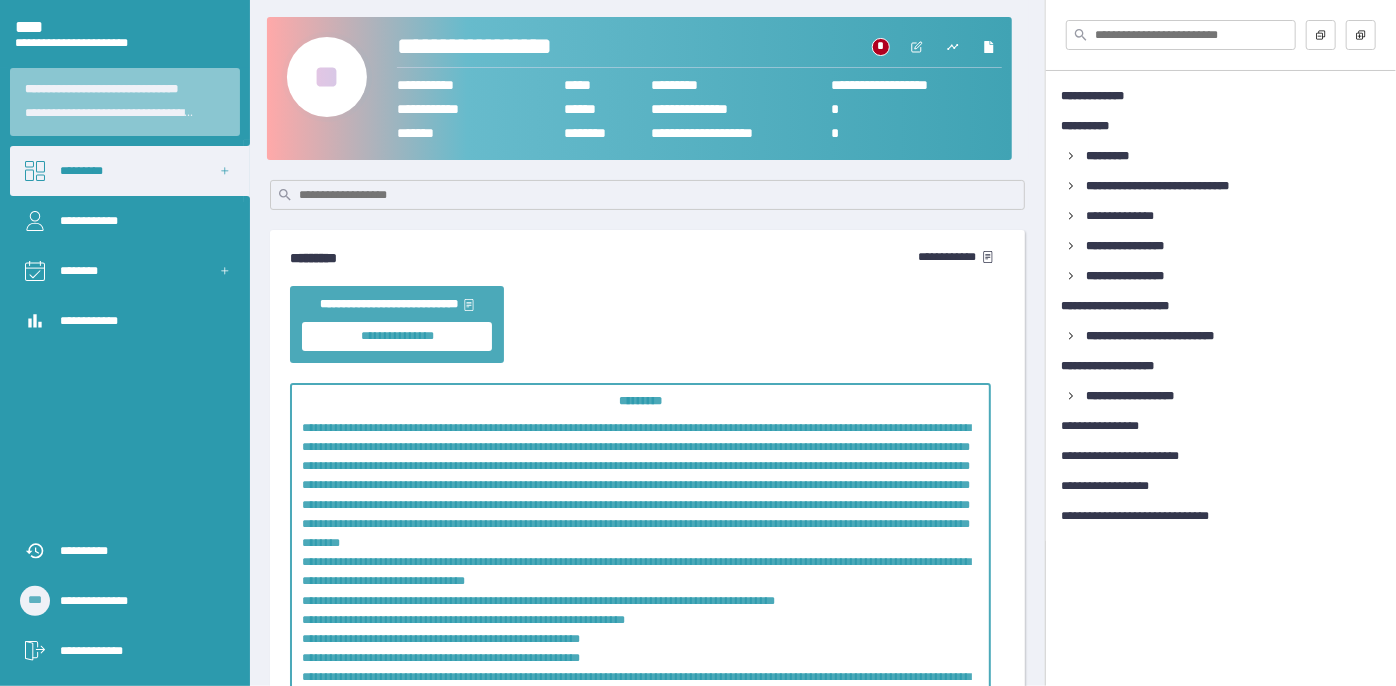 click at bounding box center [917, 47] 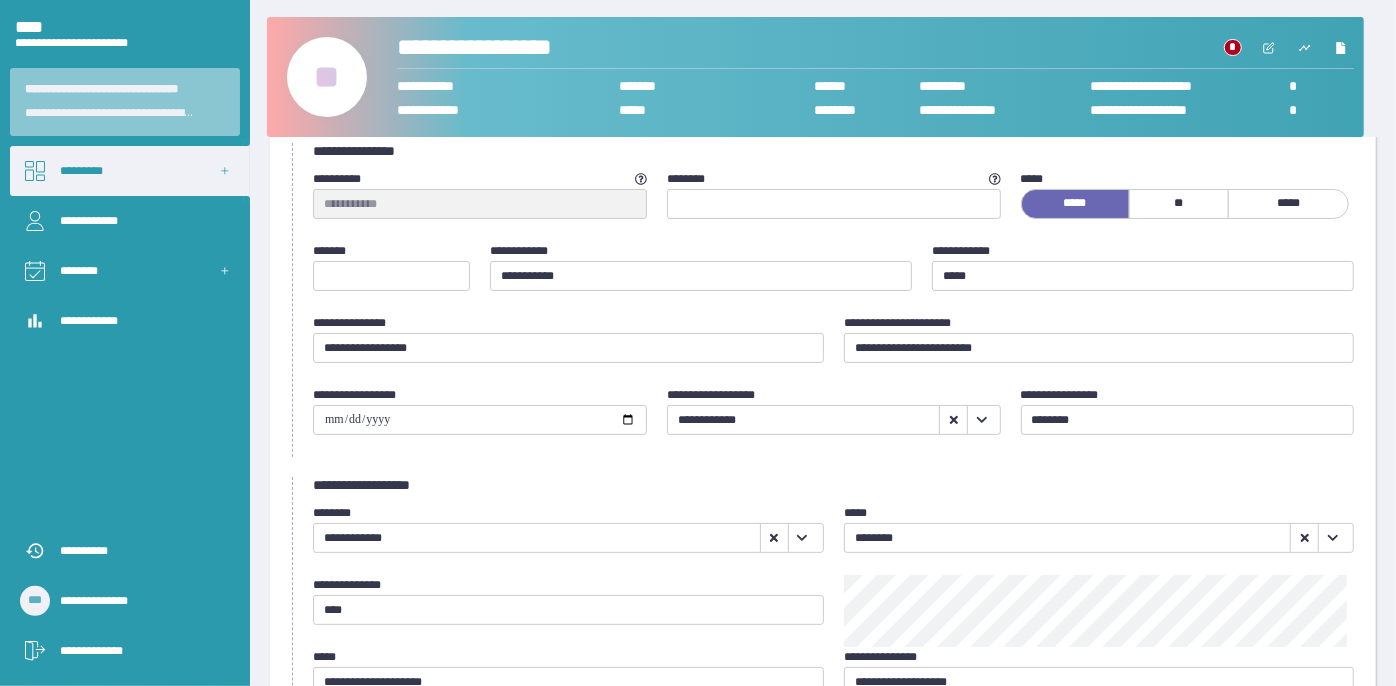 scroll, scrollTop: 90, scrollLeft: 0, axis: vertical 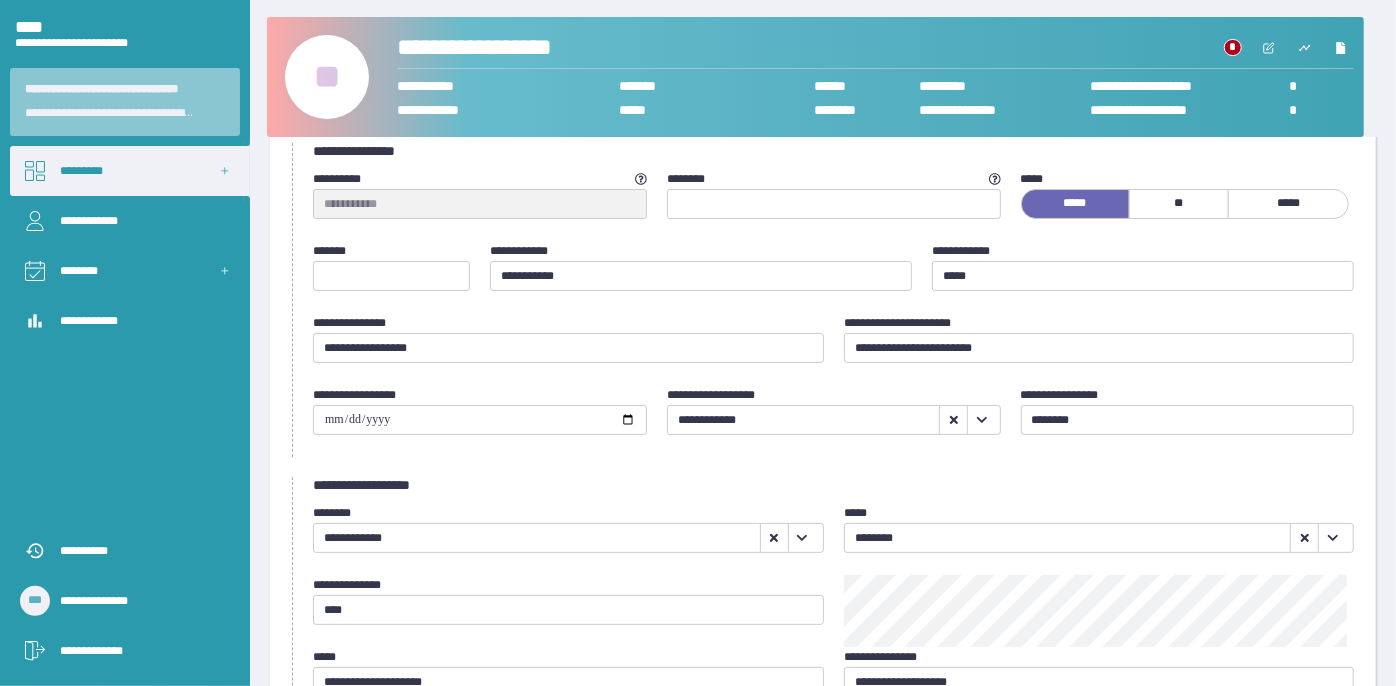 click on "••" at bounding box center [327, 77] 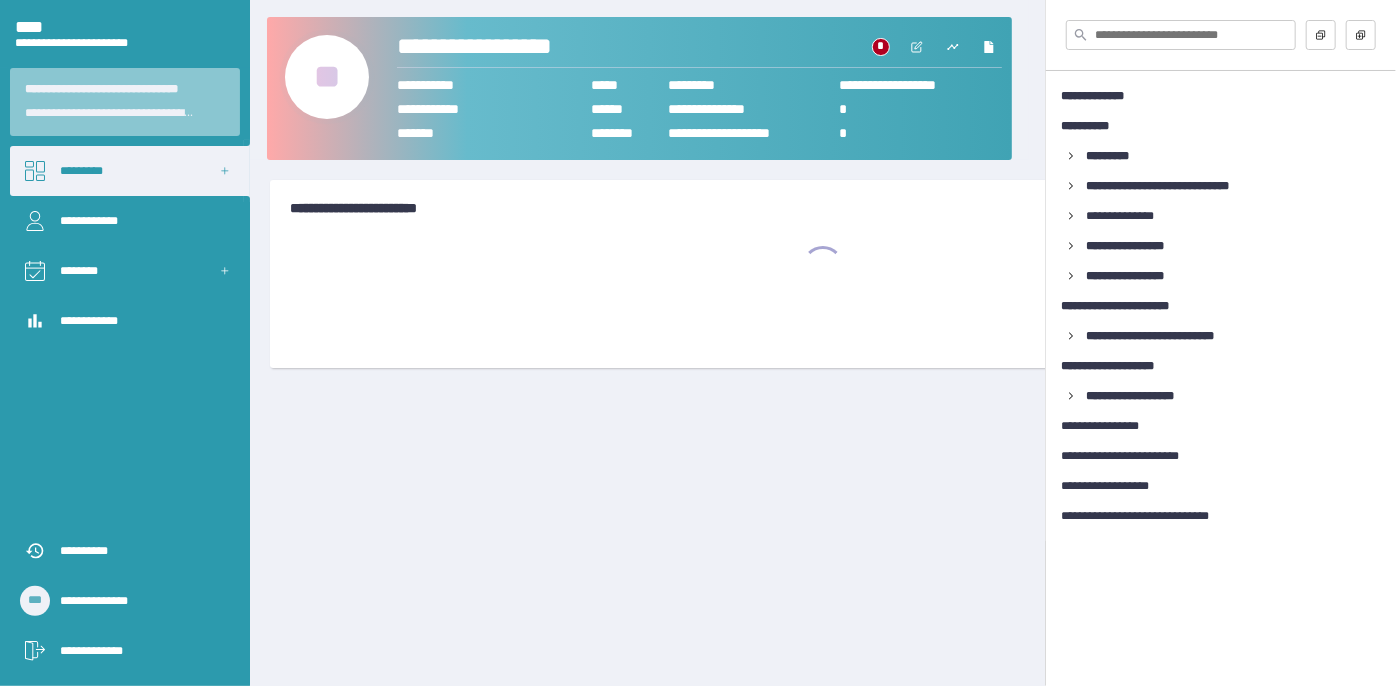 scroll, scrollTop: 0, scrollLeft: 0, axis: both 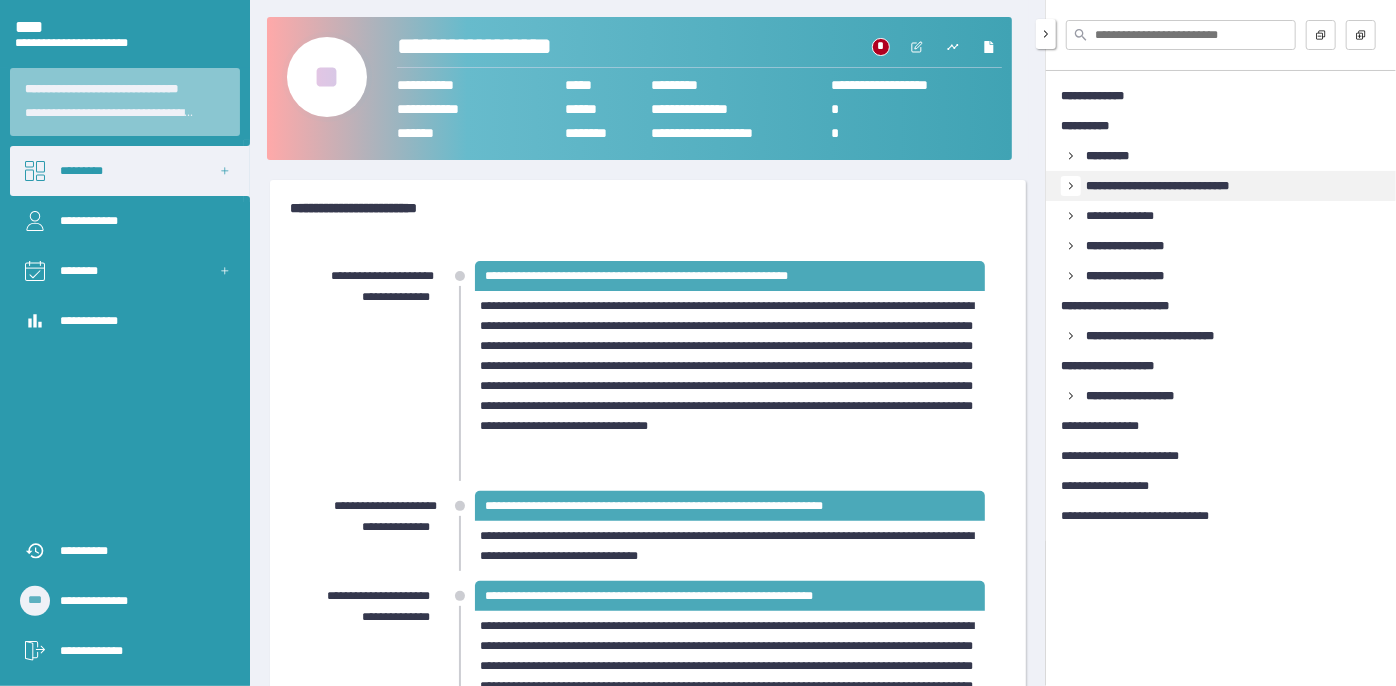 click at bounding box center [1071, 156] 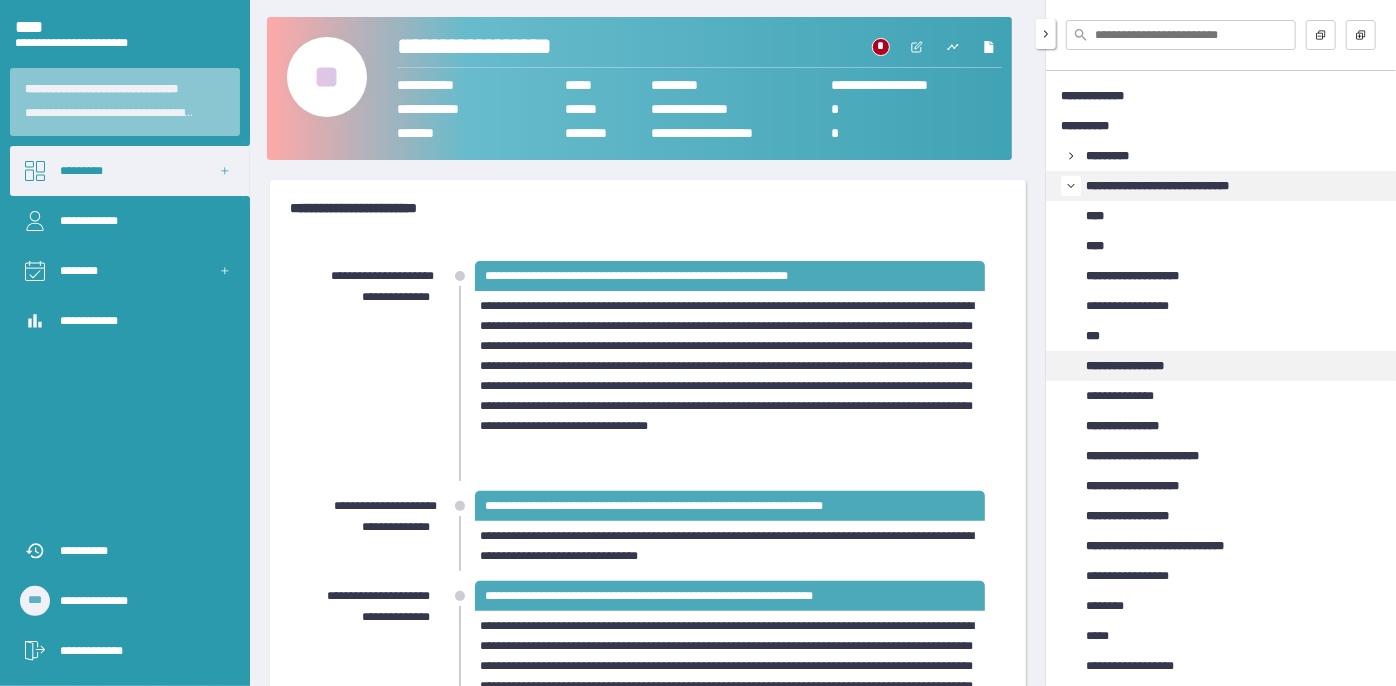 click on "**********" at bounding box center (1139, 366) 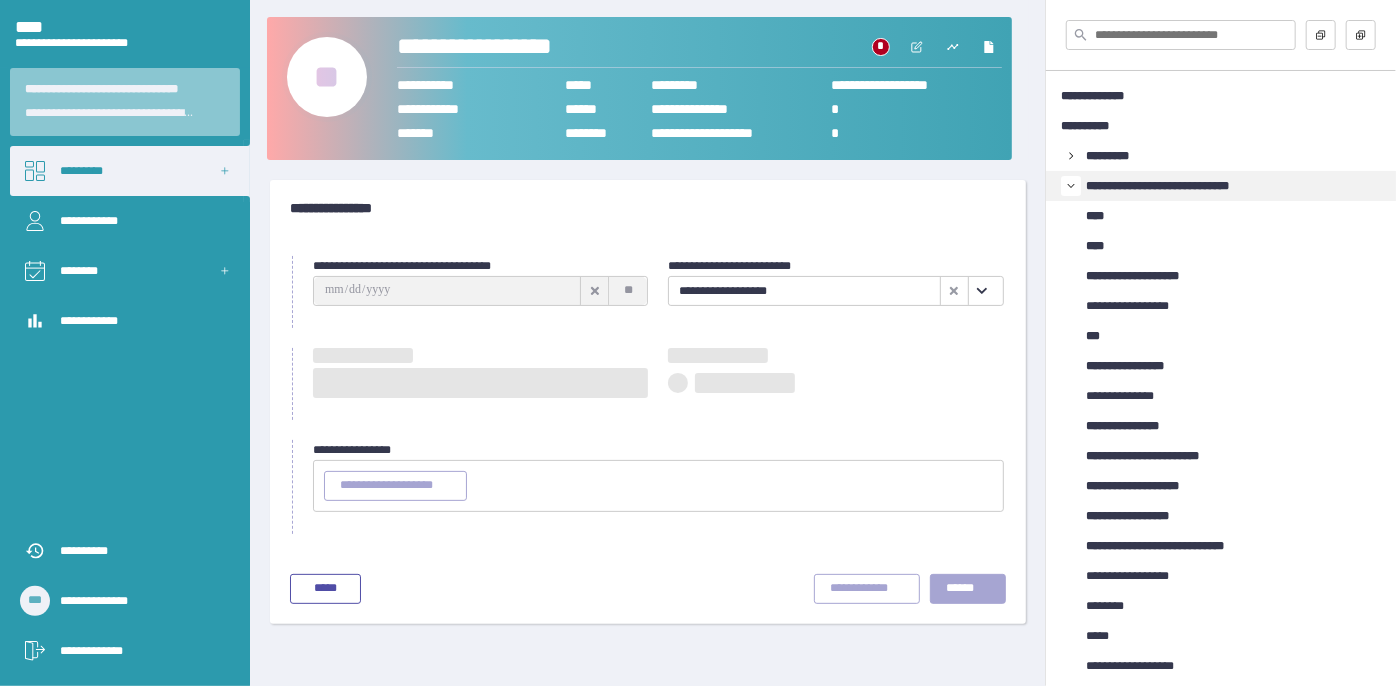 click at bounding box center [982, 291] 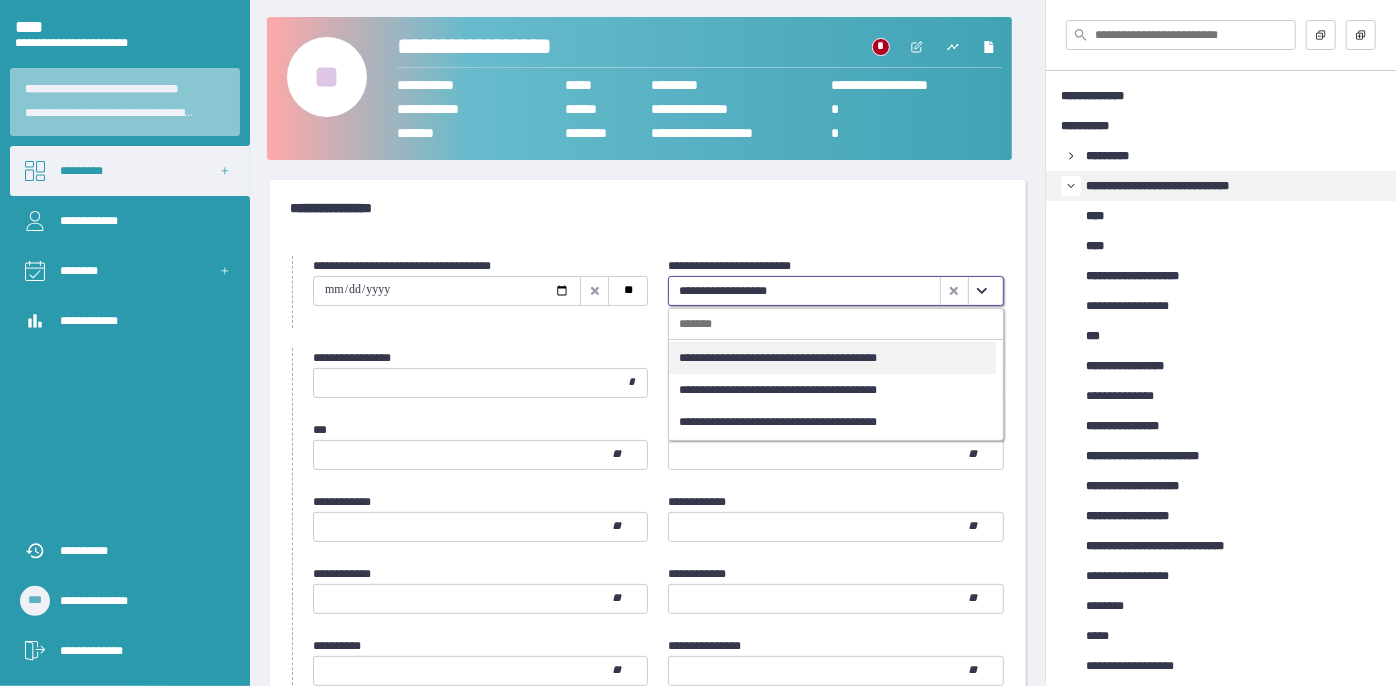 click on "**********" at bounding box center [832, 358] 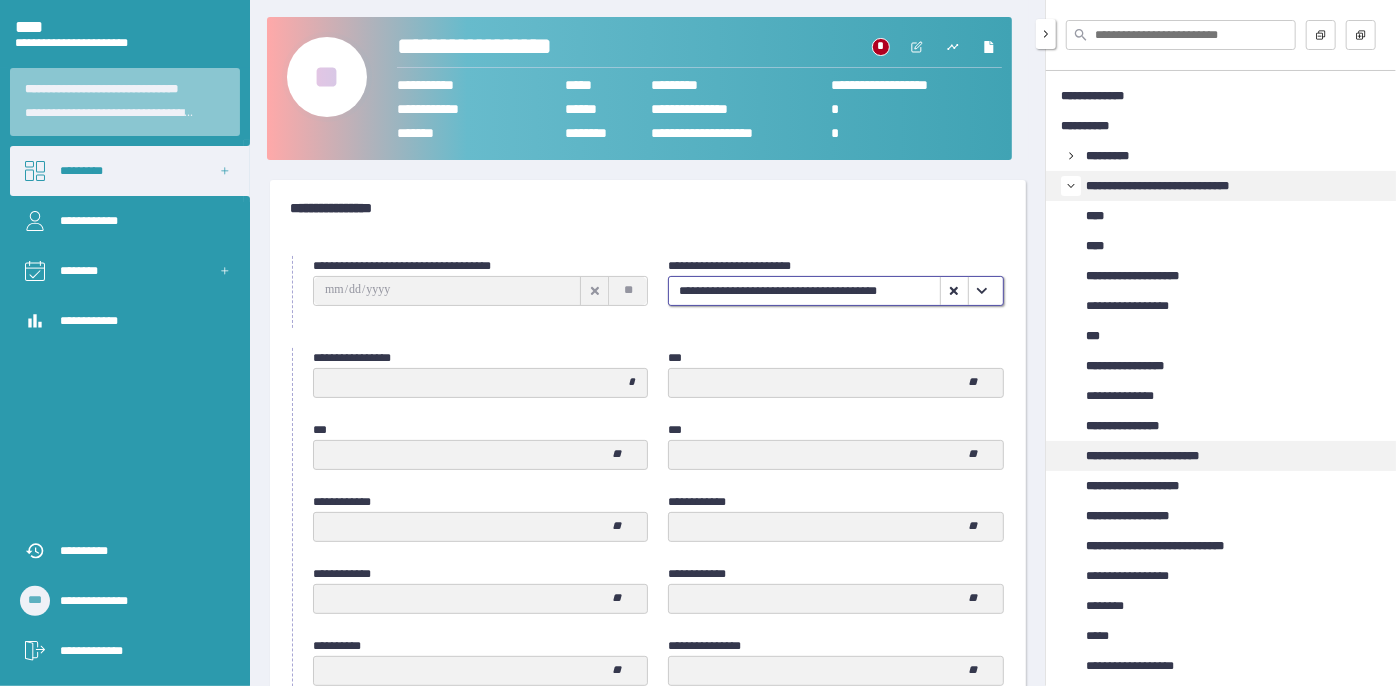 click on "**********" at bounding box center (1161, 456) 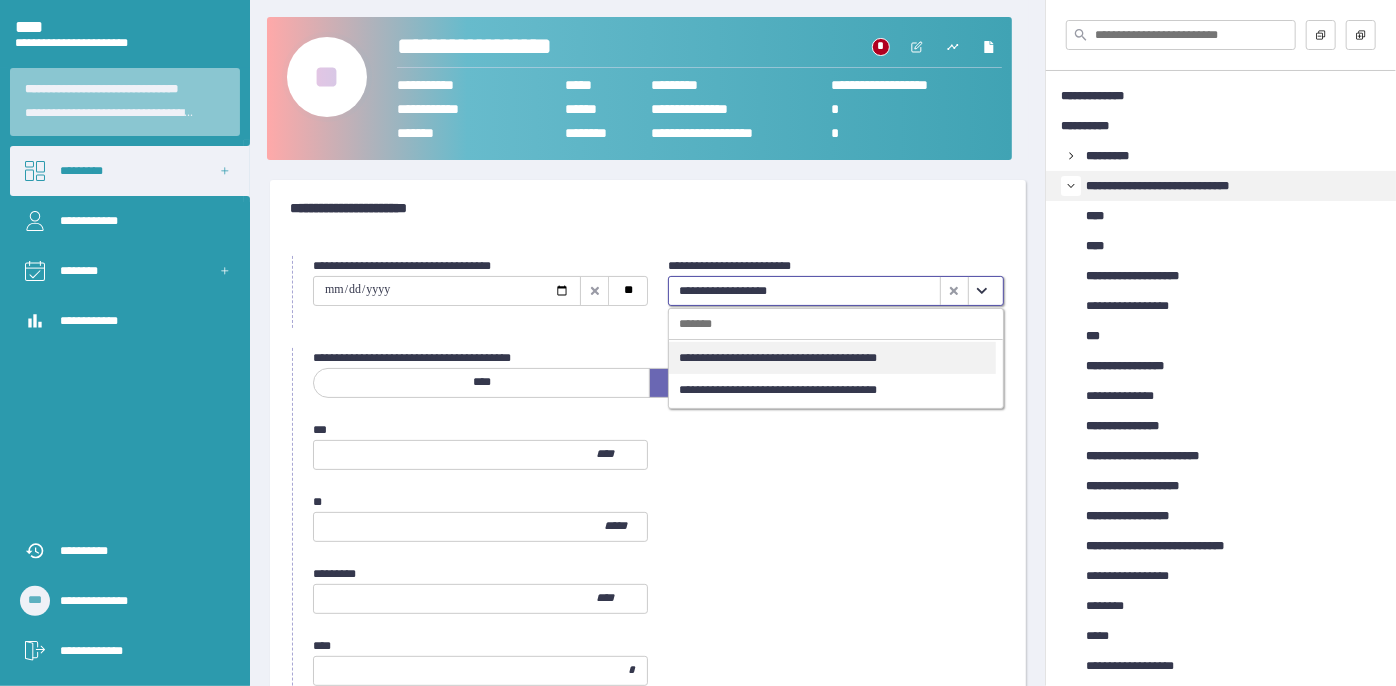 click at bounding box center [982, 291] 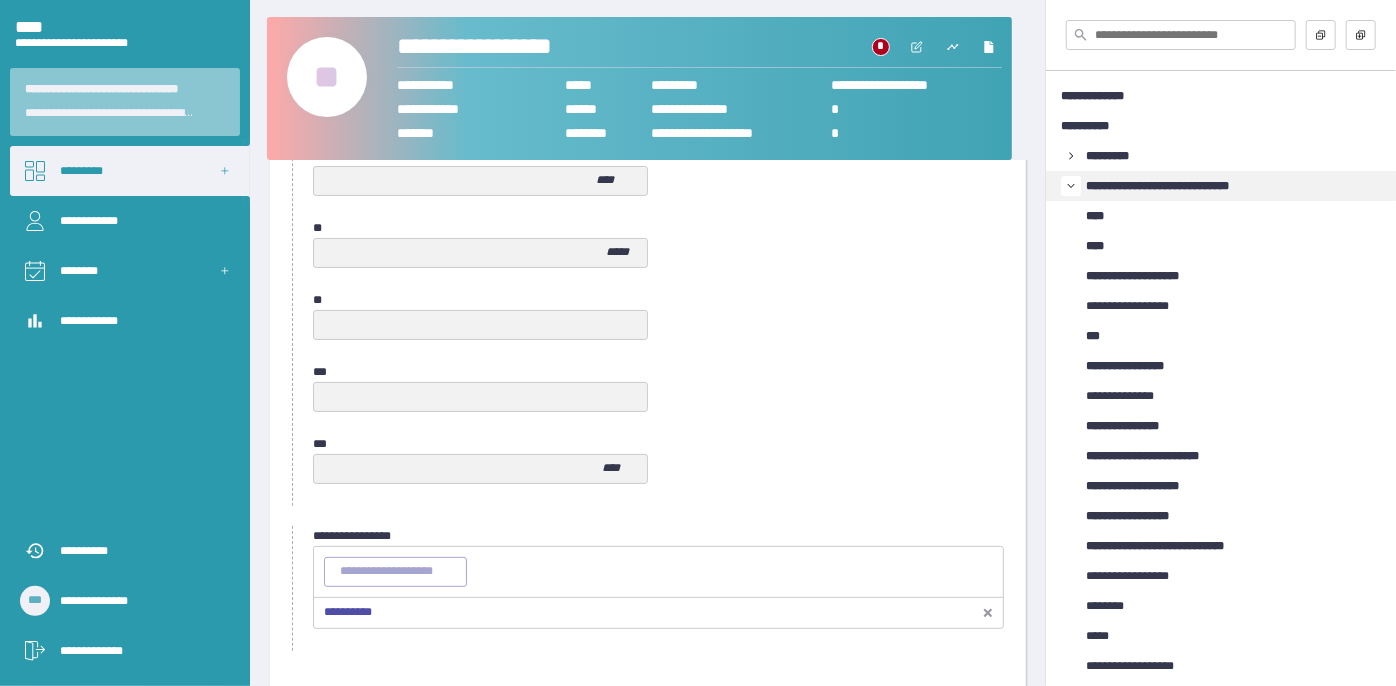 scroll, scrollTop: 1058, scrollLeft: 0, axis: vertical 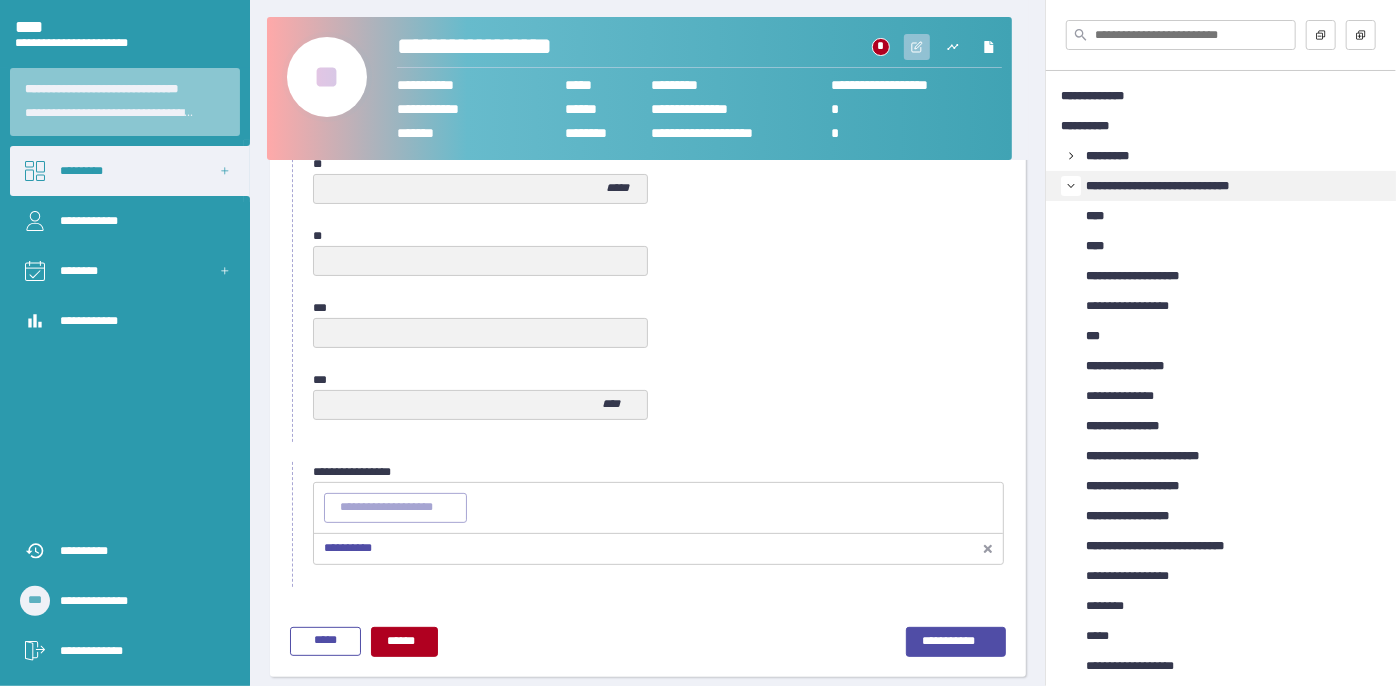 click at bounding box center [917, 47] 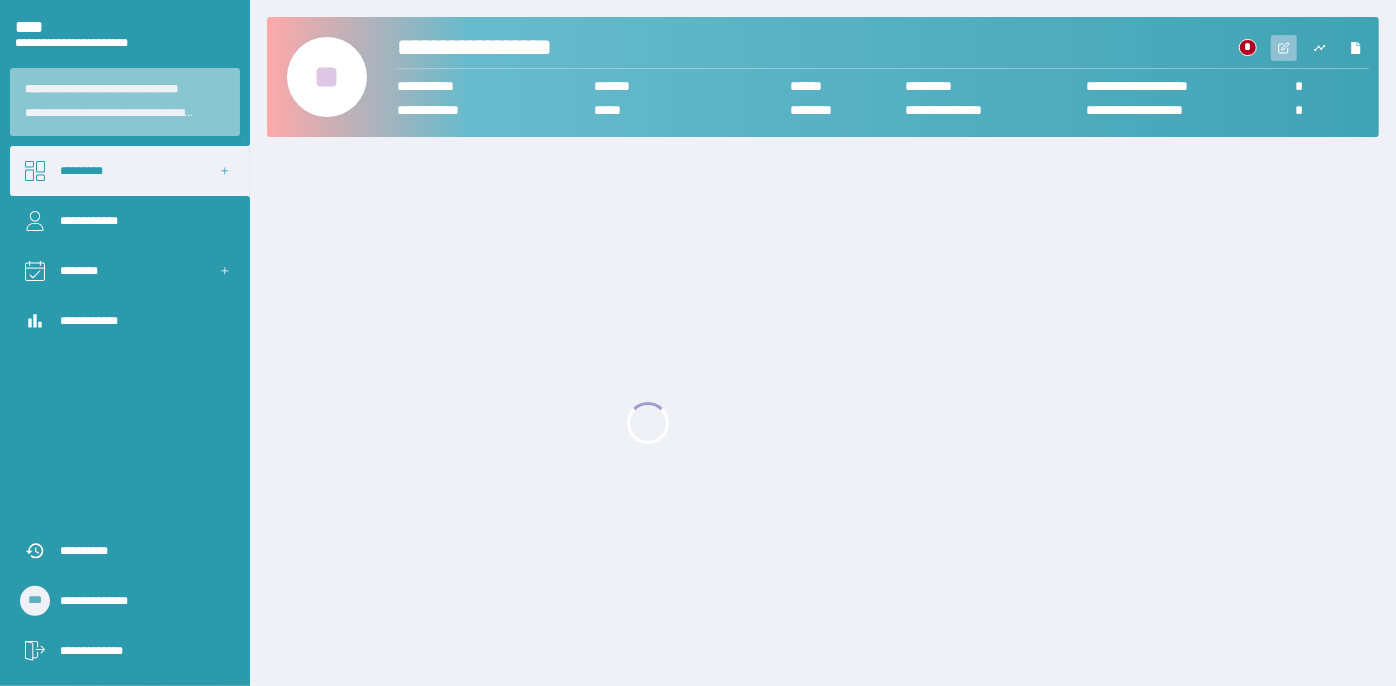 scroll, scrollTop: 0, scrollLeft: 0, axis: both 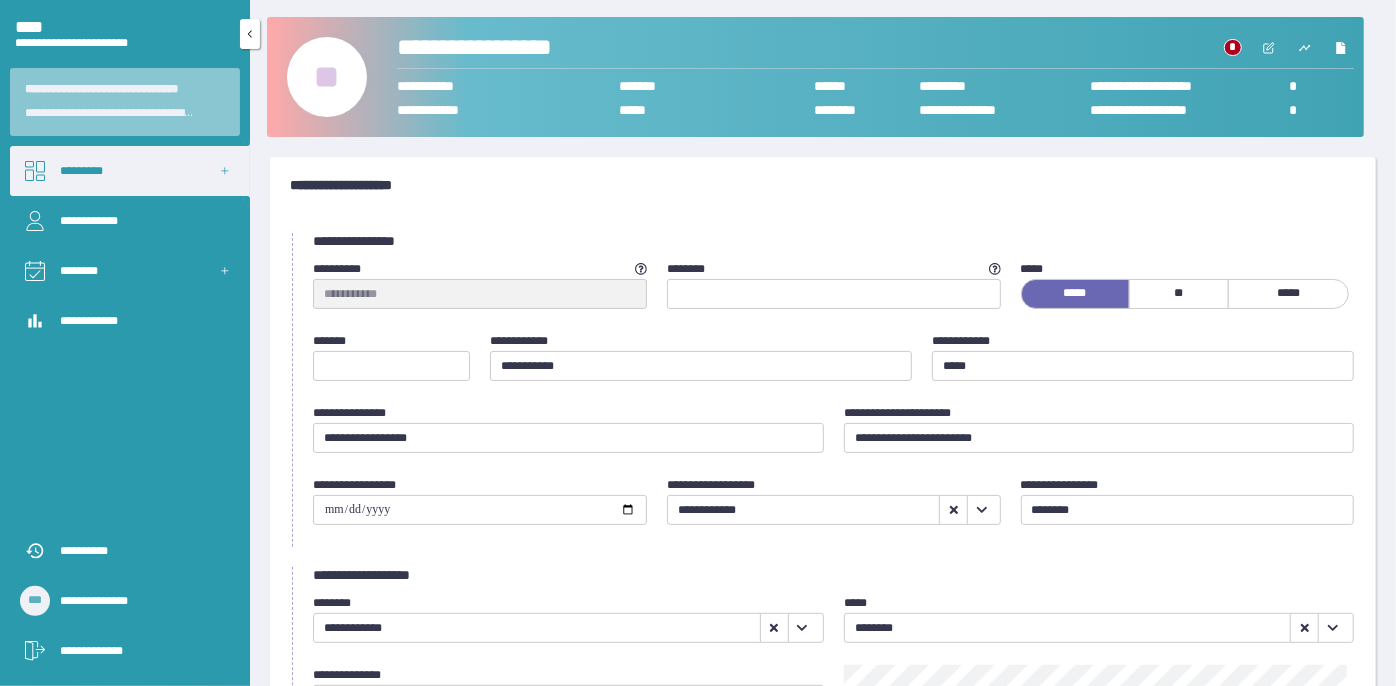 click on "•••••••••" at bounding box center (130, 171) 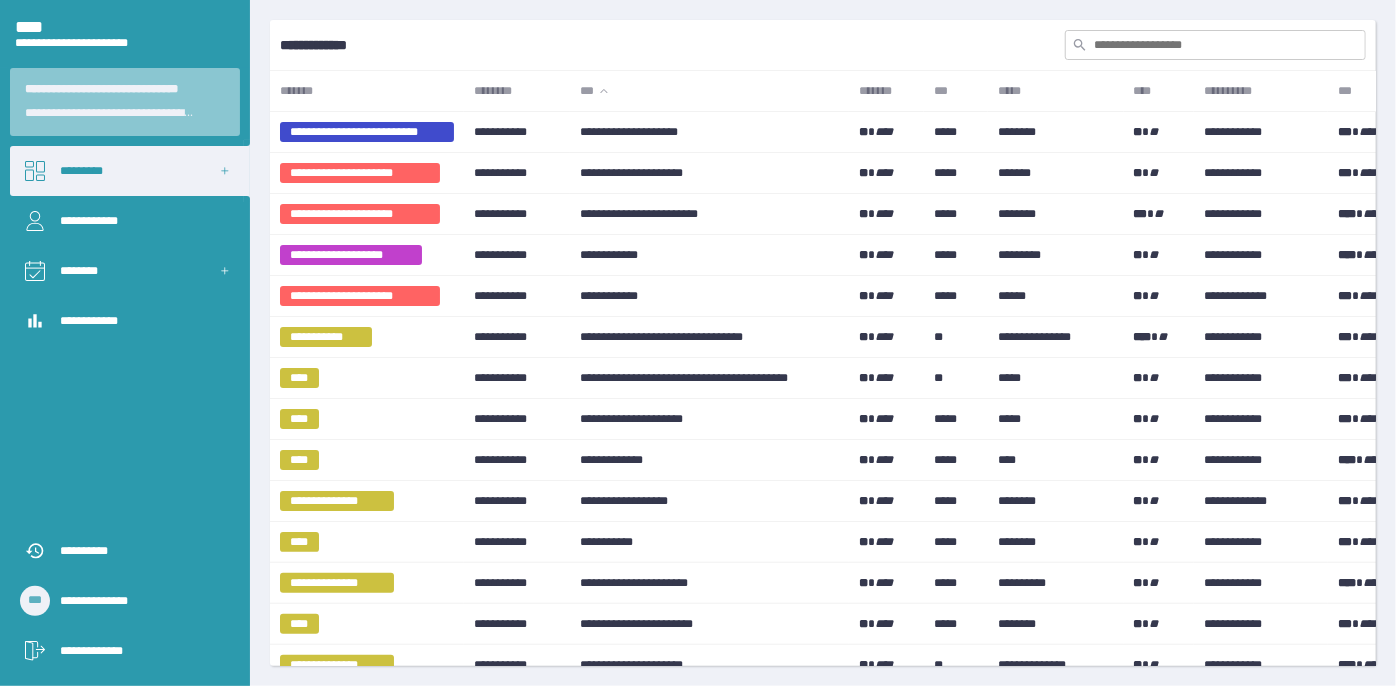 click at bounding box center [1215, 45] 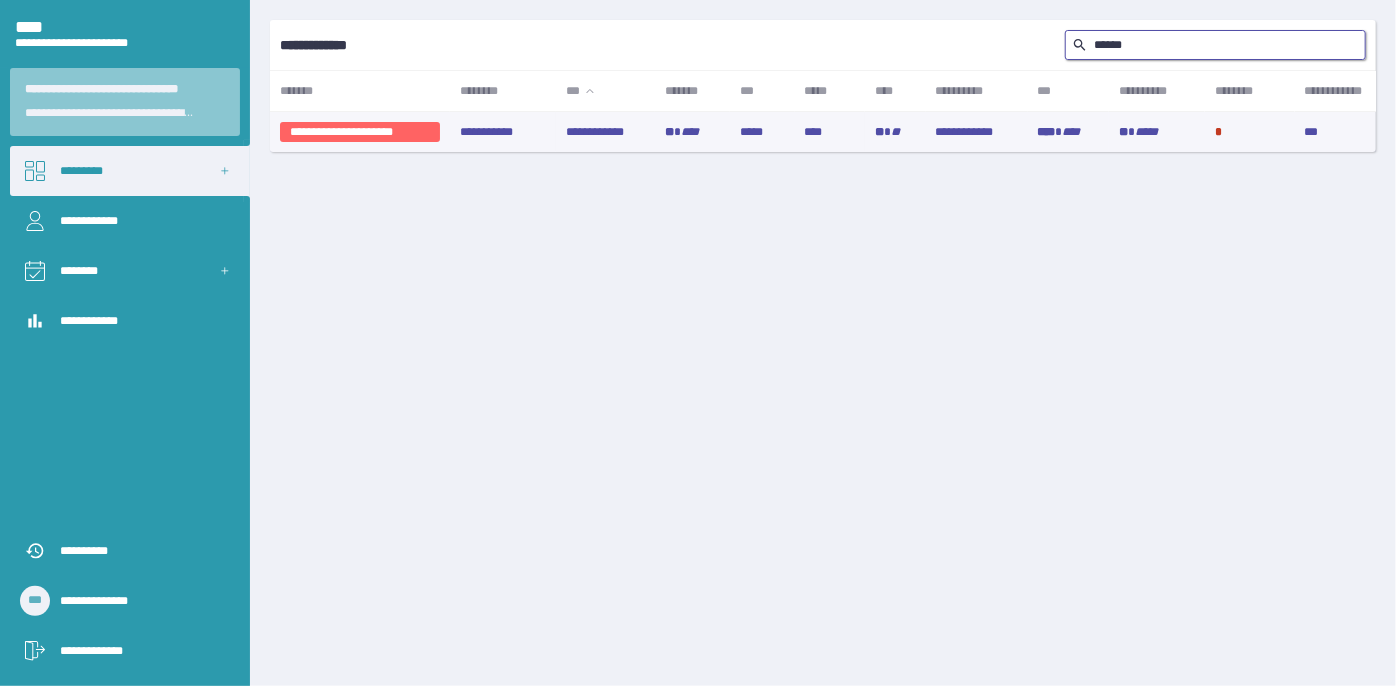 type on "••••••" 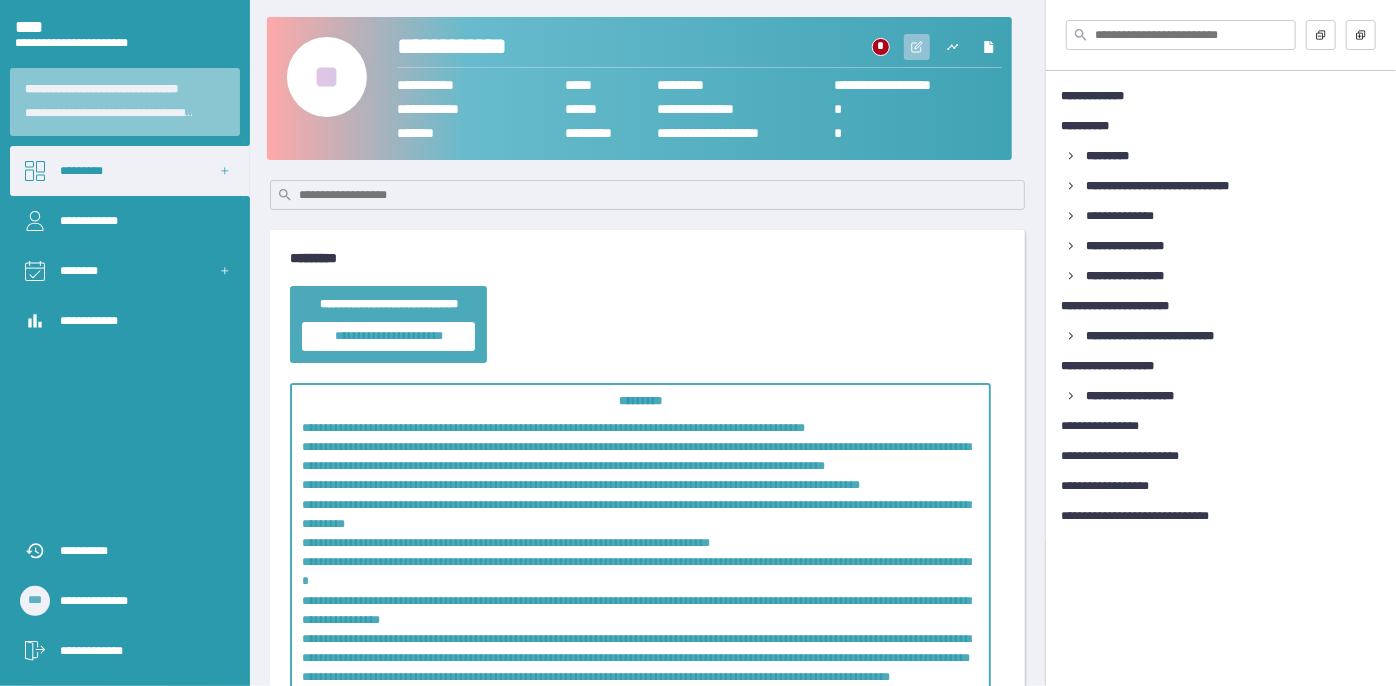 click at bounding box center (917, 47) 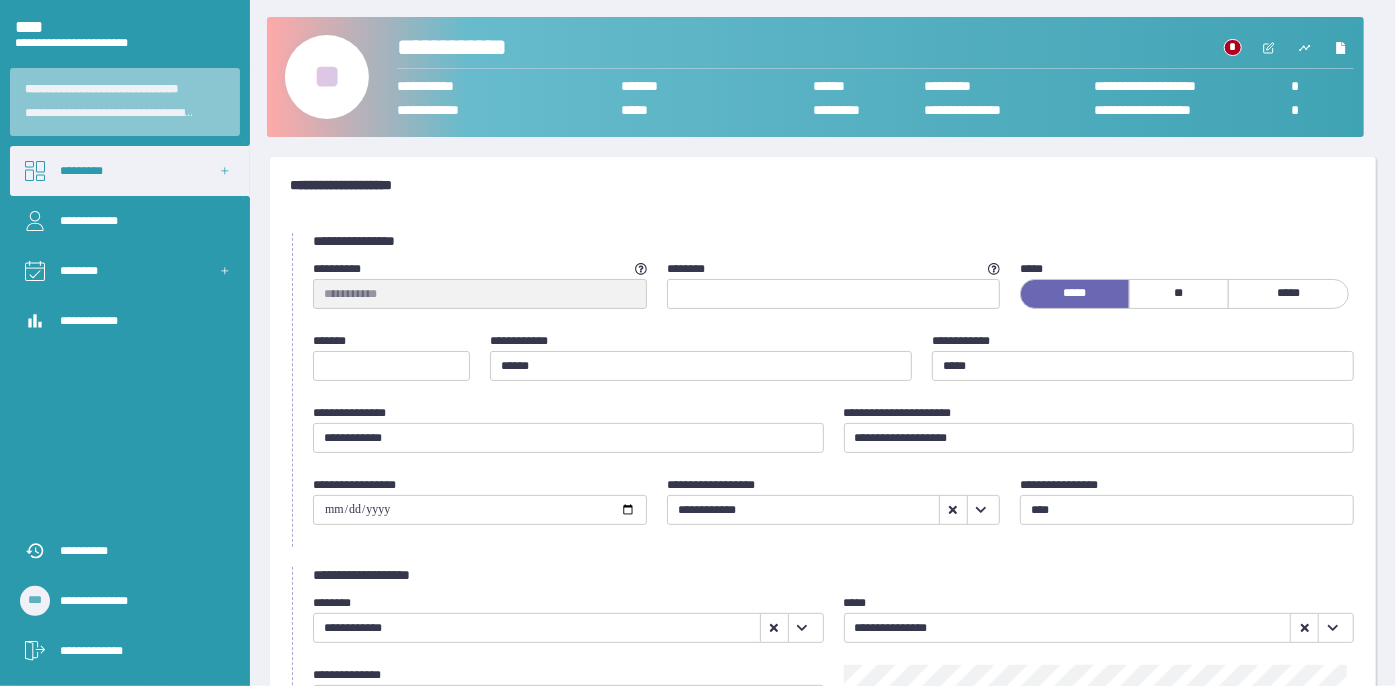 click on "••" at bounding box center (327, 77) 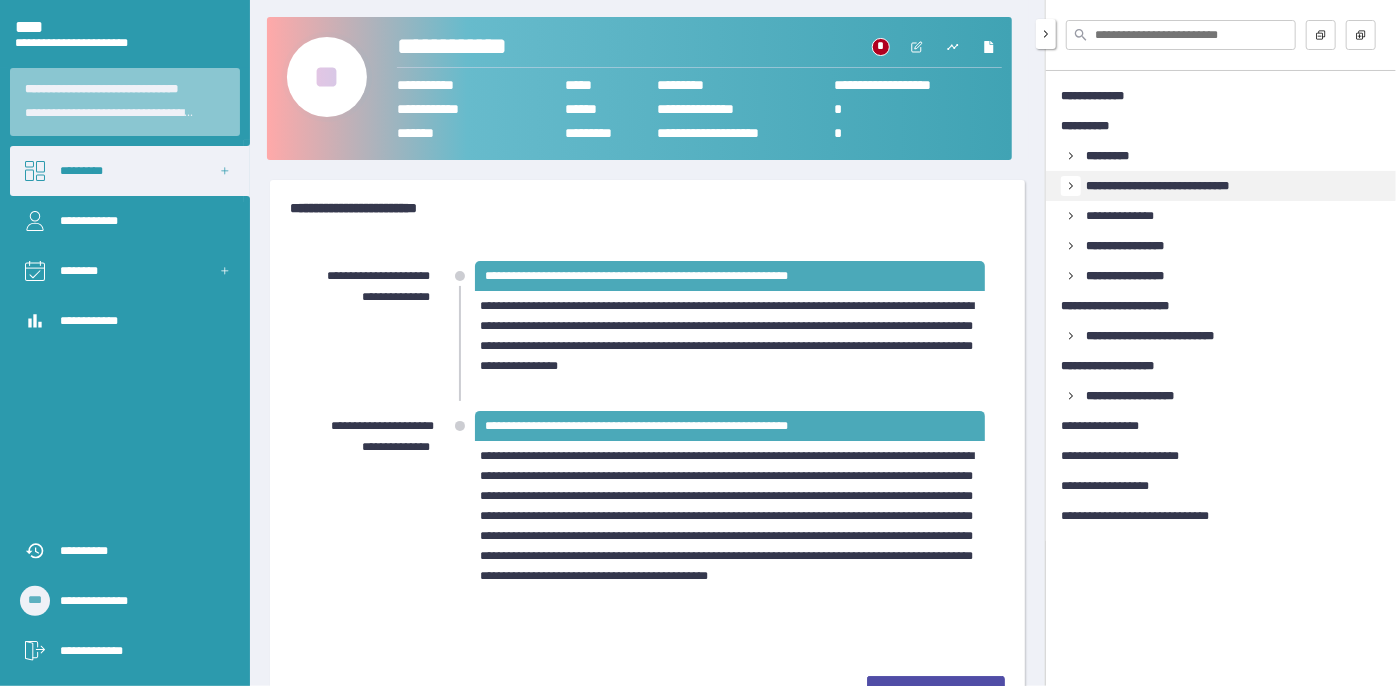 click at bounding box center (1071, 156) 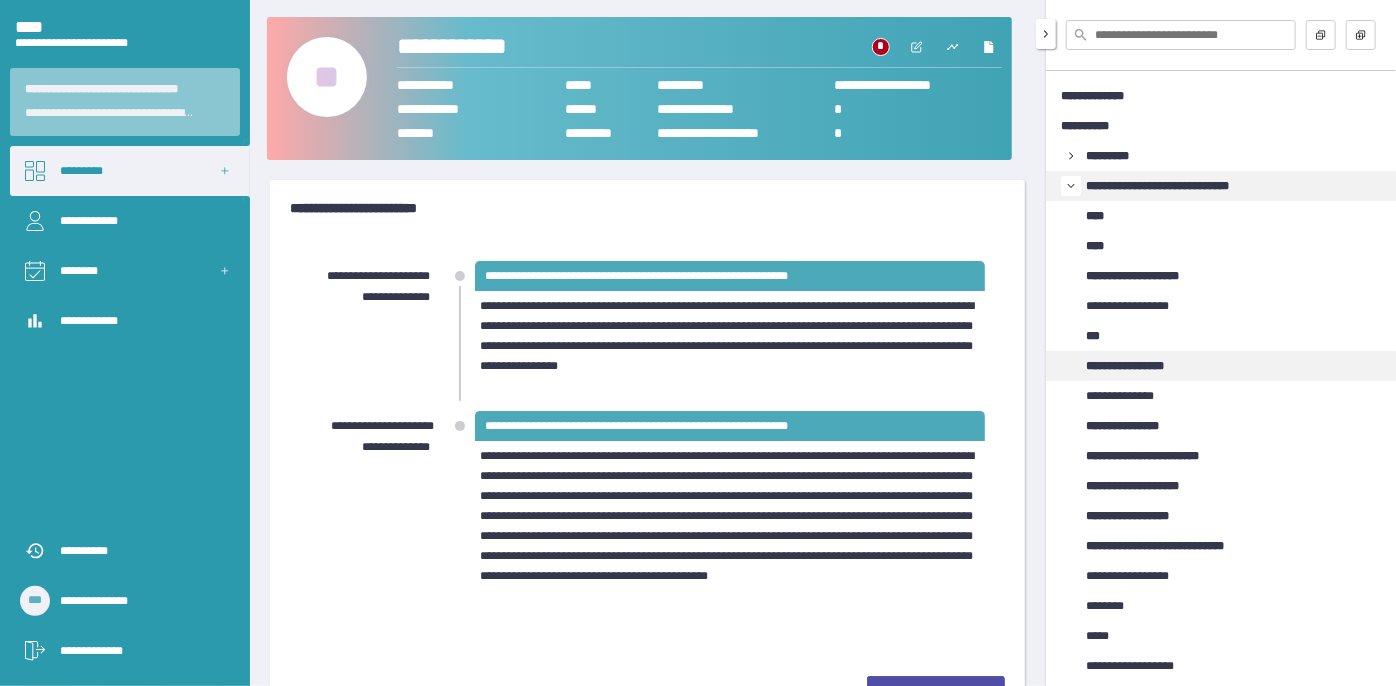 click on "**********" at bounding box center (1221, 366) 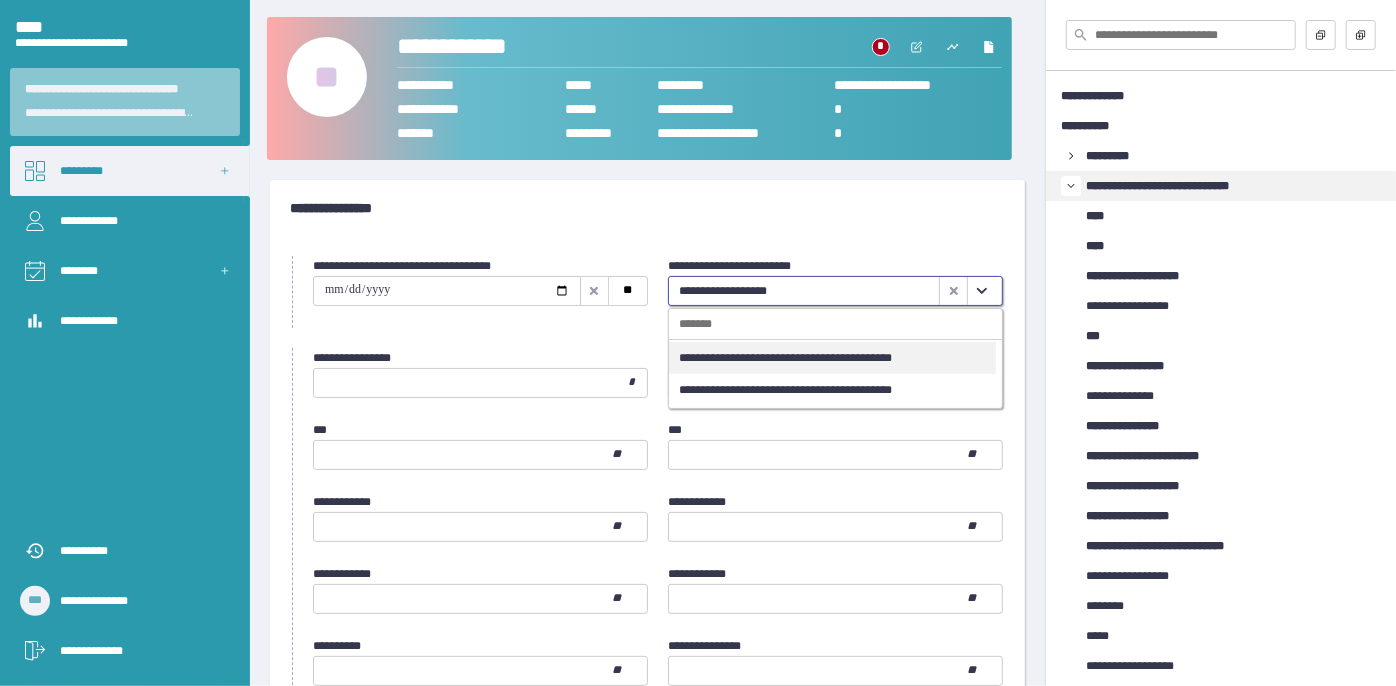 drag, startPoint x: 975, startPoint y: 301, endPoint x: 962, endPoint y: 306, distance: 13.928389 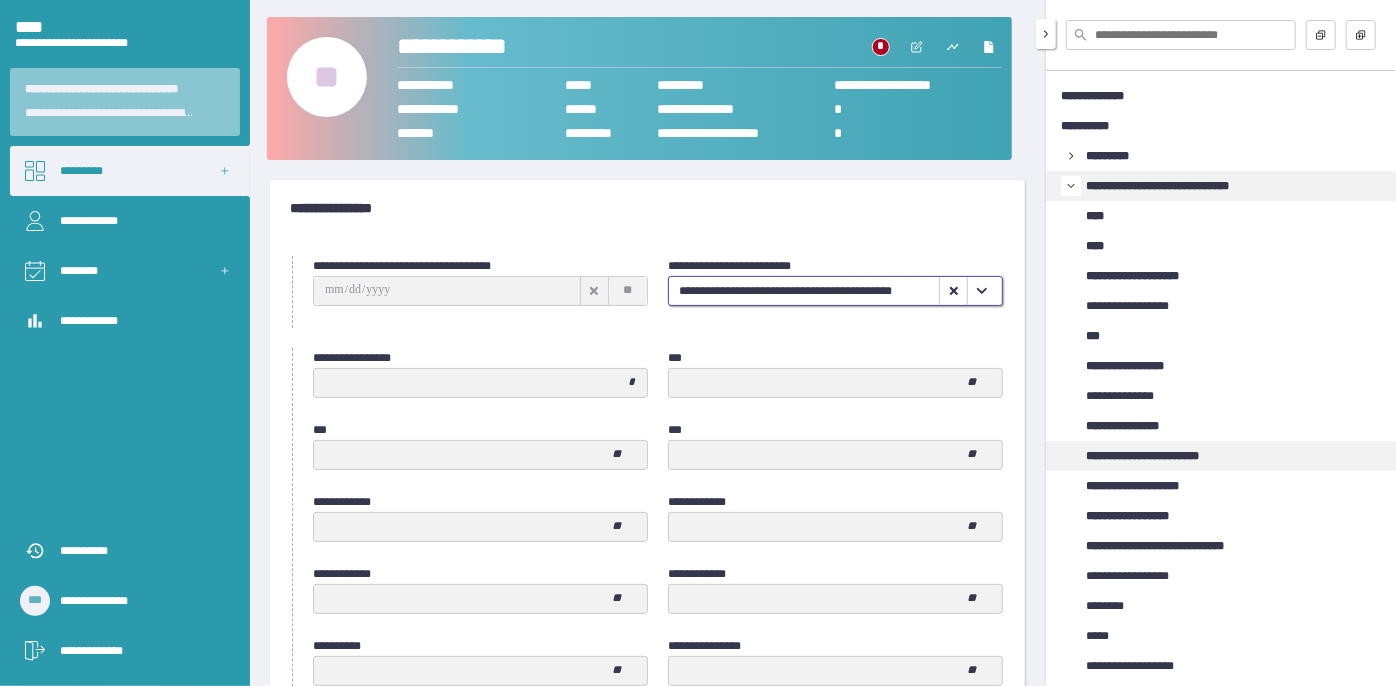 click on "**********" at bounding box center (1221, 456) 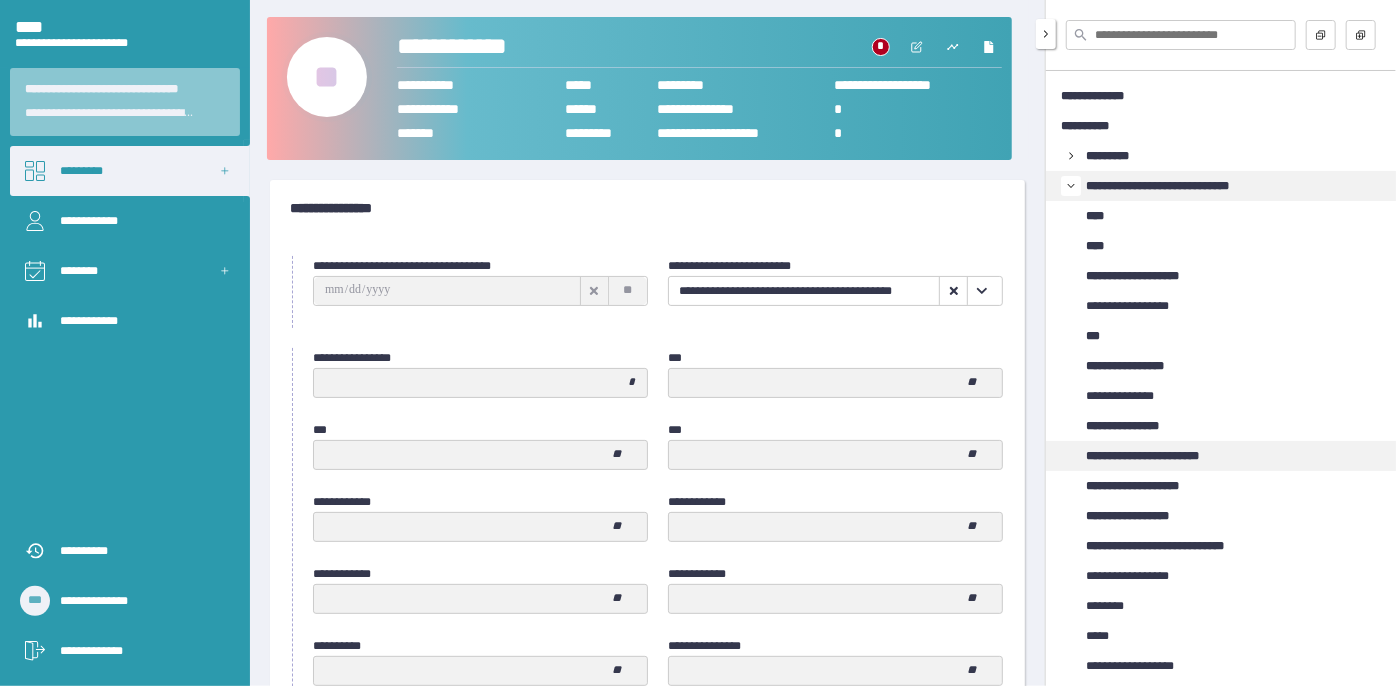 click on "**********" at bounding box center [1161, 456] 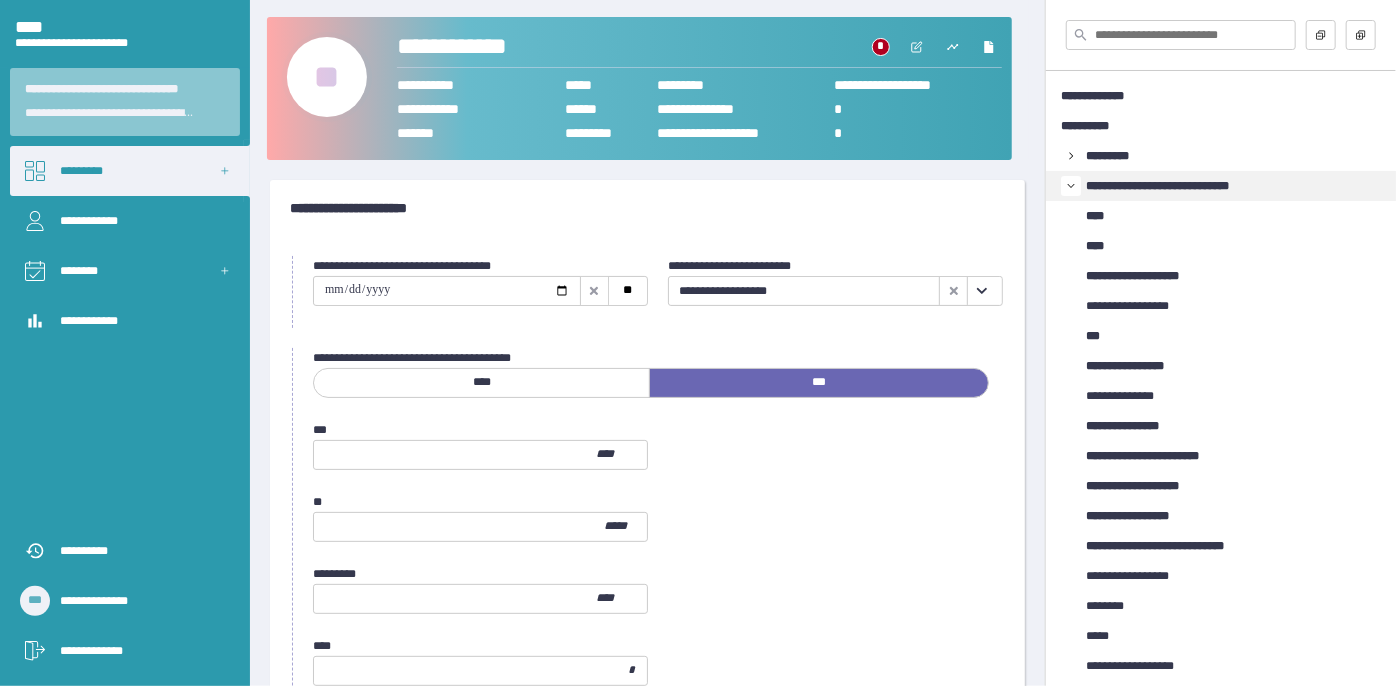 click at bounding box center (982, 291) 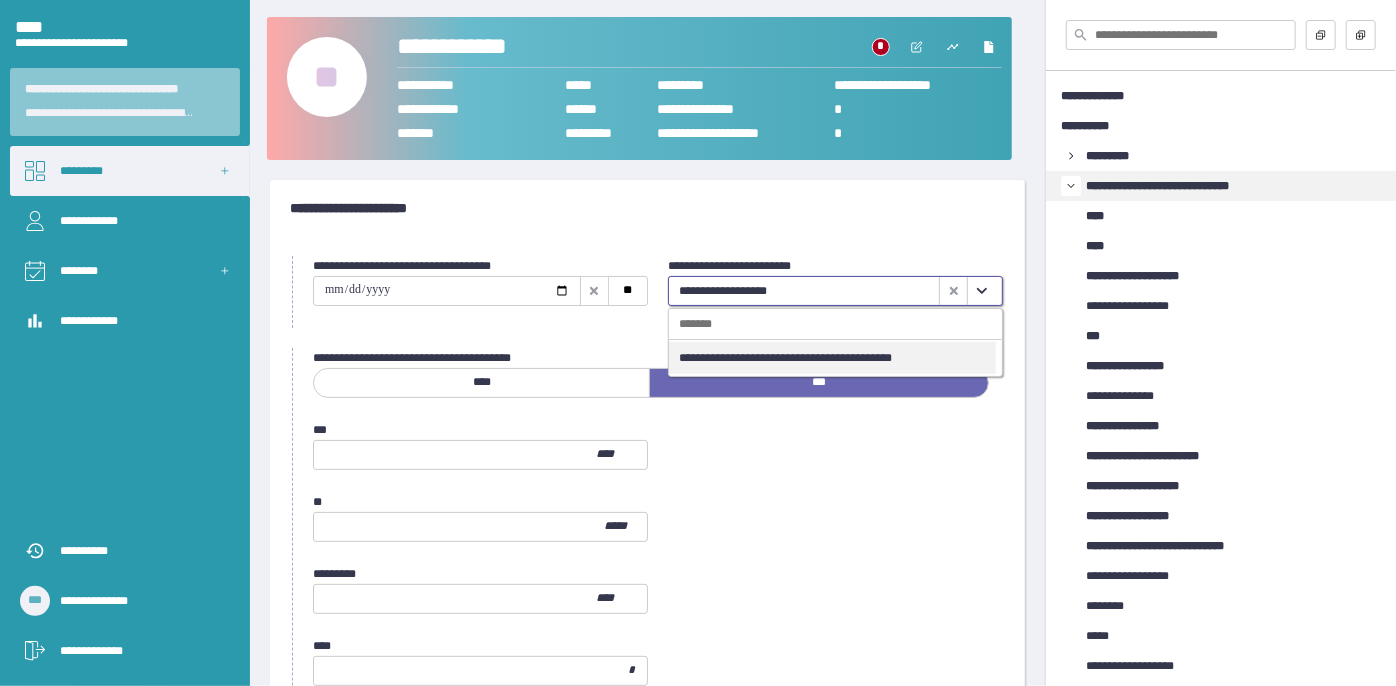 click on "**********" at bounding box center (832, 358) 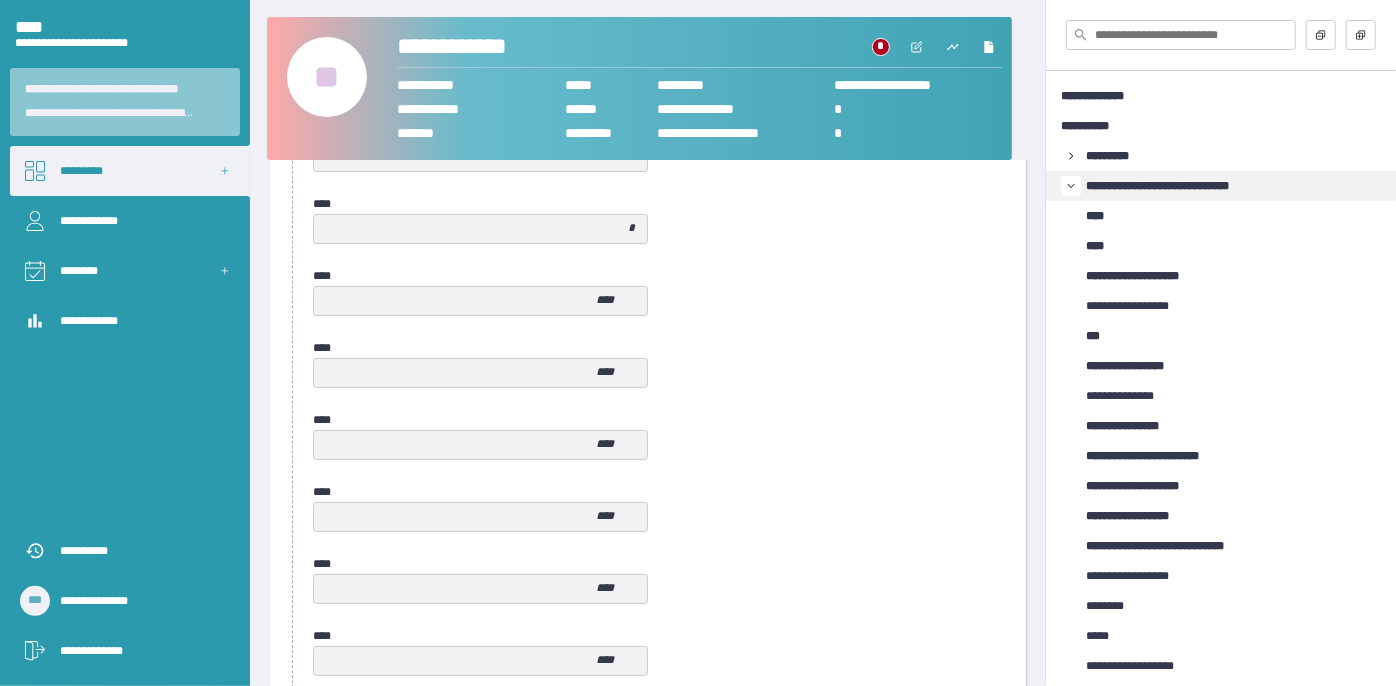 scroll, scrollTop: 1058, scrollLeft: 0, axis: vertical 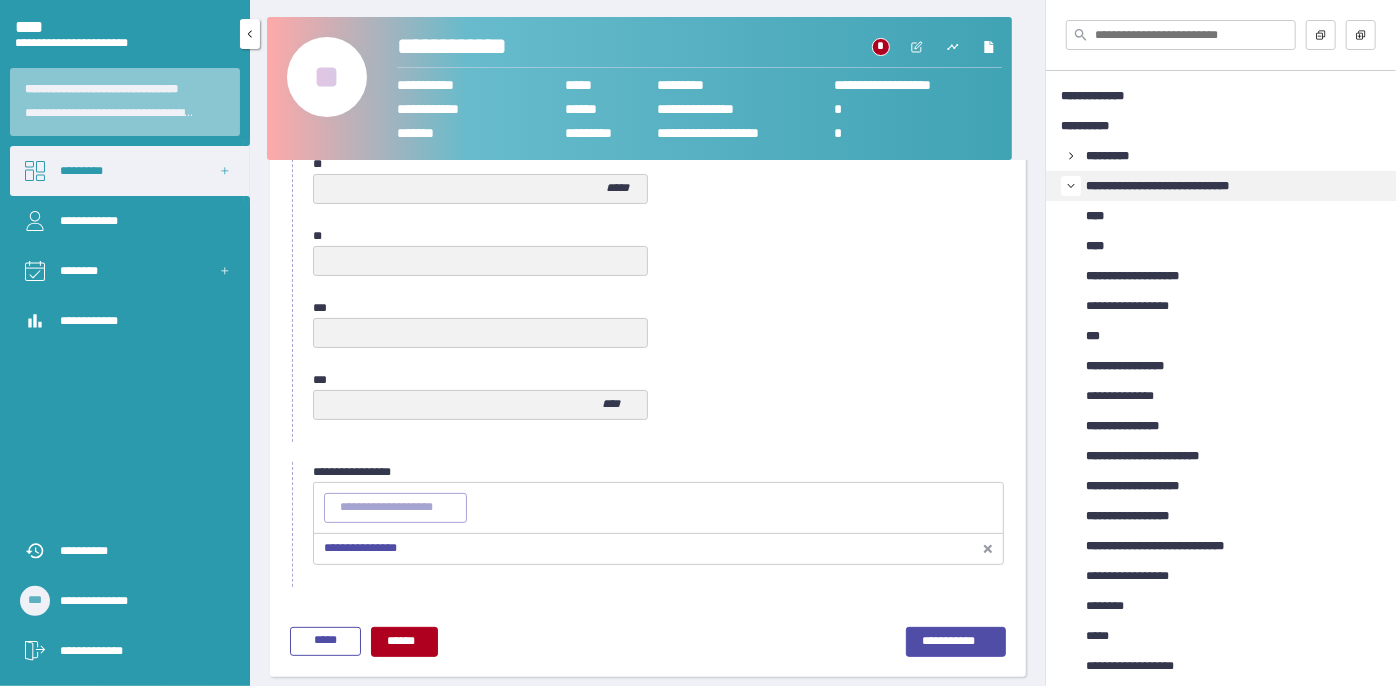 click on "•••••••••" at bounding box center [130, 171] 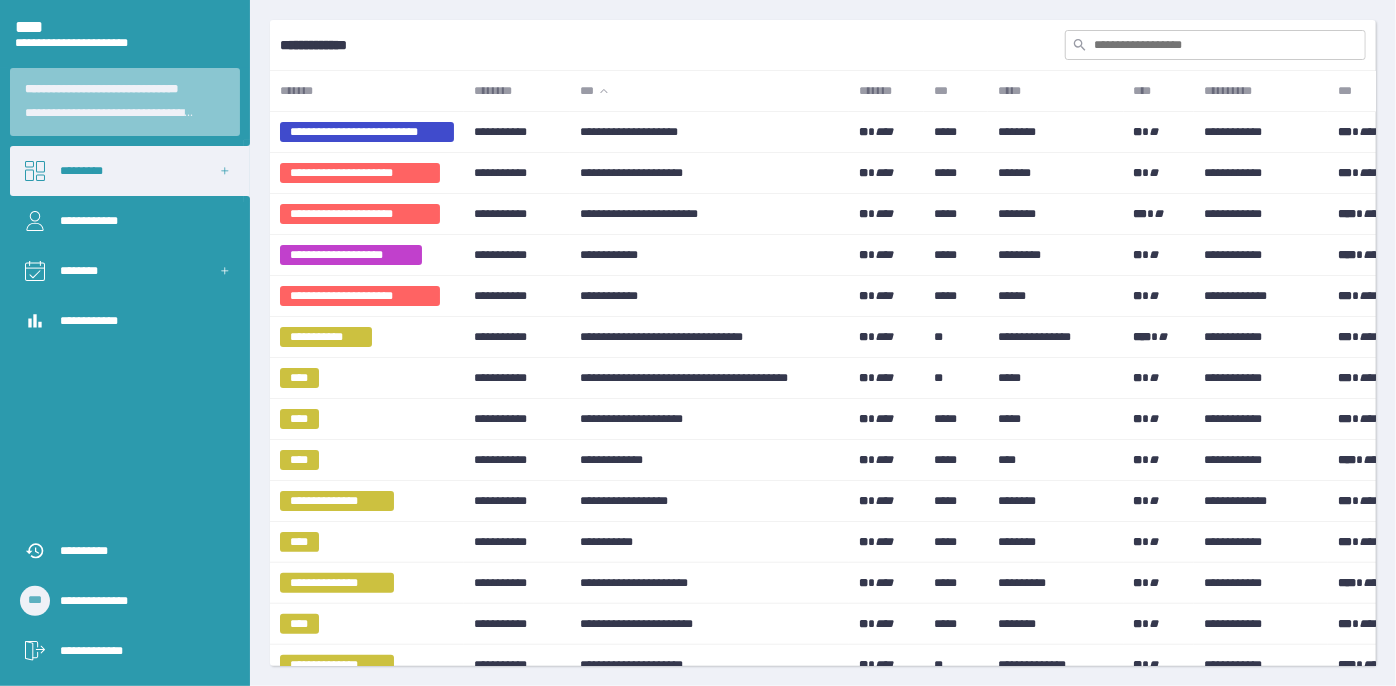 click at bounding box center (1215, 45) 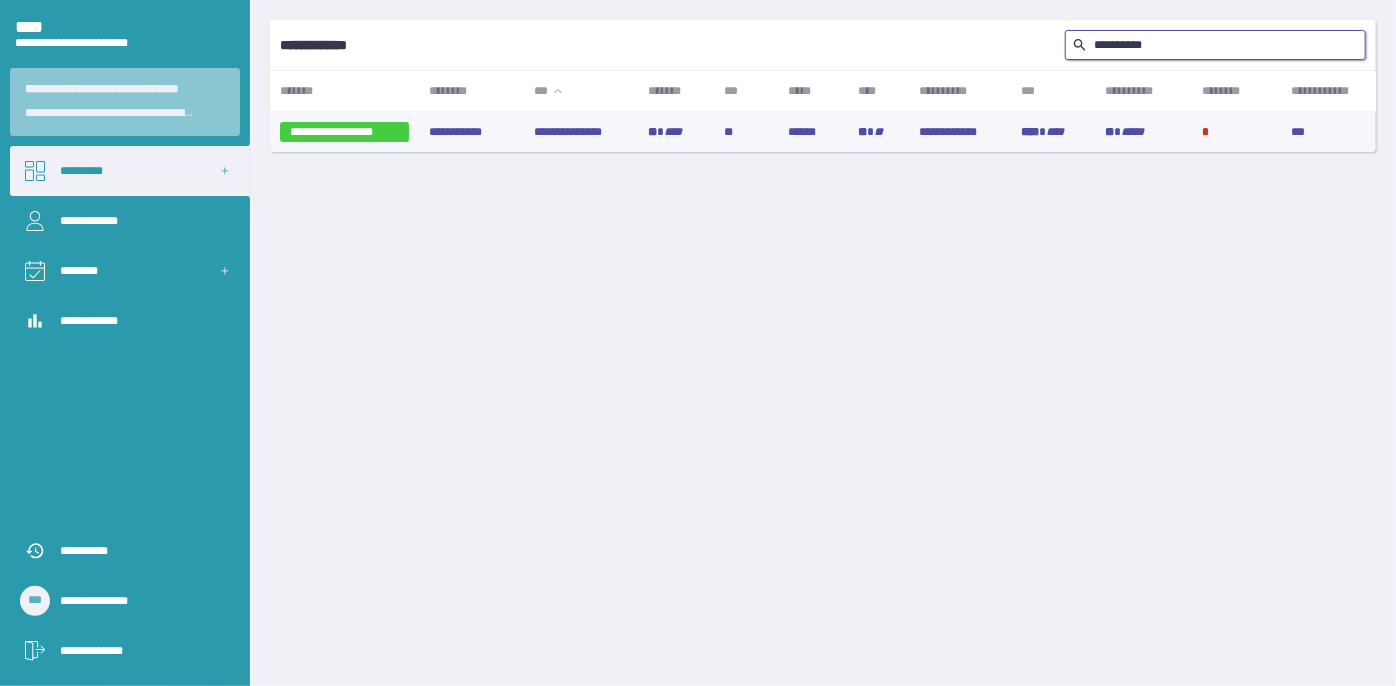 type on "**********" 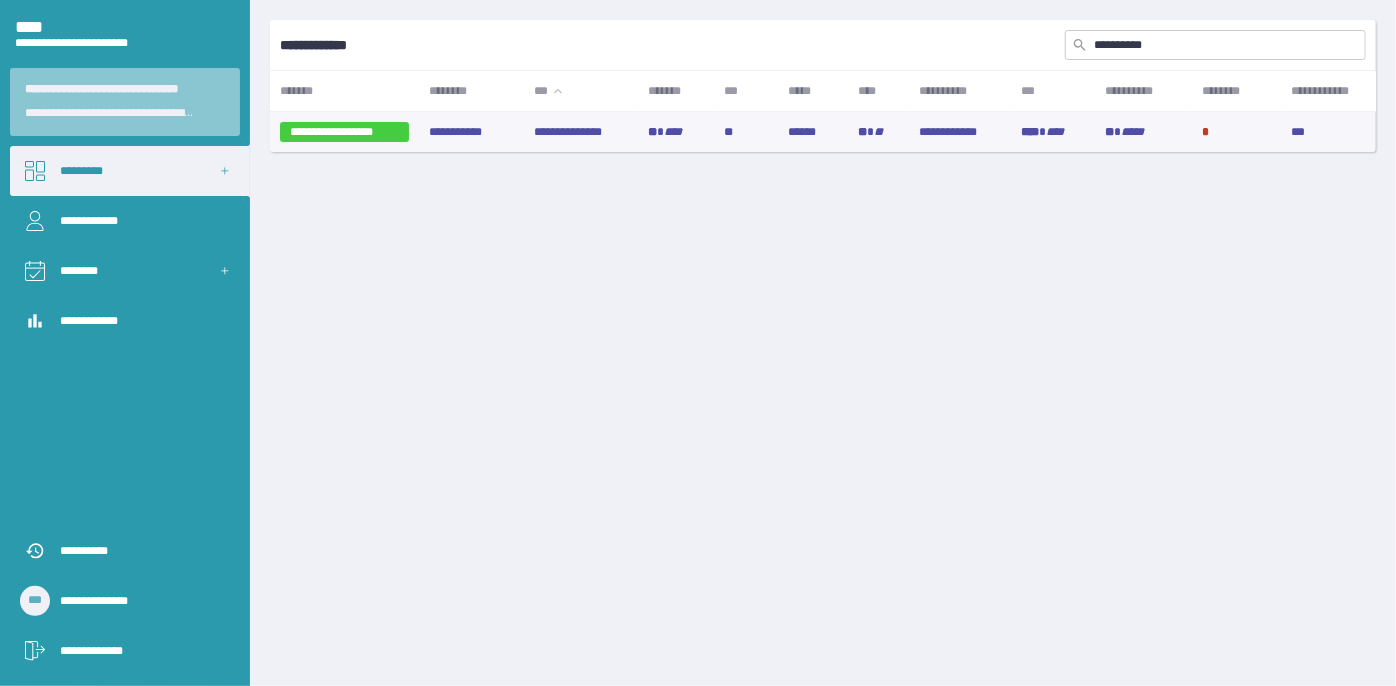 click on "••••••••••••••" at bounding box center (581, 132) 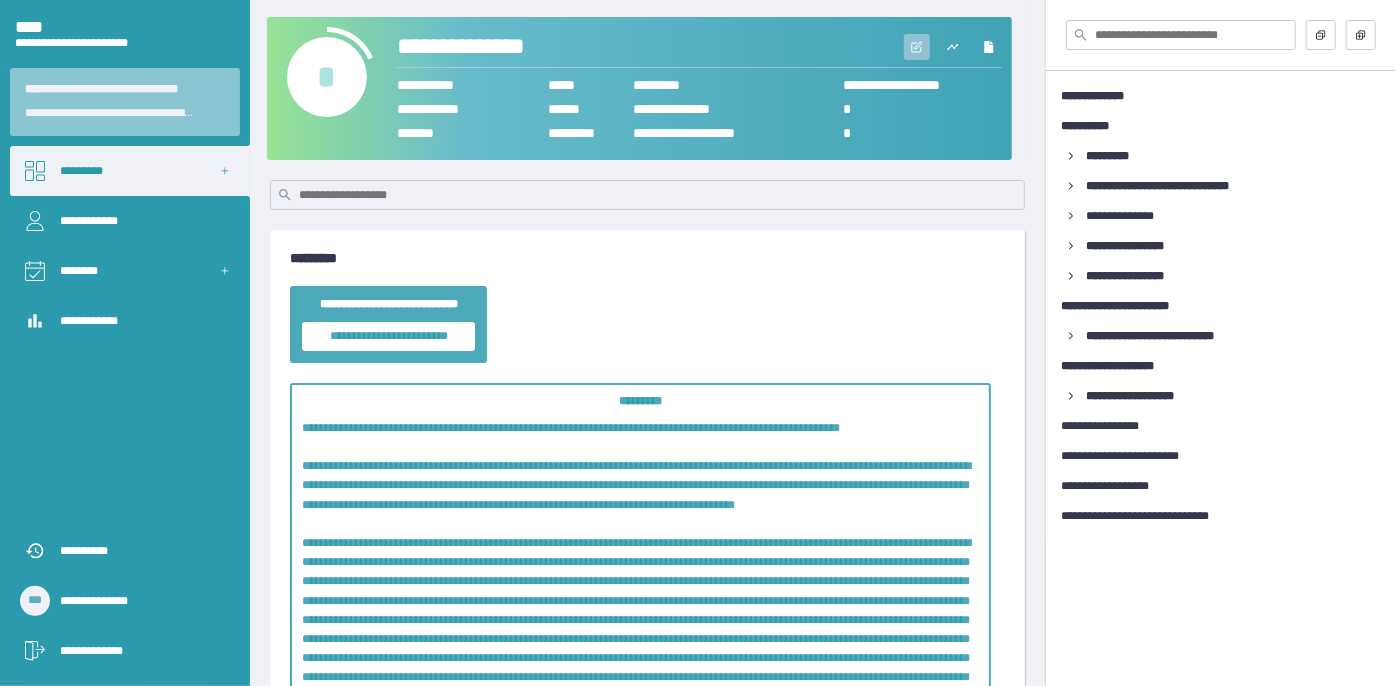 click at bounding box center [916, 47] 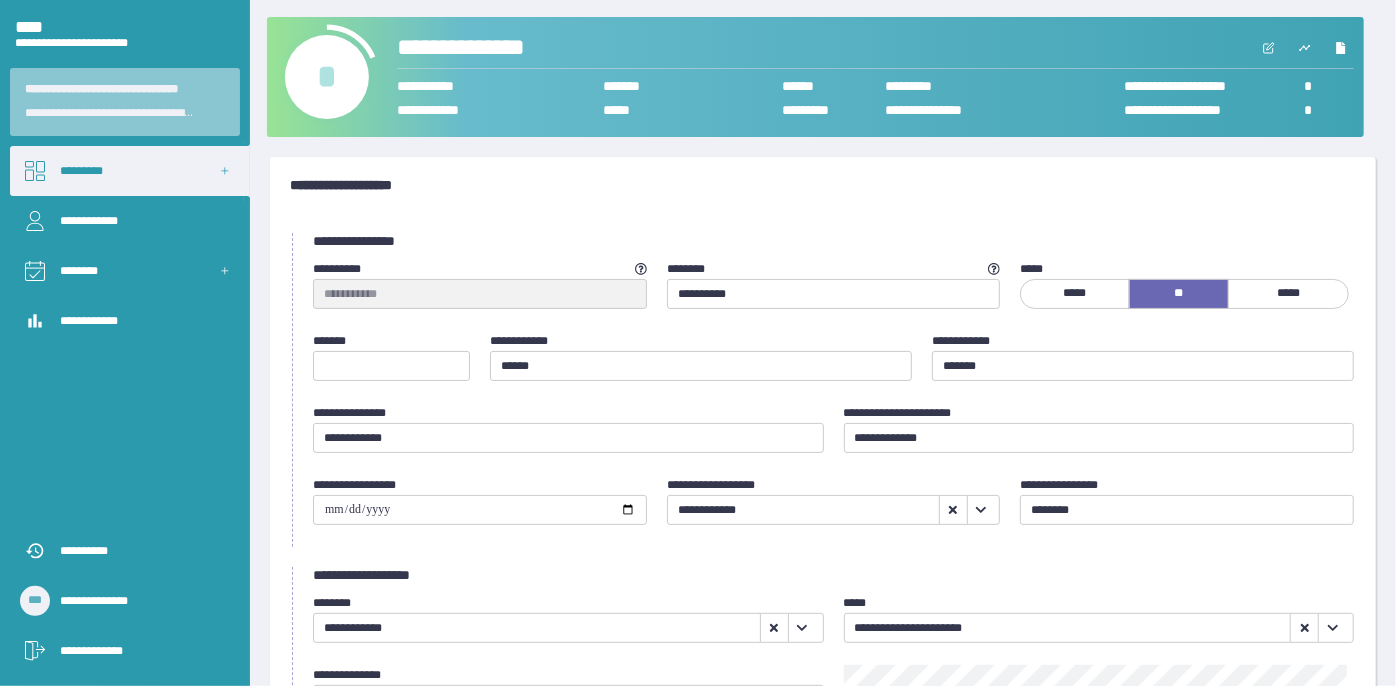 click at bounding box center [364, 77] 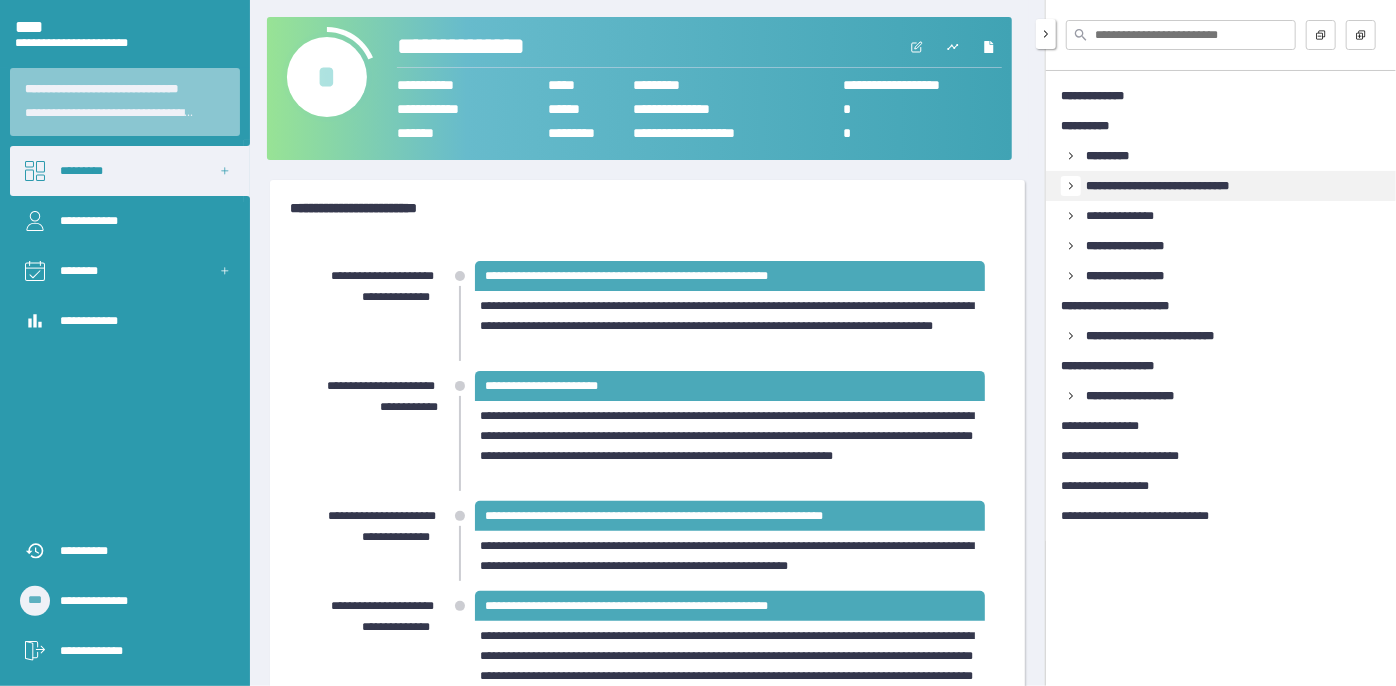 click at bounding box center [1071, 156] 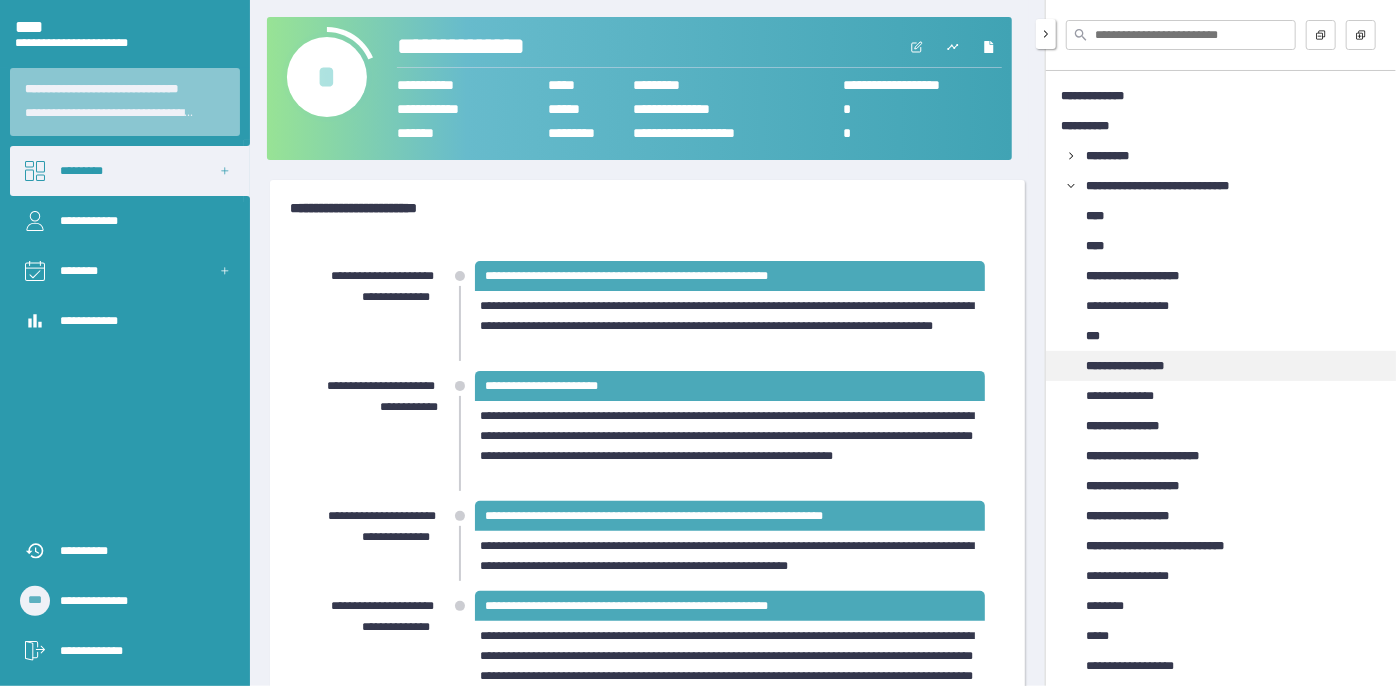 click on "**********" at bounding box center (1139, 366) 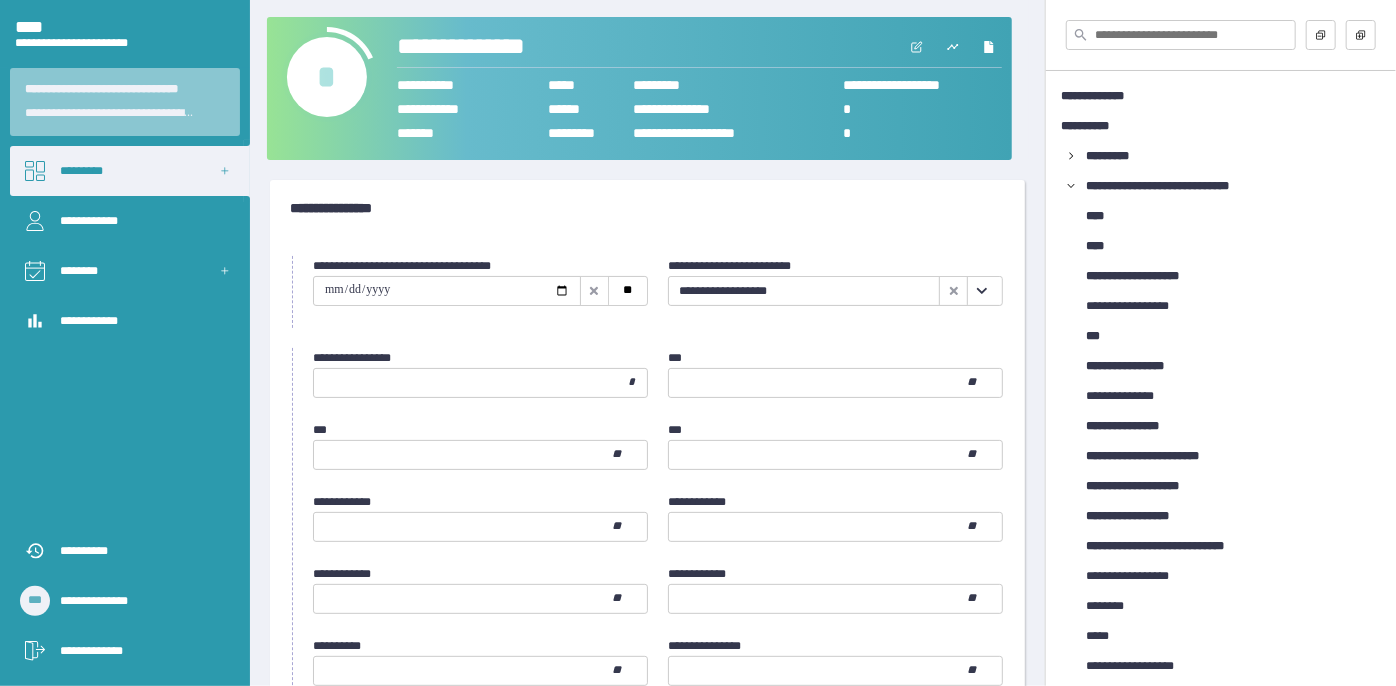 click at bounding box center (982, 291) 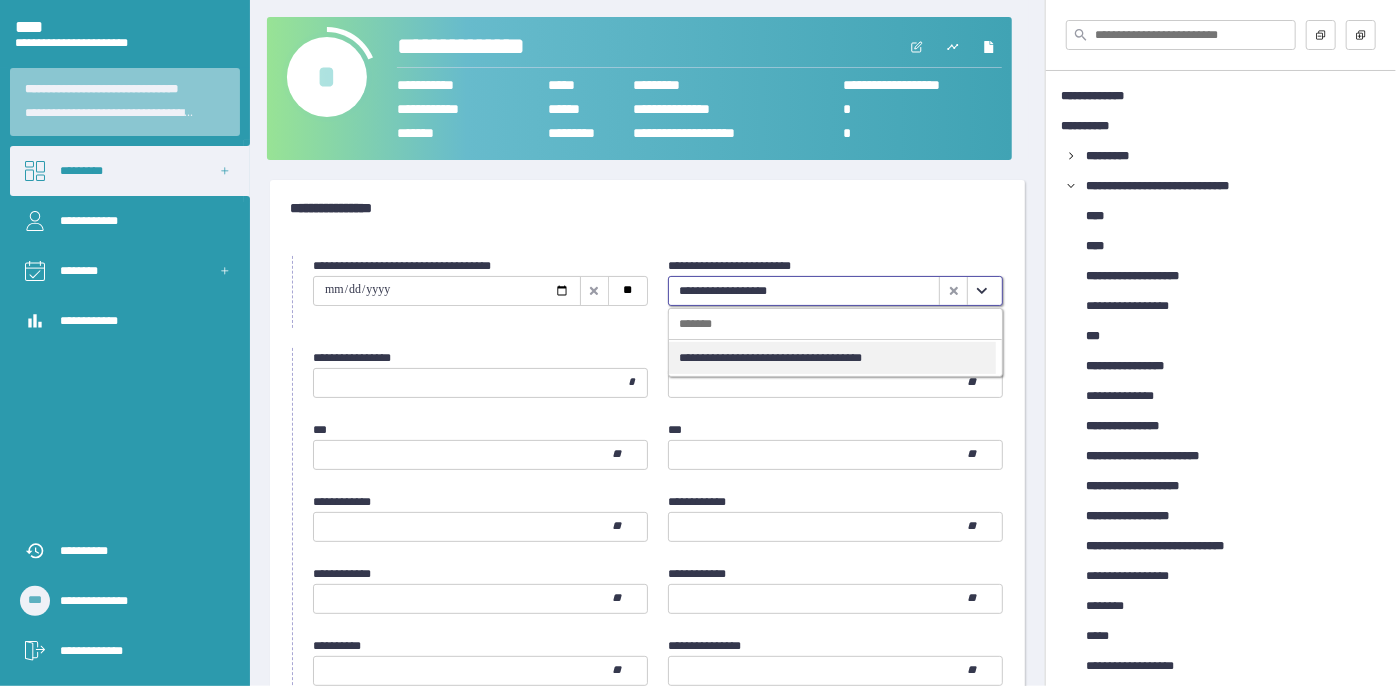click on "**********" at bounding box center [832, 358] 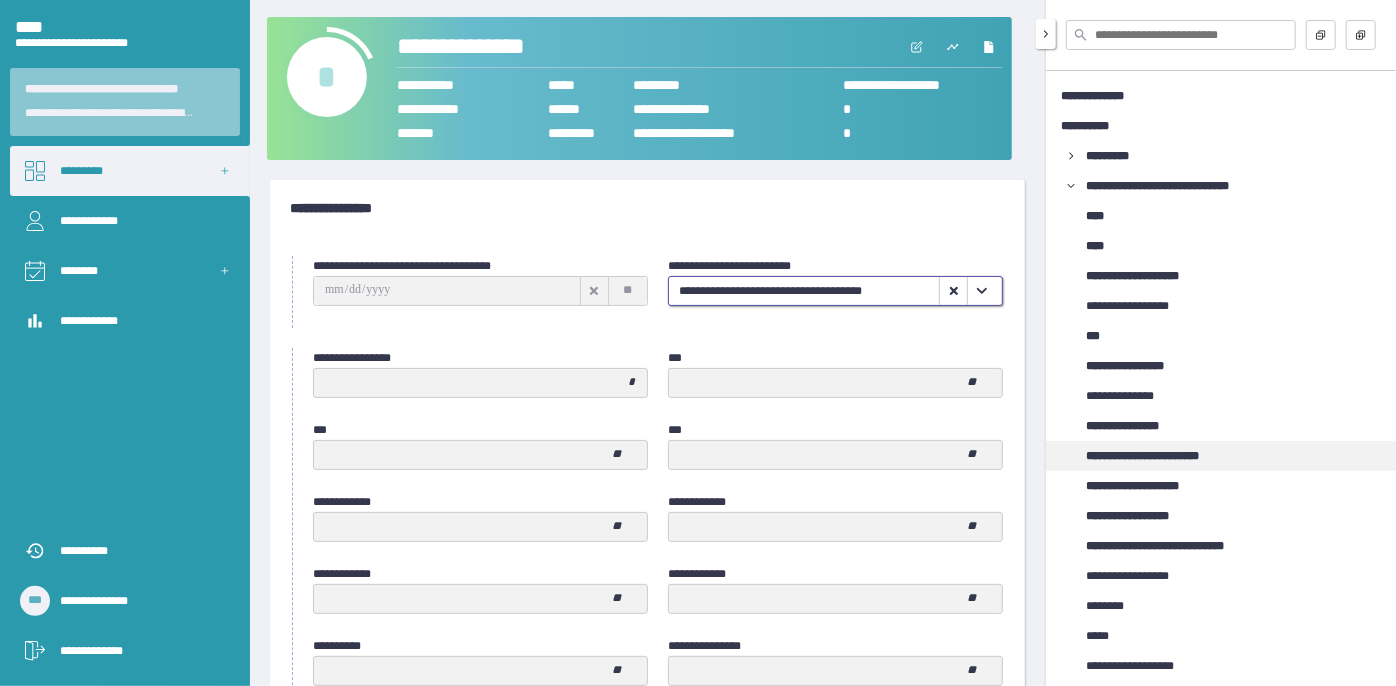 click on "**********" at bounding box center [1161, 456] 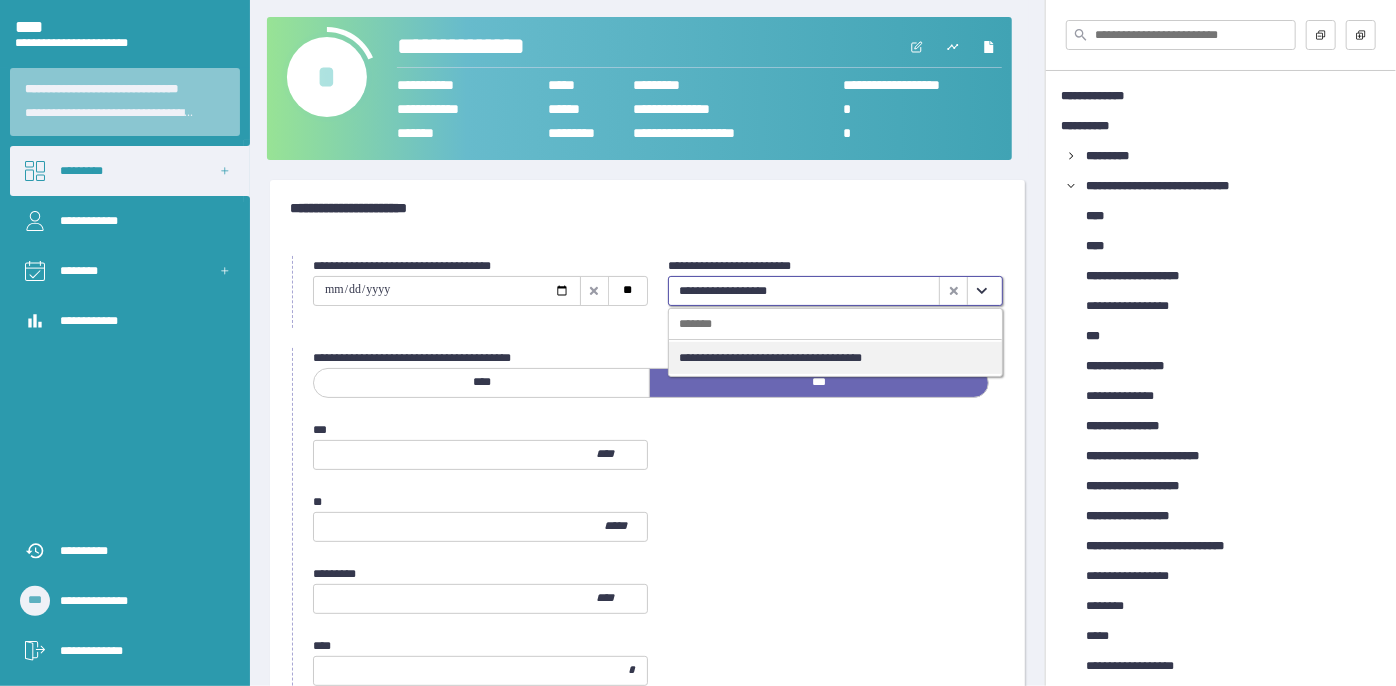 drag, startPoint x: 975, startPoint y: 298, endPoint x: 909, endPoint y: 332, distance: 74.24284 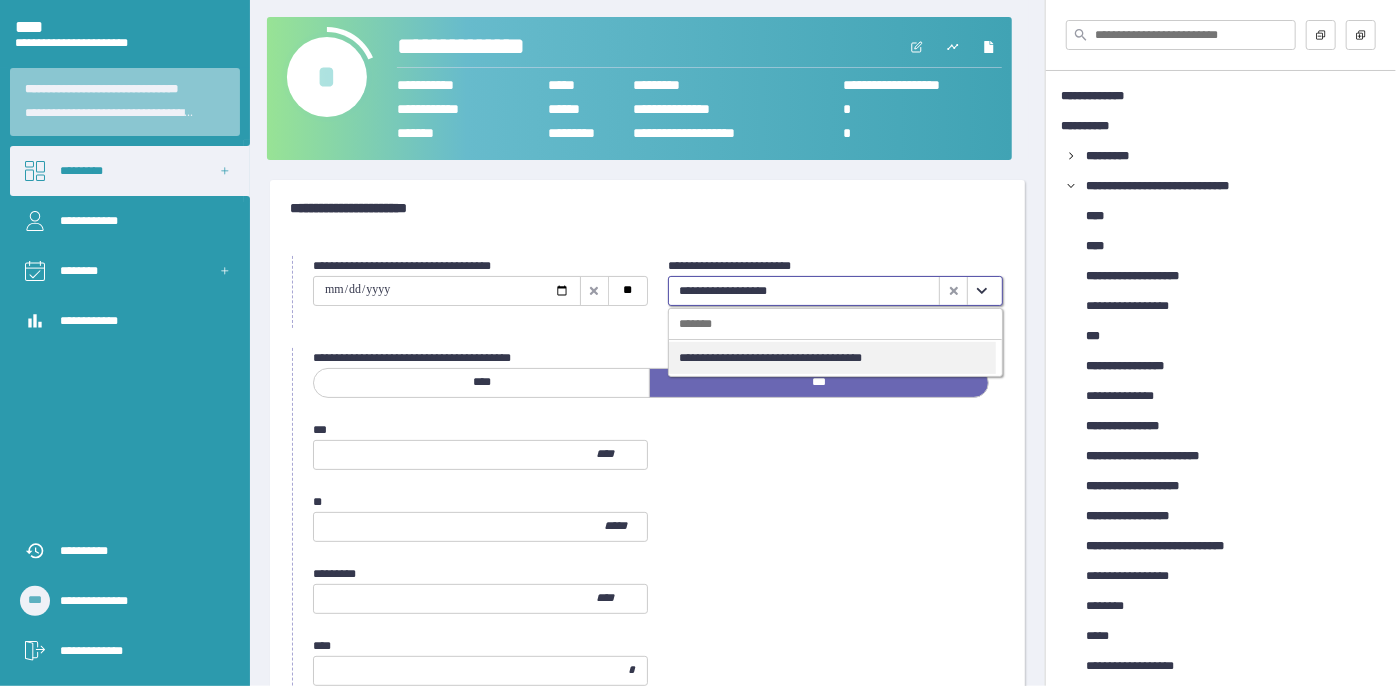 click on "**********" at bounding box center [832, 358] 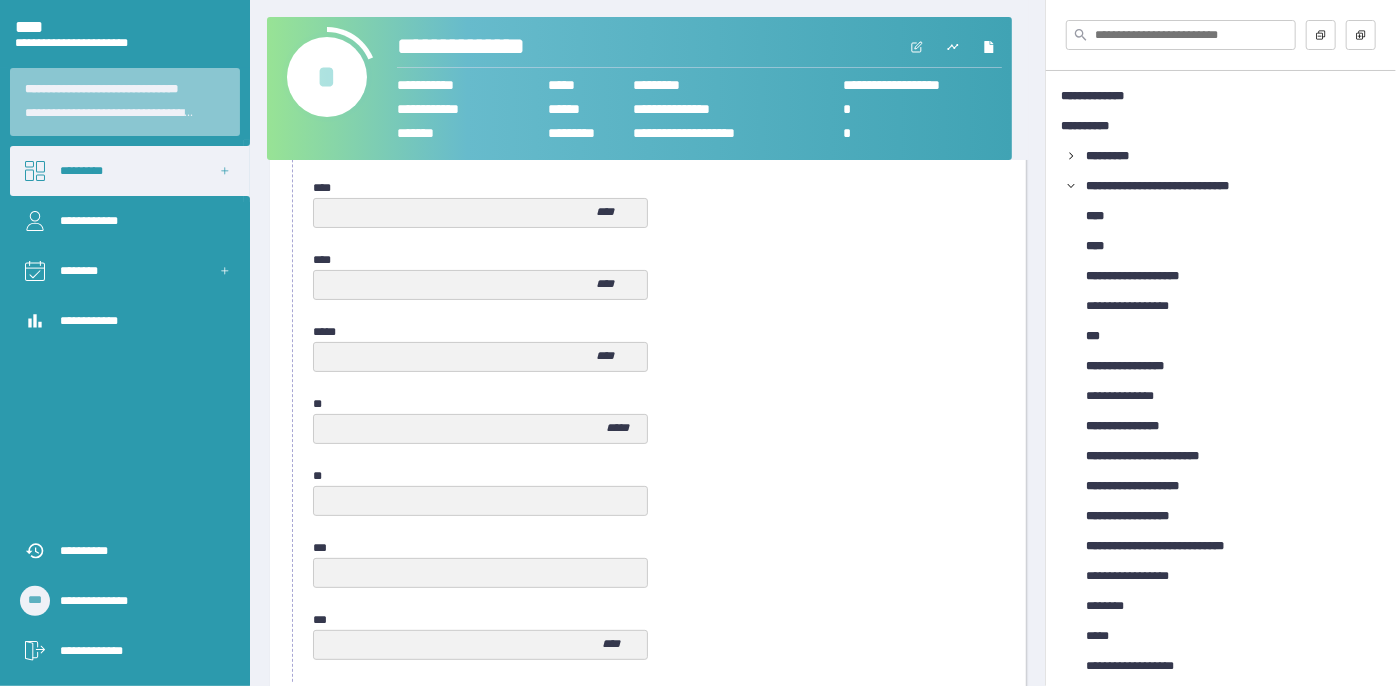 scroll, scrollTop: 1058, scrollLeft: 0, axis: vertical 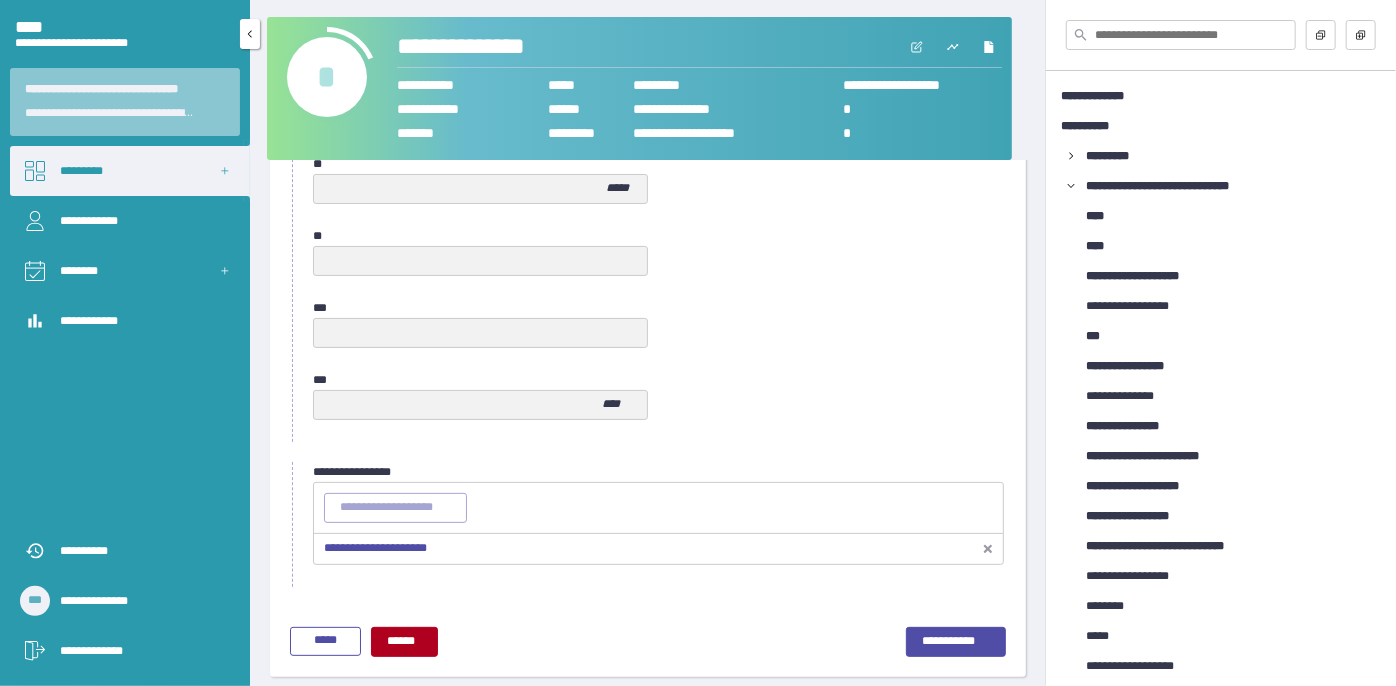 click on "•••••••••" at bounding box center (130, 171) 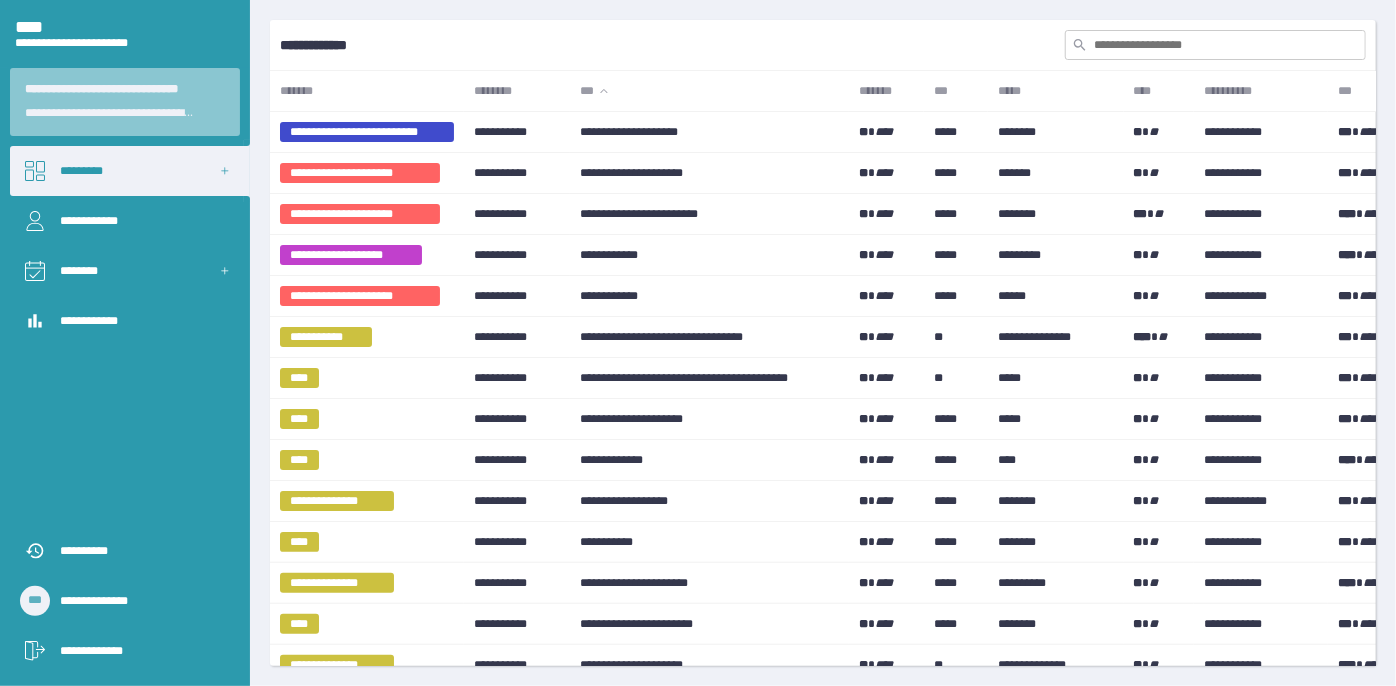 click at bounding box center (1215, 45) 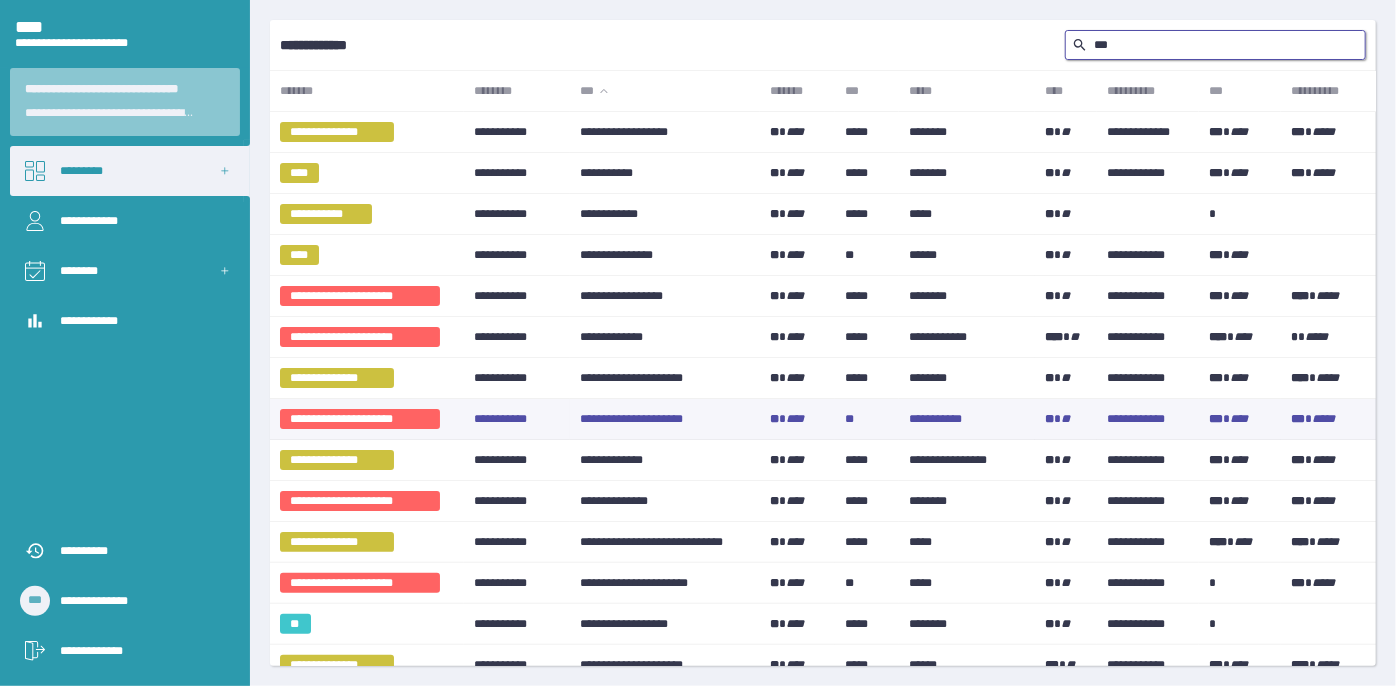 type on "•••" 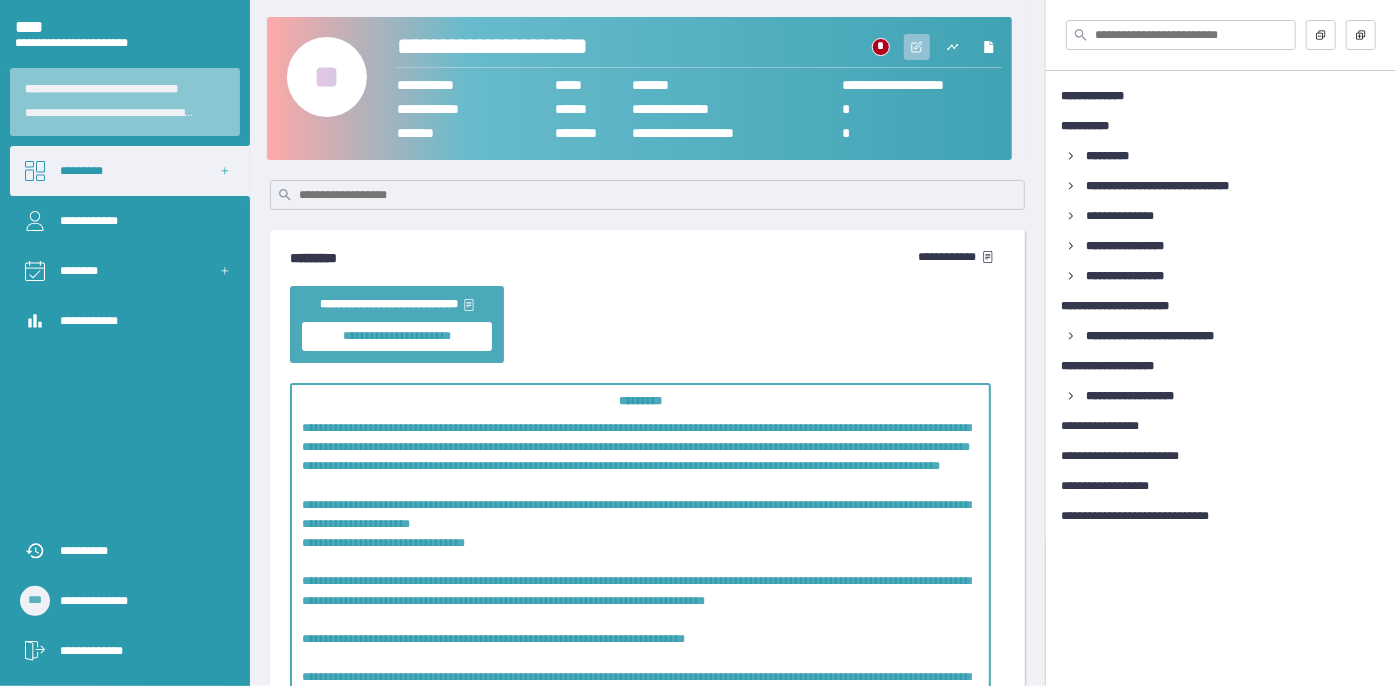 click at bounding box center [917, 47] 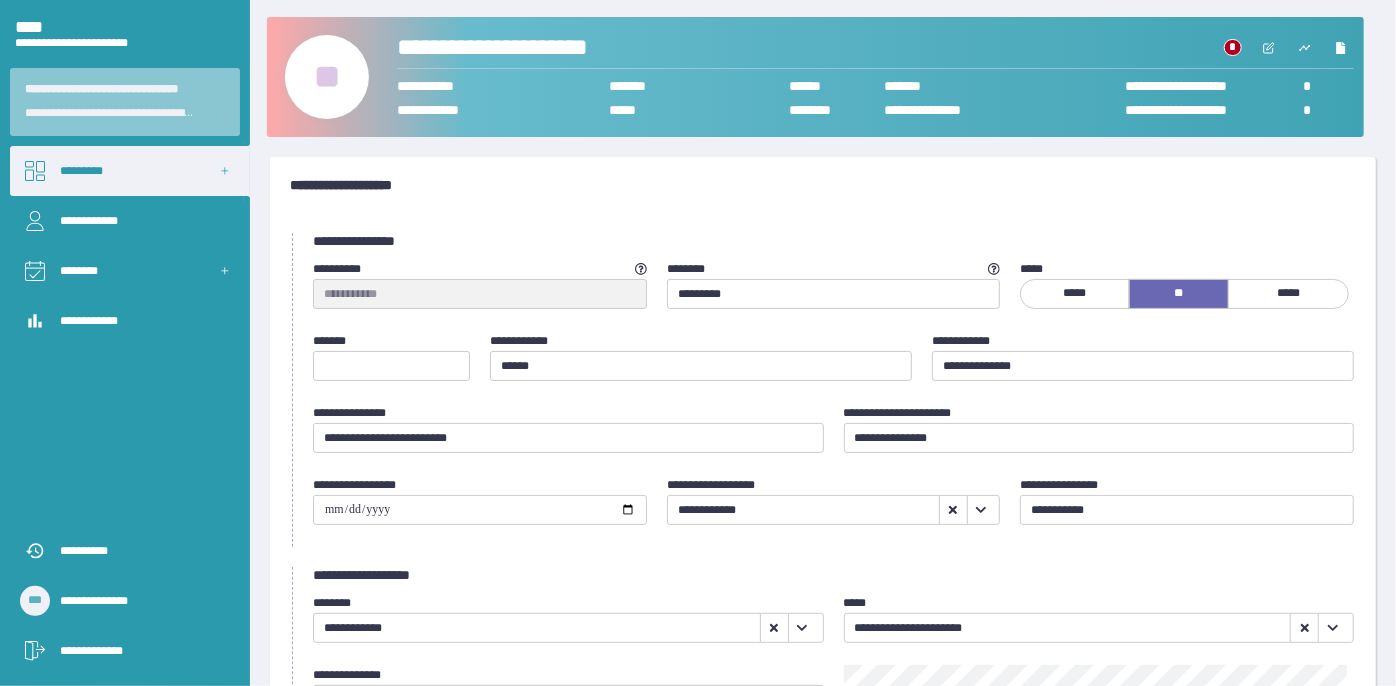 click on "••" at bounding box center (327, 77) 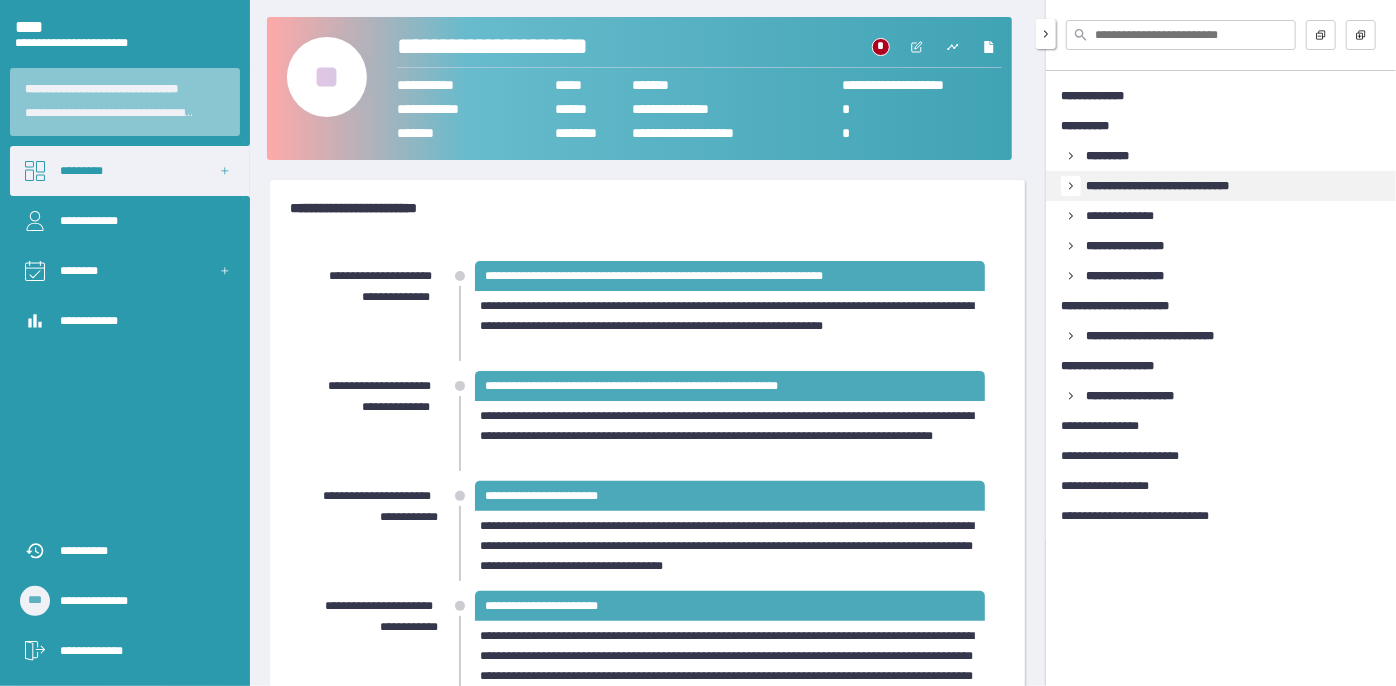 click at bounding box center [1071, 156] 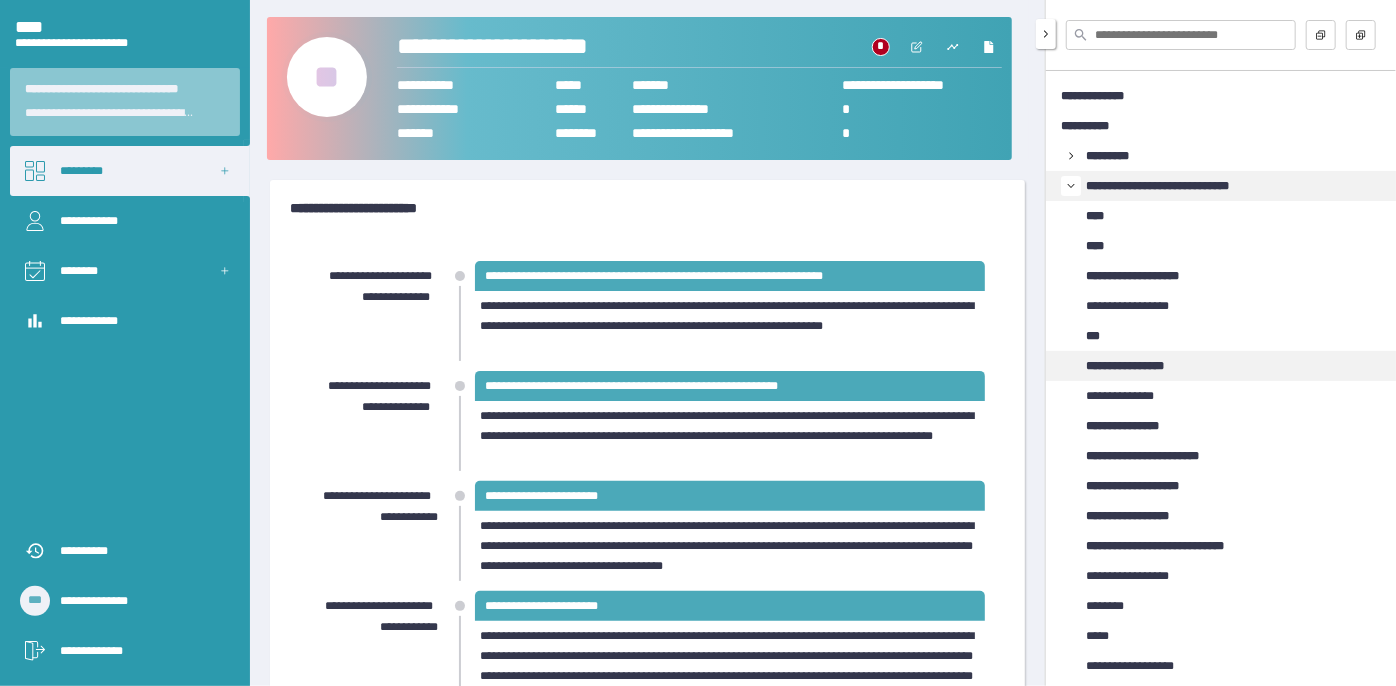 click on "**********" at bounding box center [1139, 366] 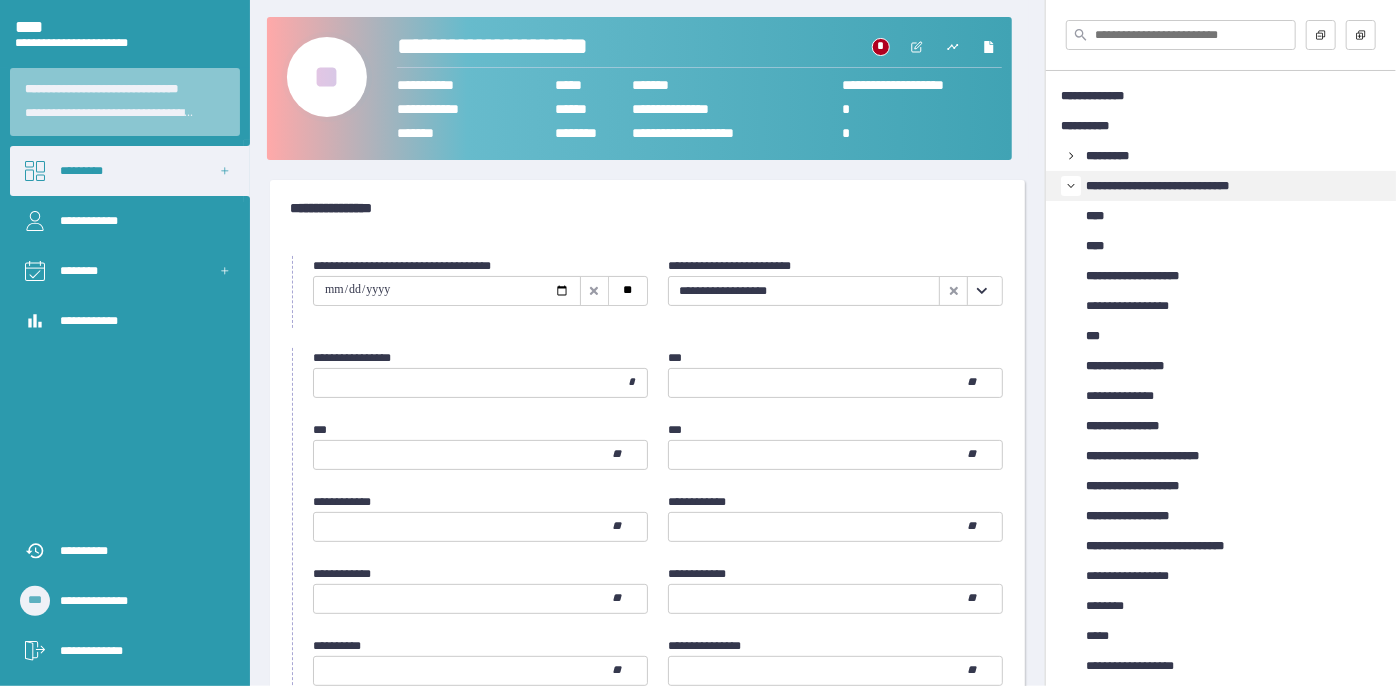 click at bounding box center (981, 291) 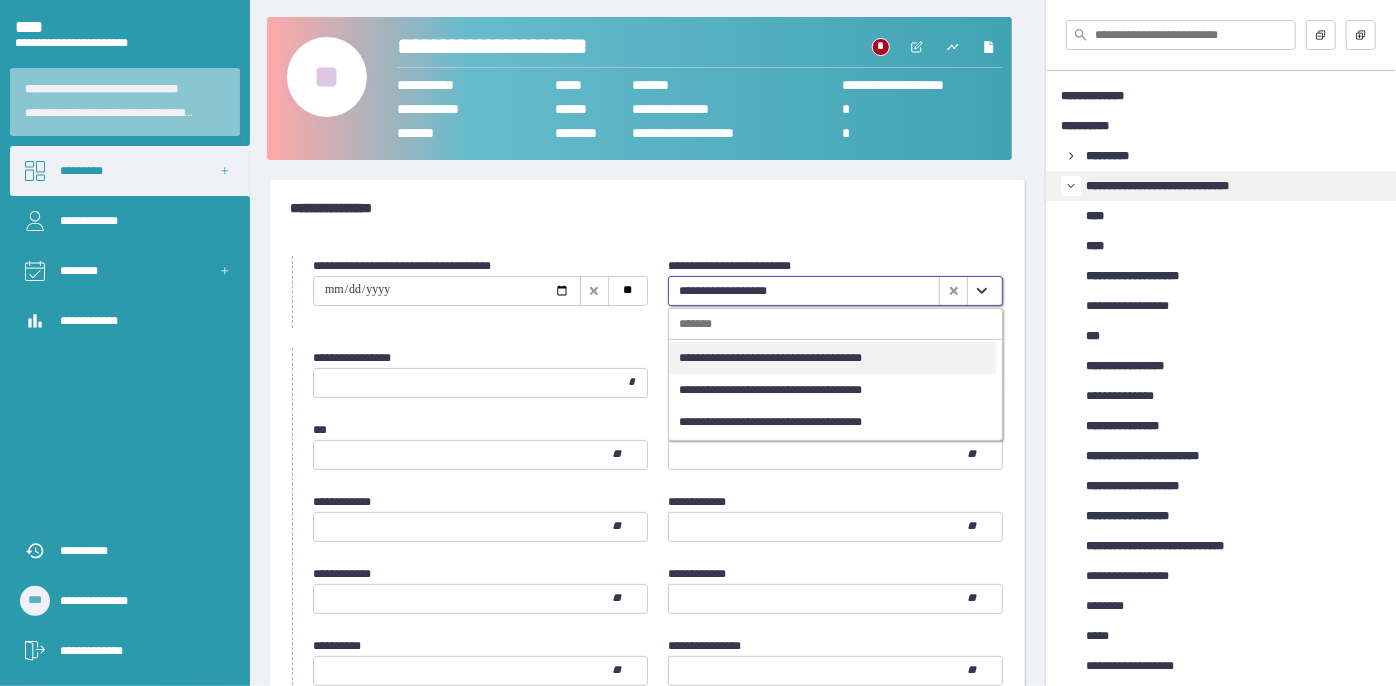 click on "**********" at bounding box center (832, 358) 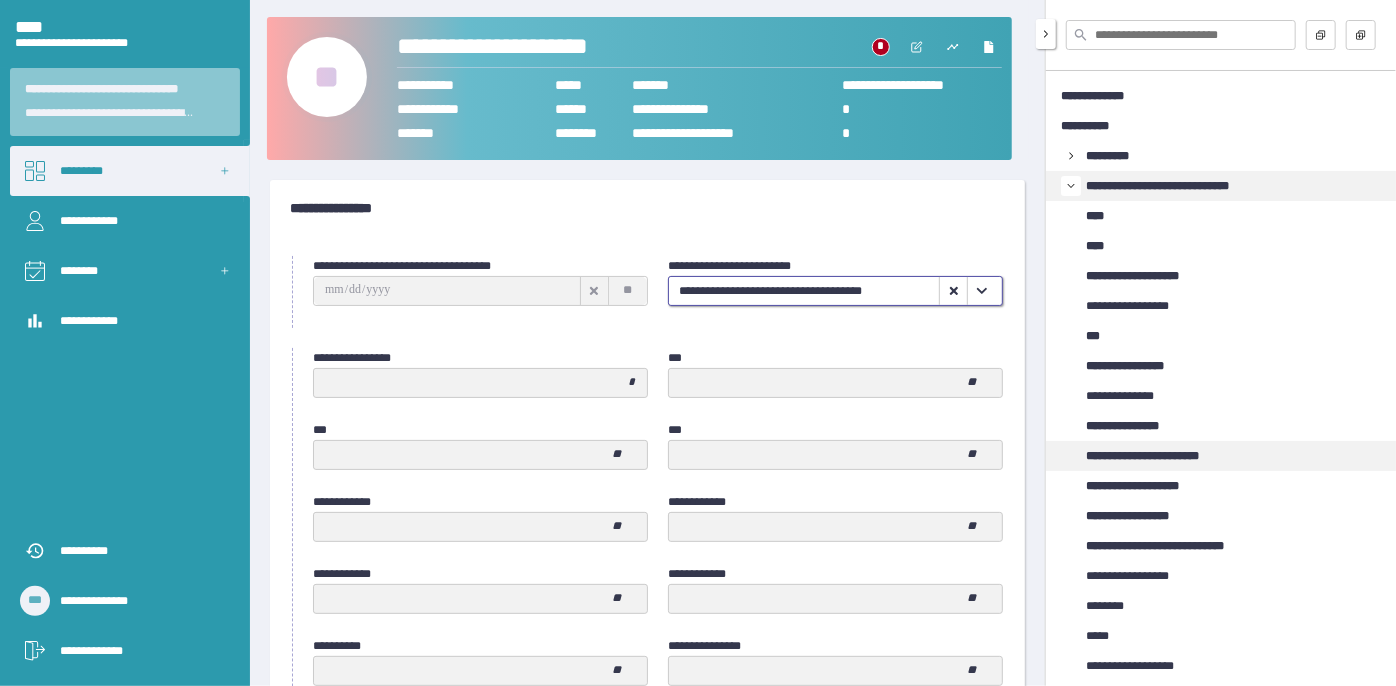 click on "**********" at bounding box center (1161, 456) 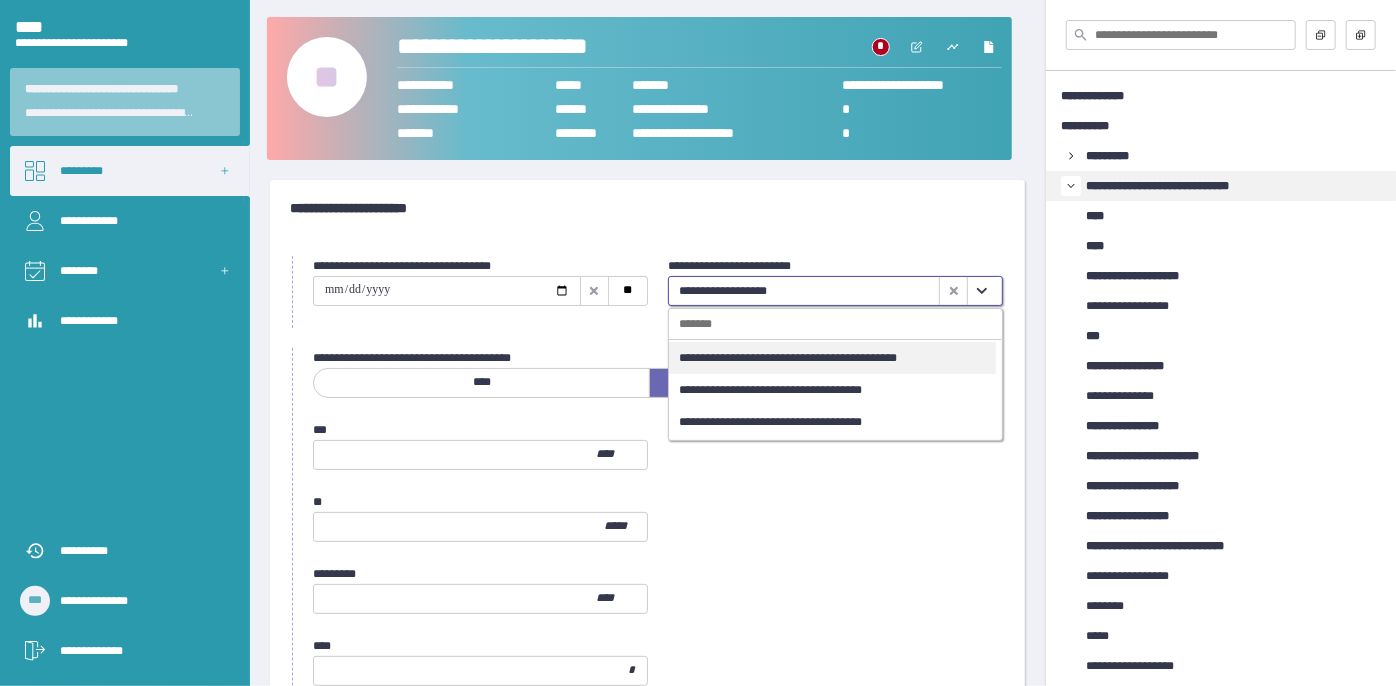 click at bounding box center (981, 291) 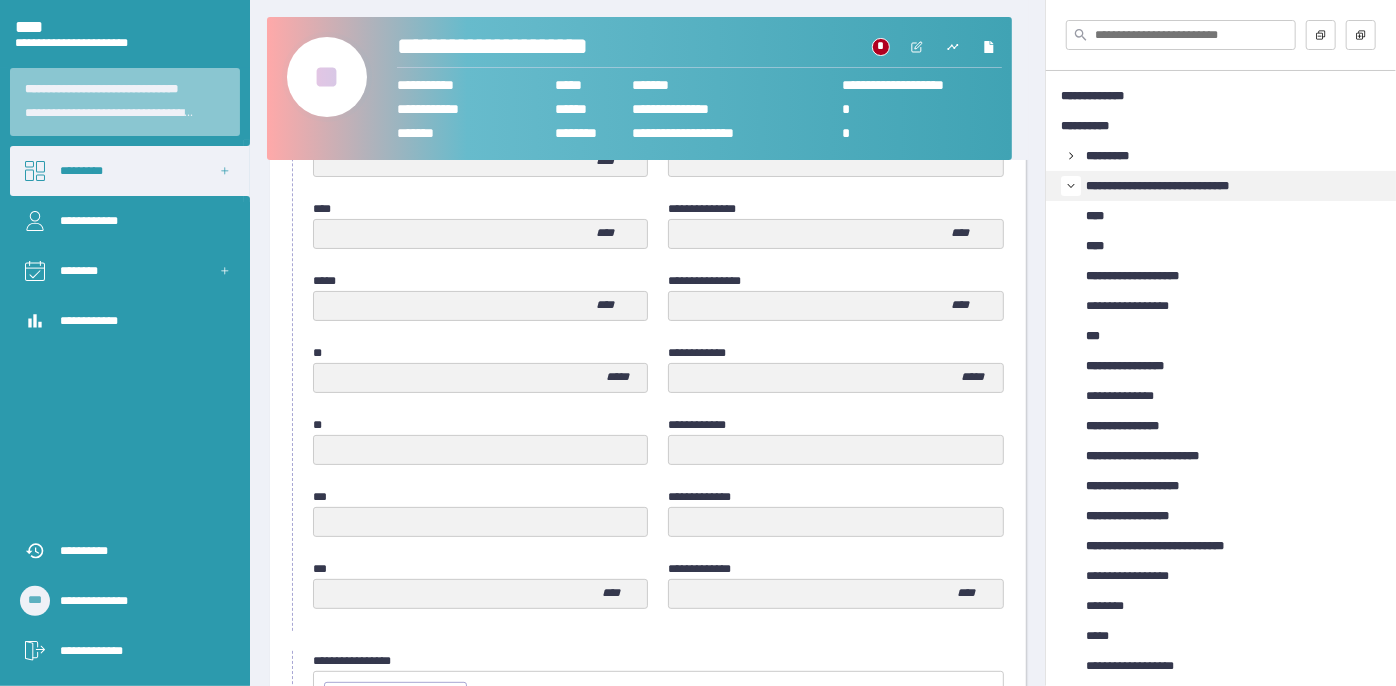 scroll, scrollTop: 1027, scrollLeft: 0, axis: vertical 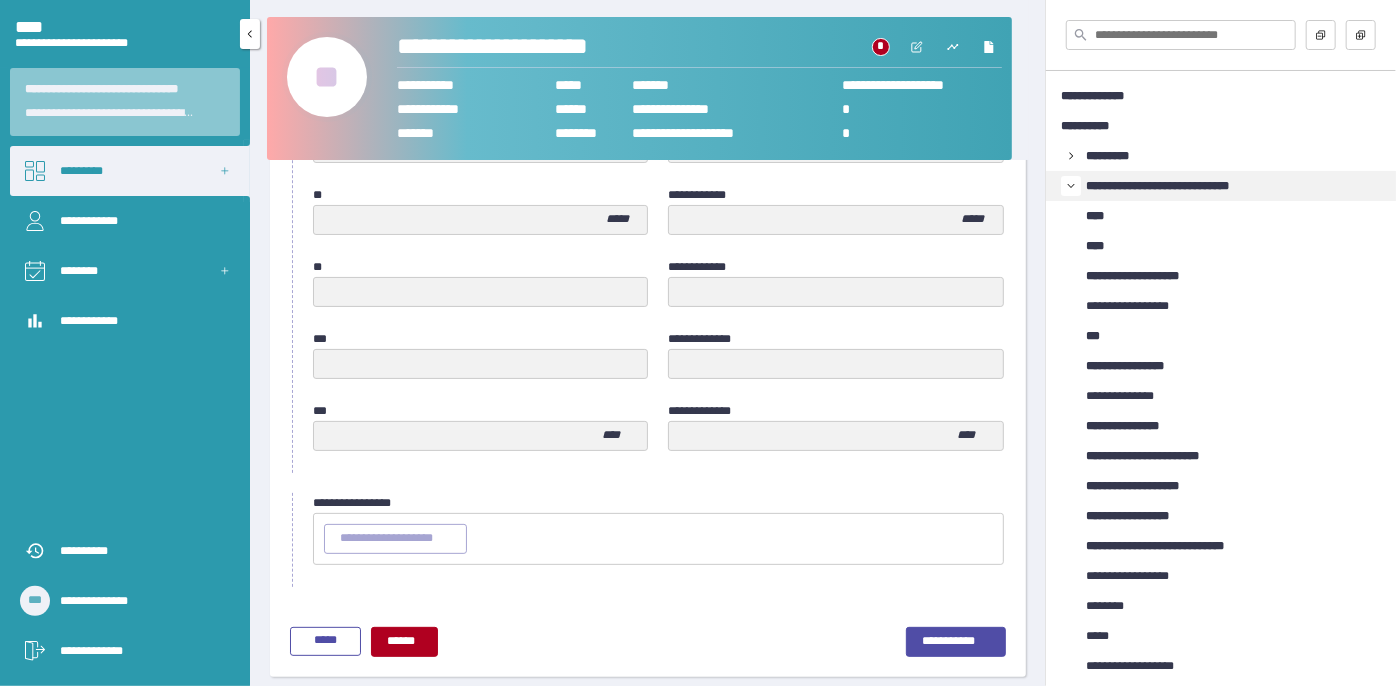 click on "•••••••••" at bounding box center (130, 171) 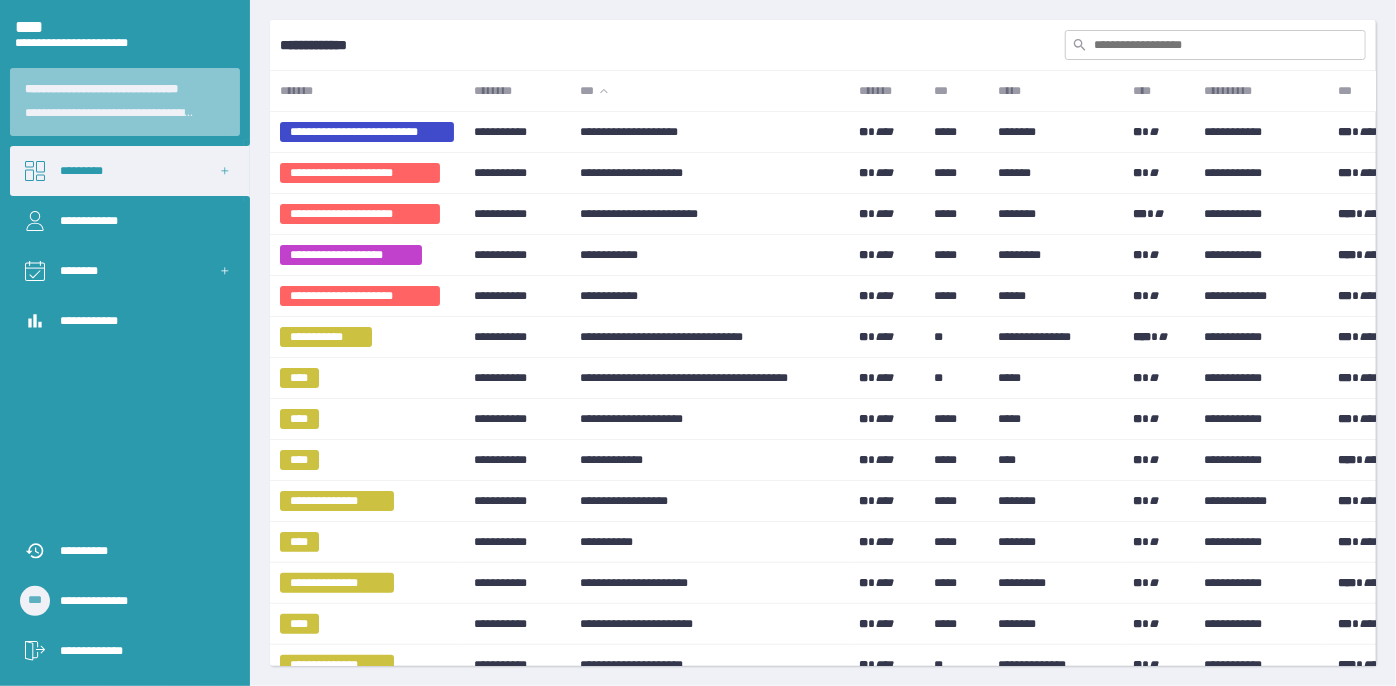 click at bounding box center (1215, 45) 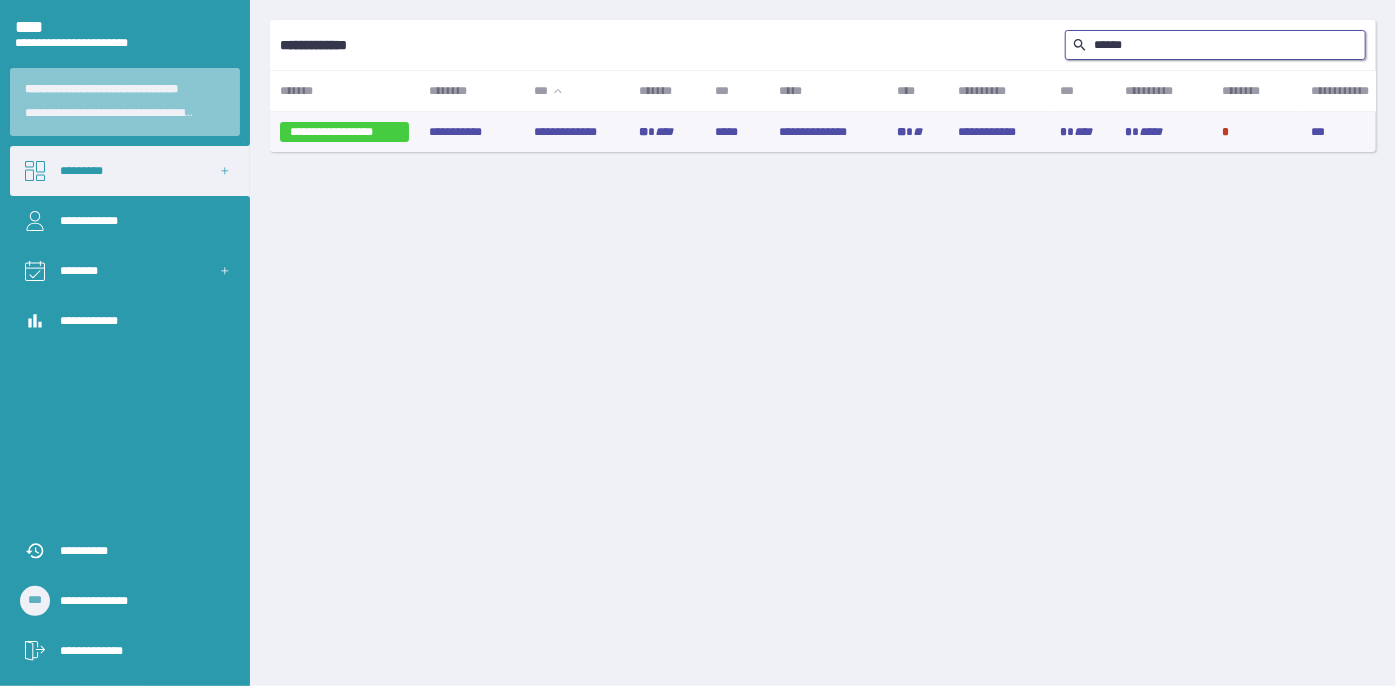 type on "••••••" 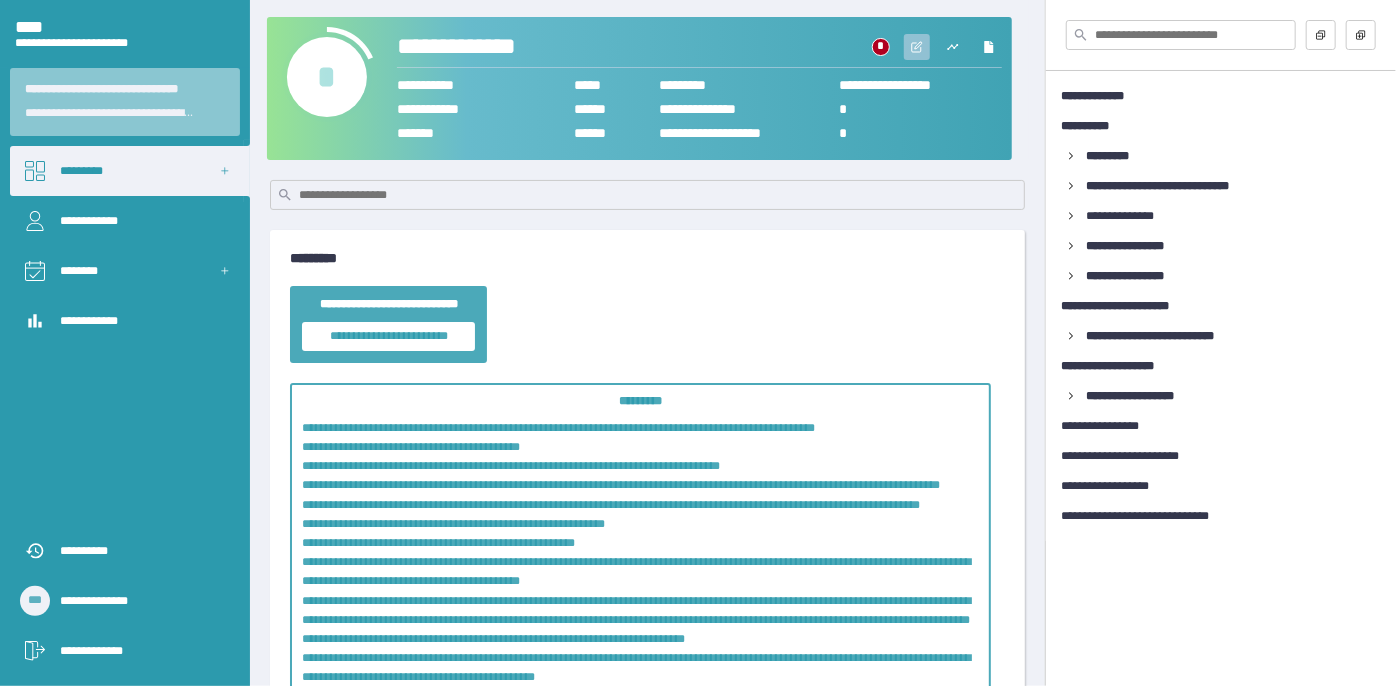 click at bounding box center (917, 47) 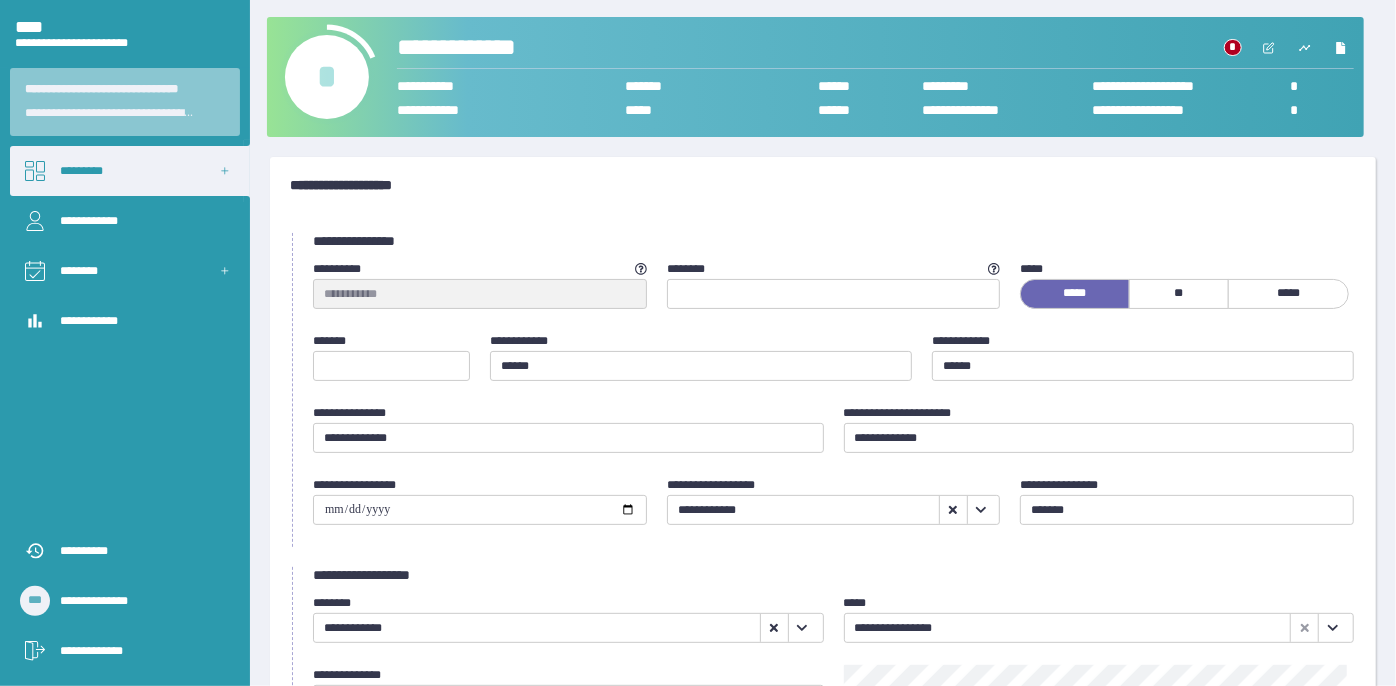 click on "•" at bounding box center [327, 77] 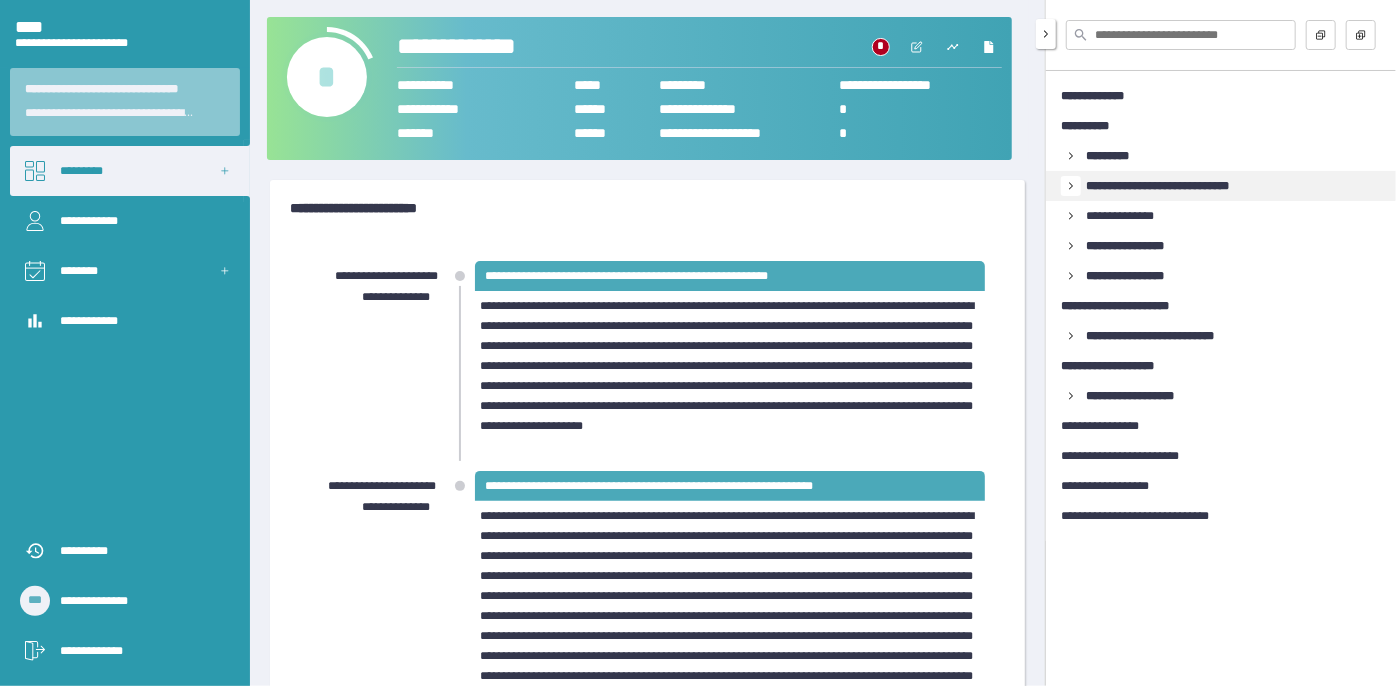 click at bounding box center (1071, 156) 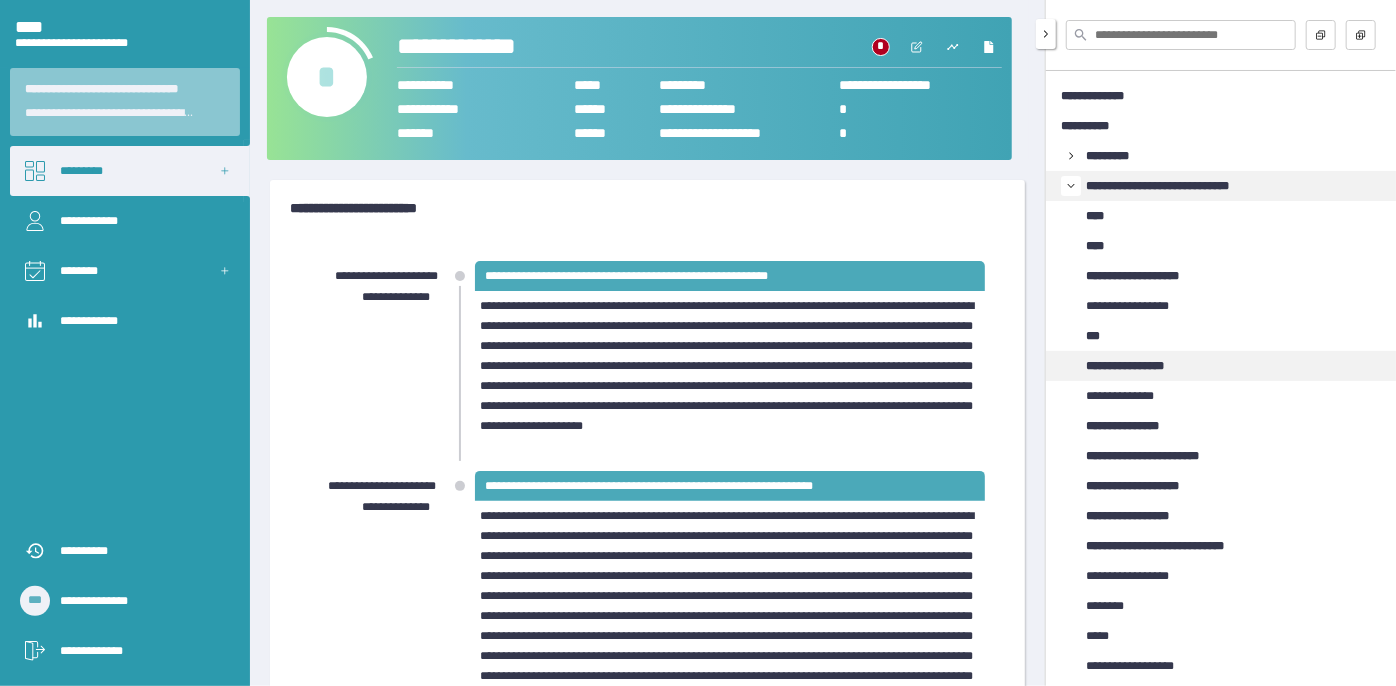 click on "**********" at bounding box center [1139, 366] 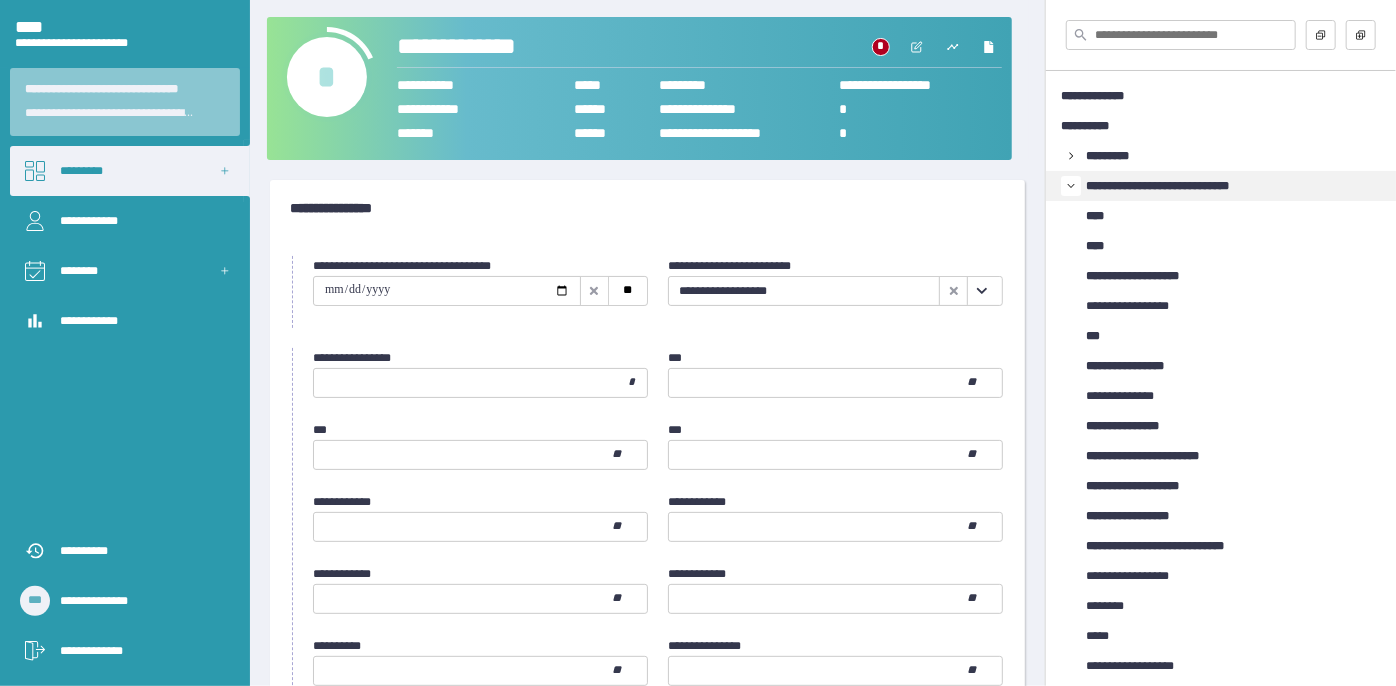 click at bounding box center [982, 291] 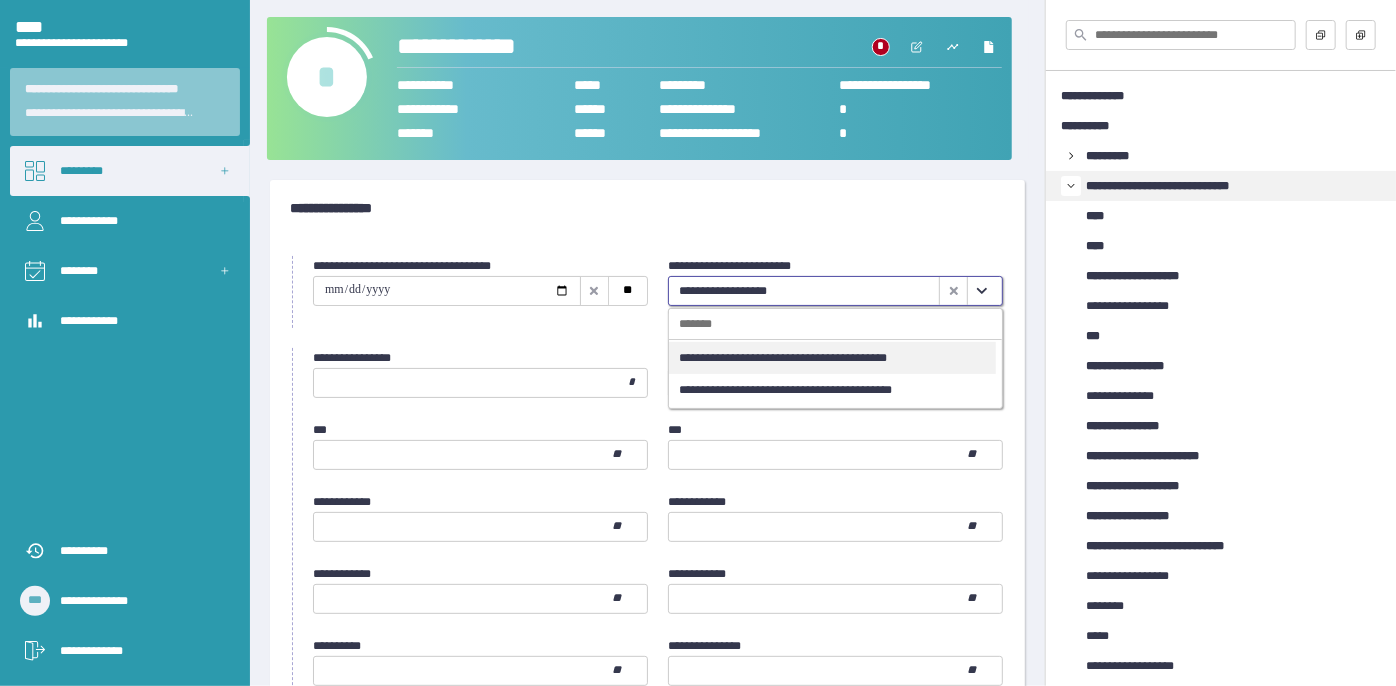click on "**********" at bounding box center (832, 358) 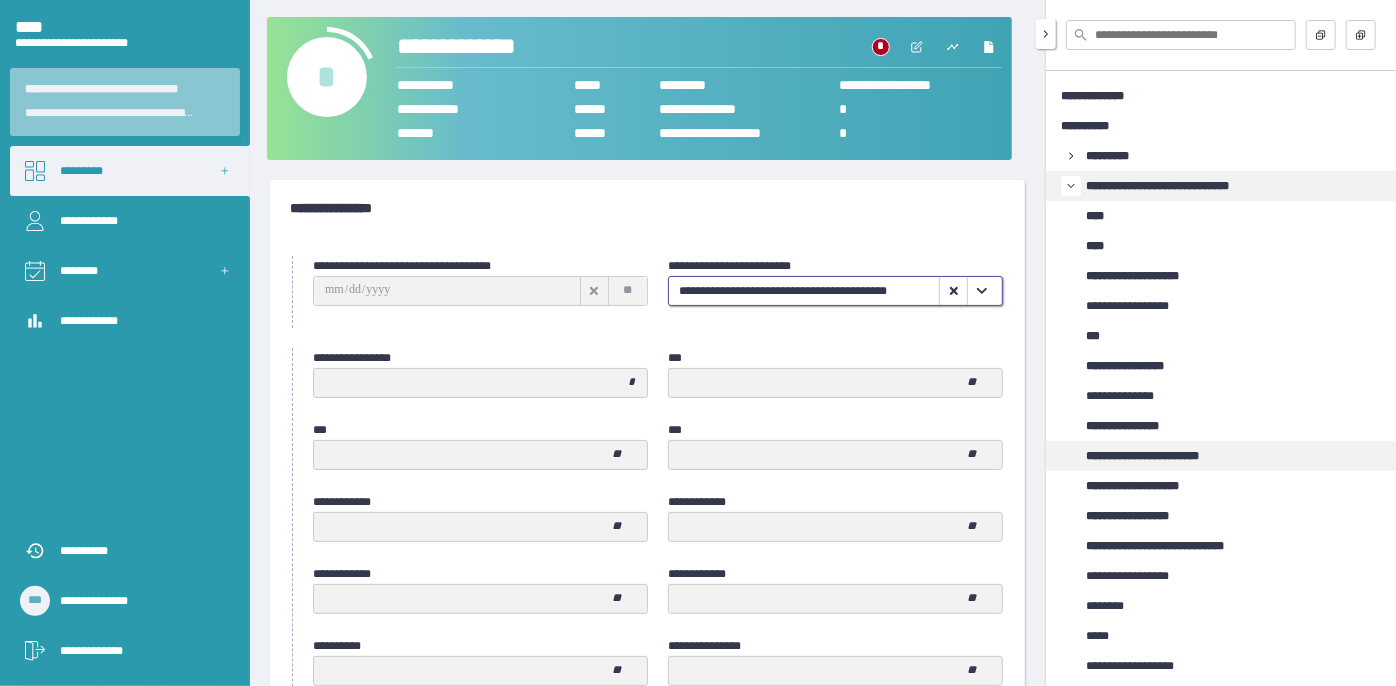 click on "**********" at bounding box center [1161, 456] 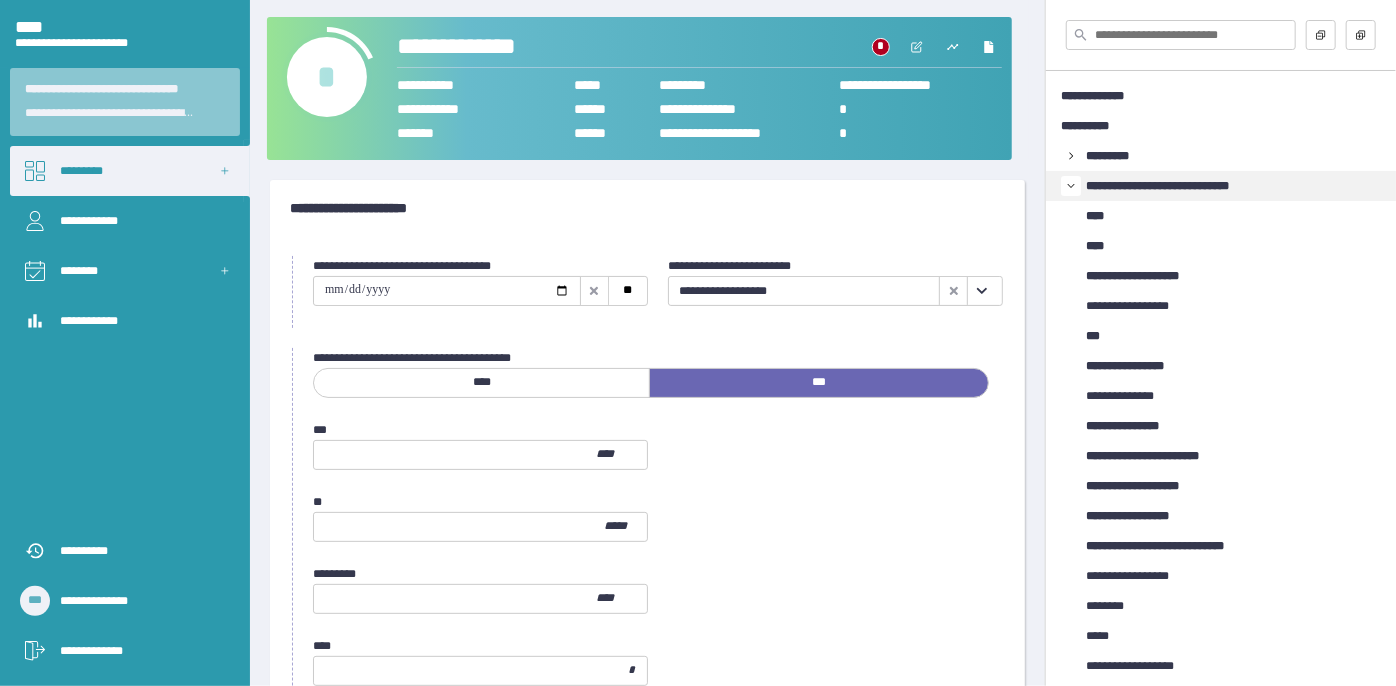 click at bounding box center (981, 291) 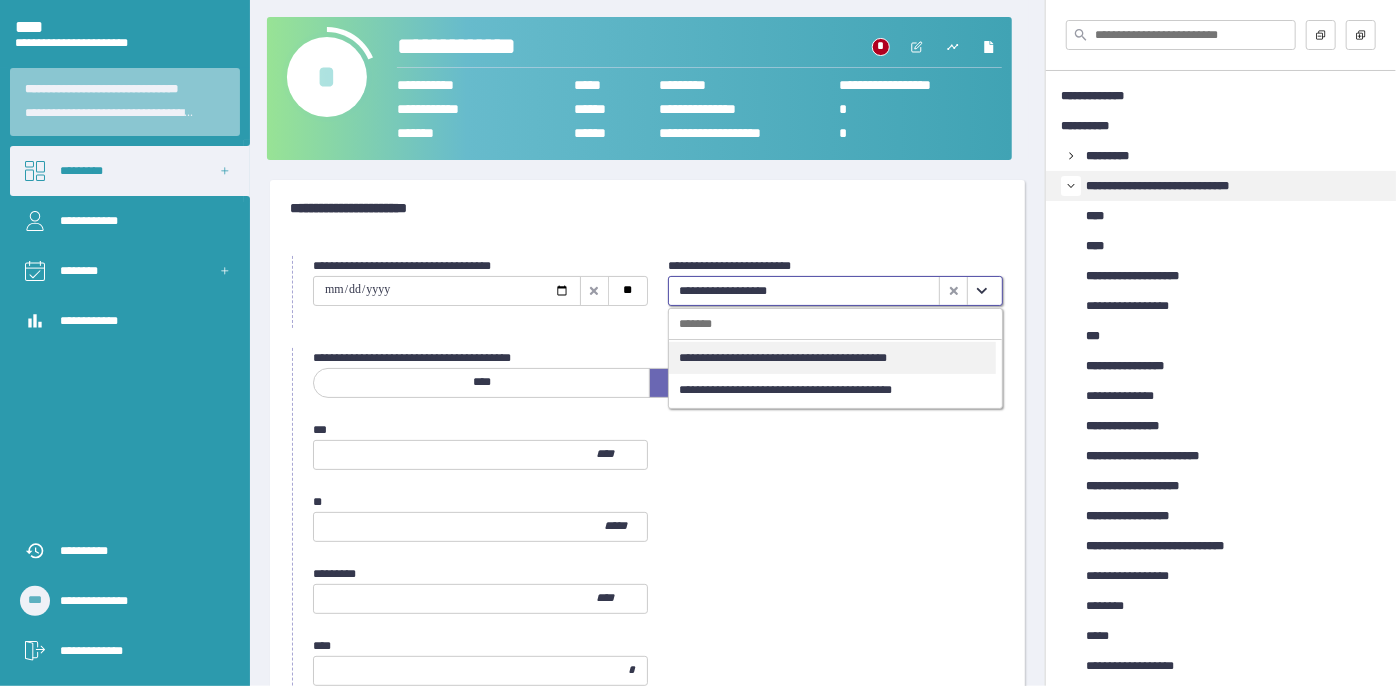 click on "**********" at bounding box center (832, 358) 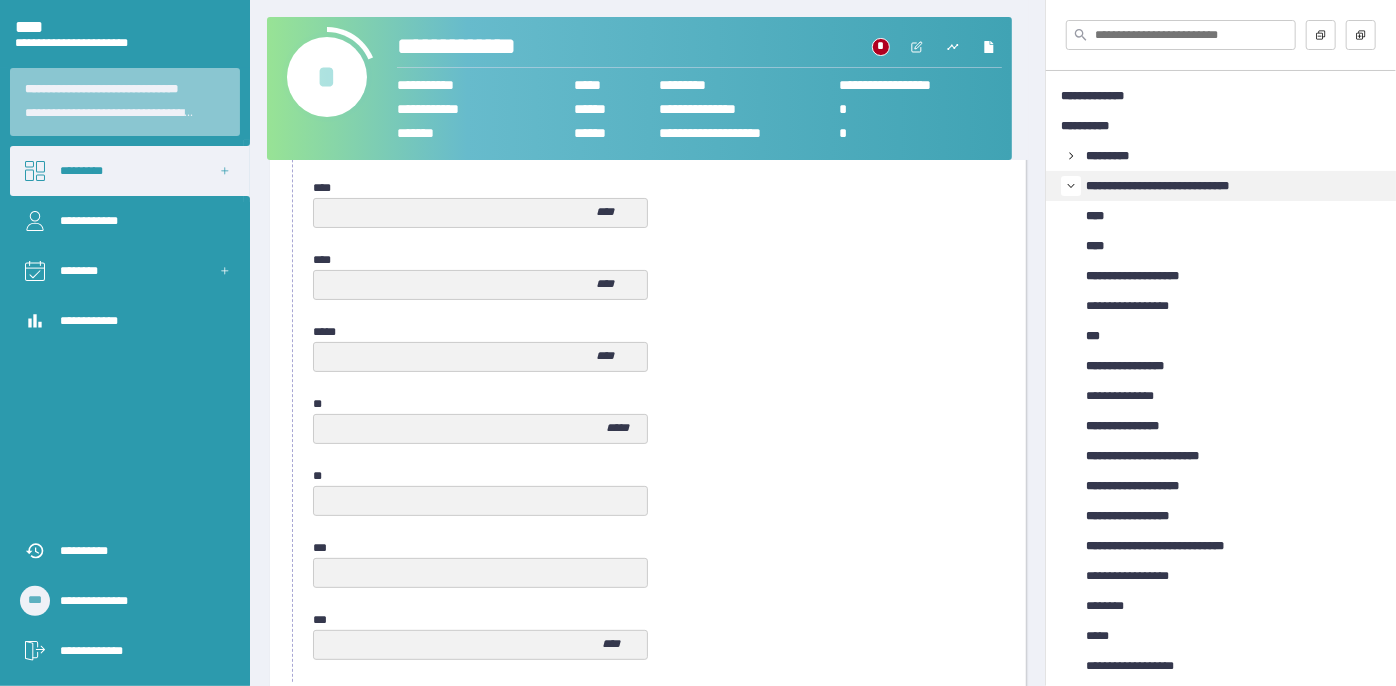 scroll, scrollTop: 1058, scrollLeft: 0, axis: vertical 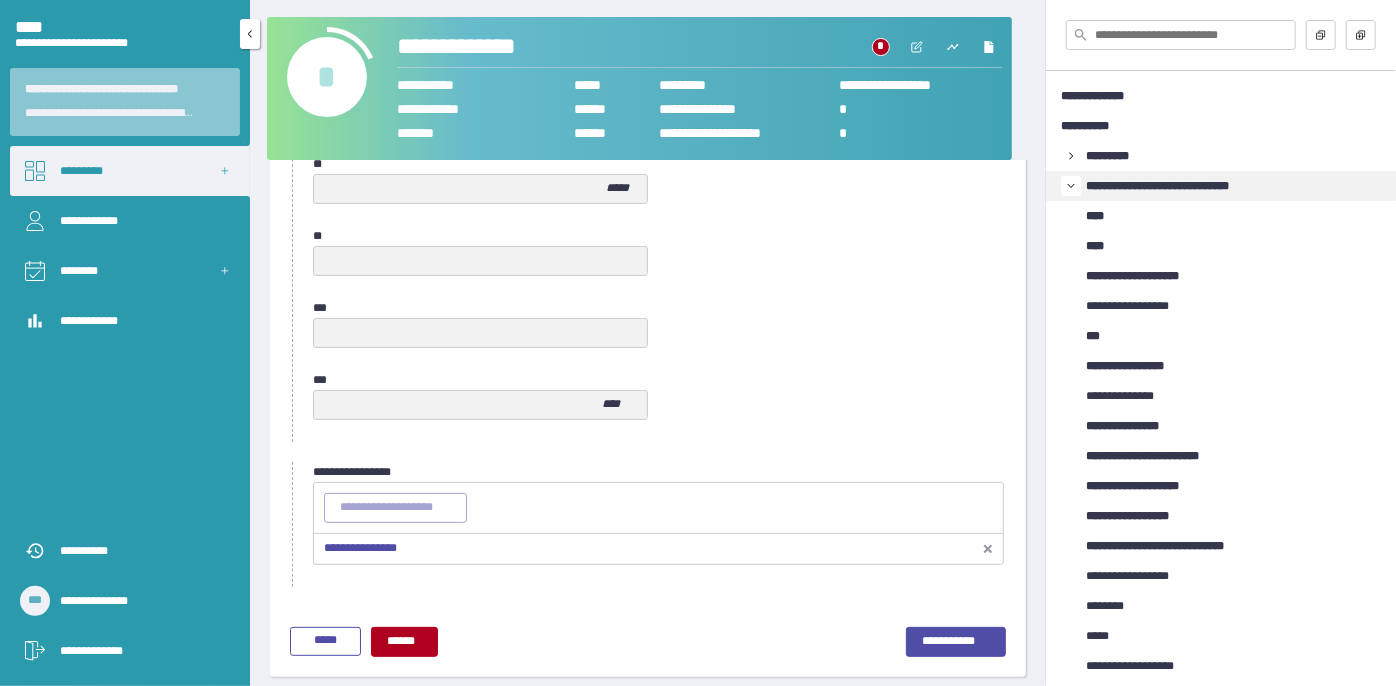 click on "•••••••••" at bounding box center [130, 171] 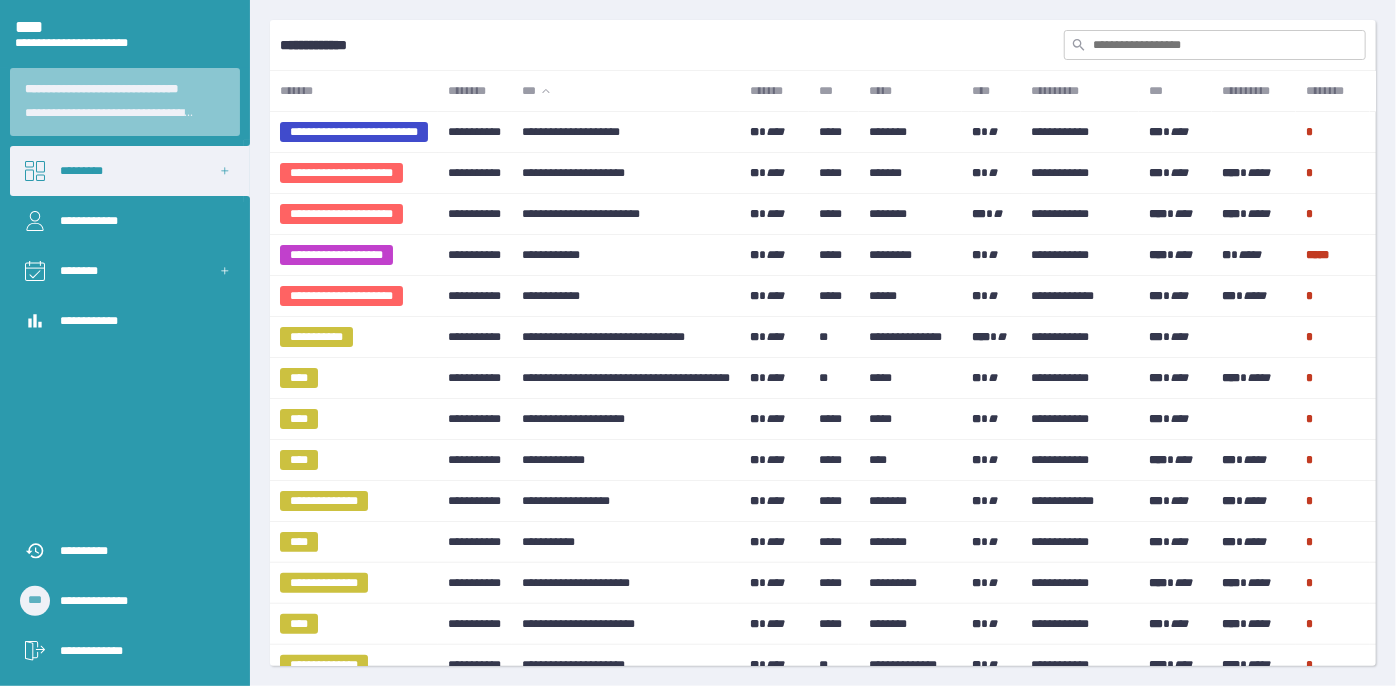 click at bounding box center (1215, 45) 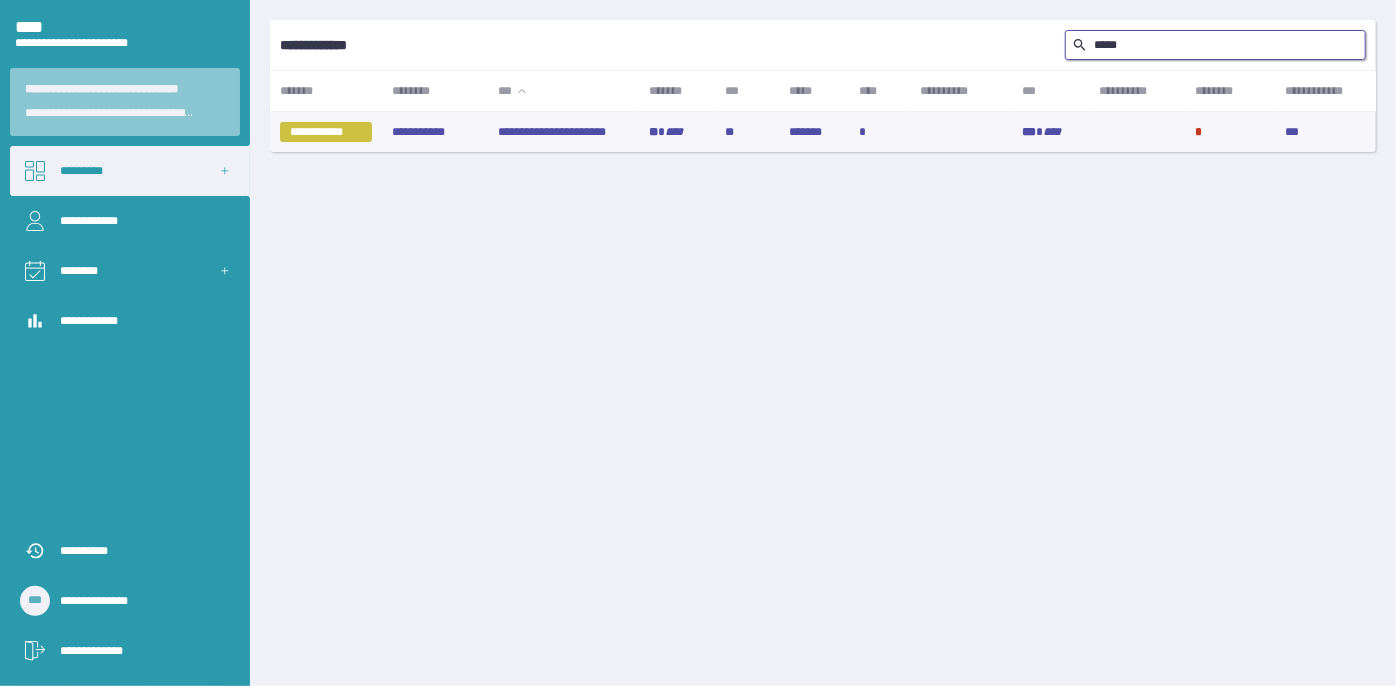 type on "•••••" 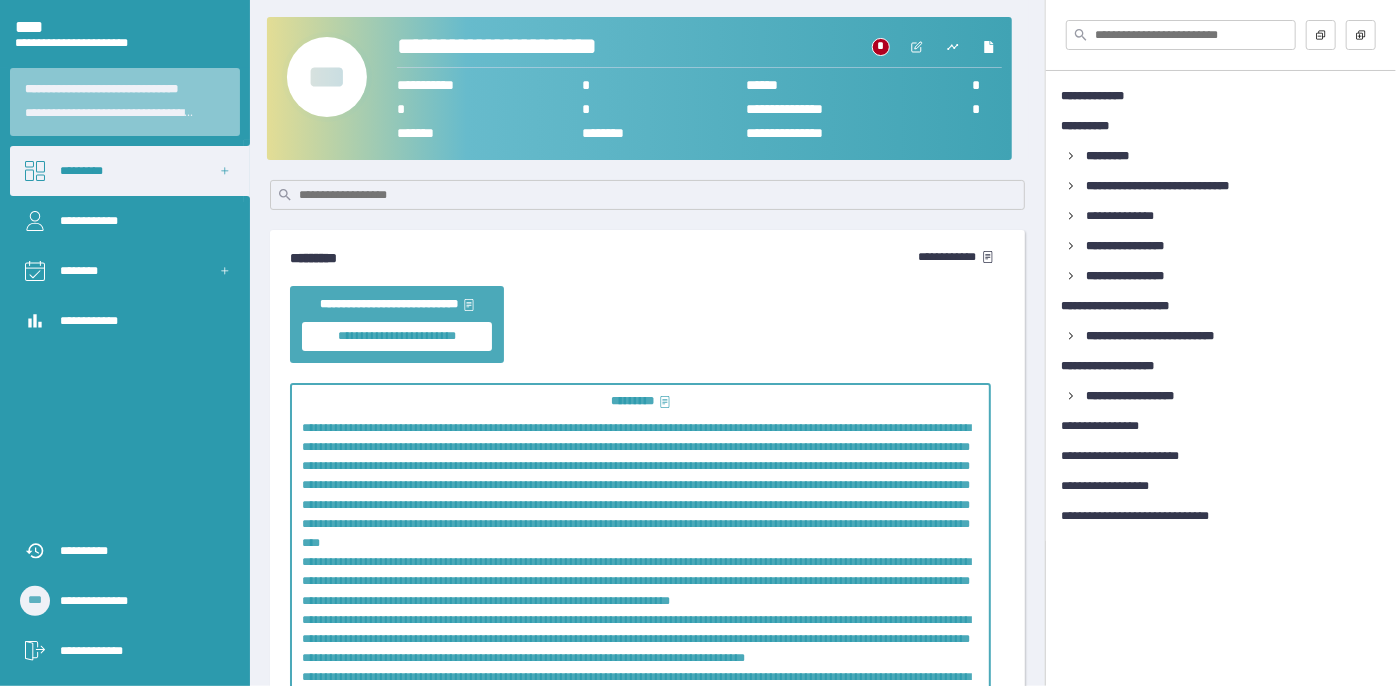 click at bounding box center (917, 47) 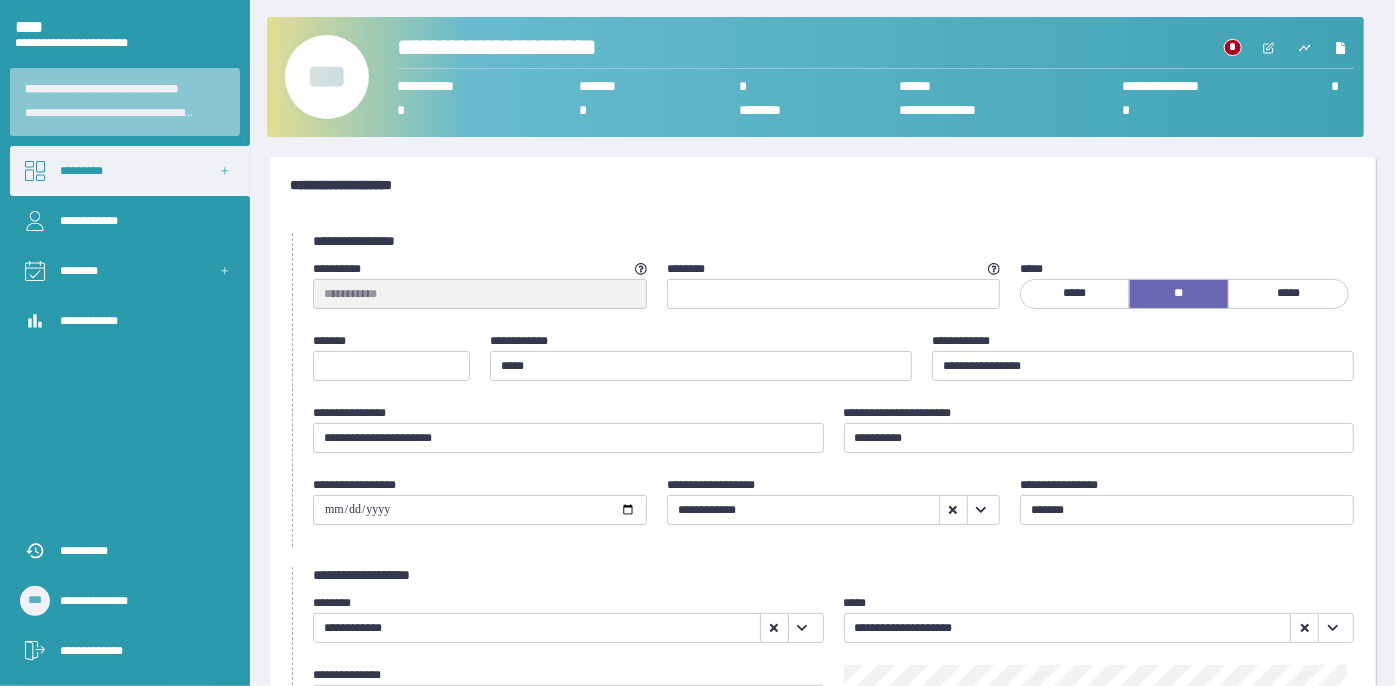 click on "•••" at bounding box center (327, 77) 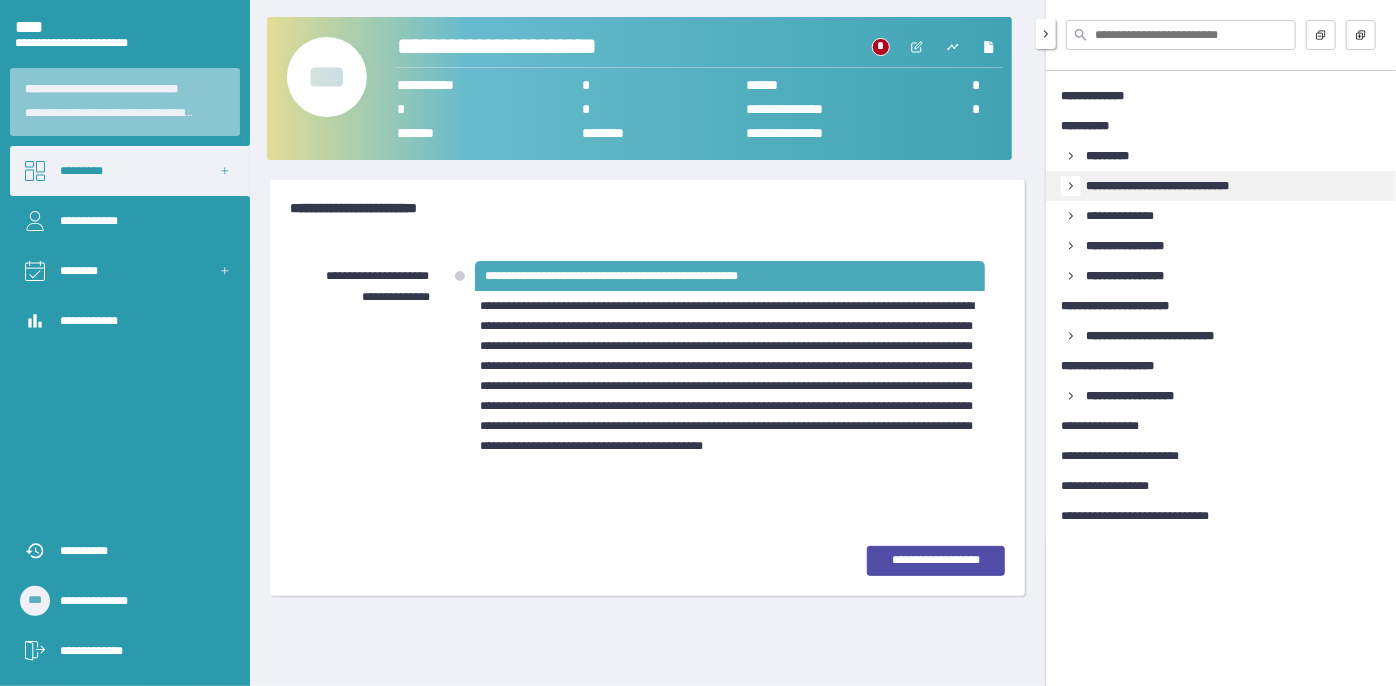 click on "**********" at bounding box center (1221, 186) 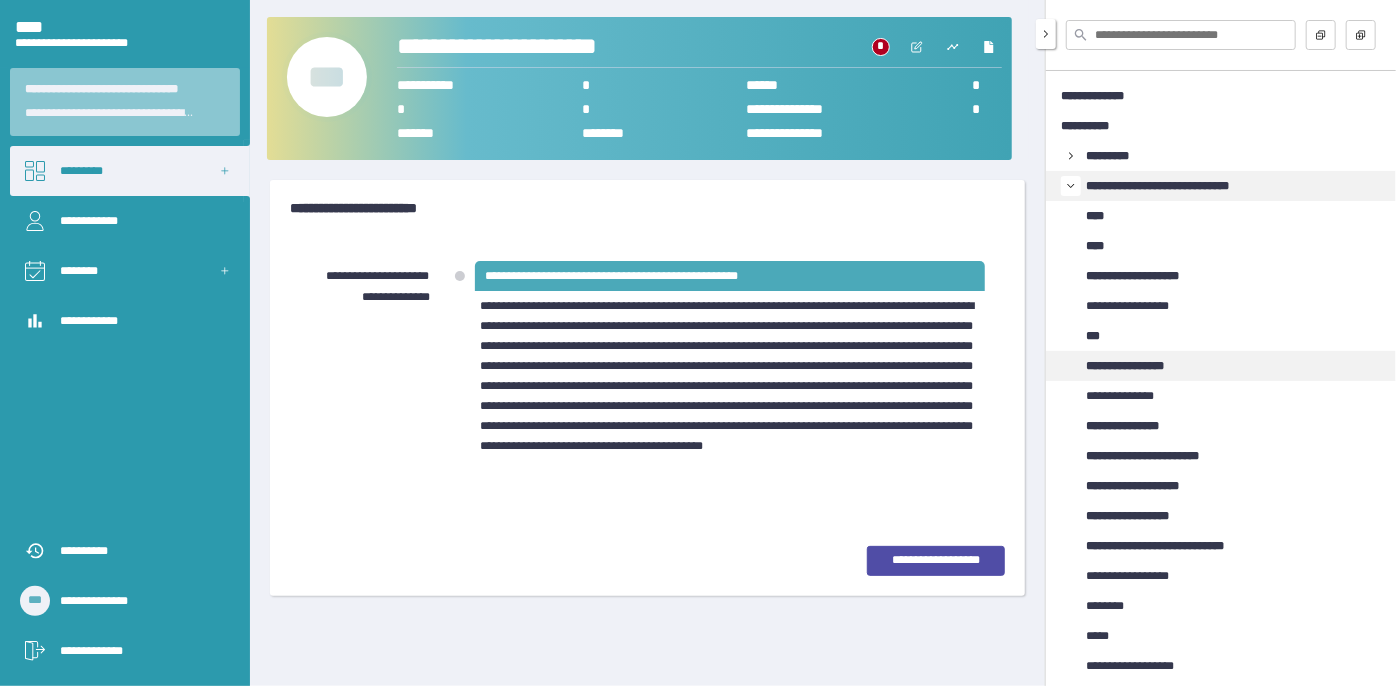 click on "**********" at bounding box center (1139, 366) 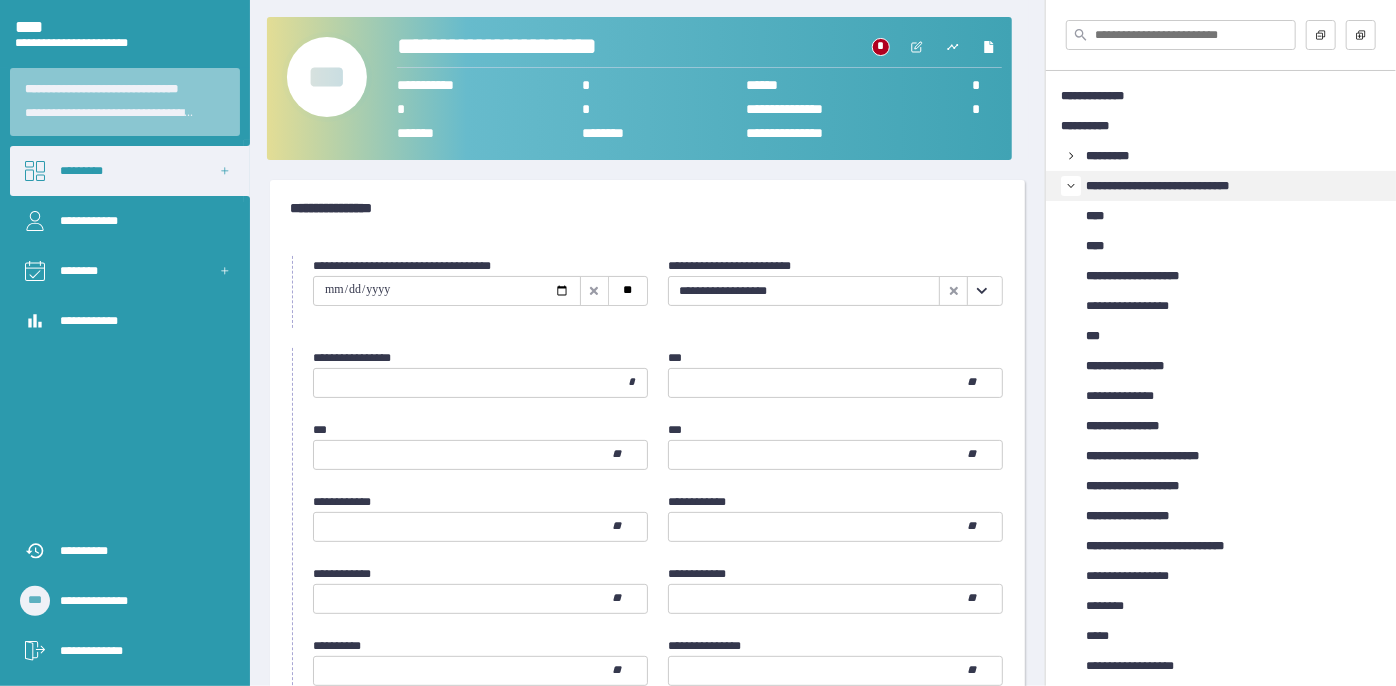 click at bounding box center (982, 291) 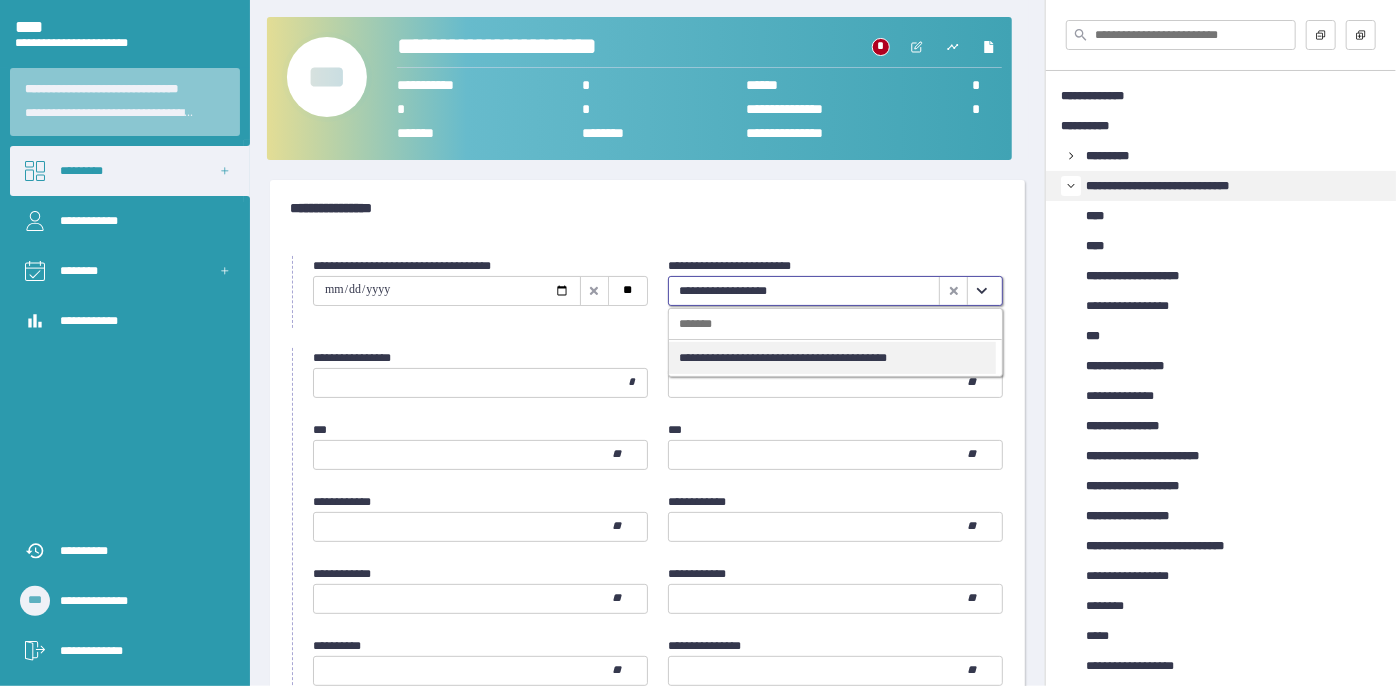 click on "**********" at bounding box center (832, 358) 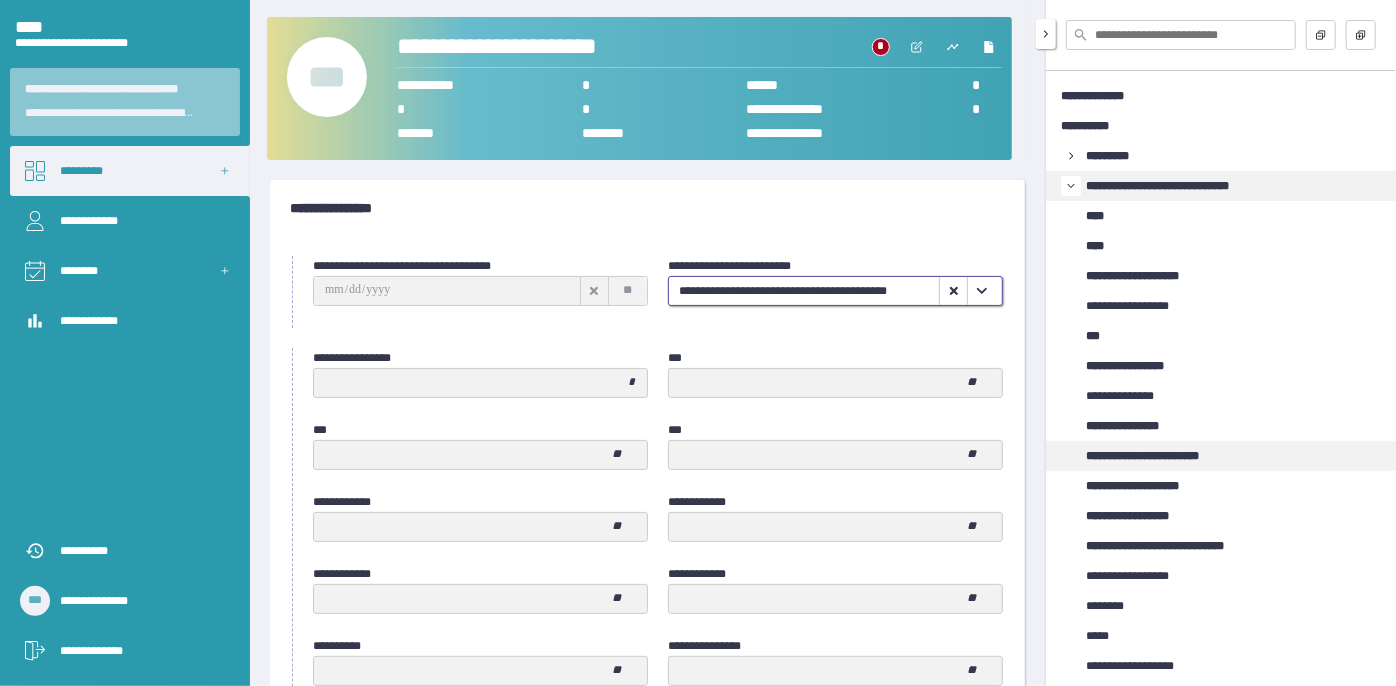 click on "**********" at bounding box center [1221, 456] 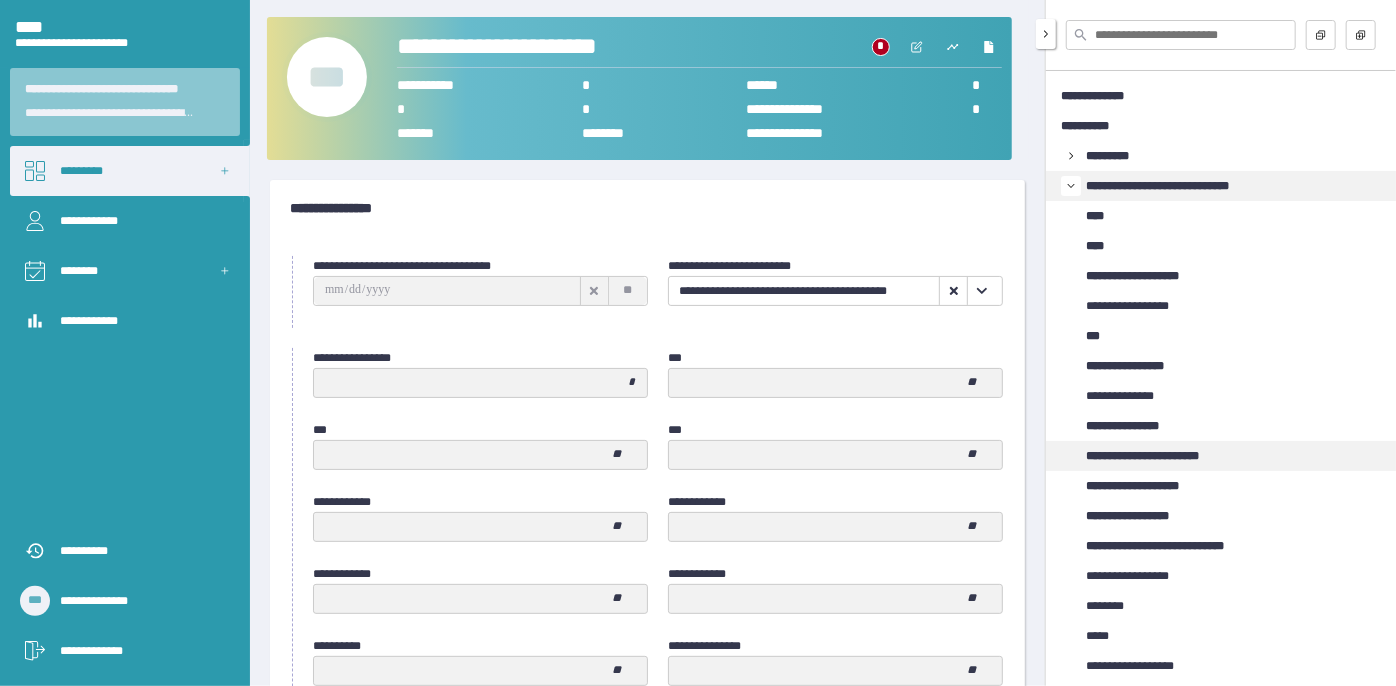 click on "**********" at bounding box center (1161, 456) 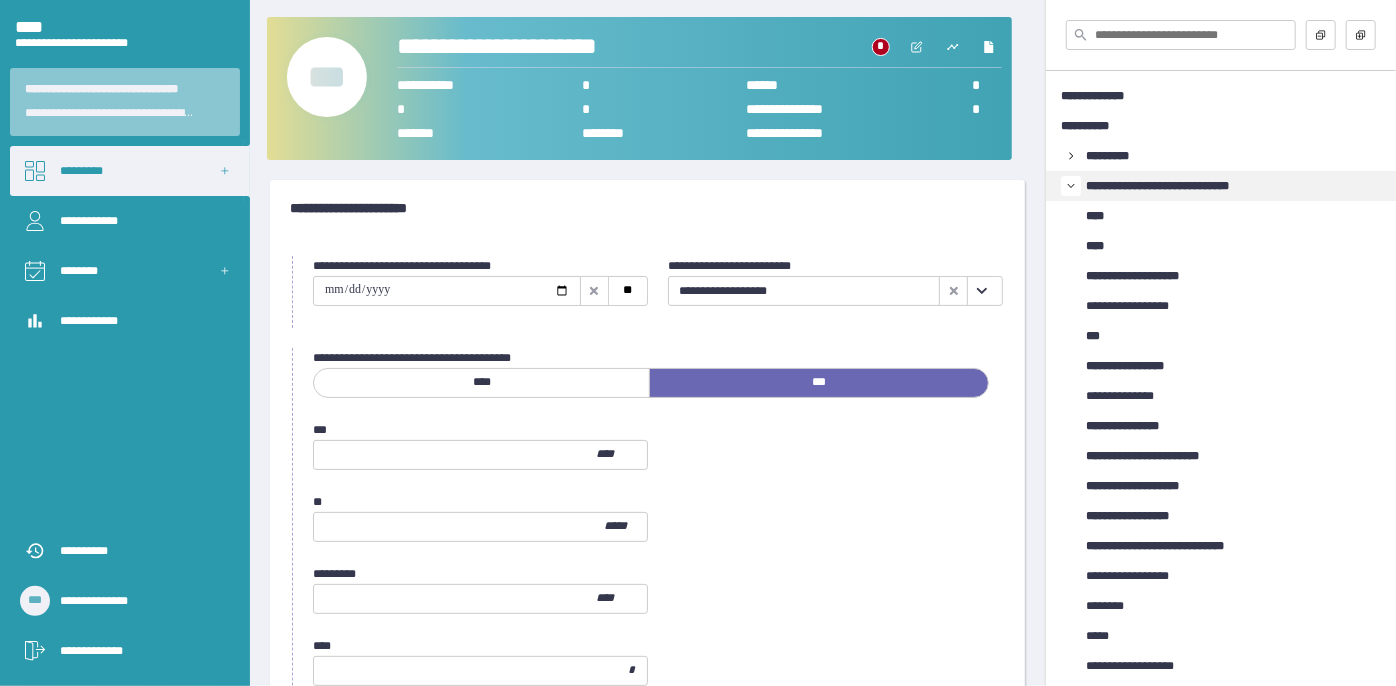 click at bounding box center (982, 291) 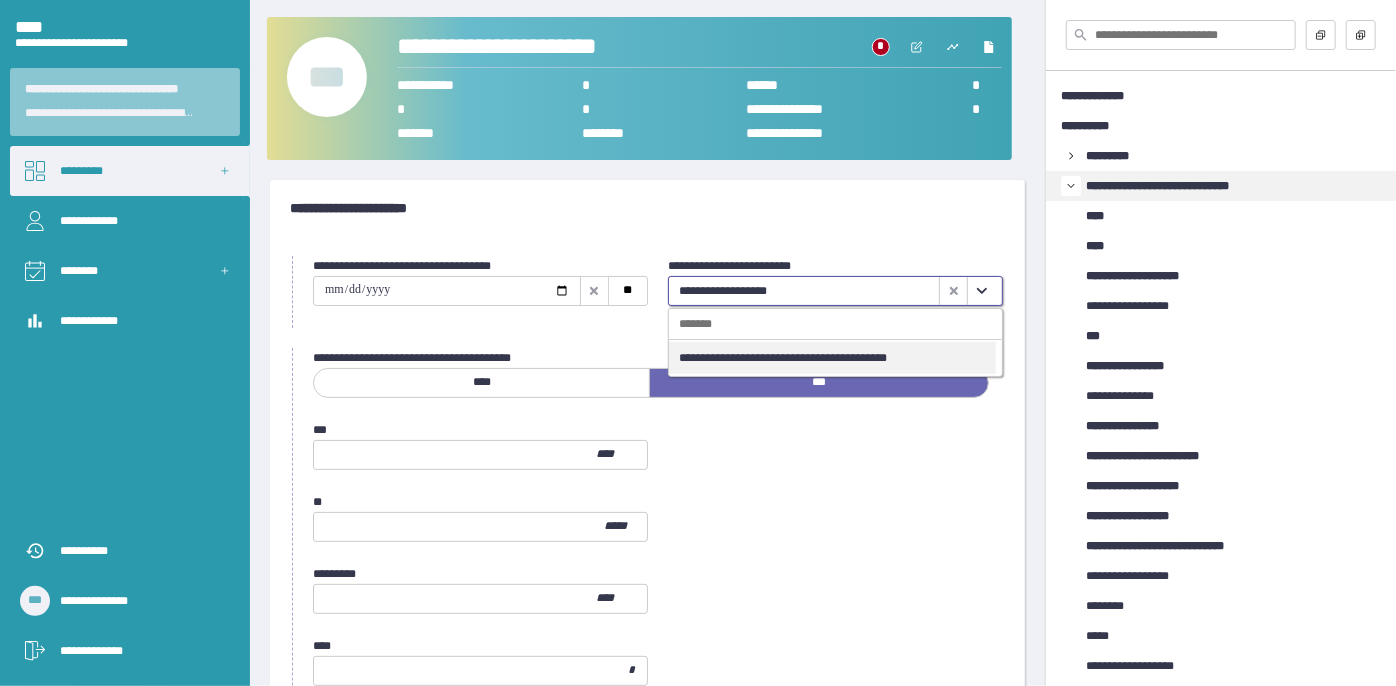 click on "**********" at bounding box center [832, 358] 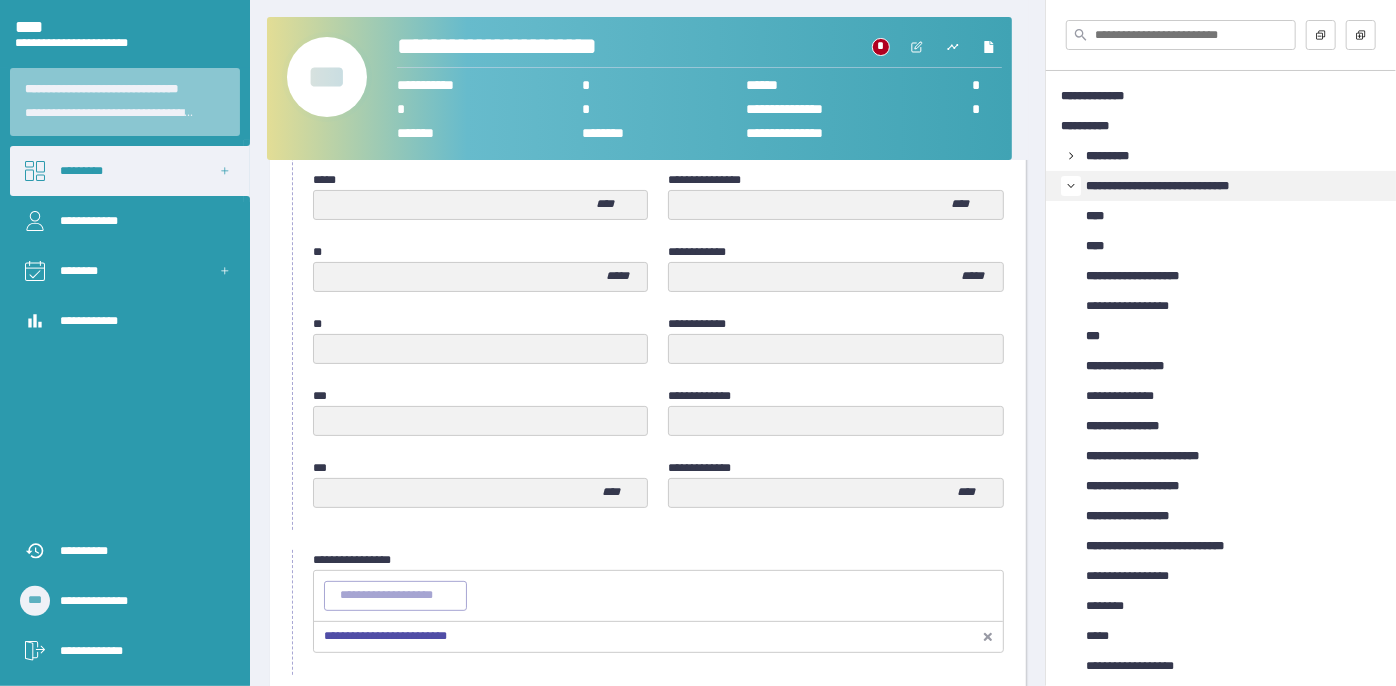 scroll, scrollTop: 1058, scrollLeft: 0, axis: vertical 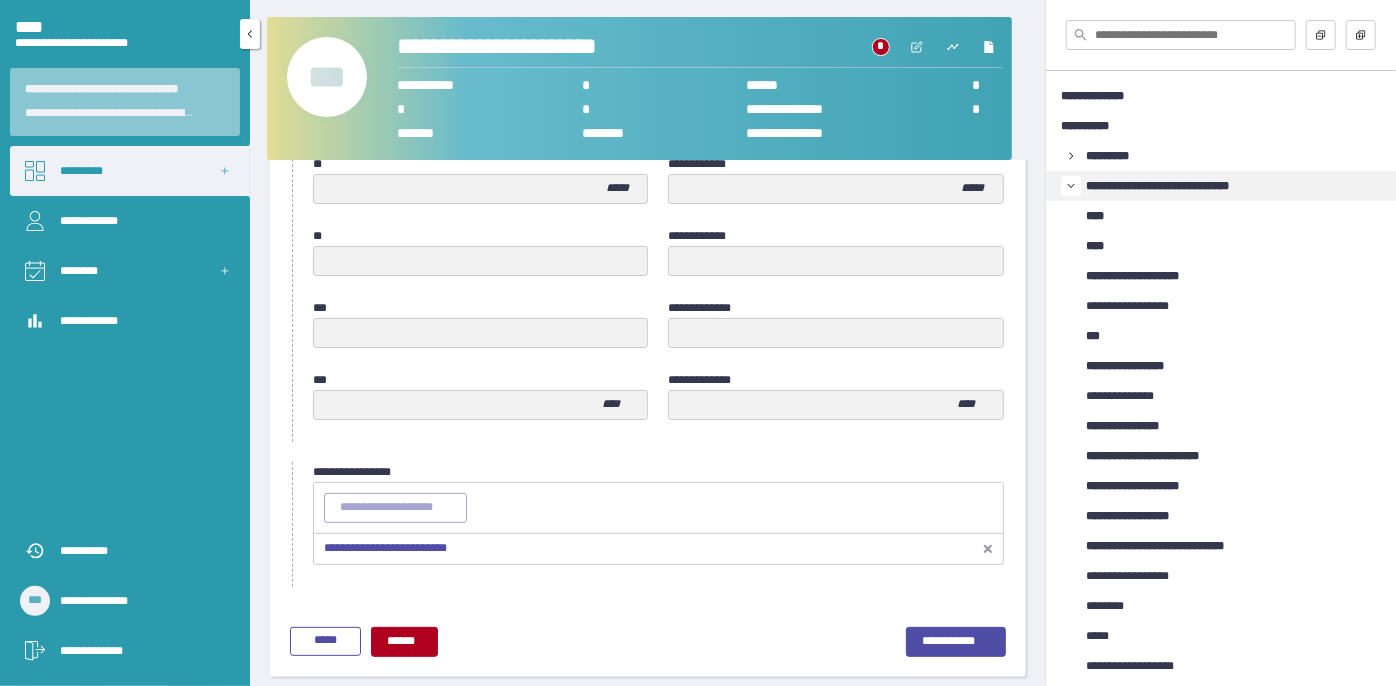 click on "•••••••••" at bounding box center [130, 171] 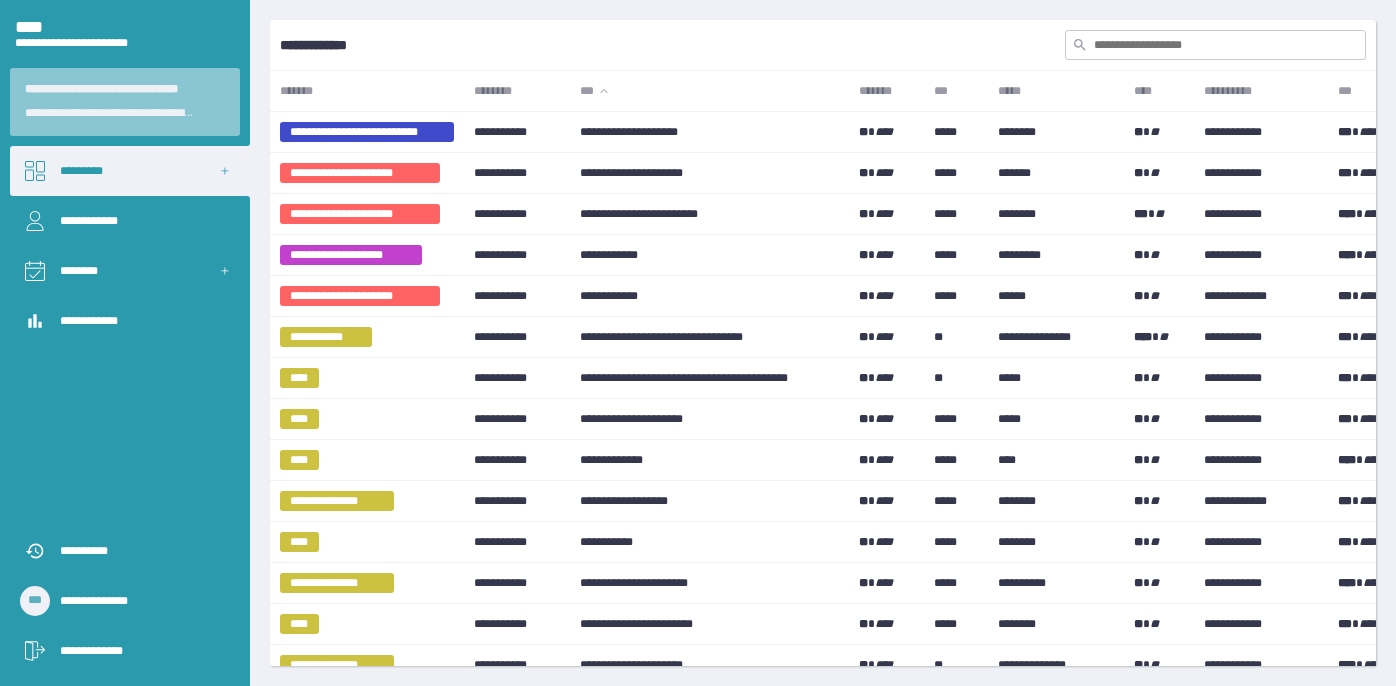 scroll, scrollTop: 0, scrollLeft: 0, axis: both 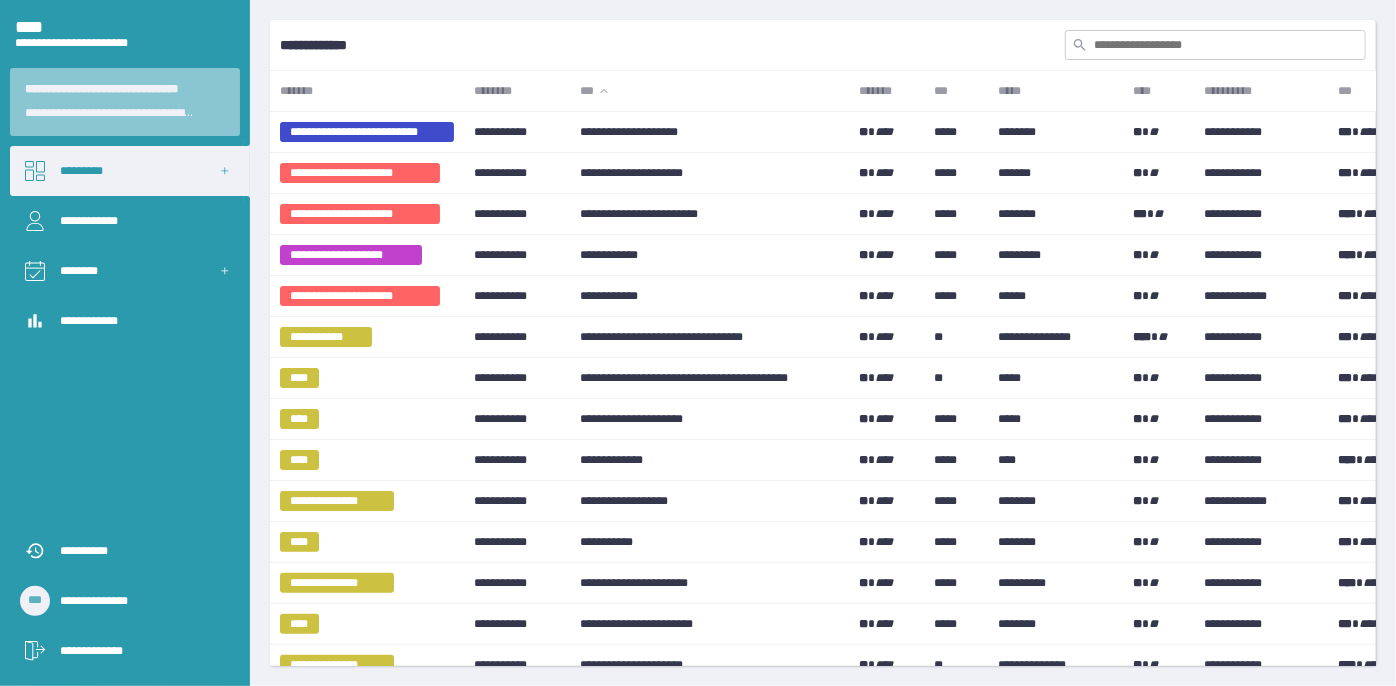 click at bounding box center (1215, 45) 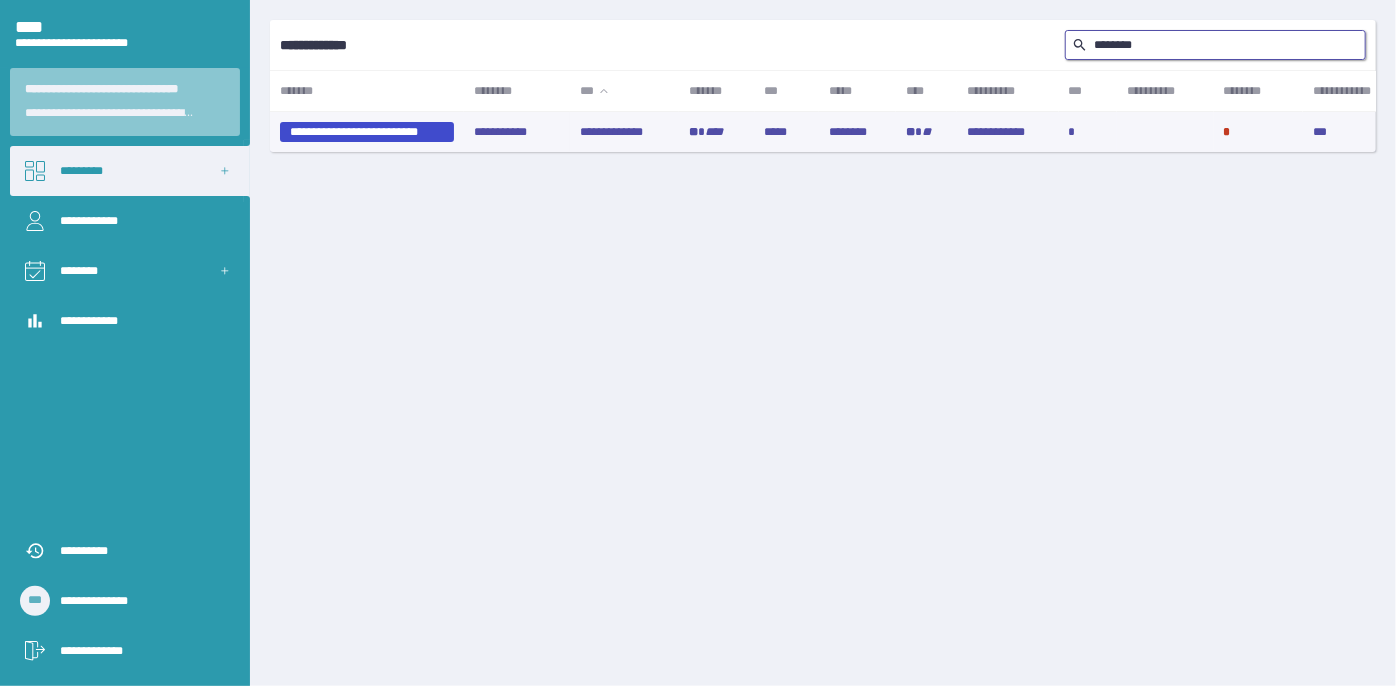 type on "********" 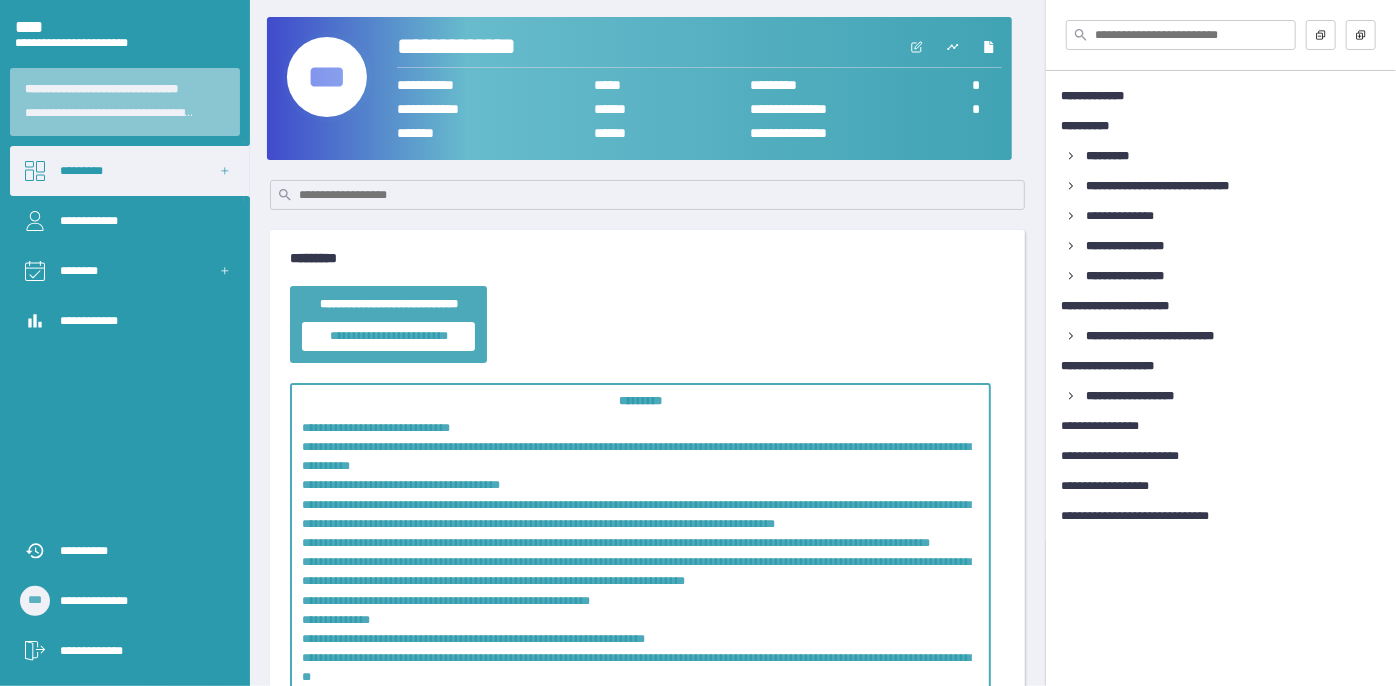 click at bounding box center (917, 47) 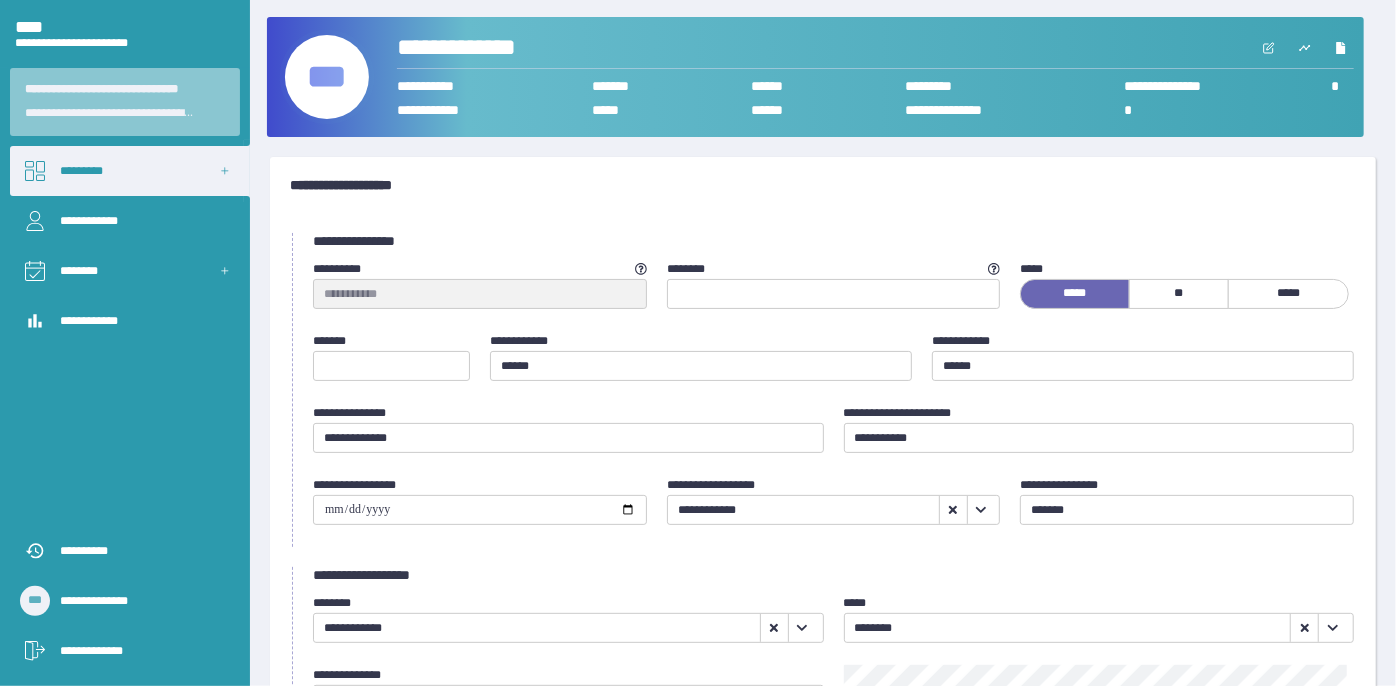 click on "***" at bounding box center (327, 77) 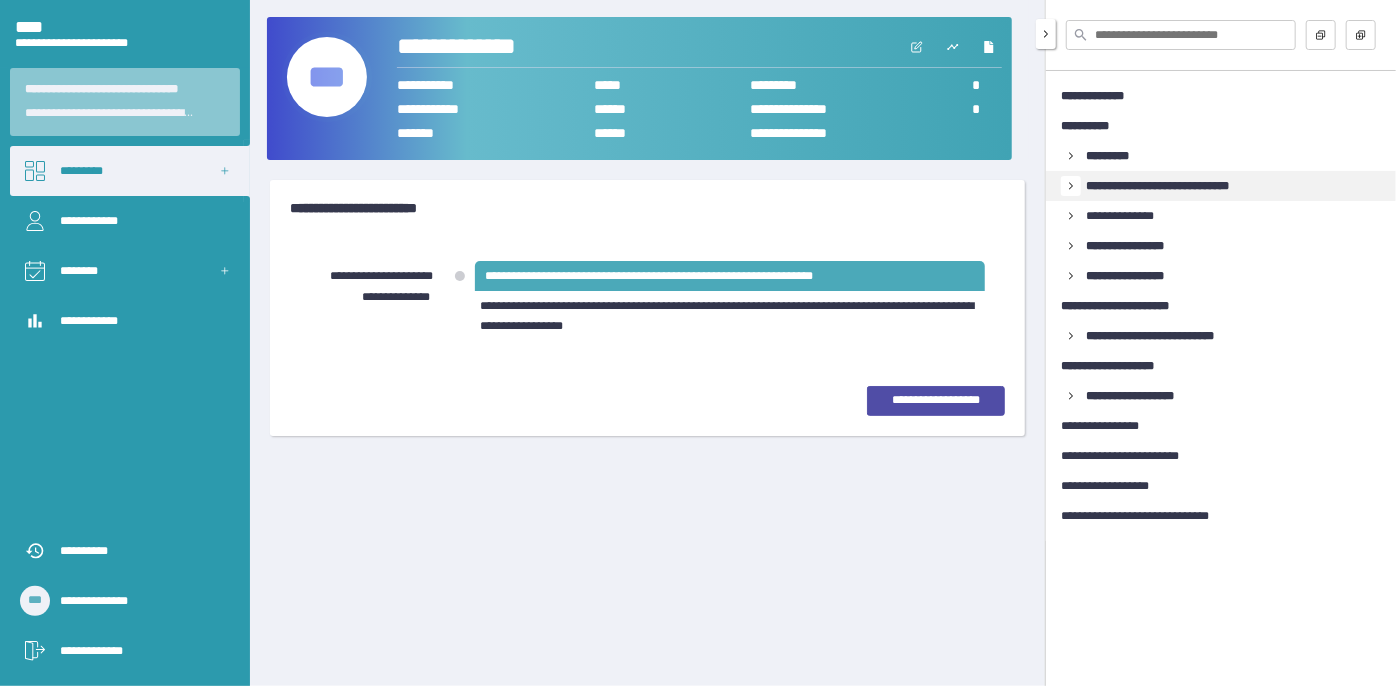 click at bounding box center (1071, 156) 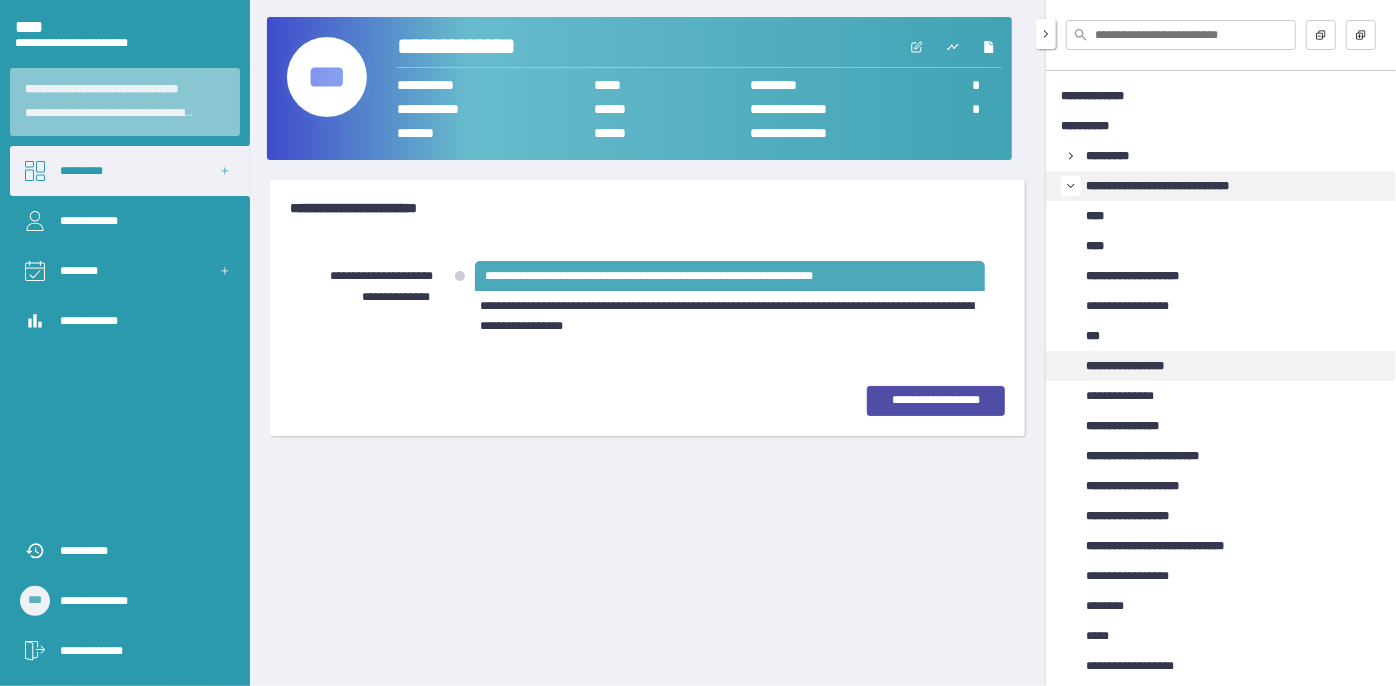 click on "[EMAIL]" at bounding box center (1139, 366) 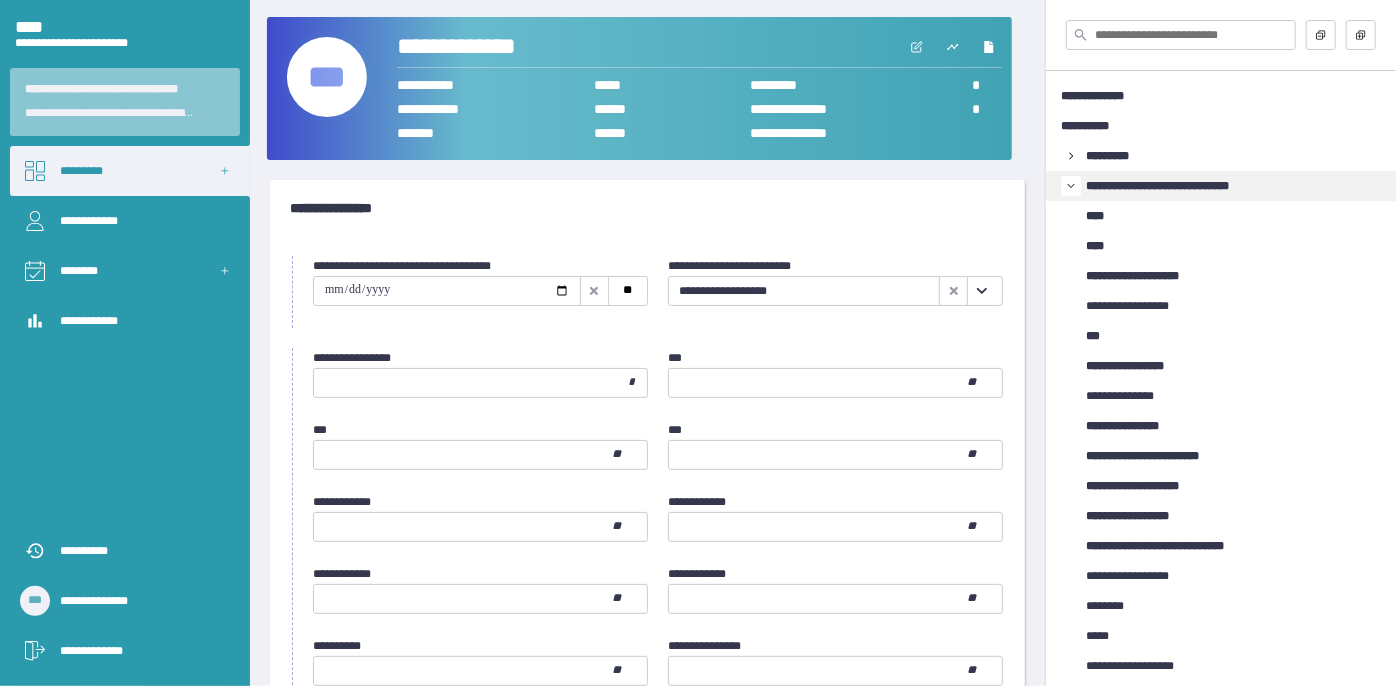 click at bounding box center [982, 291] 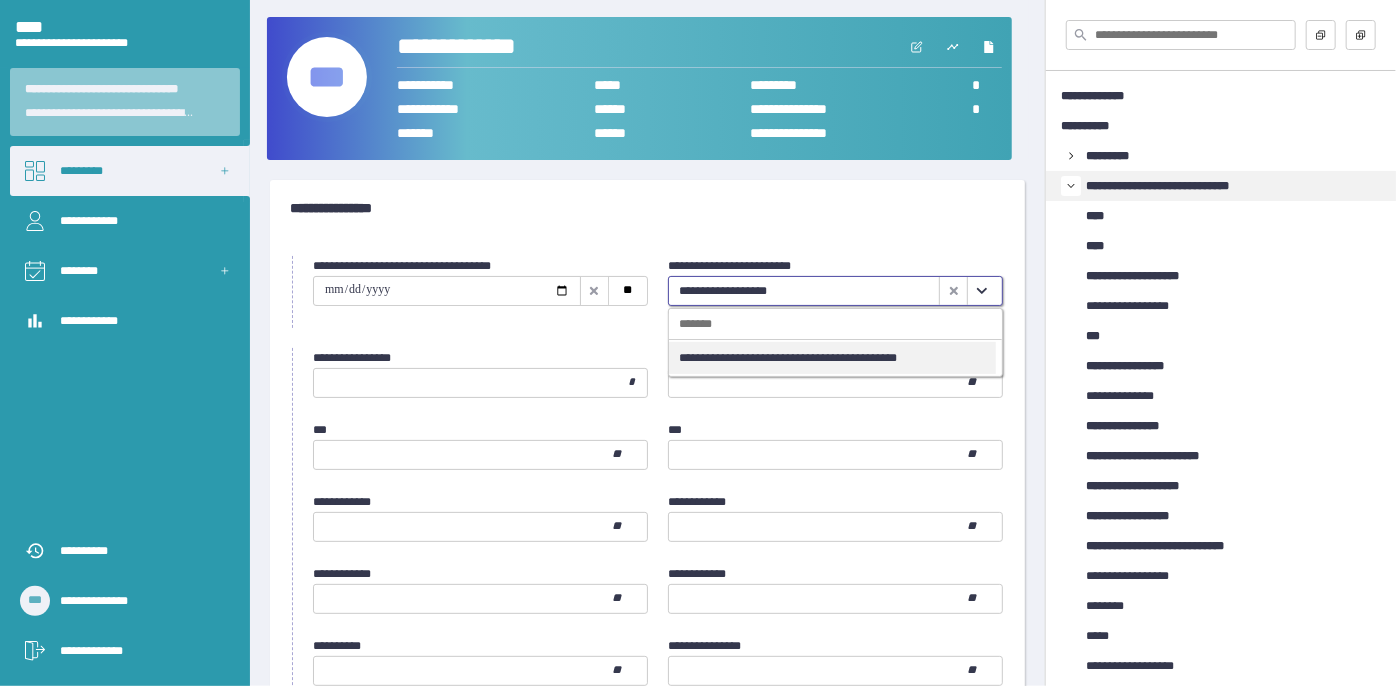click on "**********" at bounding box center (832, 358) 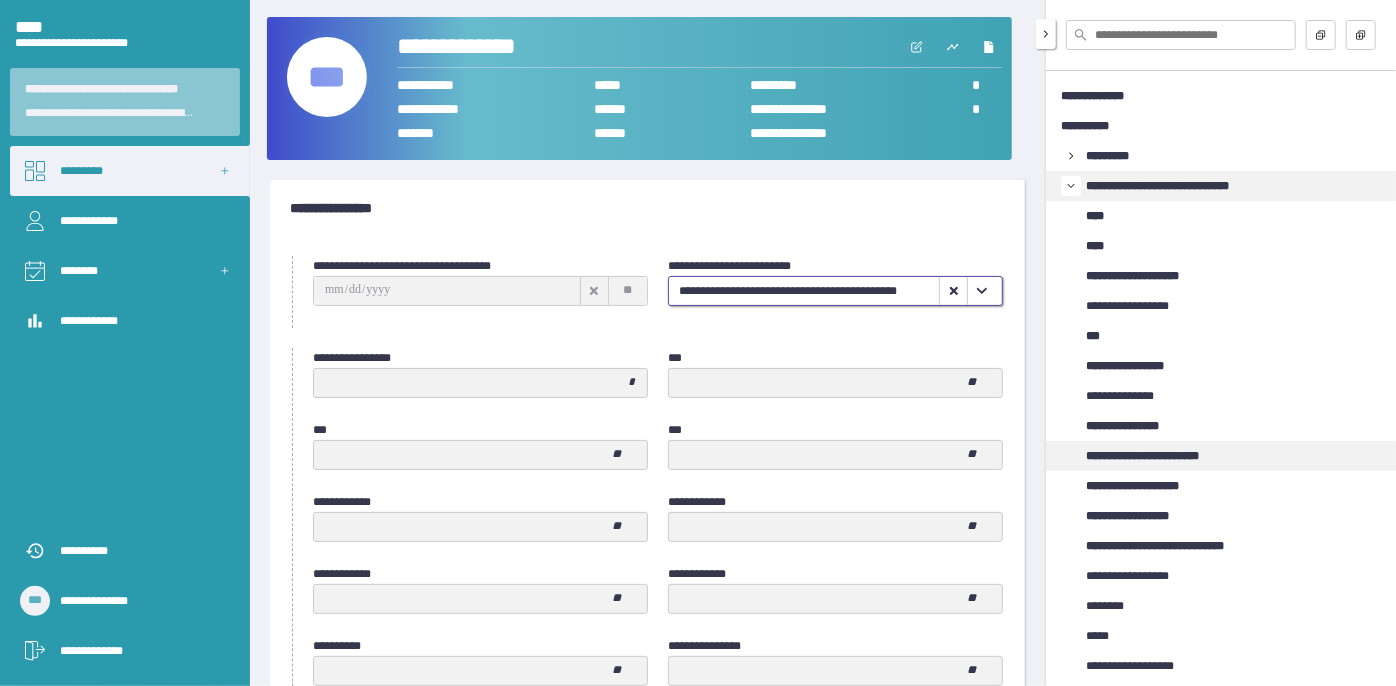 click on "[PHONE]" at bounding box center (1161, 456) 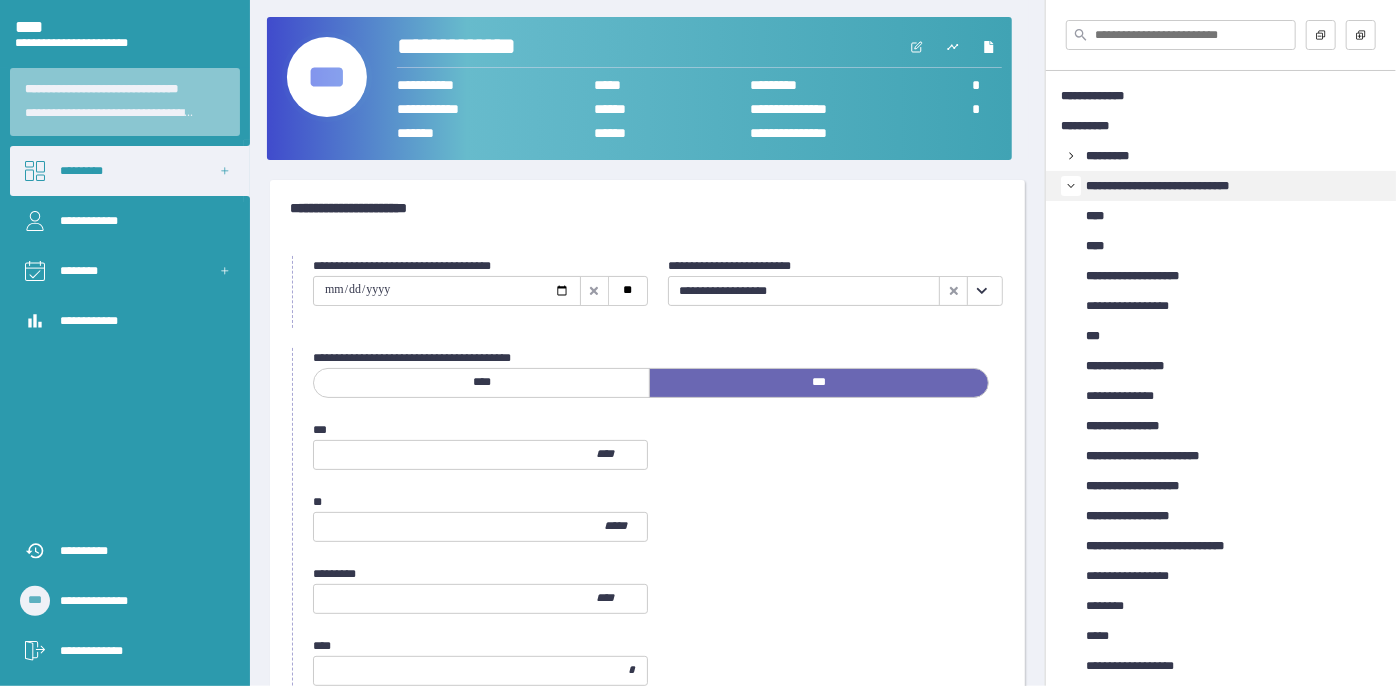 click at bounding box center (981, 291) 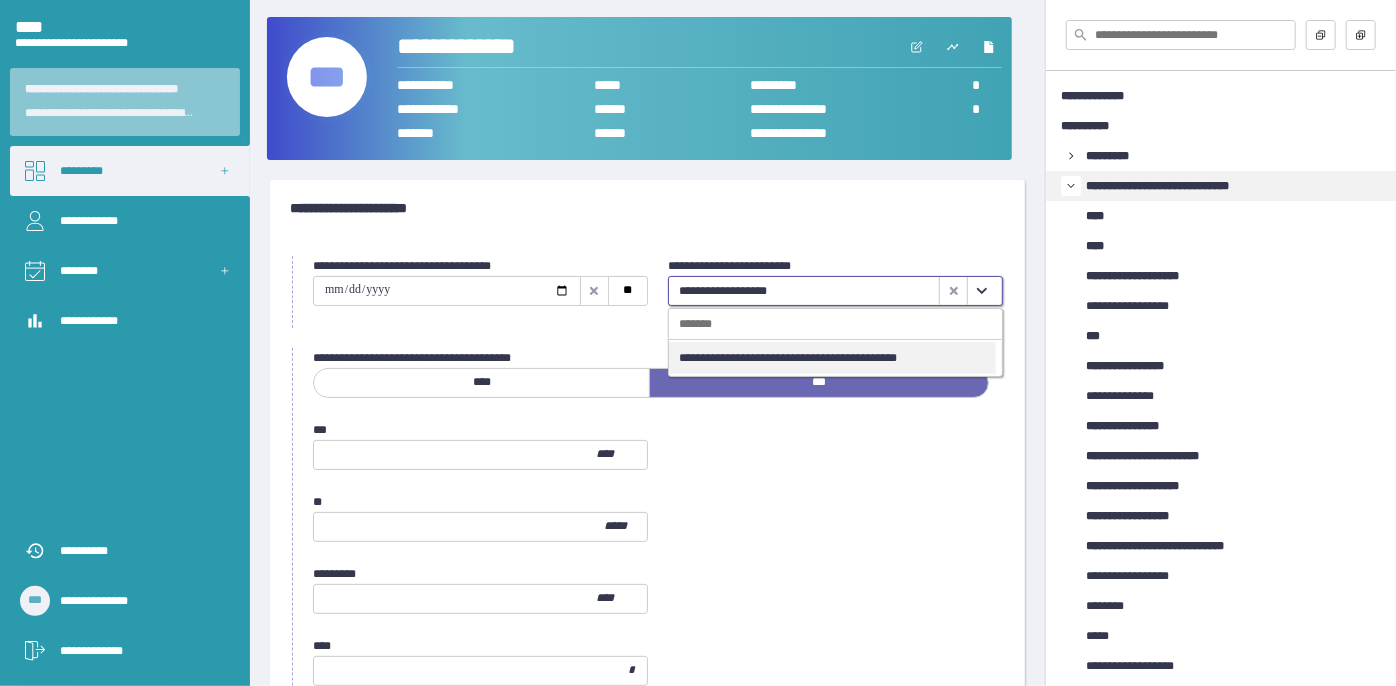 click on "**********" at bounding box center (832, 358) 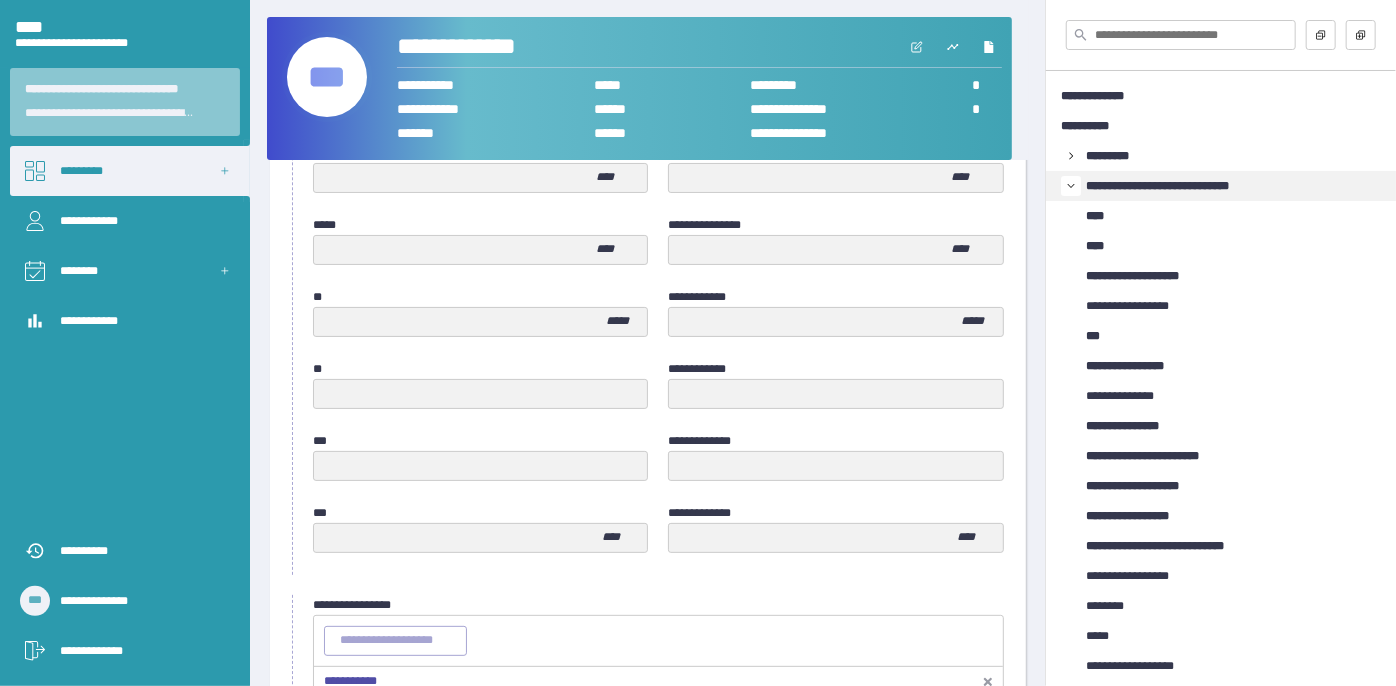 scroll, scrollTop: 785, scrollLeft: 0, axis: vertical 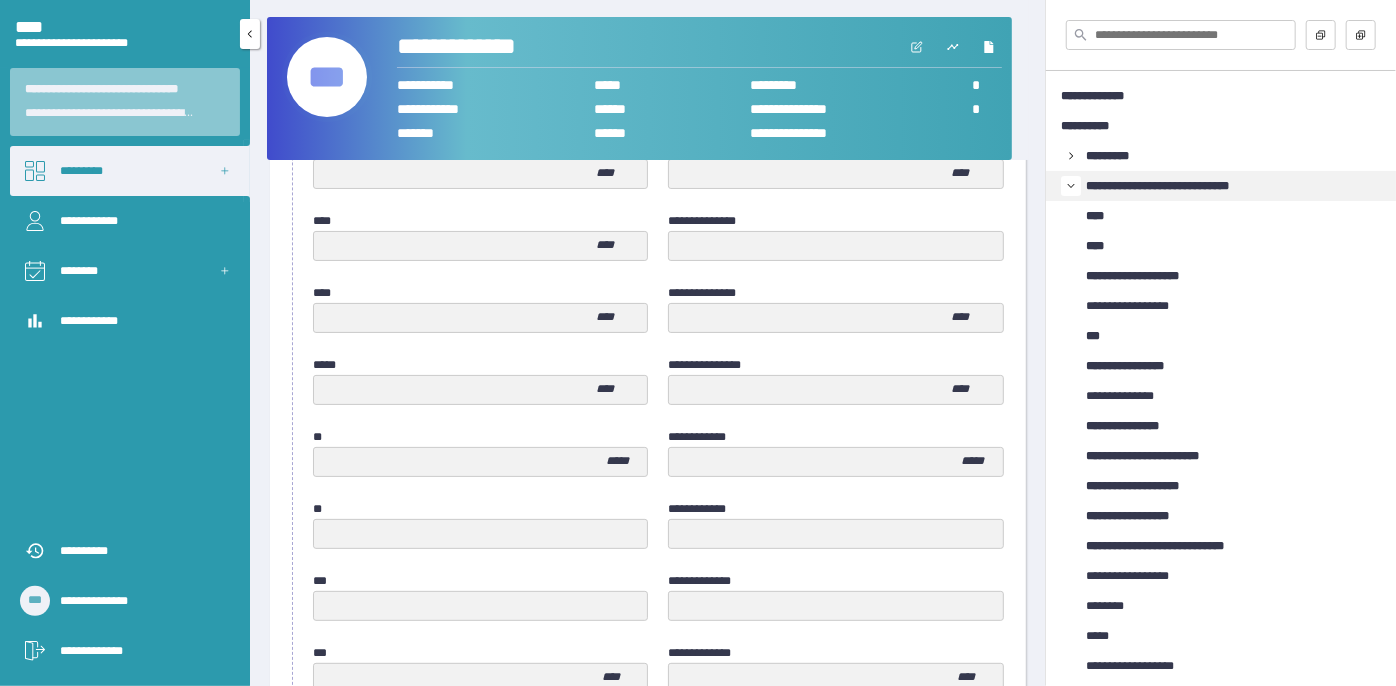 click on "*********" at bounding box center (130, 171) 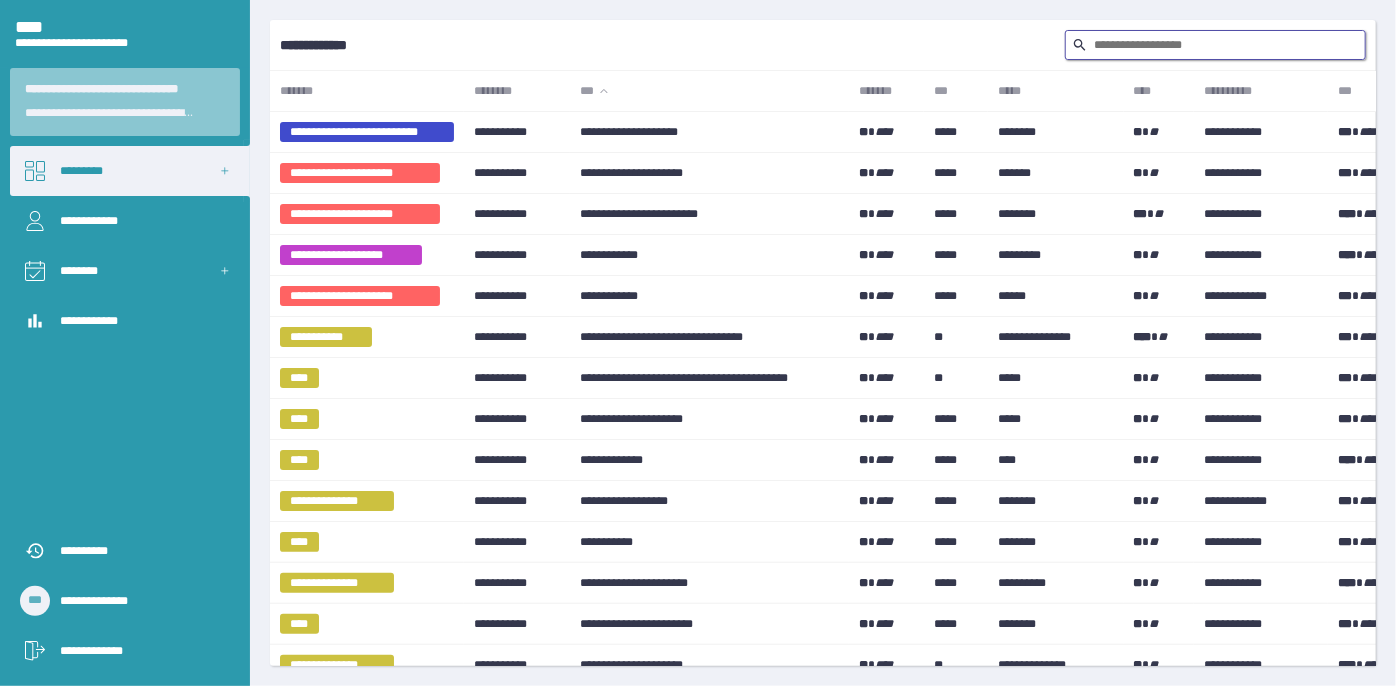 click at bounding box center (1215, 45) 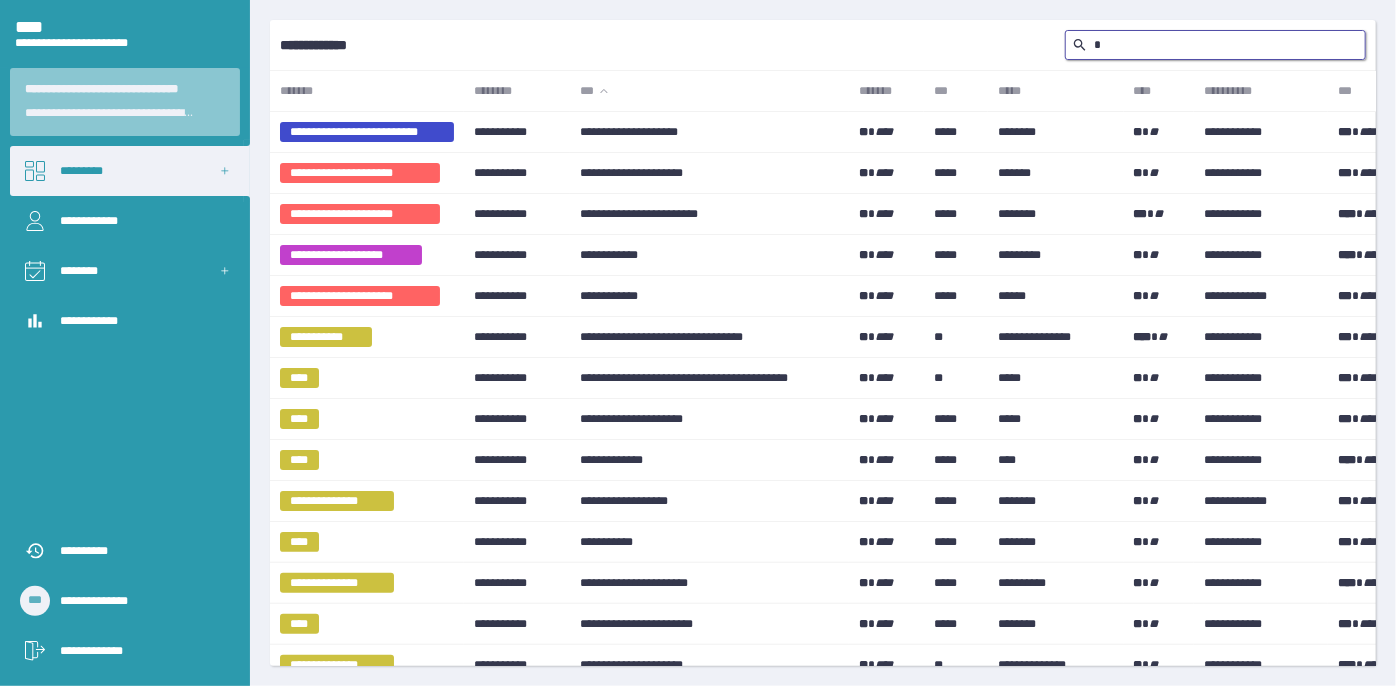 type on "**" 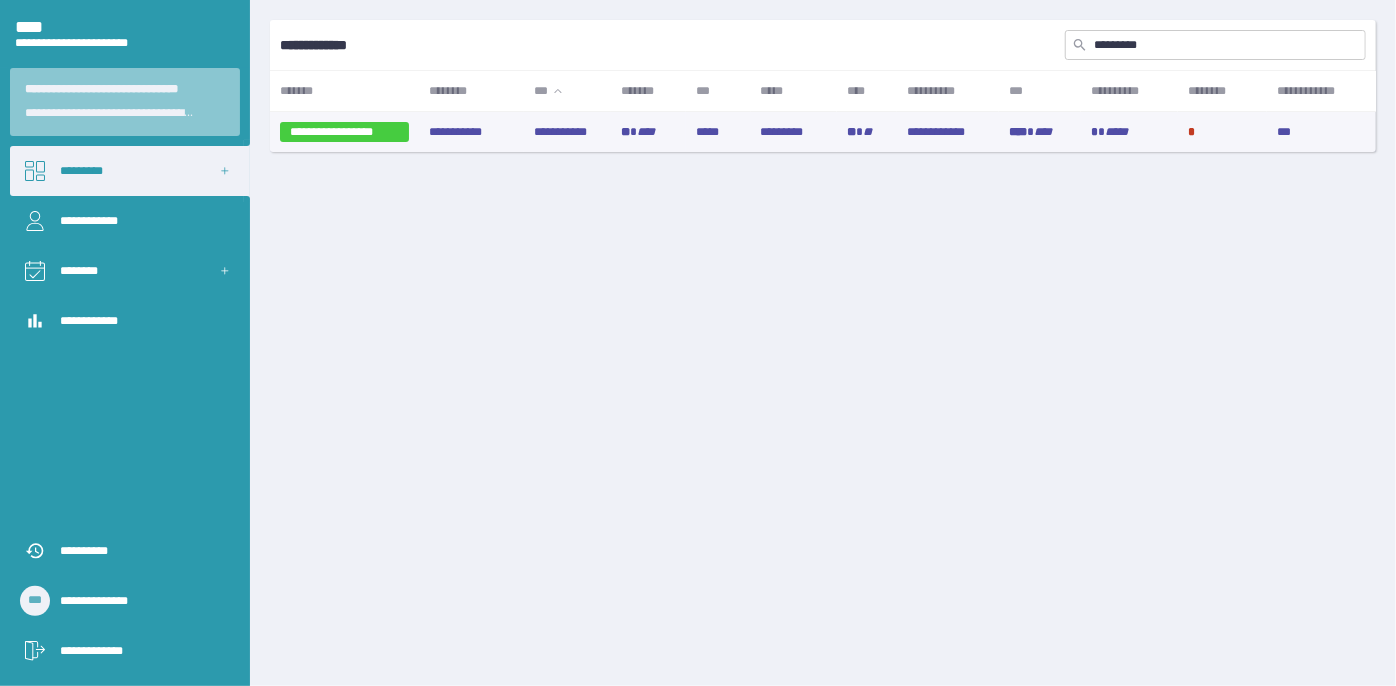 click on "**********" at bounding box center [567, 132] 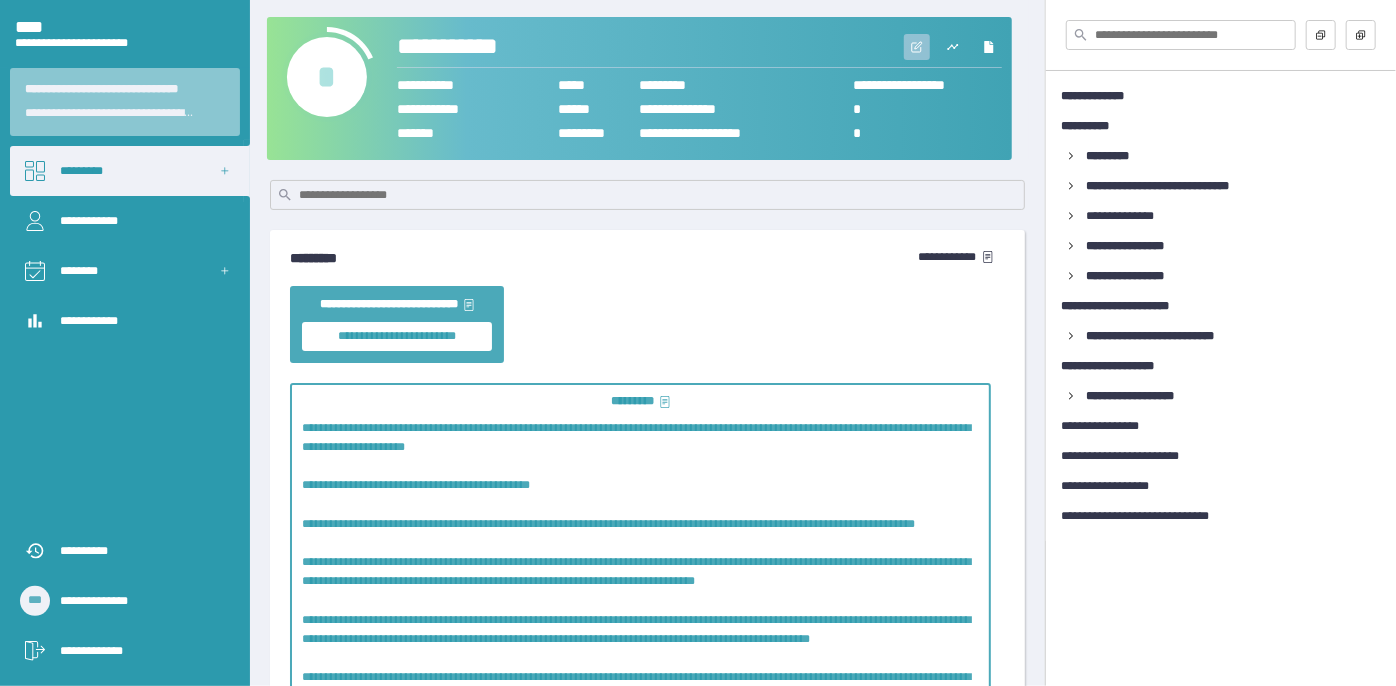 click at bounding box center (917, 47) 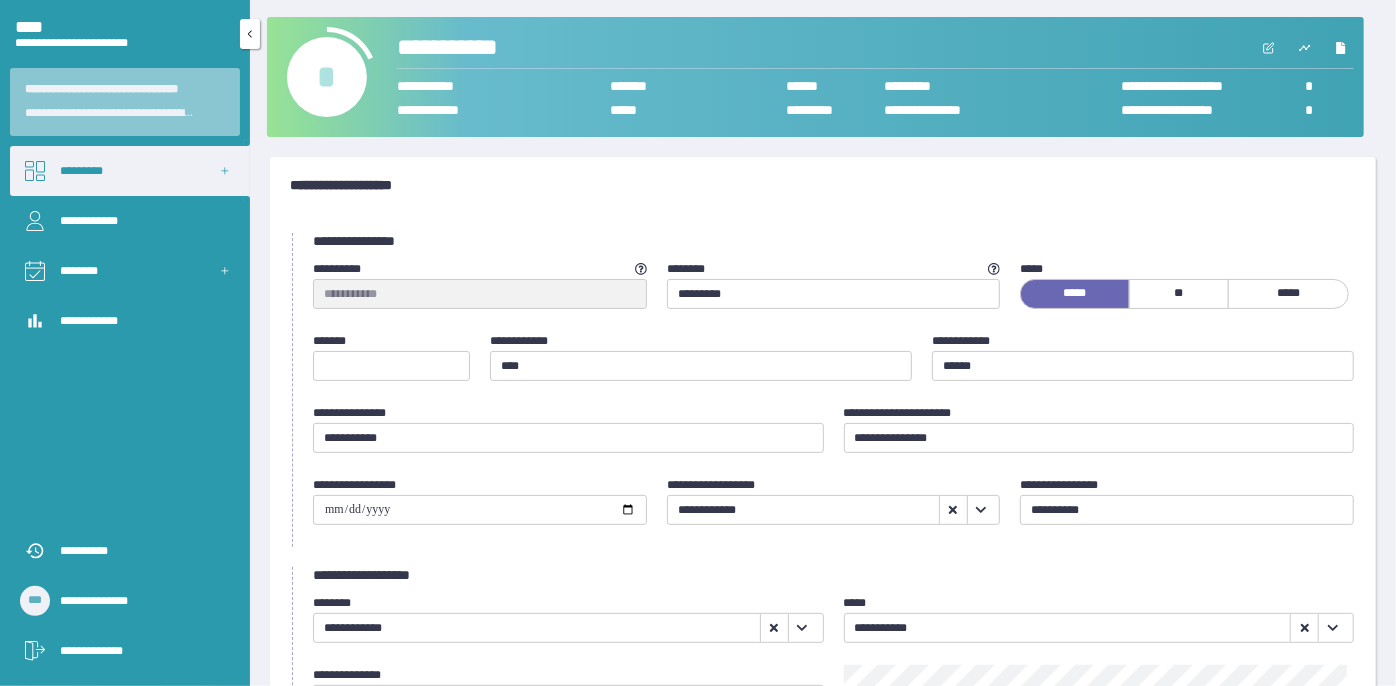 click on "•••••••••" at bounding box center (130, 171) 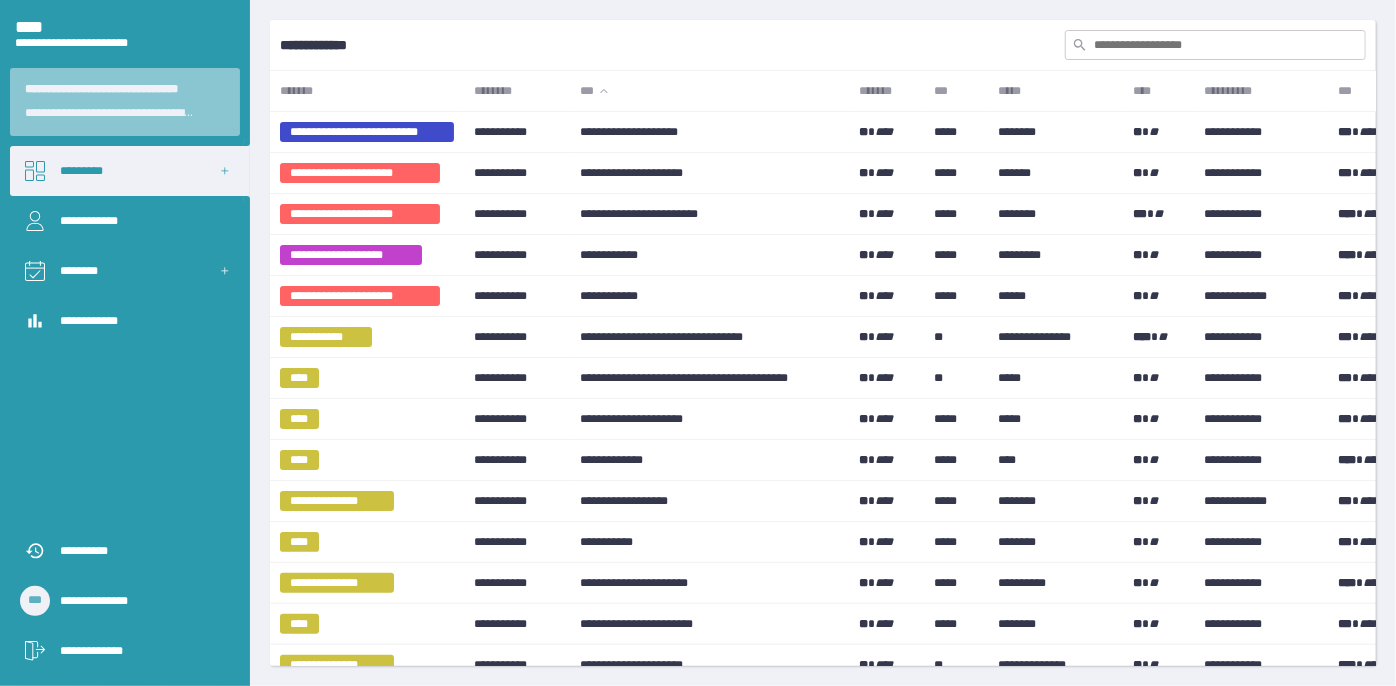 click at bounding box center [1215, 45] 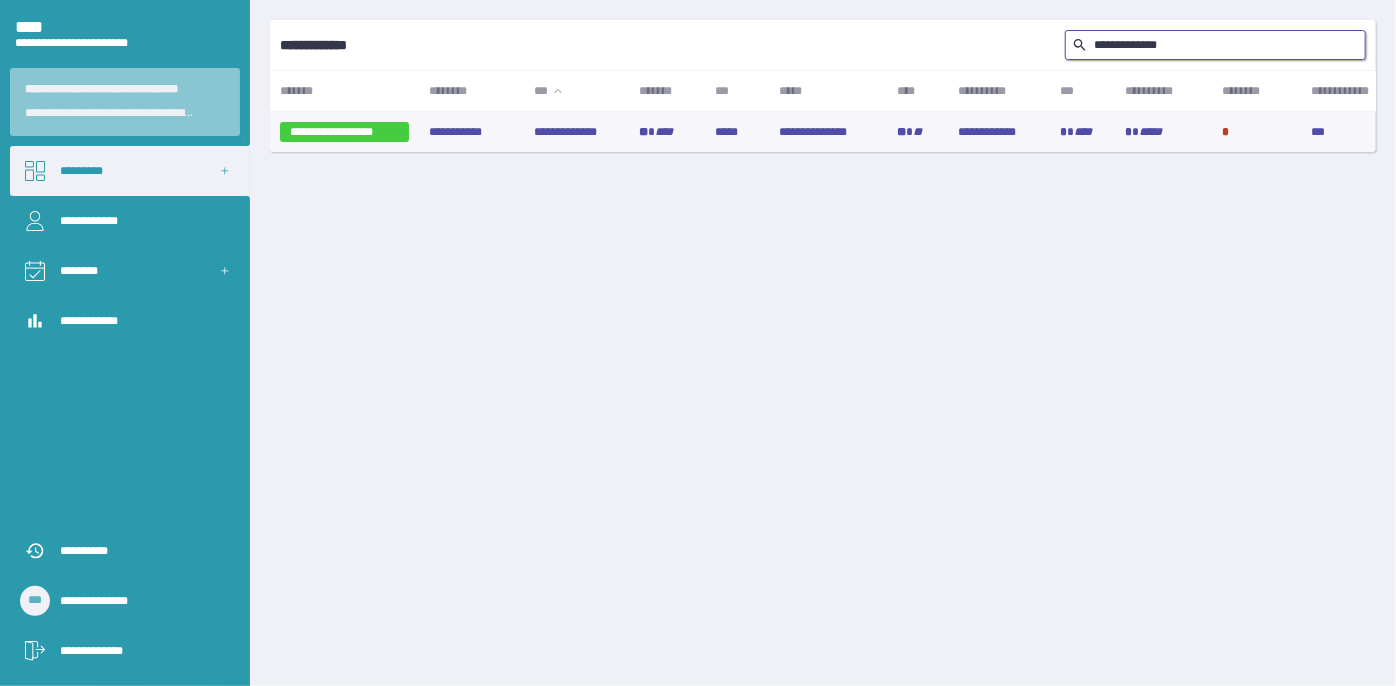 type on "•••••••••••••" 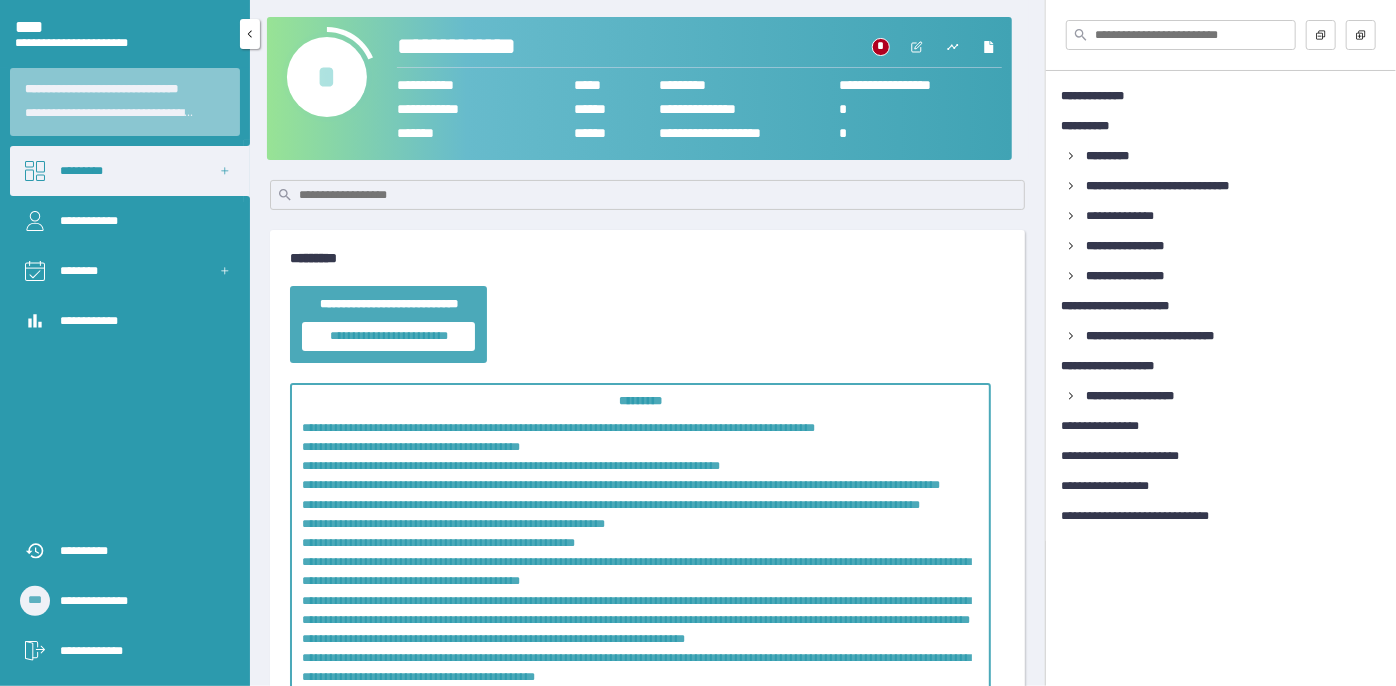 click on "•••••••••" at bounding box center (130, 171) 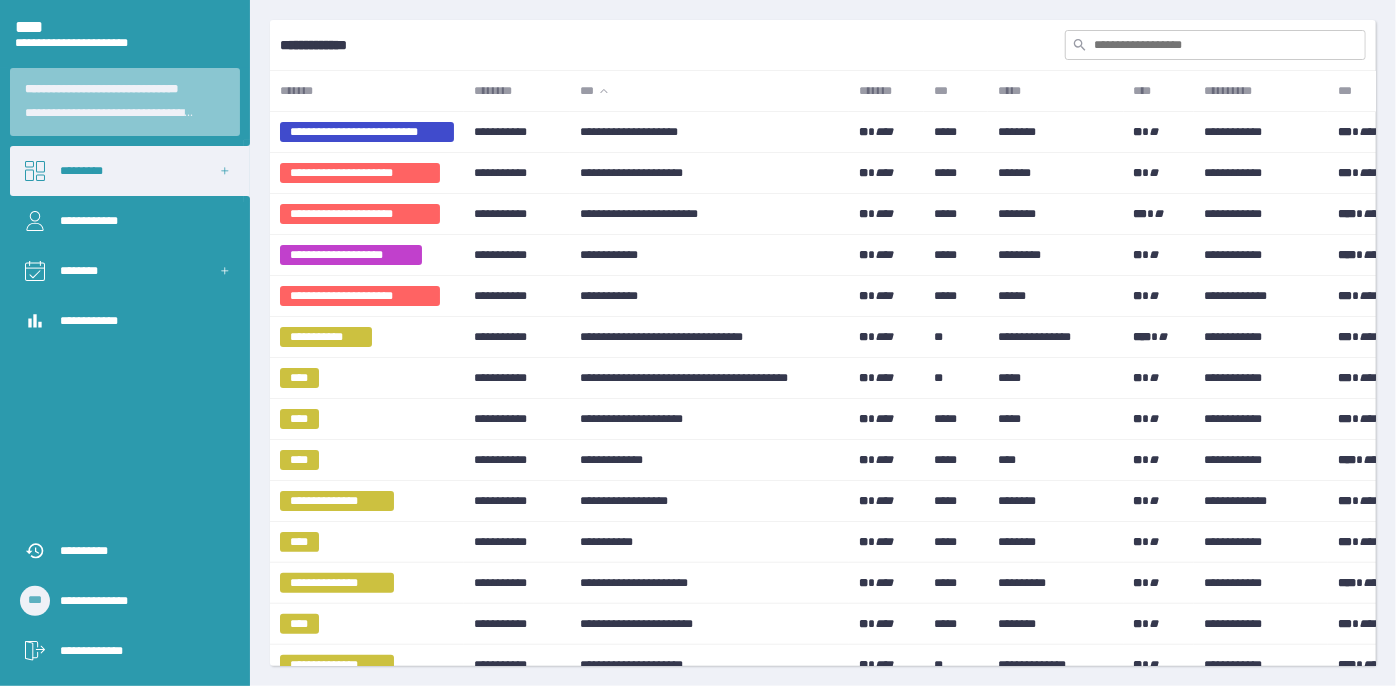 click at bounding box center [1215, 45] 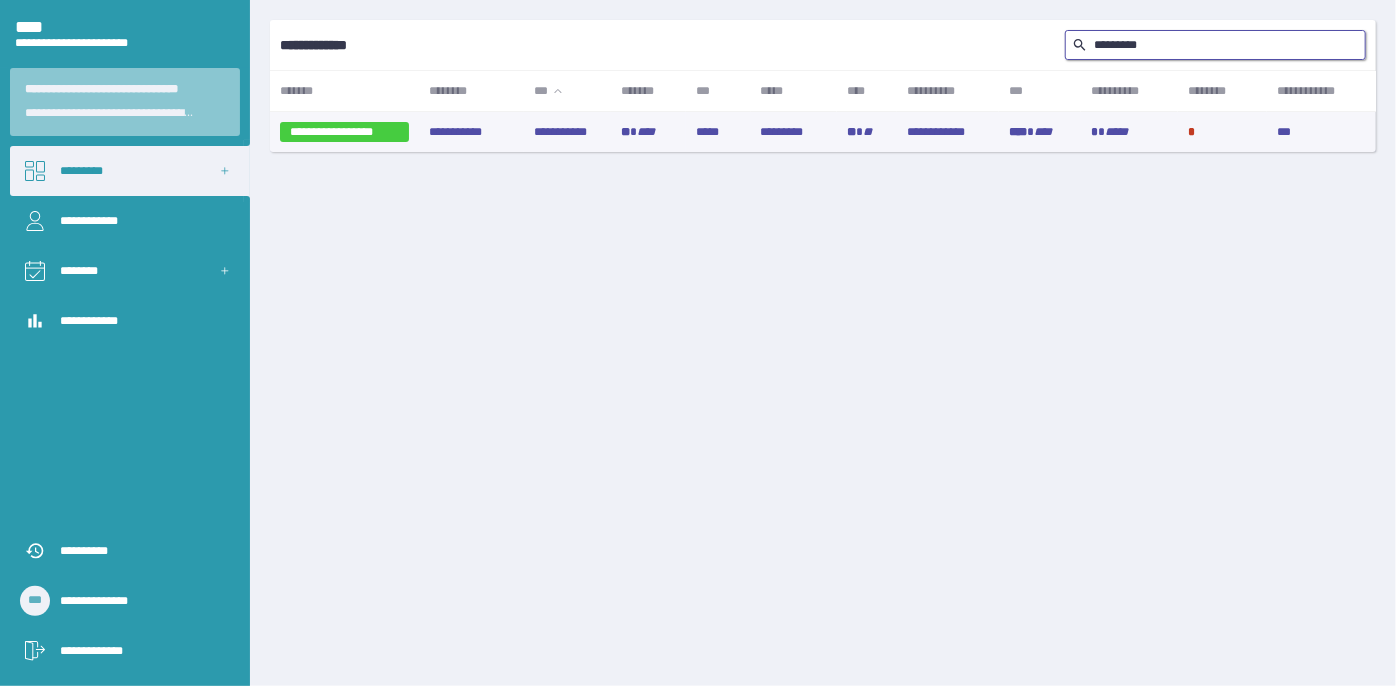 type on "•••••••••" 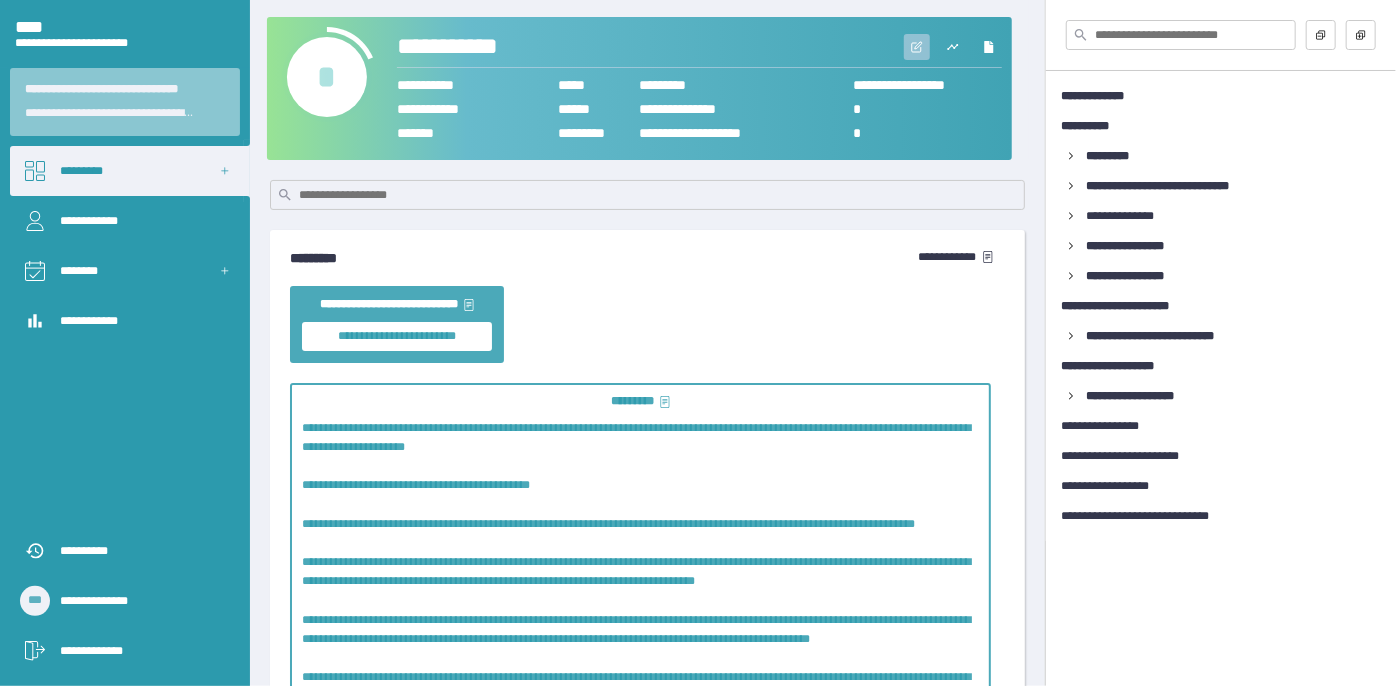 click at bounding box center [916, 47] 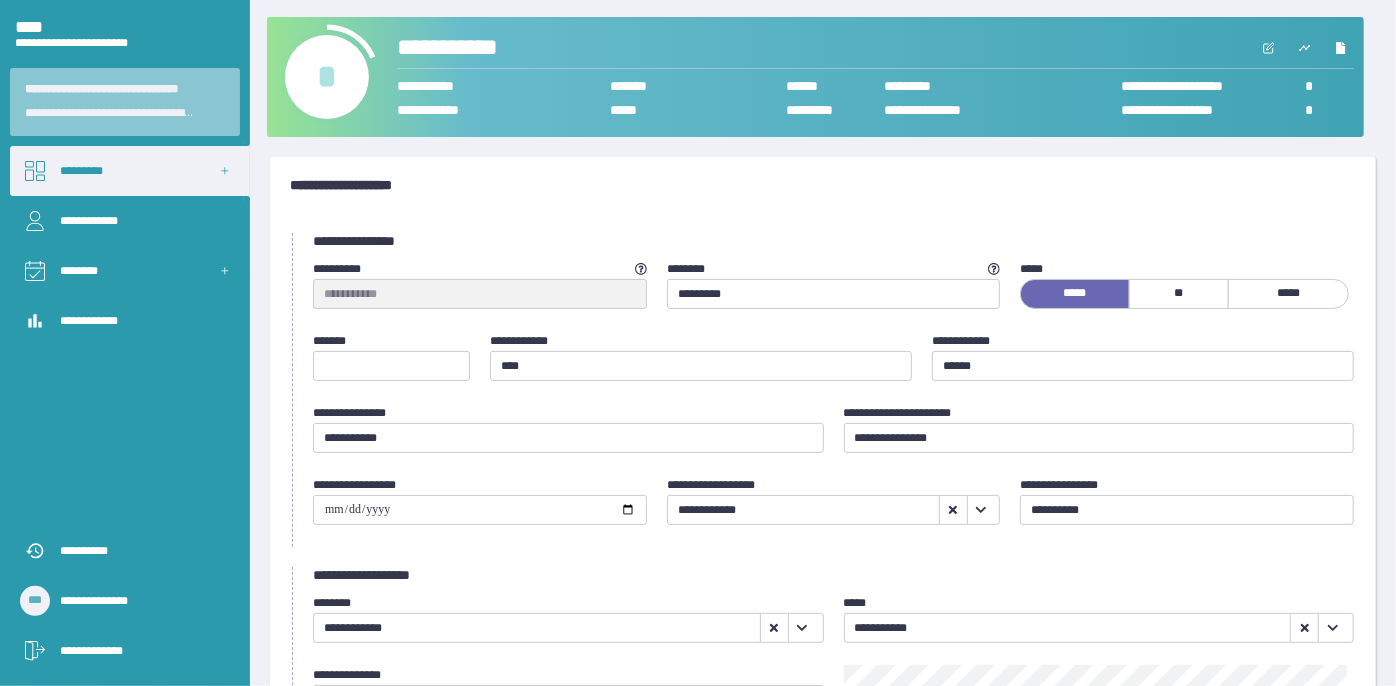 click on "•" at bounding box center [327, 77] 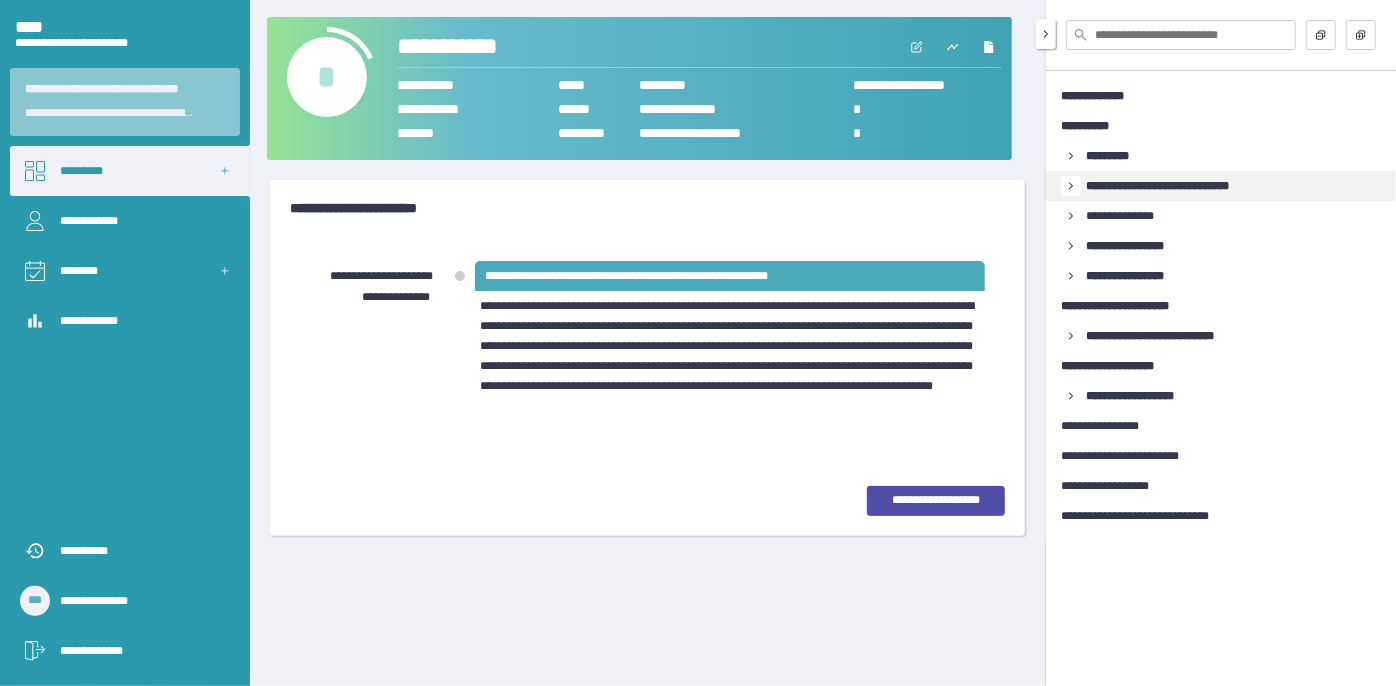 click at bounding box center [1071, 156] 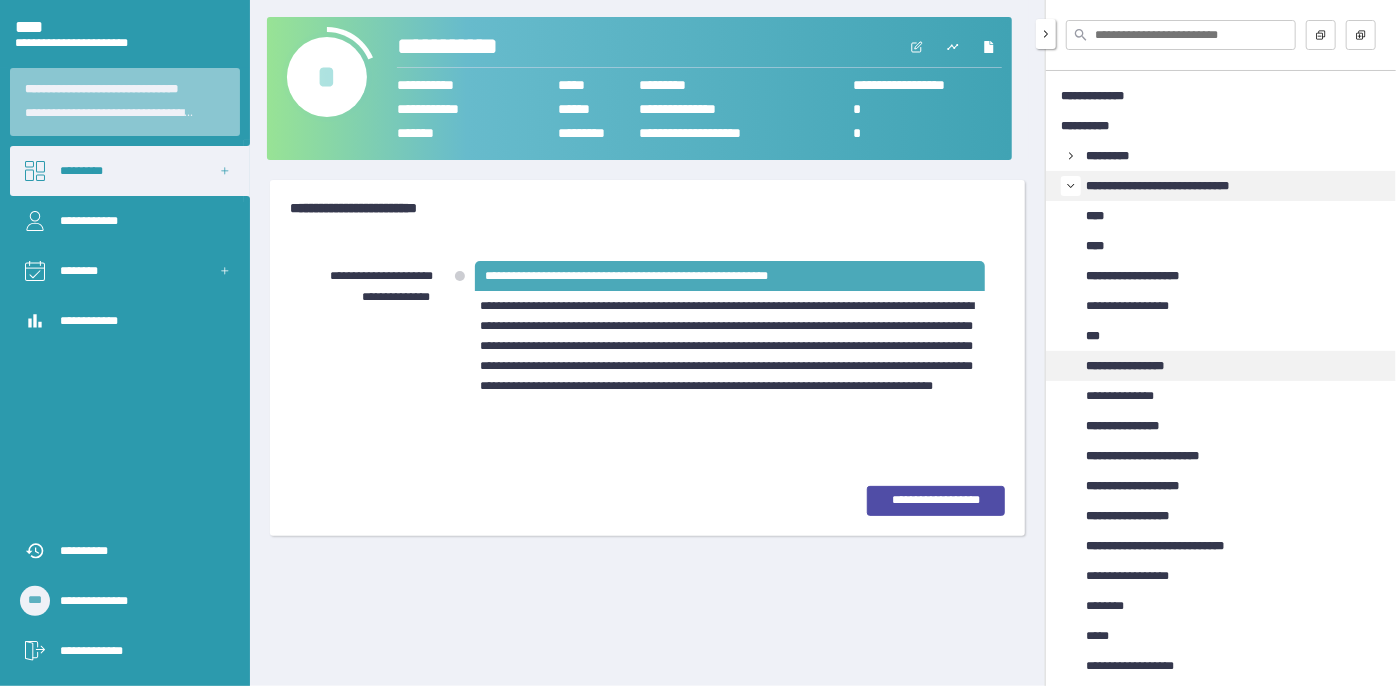 click on "**********" at bounding box center (1139, 366) 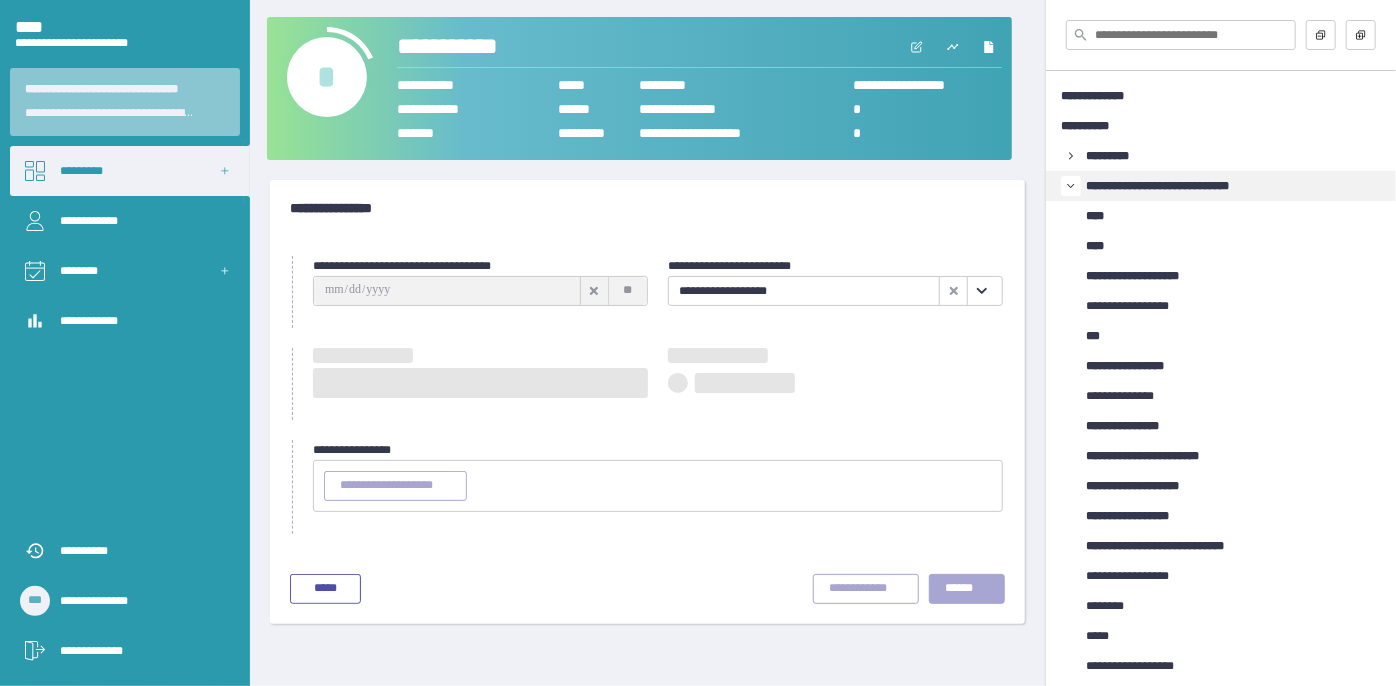 click at bounding box center [981, 291] 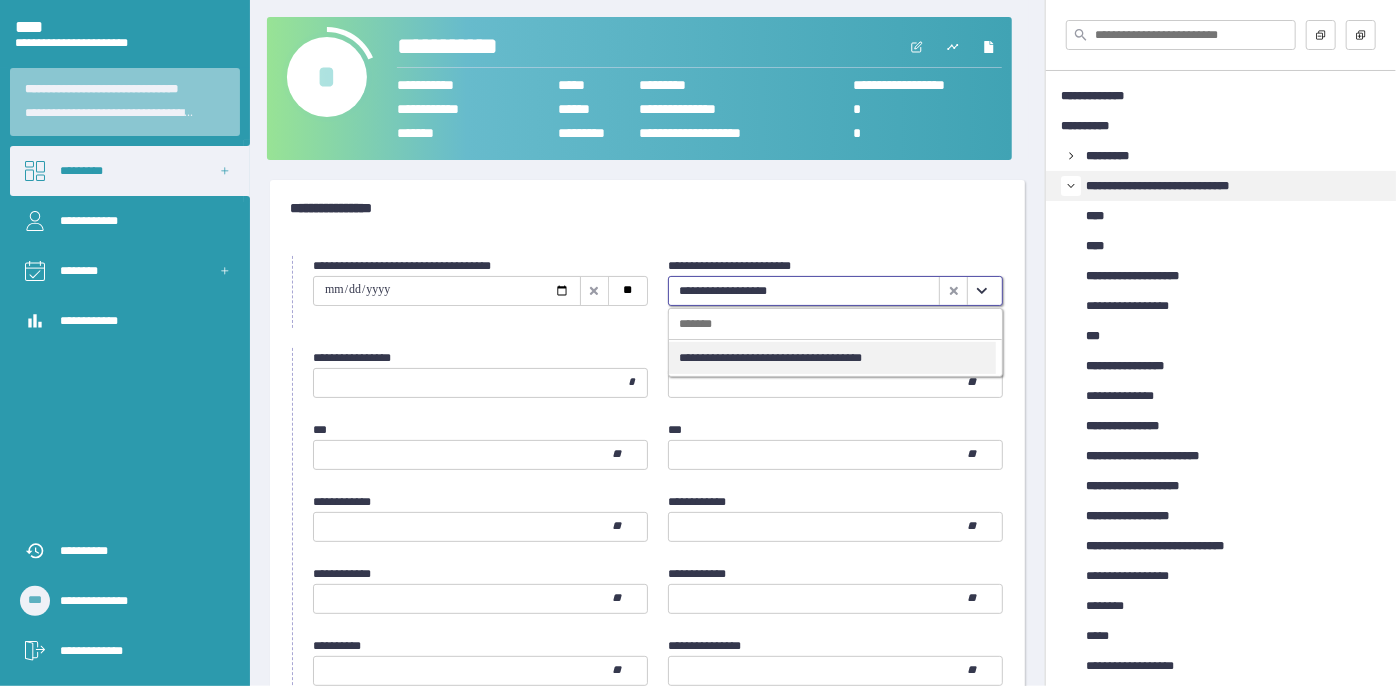 click on "**********" at bounding box center [832, 358] 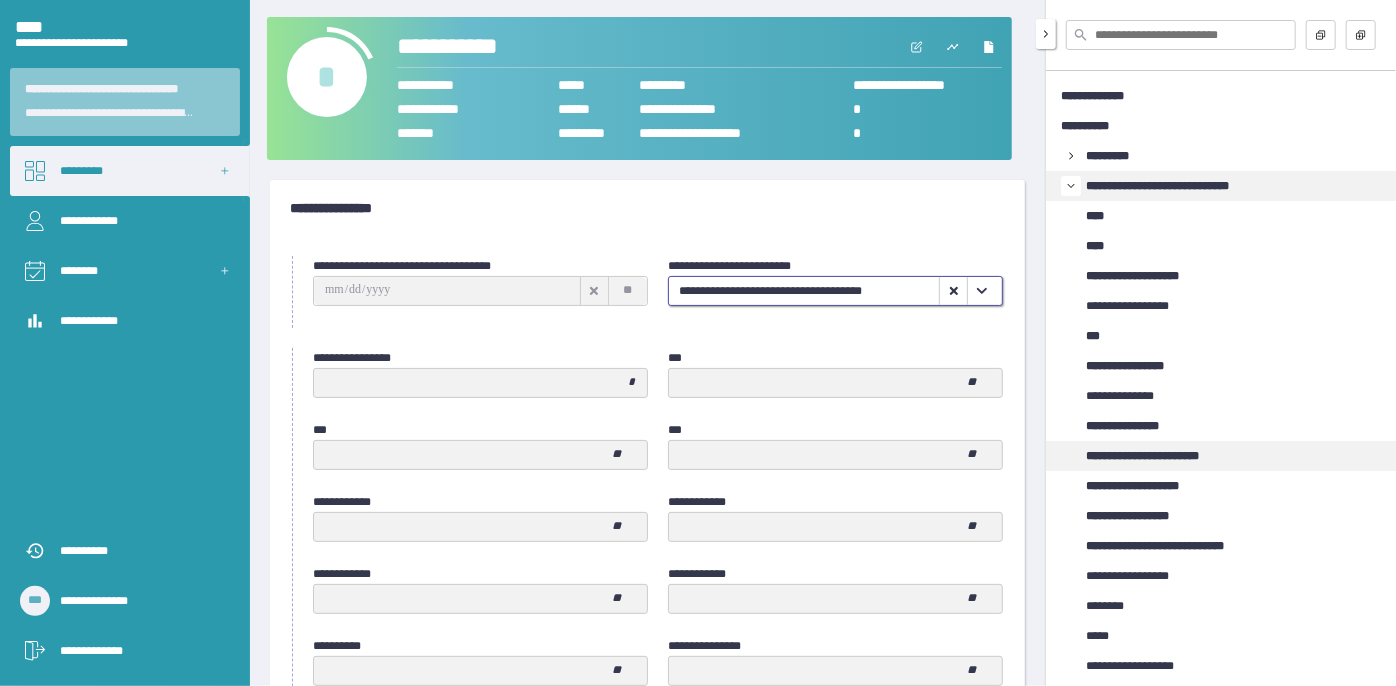 click on "**********" at bounding box center [1161, 456] 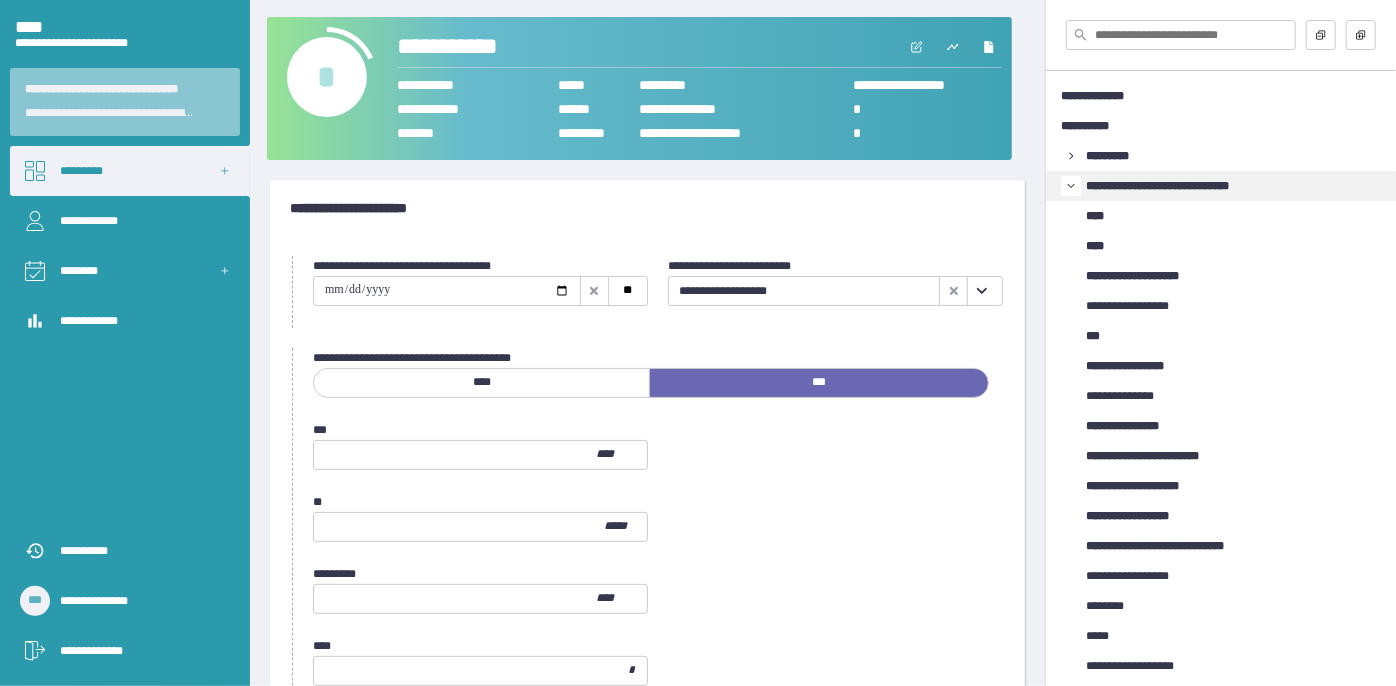 click at bounding box center [982, 291] 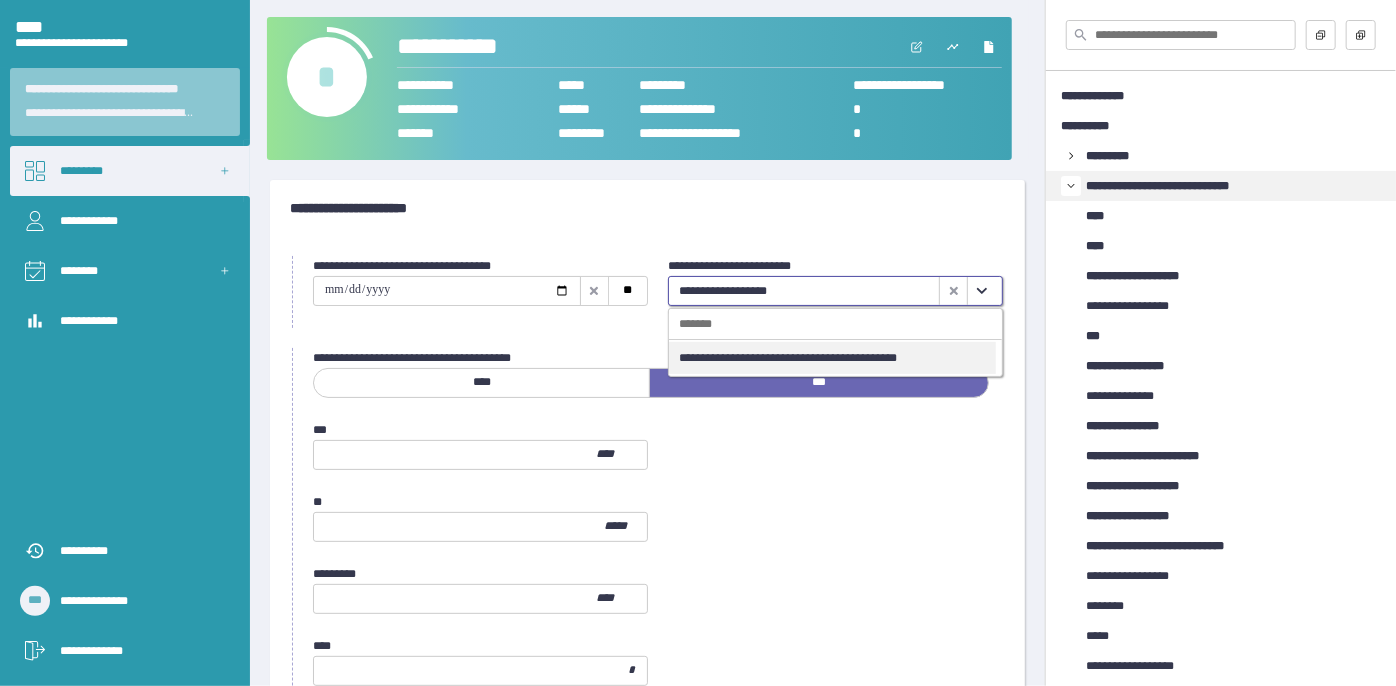click on "**********" at bounding box center [832, 358] 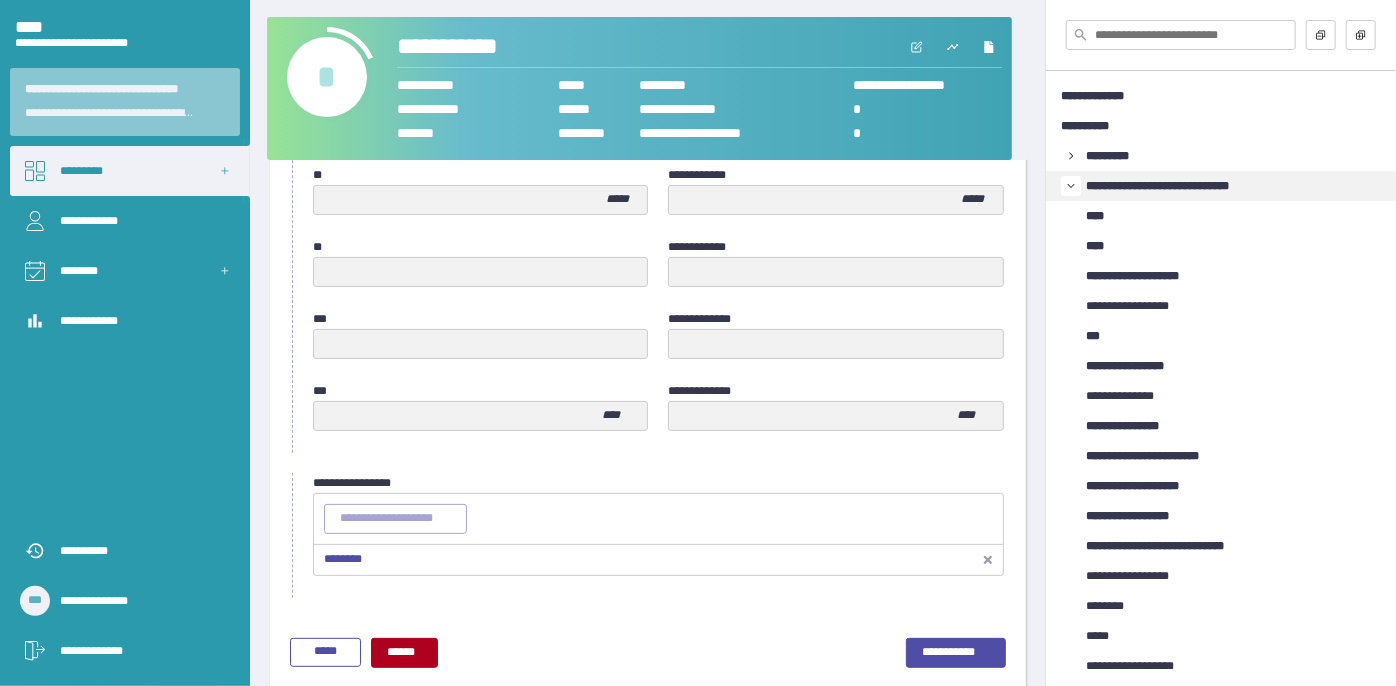 scroll, scrollTop: 1058, scrollLeft: 0, axis: vertical 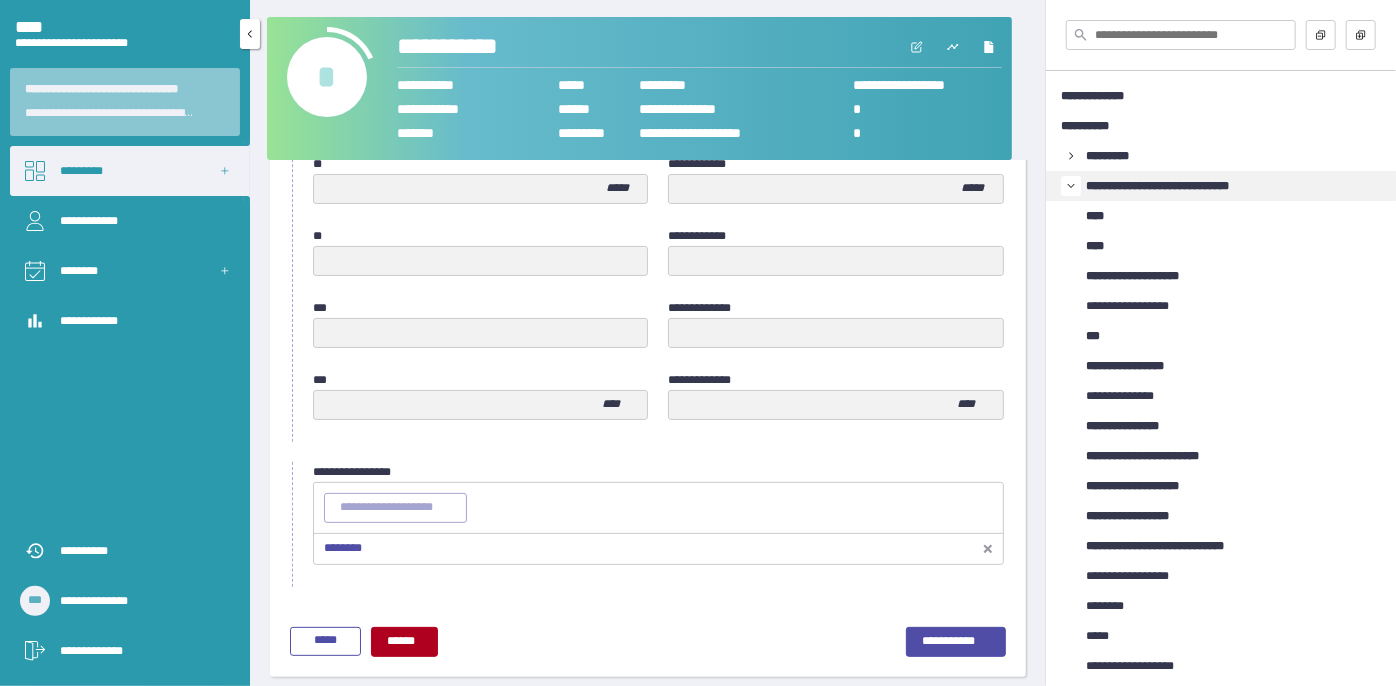 click on "•••••••••" at bounding box center [130, 171] 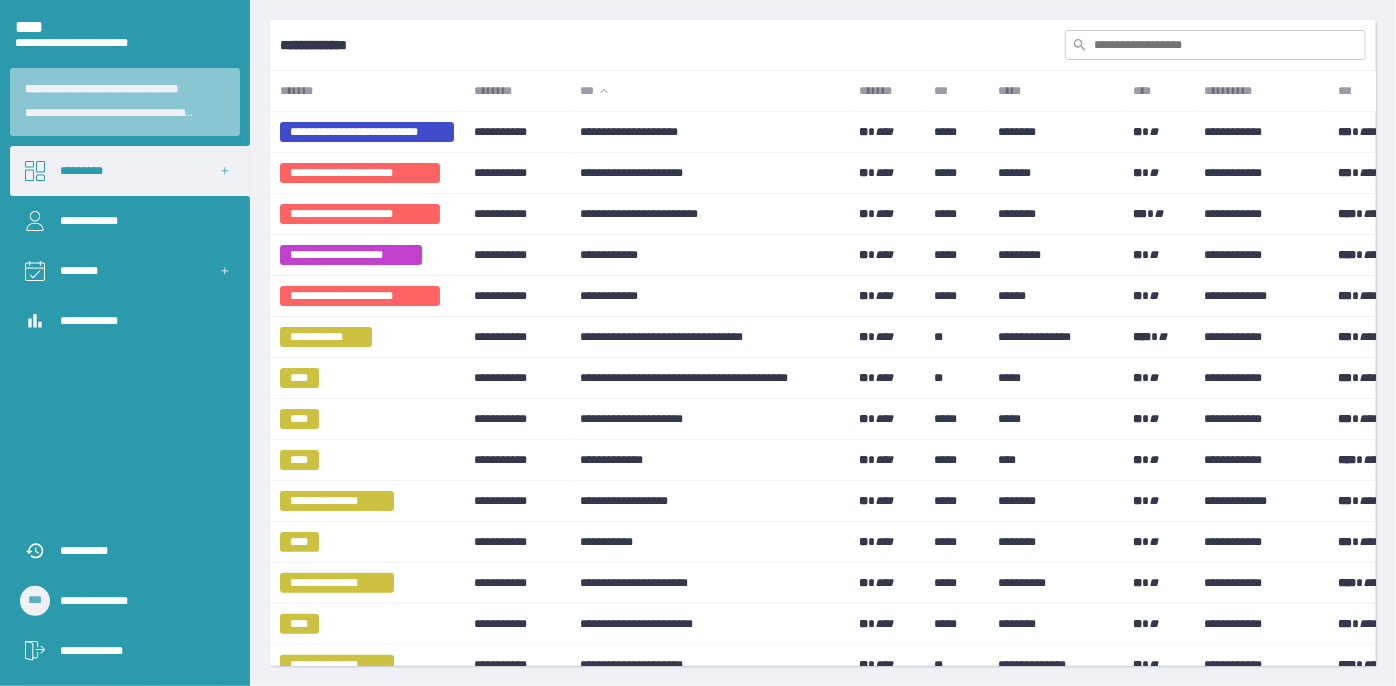 click at bounding box center (1215, 45) 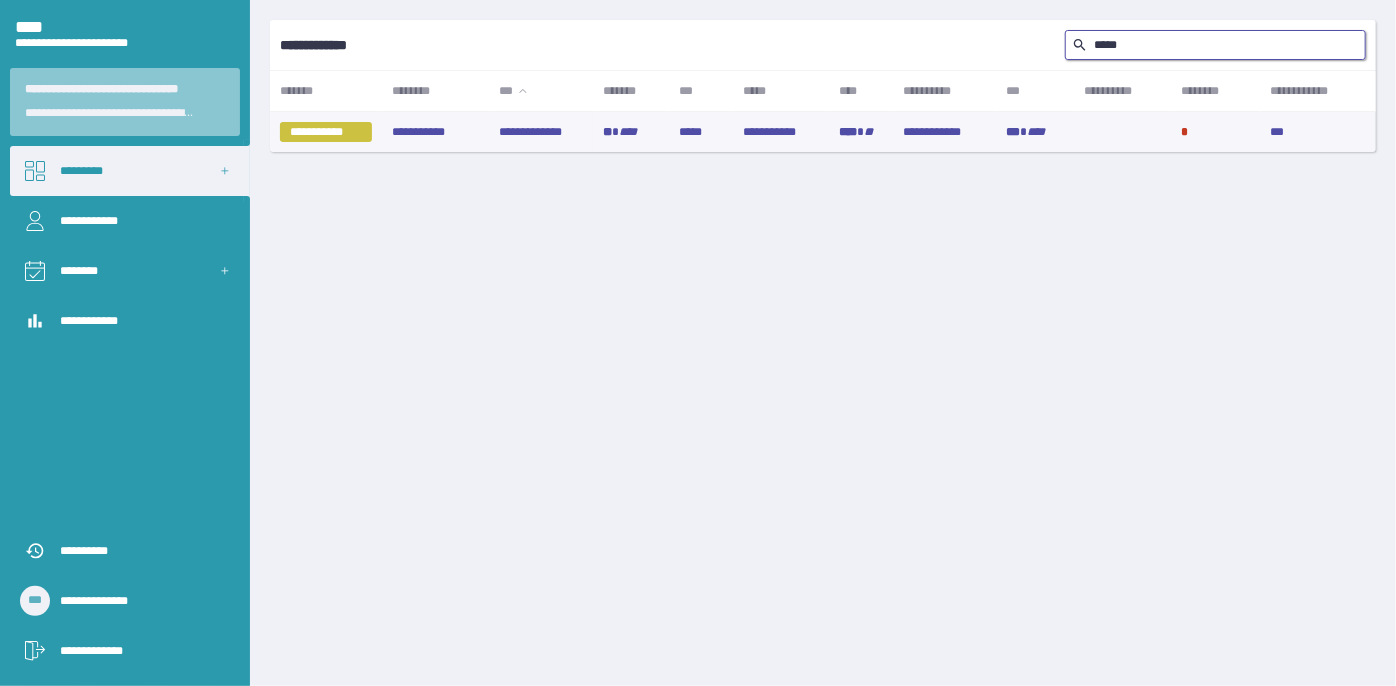 type on "•••••" 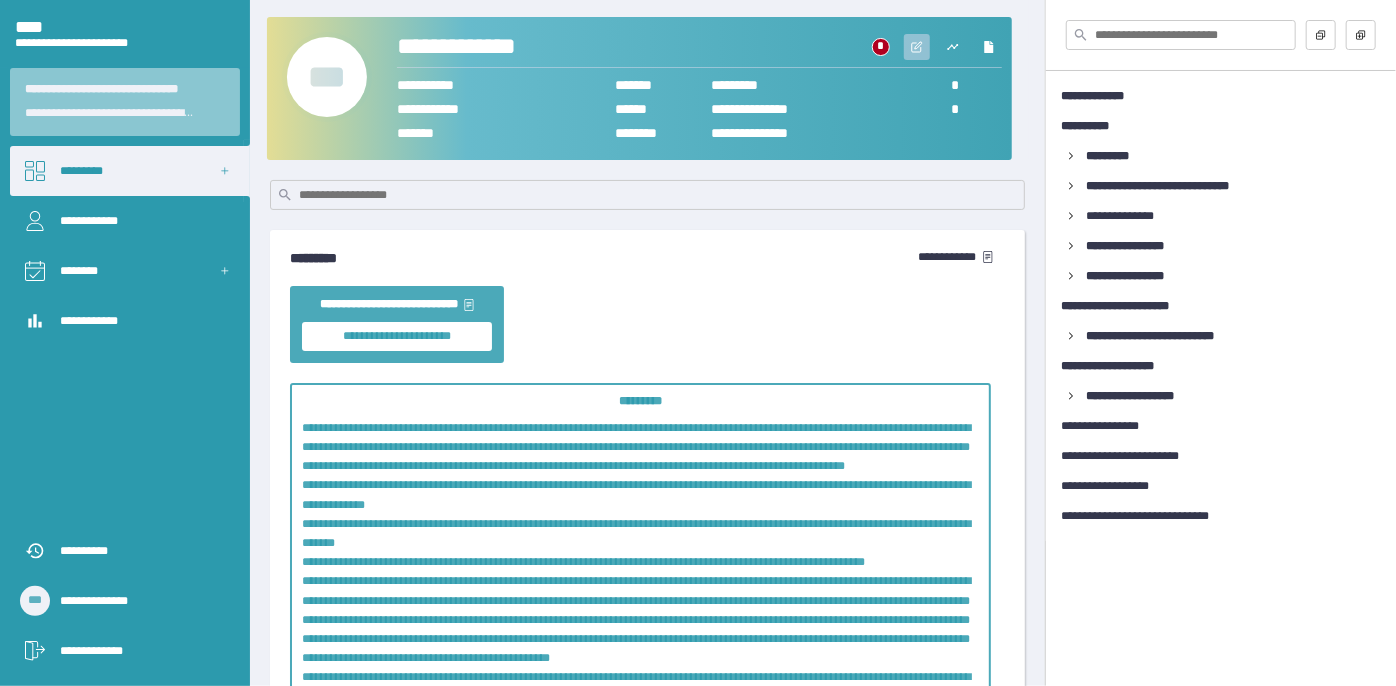 click at bounding box center (917, 47) 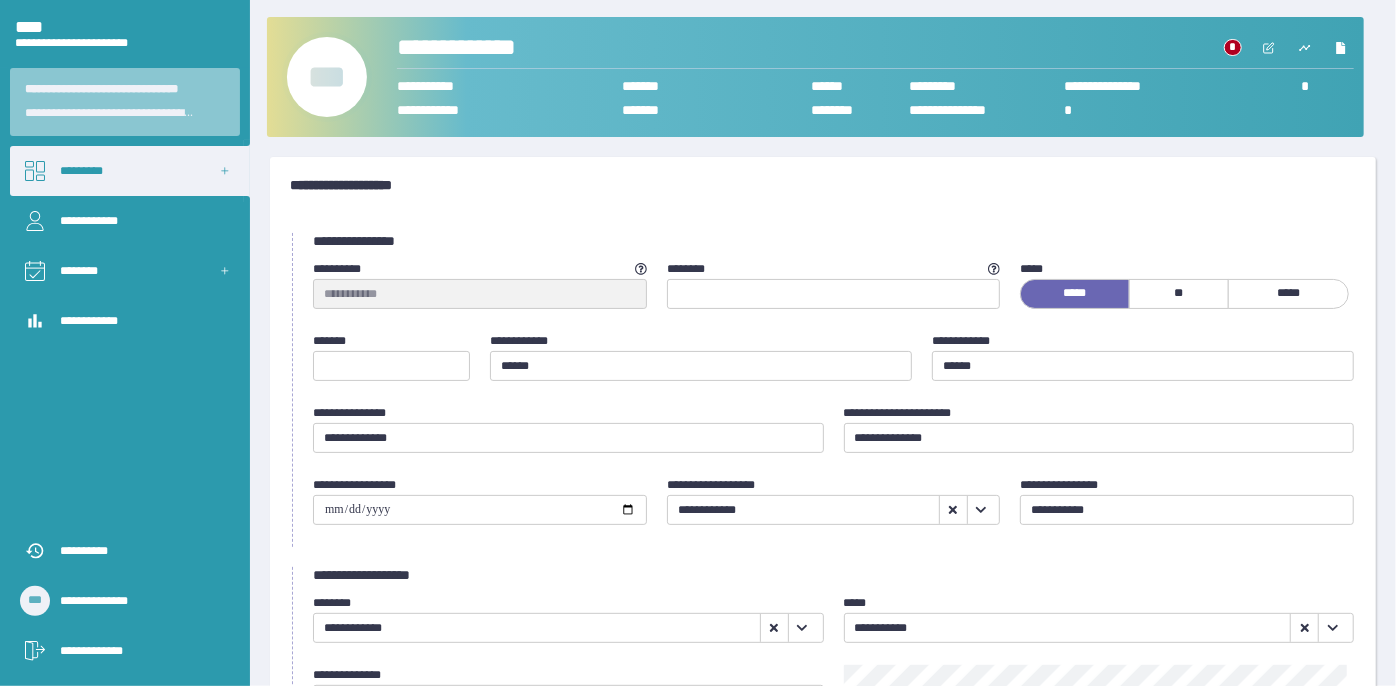 scroll, scrollTop: 181, scrollLeft: 0, axis: vertical 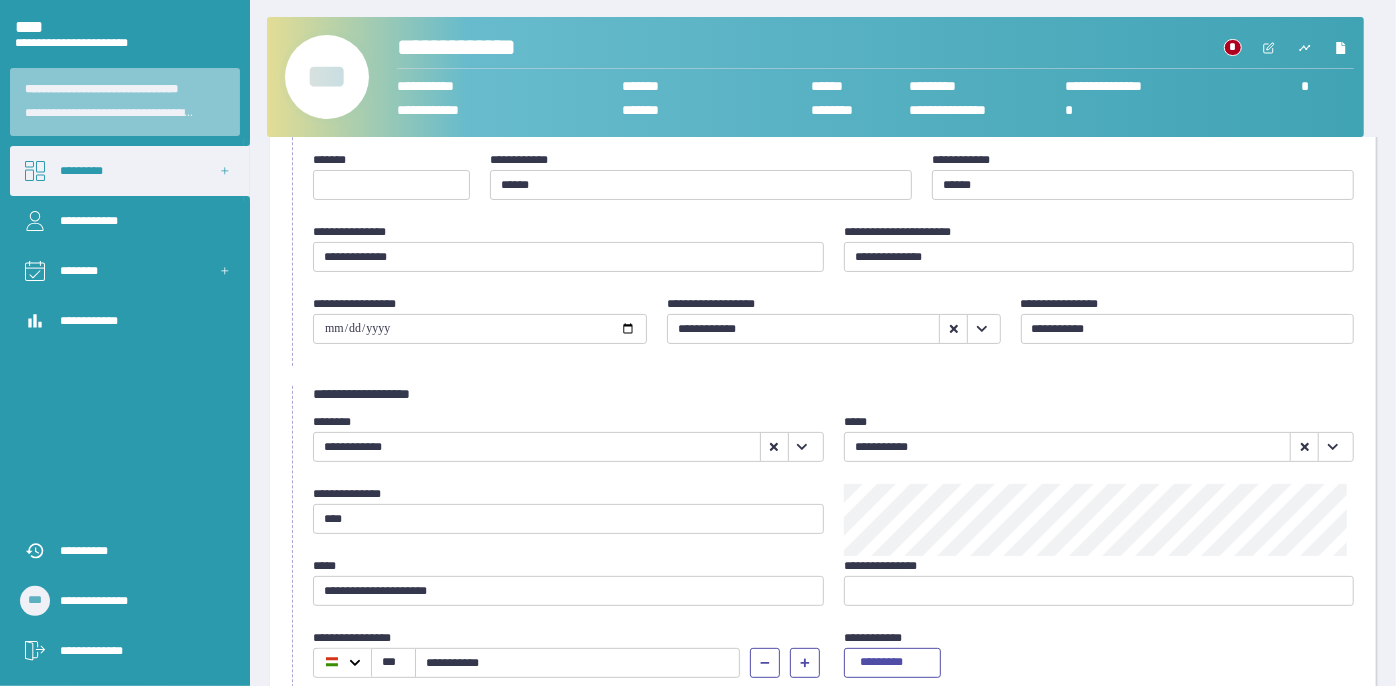 click on "•••" at bounding box center (327, 77) 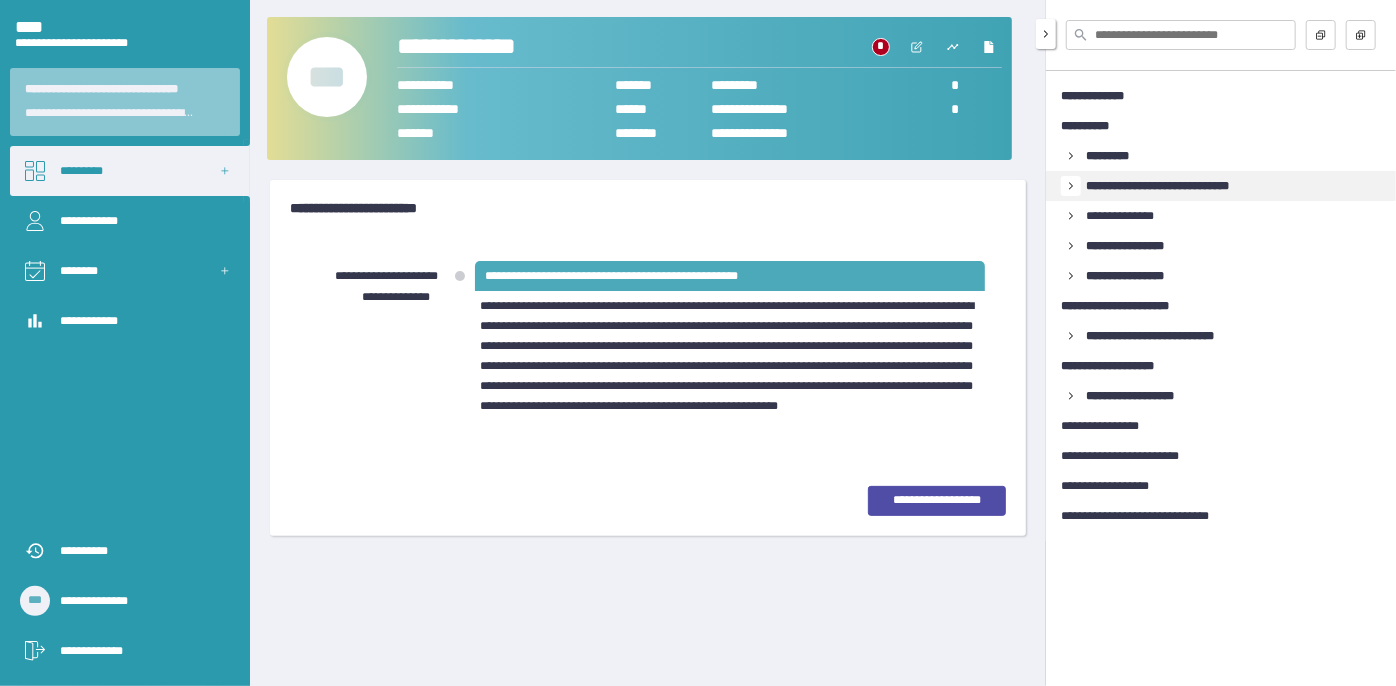 click at bounding box center [1071, 156] 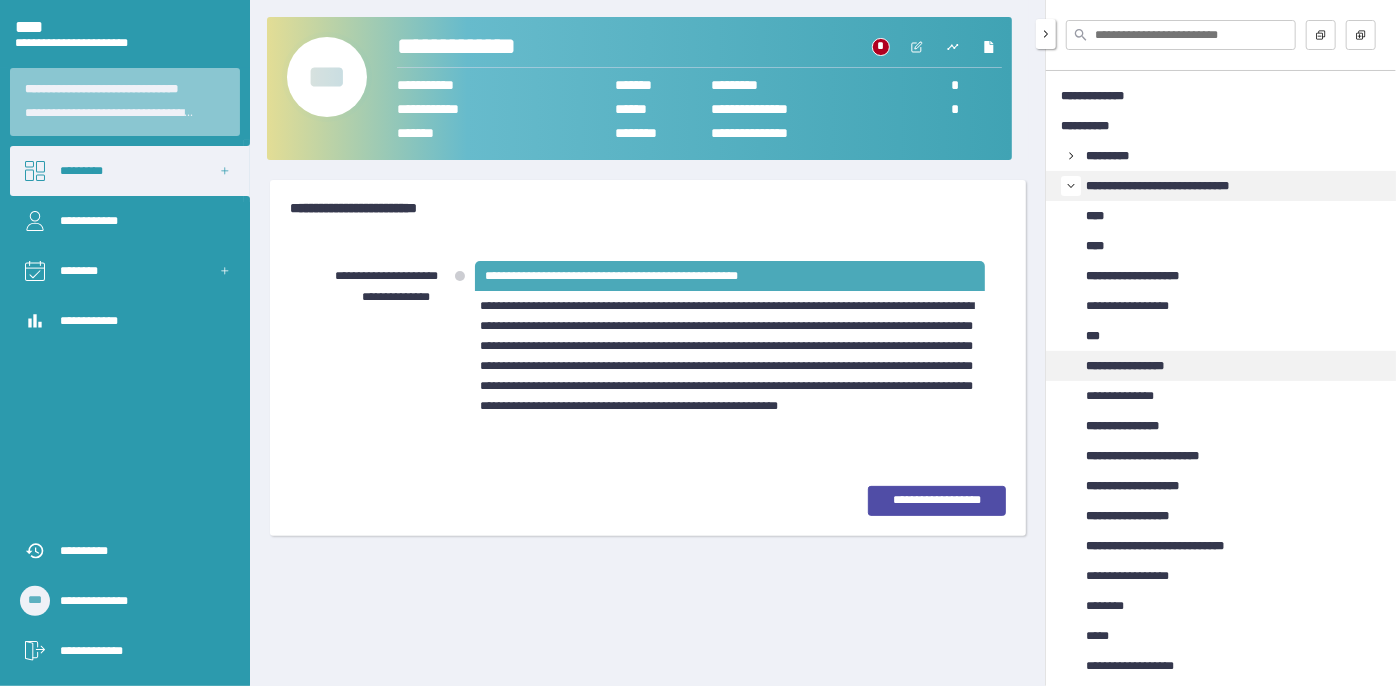 click on "**********" at bounding box center [1139, 366] 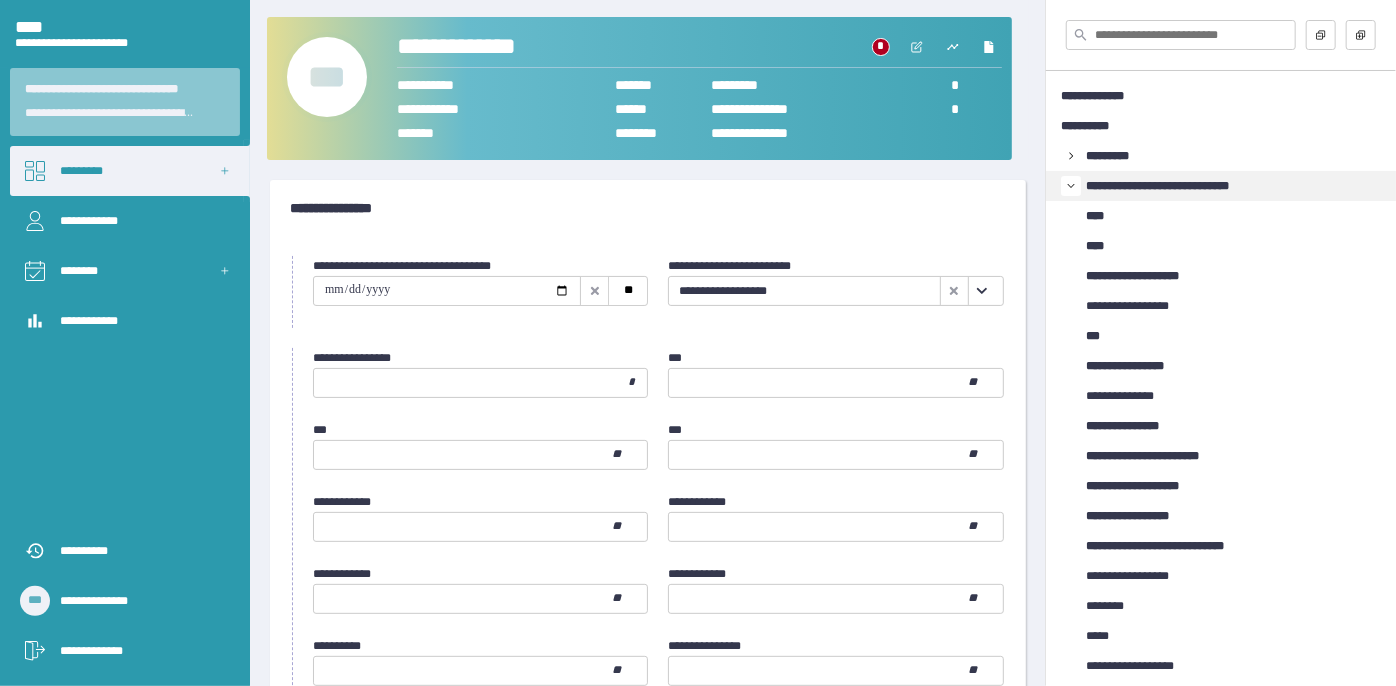 click at bounding box center [982, 291] 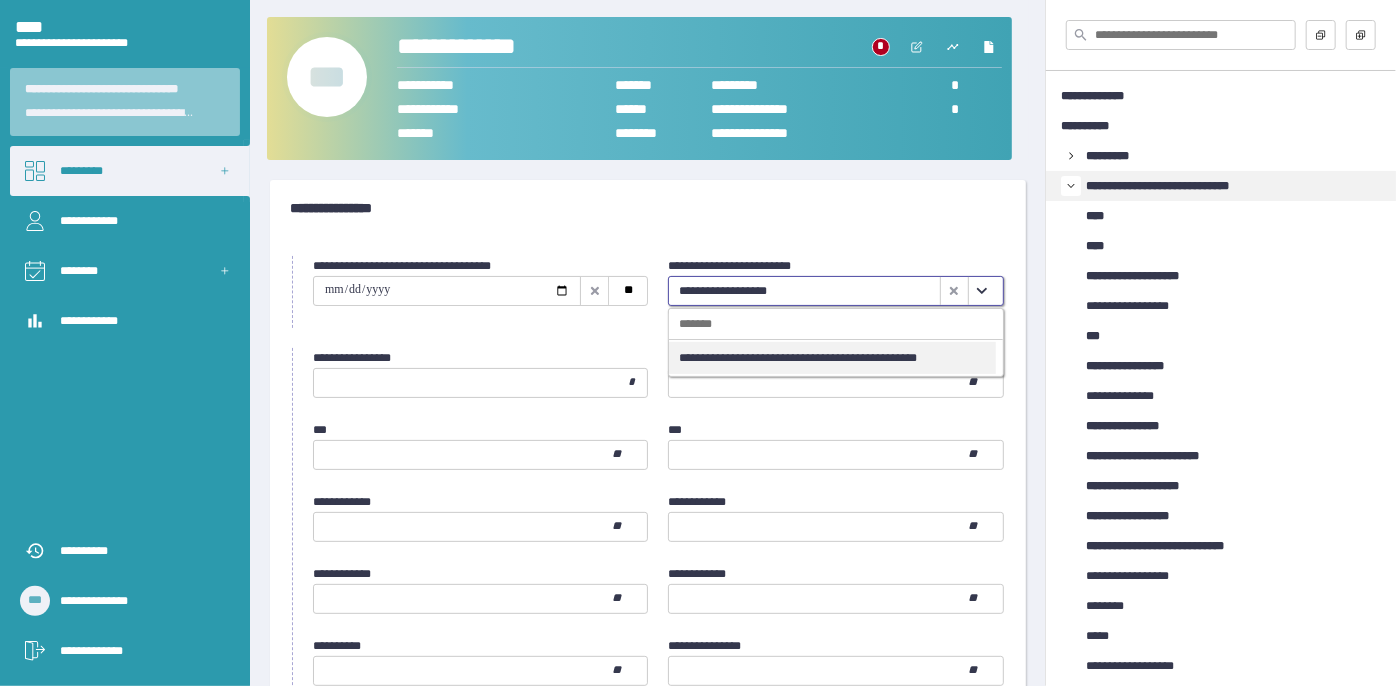 click on "**********" at bounding box center [832, 358] 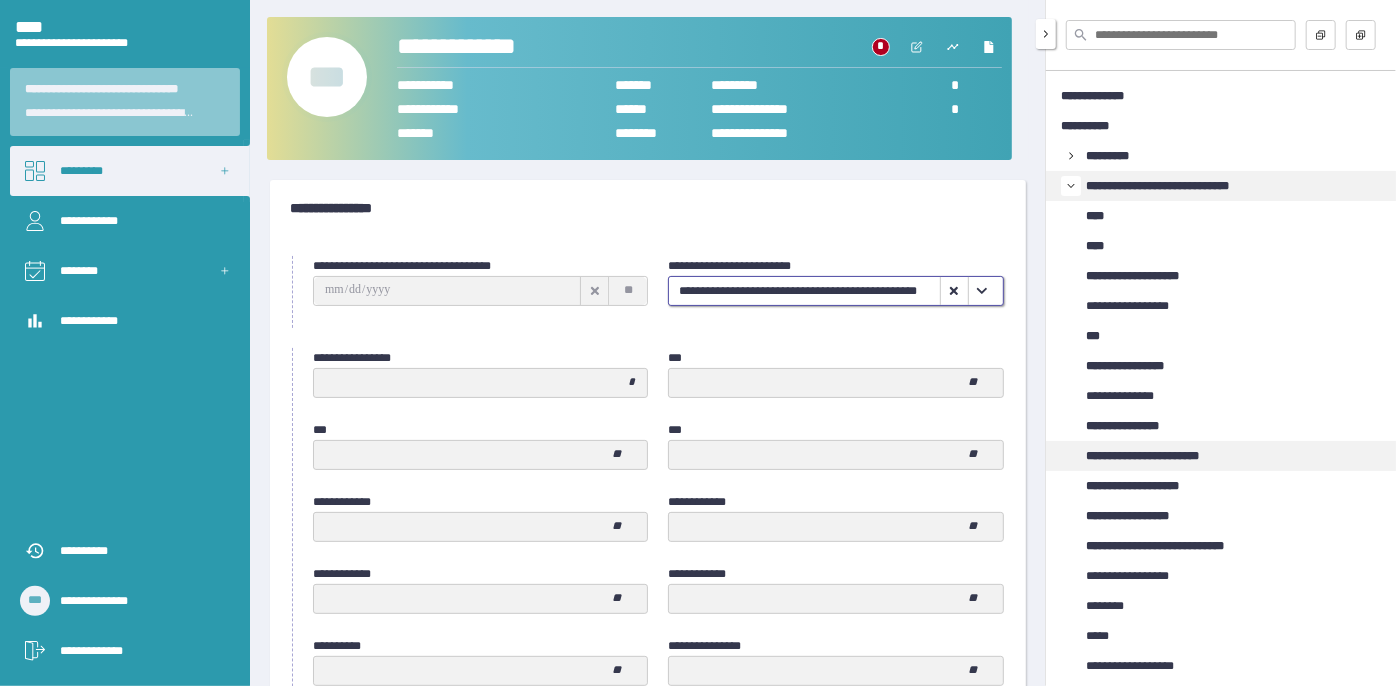 click on "**********" at bounding box center (1161, 456) 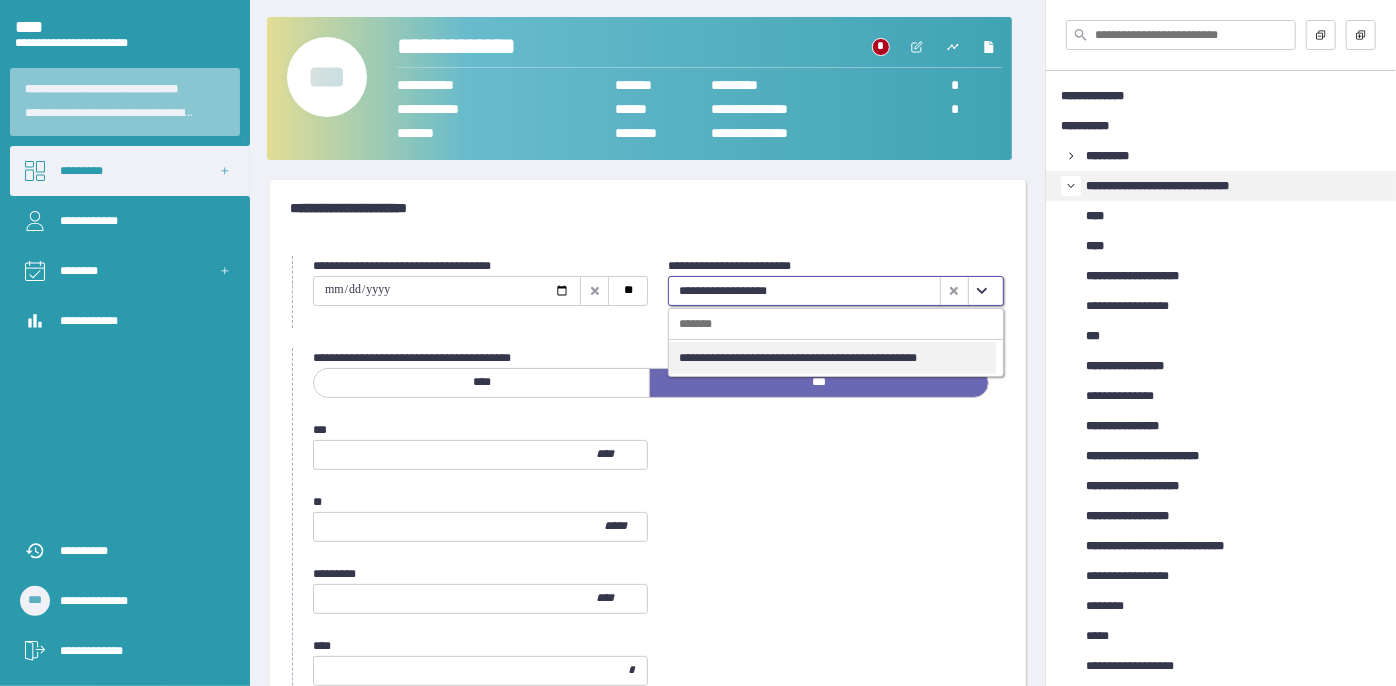 click at bounding box center (982, 291) 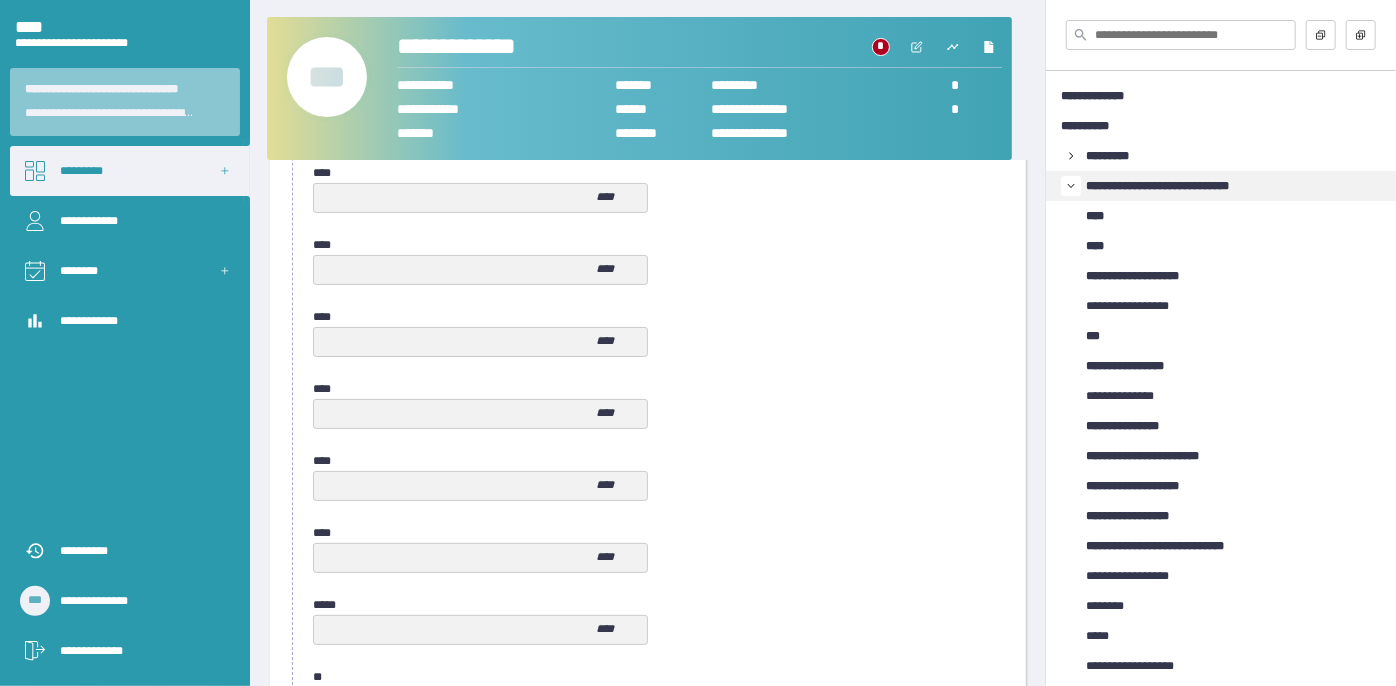 scroll, scrollTop: 1000, scrollLeft: 0, axis: vertical 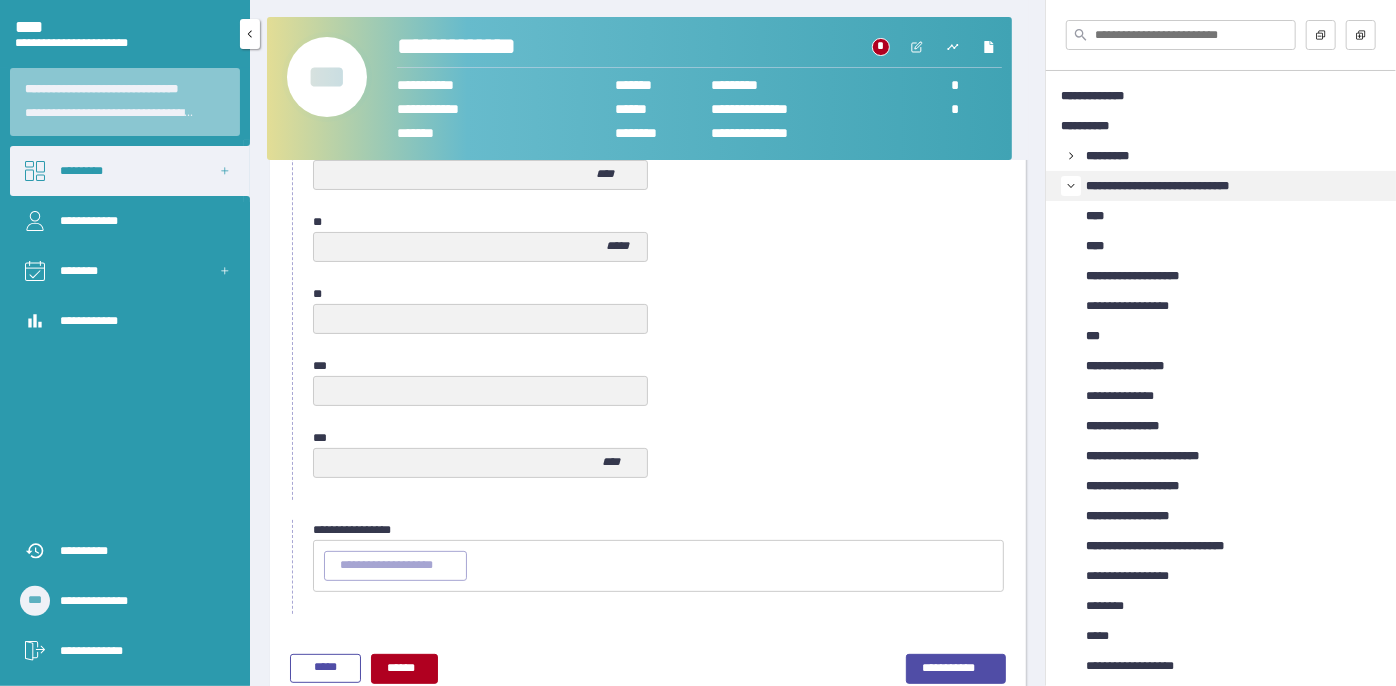 click on "•••••••••" at bounding box center [130, 171] 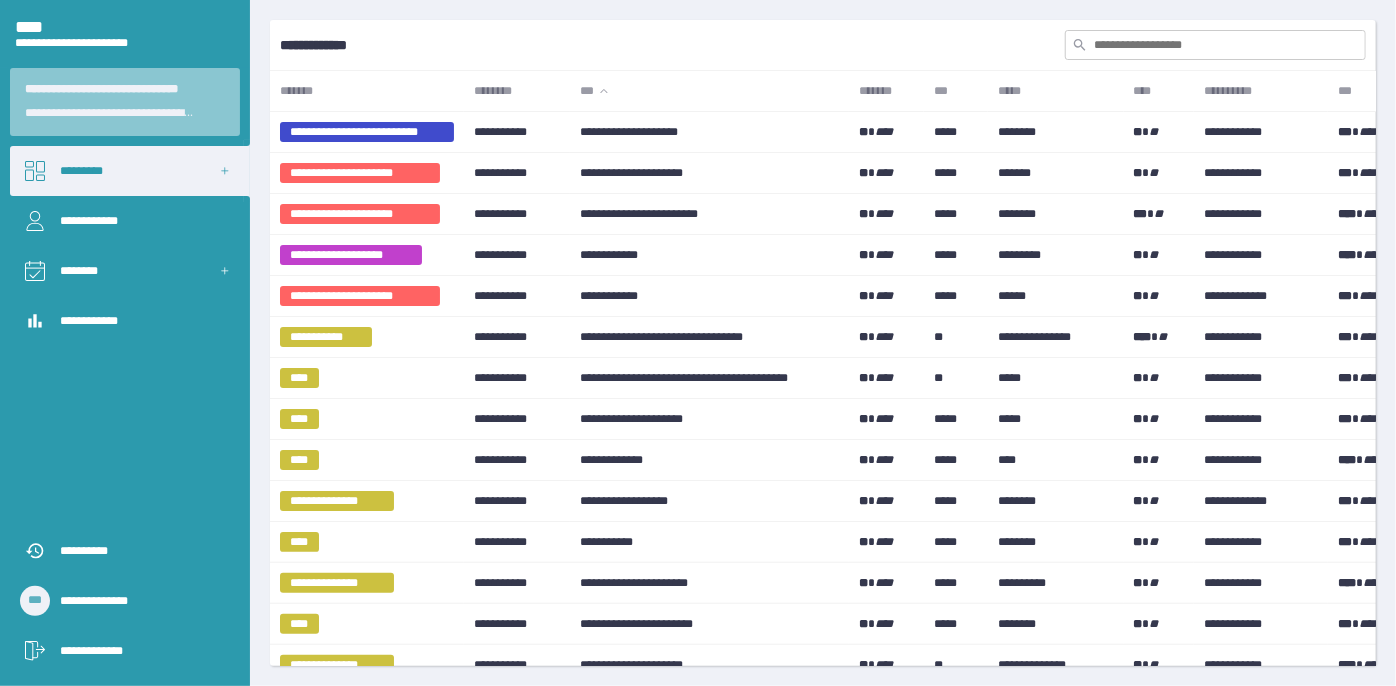 click at bounding box center [1215, 45] 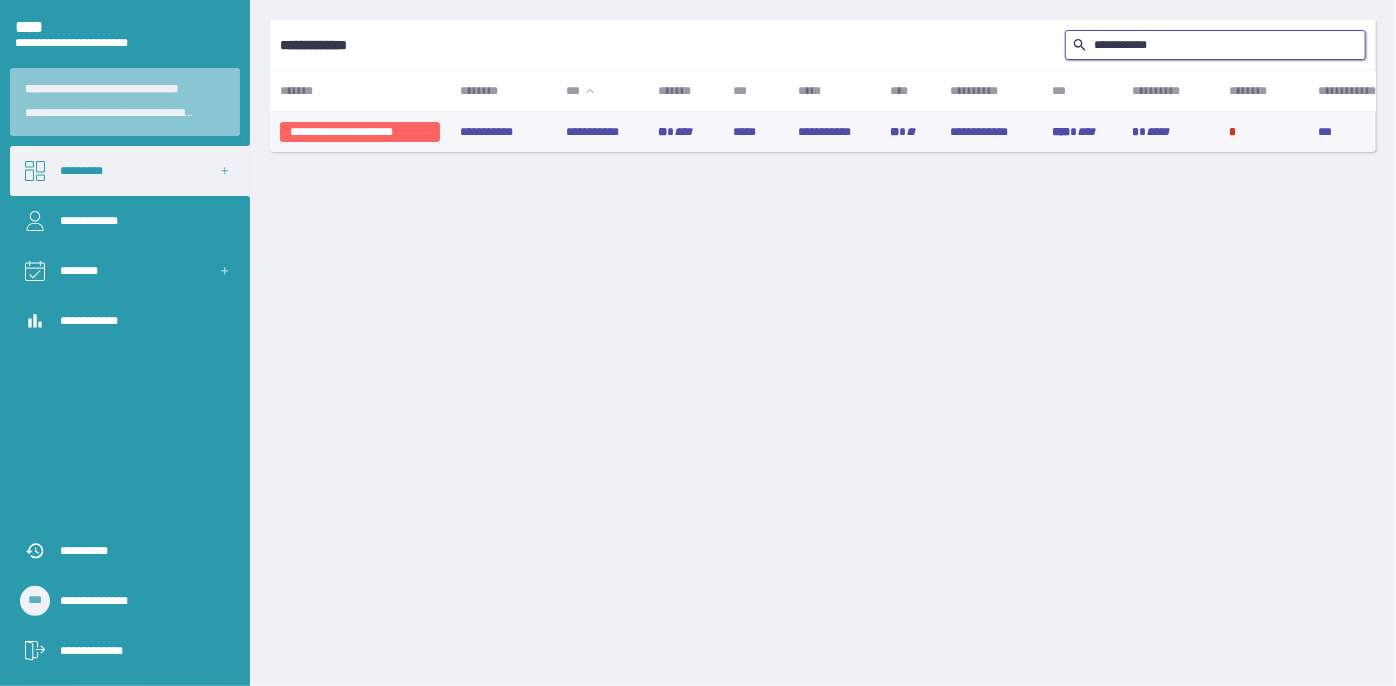 type on "•••••••••••" 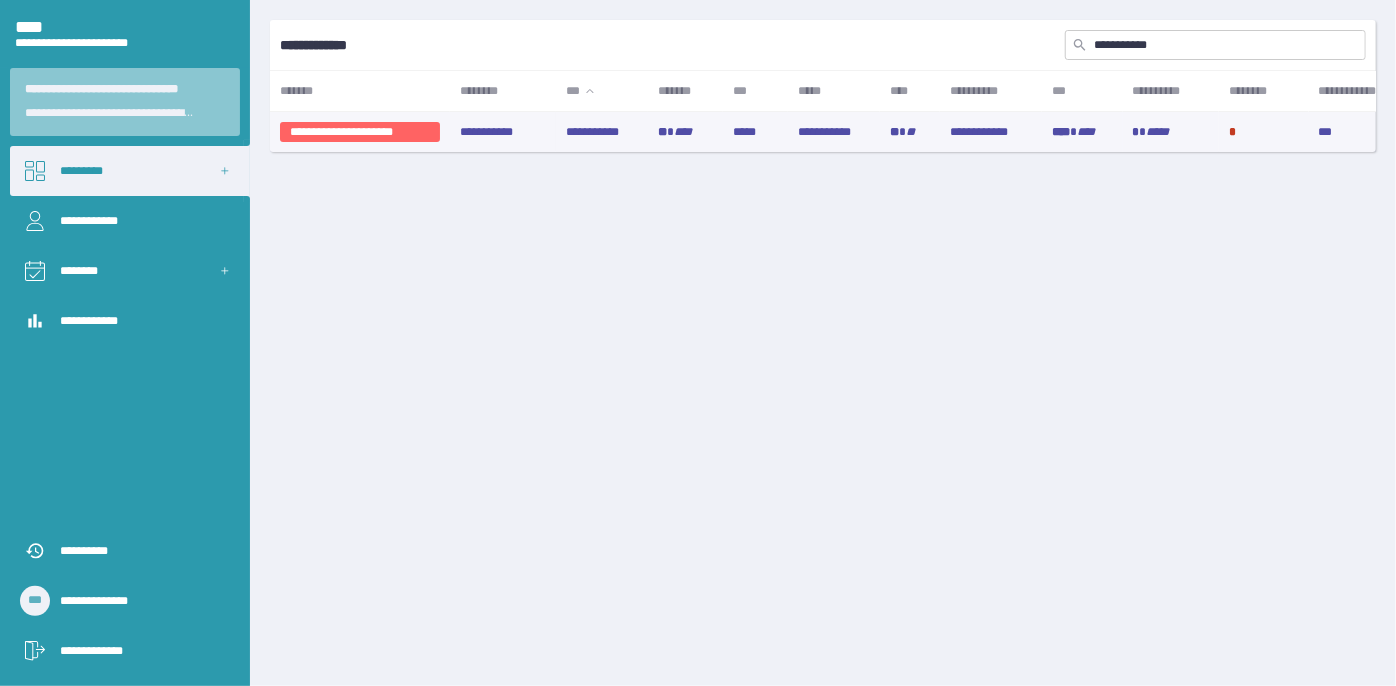 click on "•••••••••••" at bounding box center [602, 132] 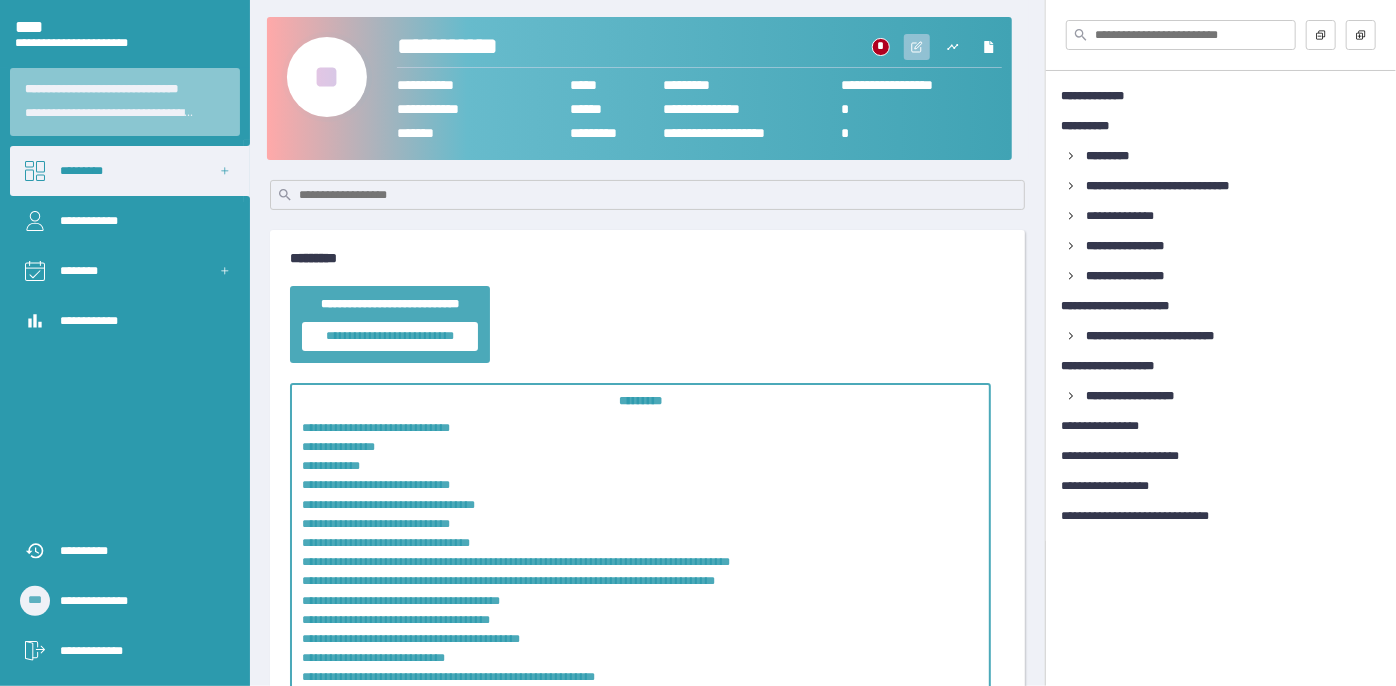click at bounding box center (917, 47) 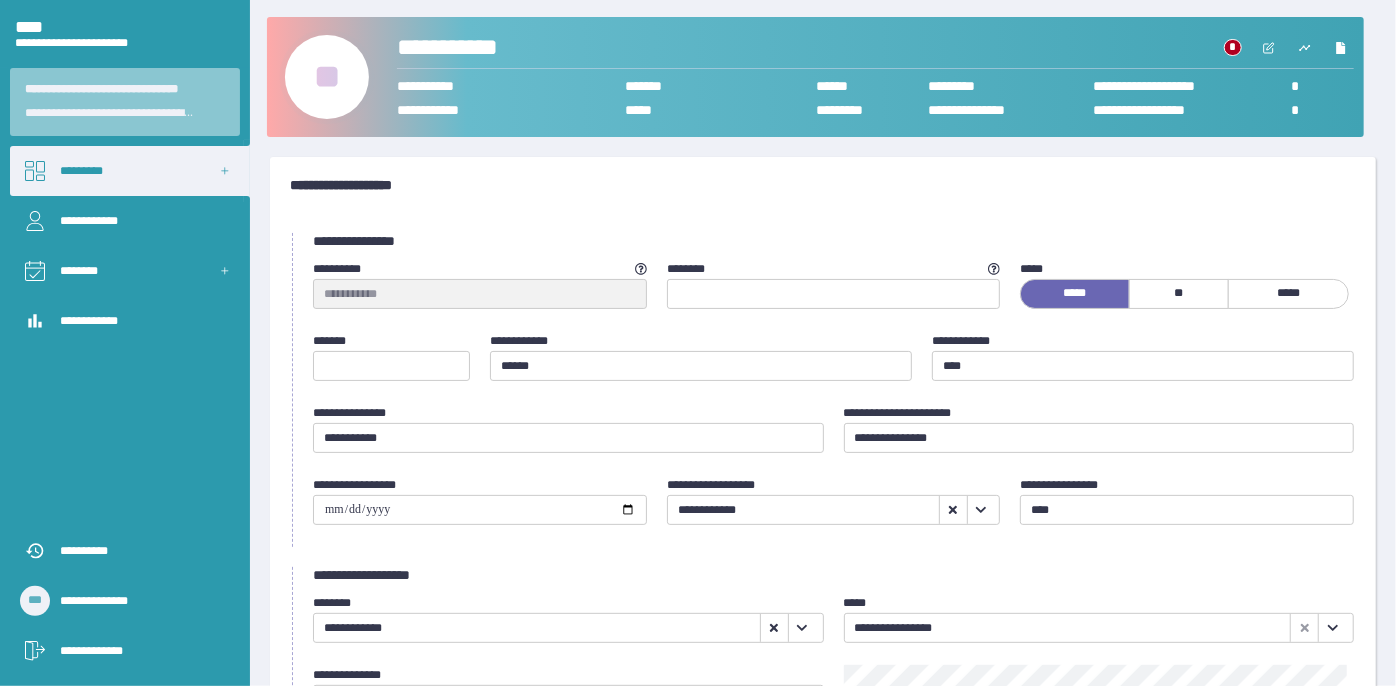 click on "••" at bounding box center [327, 77] 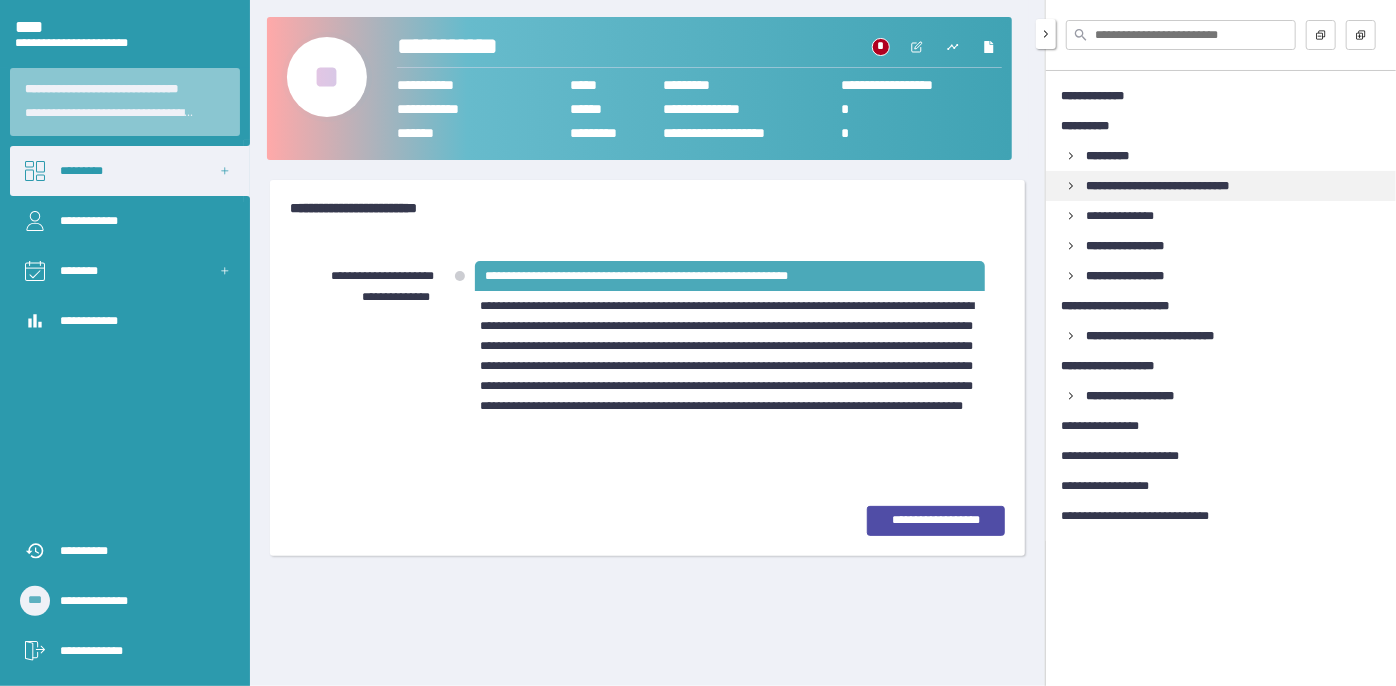 click on "**********" at bounding box center [1221, 186] 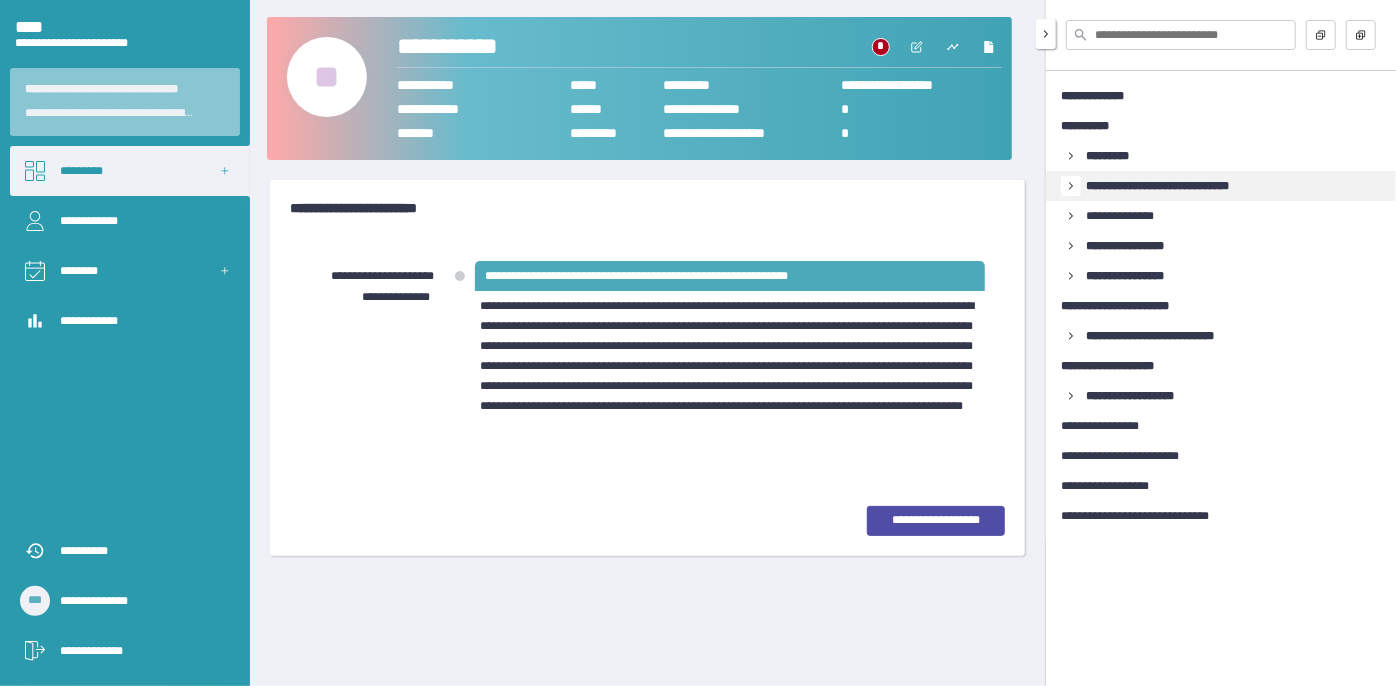 click at bounding box center (1071, 156) 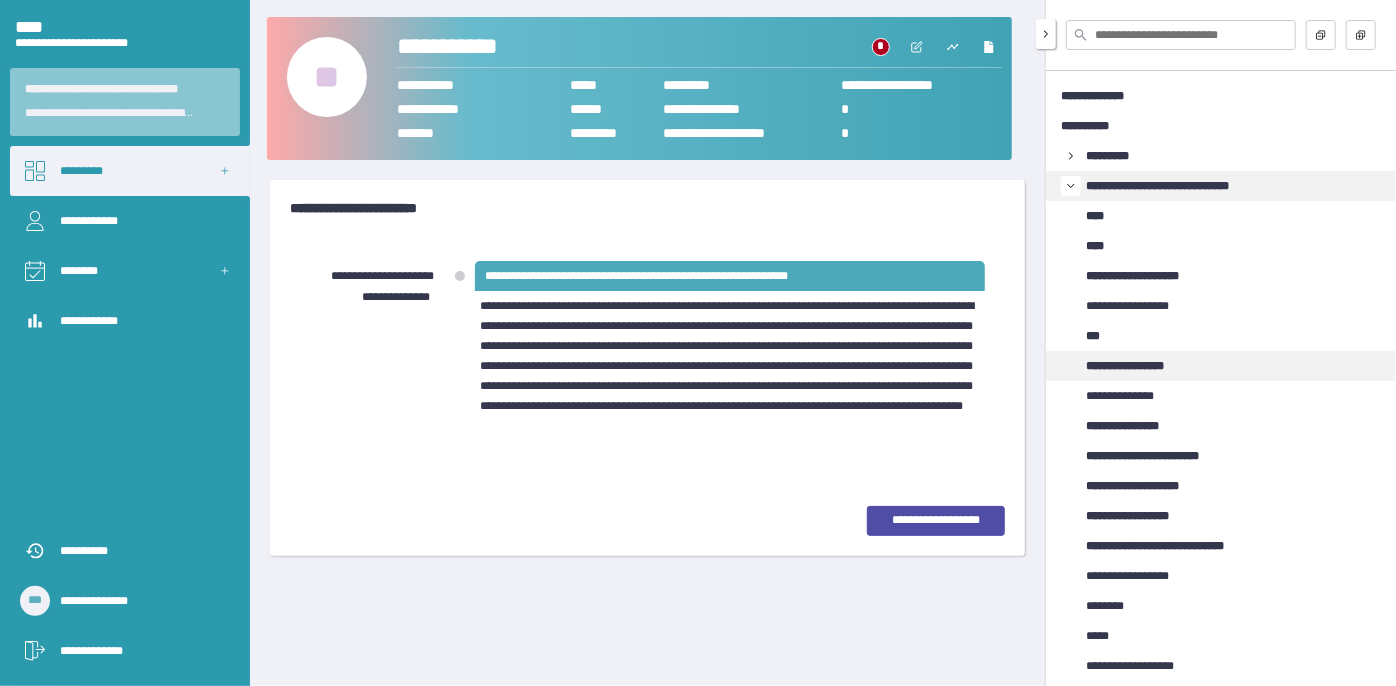 click on "**********" at bounding box center [1139, 366] 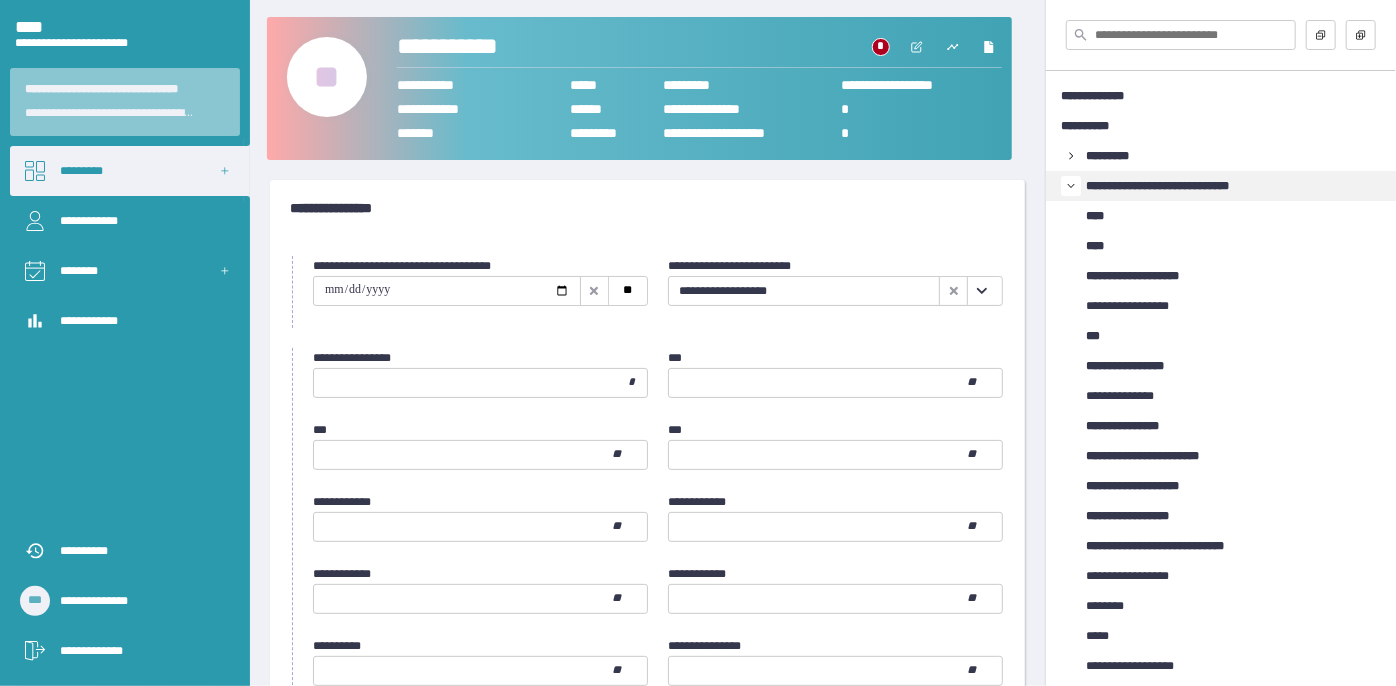 click at bounding box center [982, 291] 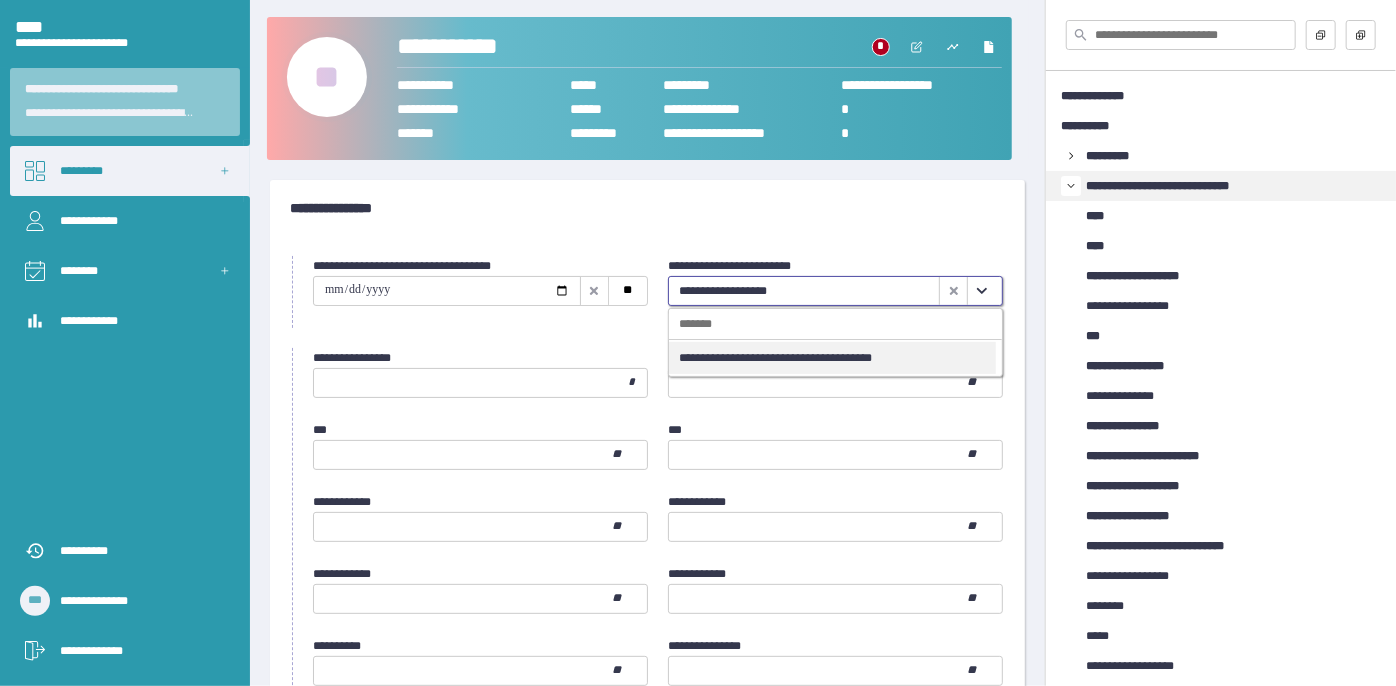 click on "**********" at bounding box center (832, 358) 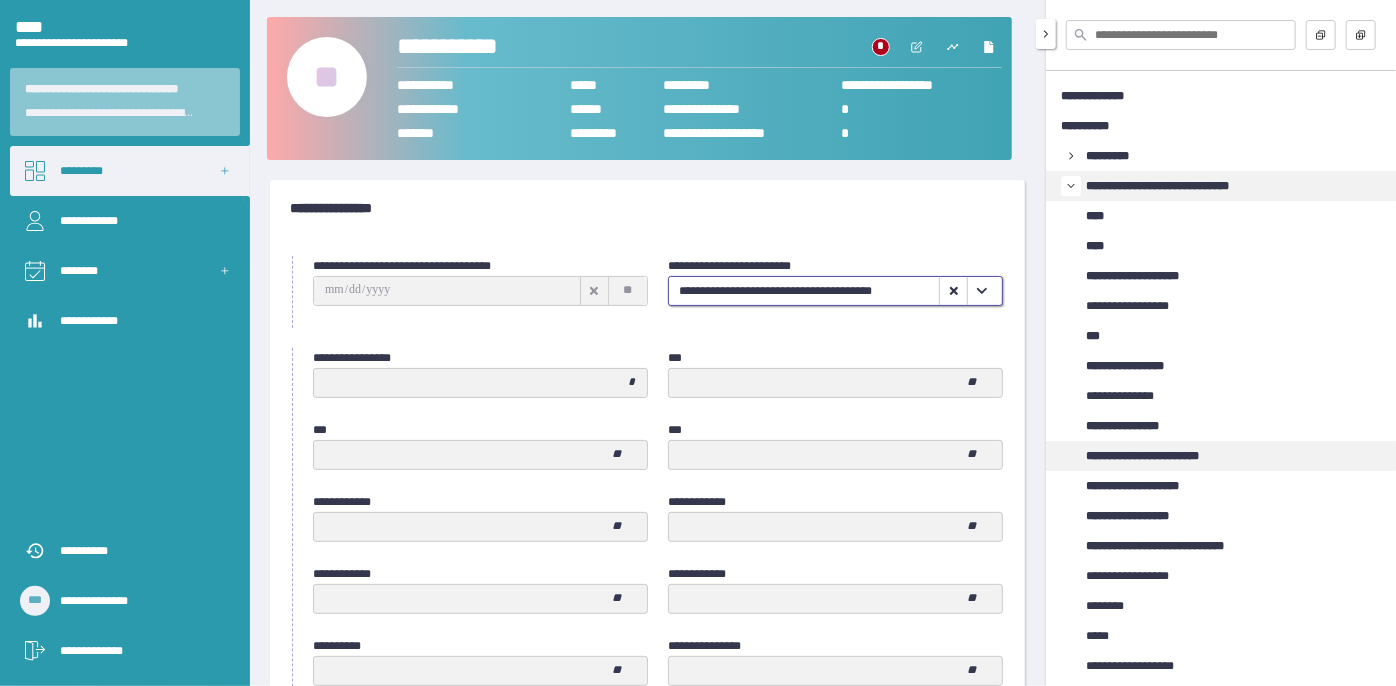 click on "**********" at bounding box center (1161, 456) 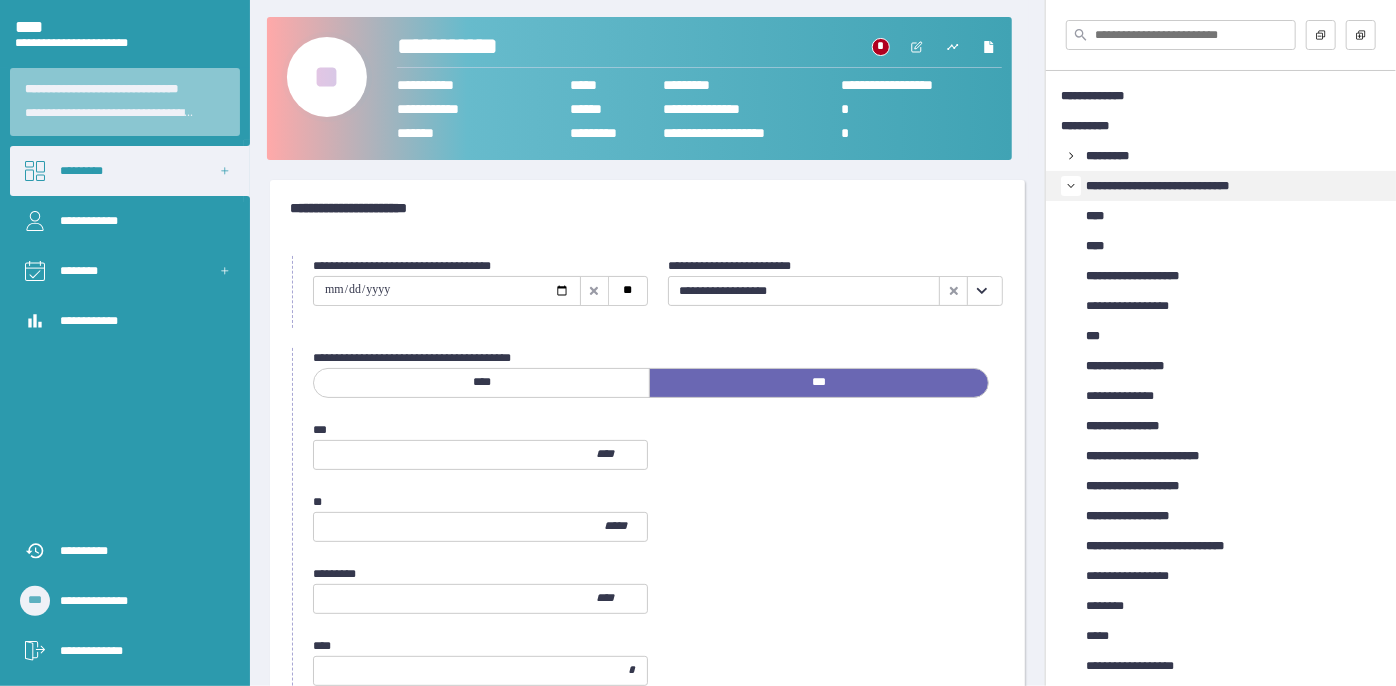 click at bounding box center [982, 291] 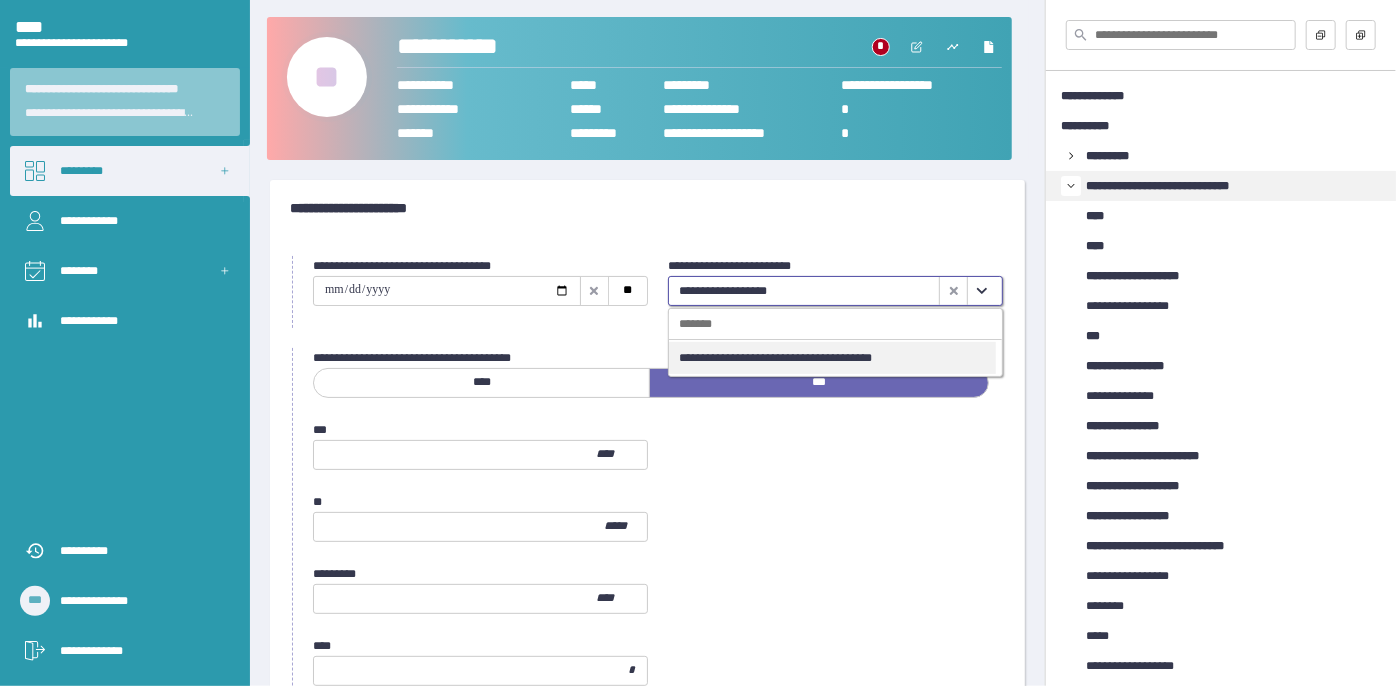 click on "**********" at bounding box center (832, 358) 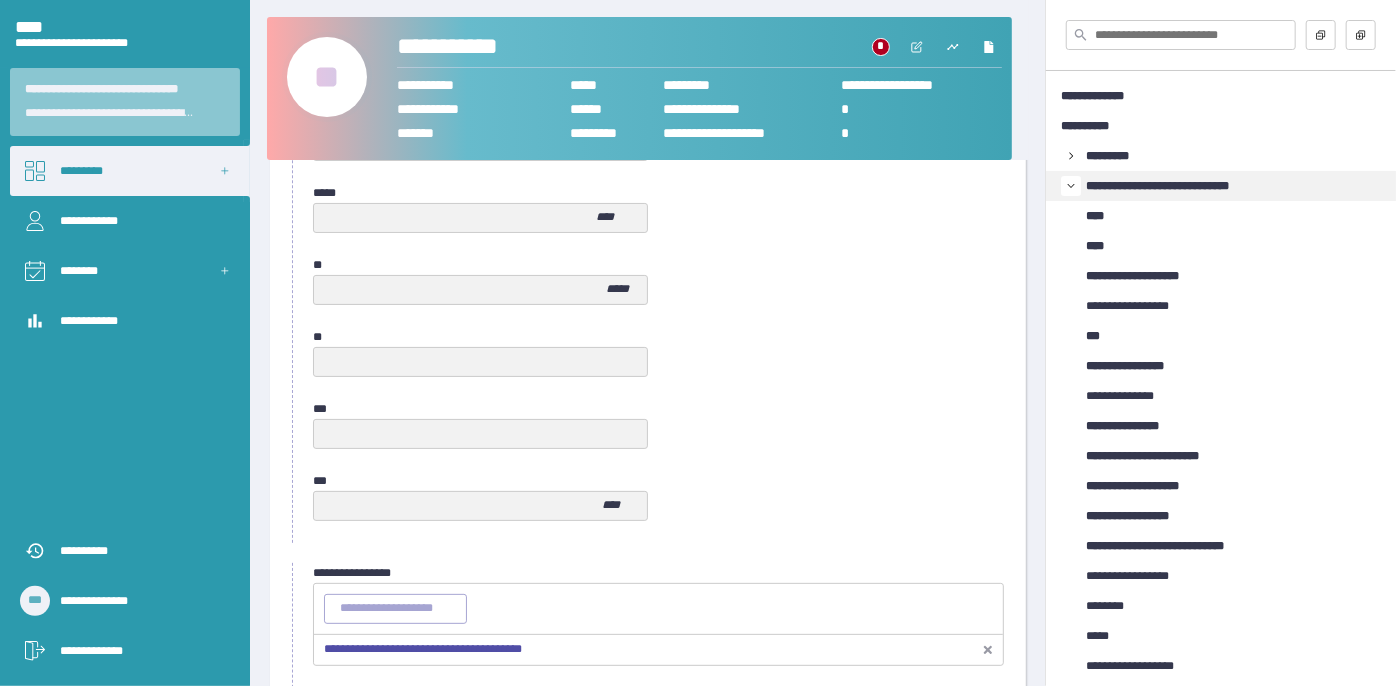 scroll, scrollTop: 1058, scrollLeft: 0, axis: vertical 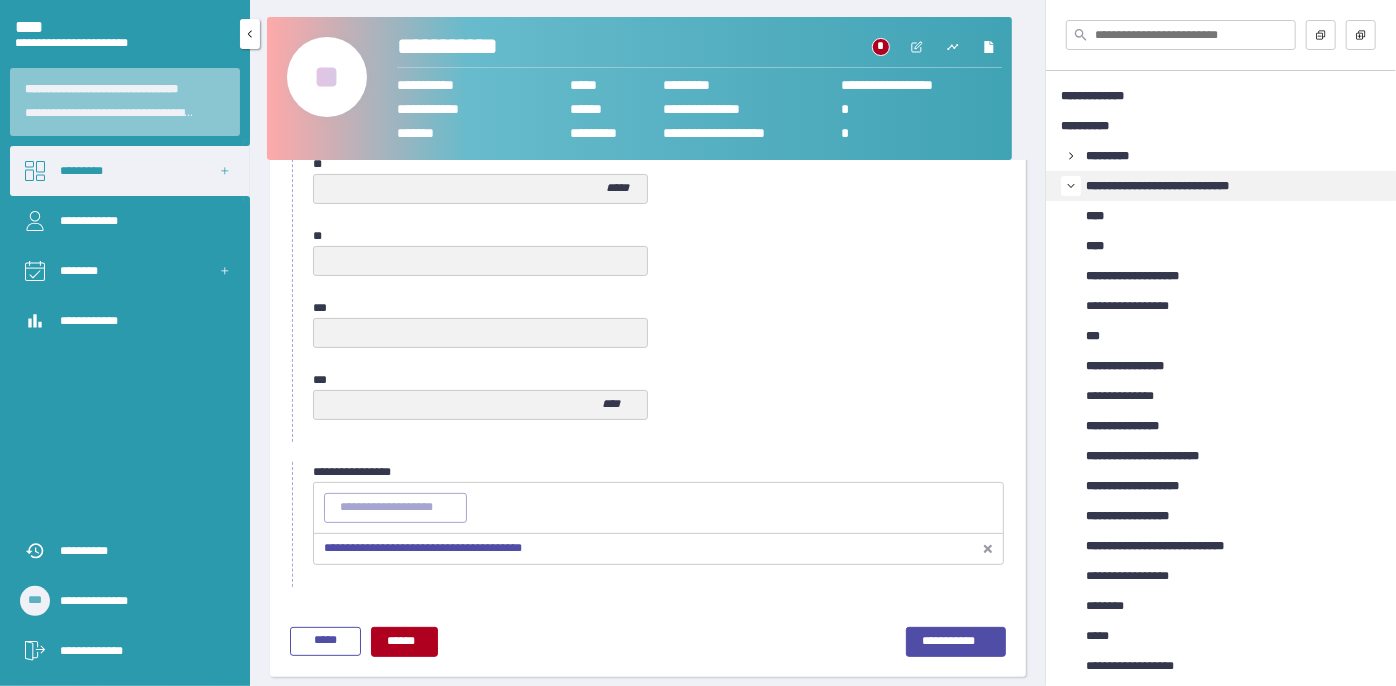 click on "•••••••••" at bounding box center [130, 171] 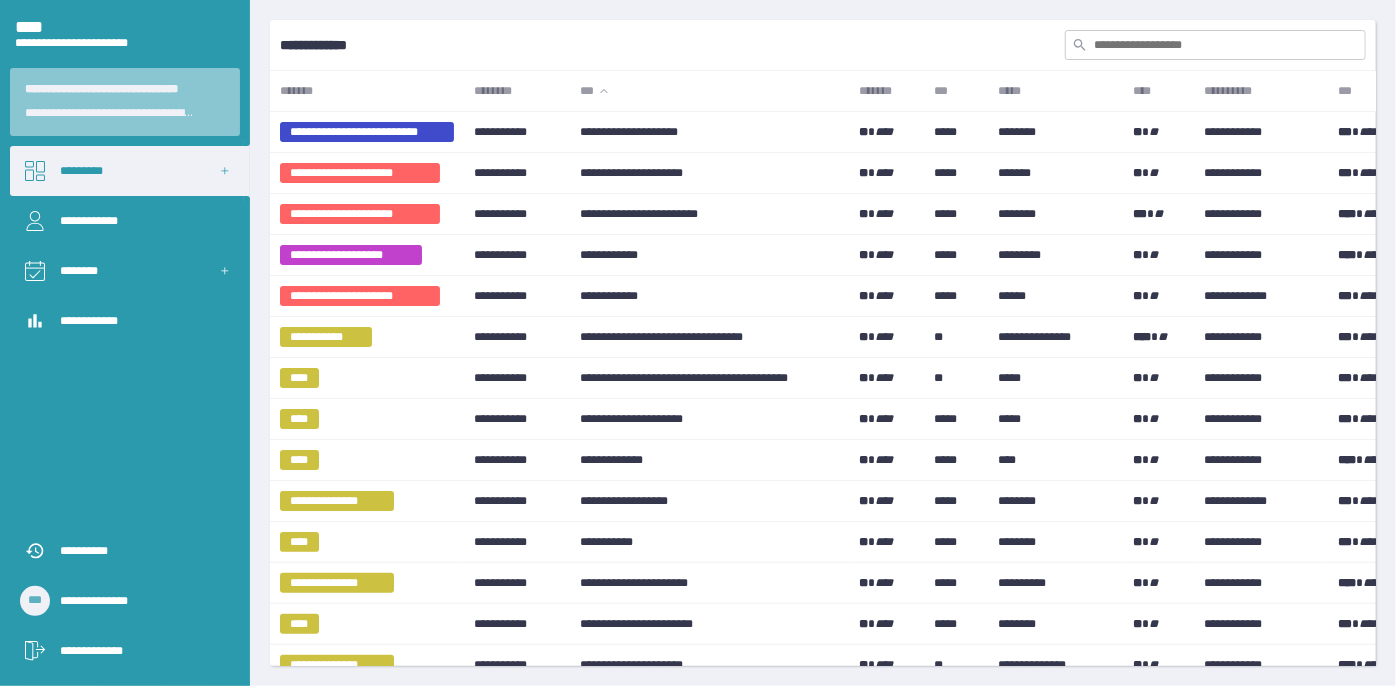 click at bounding box center [1215, 45] 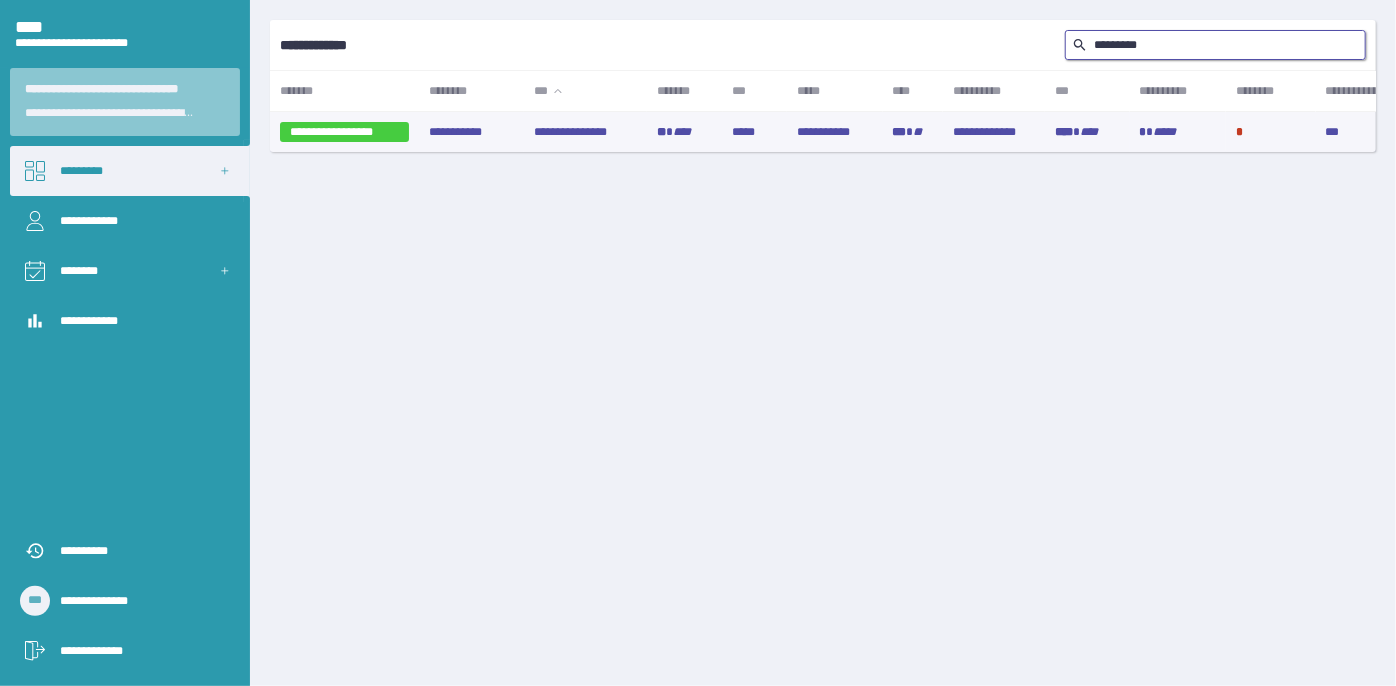 type on "•••••••••" 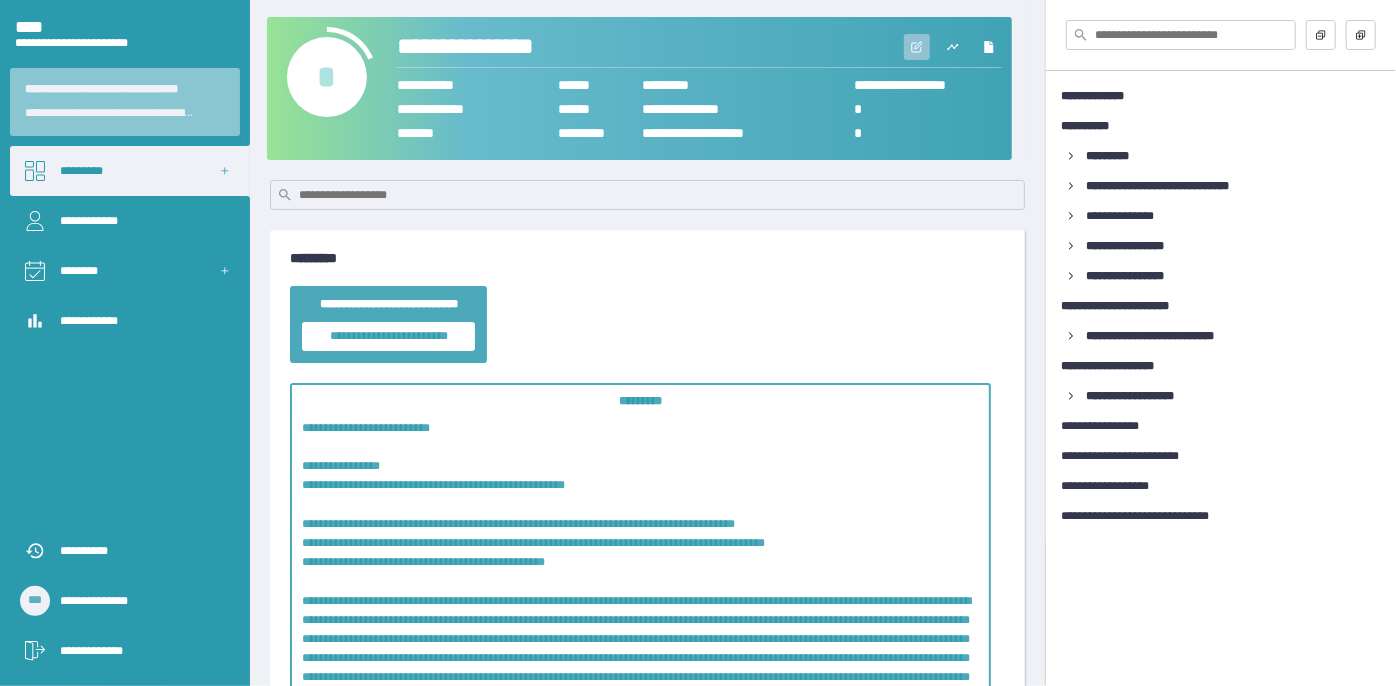 click at bounding box center (917, 47) 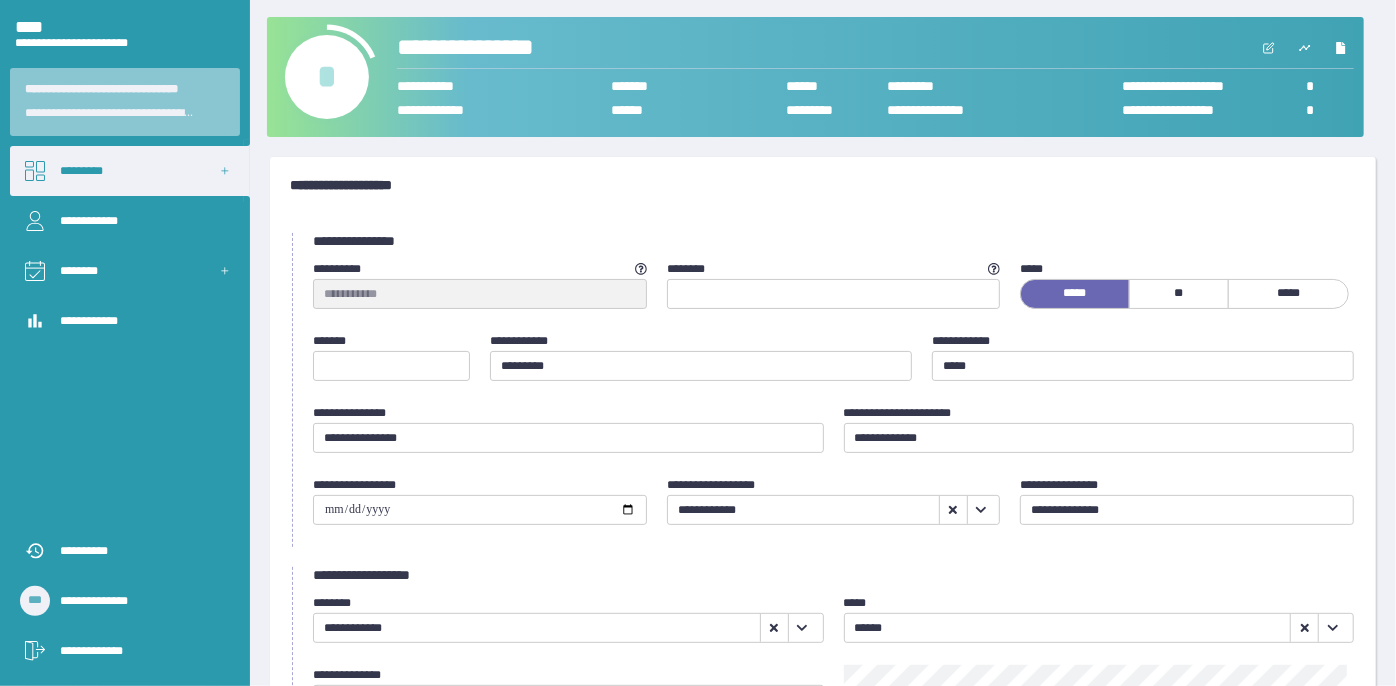 click on "•" at bounding box center (327, 77) 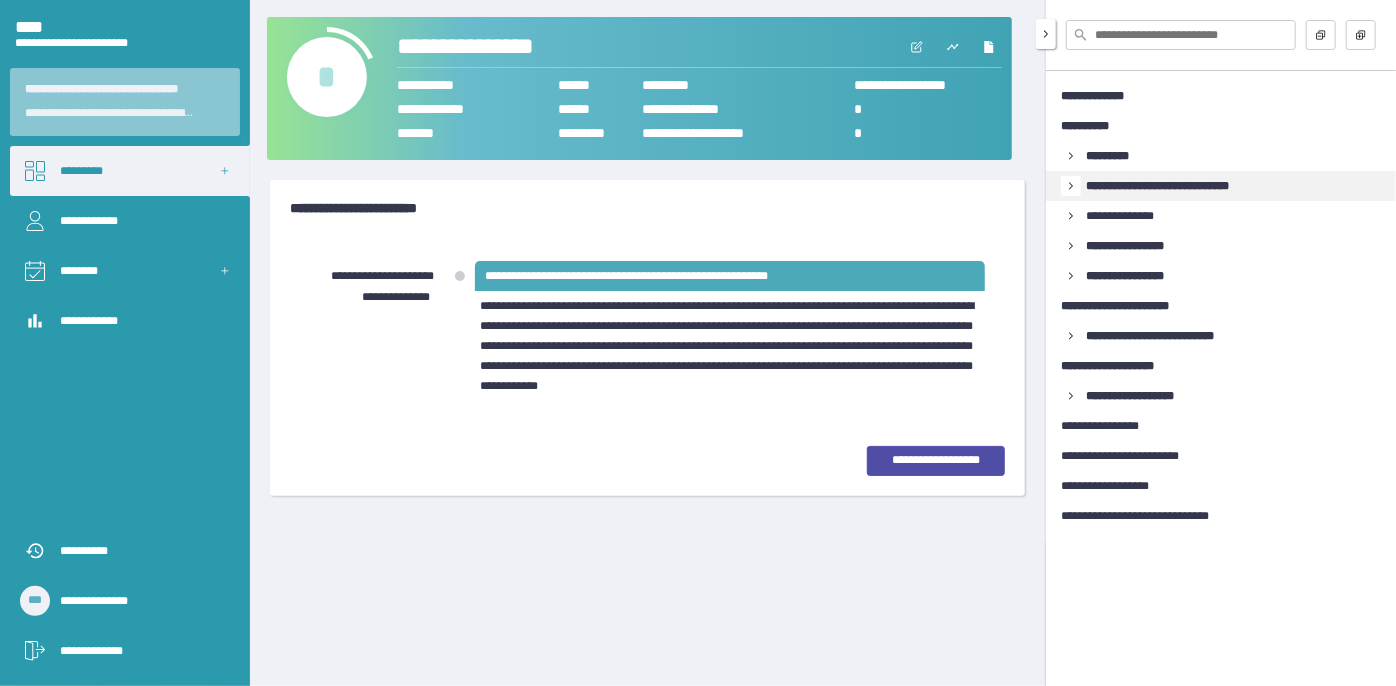 click at bounding box center [1071, 156] 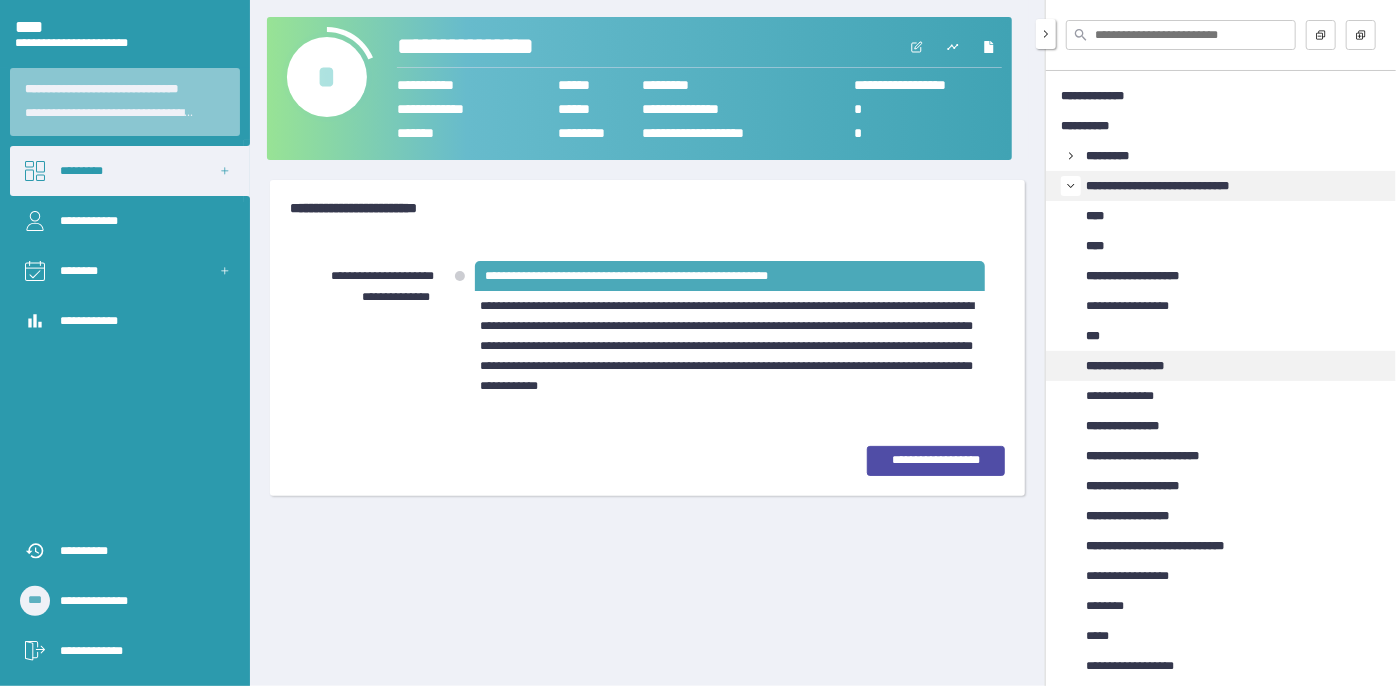 click on "**********" at bounding box center [1139, 366] 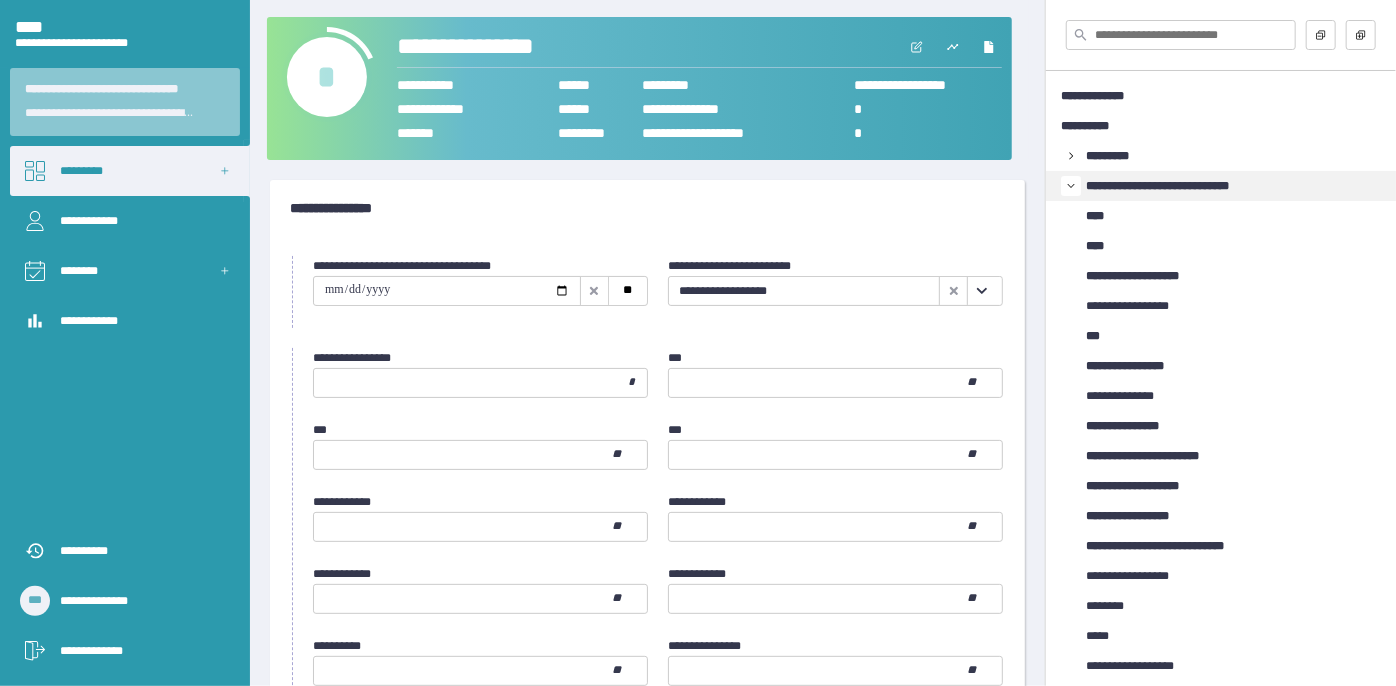 click on "**********" at bounding box center [835, 291] 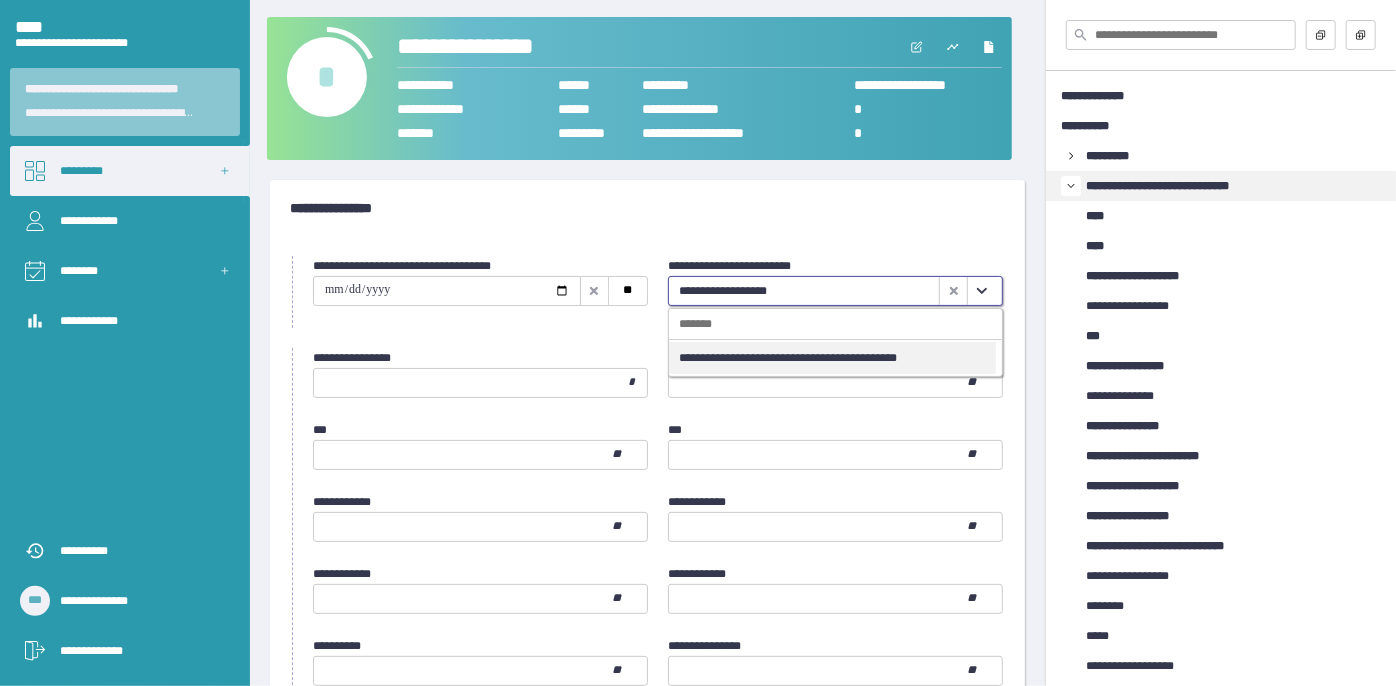 click on "**********" at bounding box center [832, 358] 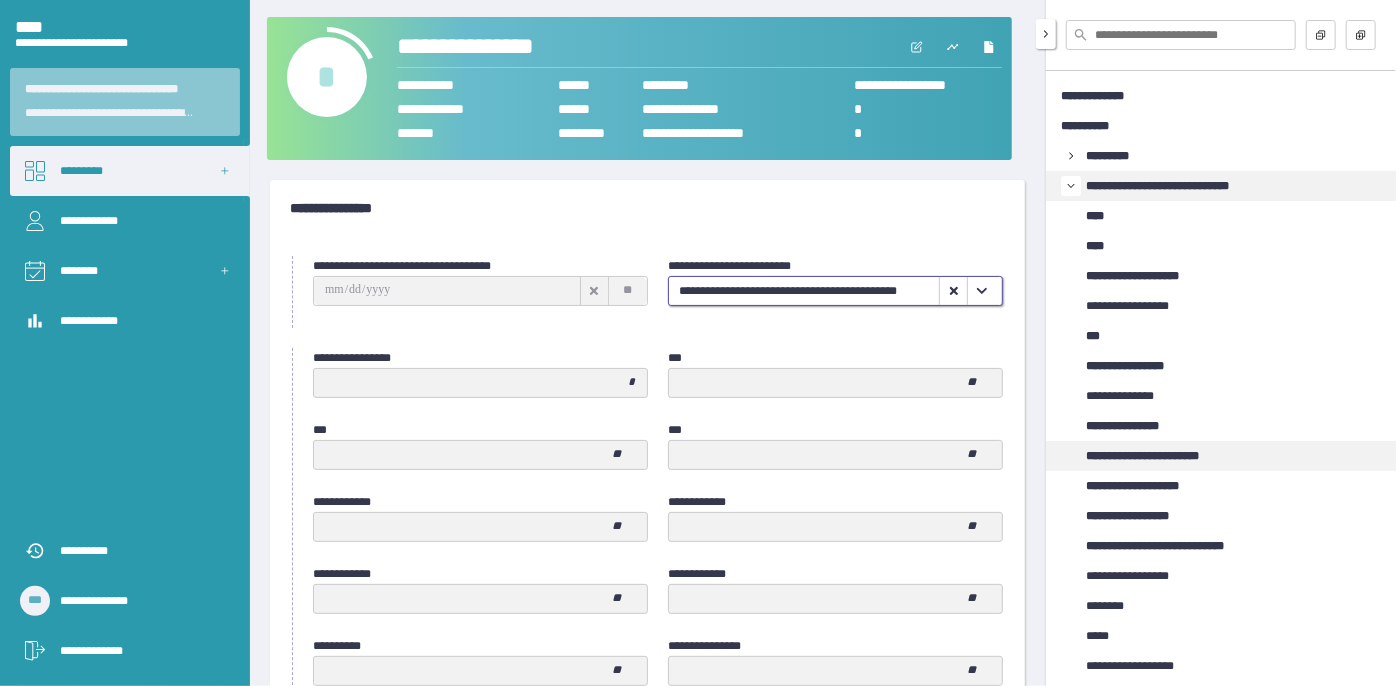 click on "**********" at bounding box center [1161, 456] 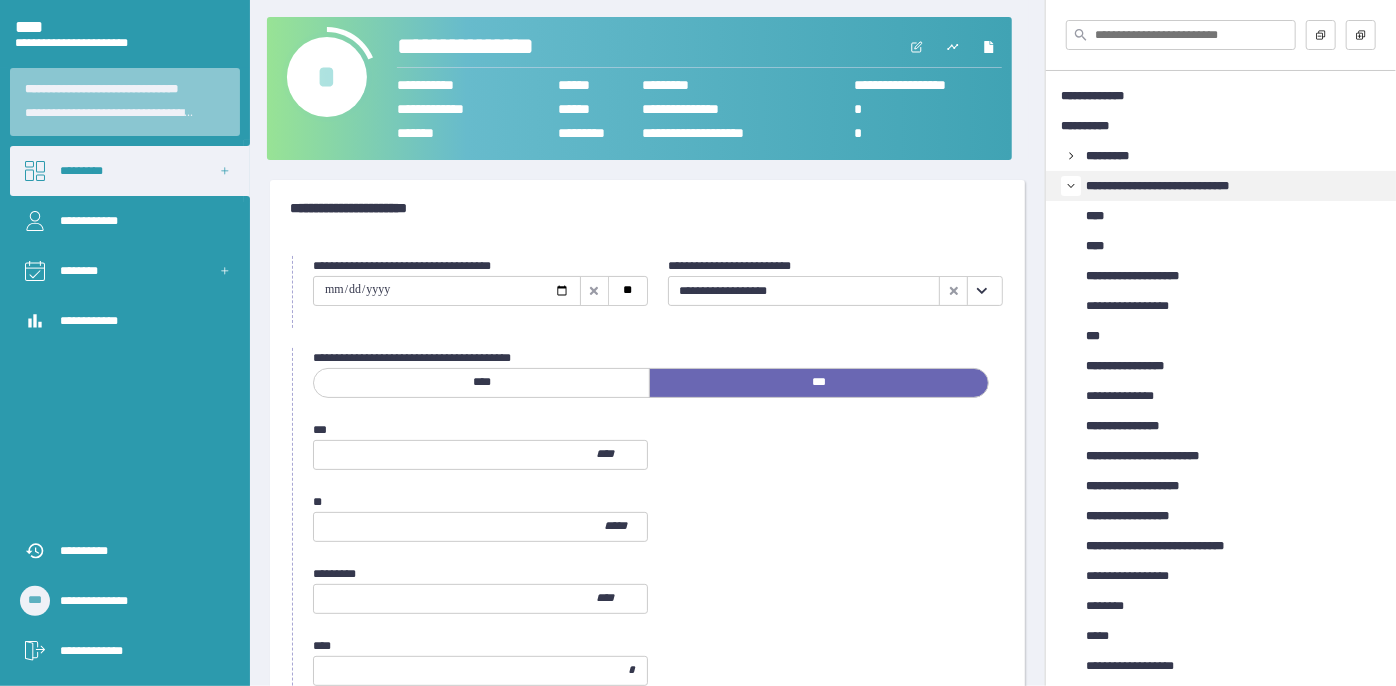 click at bounding box center (981, 291) 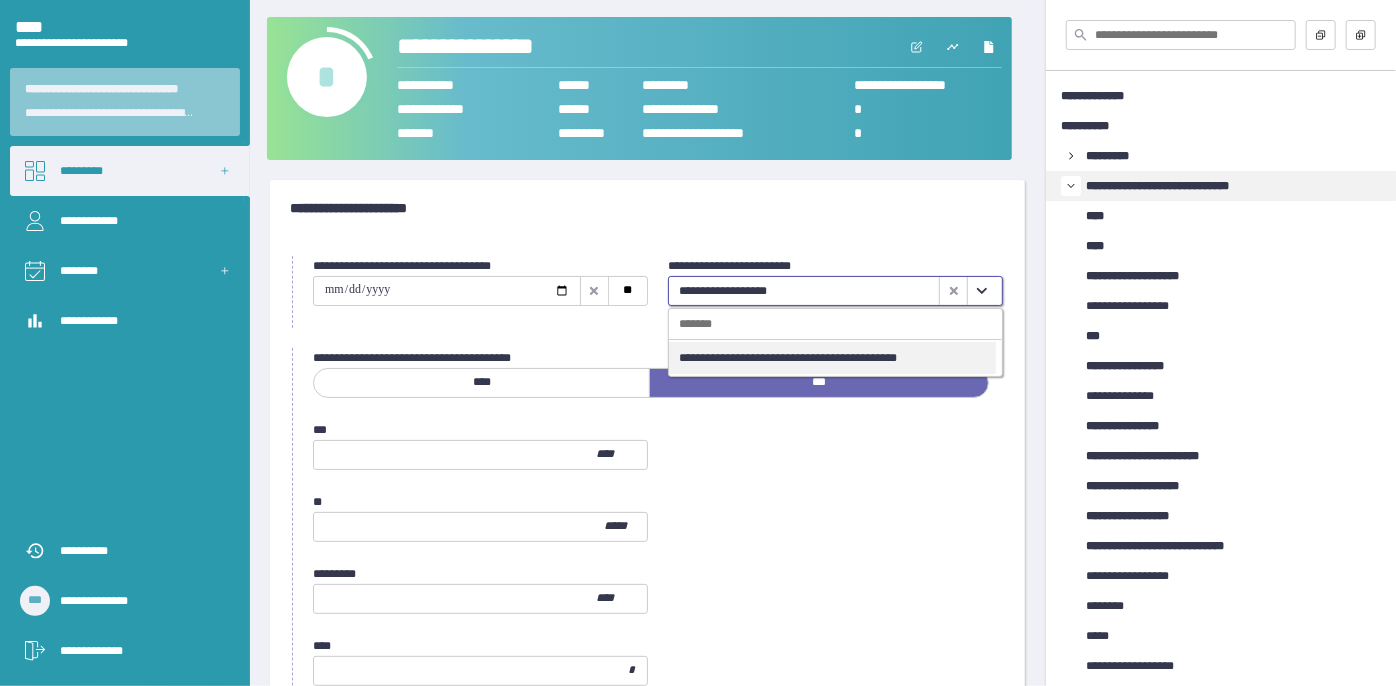 click on "**********" at bounding box center (832, 358) 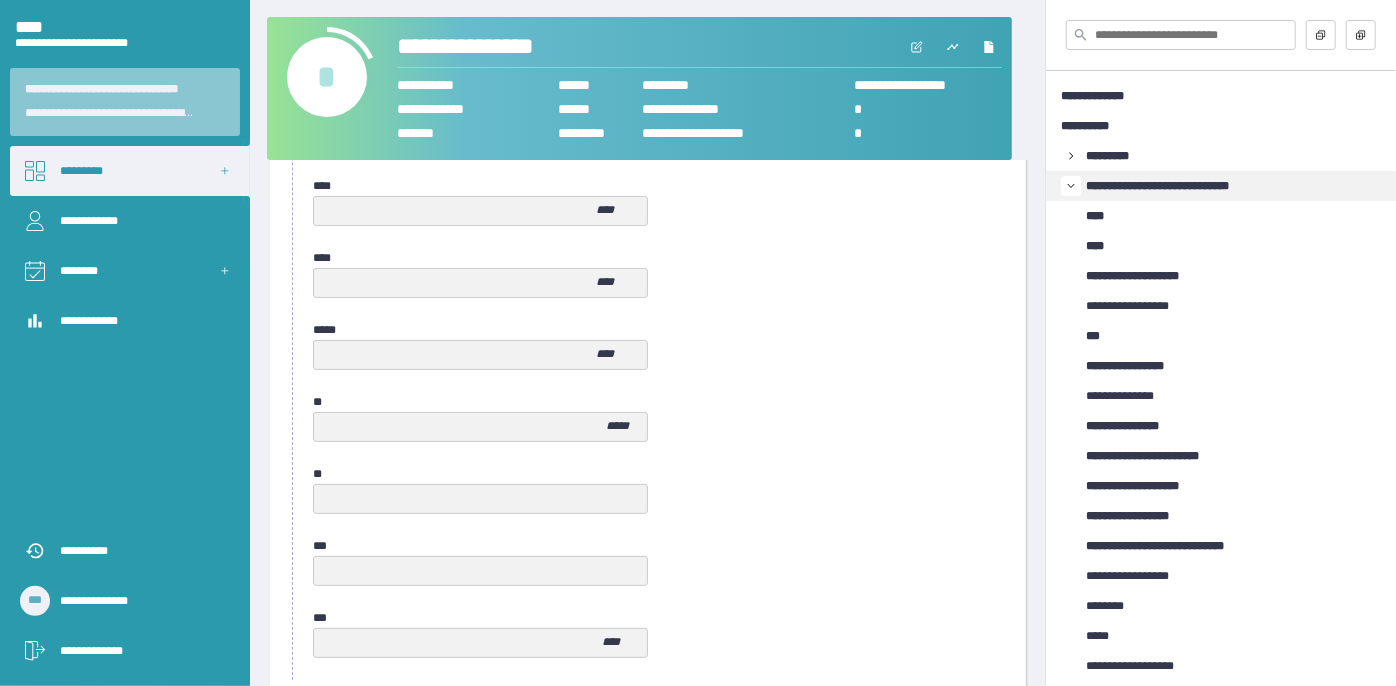 scroll, scrollTop: 1000, scrollLeft: 0, axis: vertical 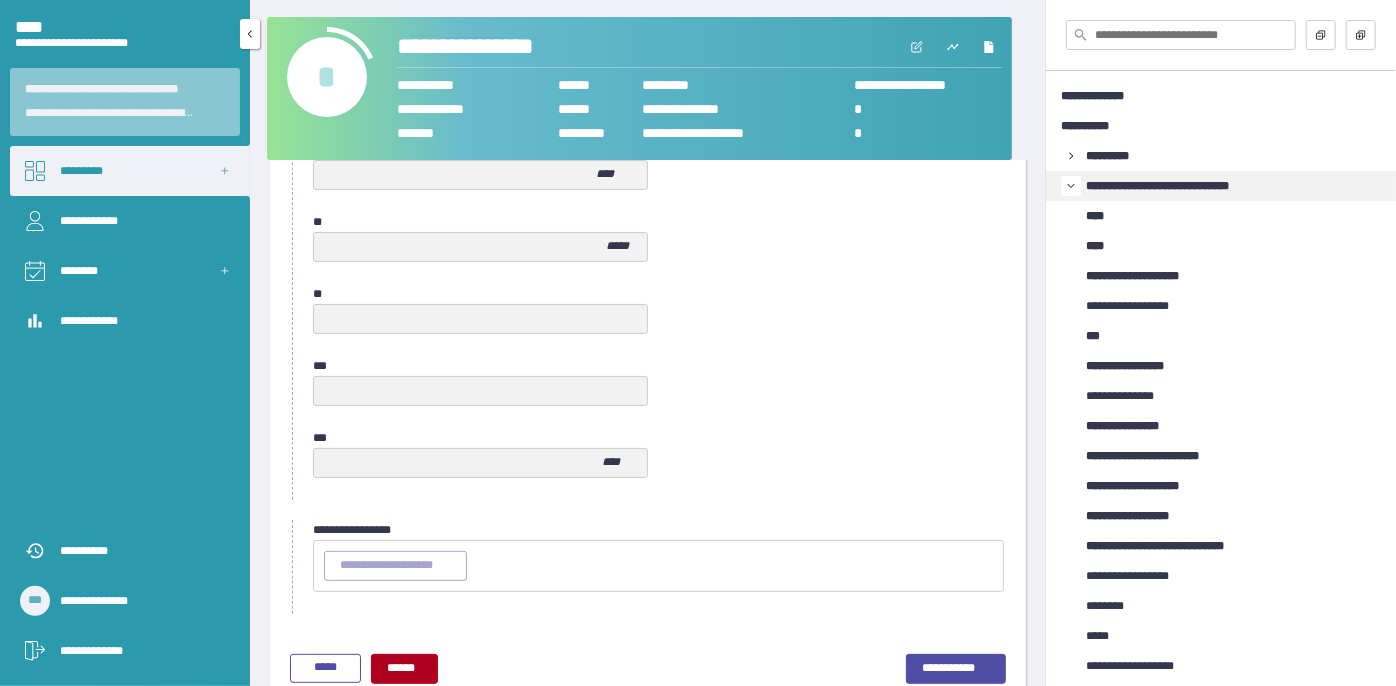 click on "•••••••••" at bounding box center [130, 171] 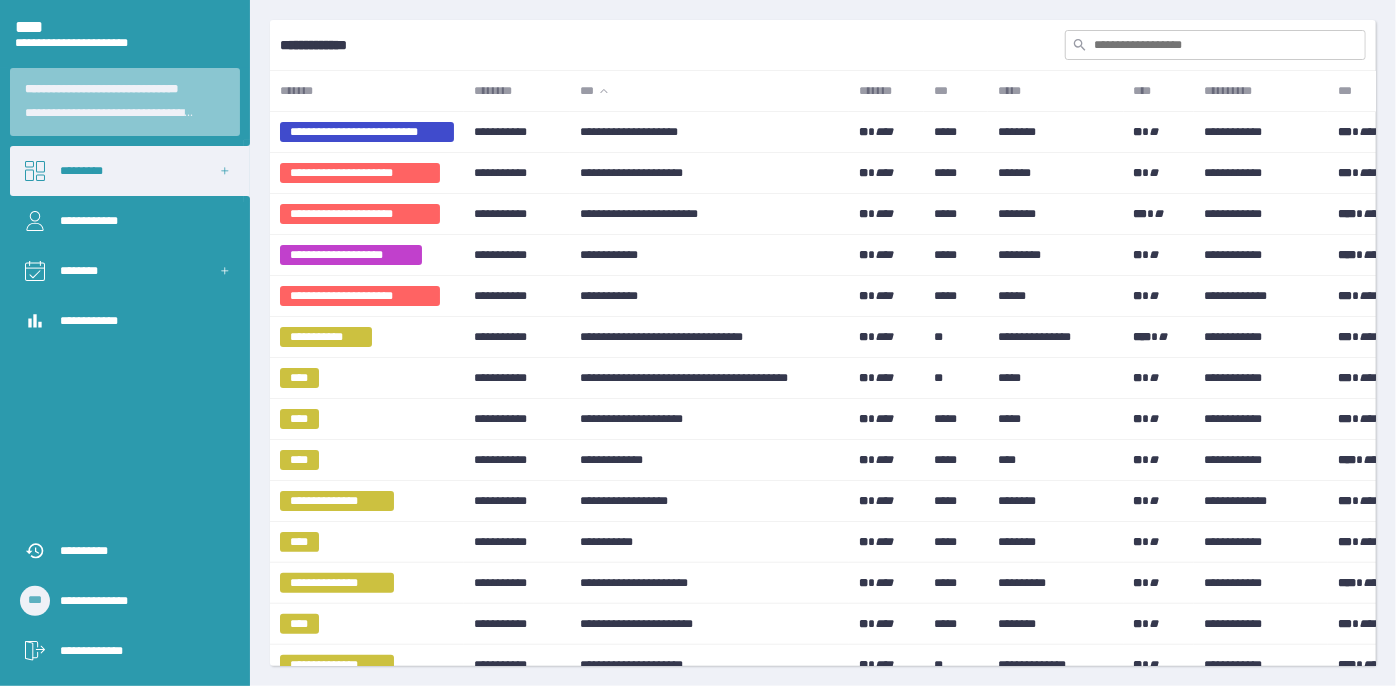 click at bounding box center (1215, 45) 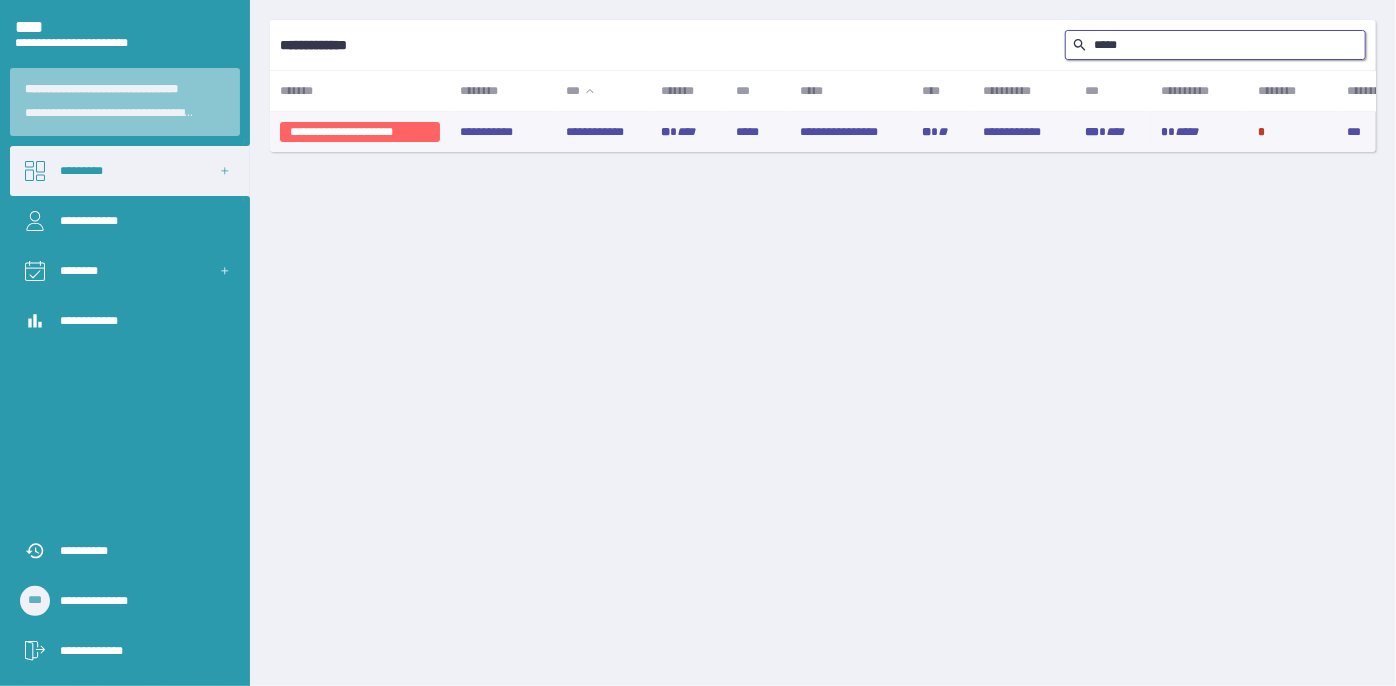 type on "•••••" 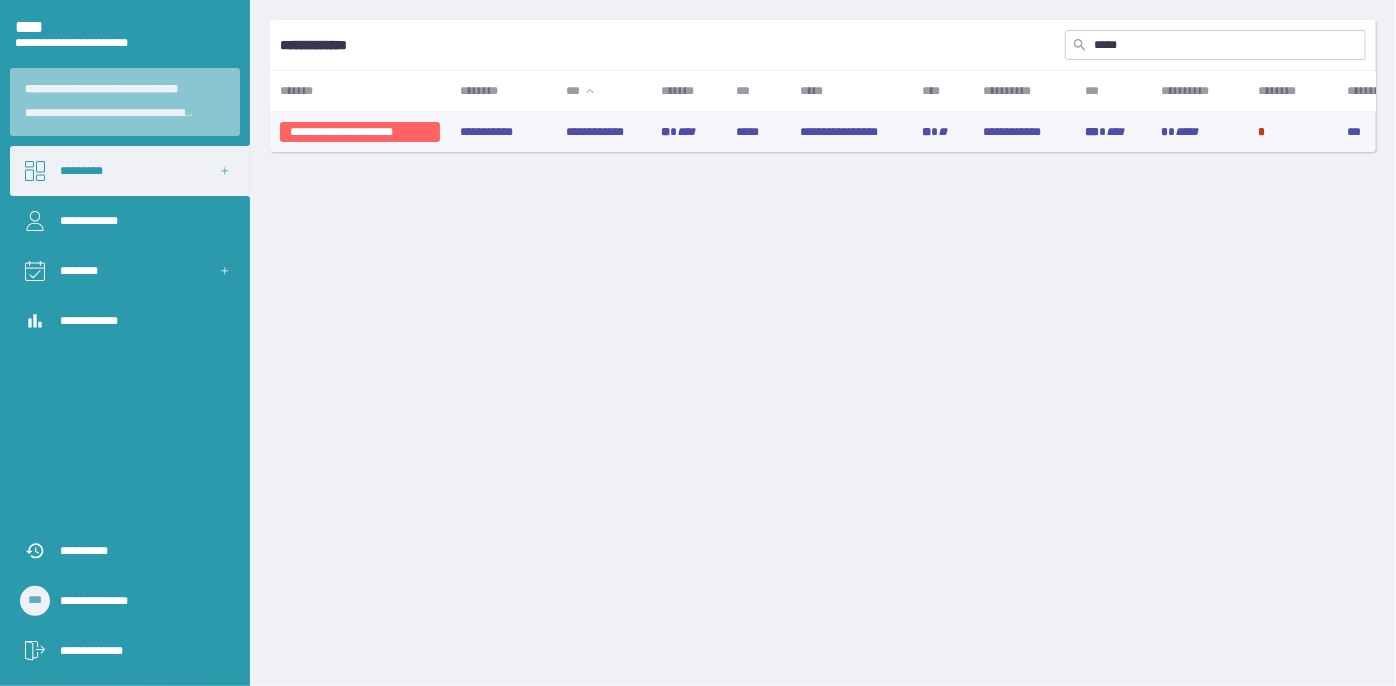 click on "••••••••••••" at bounding box center (603, 132) 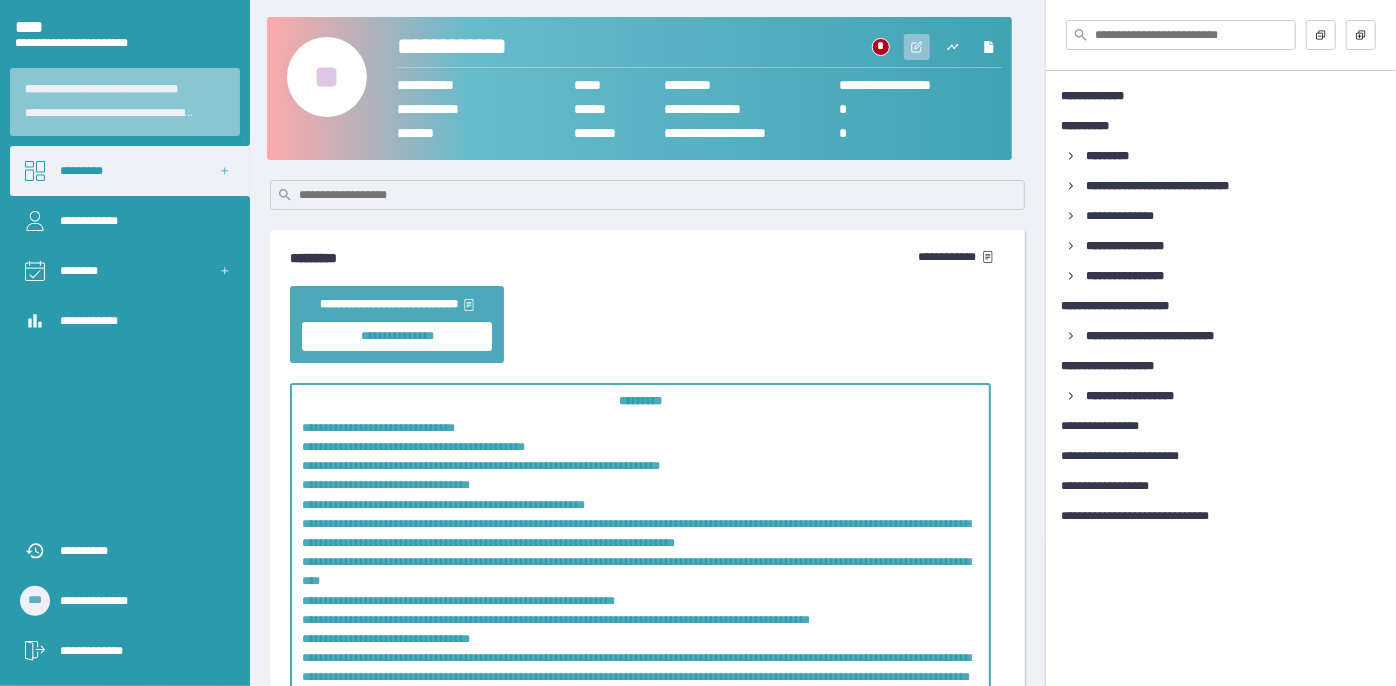 click at bounding box center (916, 47) 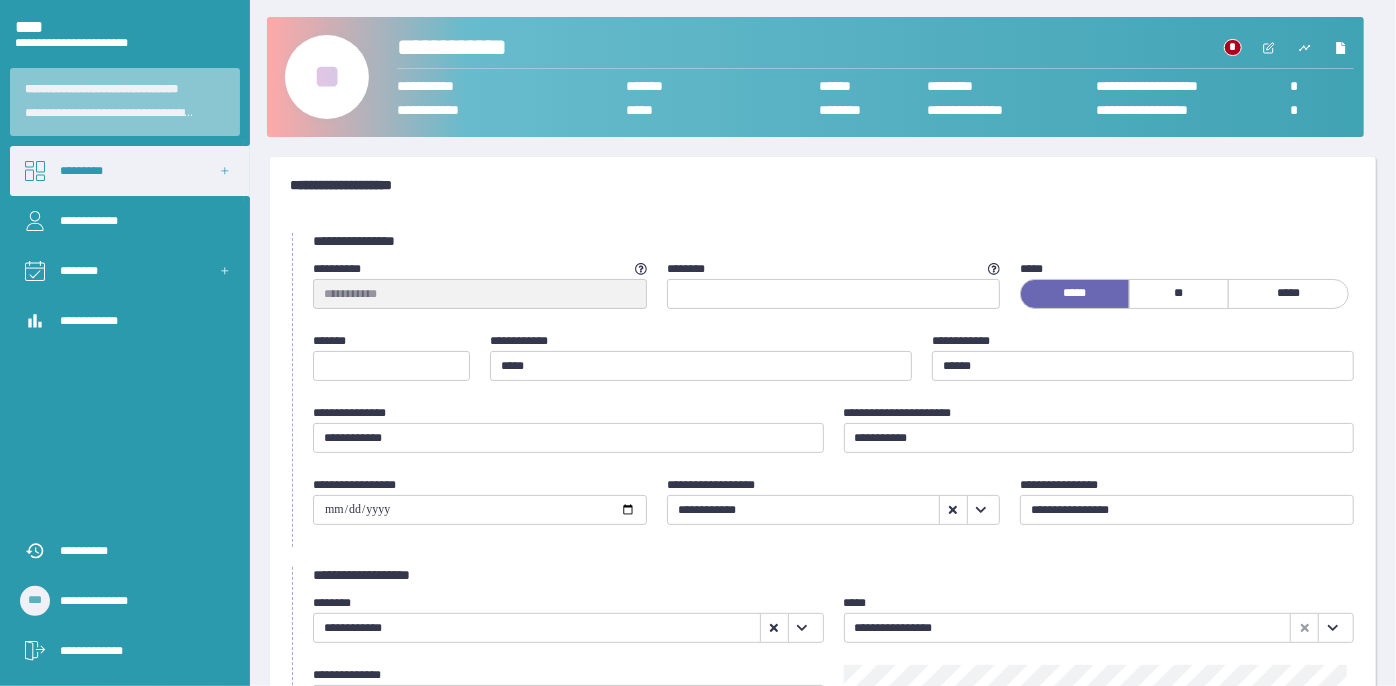 click on "••" at bounding box center (327, 77) 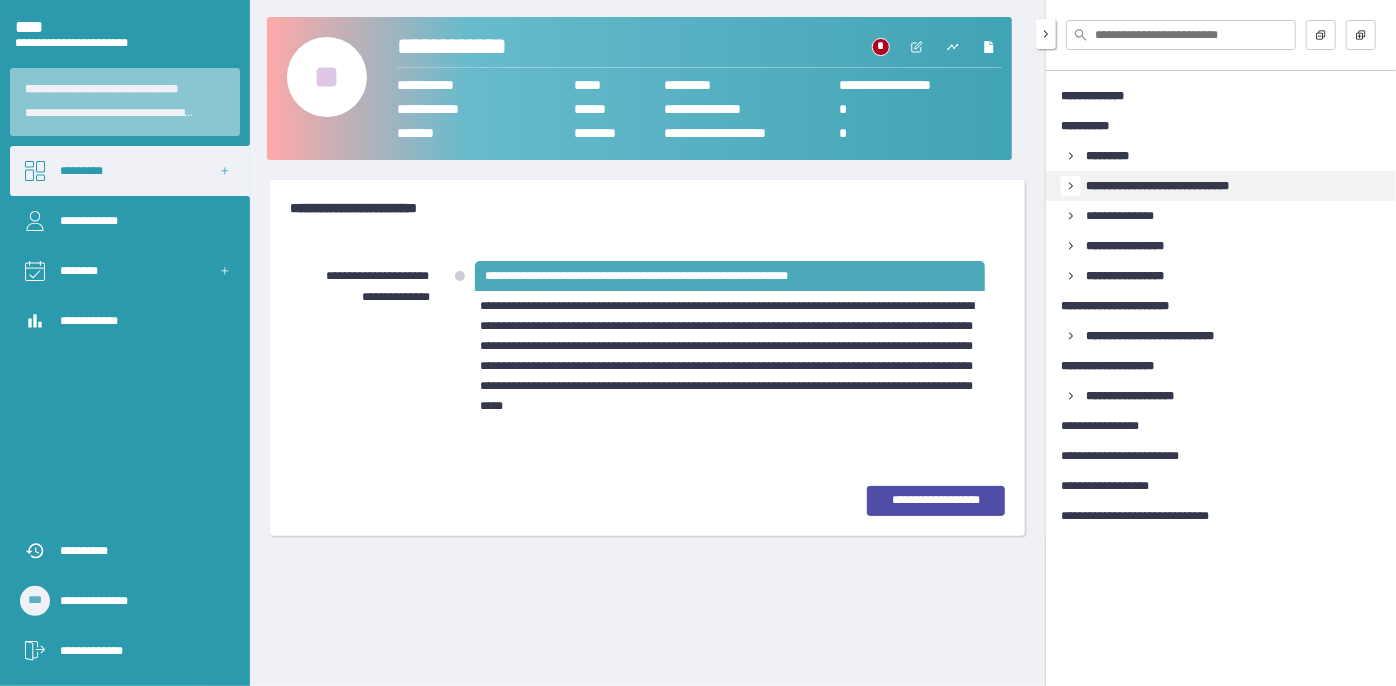 click at bounding box center (1071, 156) 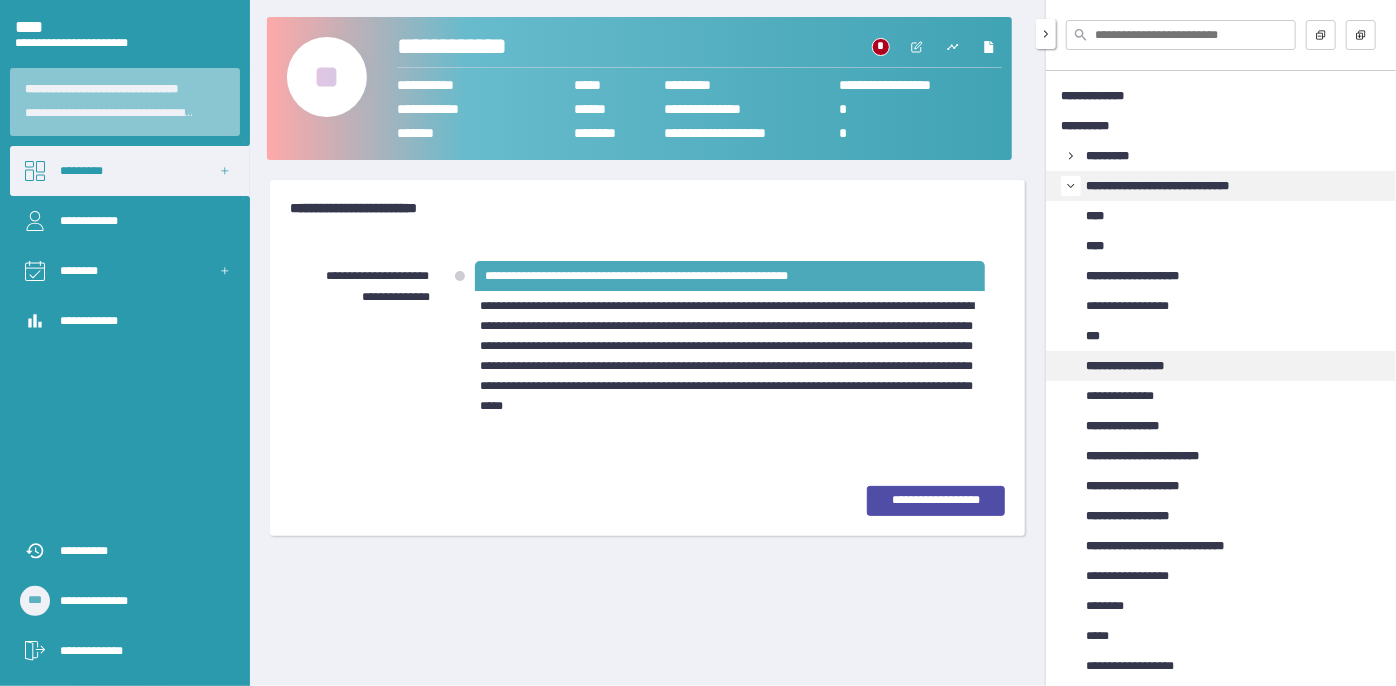 click on "**********" at bounding box center [1139, 366] 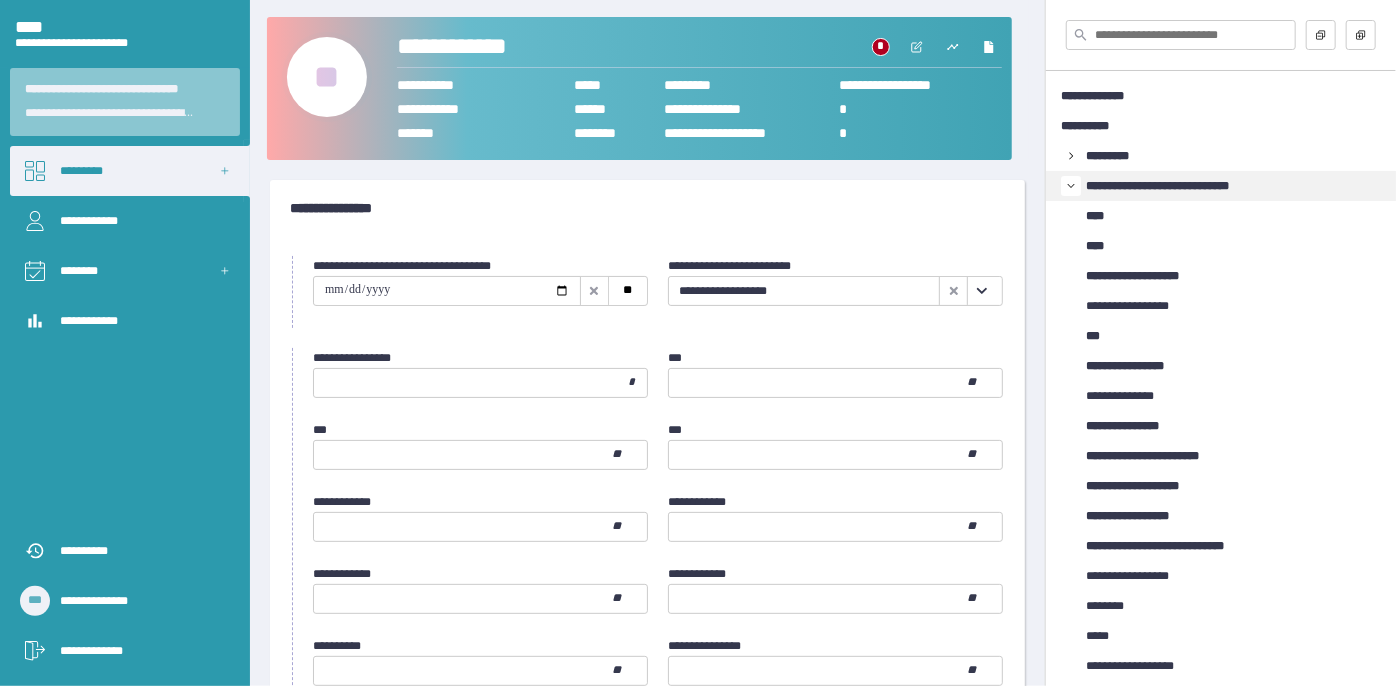 click at bounding box center [982, 291] 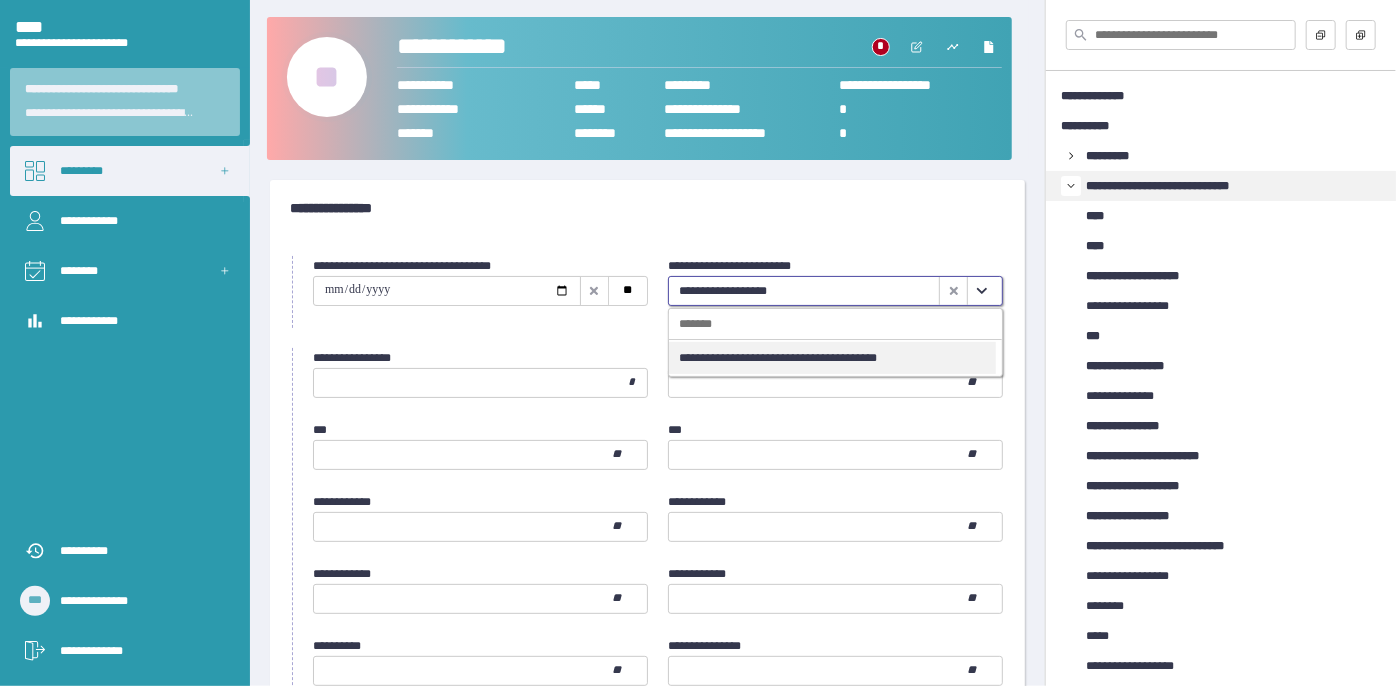 click on "**********" at bounding box center [832, 358] 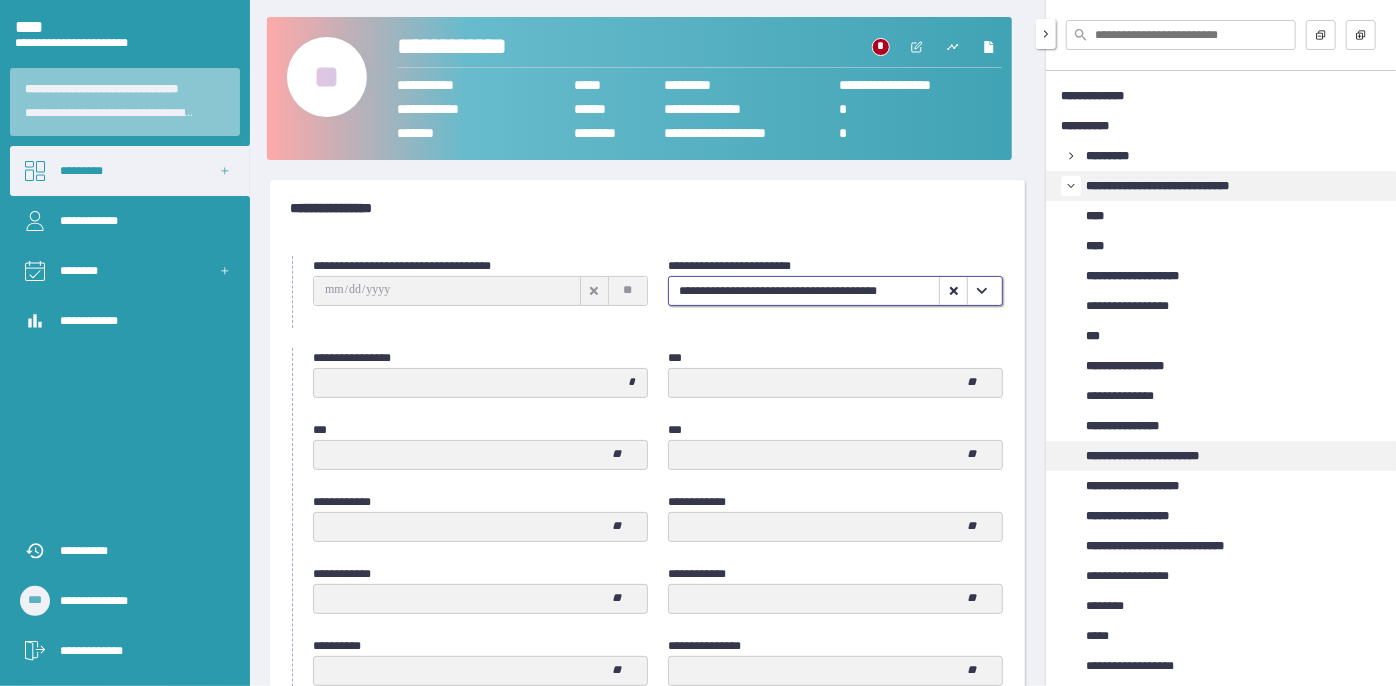 click on "**********" at bounding box center [1161, 456] 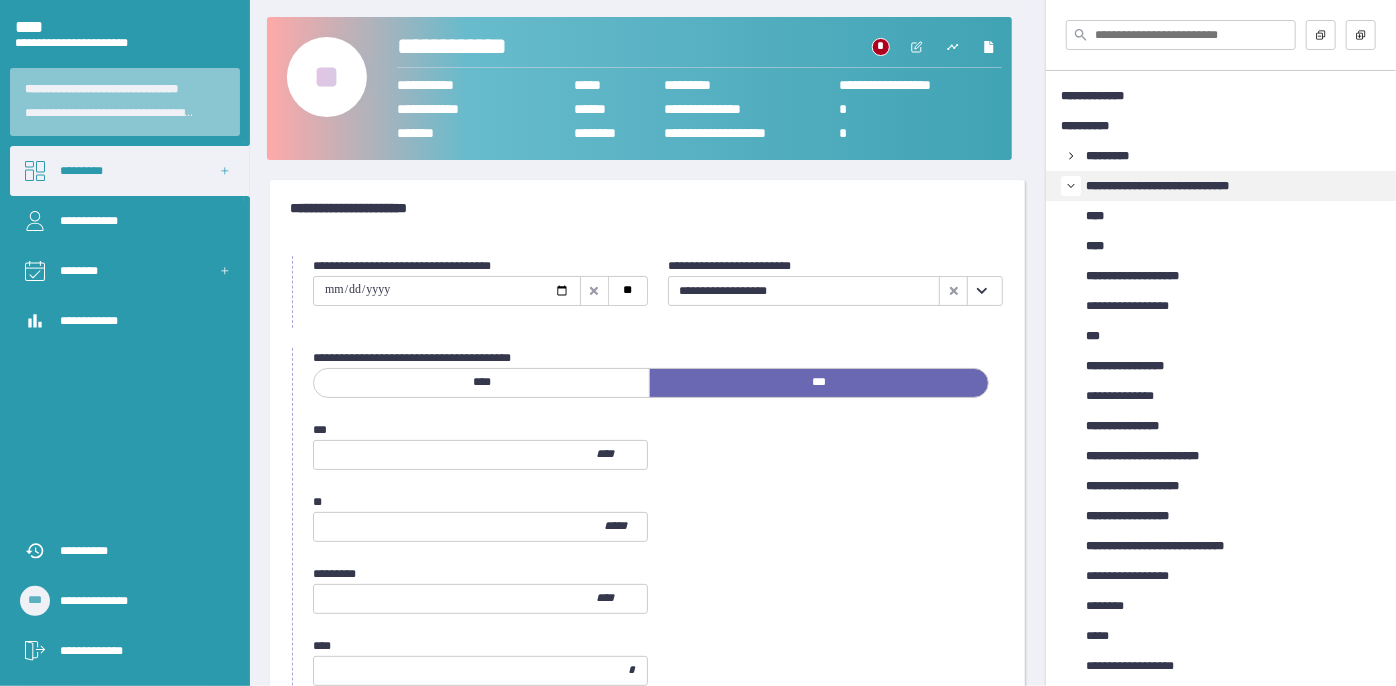 click at bounding box center [981, 291] 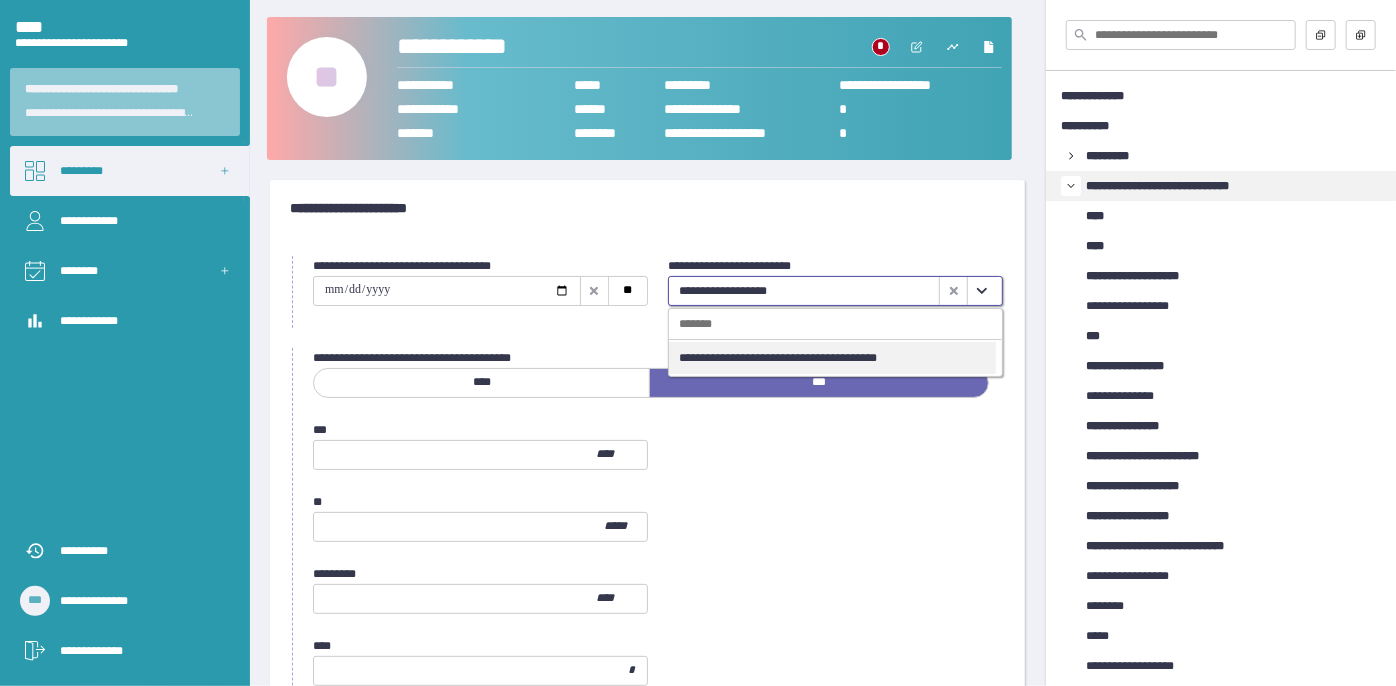 click on "**********" at bounding box center [832, 358] 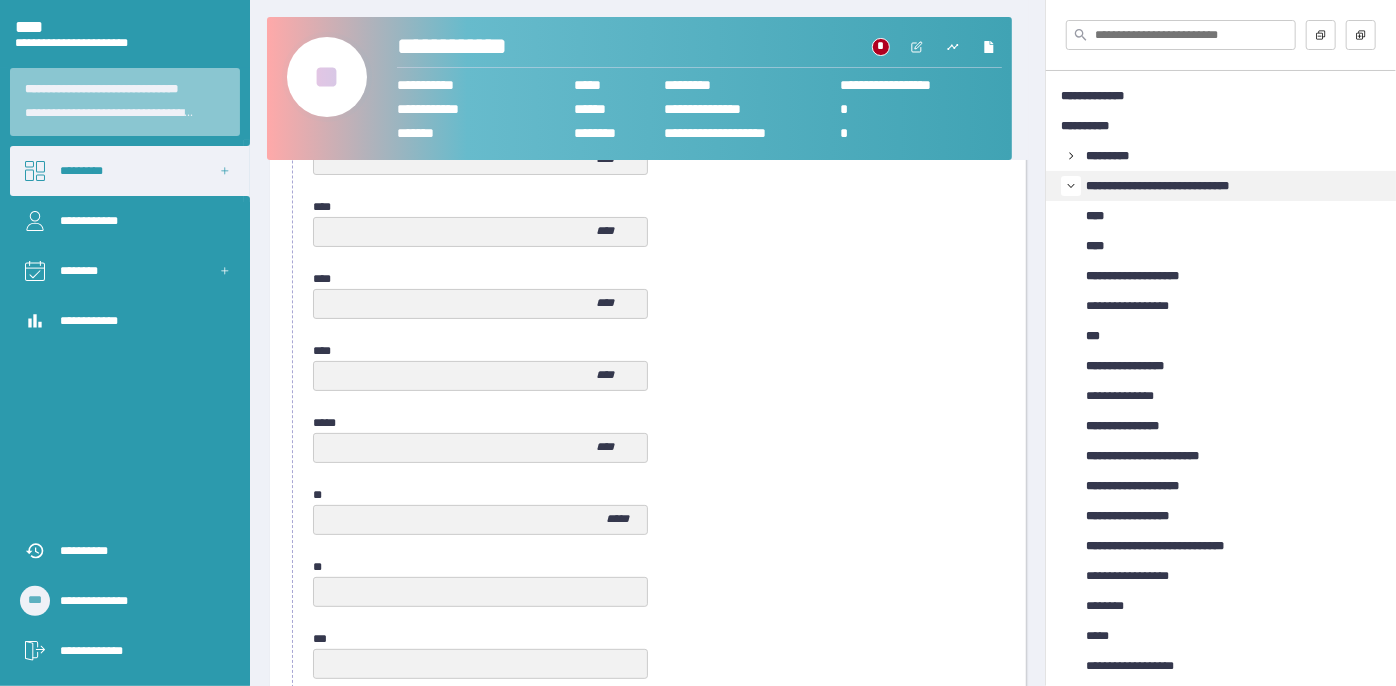 scroll, scrollTop: 1058, scrollLeft: 0, axis: vertical 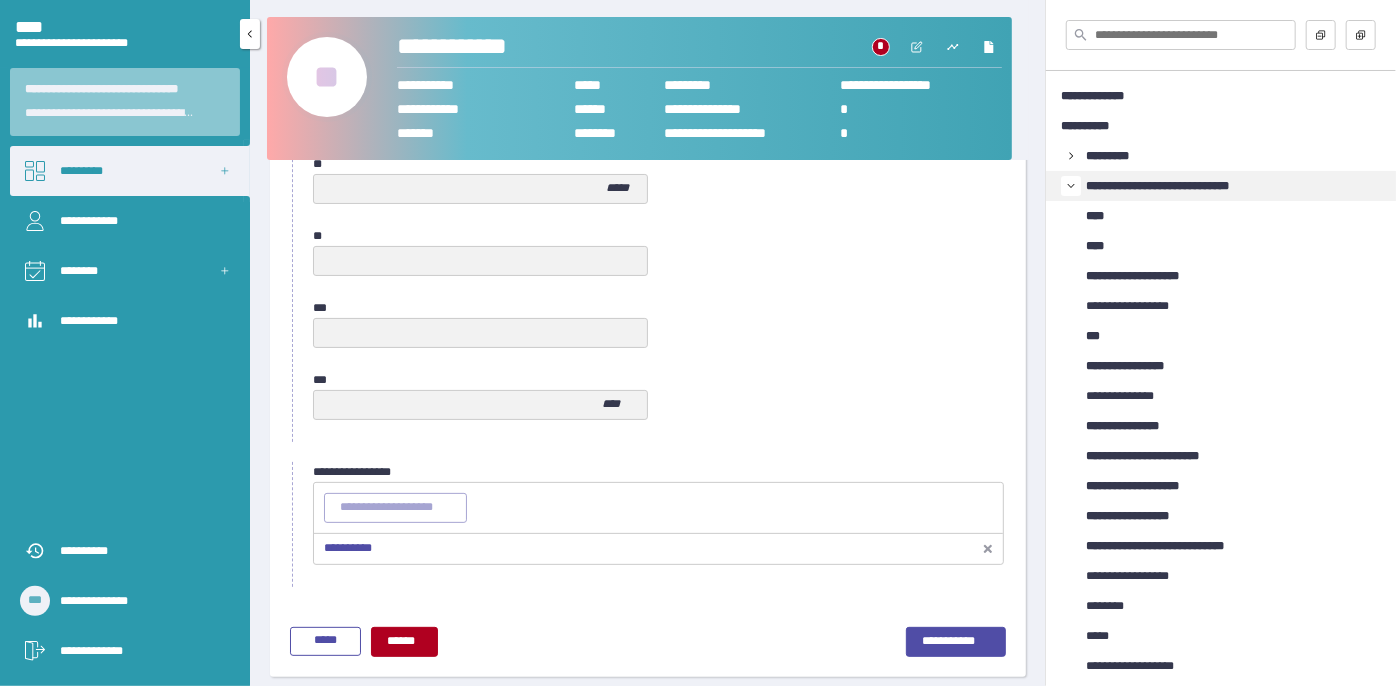 click on "•••••••••" at bounding box center [130, 171] 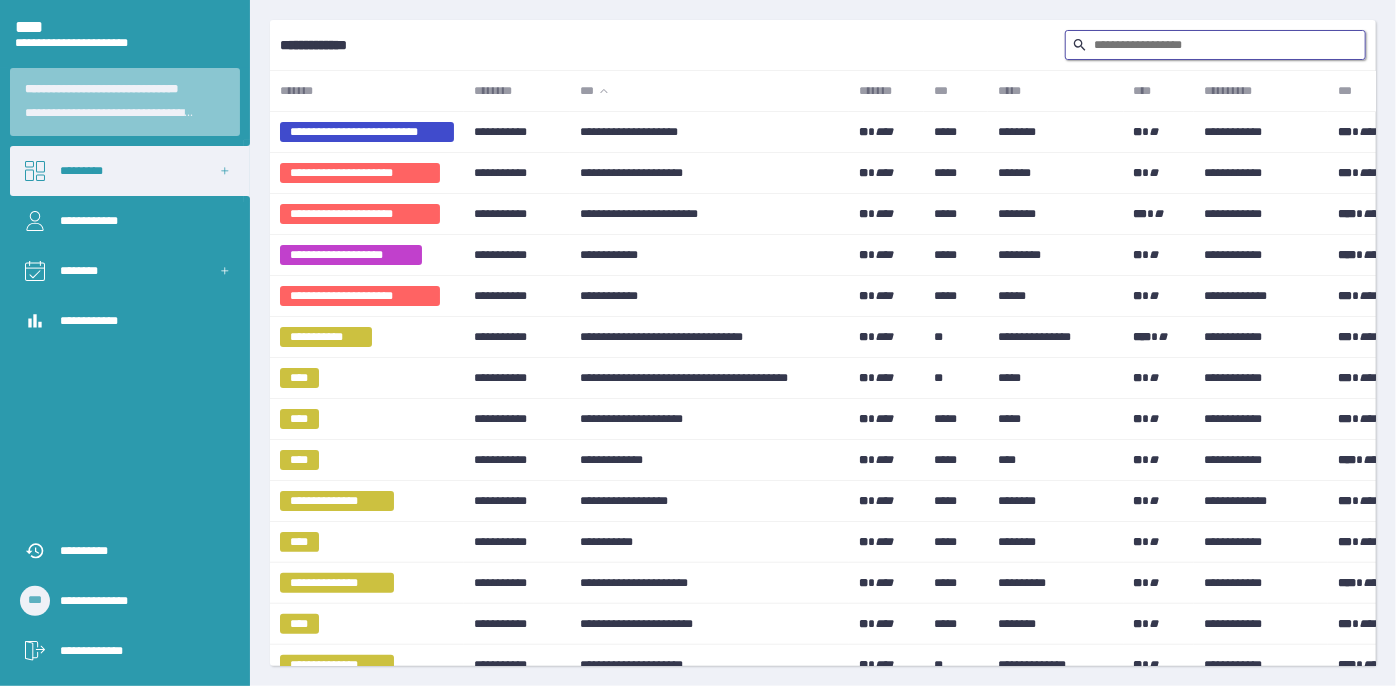 click at bounding box center [1215, 45] 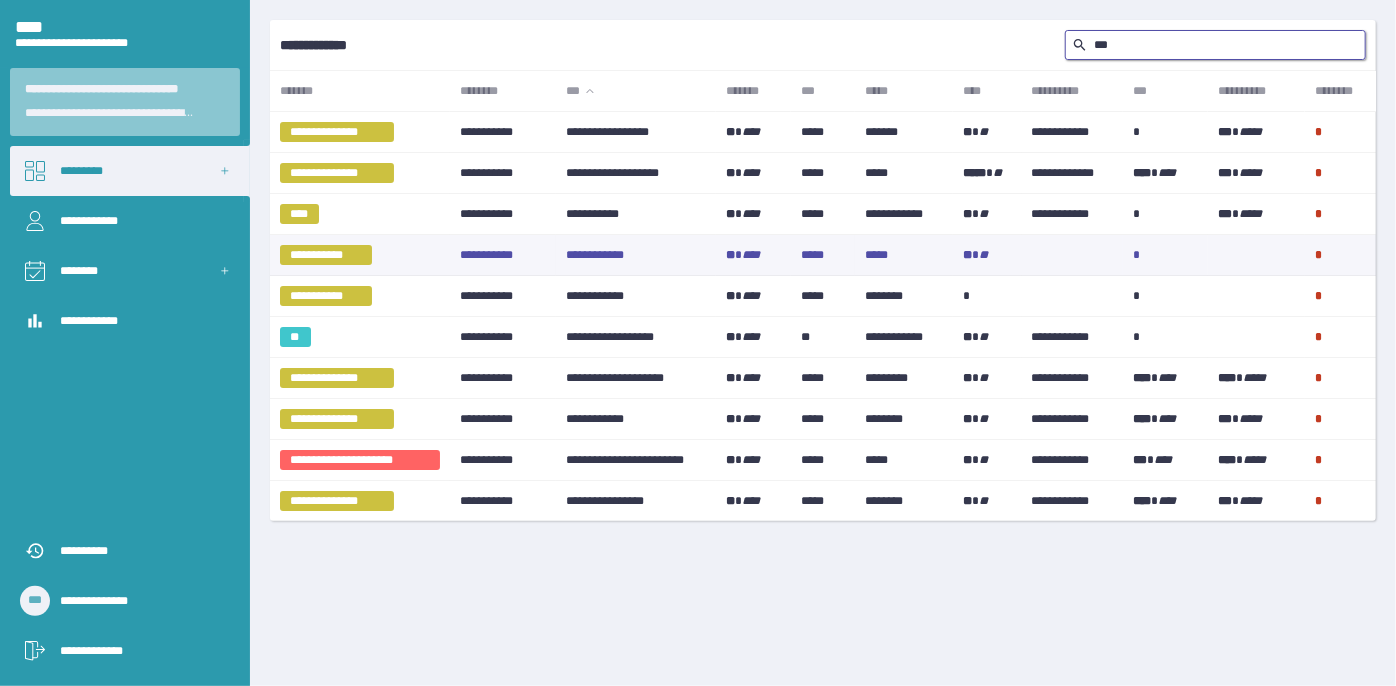 type on "•••" 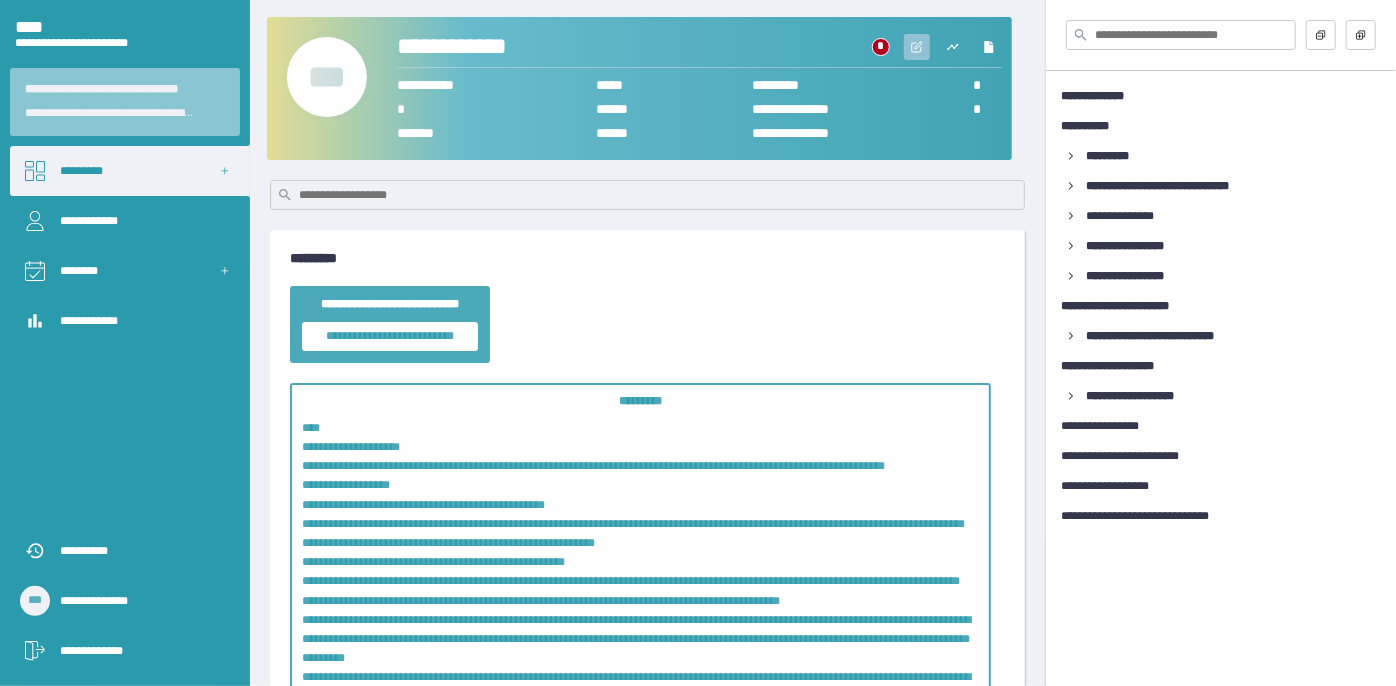click at bounding box center (918, 45) 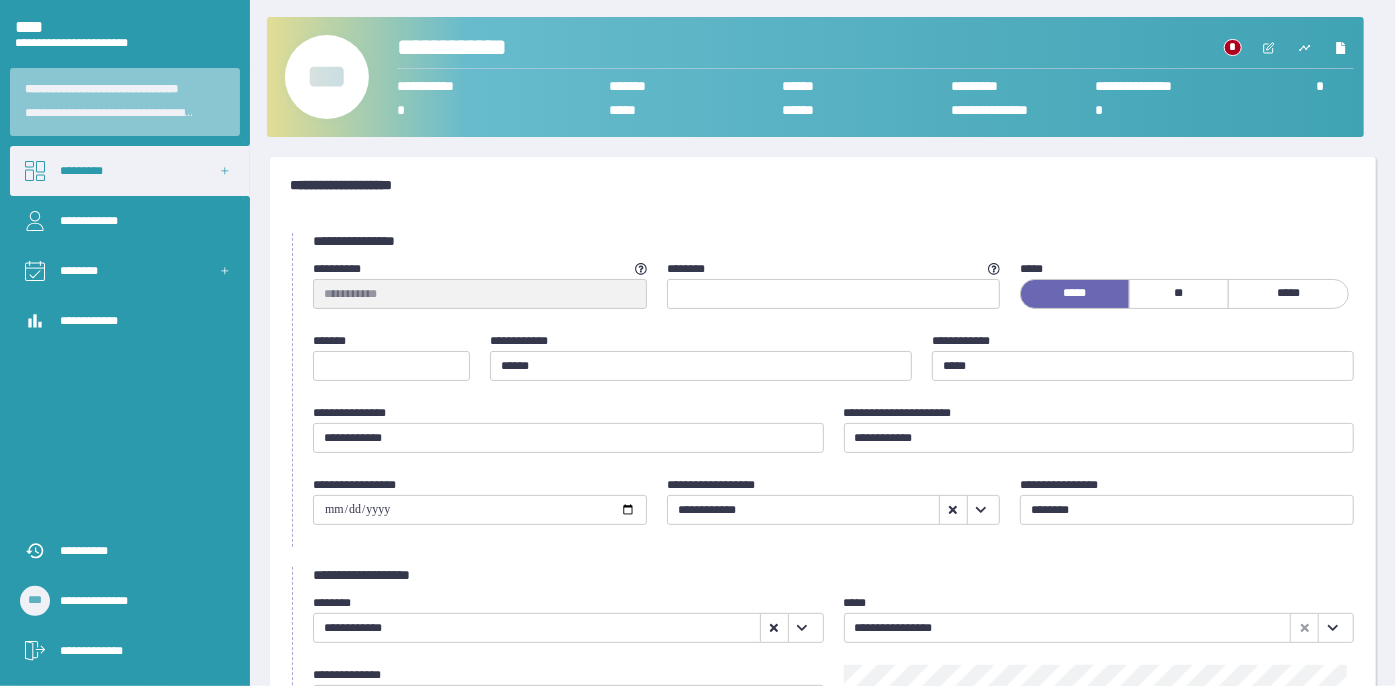 click on "•••" at bounding box center (327, 77) 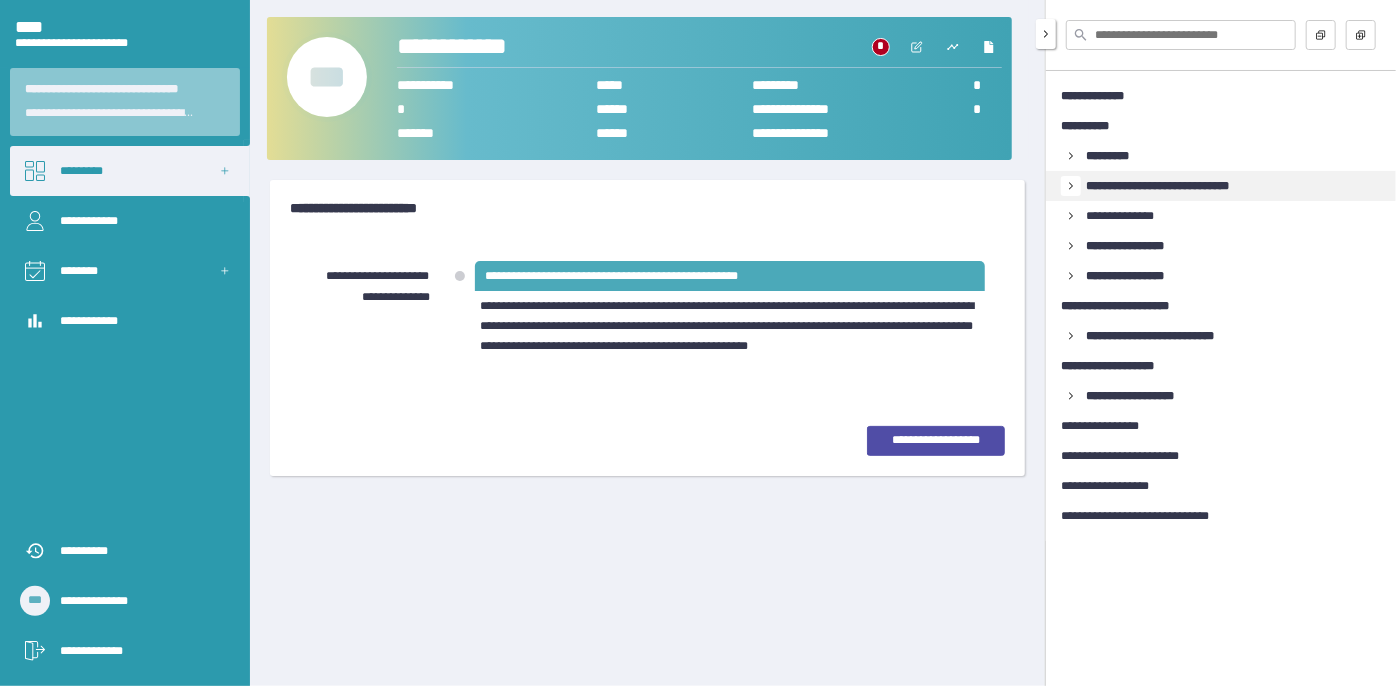 click at bounding box center [1071, 156] 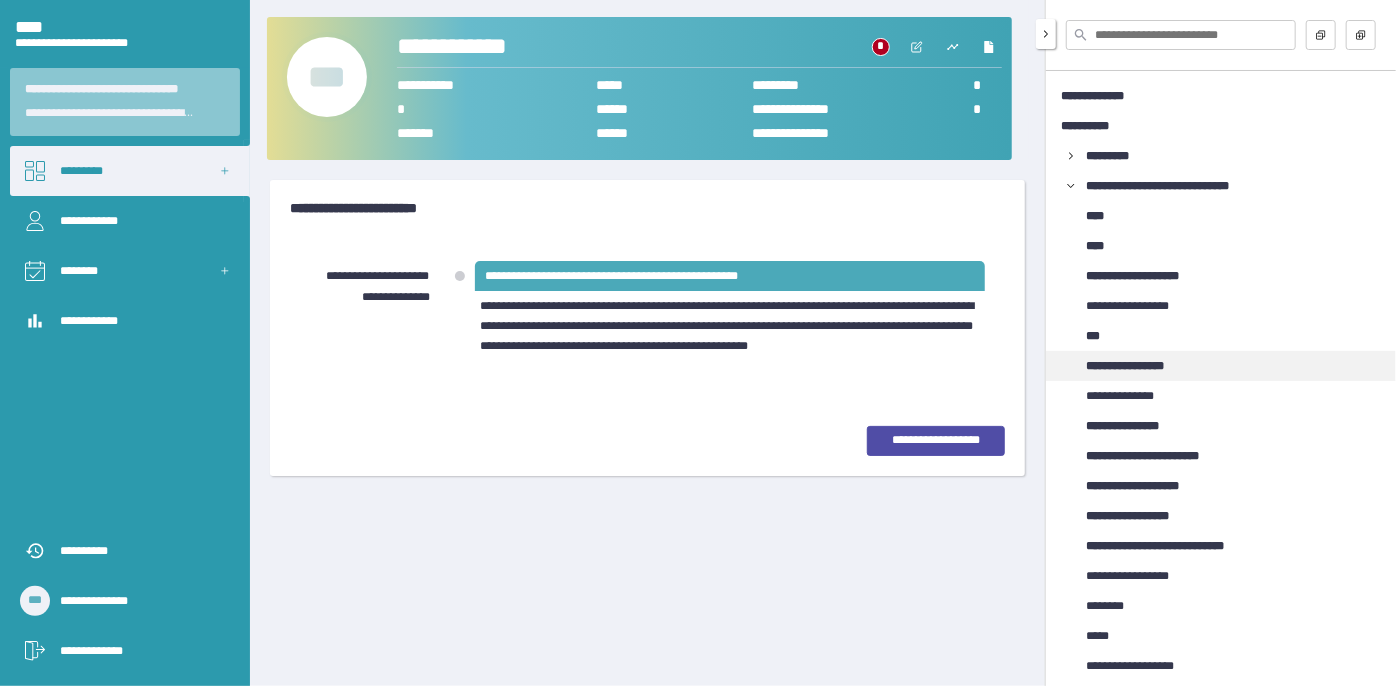 click on "**********" at bounding box center [1139, 366] 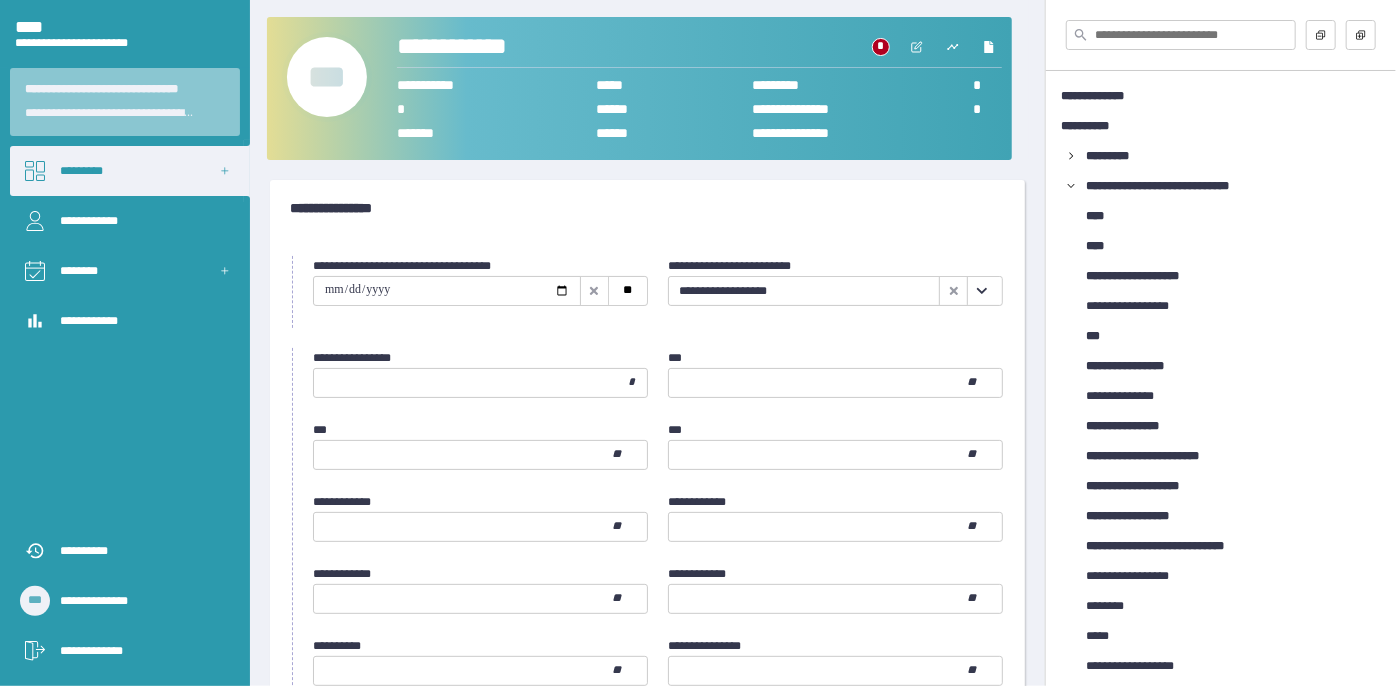 click at bounding box center (981, 291) 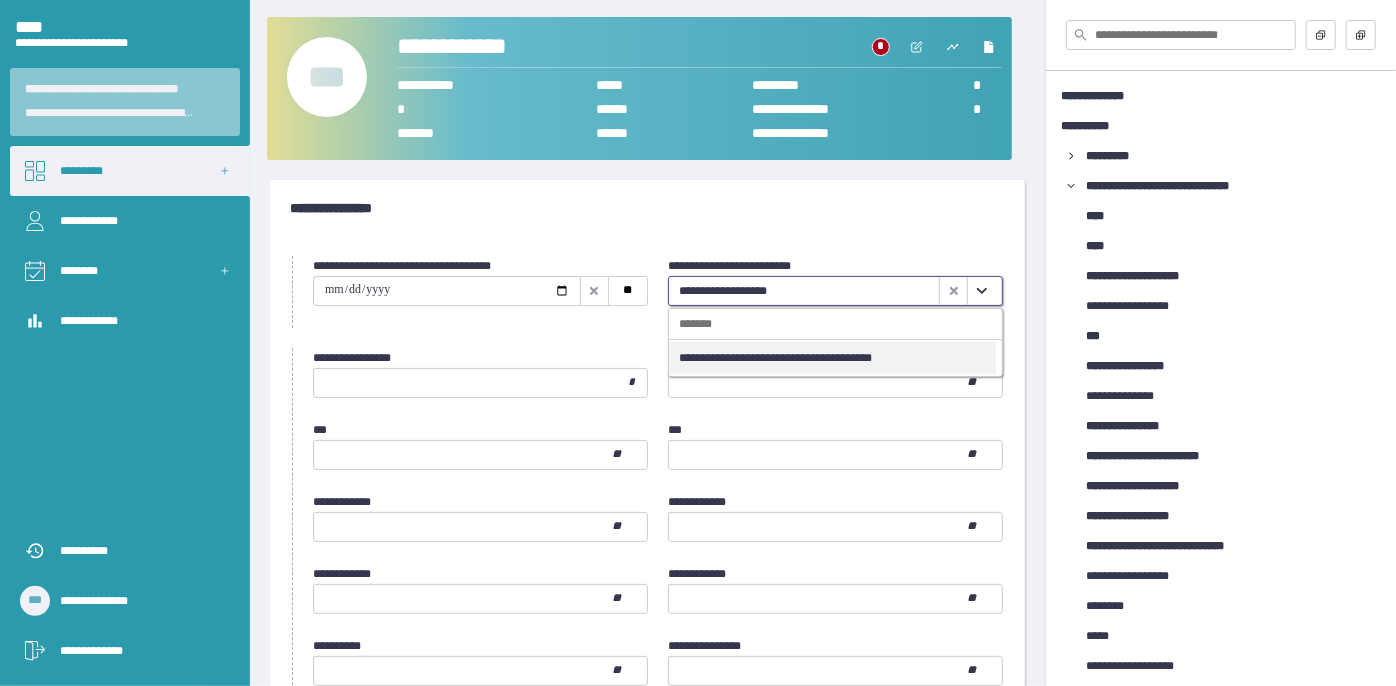 click on "**********" at bounding box center (832, 358) 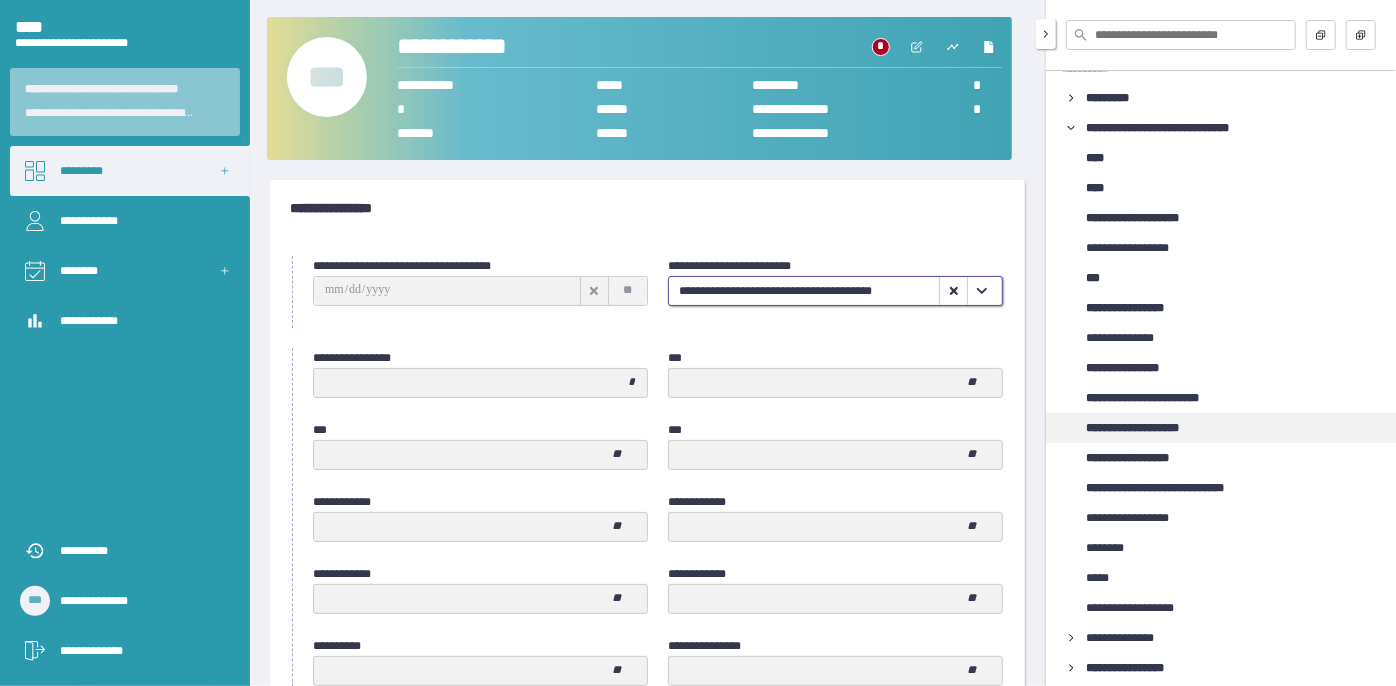 scroll, scrollTop: 90, scrollLeft: 0, axis: vertical 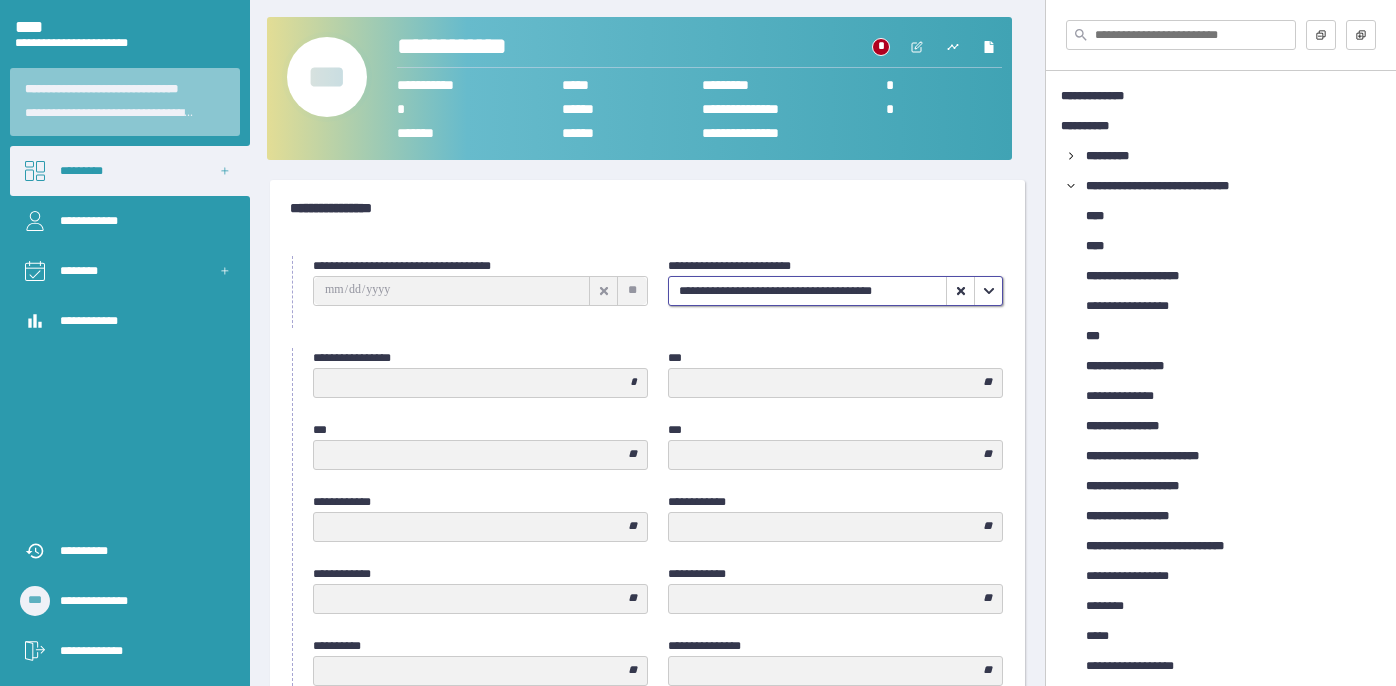 click on "[PHONE]" at bounding box center [1142, 456] 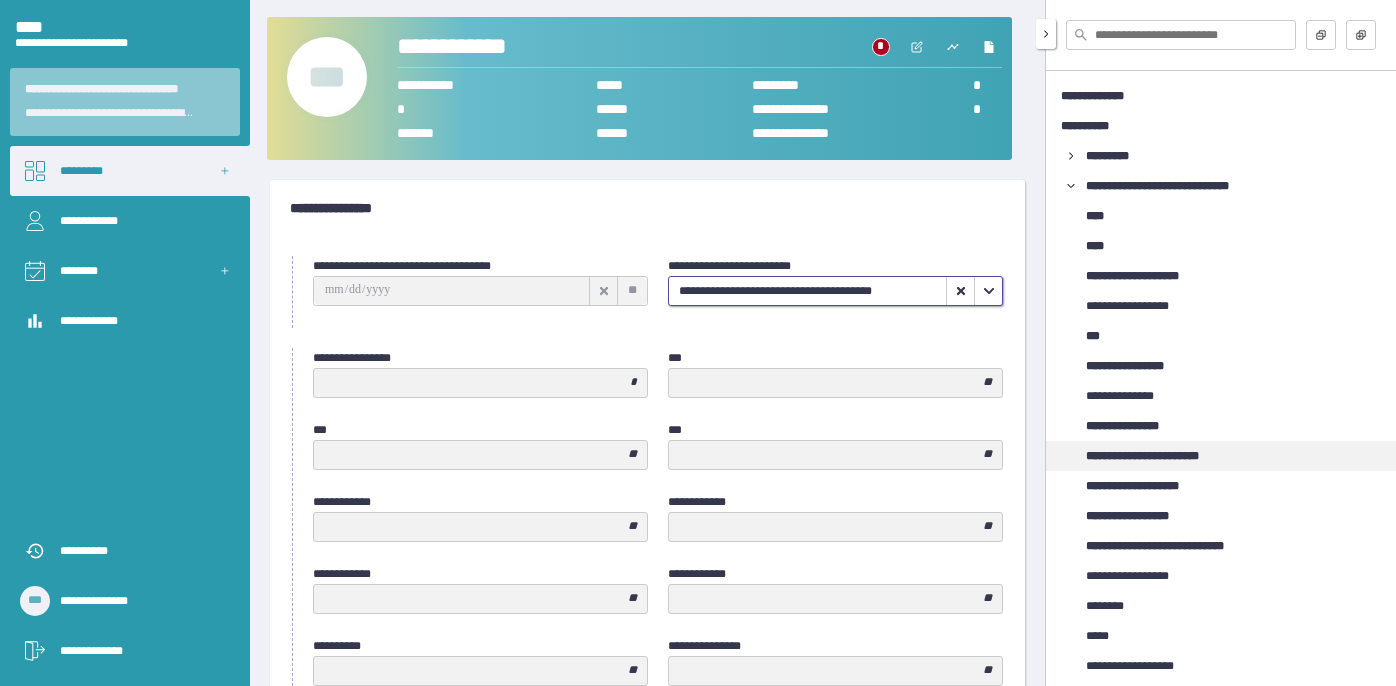scroll, scrollTop: 0, scrollLeft: 0, axis: both 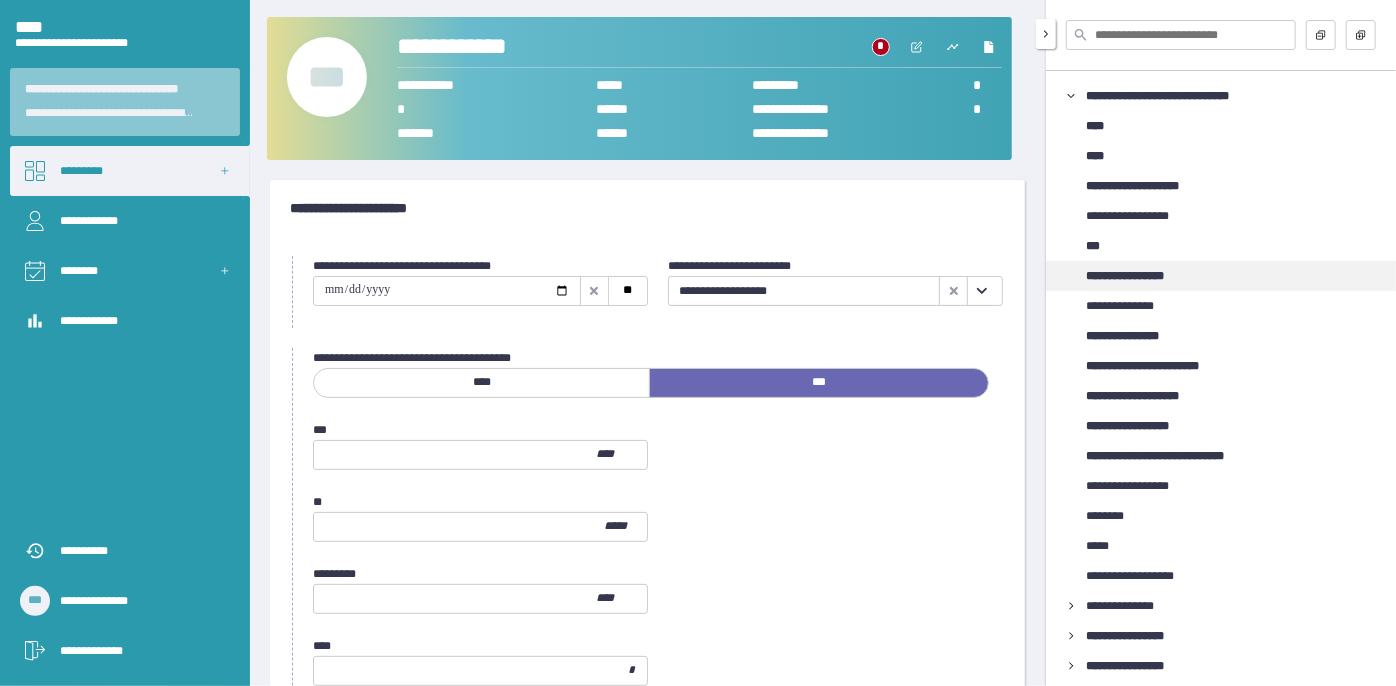 click on "[EMAIL]" at bounding box center [1221, 276] 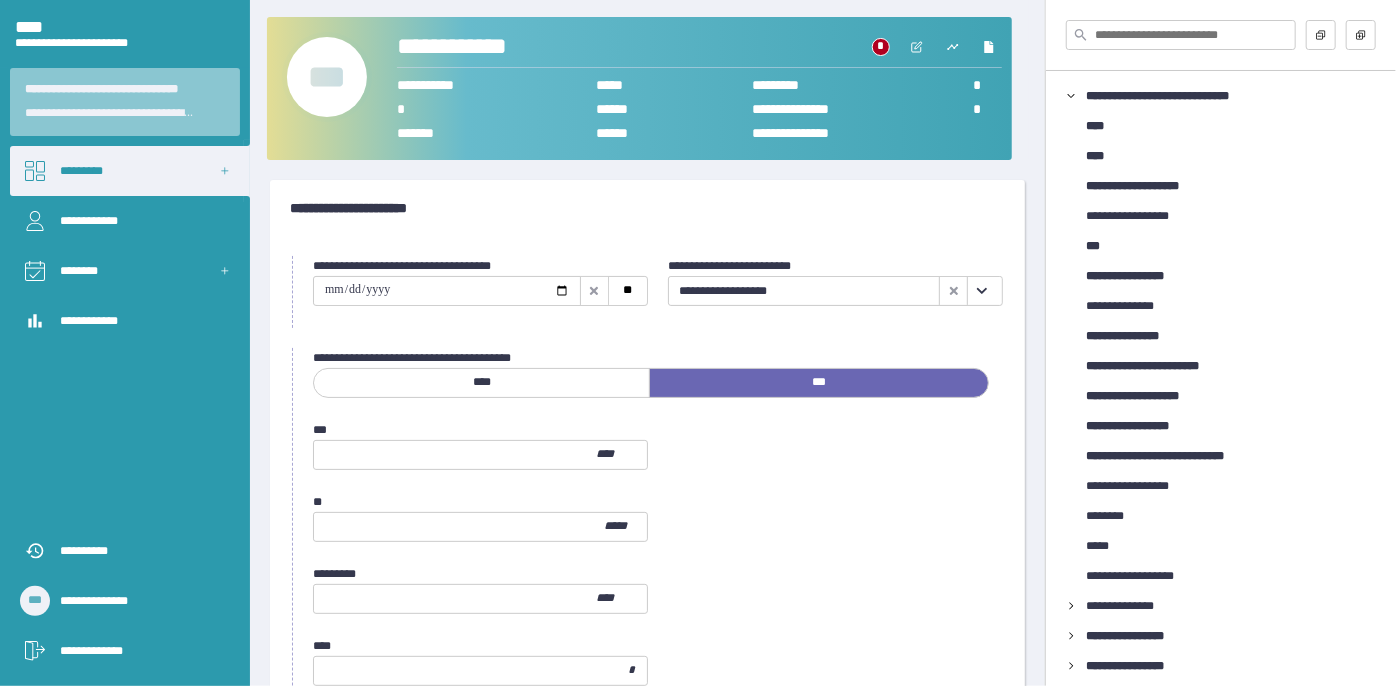 click at bounding box center [982, 291] 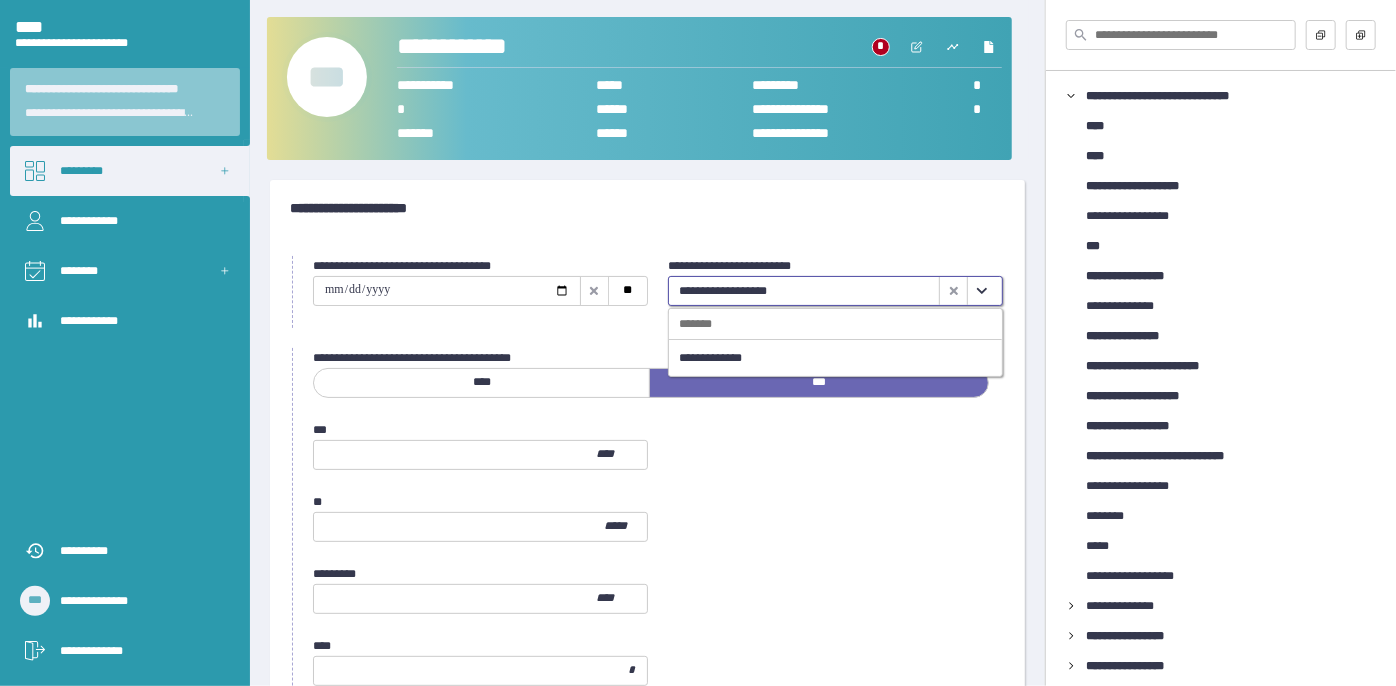 click on "[PHONE]" at bounding box center (647, 208) 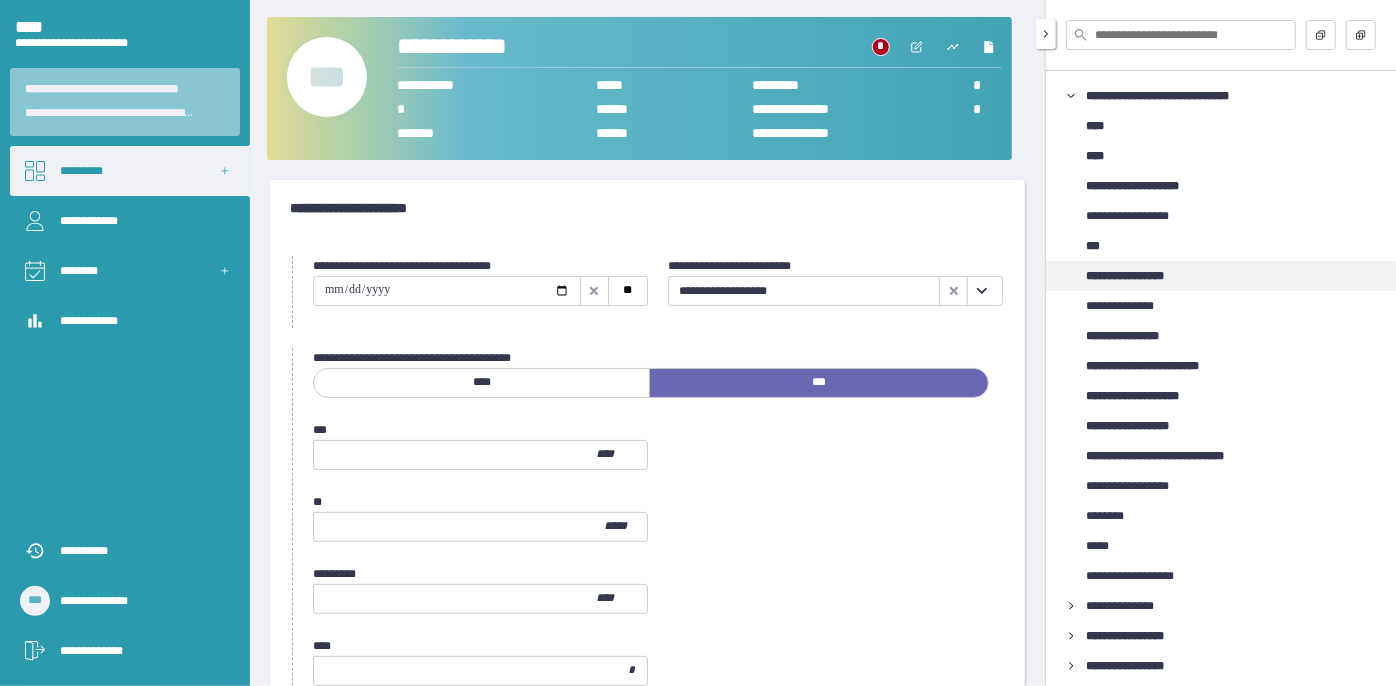 click on "[EMAIL]" at bounding box center [1139, 276] 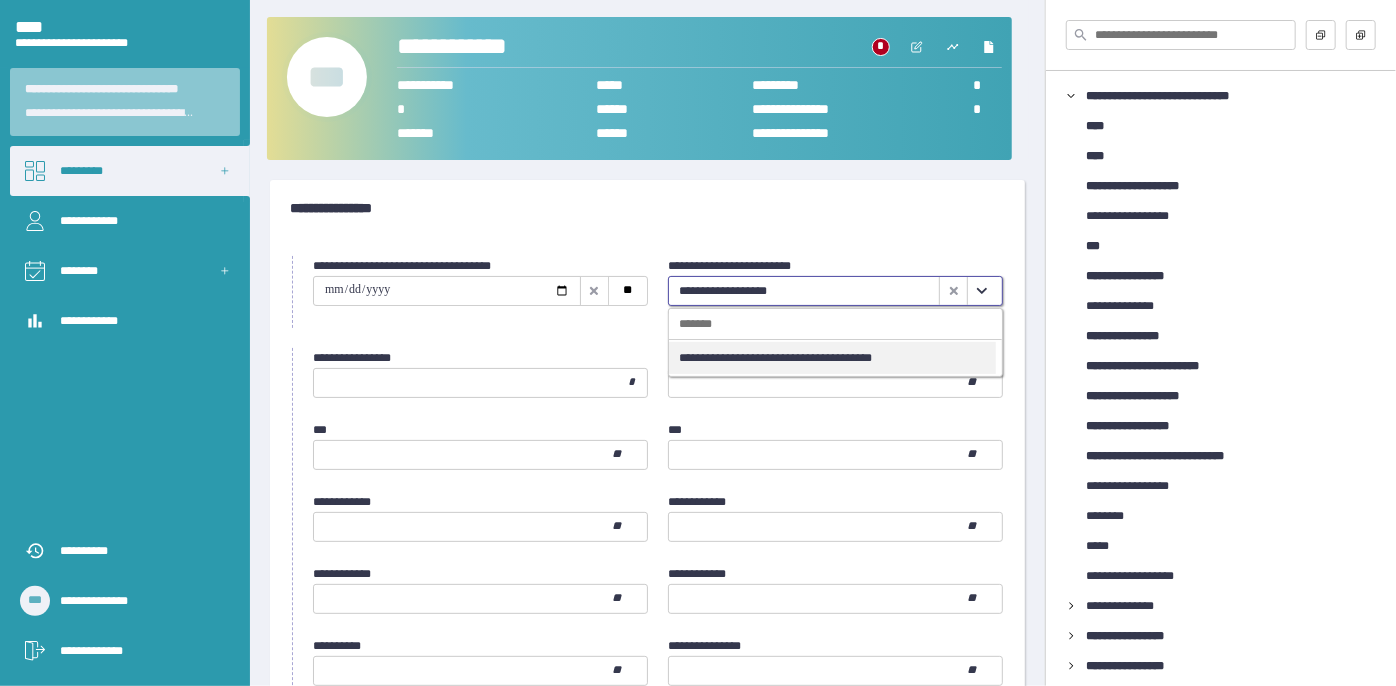 click on "[FIRST] [LAST]" at bounding box center [835, 291] 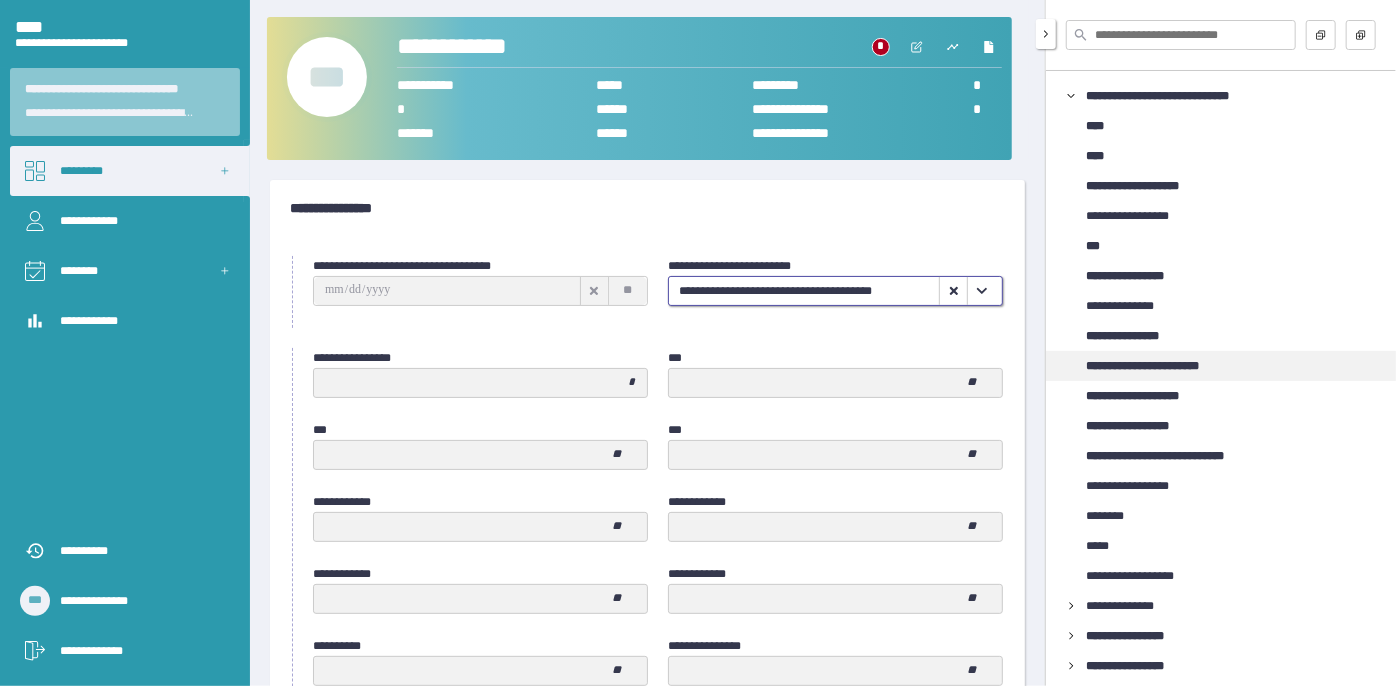 click on "[PHONE]" at bounding box center (1161, 366) 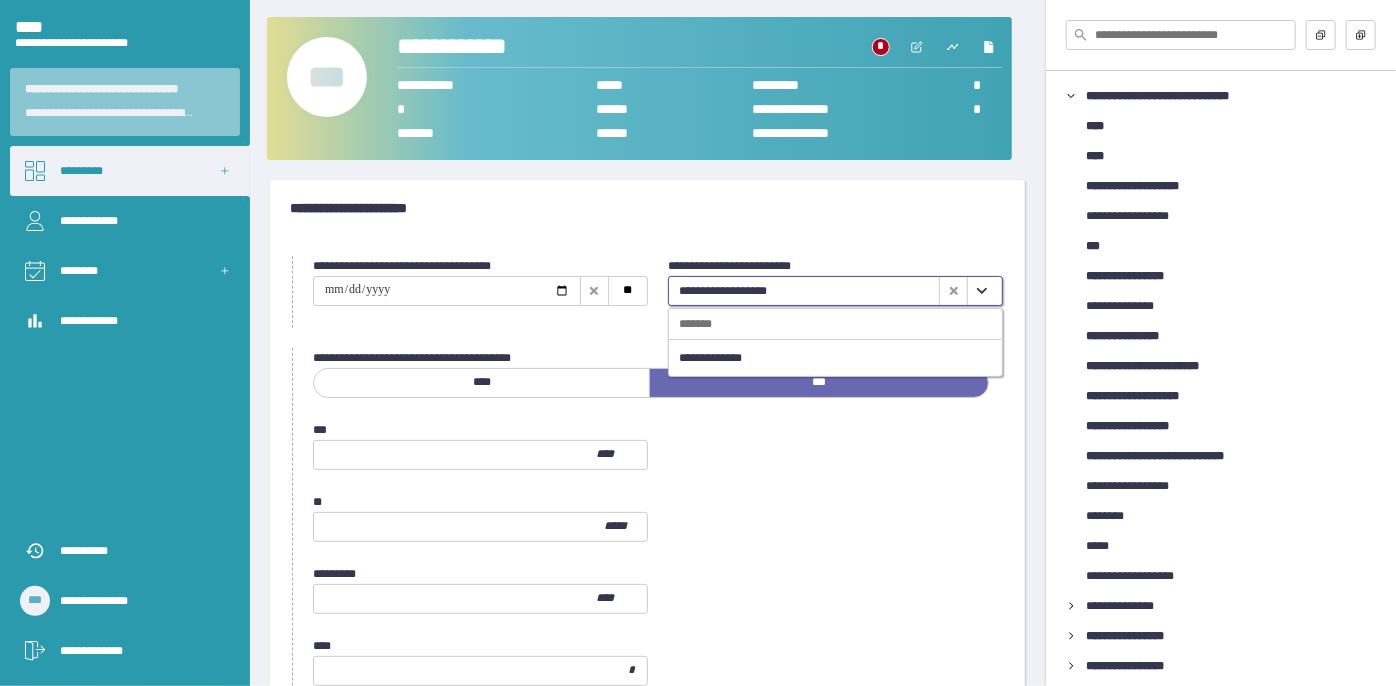 click at bounding box center [981, 291] 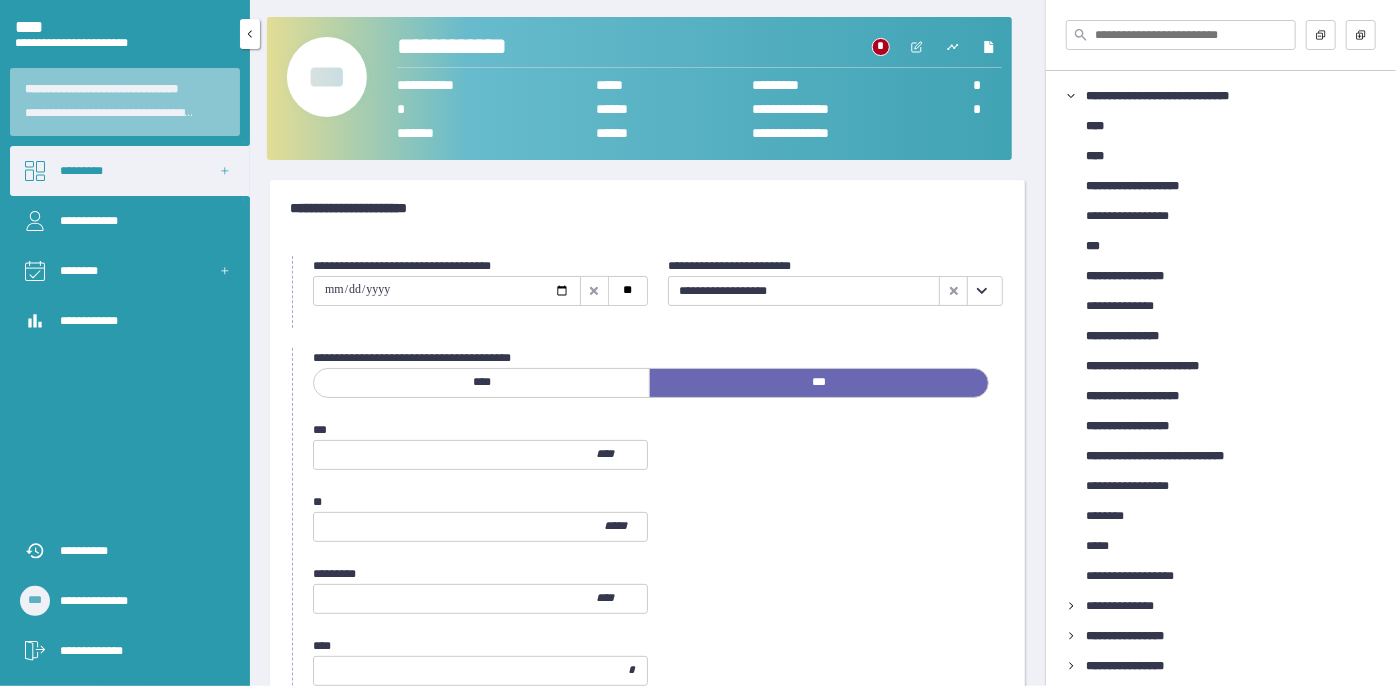 click on "*********" at bounding box center [130, 171] 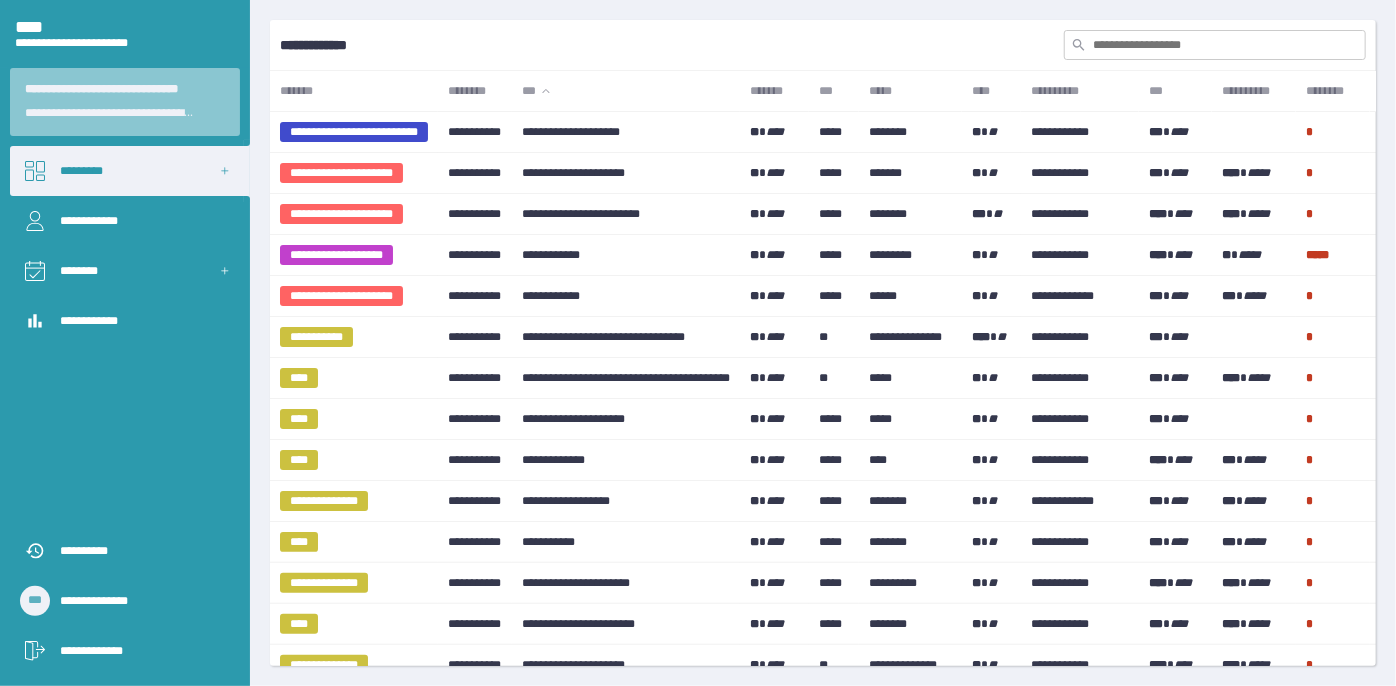 click at bounding box center (1215, 45) 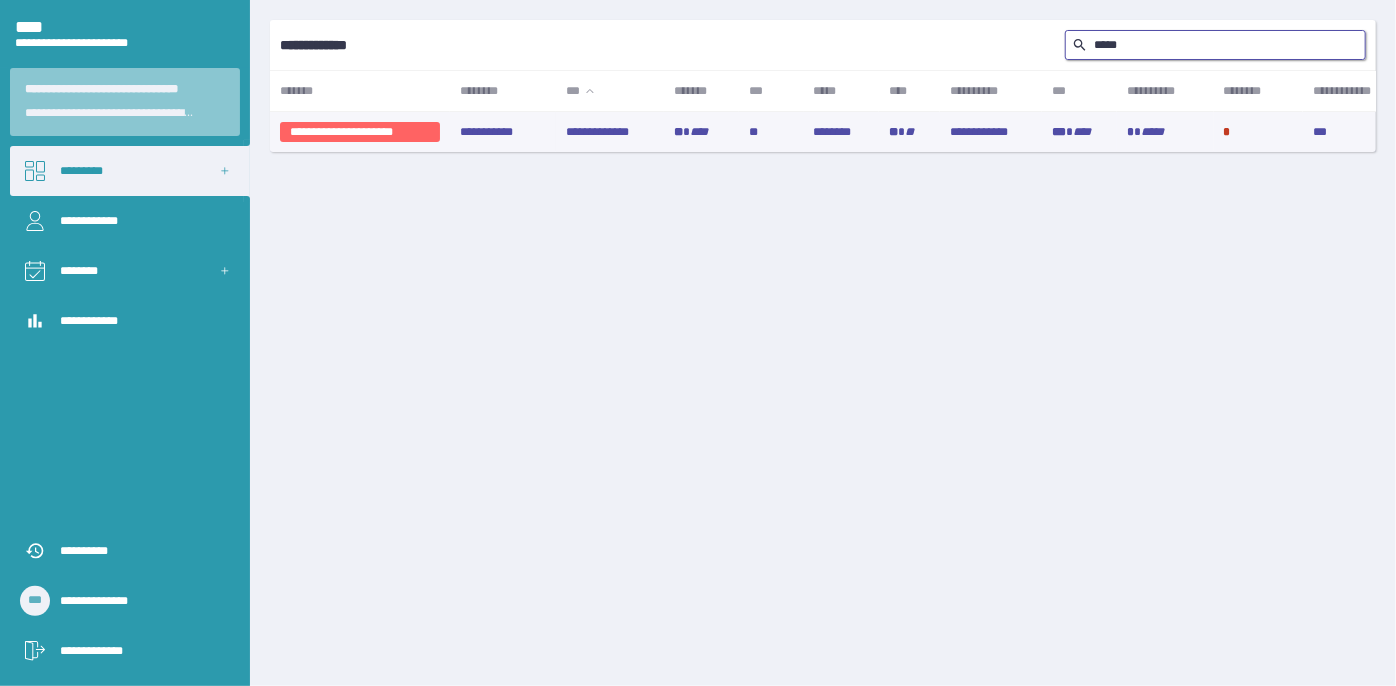 type on "*****" 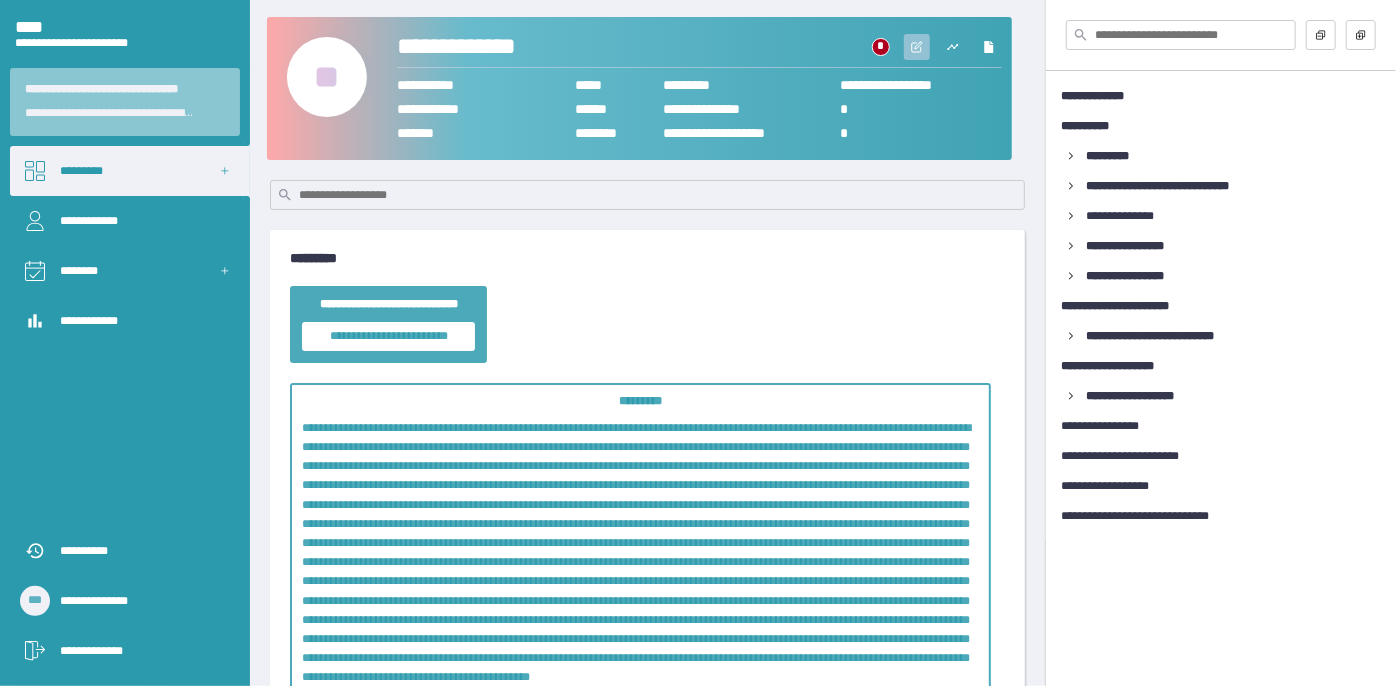 click at bounding box center [917, 47] 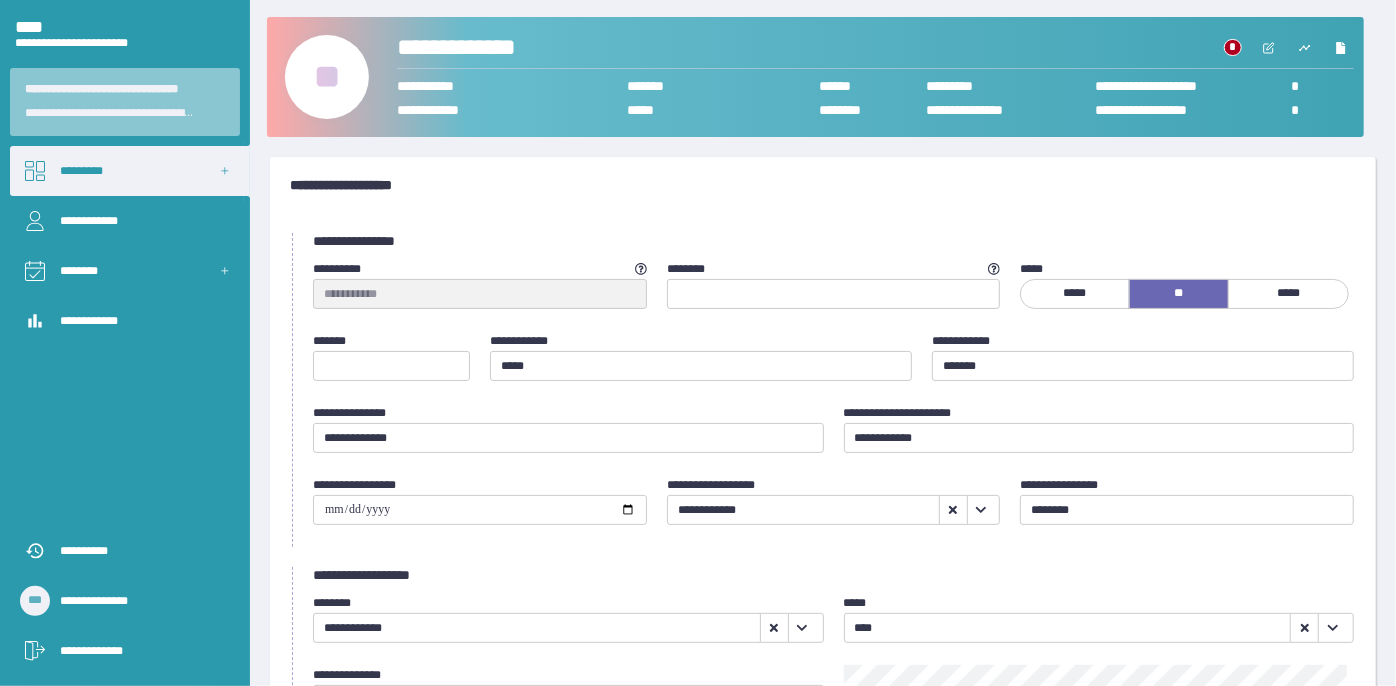 click on "••" at bounding box center [327, 77] 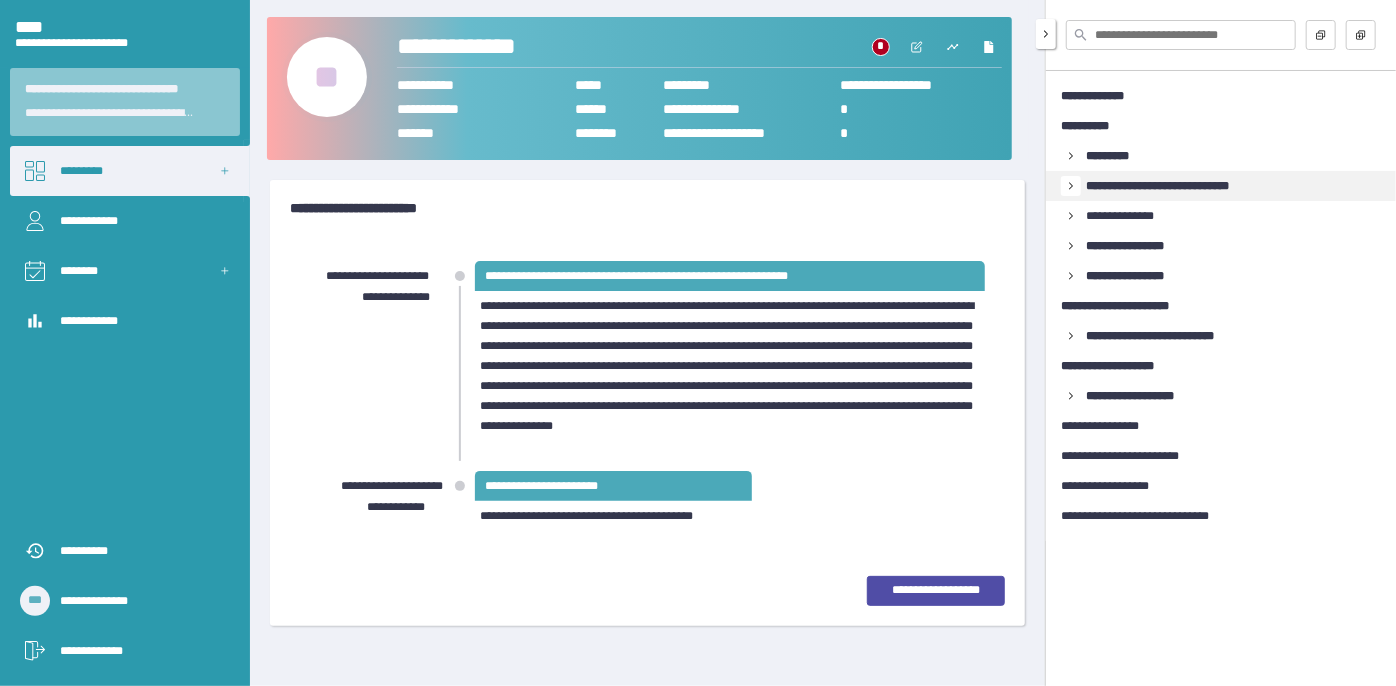 click at bounding box center (1071, 156) 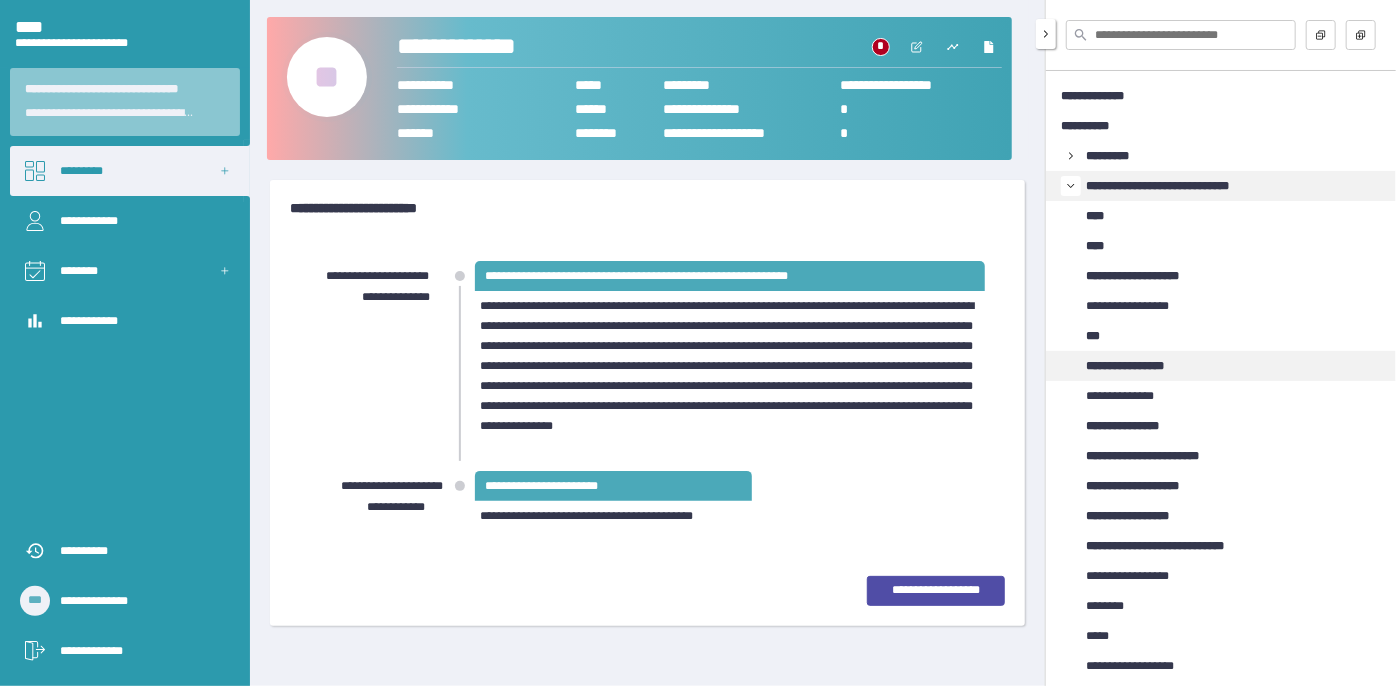 click on "**********" at bounding box center (1139, 366) 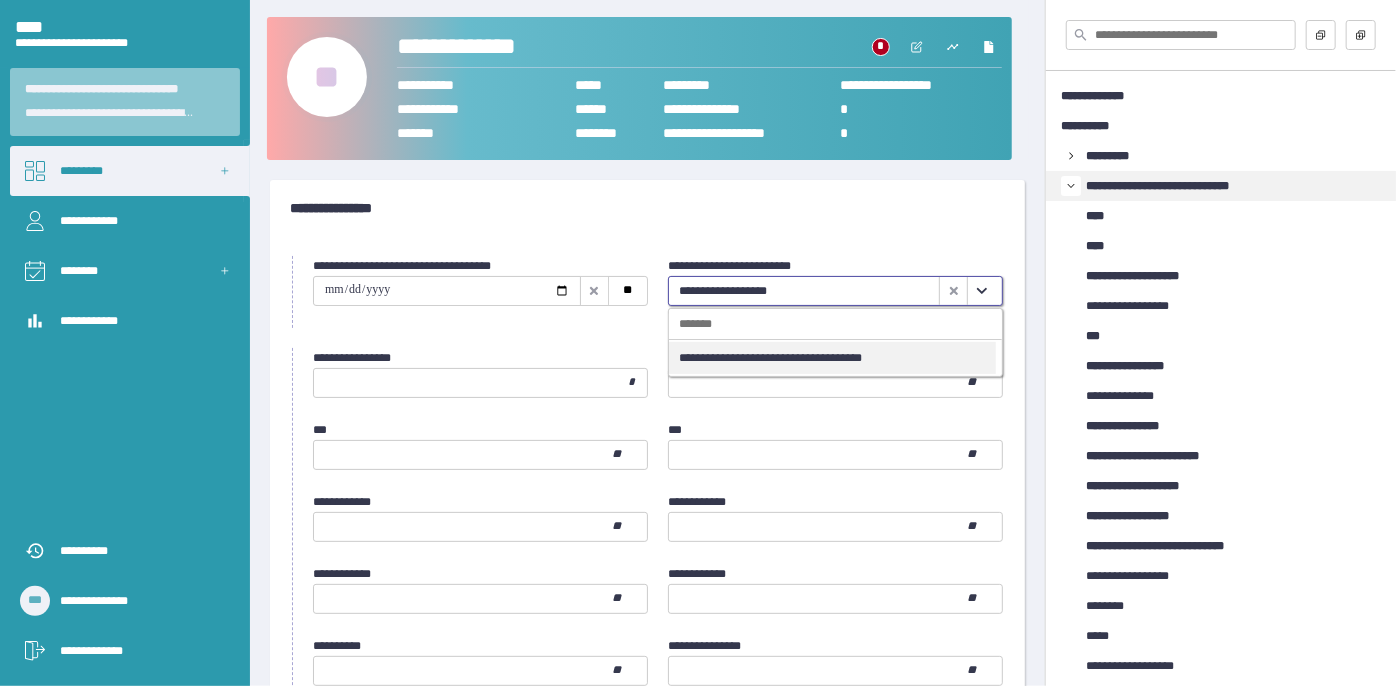 drag, startPoint x: 960, startPoint y: 296, endPoint x: 970, endPoint y: 288, distance: 12.806249 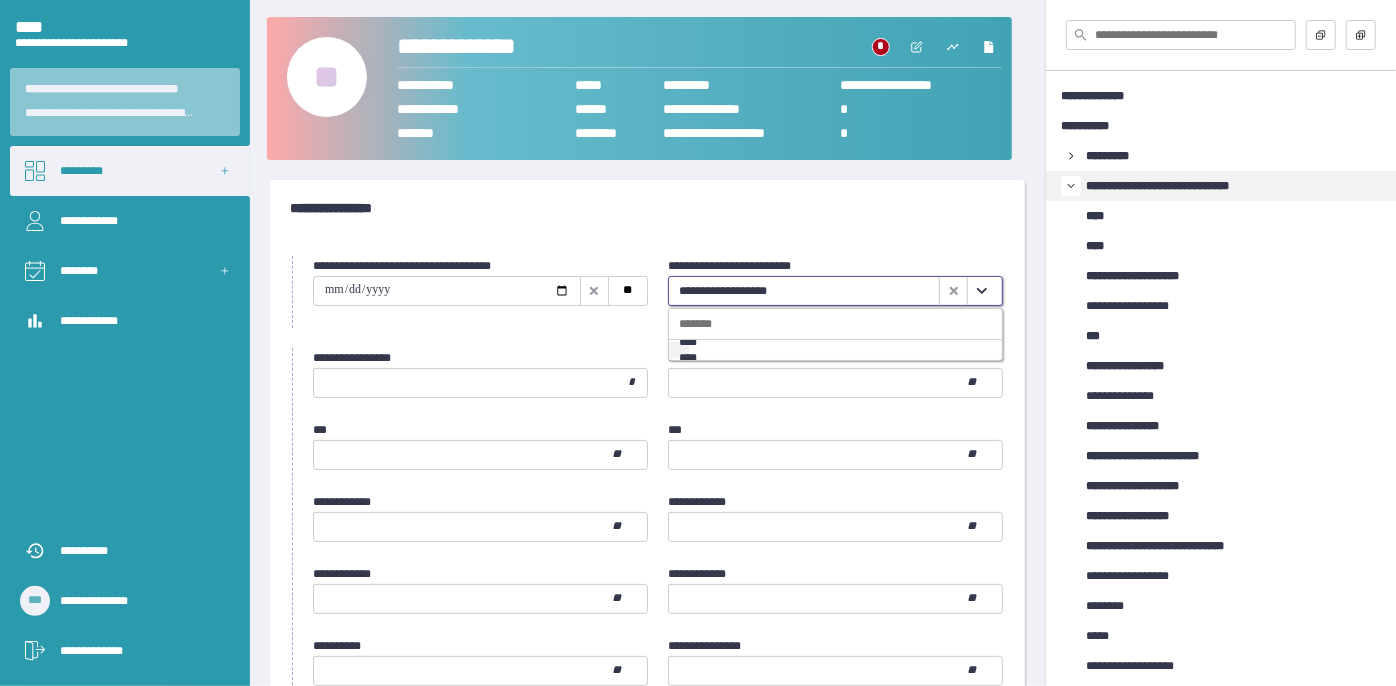 click at bounding box center (981, 291) 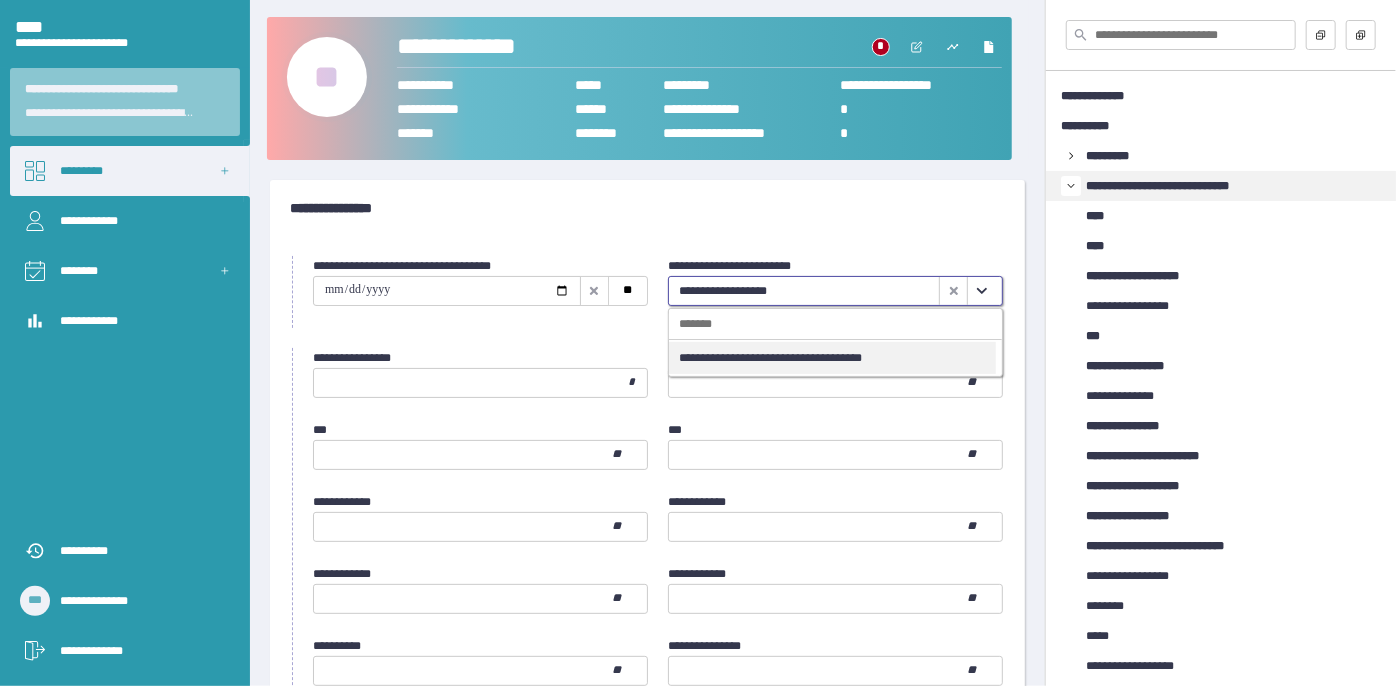 click on "**********" at bounding box center [832, 358] 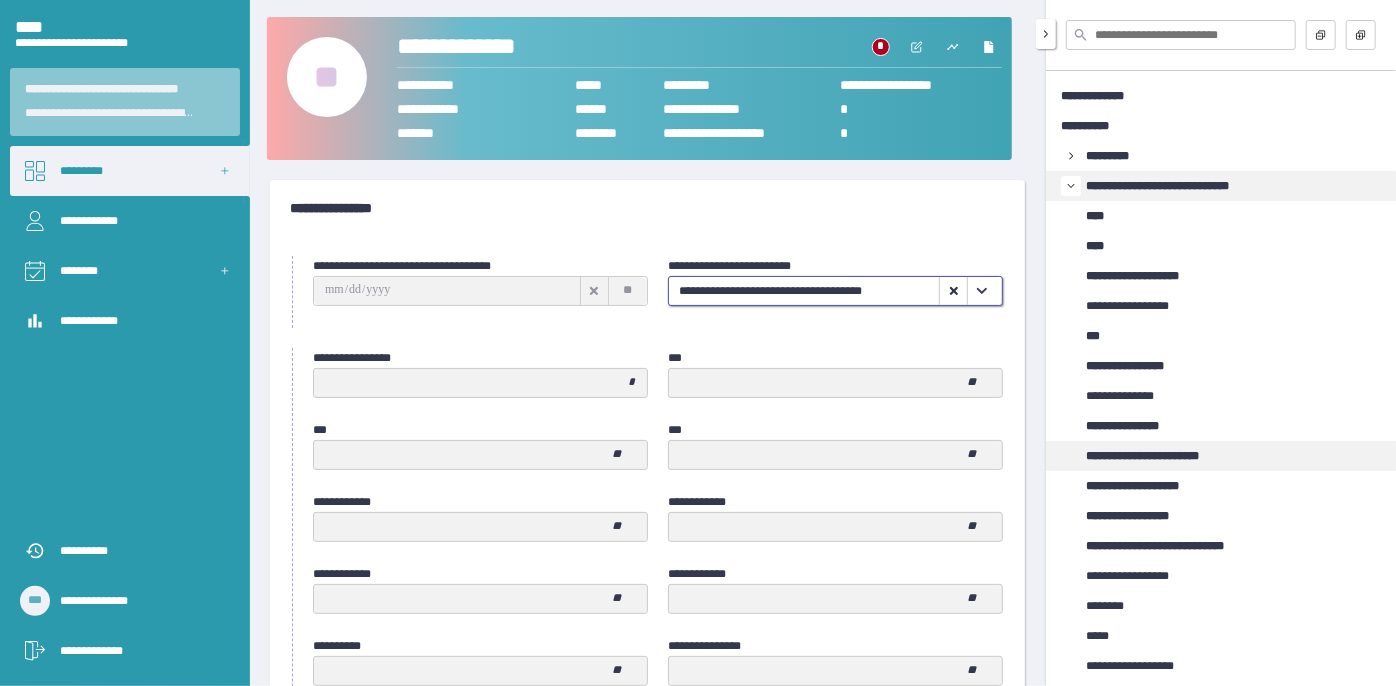 click on "**********" at bounding box center [1161, 456] 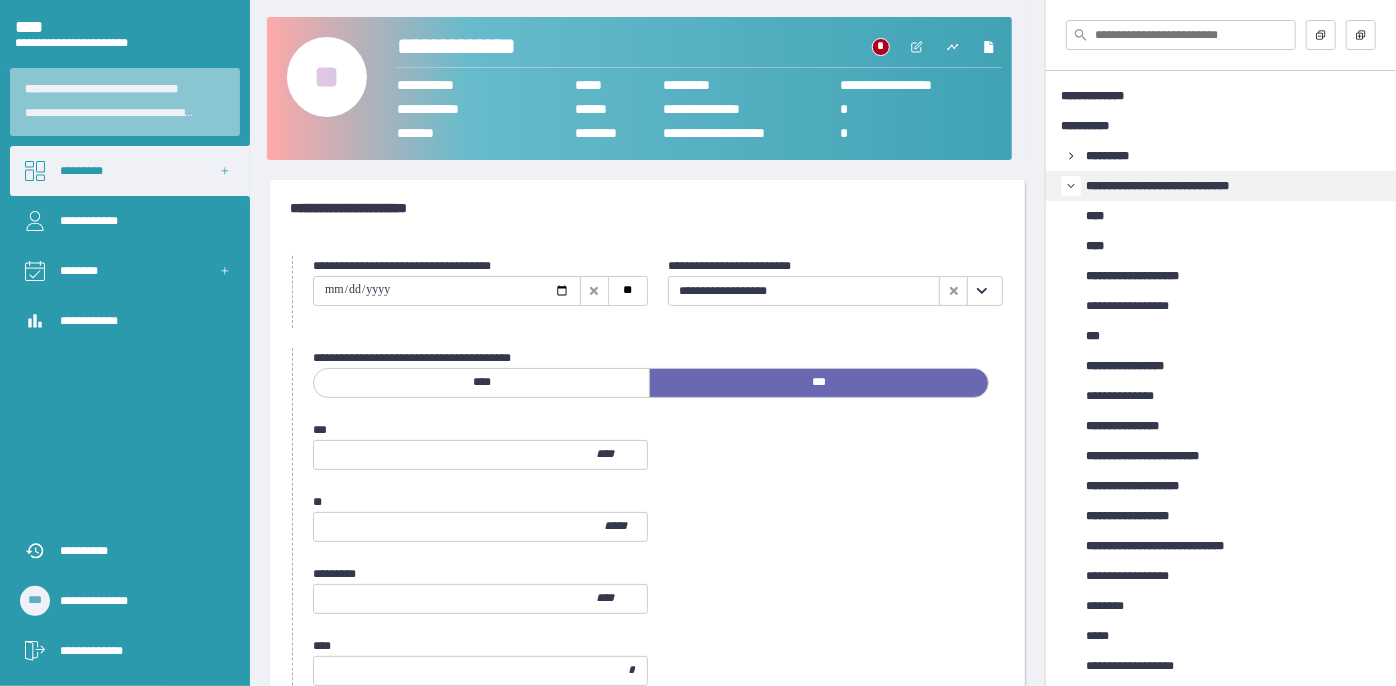 click at bounding box center [982, 291] 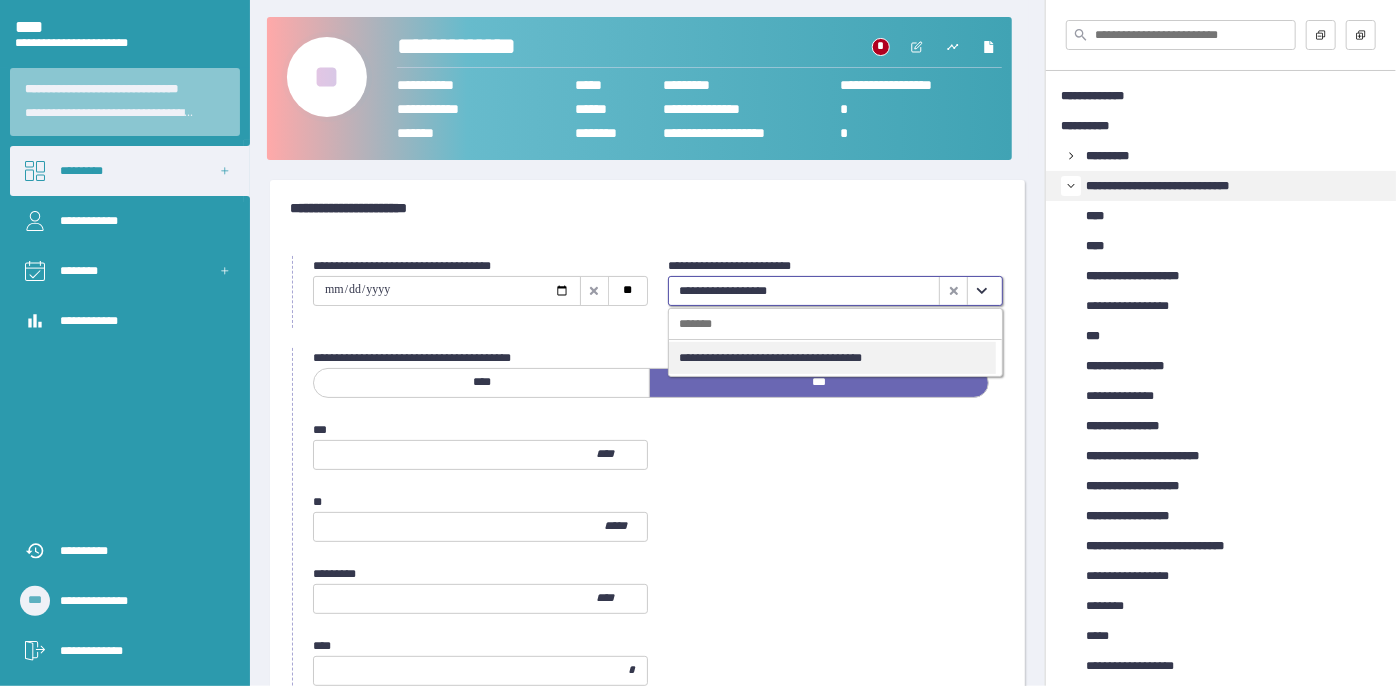 click on "**********" at bounding box center [832, 358] 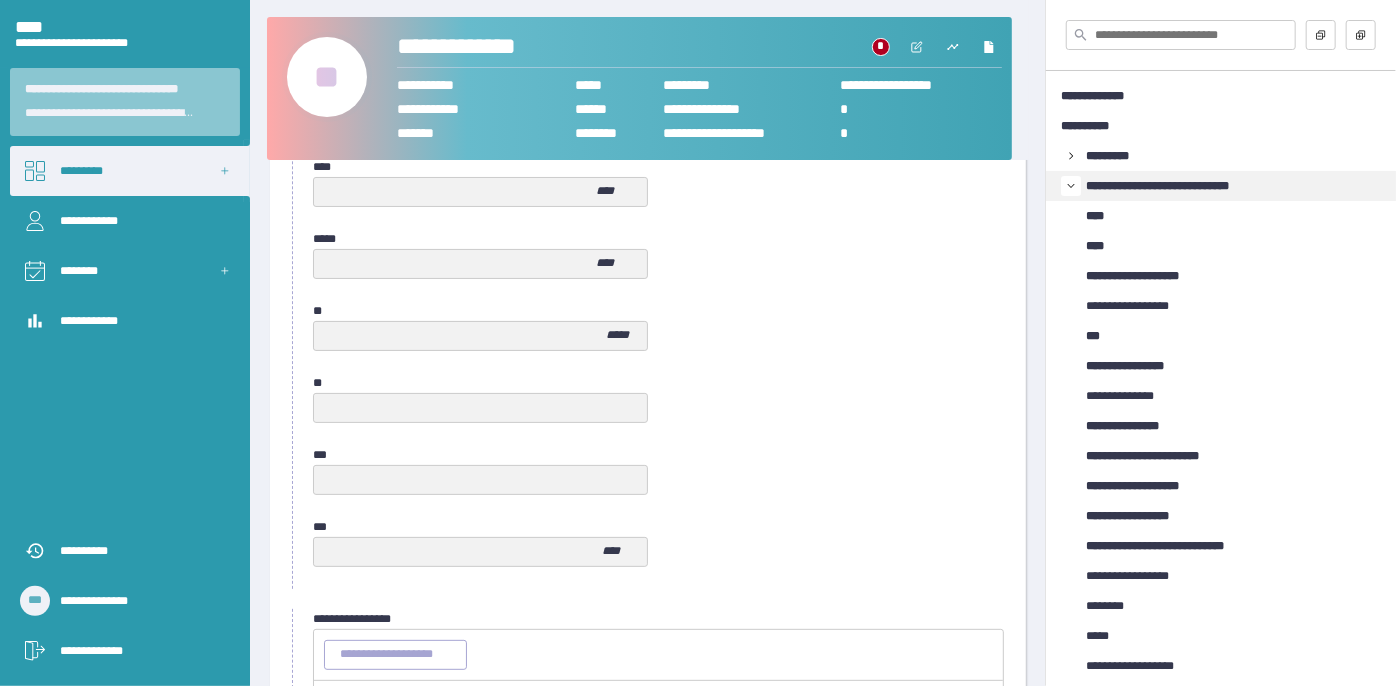scroll, scrollTop: 1058, scrollLeft: 0, axis: vertical 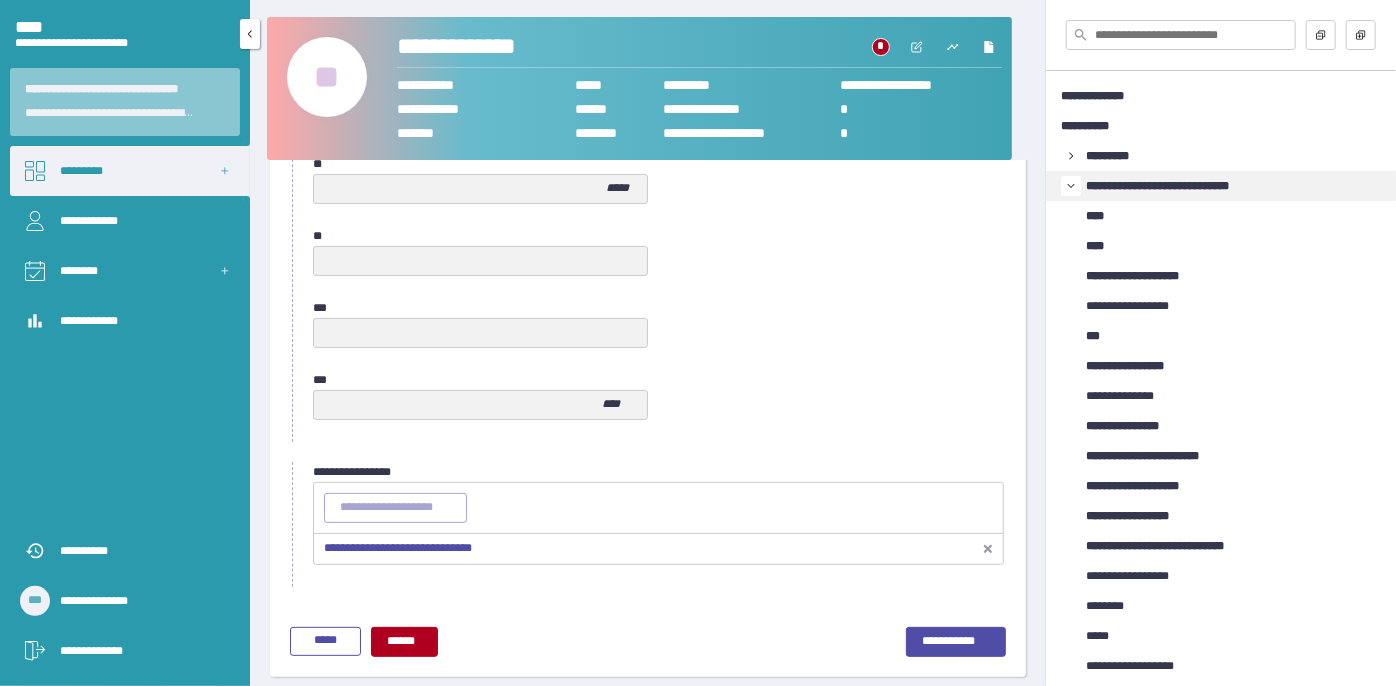 click on "•••••••••" at bounding box center (130, 171) 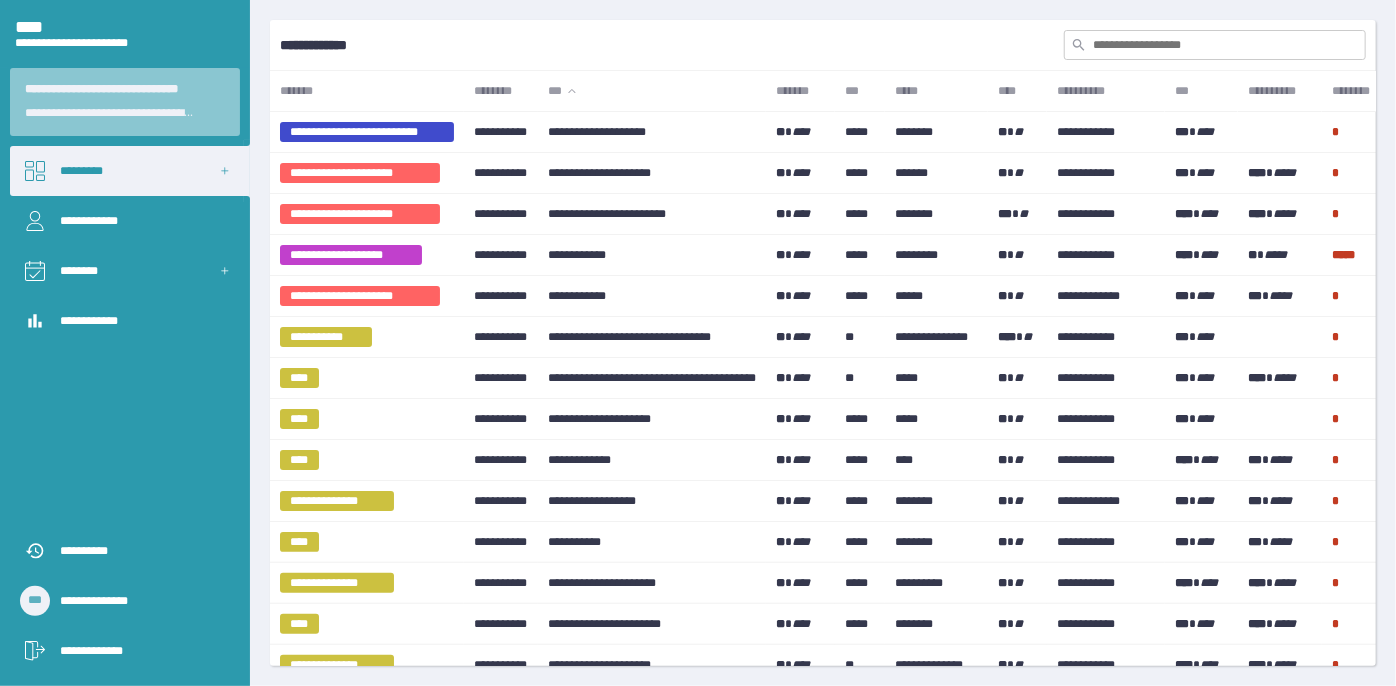 click at bounding box center (1215, 45) 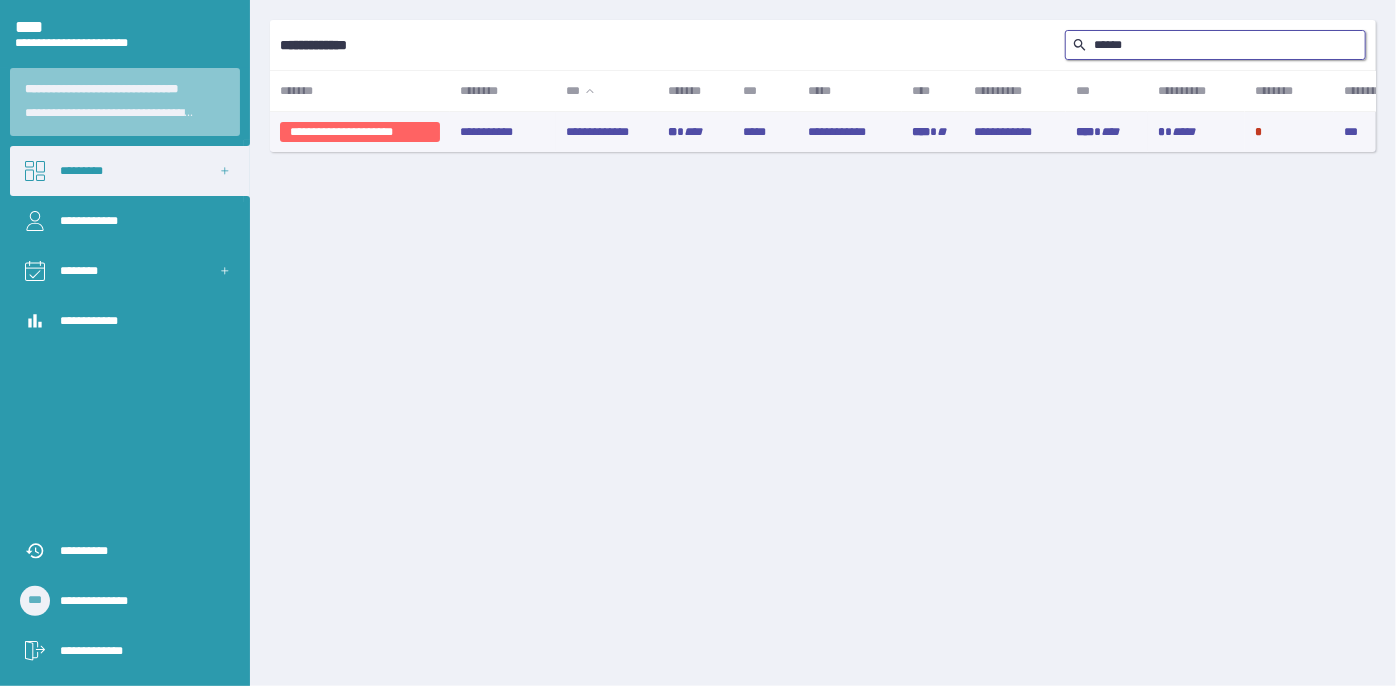type on "••••••" 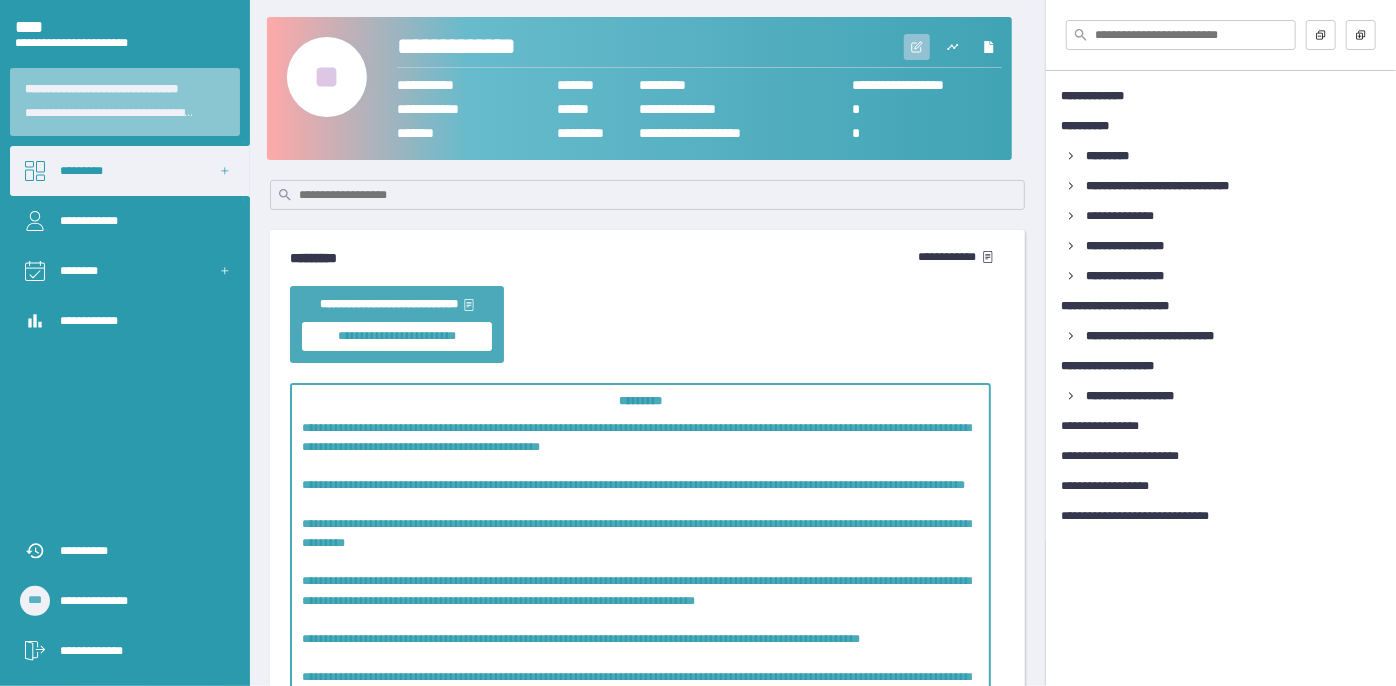 click at bounding box center [917, 47] 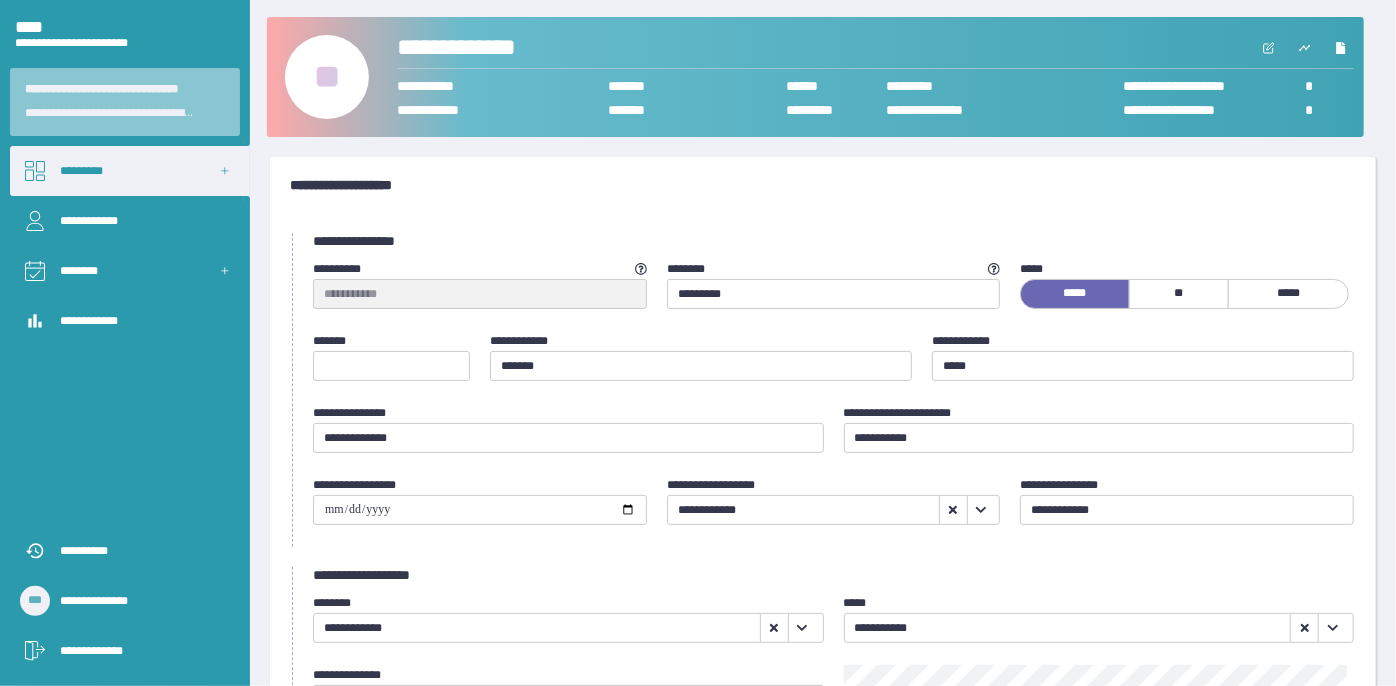 click on "••" at bounding box center [327, 77] 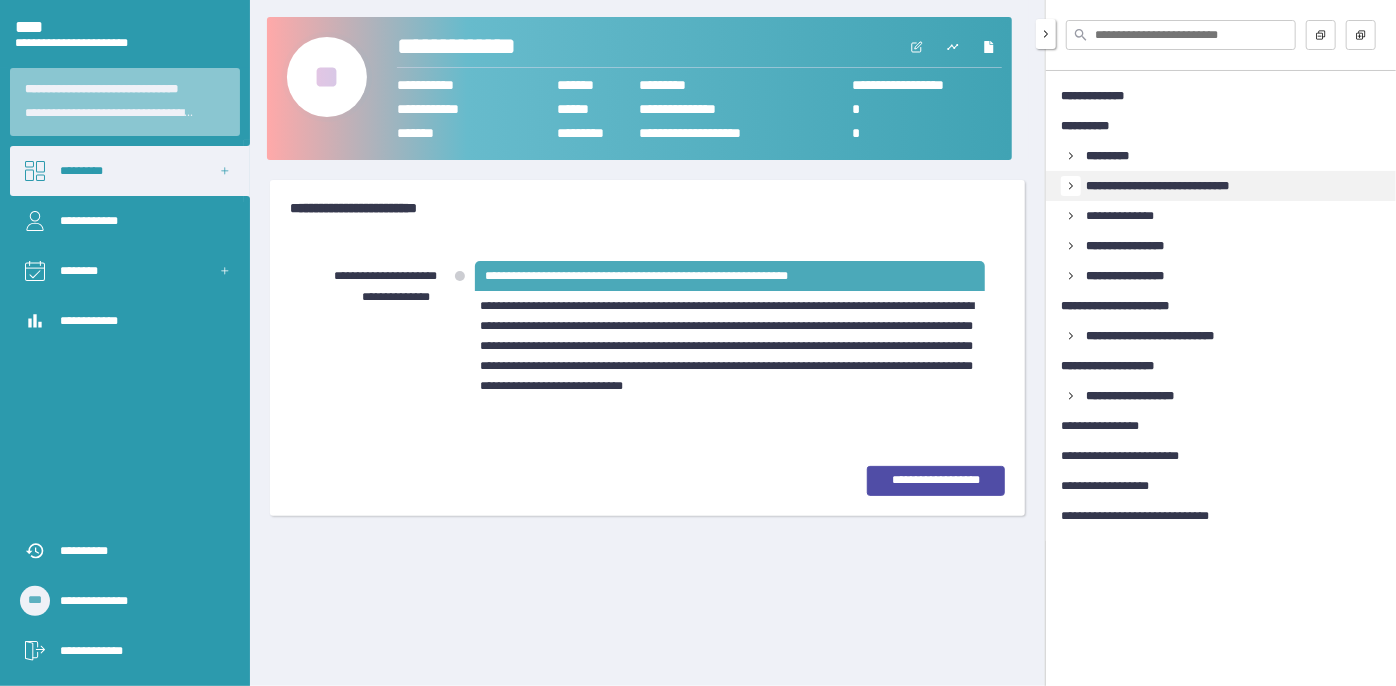 click at bounding box center (1071, 156) 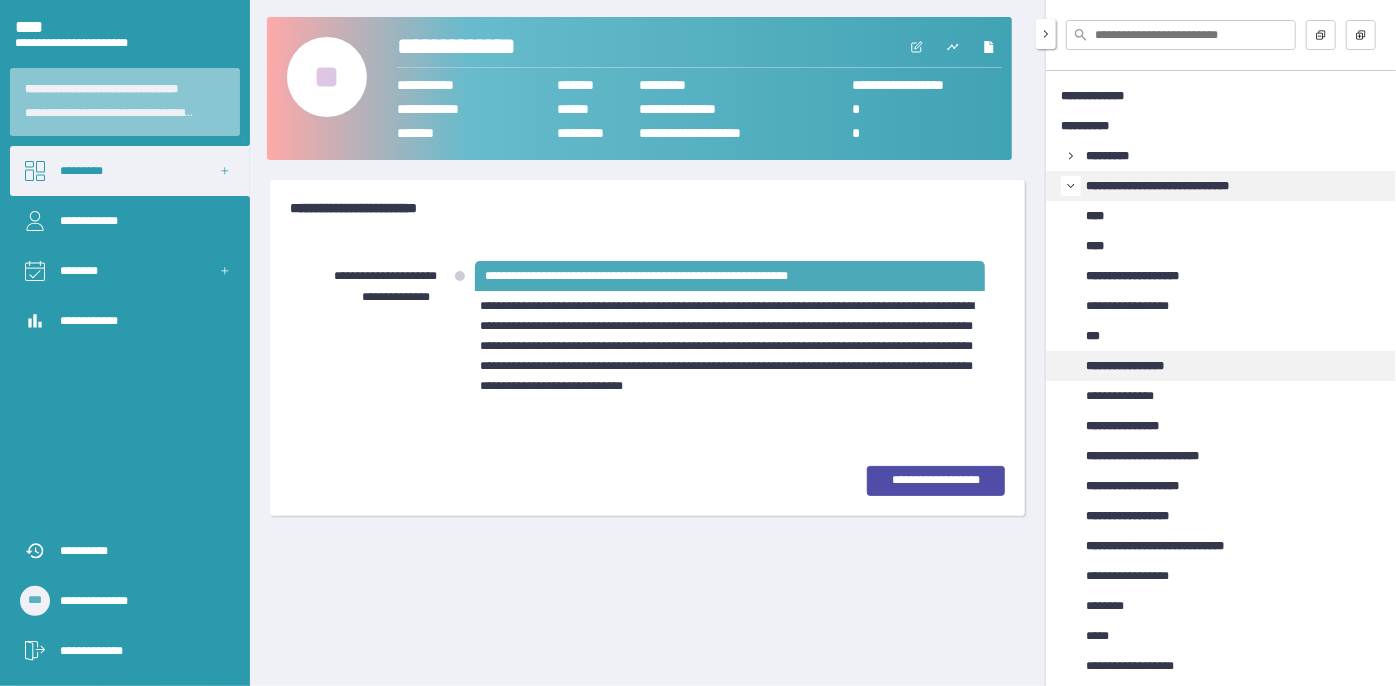 click on "**********" at bounding box center [1139, 366] 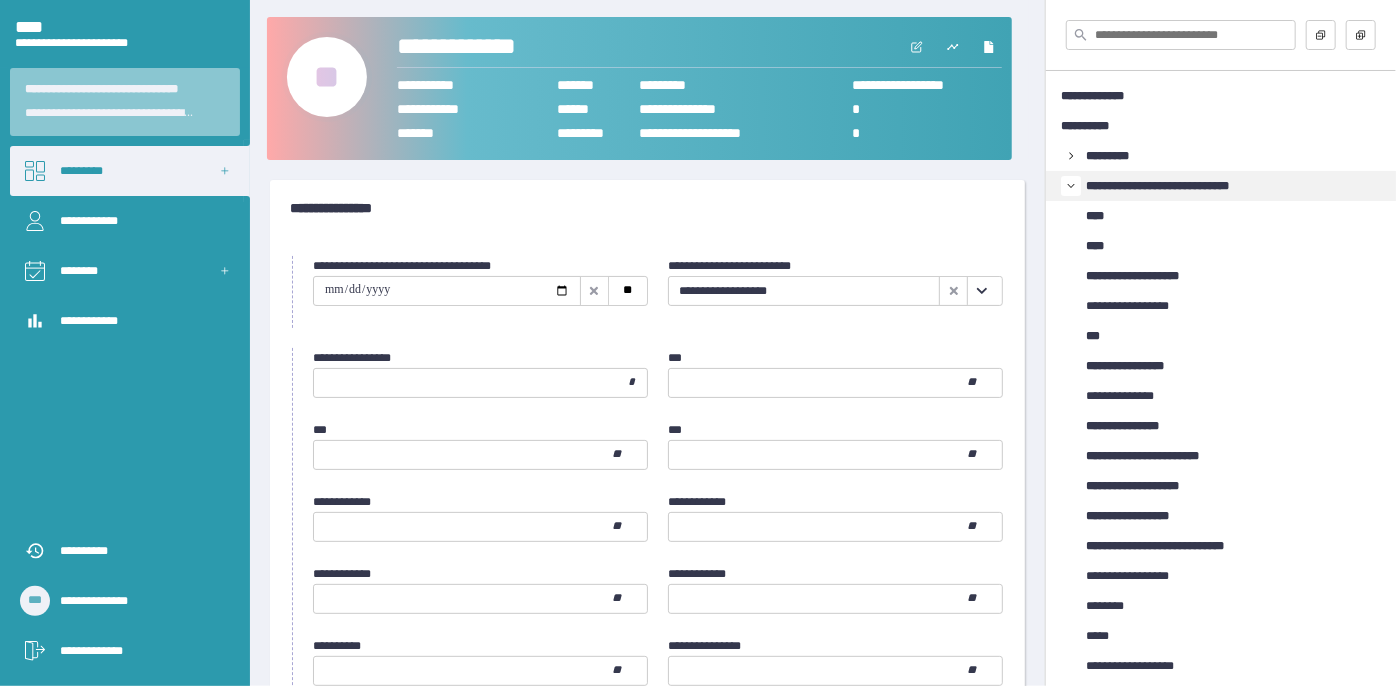 click at bounding box center (982, 291) 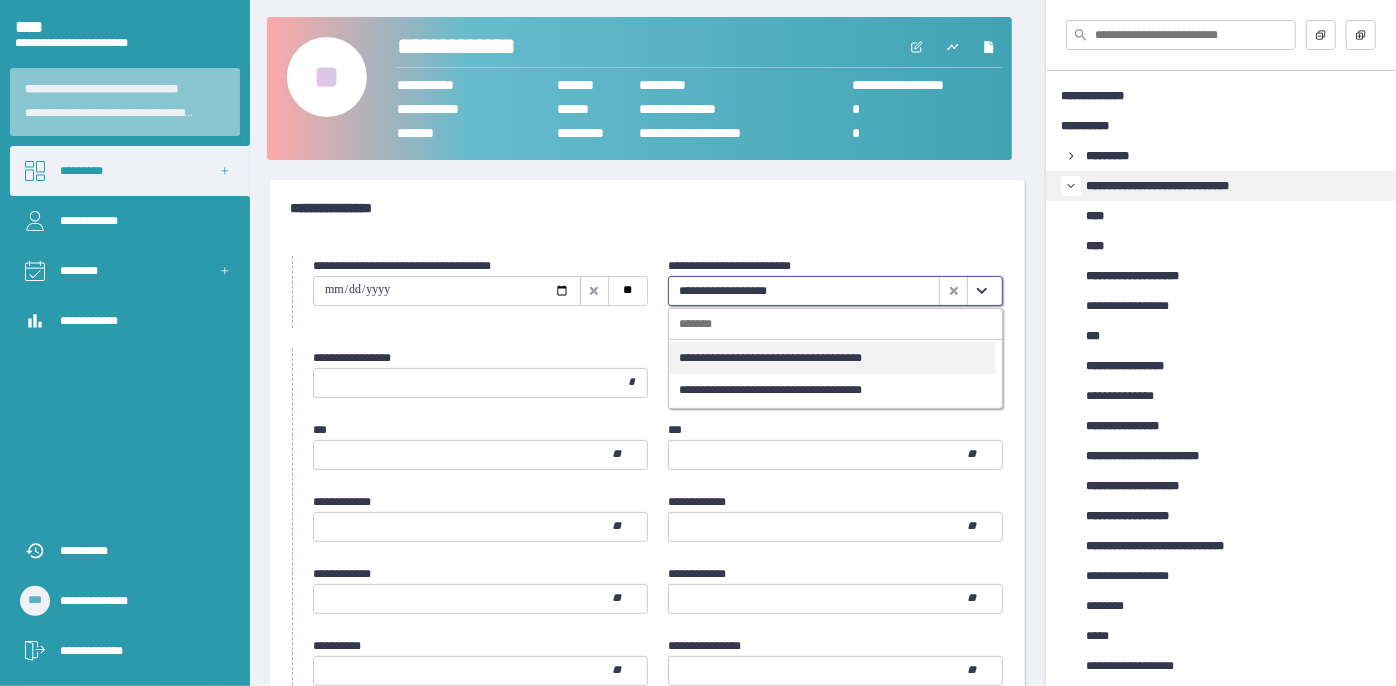 click on "**********" at bounding box center (832, 358) 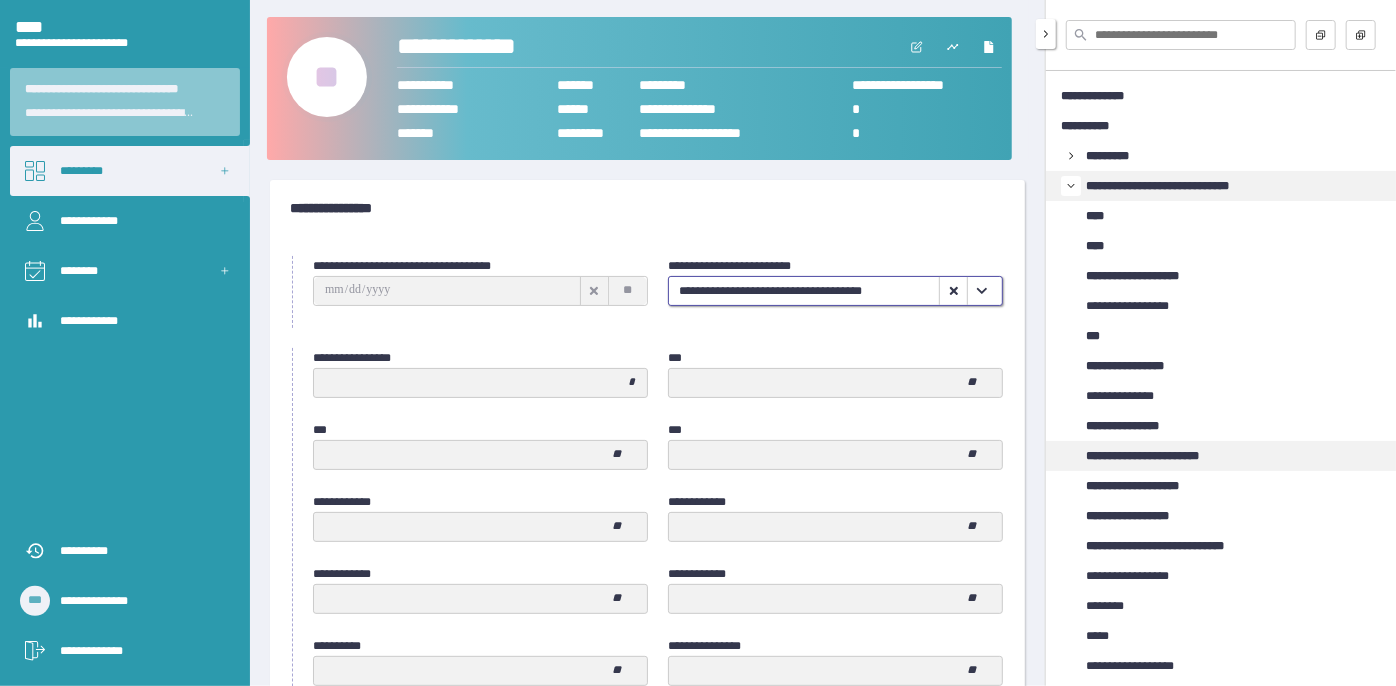 click on "**********" at bounding box center [1161, 456] 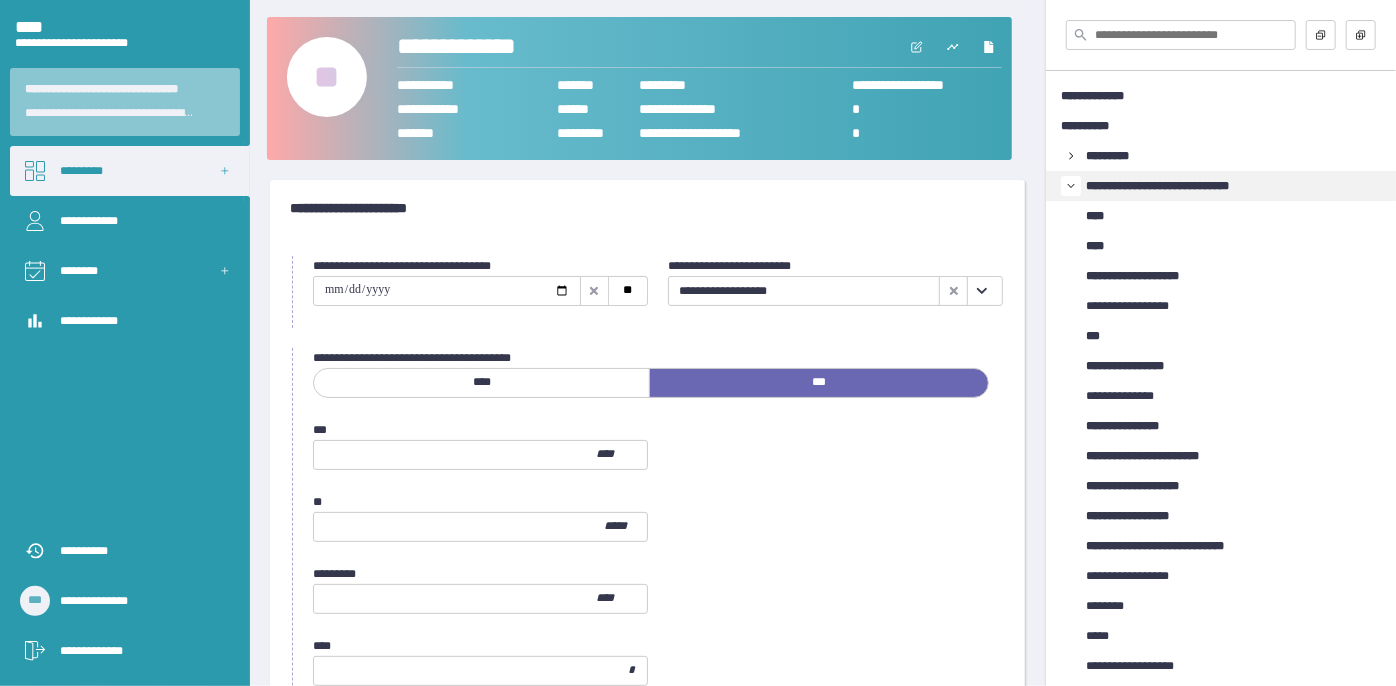 click at bounding box center (982, 291) 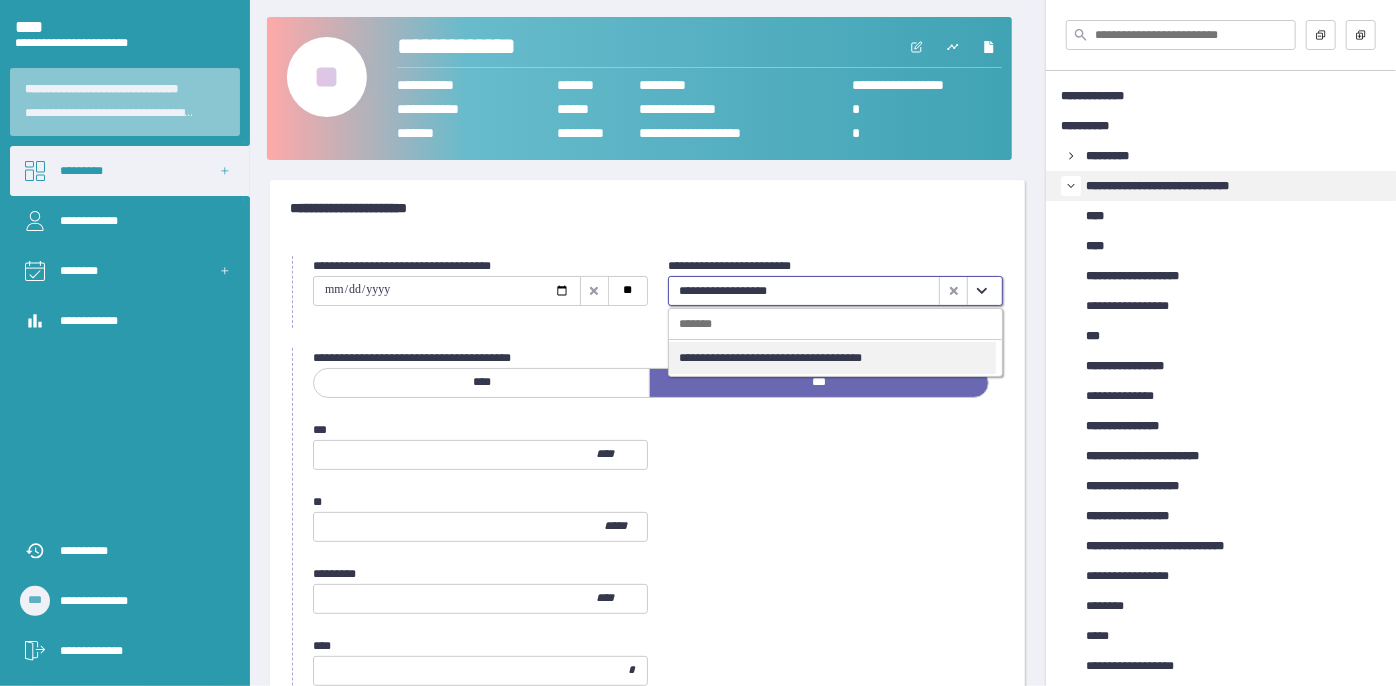 click on "**********" at bounding box center (832, 358) 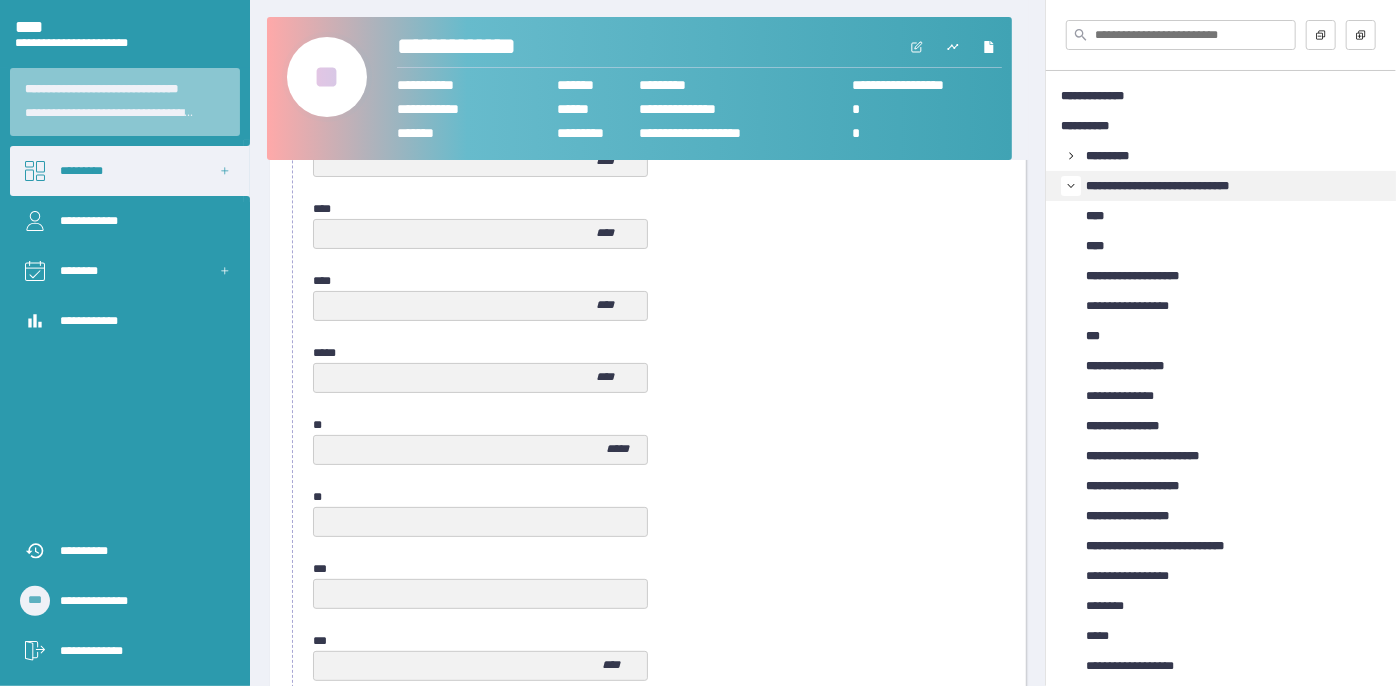 scroll, scrollTop: 1058, scrollLeft: 0, axis: vertical 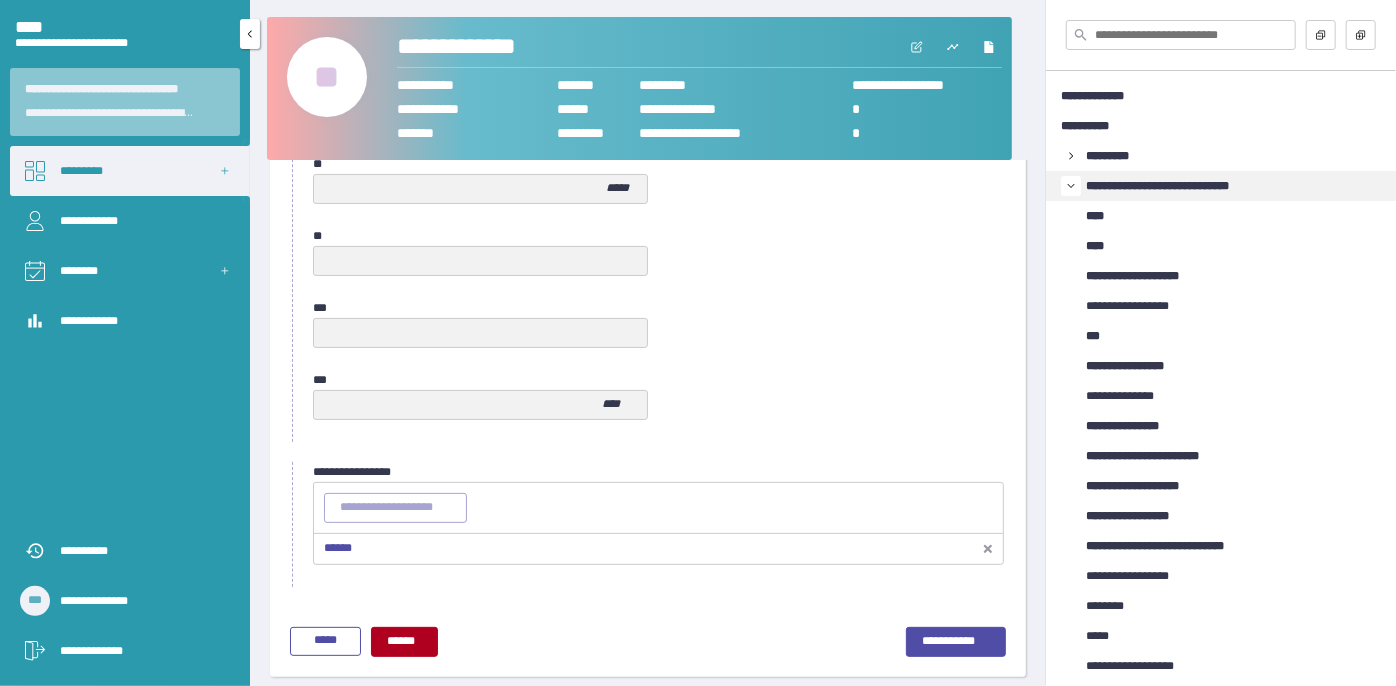 click on "•••••••••" at bounding box center [130, 171] 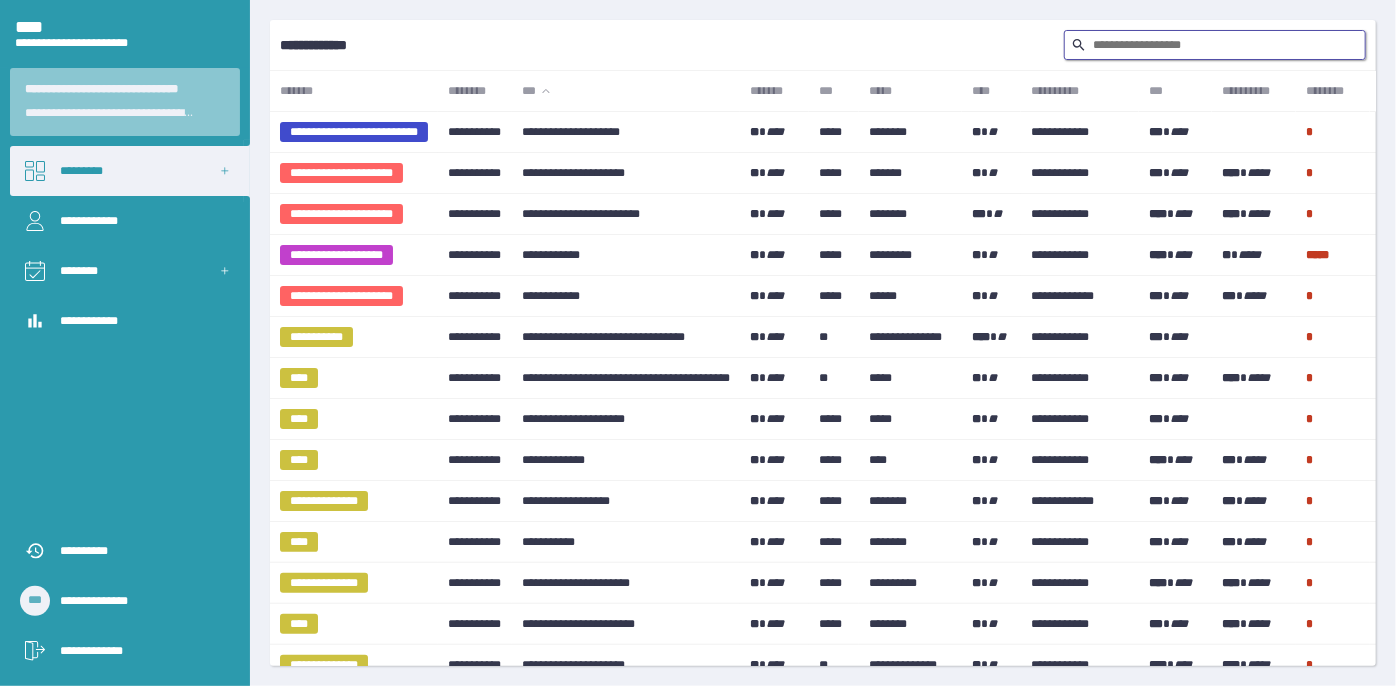 click at bounding box center [1215, 45] 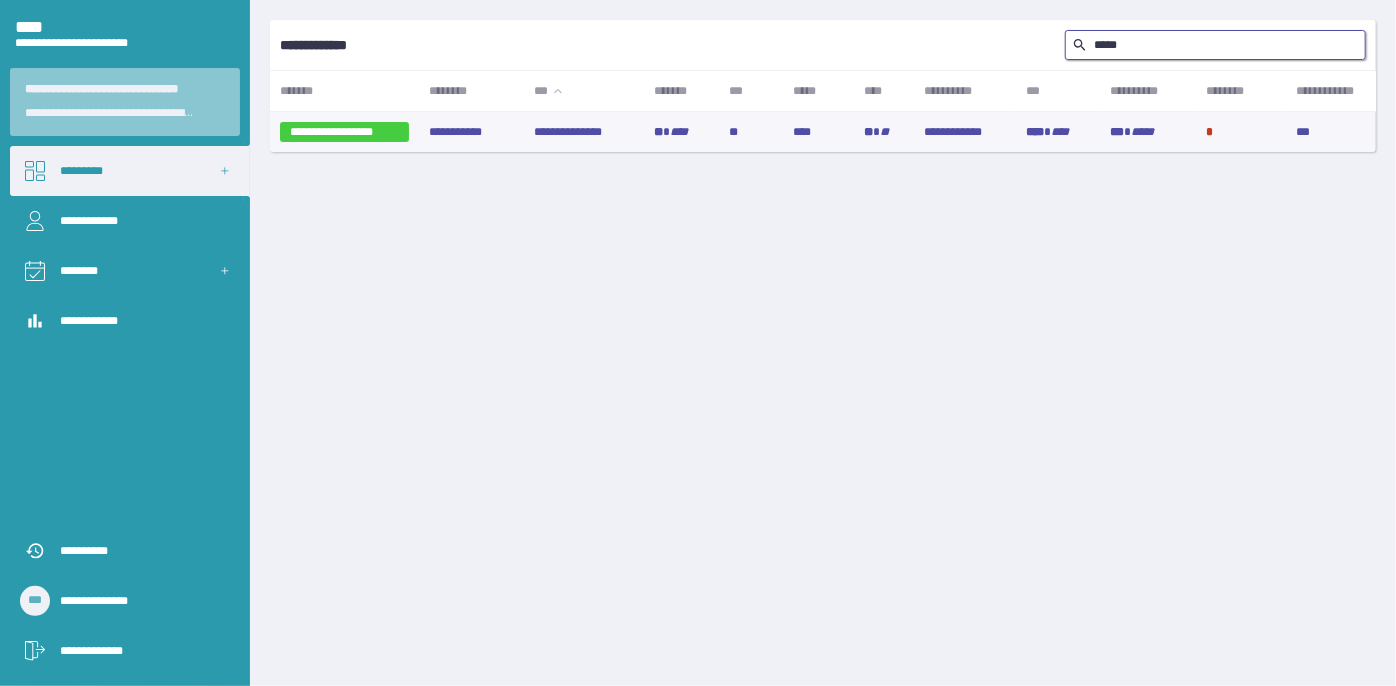 type on "•••••" 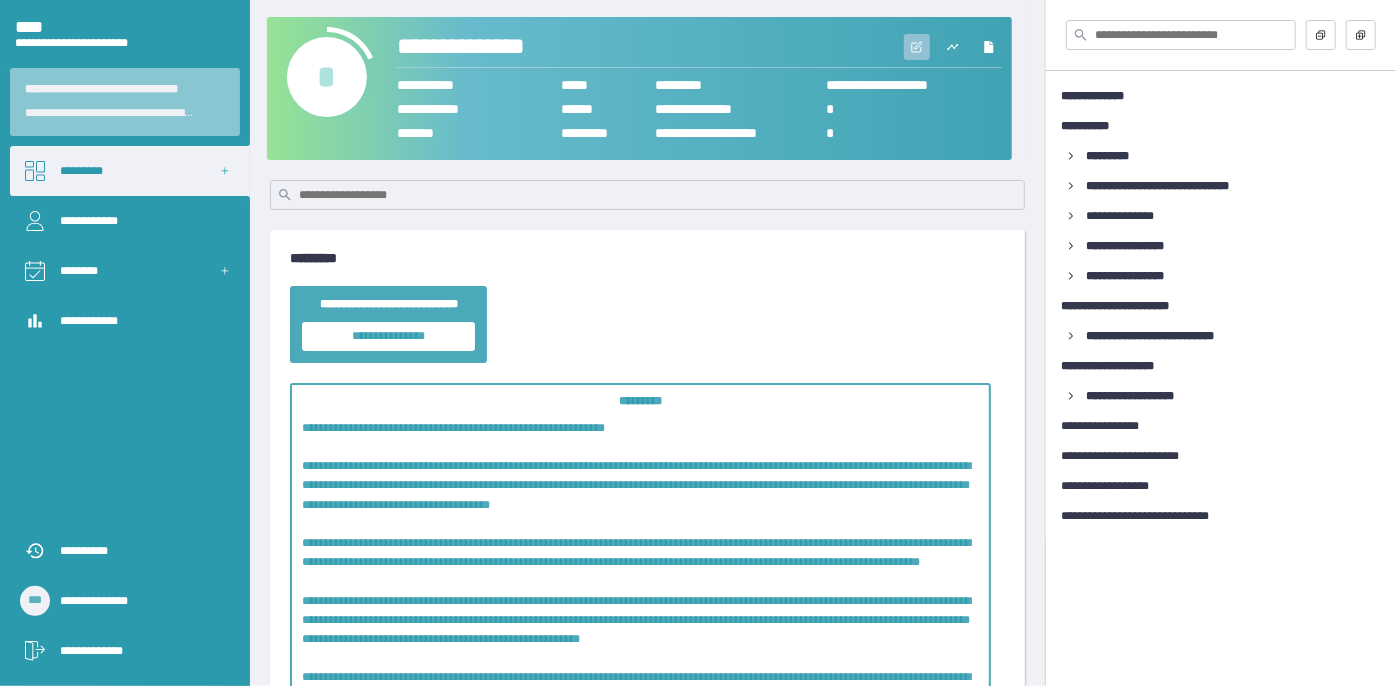 click at bounding box center [917, 47] 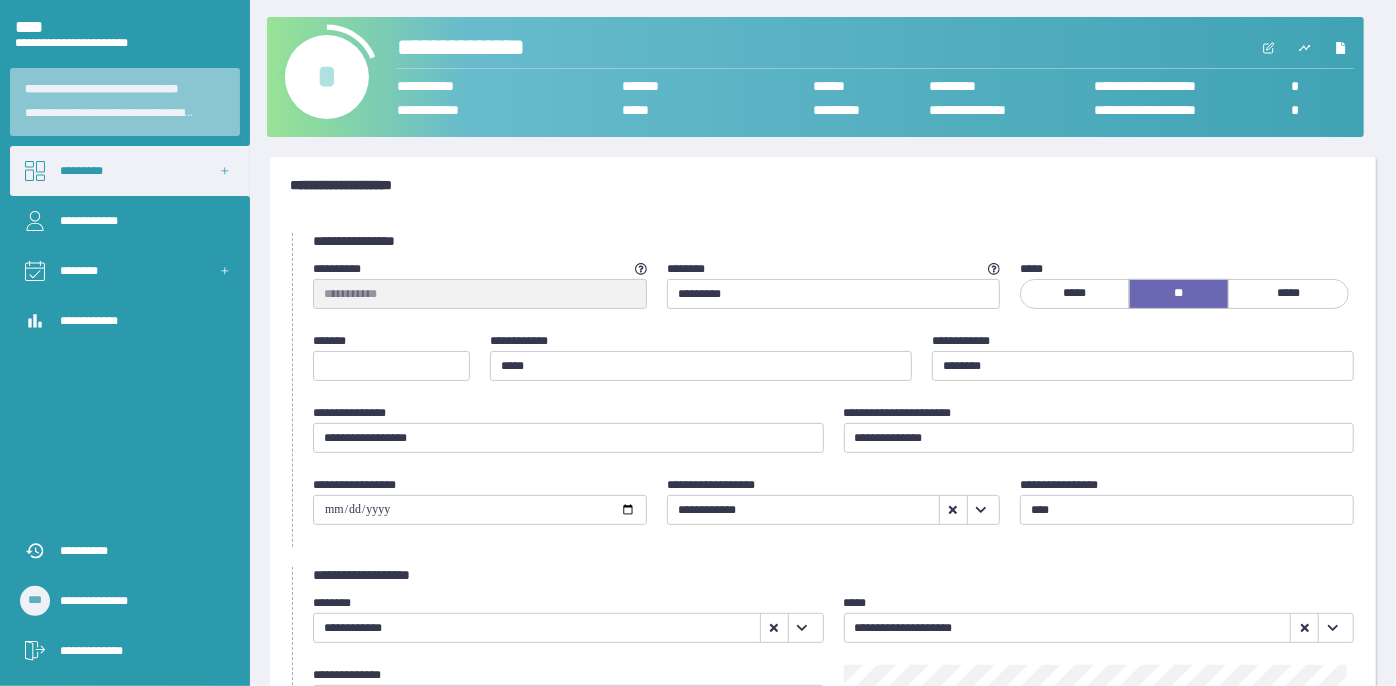 click on "•" at bounding box center [327, 77] 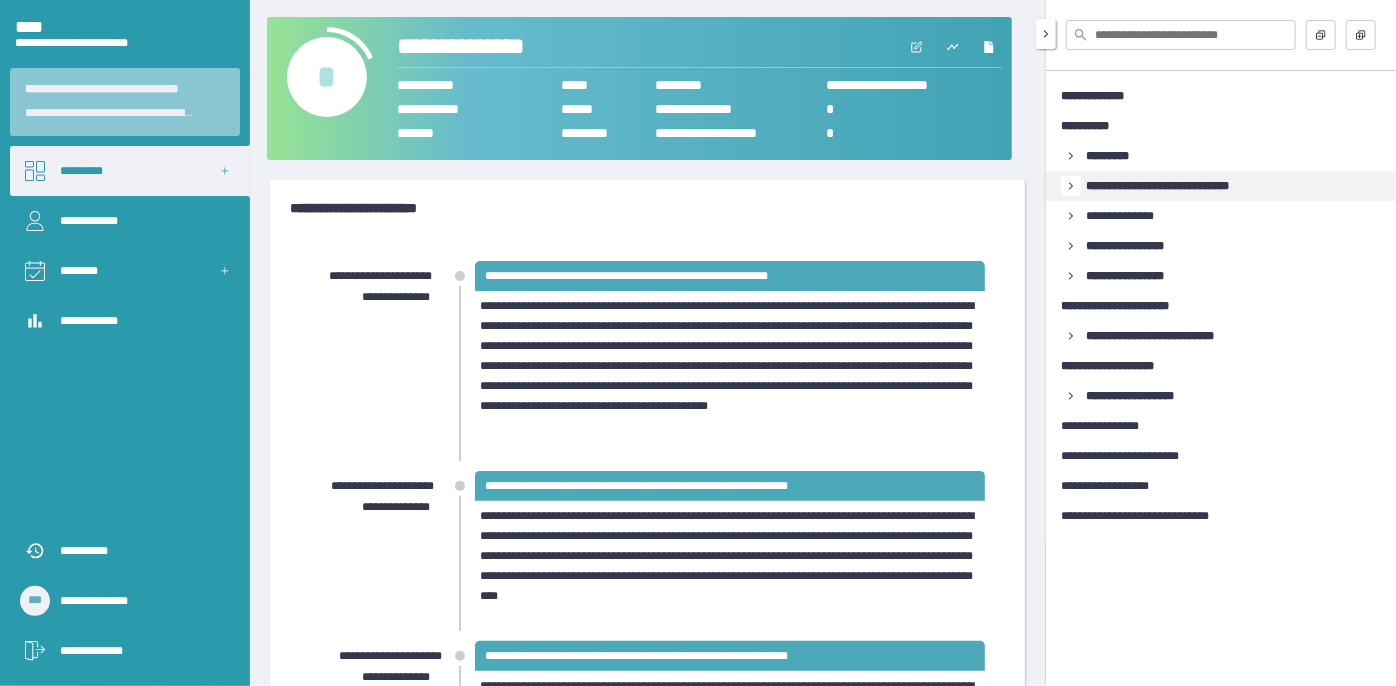 click at bounding box center [1071, 156] 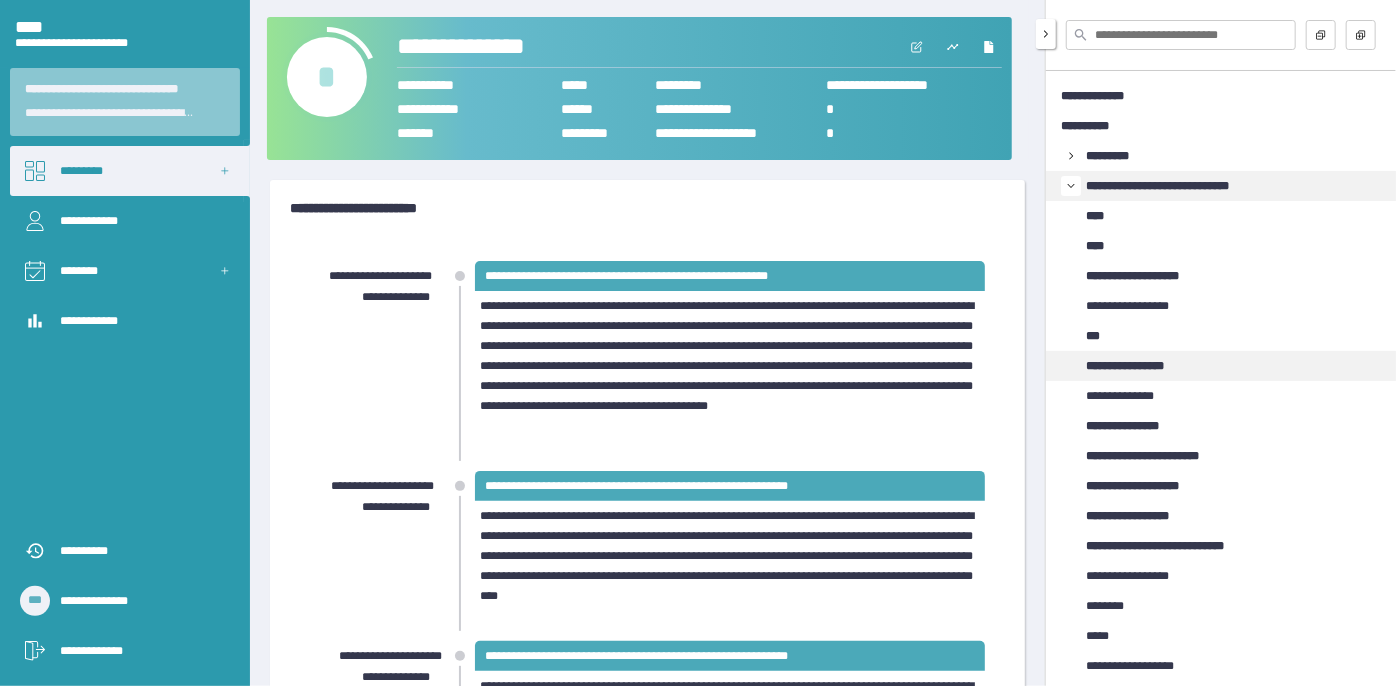 click on "**********" at bounding box center [1139, 366] 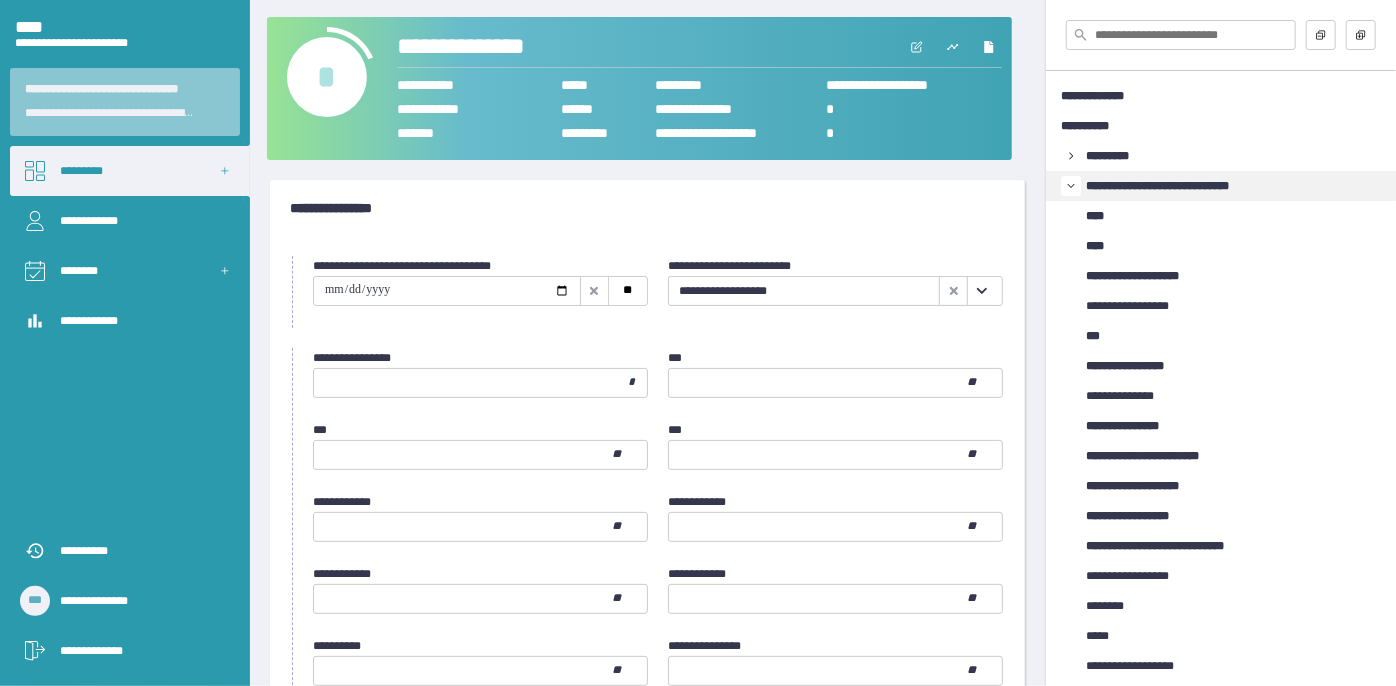 click at bounding box center (982, 291) 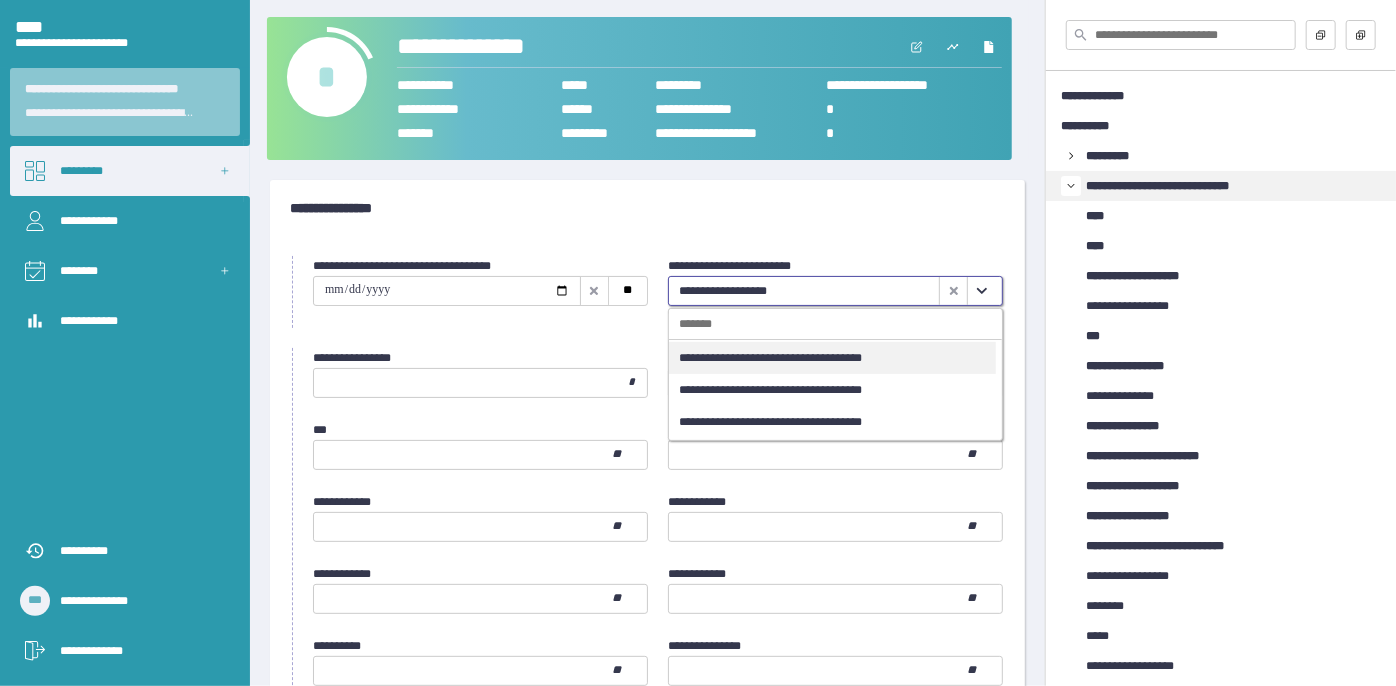 click on "**********" at bounding box center [832, 358] 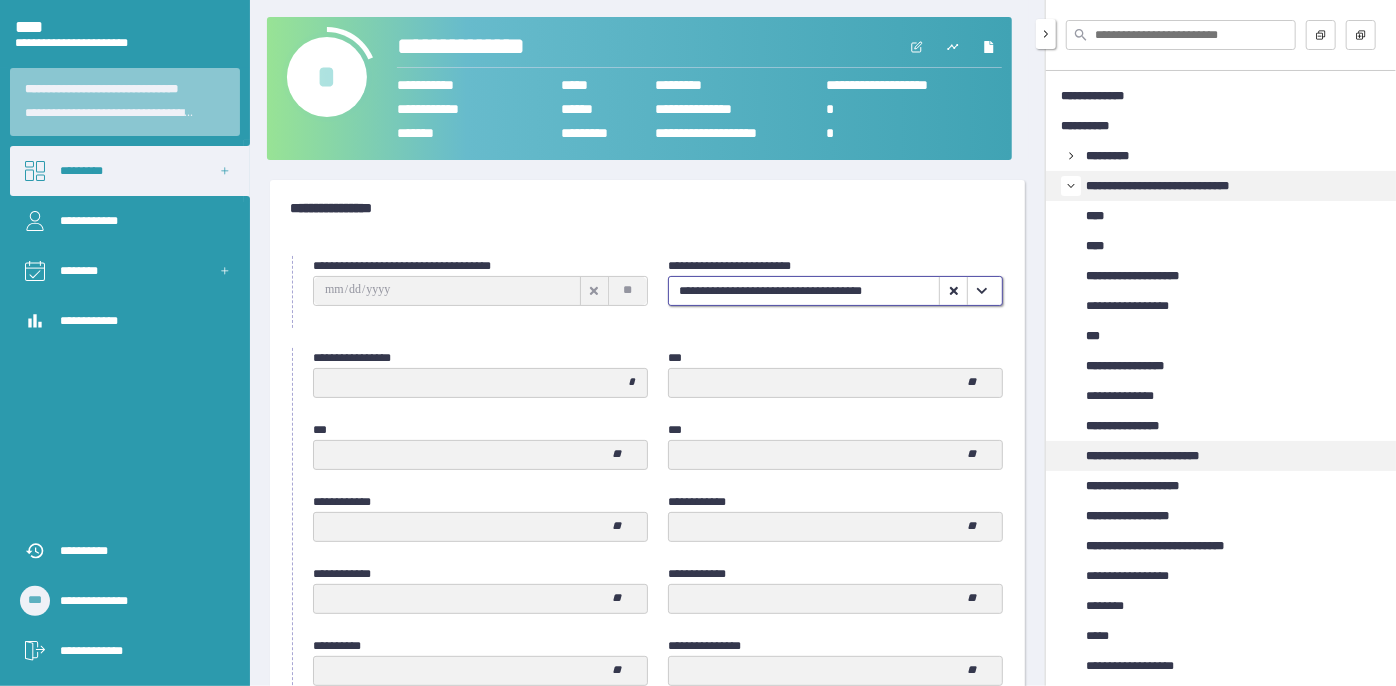 click on "**********" at bounding box center (1161, 456) 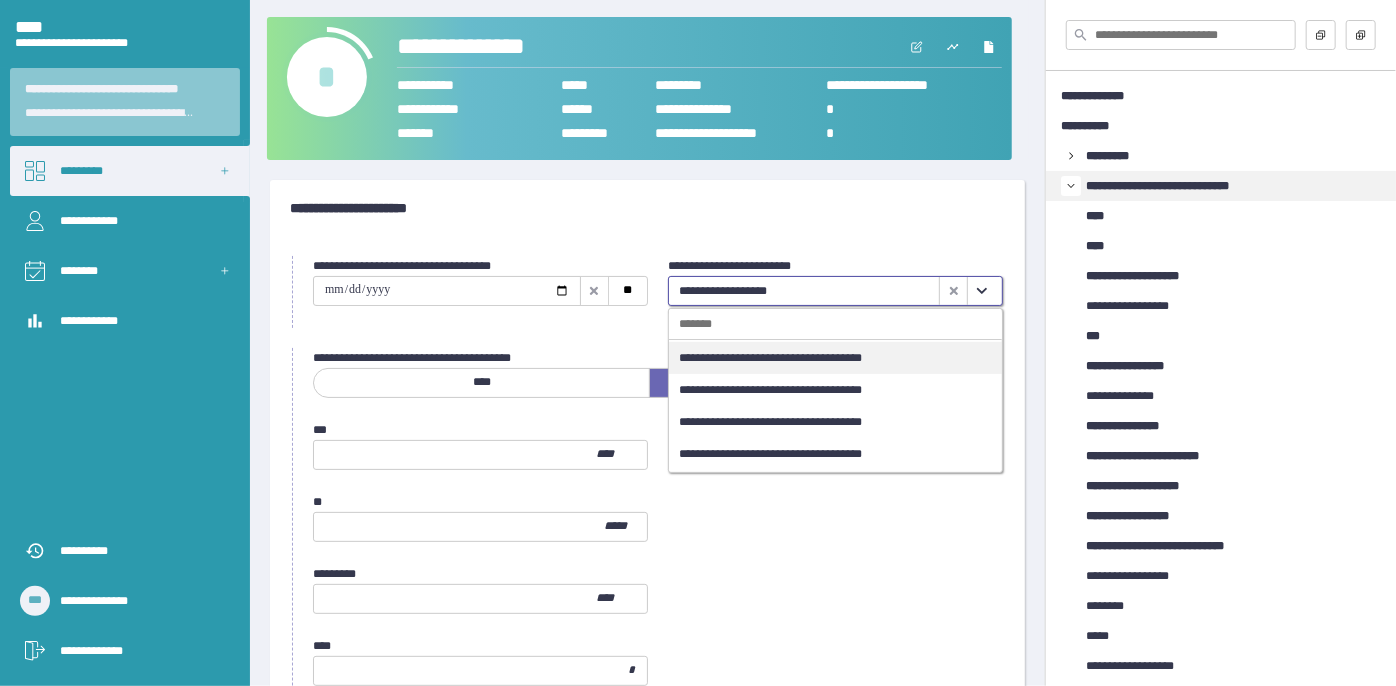 click at bounding box center [982, 291] 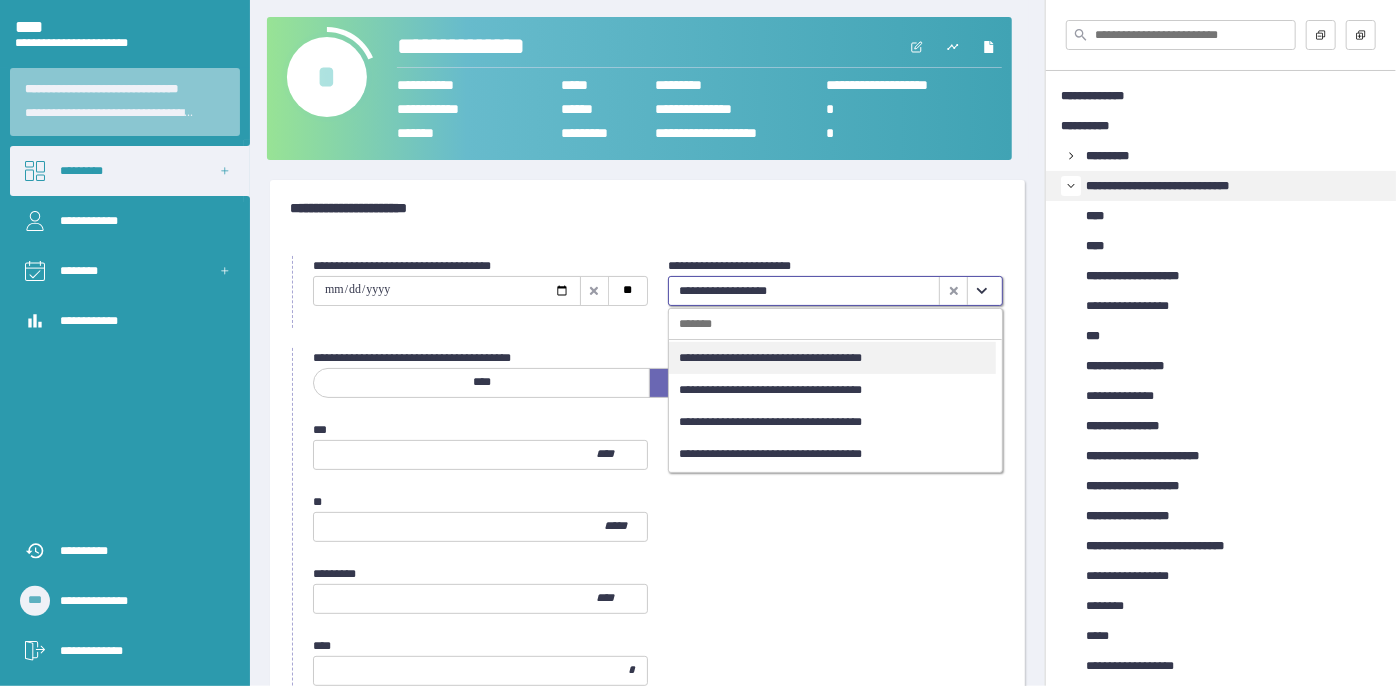 click on "**********" at bounding box center [832, 358] 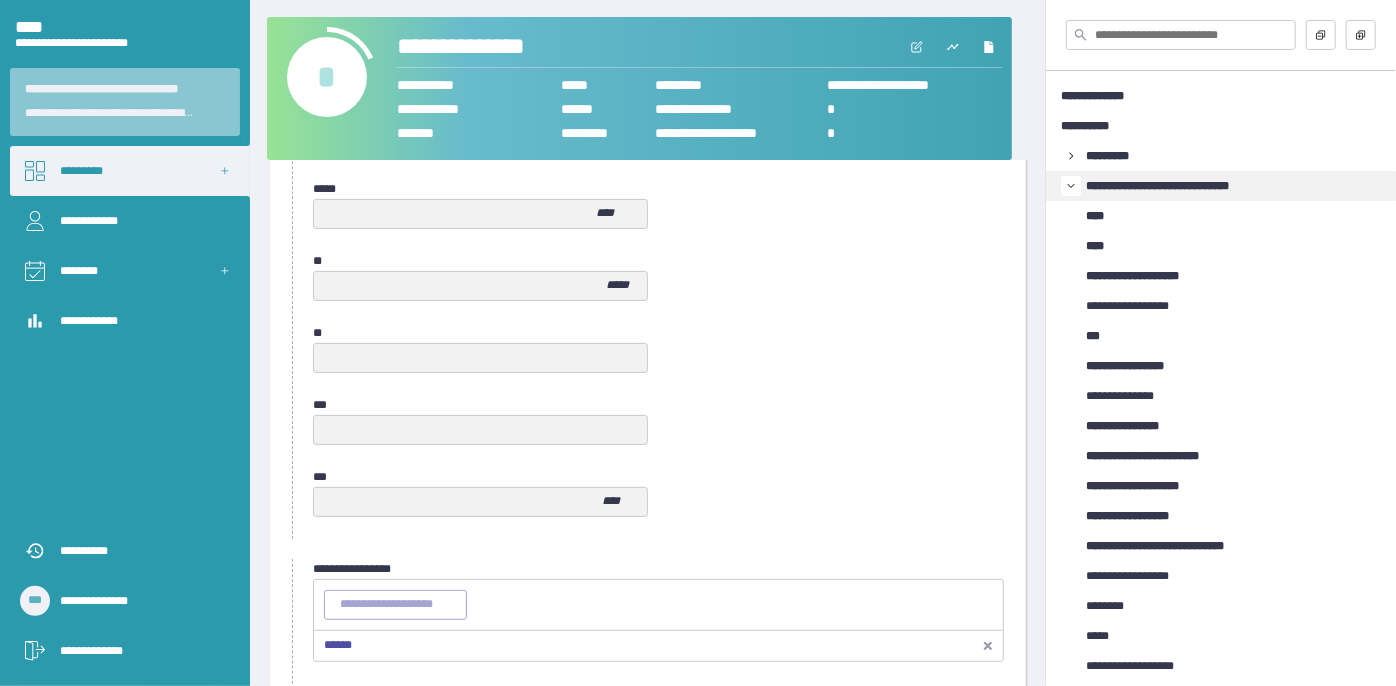 scroll, scrollTop: 1058, scrollLeft: 0, axis: vertical 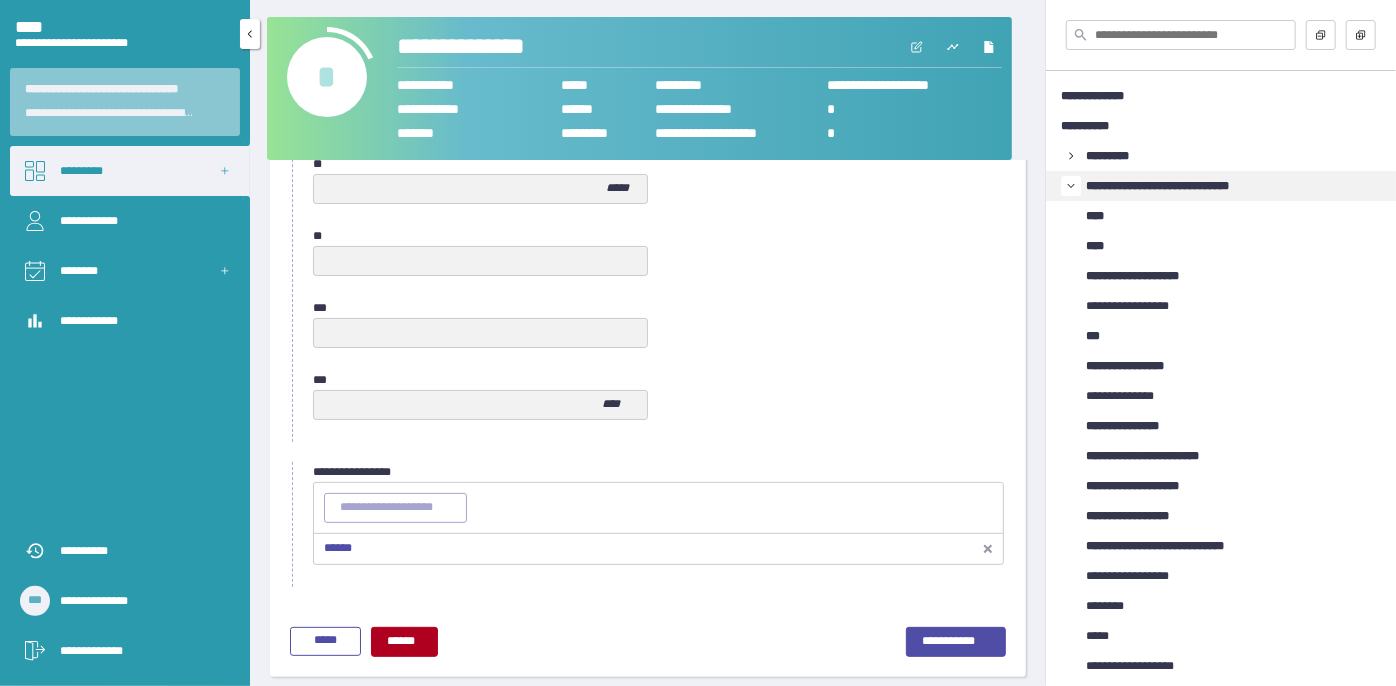 click on "•••••••••••••" at bounding box center (140, 651) 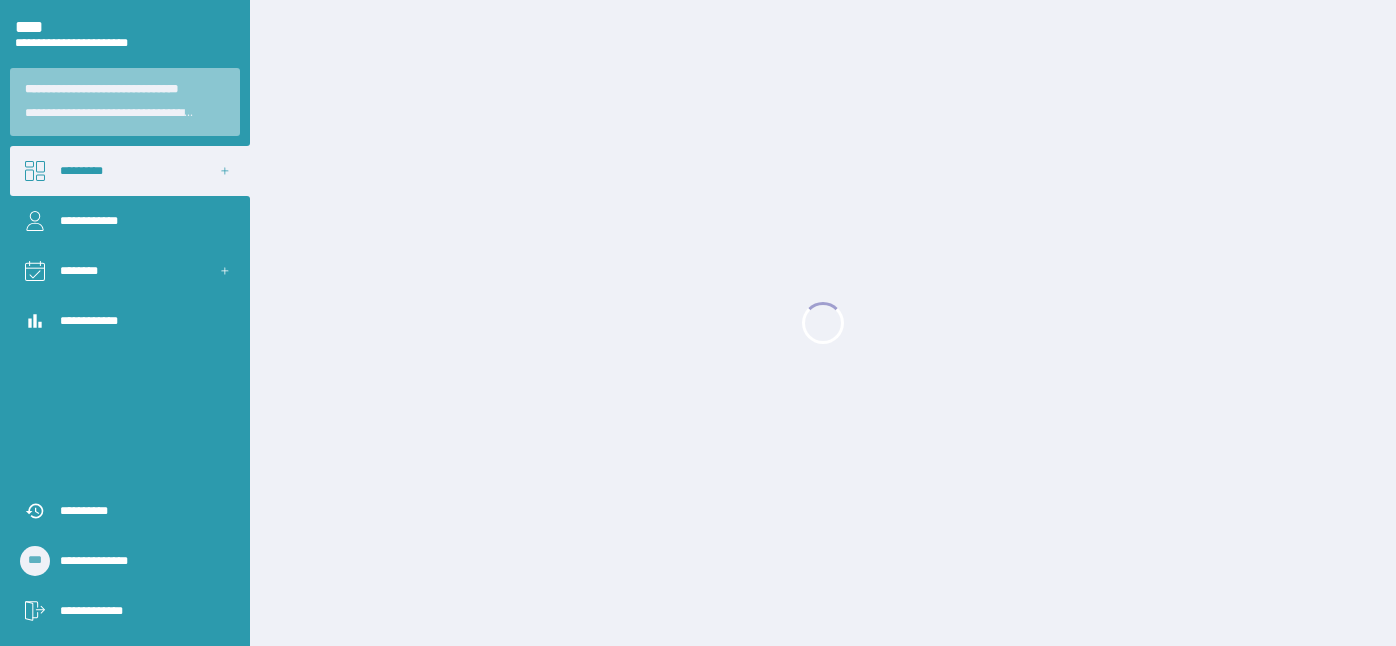 scroll, scrollTop: 0, scrollLeft: 0, axis: both 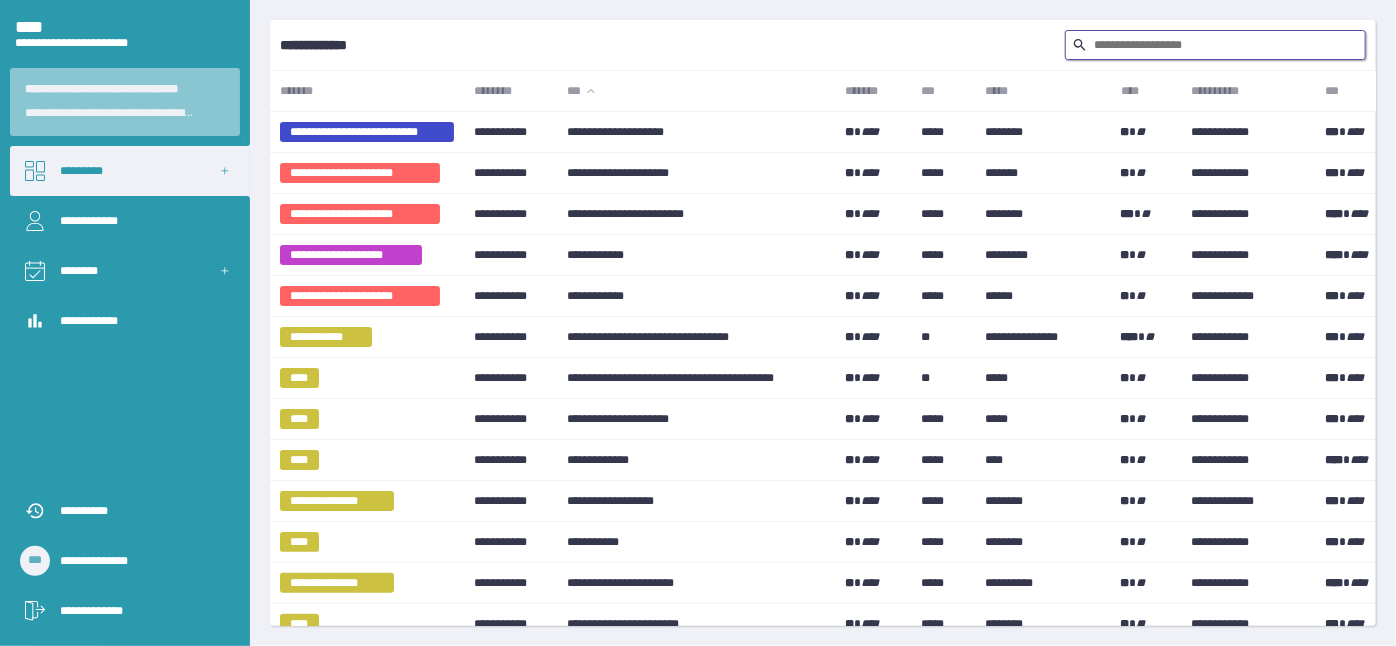 click at bounding box center [1215, 45] 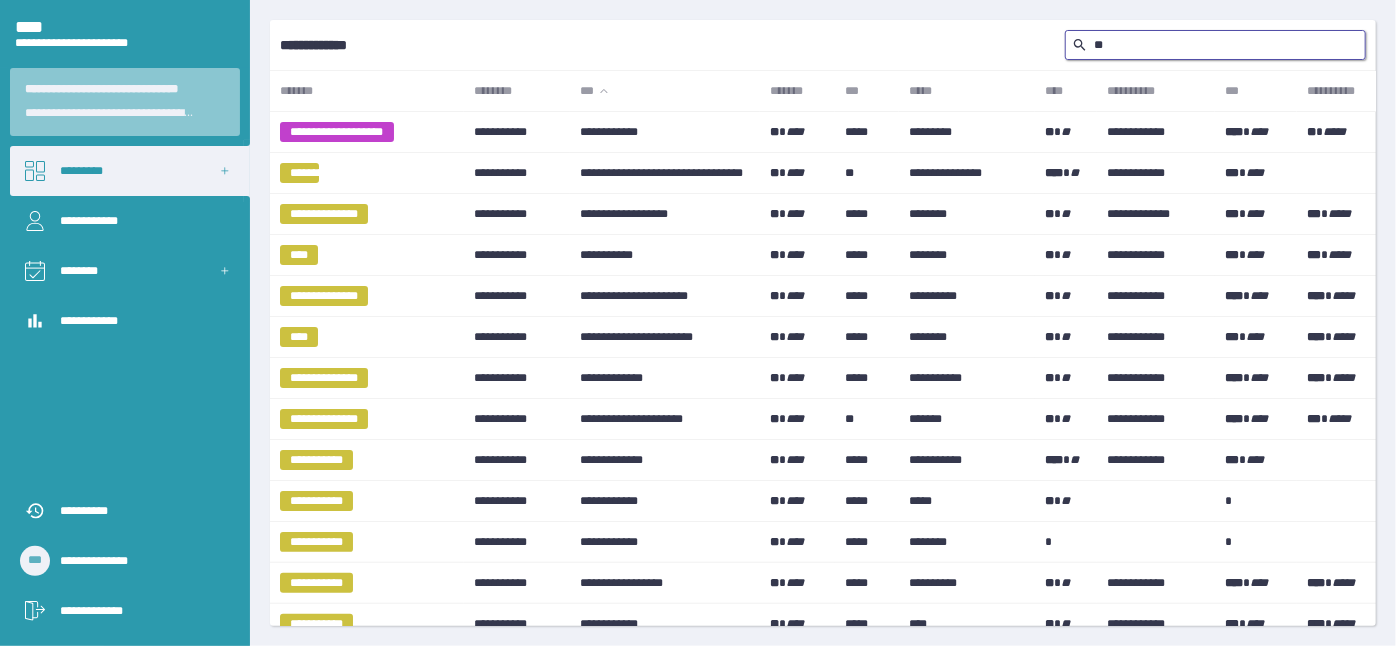 type on "*" 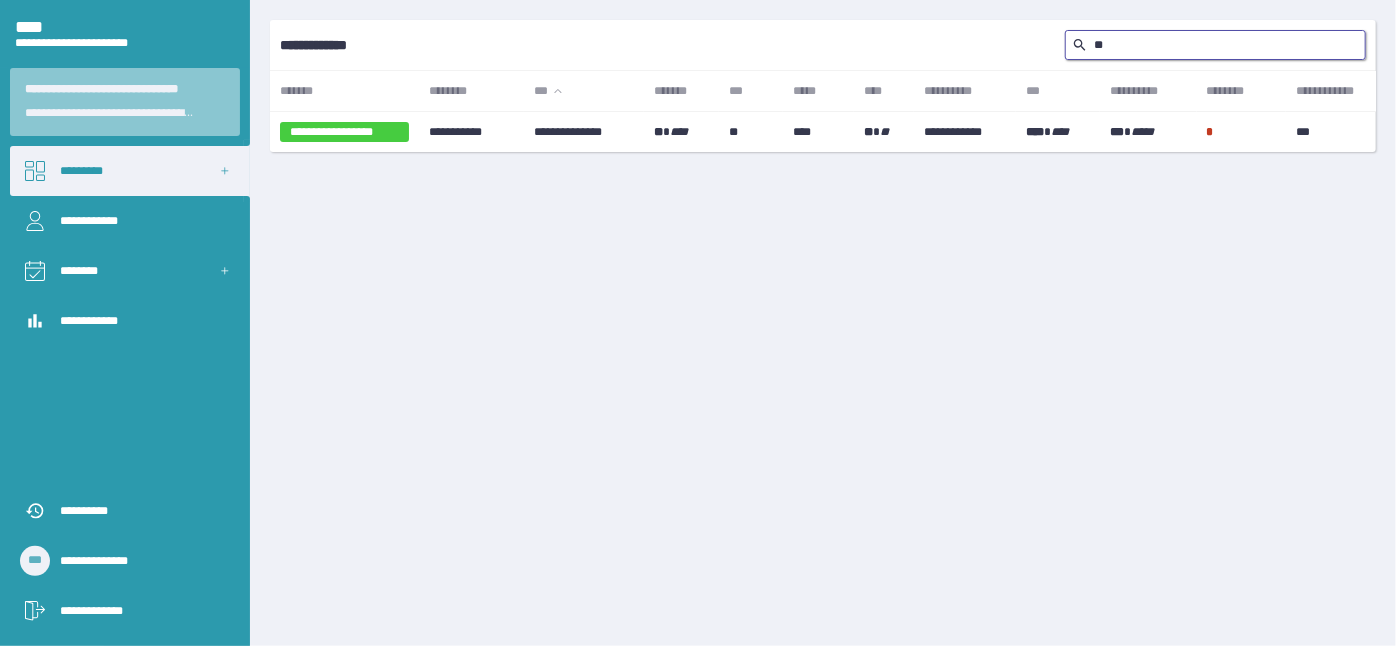 type on "*" 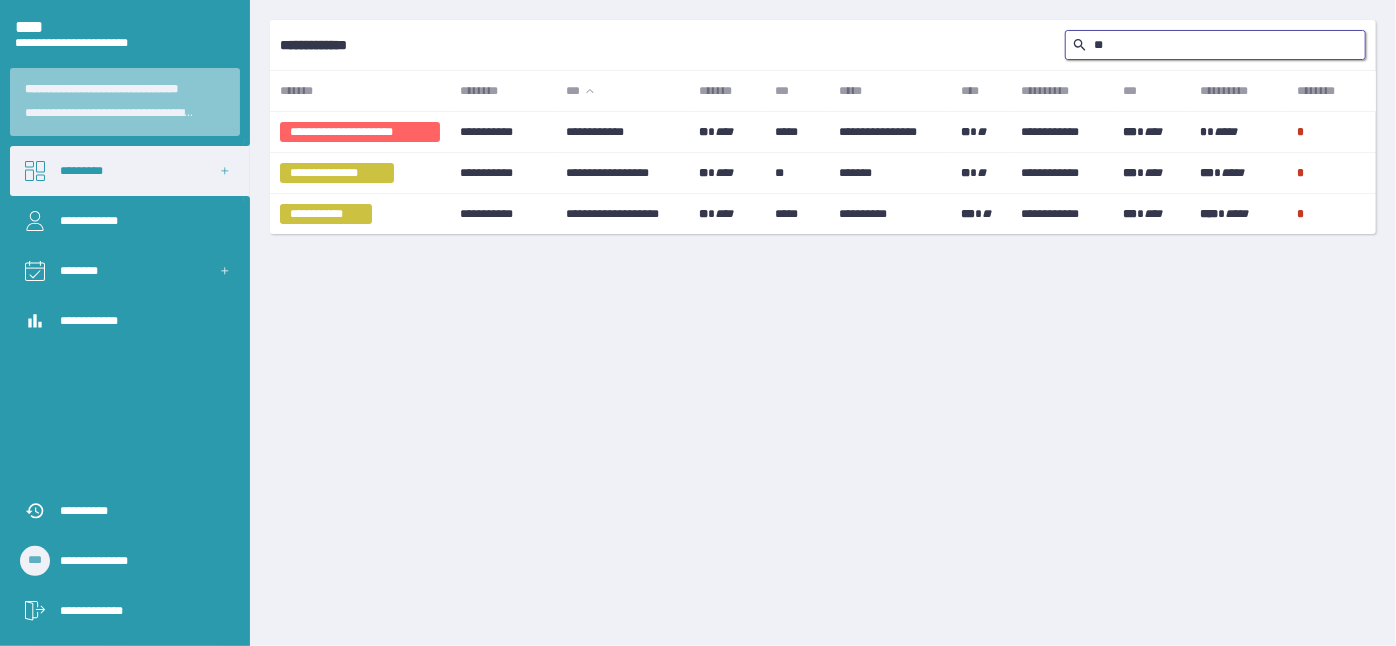 type on "*" 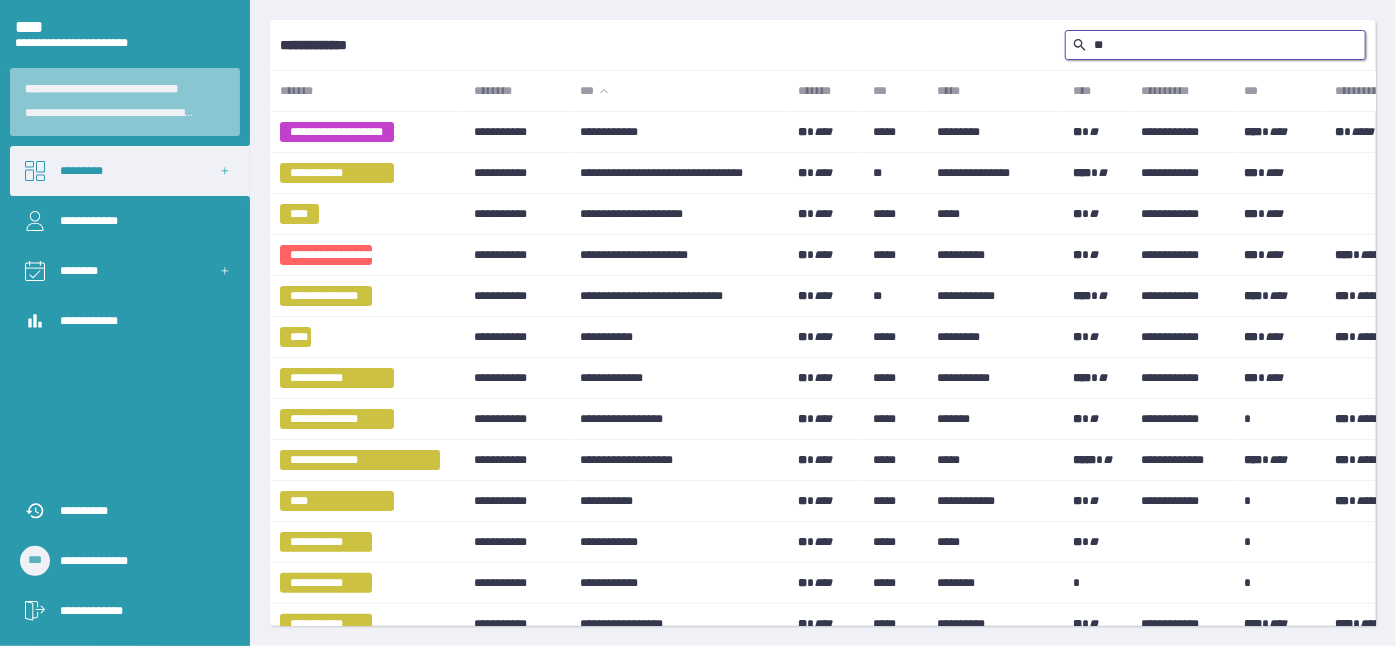 type on "*" 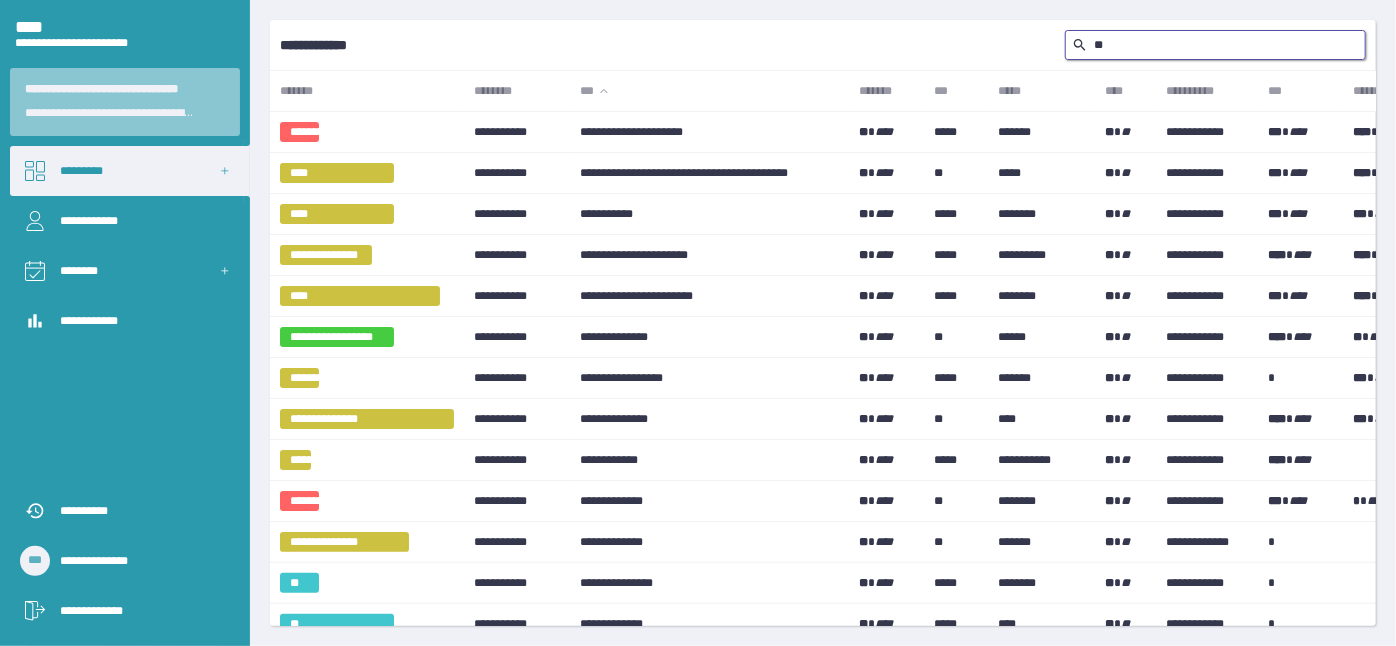 type on "*" 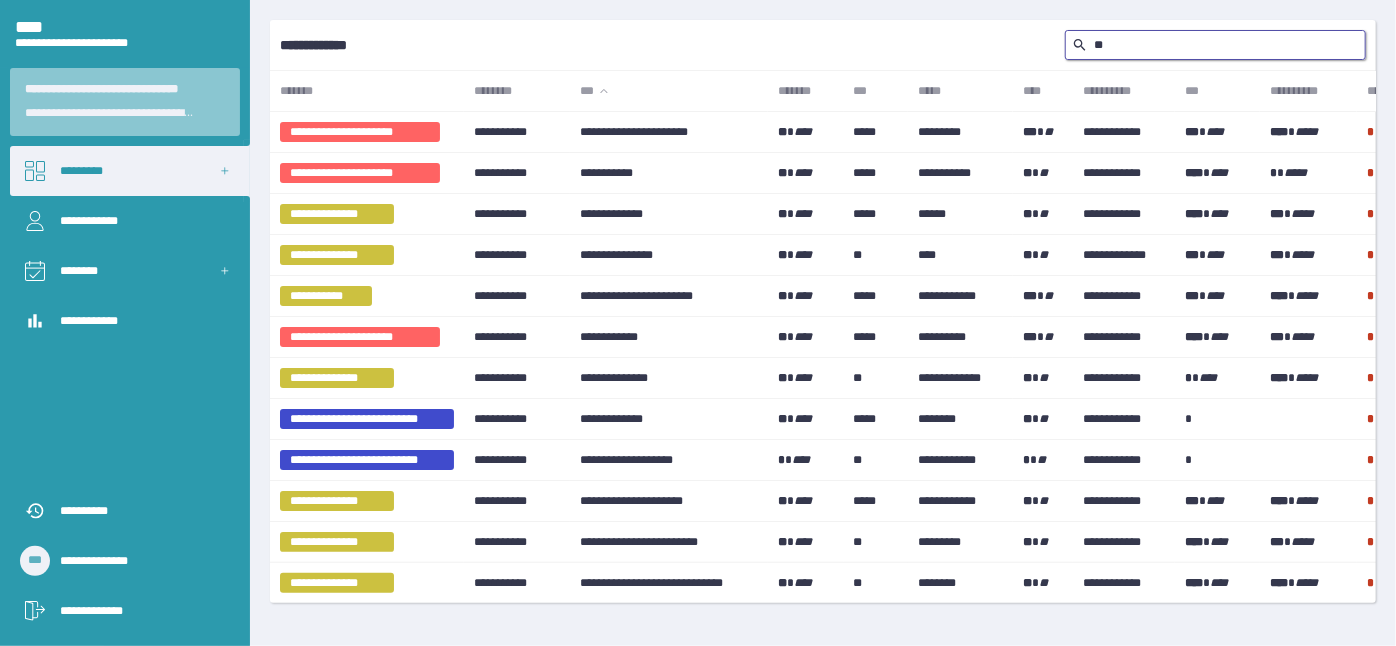 type on "*" 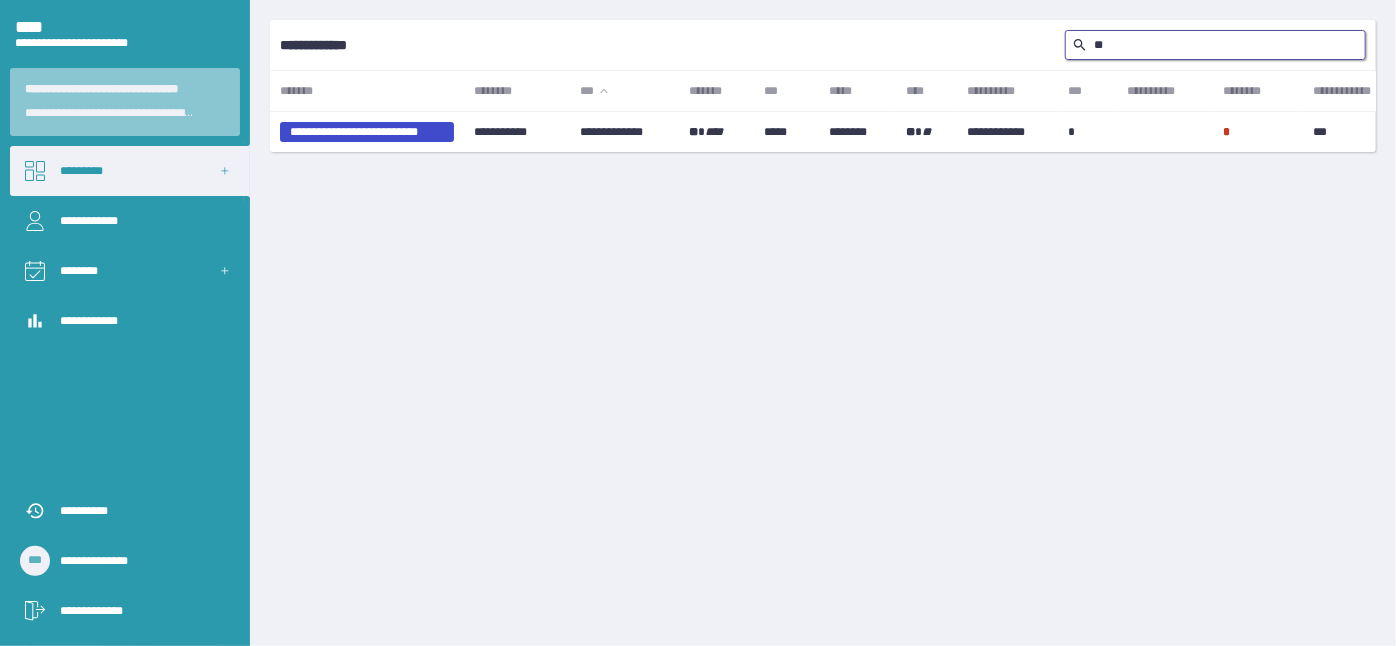 type on "*" 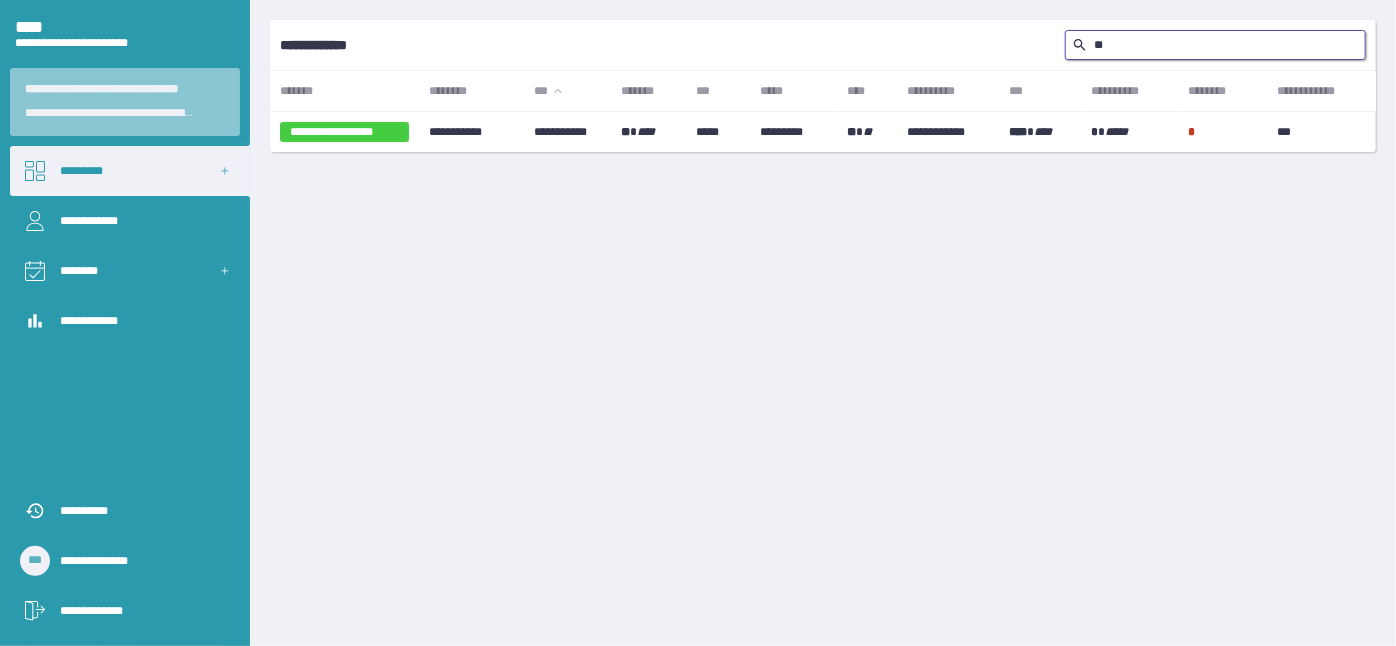 type on "*" 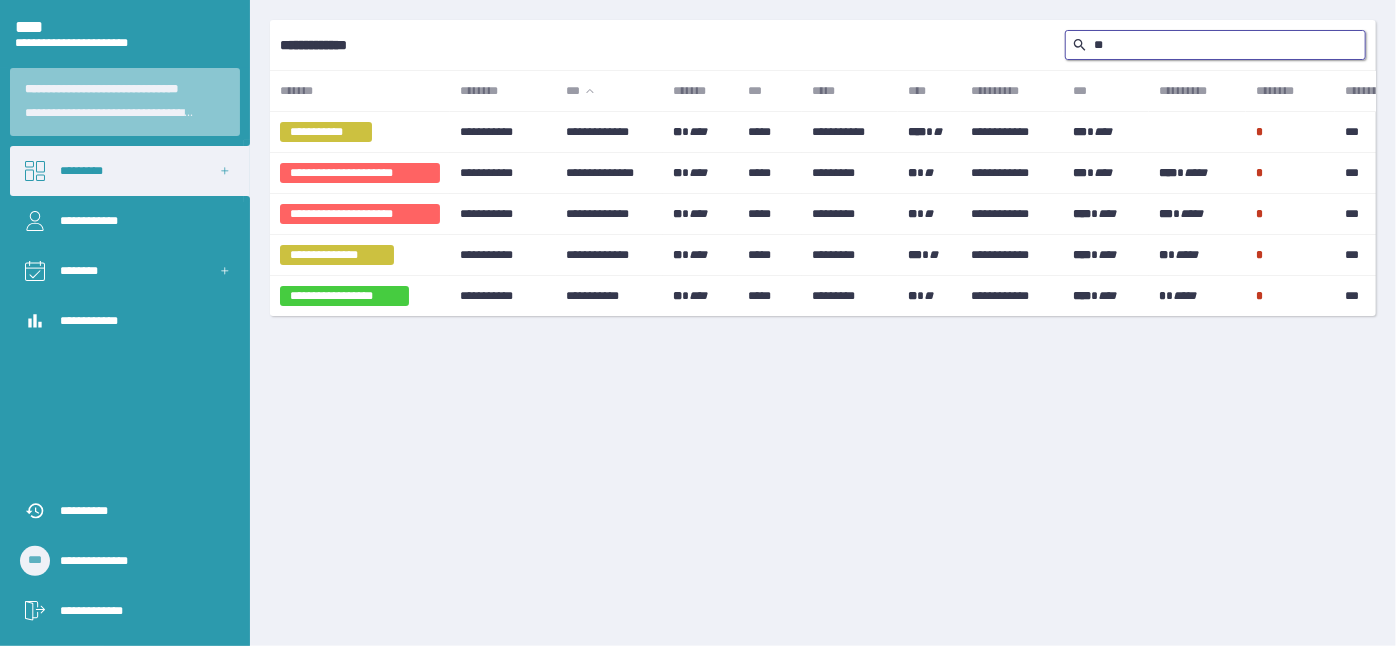 type on "*" 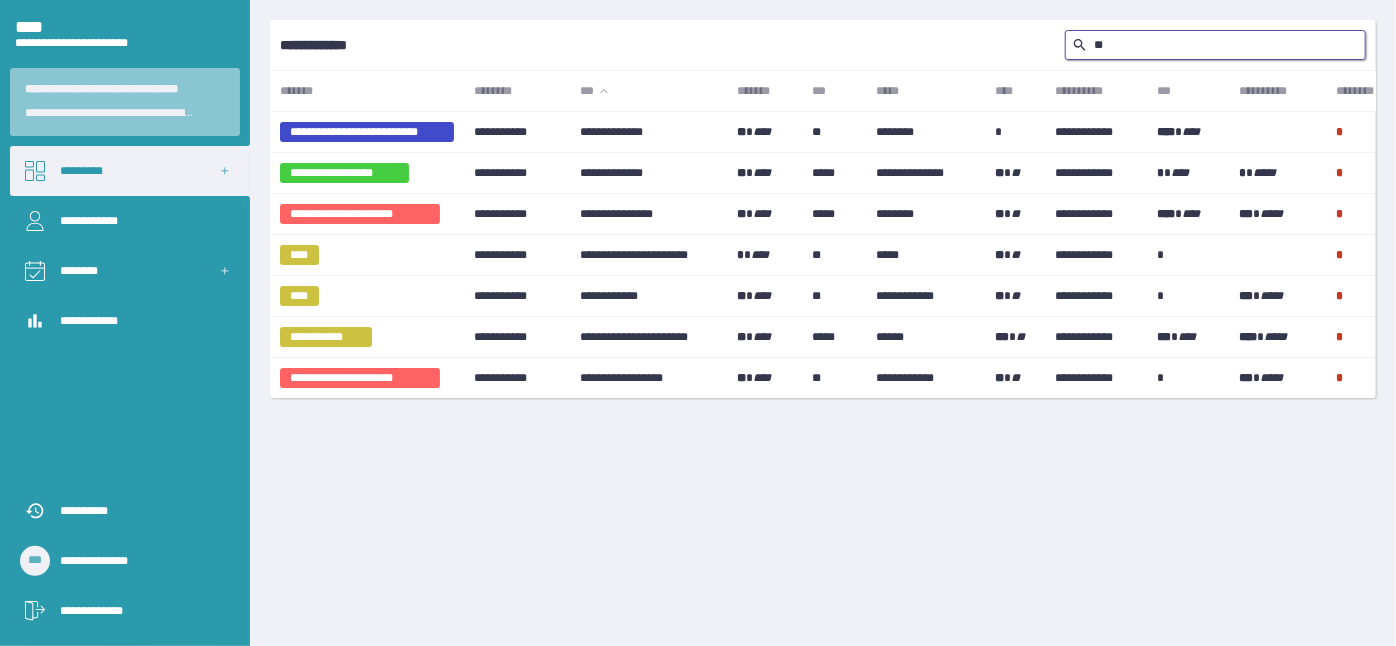 type on "*" 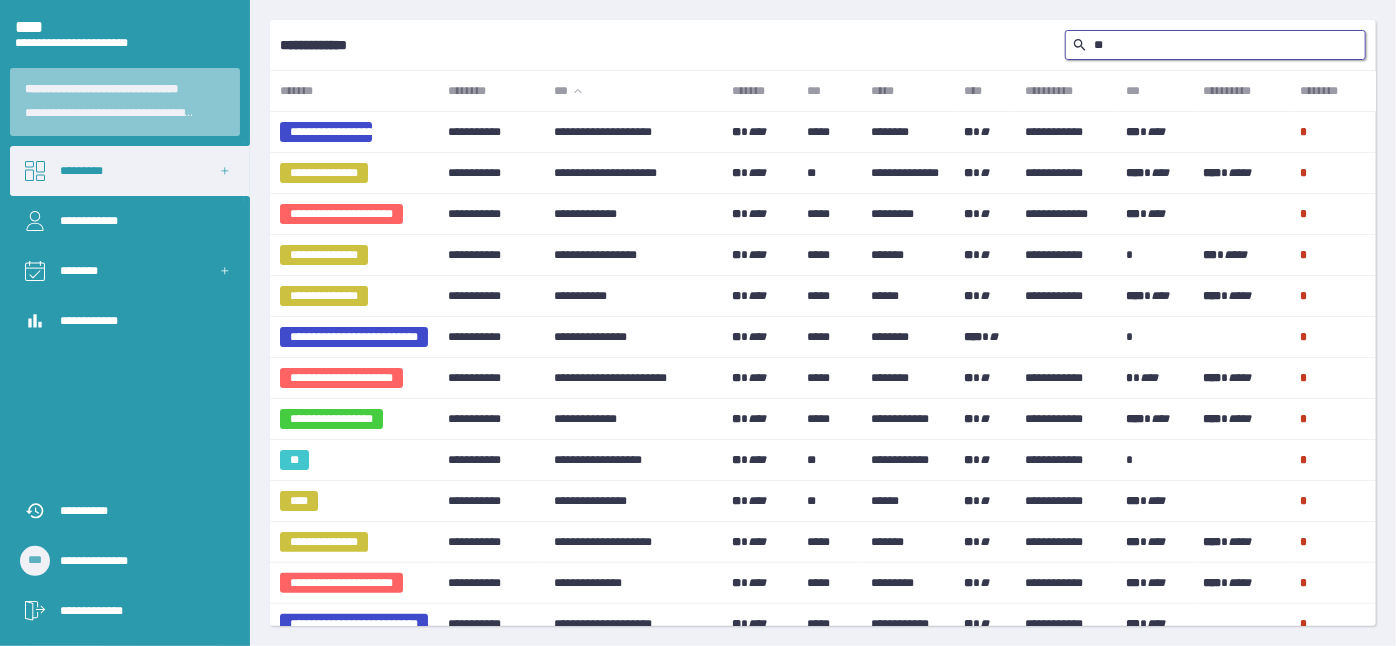 type on "*" 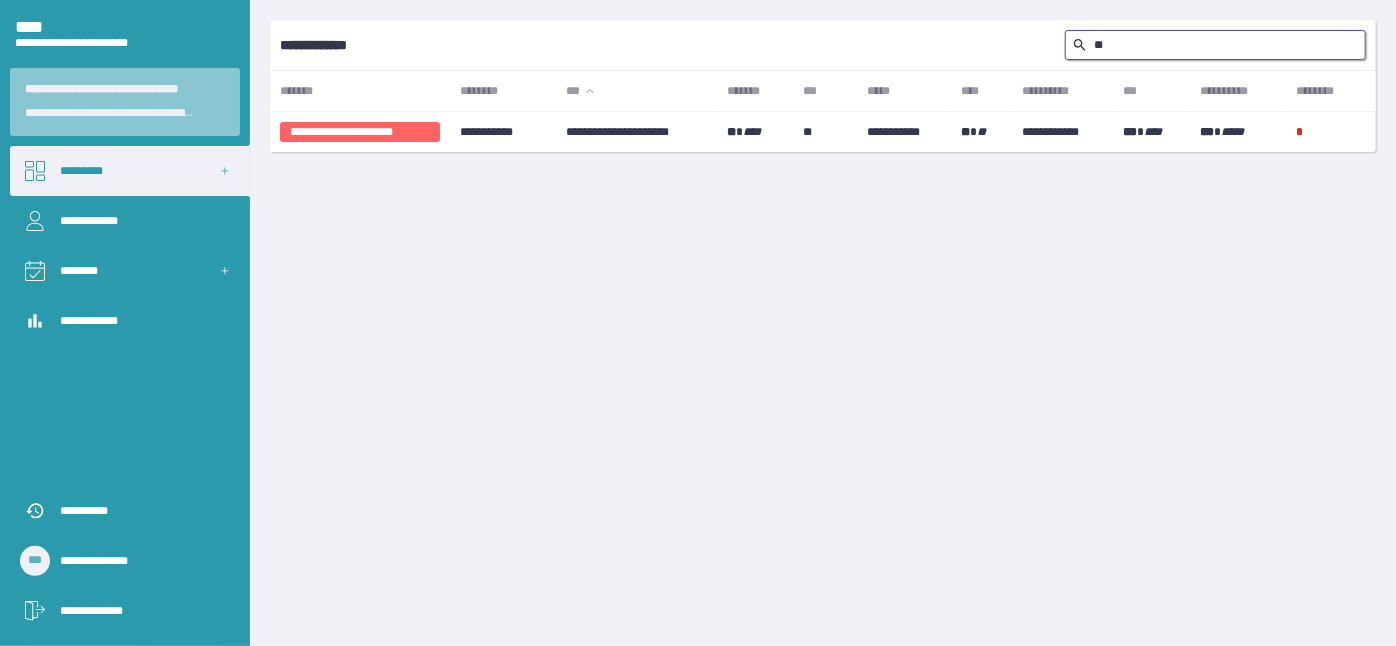 type on "*" 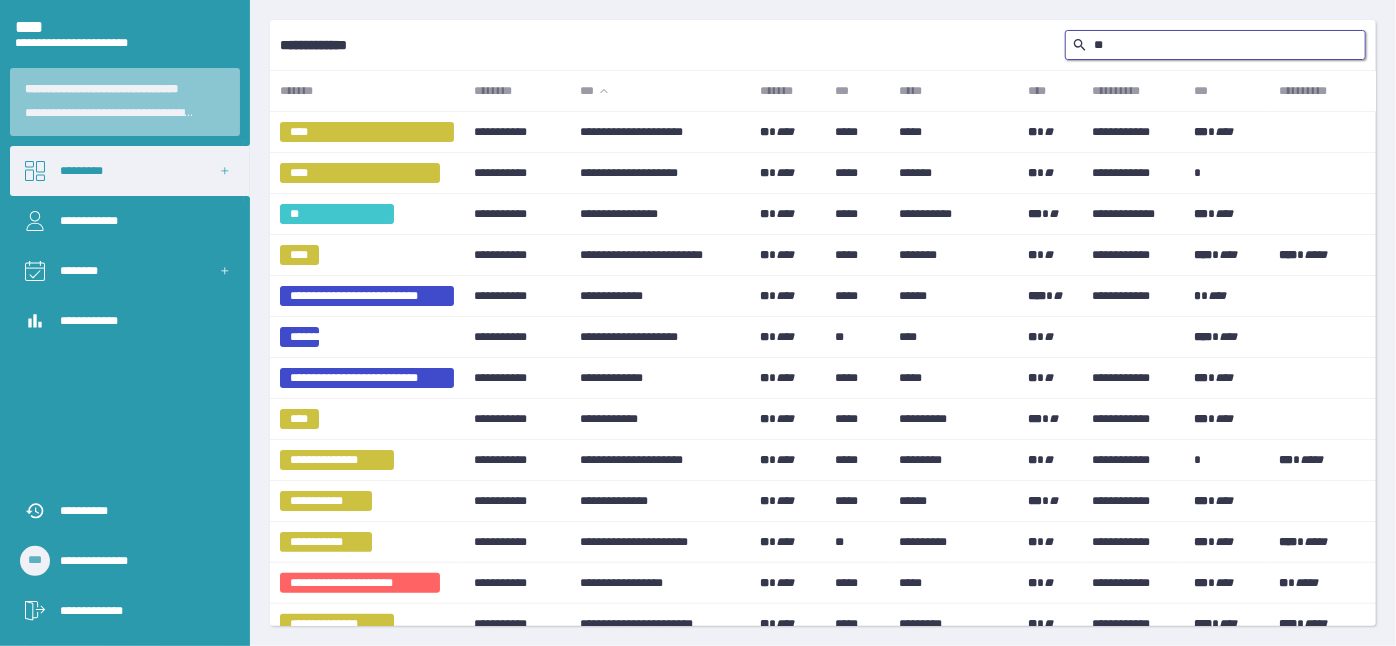 type on "*" 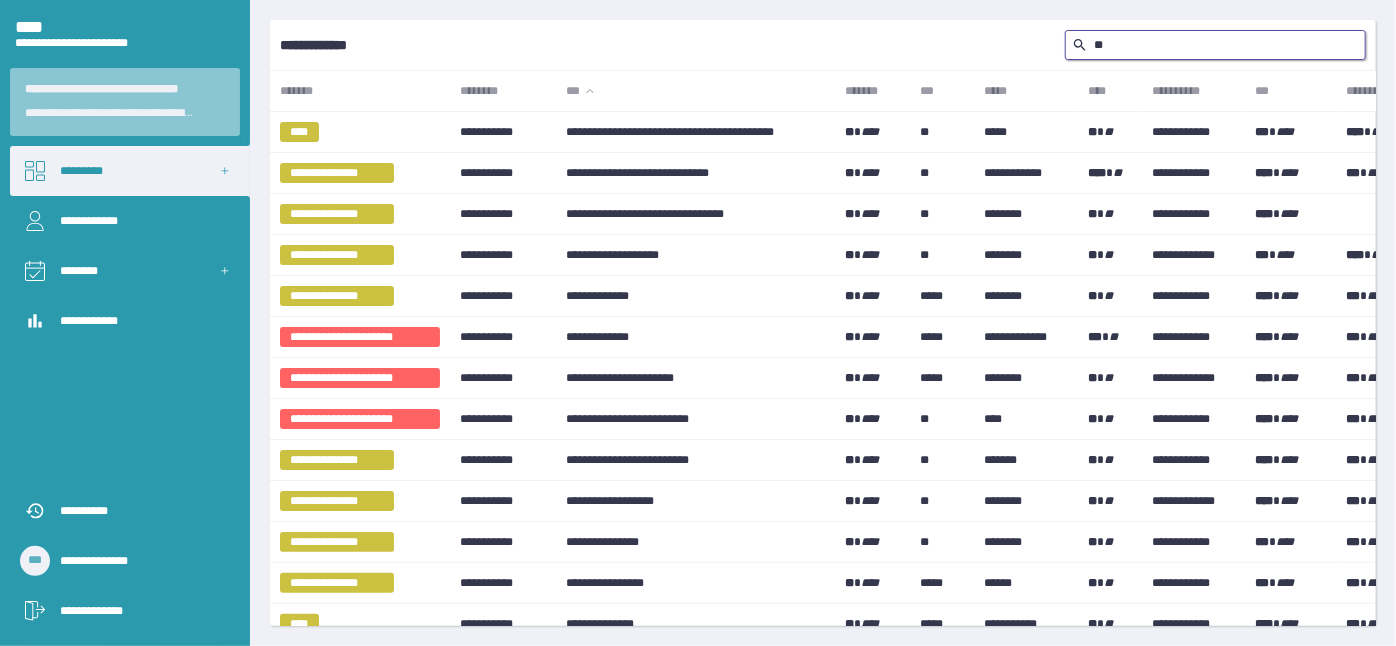 type on "*" 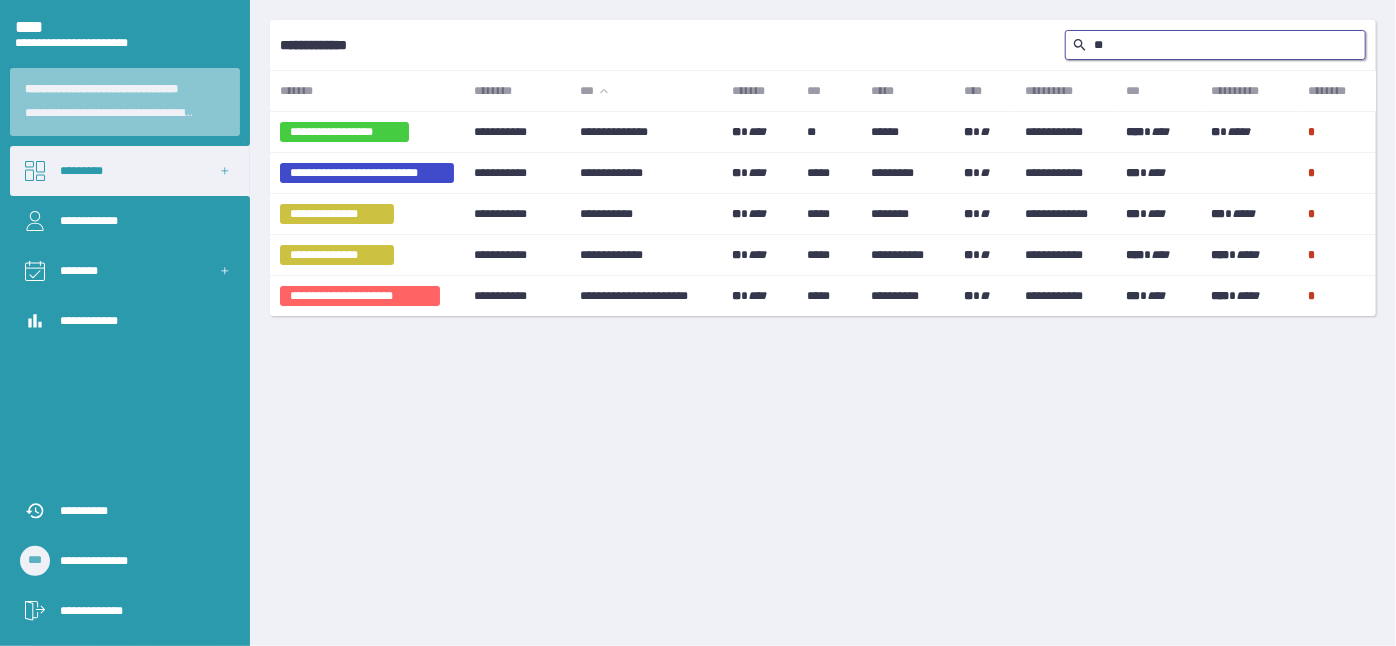 type on "*" 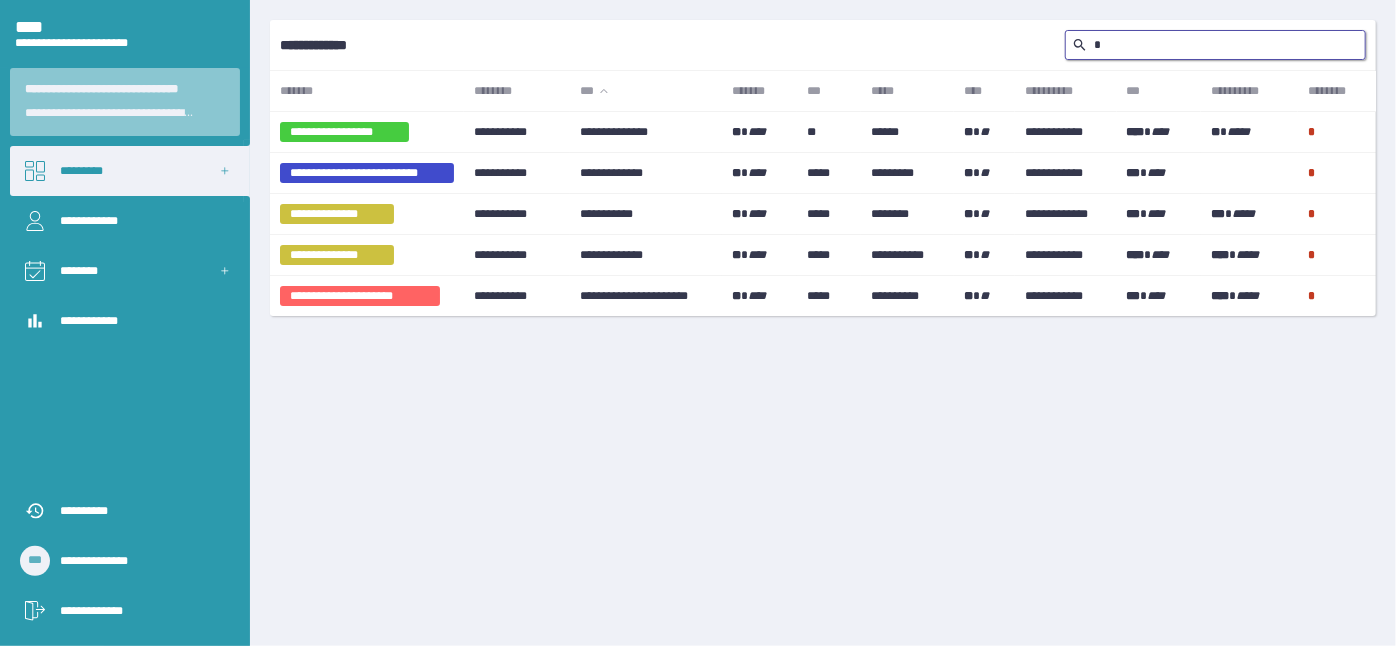 type 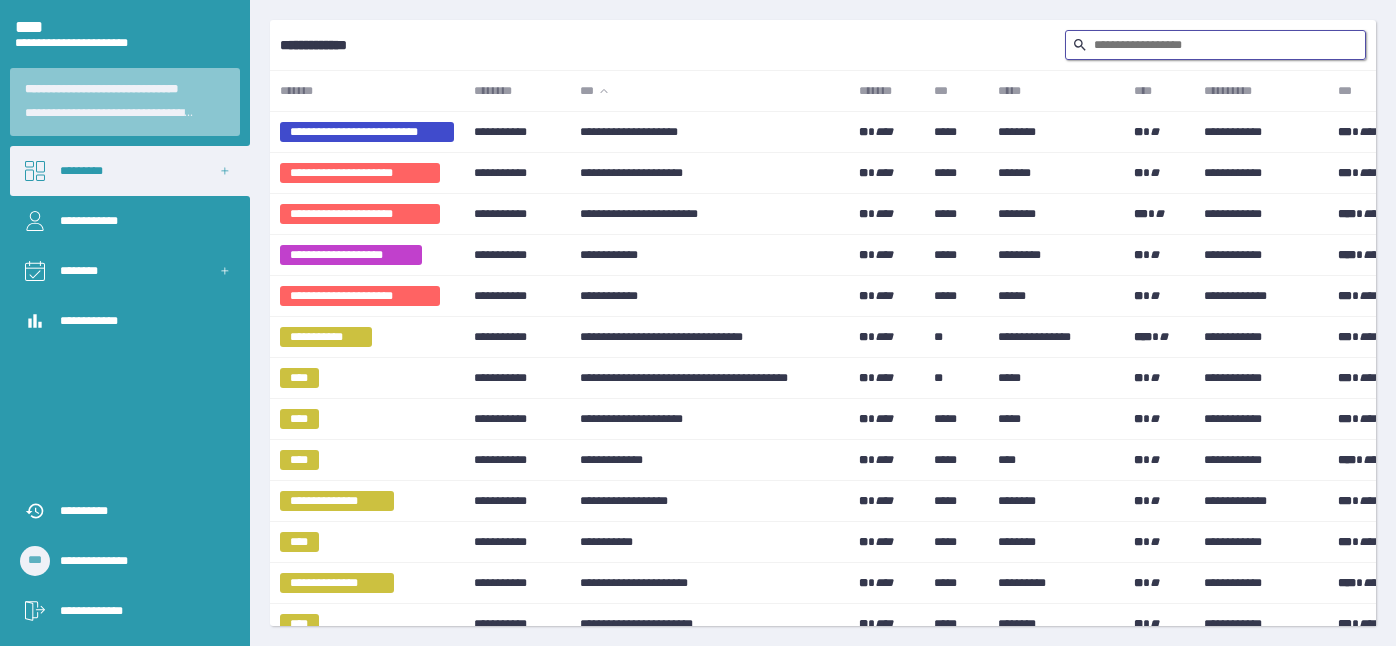scroll, scrollTop: 0, scrollLeft: 0, axis: both 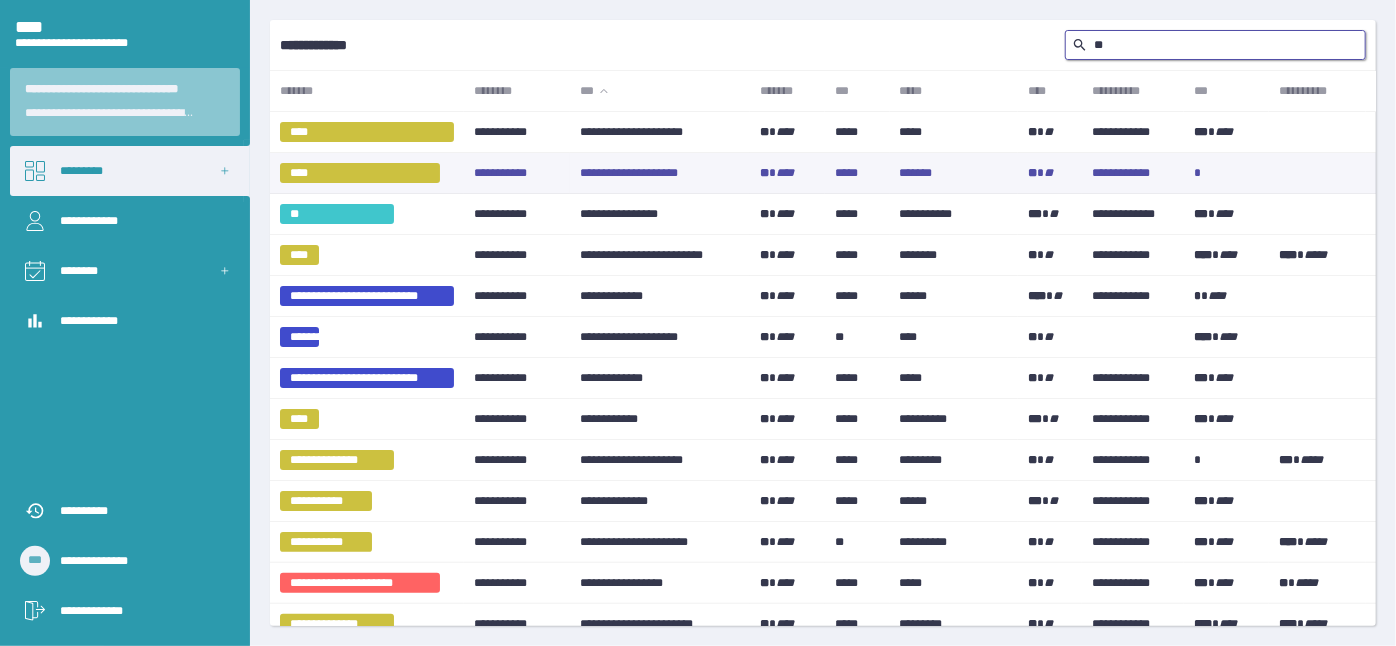 type on "*" 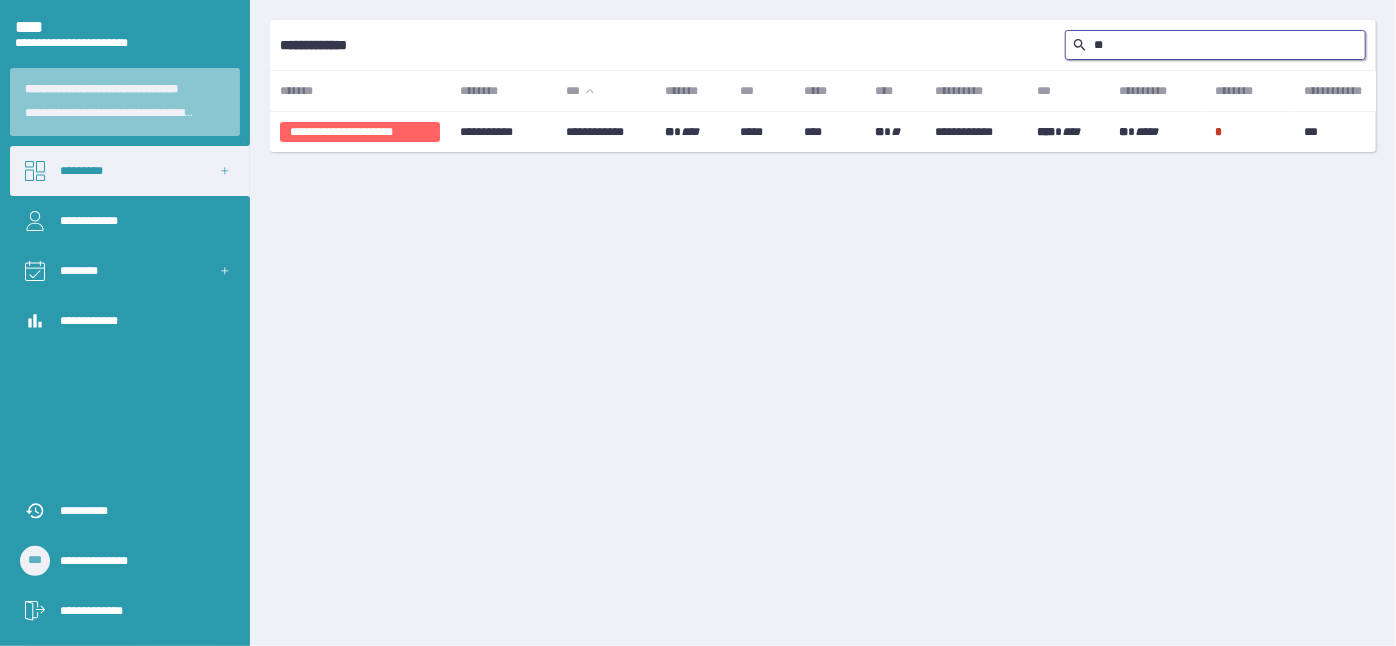type on "*" 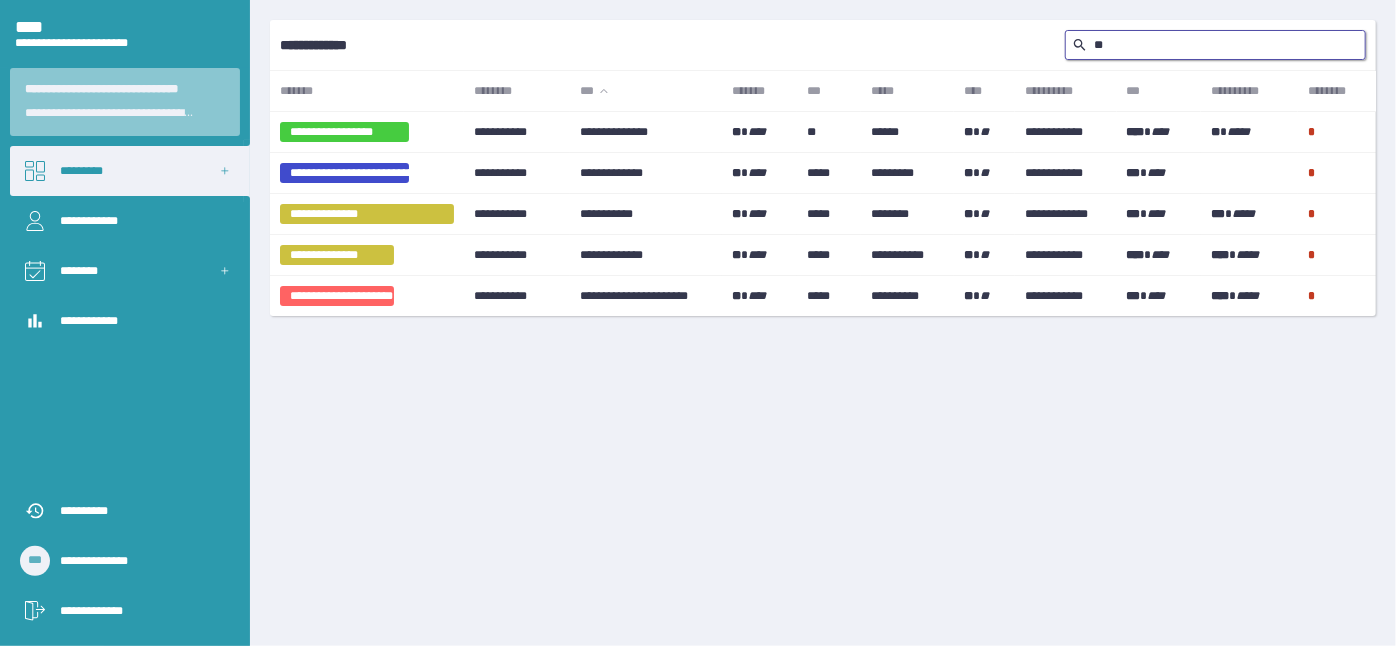 type on "*" 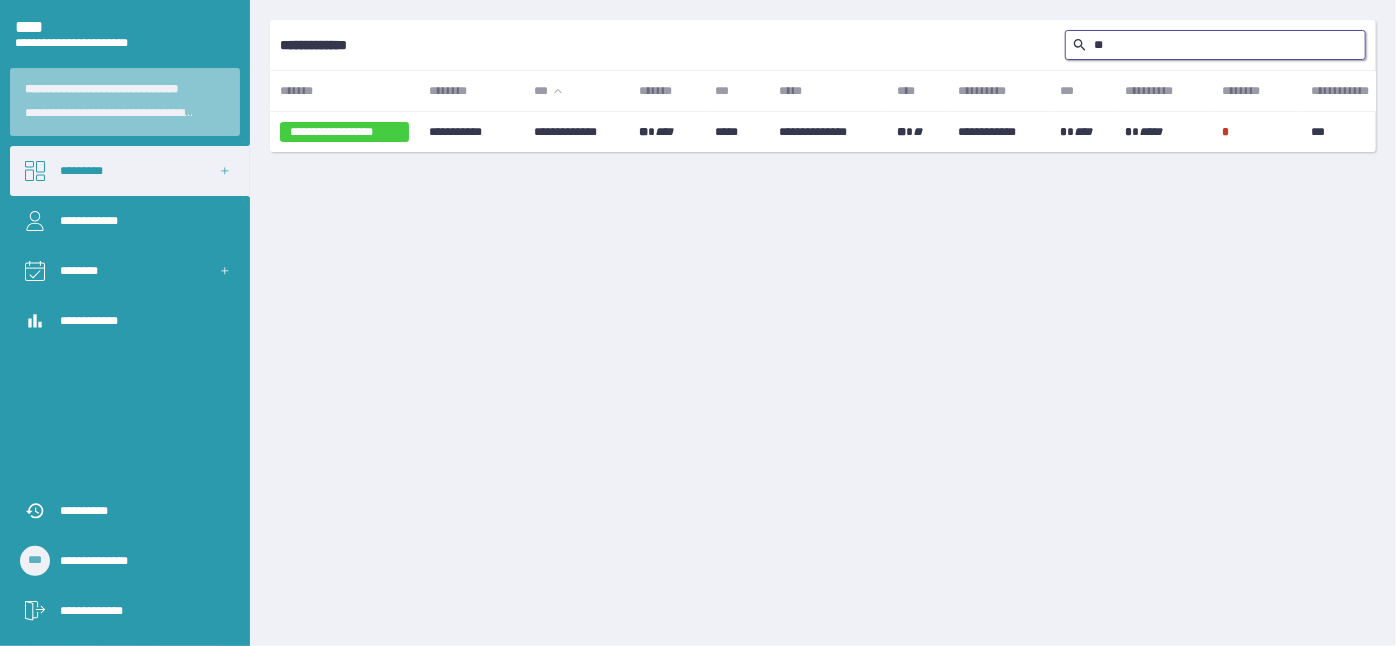 type on "*" 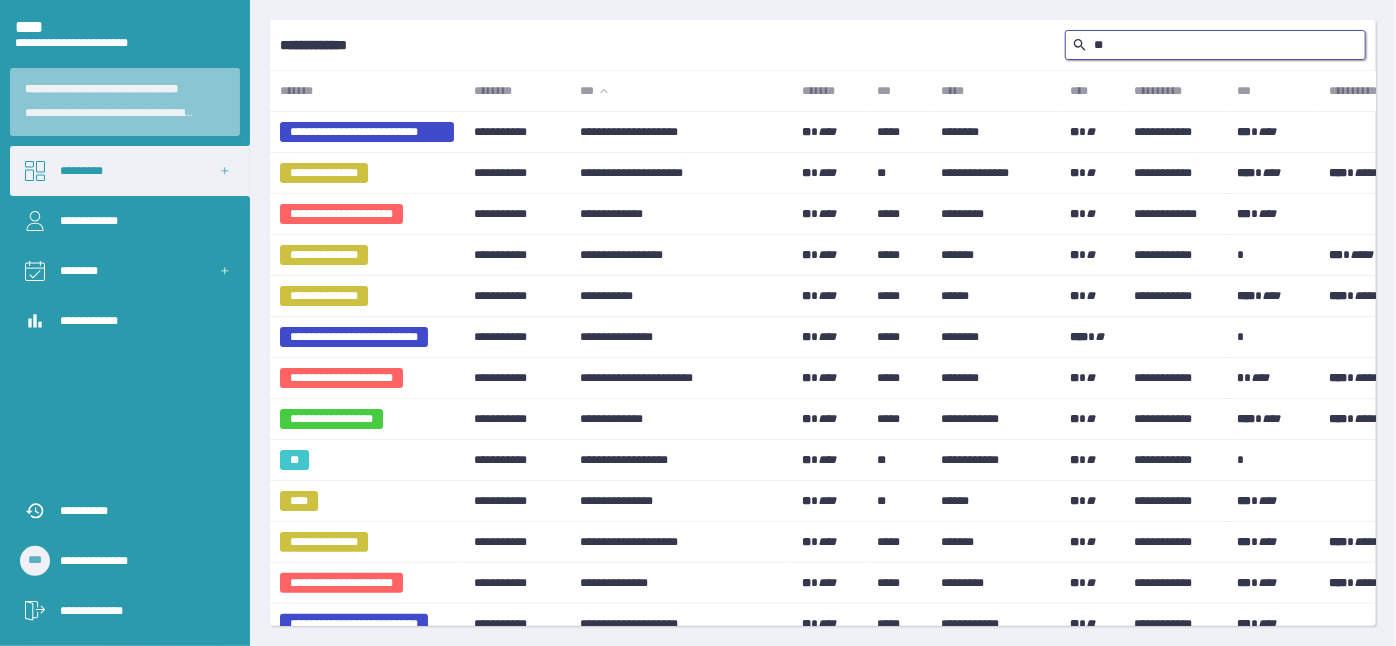 type on "*" 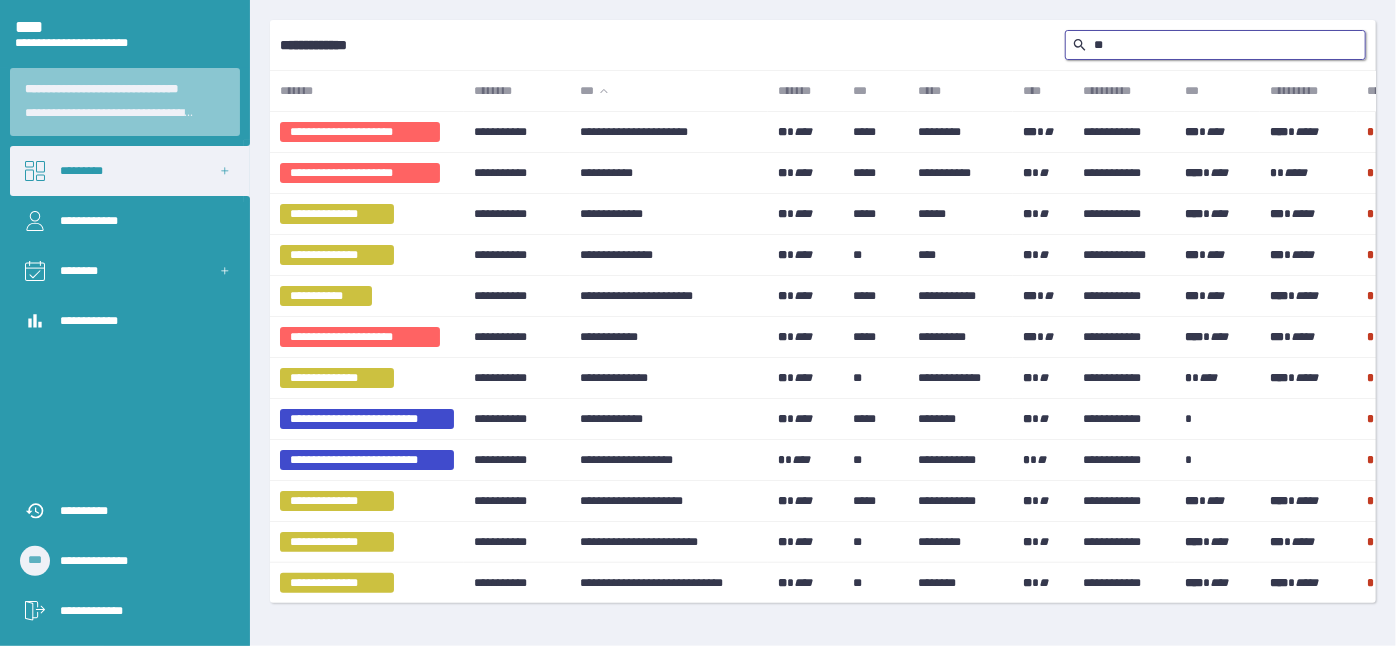 type on "*" 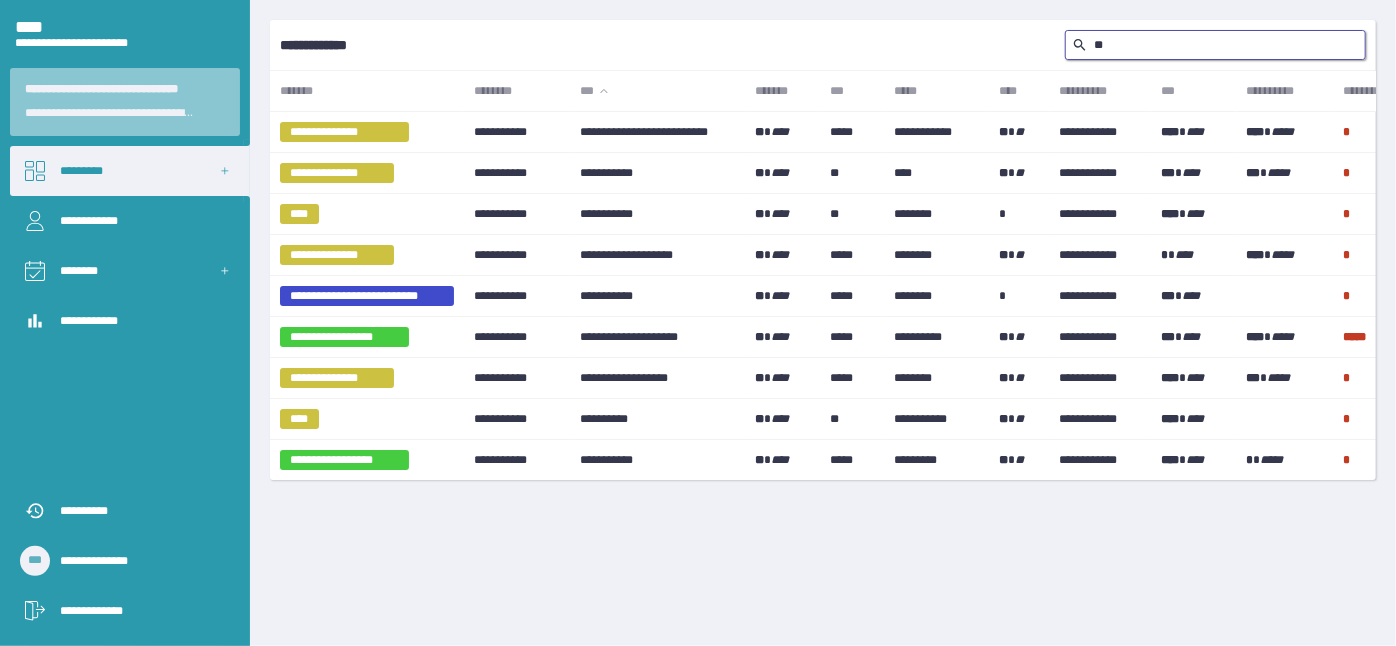 type on "*" 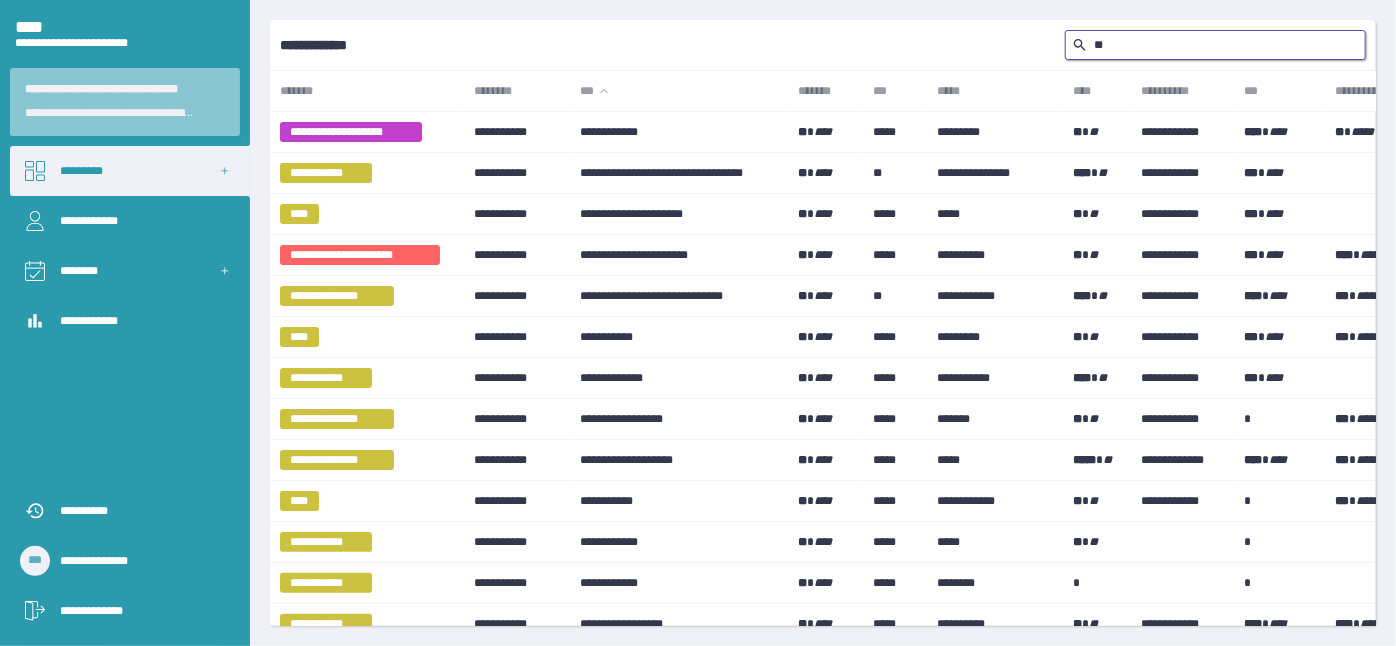 type on "*" 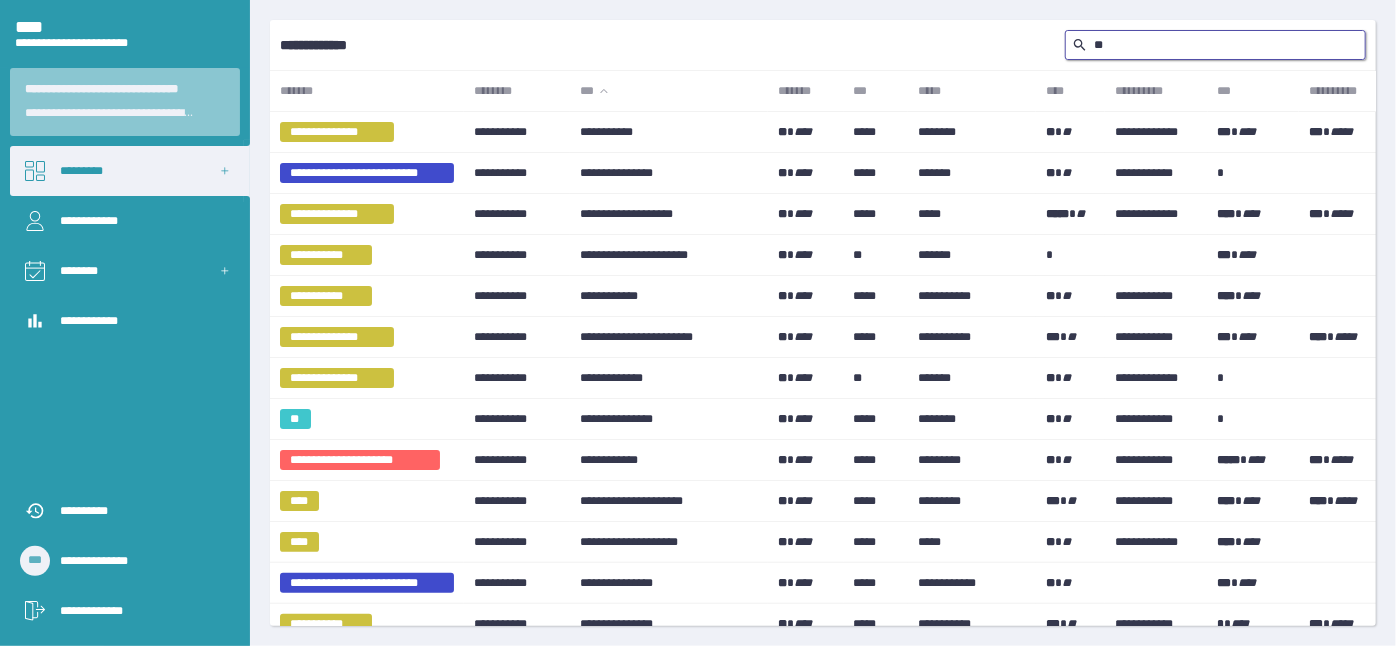 type on "*" 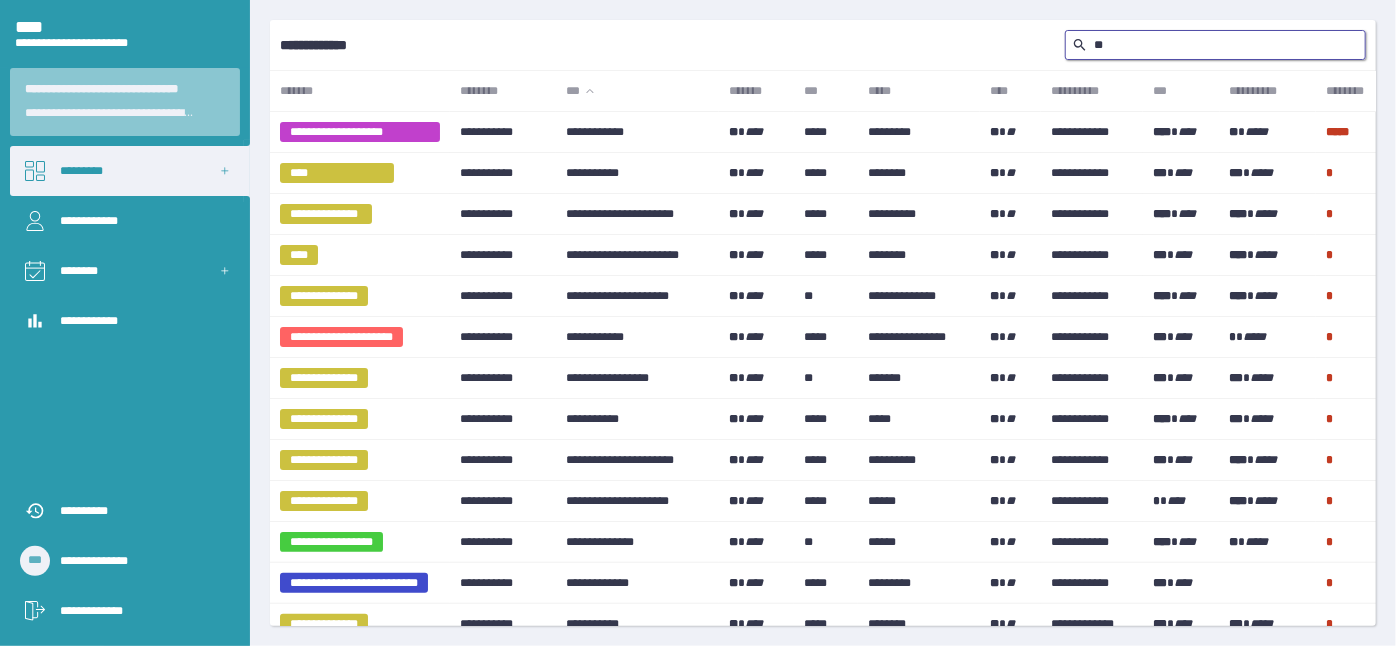 type on "*" 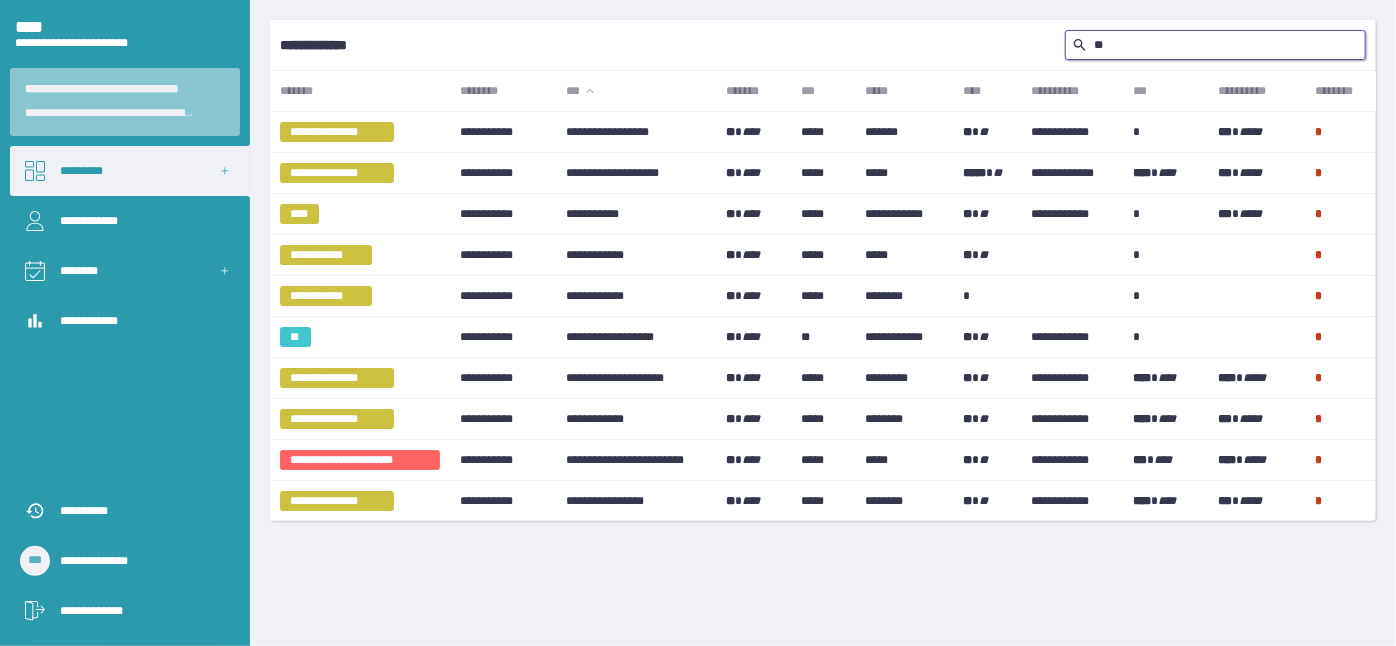 type on "*" 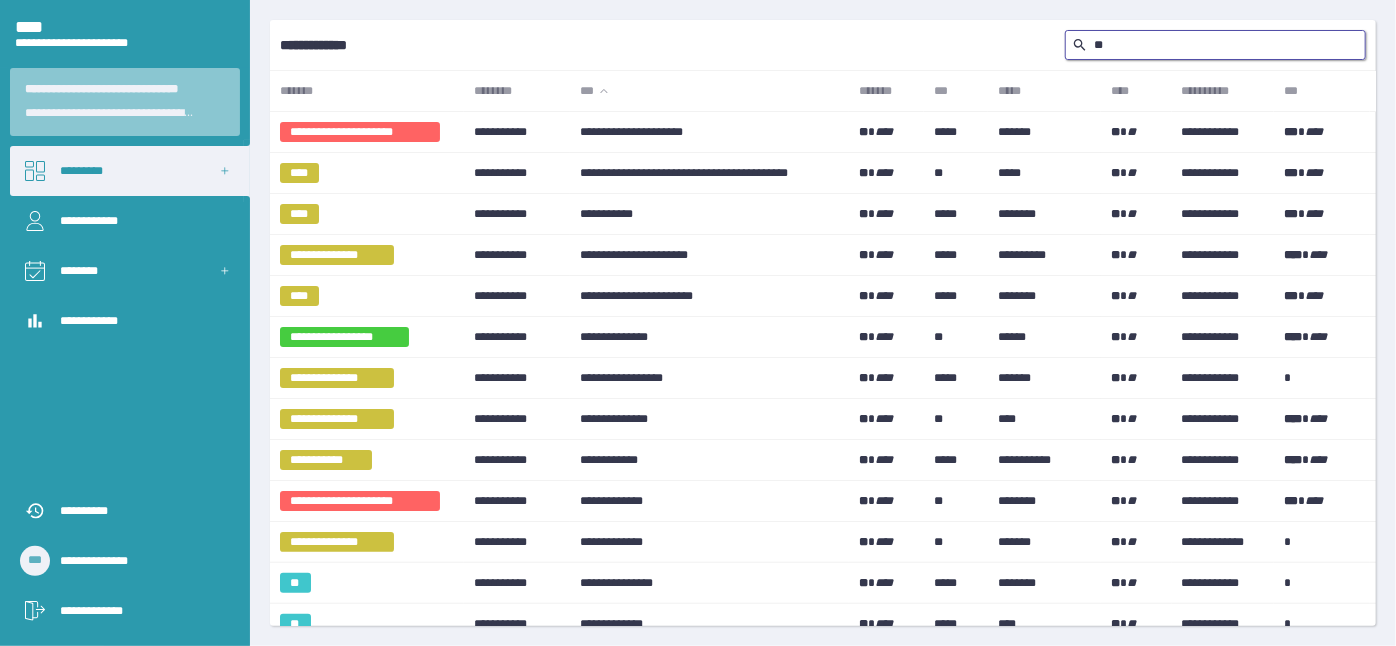 type on "*" 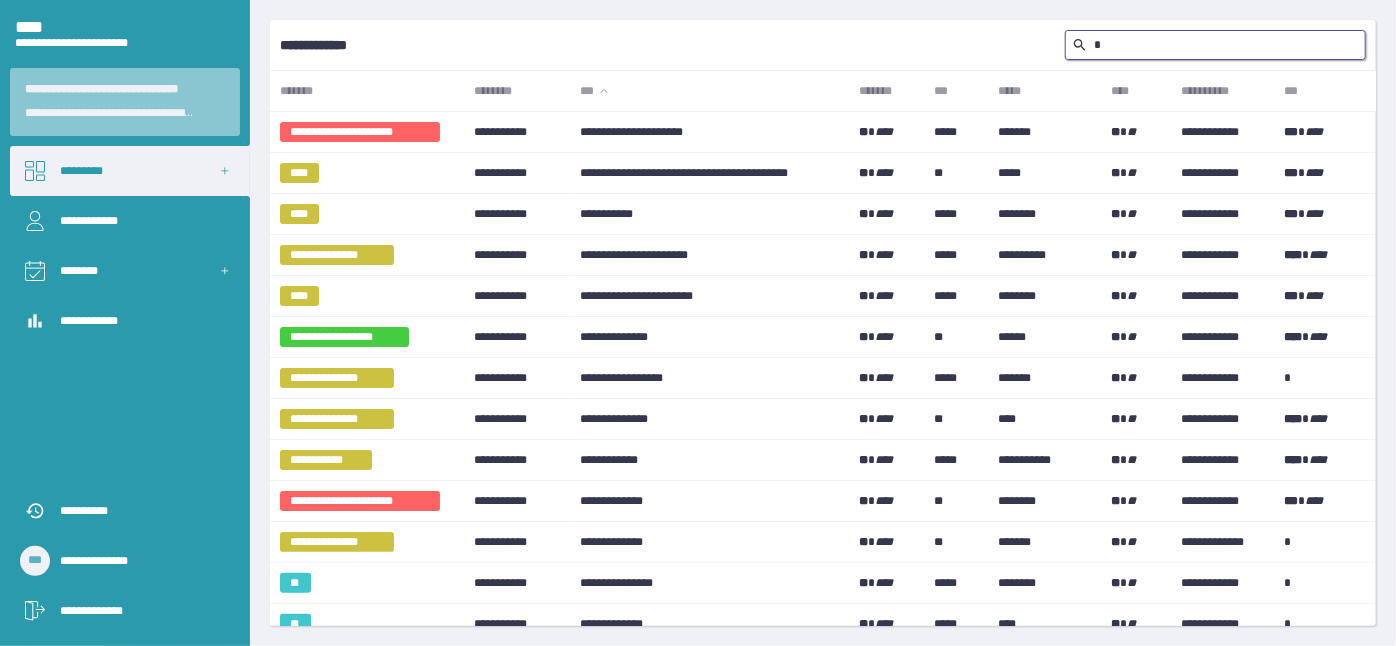 type 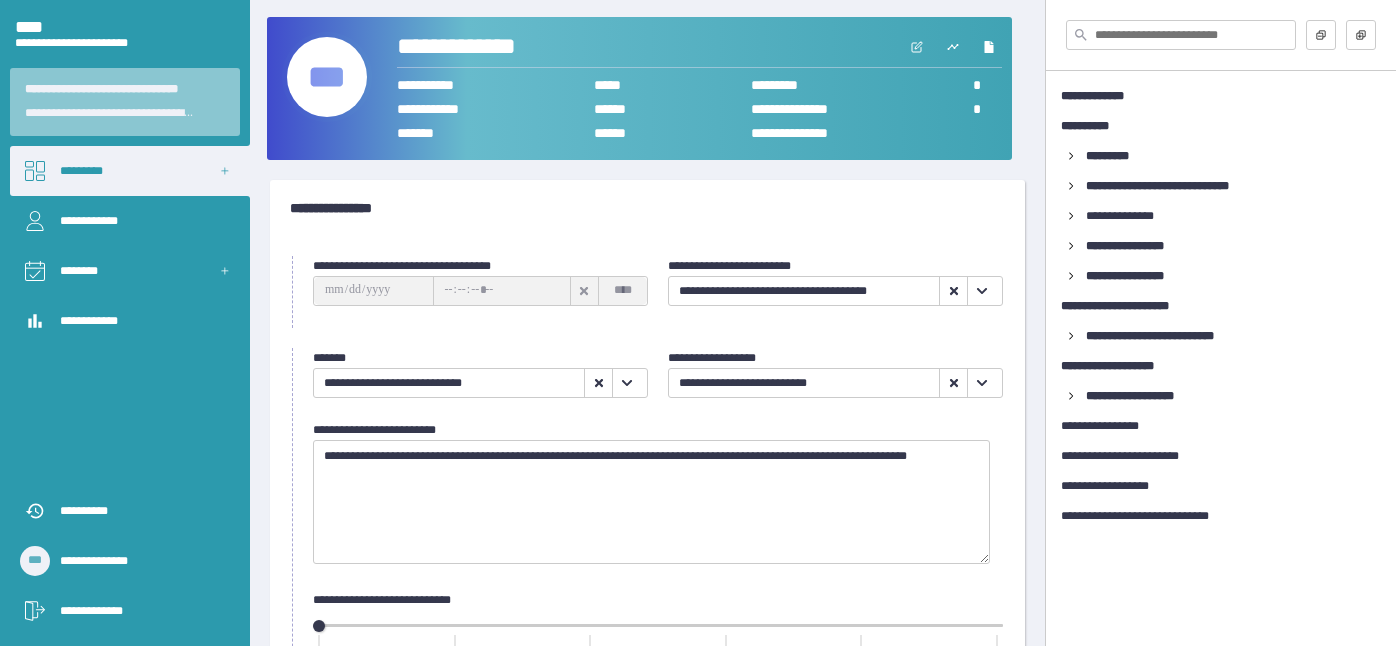 scroll, scrollTop: 0, scrollLeft: 0, axis: both 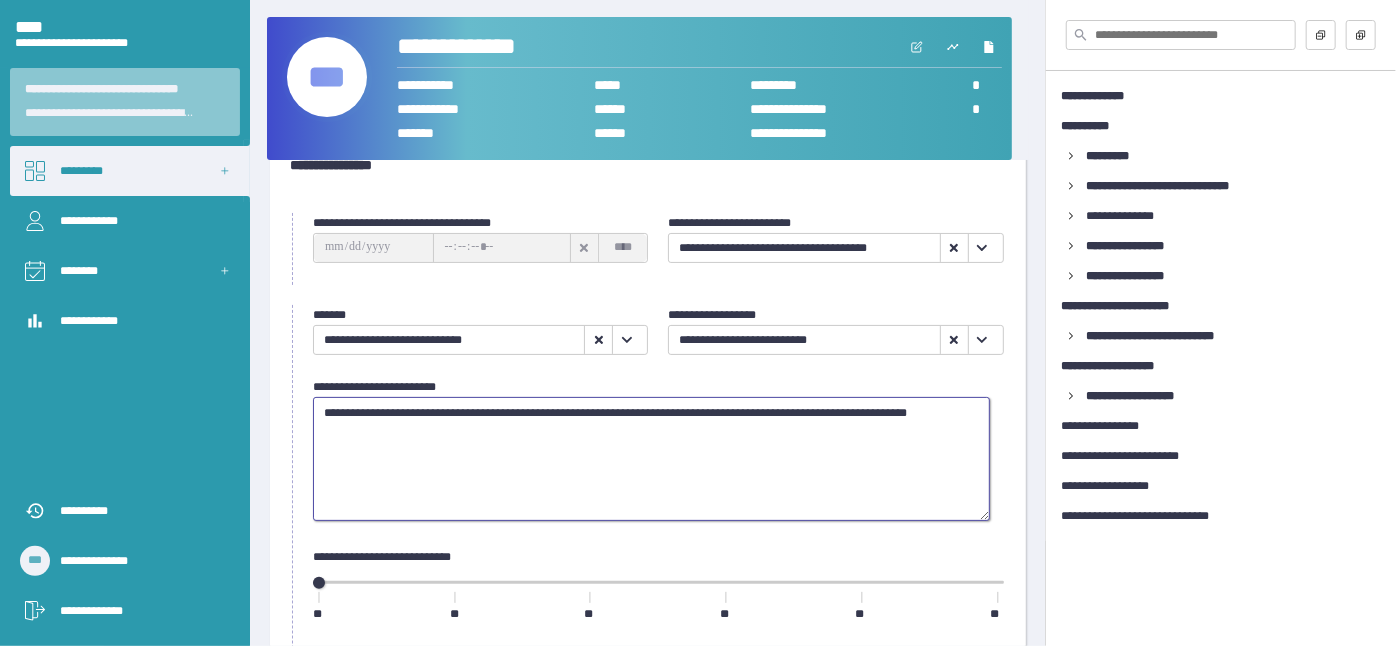 click on "•••••••••••••••••••••••••••••••••••••••••••••••••••••••••••••••••••••••••••••••••••••••••••••••••••••••••••••••••••••" at bounding box center [651, 458] 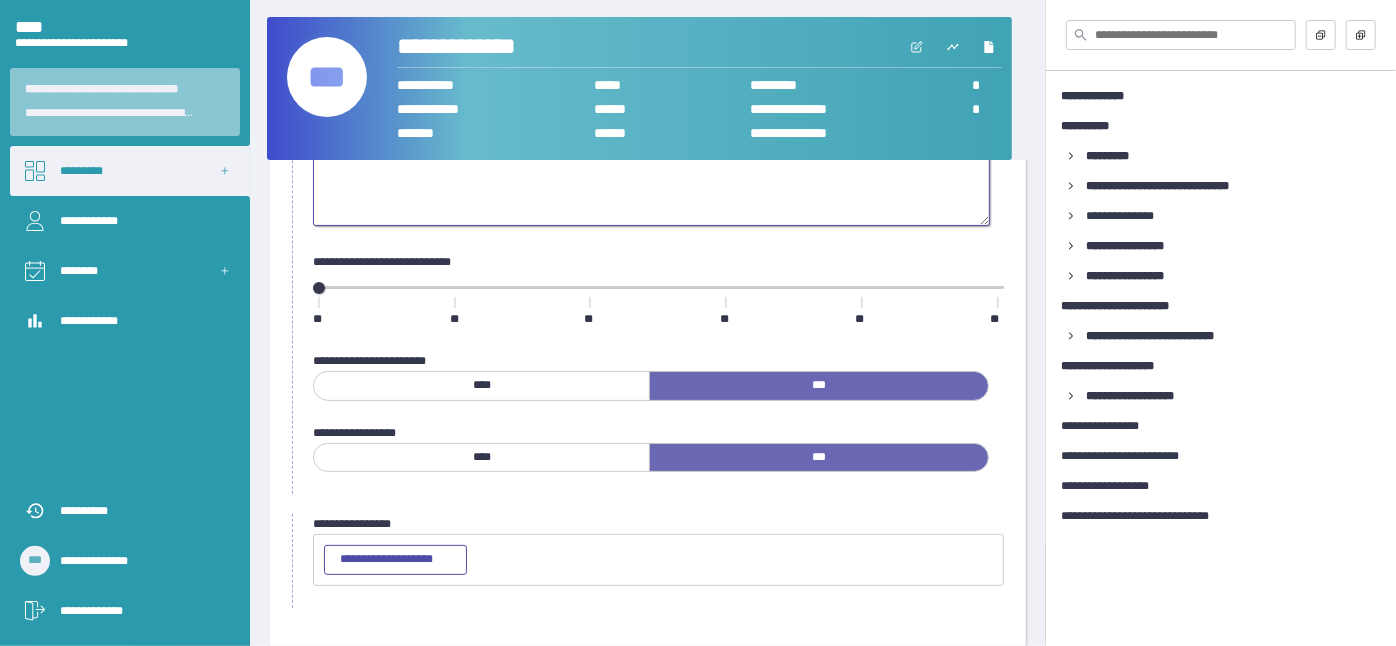 scroll, scrollTop: 407, scrollLeft: 0, axis: vertical 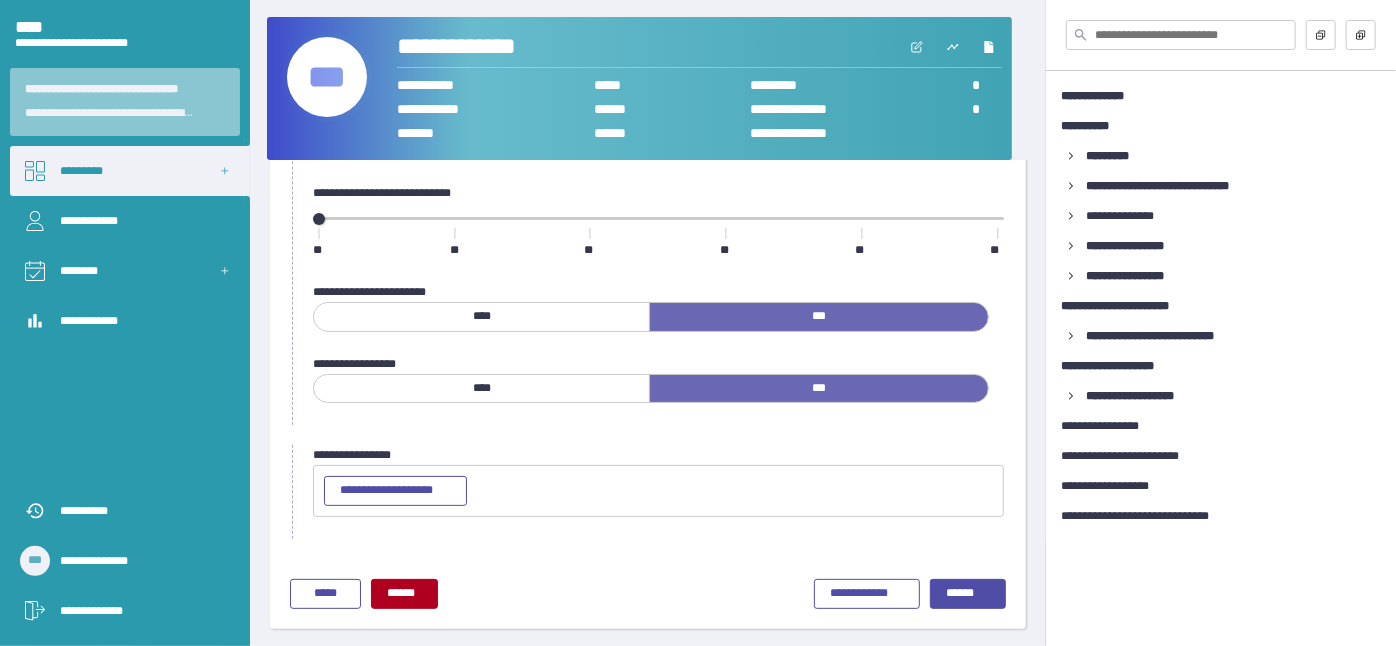 type on "••••••••••••••••••••••••••••••••••••••••••••••••••••••••••••••••••••••••••••••••••••••••••••••••••••••••••••••••••••••••" 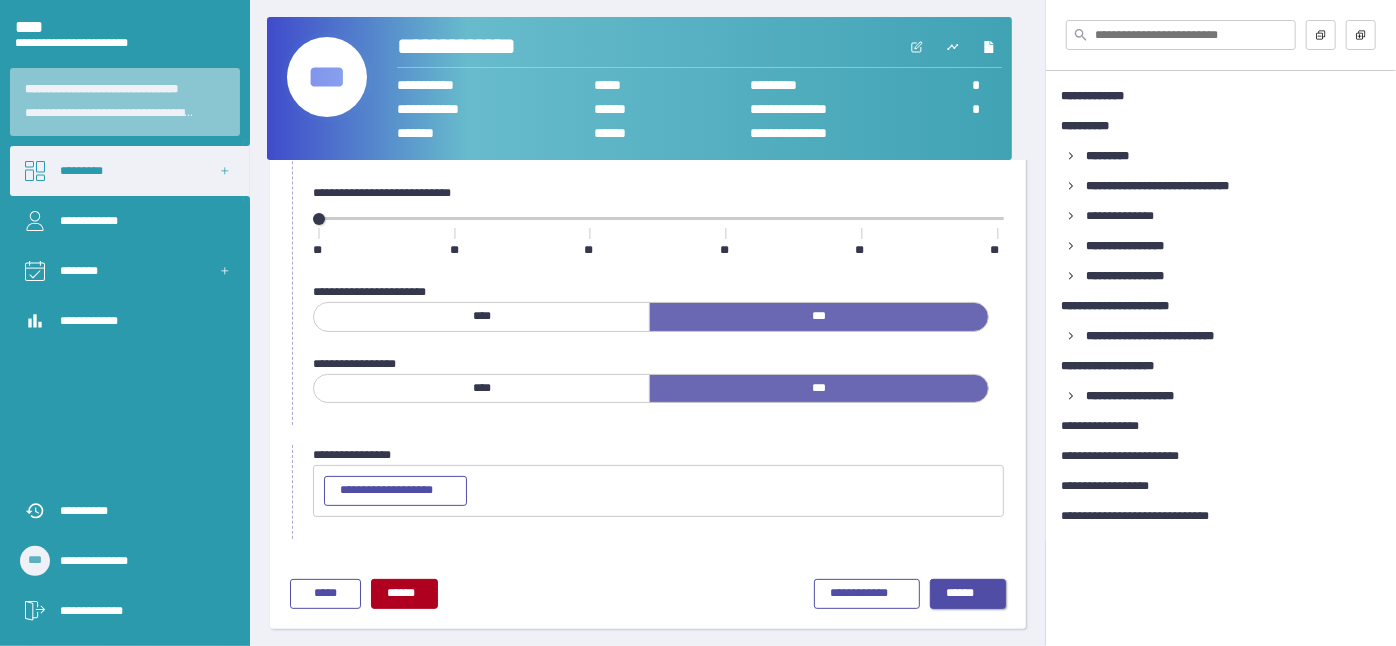 click on "••••••" at bounding box center [968, 594] 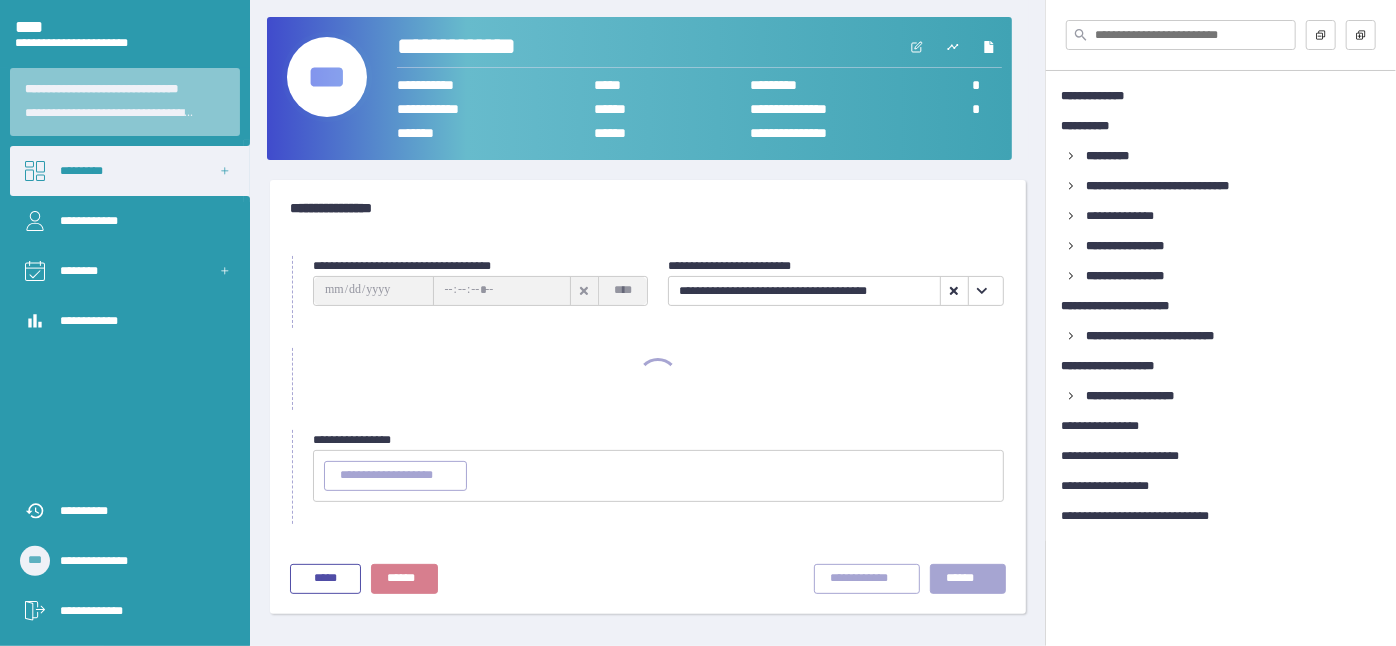 scroll, scrollTop: 0, scrollLeft: 0, axis: both 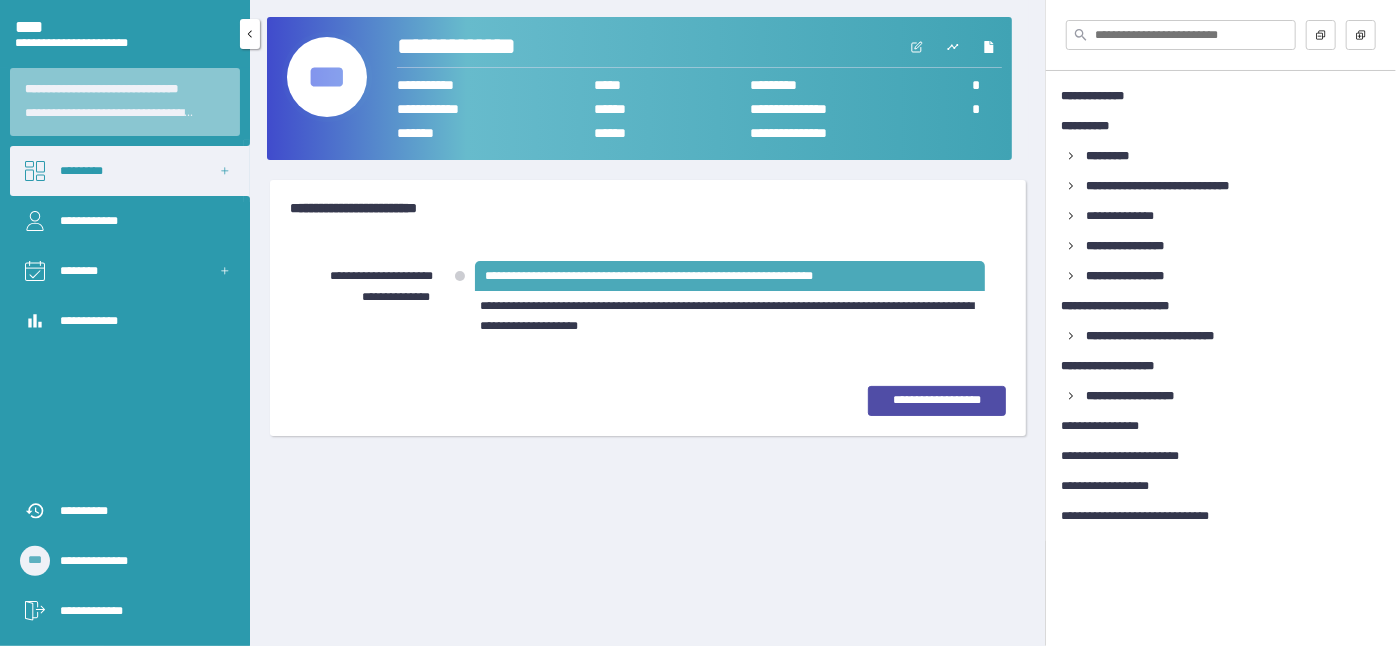 click on "•••••••••" at bounding box center [130, 171] 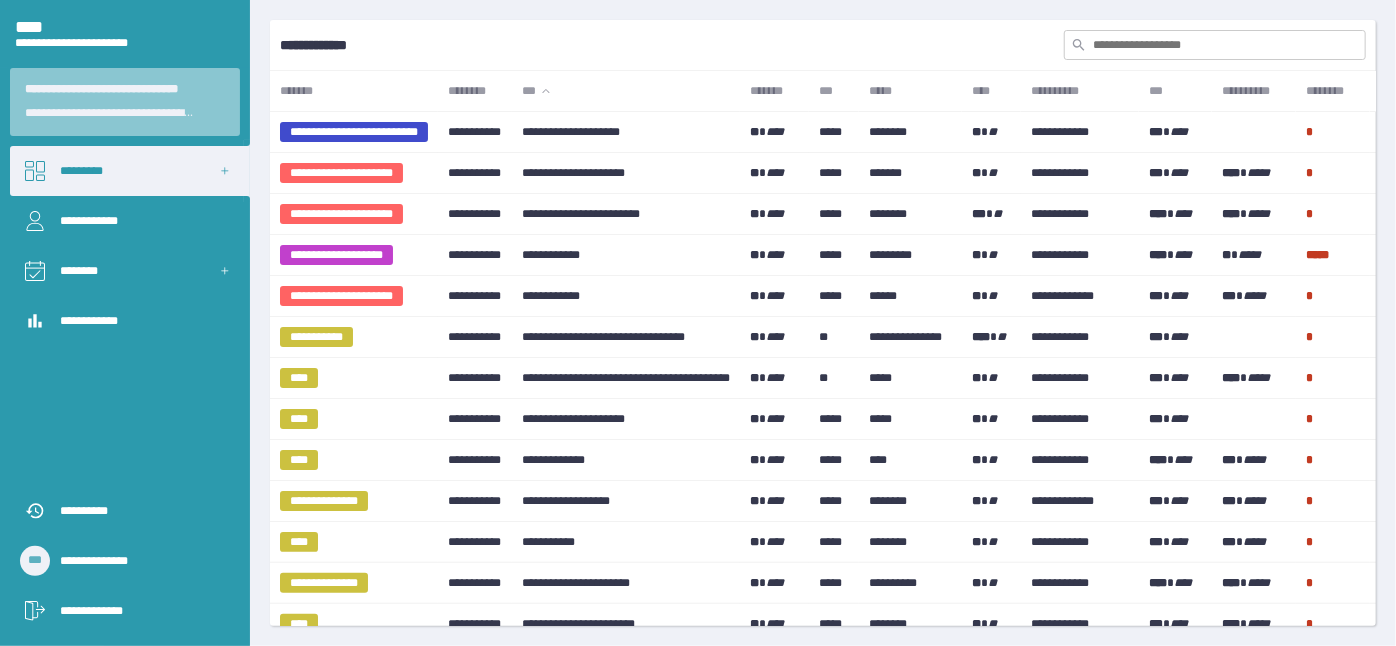 click at bounding box center (1215, 45) 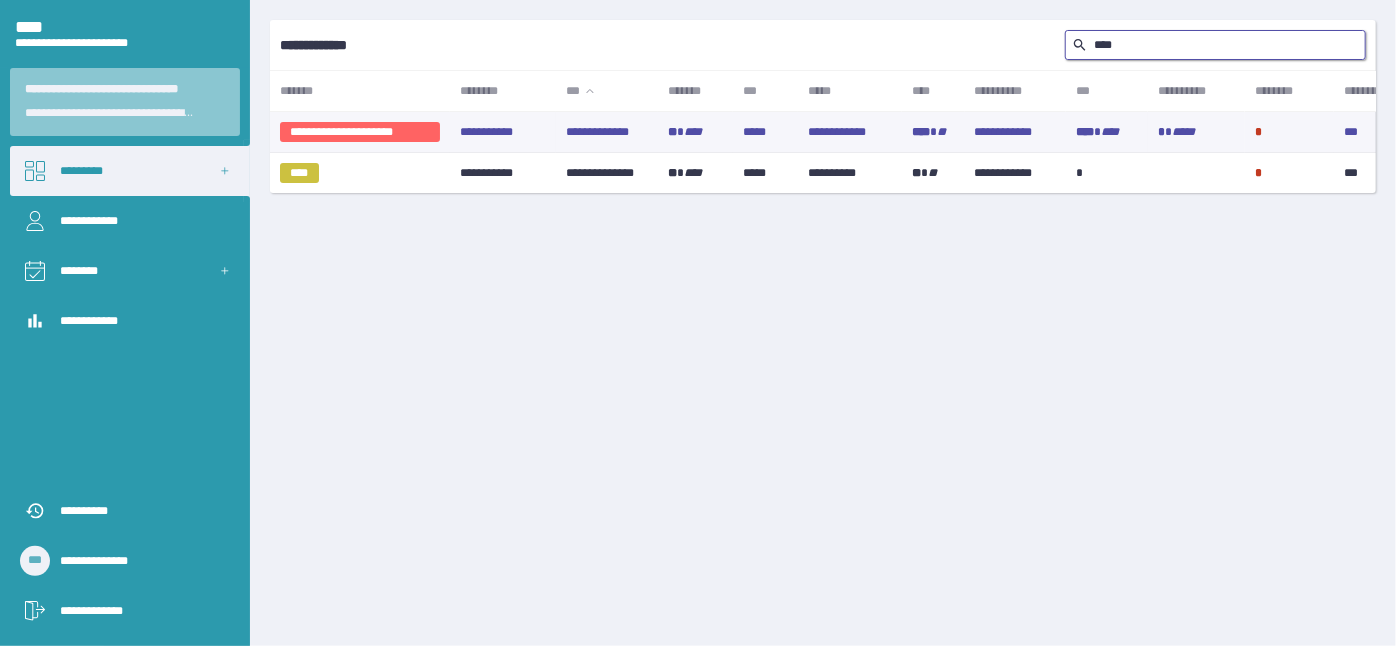 type on "••••" 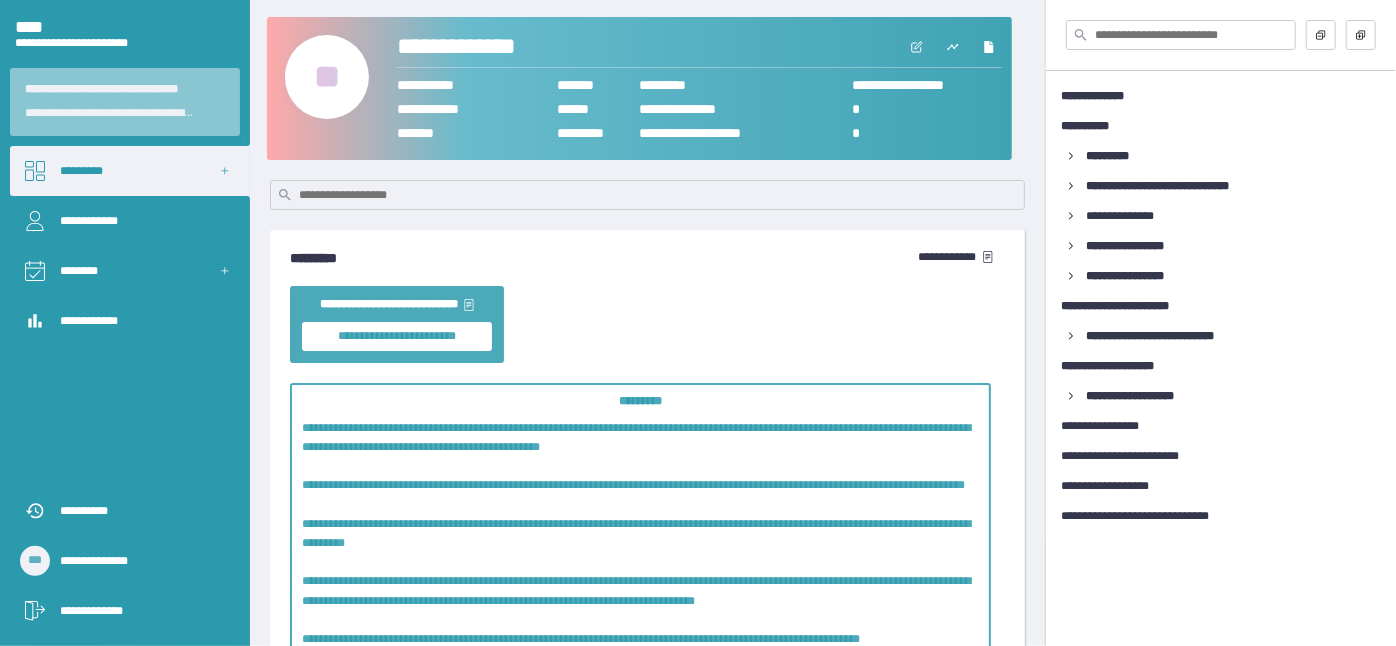 click on "••" at bounding box center (327, 77) 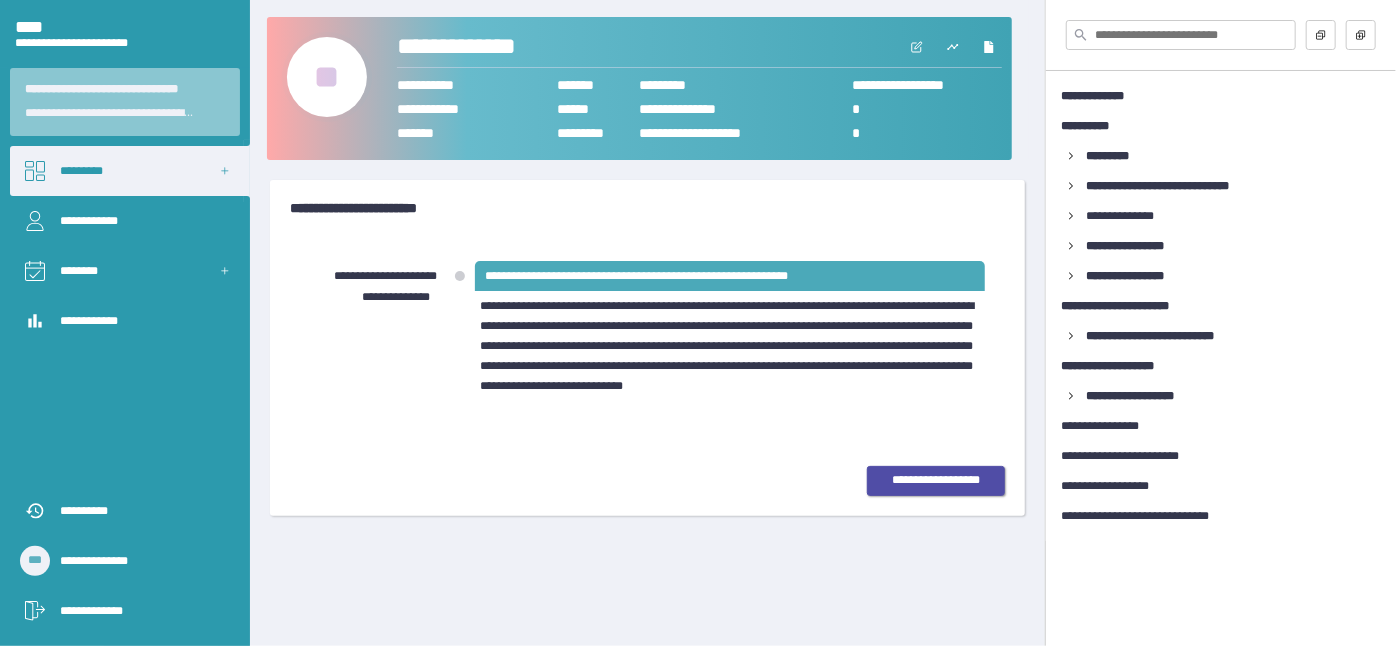 click on "••••••••••••••••••" at bounding box center (936, 480) 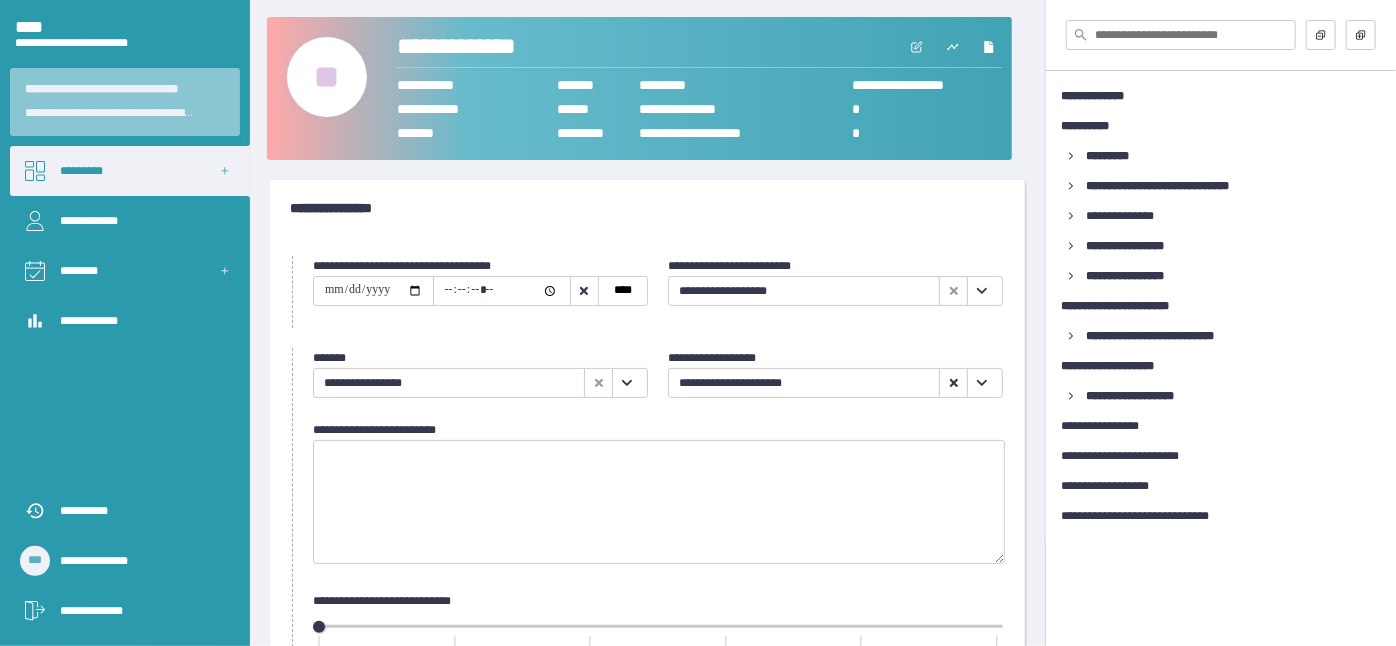 click at bounding box center [981, 291] 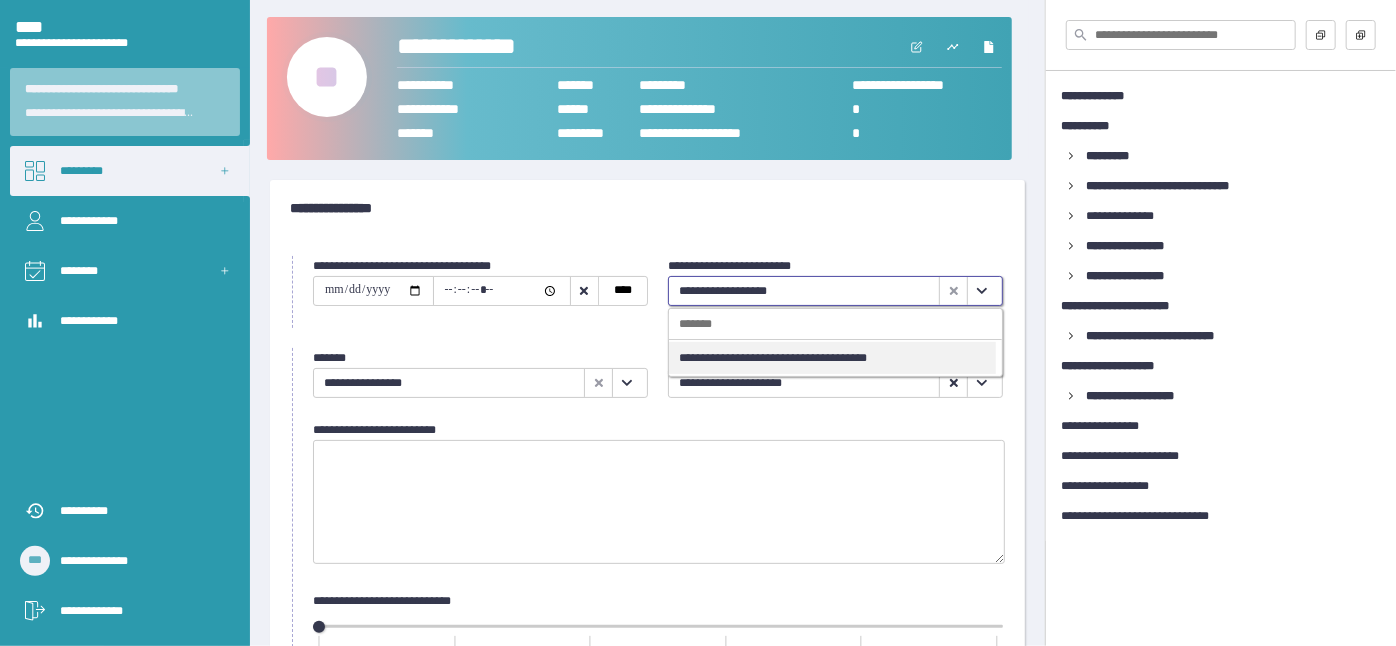 click on "••••••••••••••••••••••••••••••••••••••" at bounding box center (832, 358) 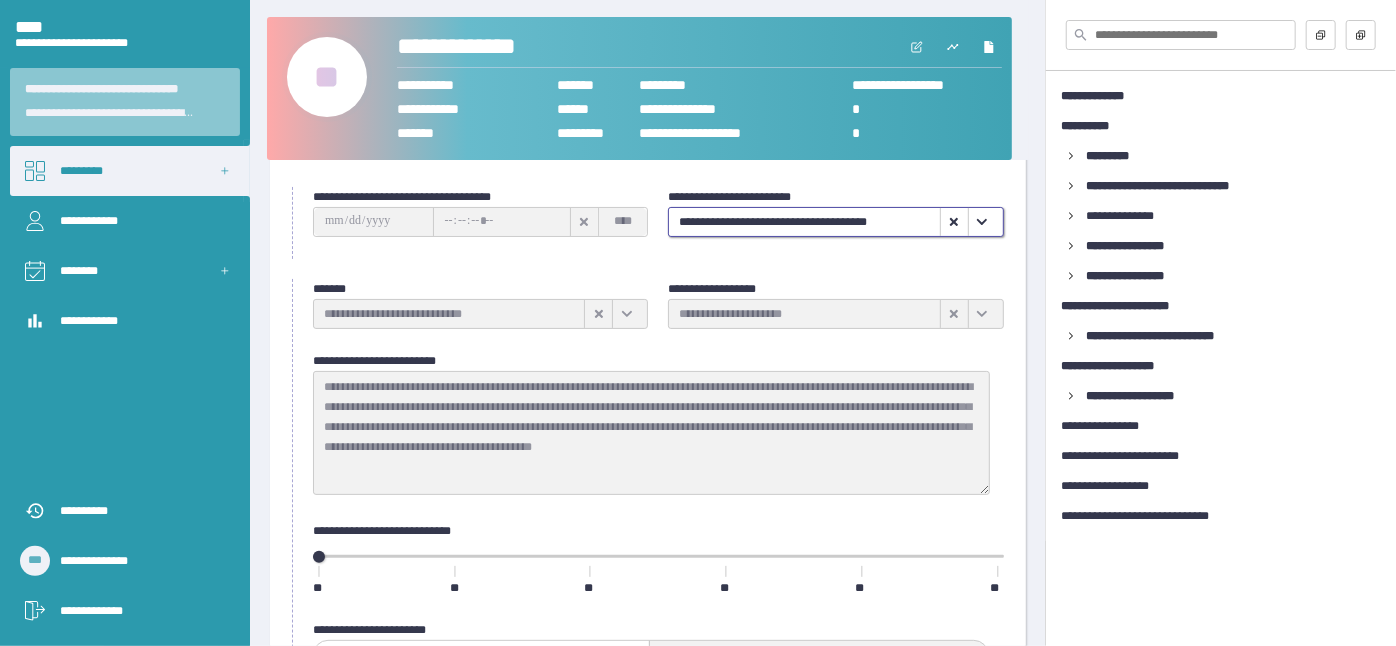 scroll, scrollTop: 407, scrollLeft: 0, axis: vertical 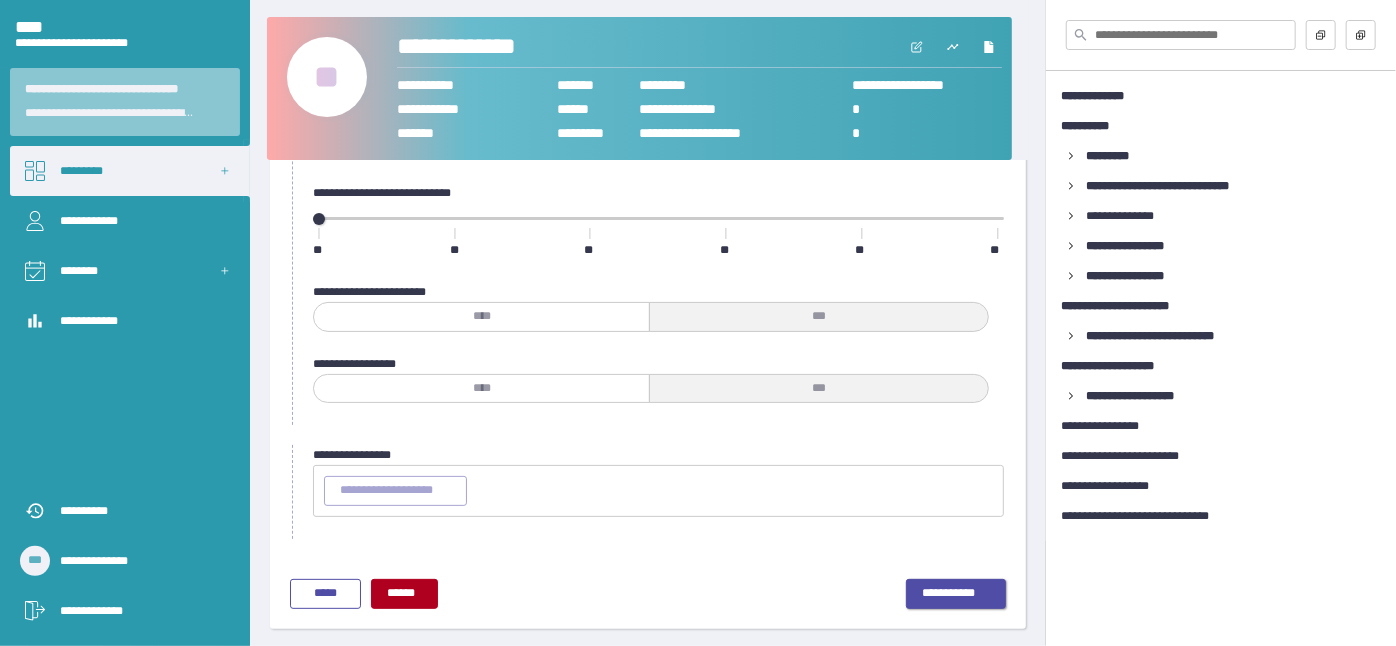 click on "•••••••••••" at bounding box center (956, 594) 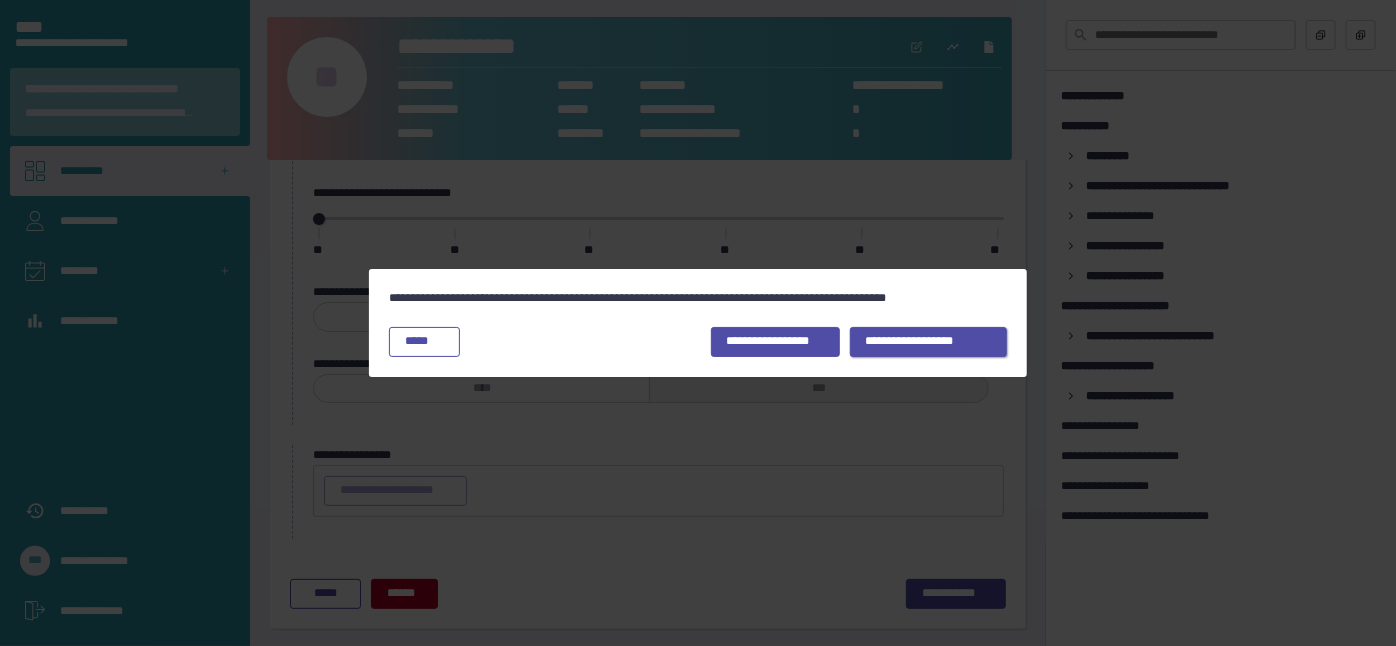 click on "••••••••••••••••••" at bounding box center [775, 342] 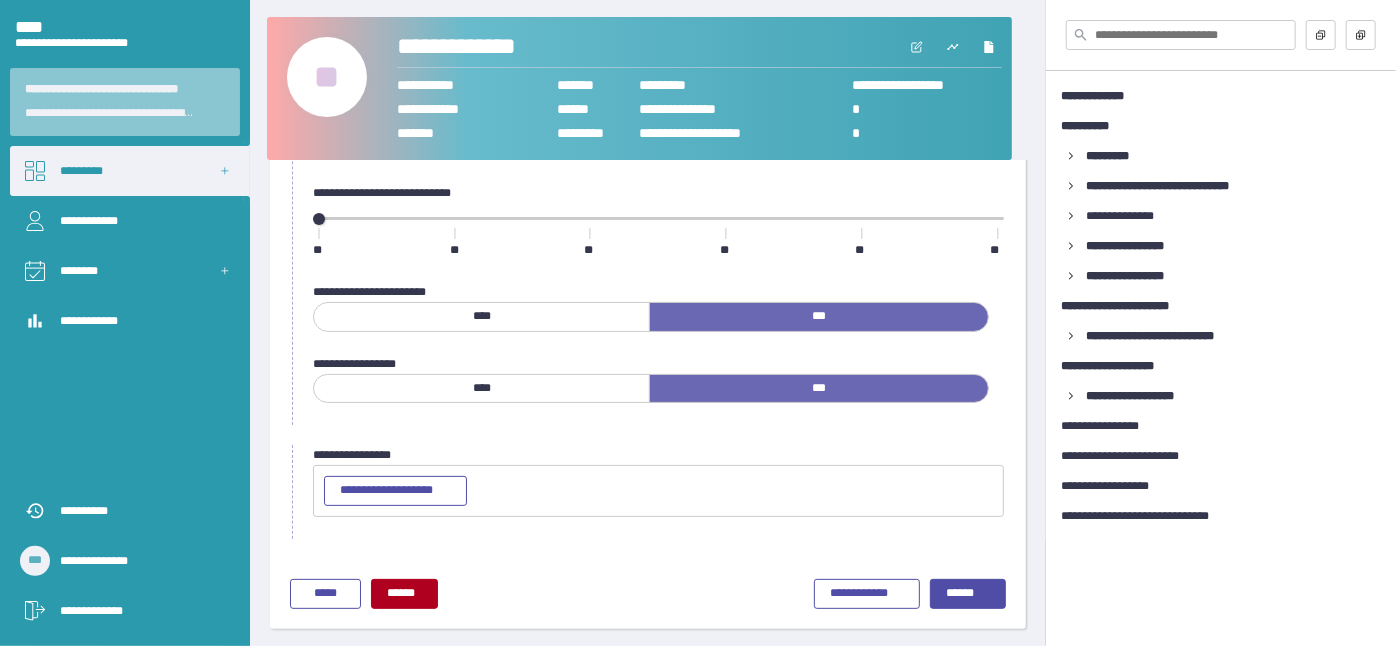 scroll, scrollTop: 134, scrollLeft: 0, axis: vertical 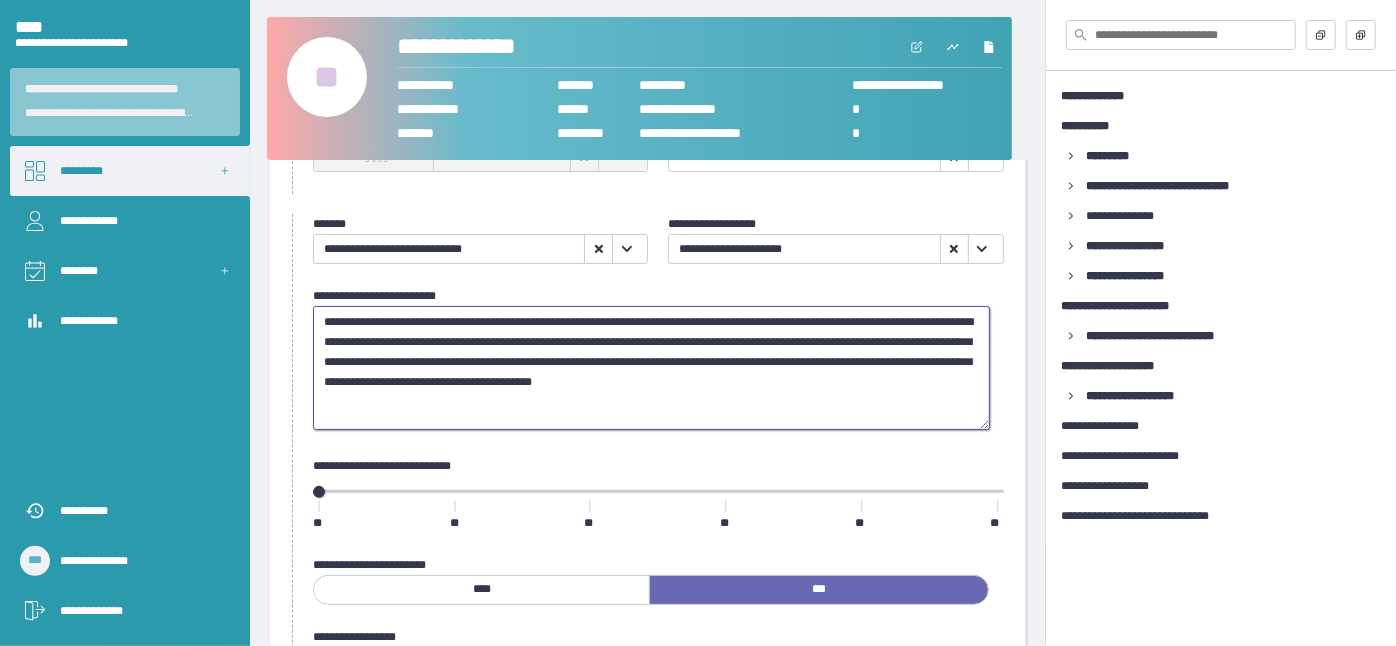 click on "•••••••••••••••••••••••••••••••••••••••••••••••••••••••••••••••••••••••••••••••••••••••••••••••••••••••••••••••••••••••••••••••••••••••••••••••••••••••••••••••••••••••••••••••••••••••••••••••••••••••••••••••••••••••••••••••••••••••••••••••••••••••••••••••••••••••••••••••••••••••••••••••••••••••••••••••••••••••••••••••••••••••••••••••••••••••••••••••••••••••••••••••••••••••••••••••••••••••••••••••••••••••••••••••••••••••••••••" at bounding box center [651, 367] 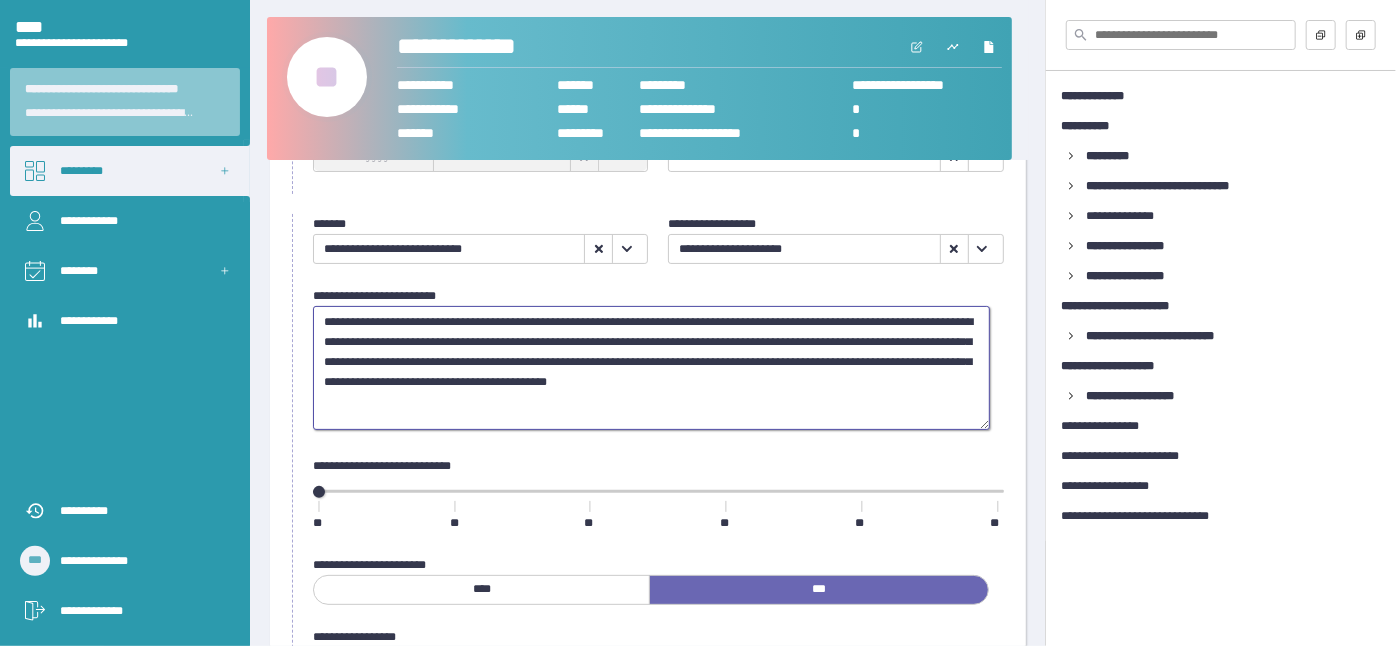scroll, scrollTop: 48, scrollLeft: 0, axis: vertical 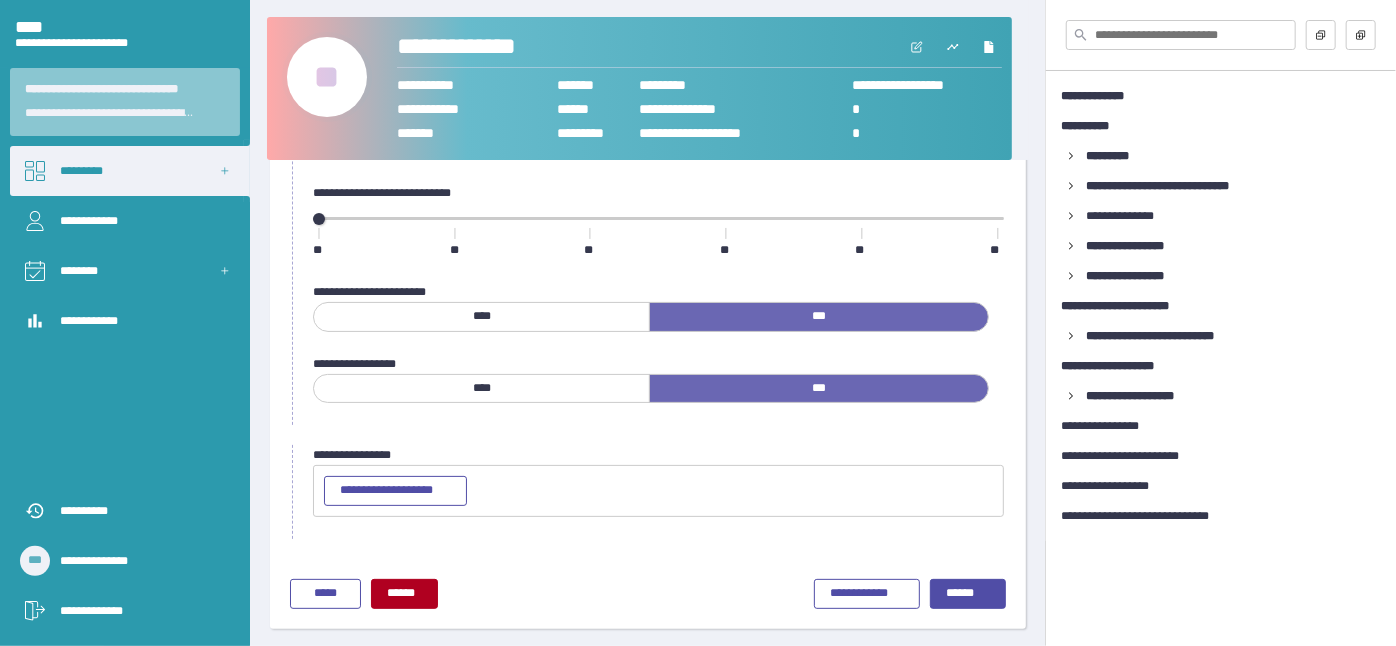 type on "••••••••••••••••••••••••••••••••••••••••••••••••••••••••••••••••••••••••••••••••••••••••••••••••••••••••••••••••••••••••••••••••••••••••••••••••••••••••••••••••••••••••••••••••••••••••••••••••••••••••••••••••••••••••••••••••••••••••••••••••••••••••••••••••••••••••••••••••••••••••••••••••••••••••••••••••••••••••••••••••••••••••••••••••••••••••••••••••••••••••••••••••••••••••••••••••••••••••••••••••••••••••••••••••••••••••••••••••" 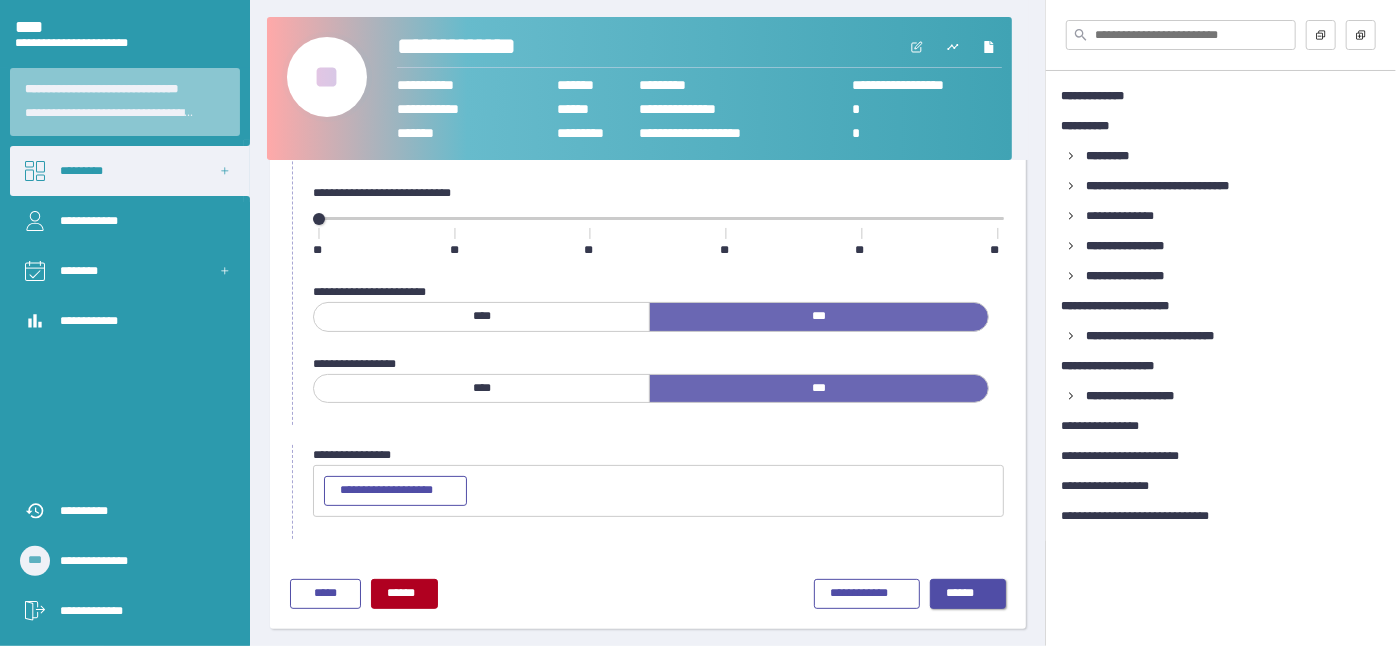 click on "••••••" at bounding box center [968, 594] 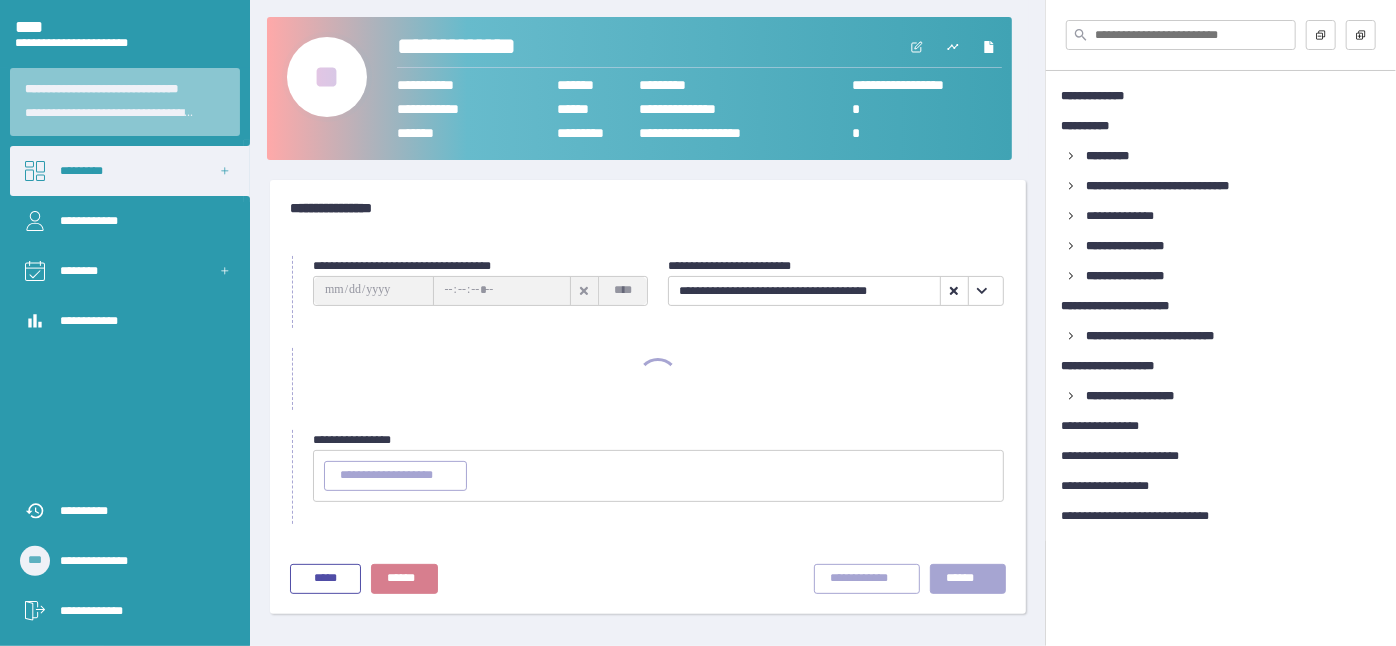 scroll, scrollTop: 0, scrollLeft: 0, axis: both 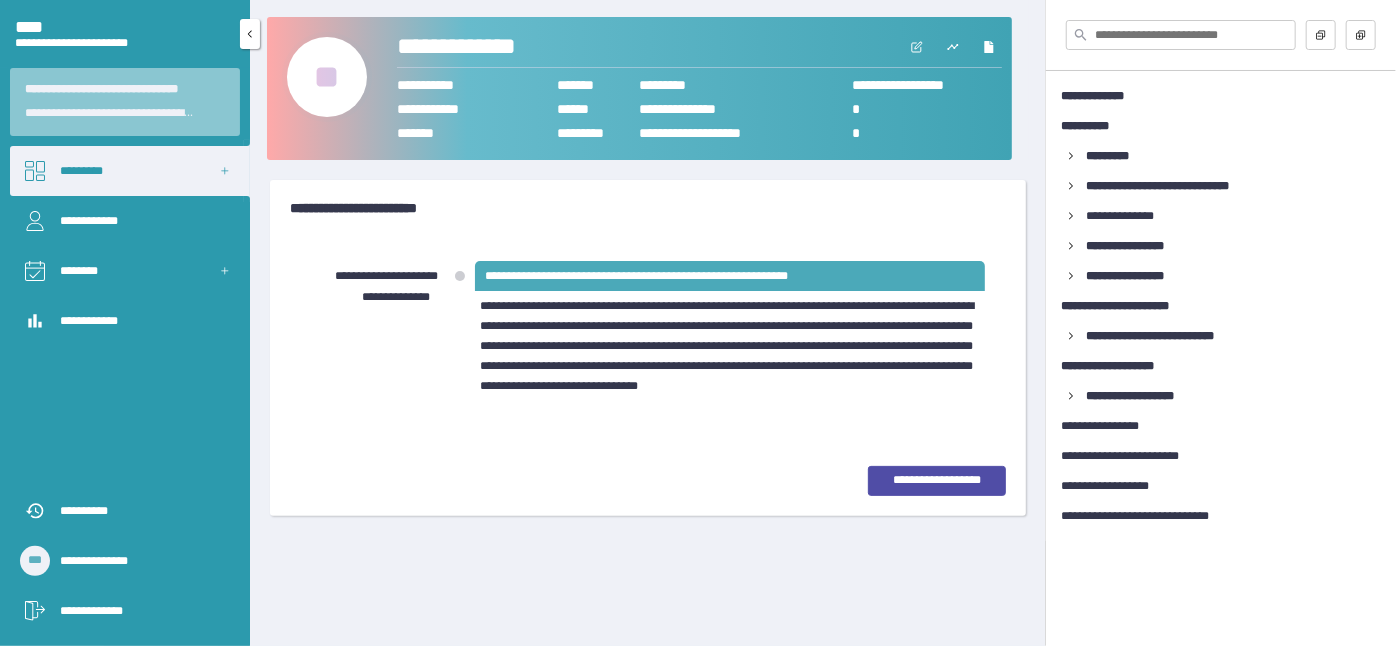 click on "•••••••••" at bounding box center [130, 171] 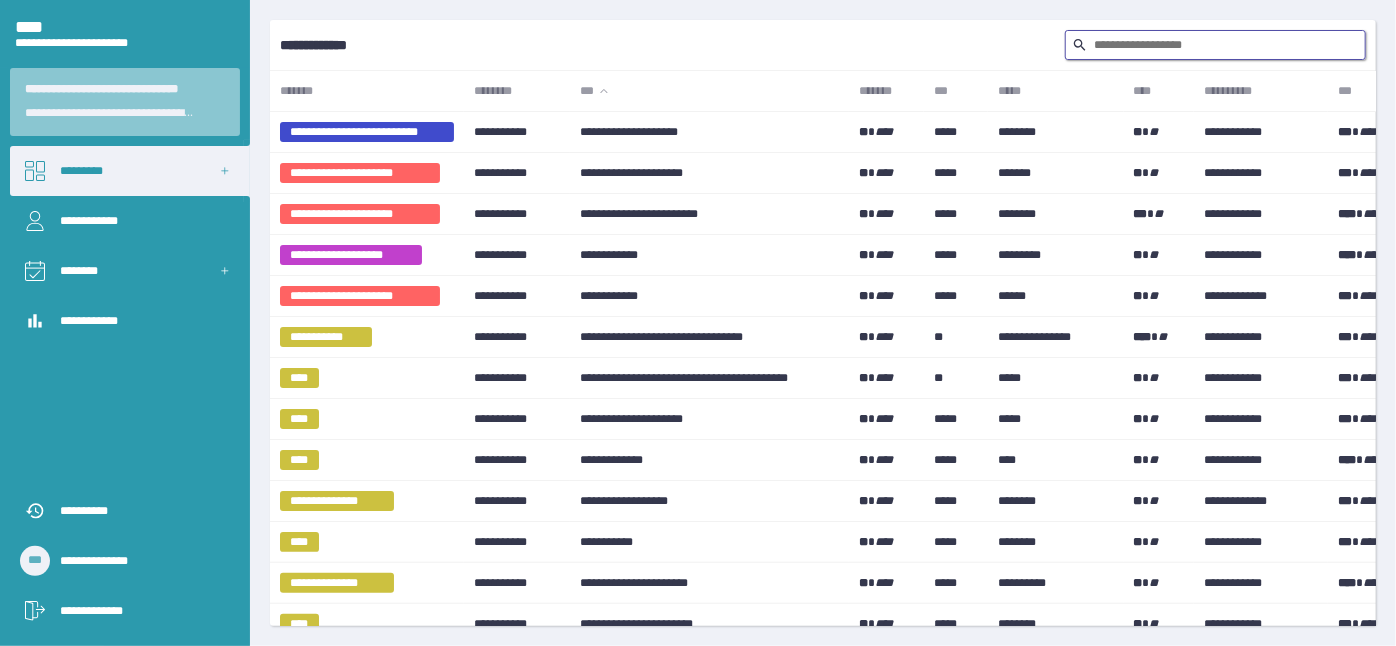 drag, startPoint x: 1184, startPoint y: 50, endPoint x: 1174, endPoint y: 52, distance: 10.198039 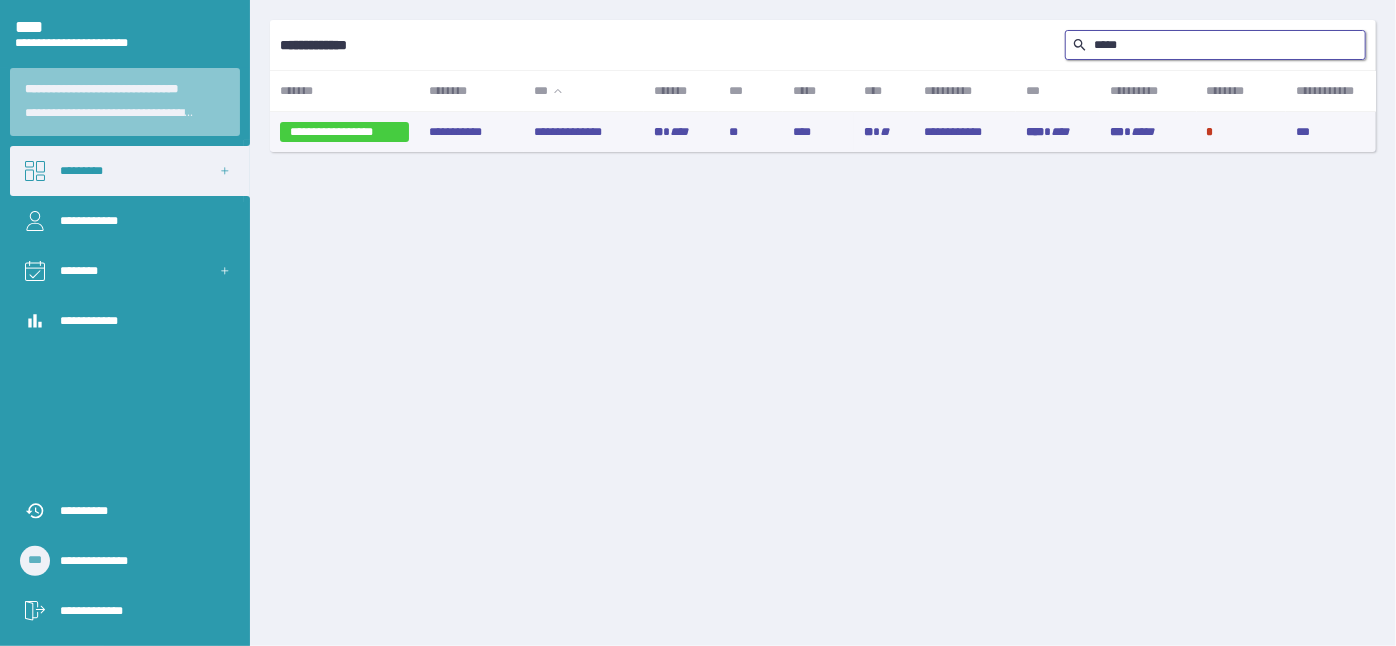 type on "•••••" 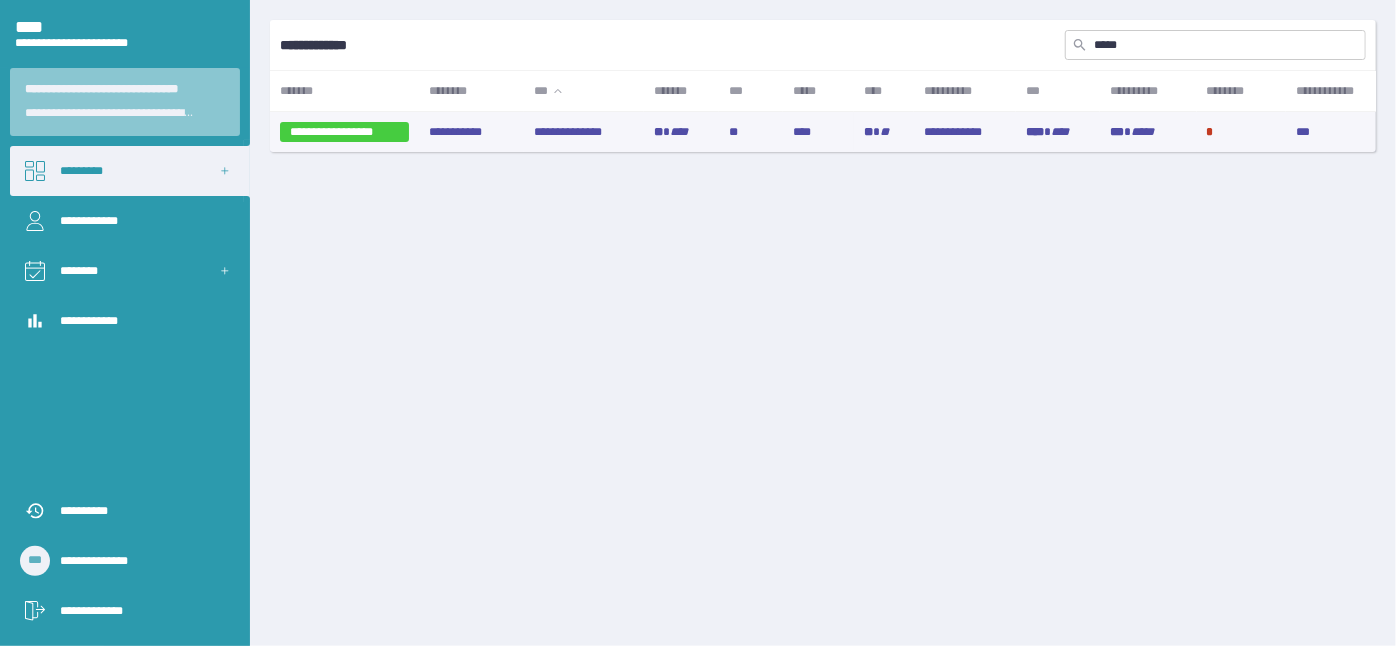 click on "••••••••••••••" at bounding box center (584, 132) 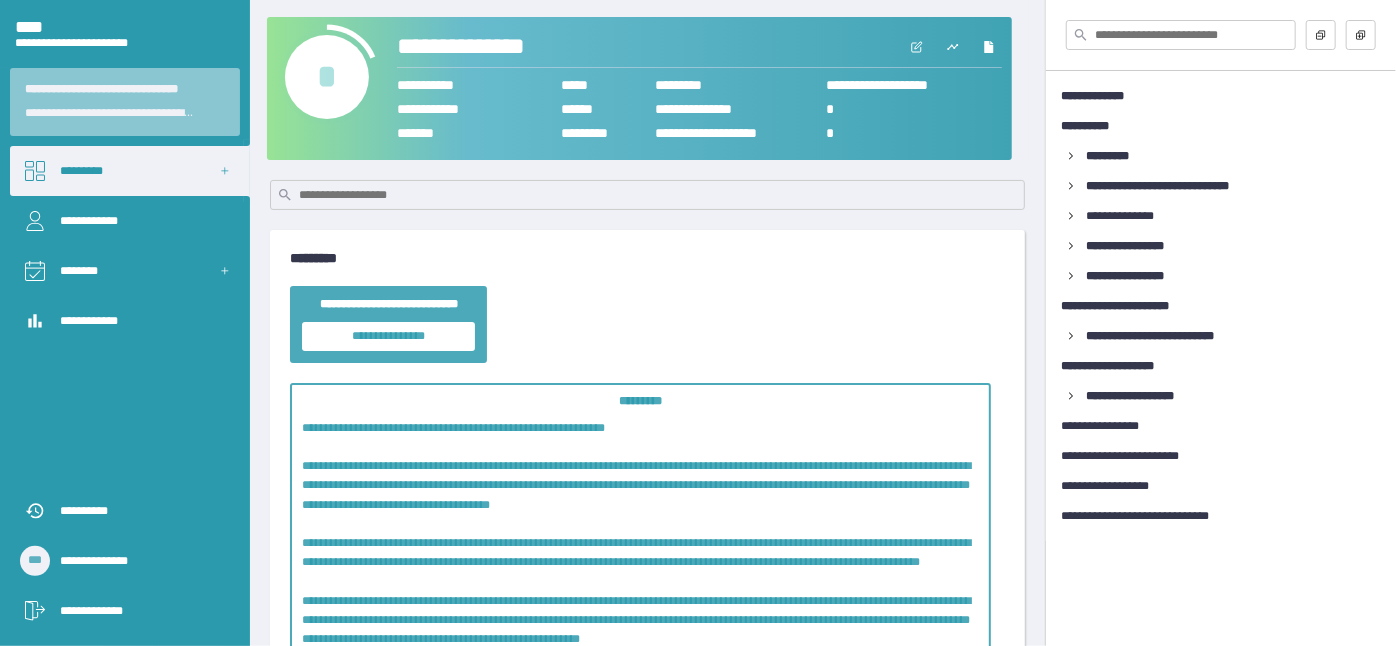 click on "•" at bounding box center (327, 77) 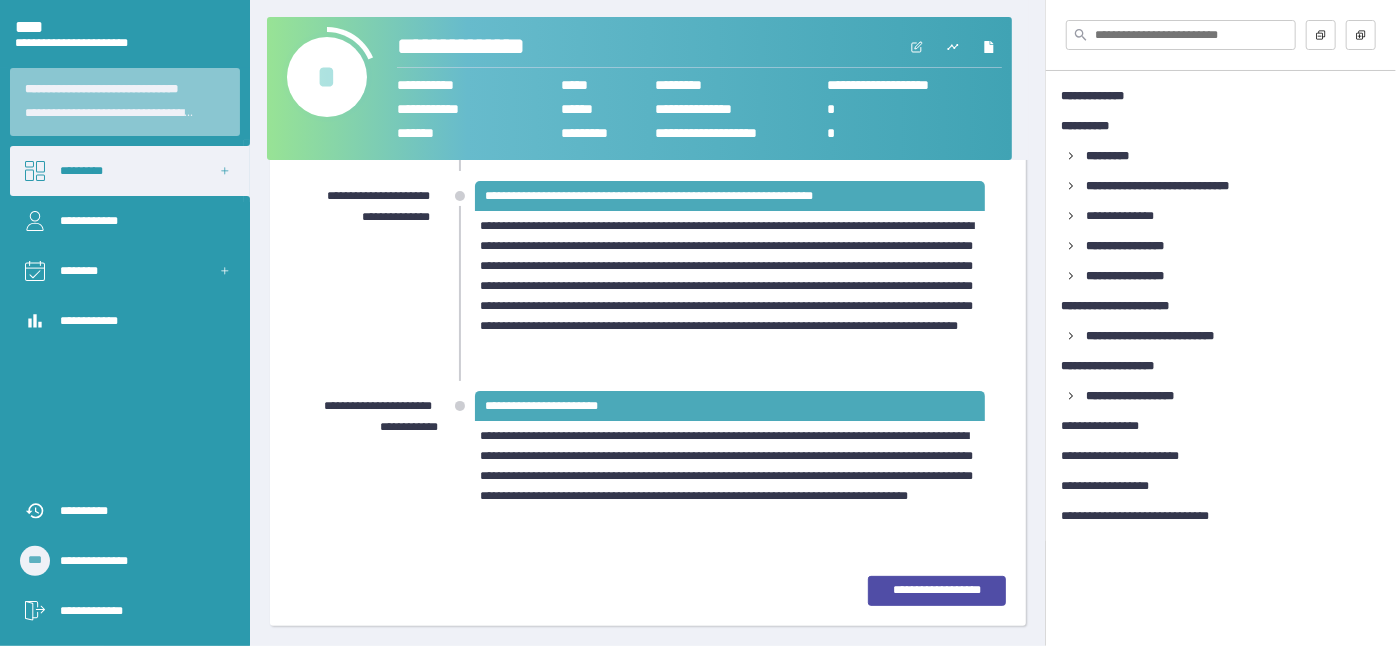 scroll, scrollTop: 1099, scrollLeft: 0, axis: vertical 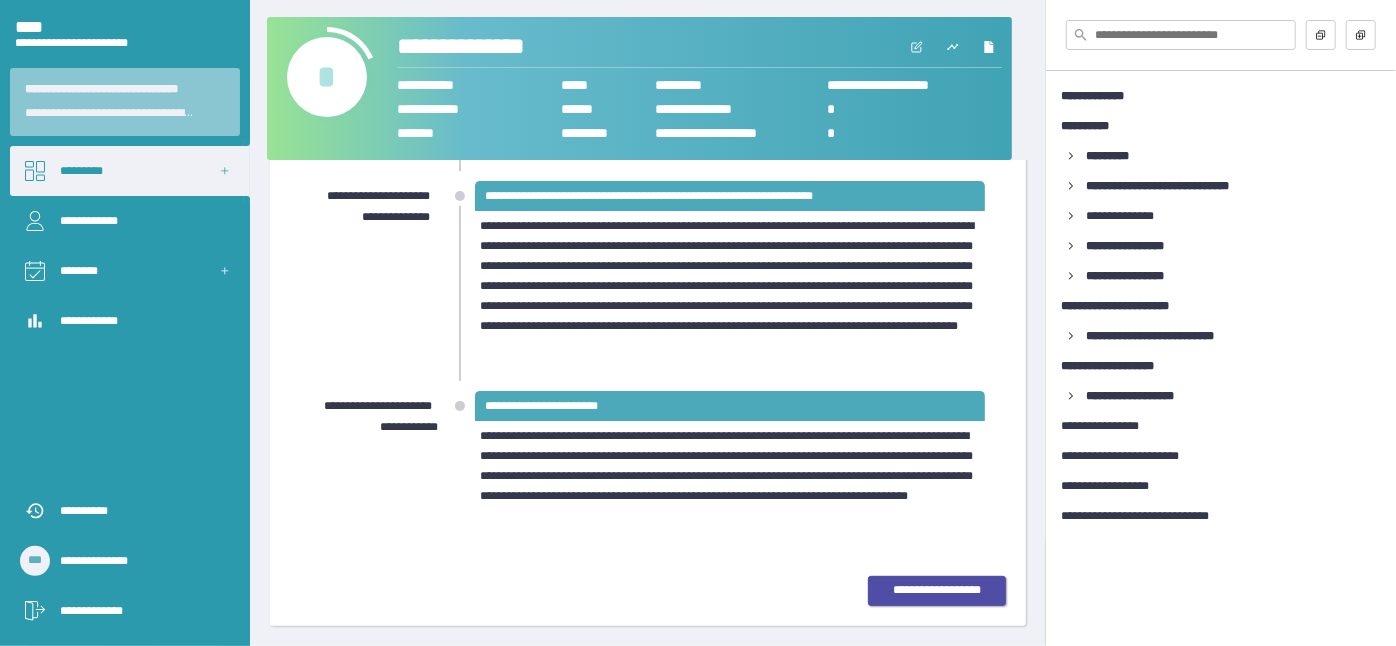click on "••••••••••••••••••" at bounding box center [937, 590] 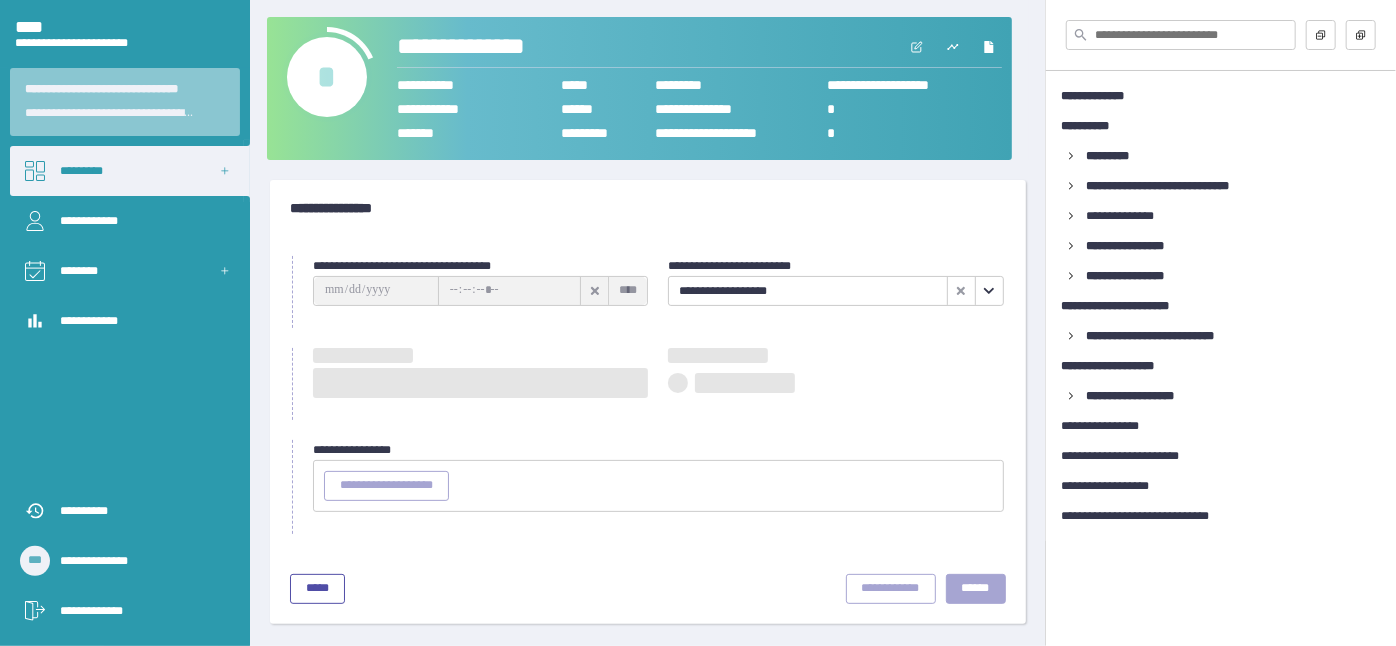 scroll, scrollTop: 0, scrollLeft: 0, axis: both 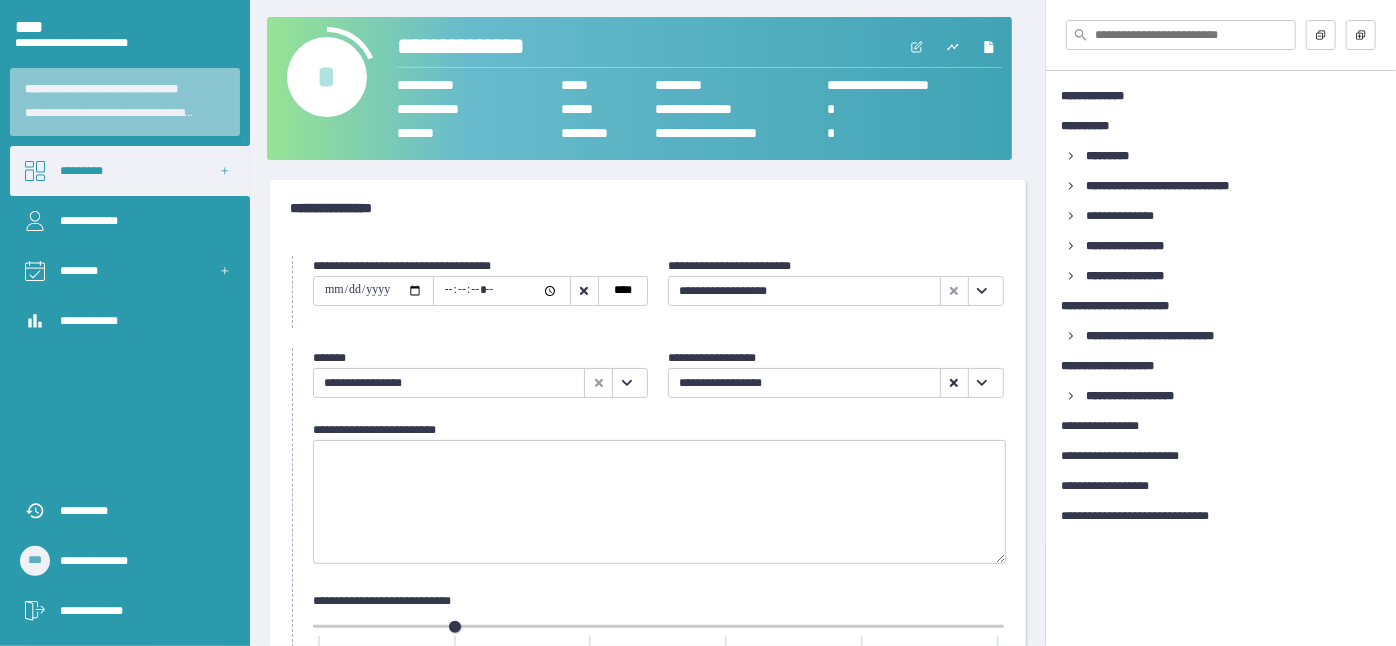 click at bounding box center [982, 291] 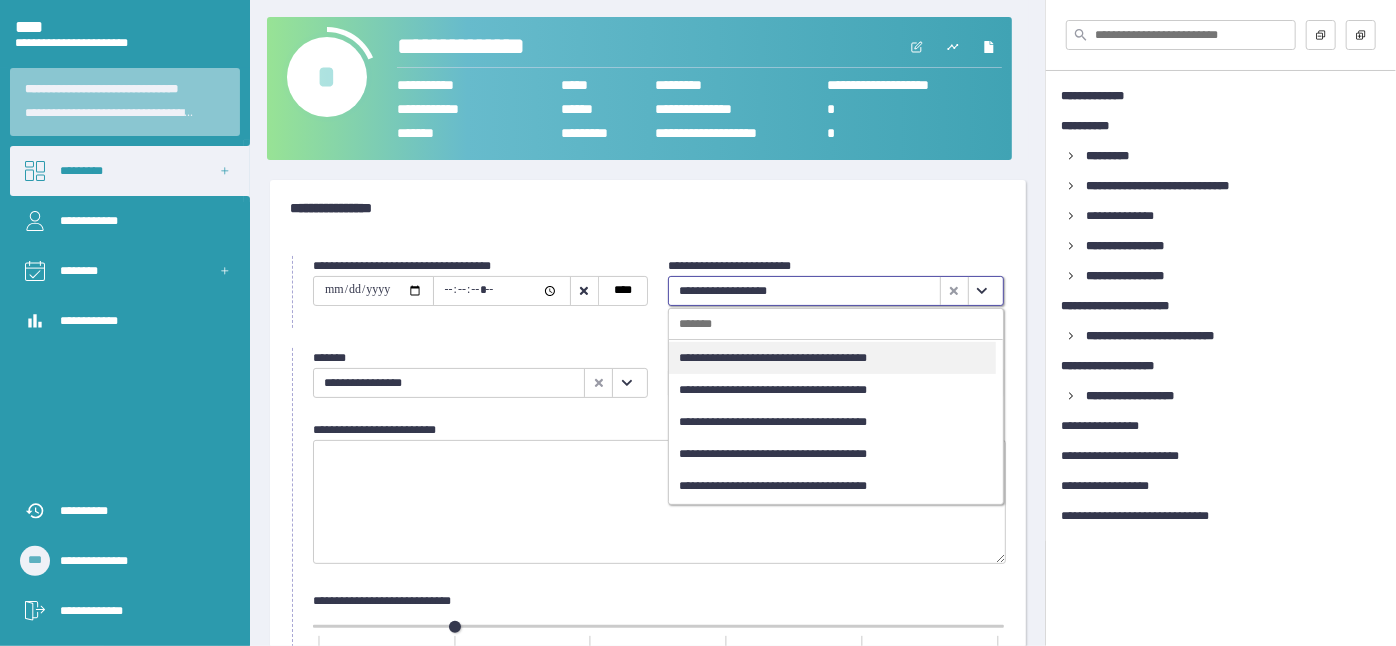 click on "••••••••••••••••••••••••••••••••••••••" at bounding box center (832, 358) 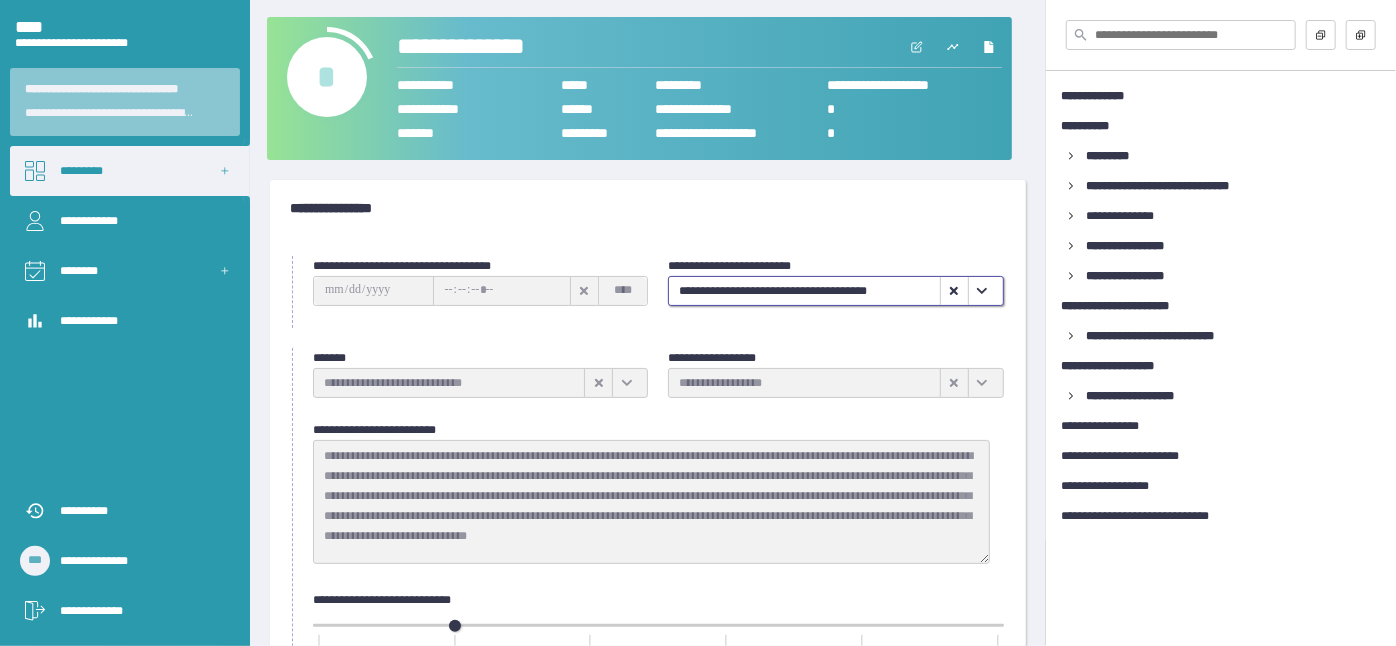 scroll, scrollTop: 407, scrollLeft: 0, axis: vertical 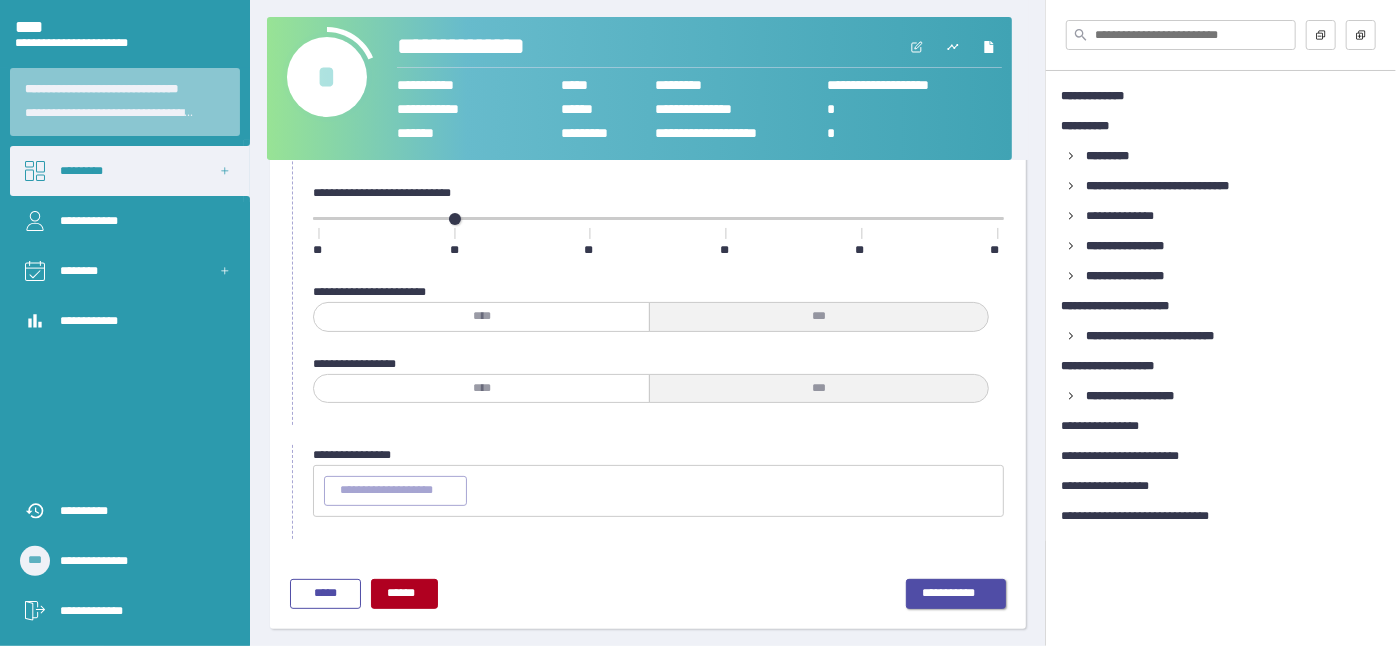 click on "•••••••••••" at bounding box center (956, 594) 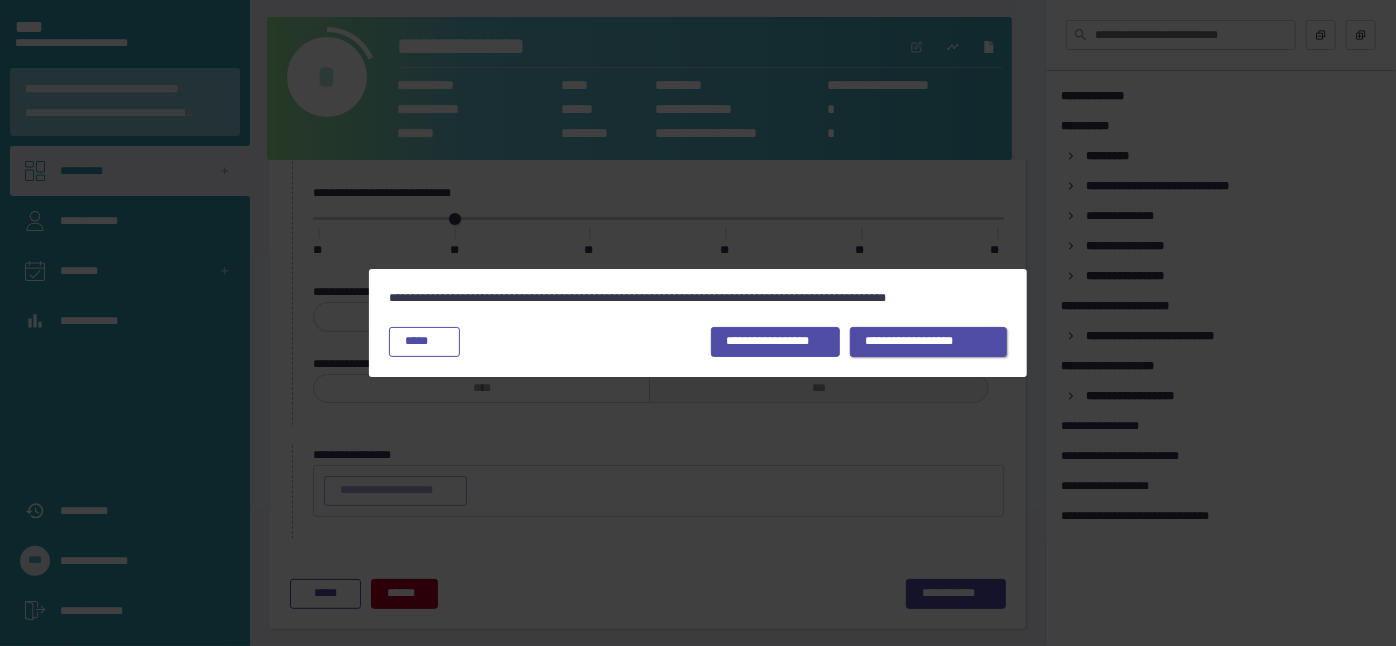 click on "••••••••••••••••••" at bounding box center (775, 342) 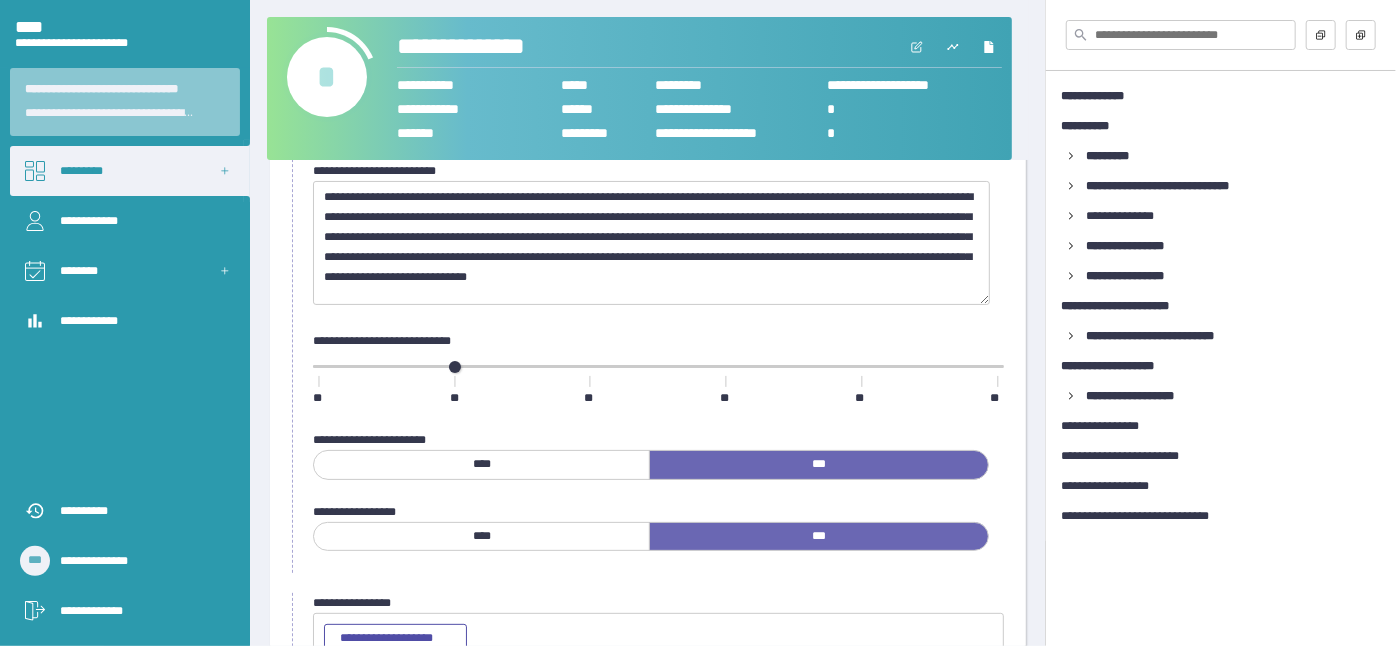 scroll, scrollTop: 0, scrollLeft: 0, axis: both 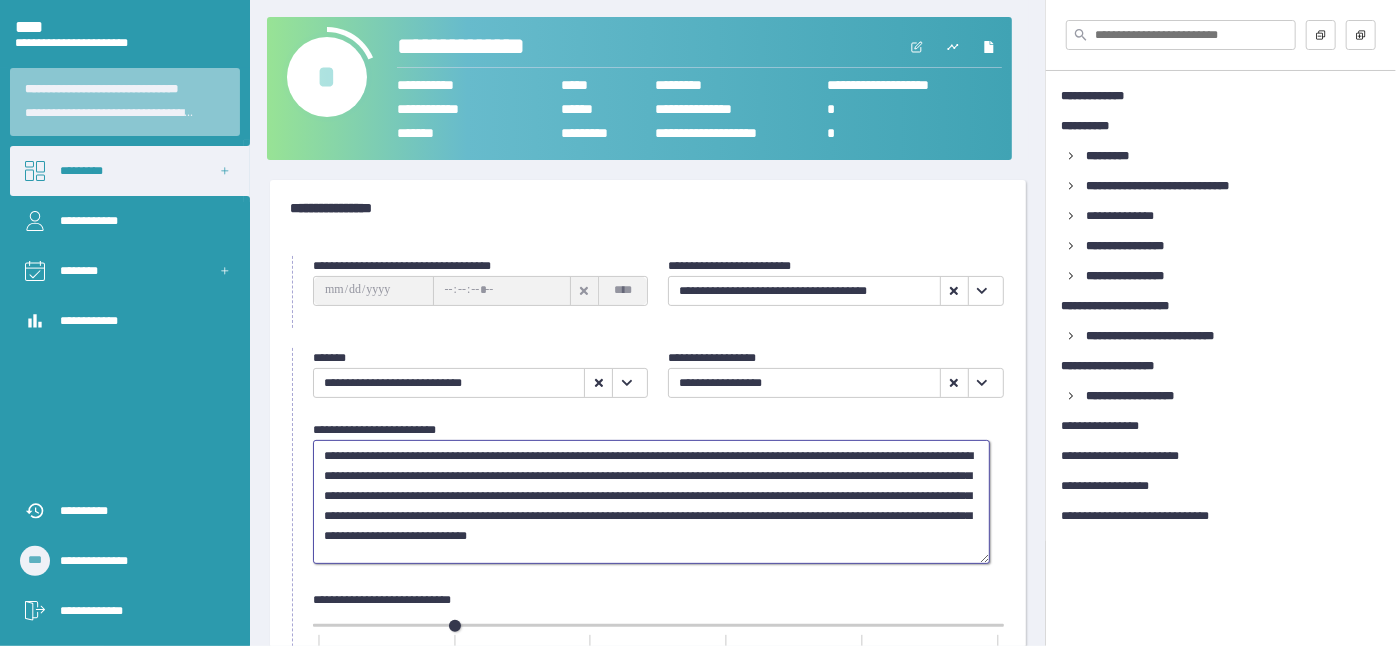 click on "••••••••••••••••••••••••••••••••••••••••••••••••••••••••••••••••••••••••••••••••••••••••••••••••••••••••••••••••••••••••••••••••••••••••••••••••••••••••••••••••••••••••••••••••••••••••••••••••••••••••••••••••••••••••••••••••••••••••••••••••••••••••••••••••••••••••••••••••••••••••••••••••••••••••••••••••••••••••••••••••••••••••••••••••••••••••••••••••••••••••••••••••••••••••••••••••••••••••••••••••••••••••••••••••••••••••••••••••••••••••••••••••••••••••••••••••••••••••••••••••••••••••••••••••••••••••••••••••••••••••••••••••••••••••••••••••••" at bounding box center (651, 501) 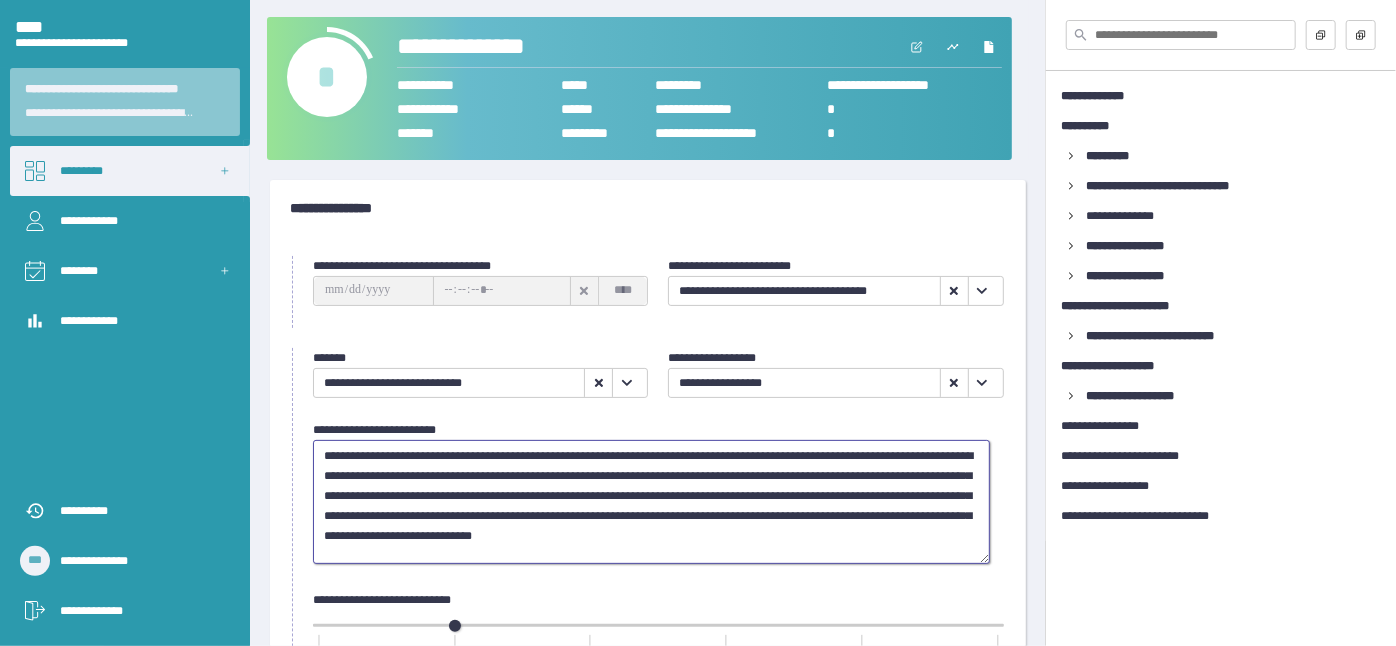 click on "•••••••••••••••••••••••••••••••••••••••••••••••••••••••••••••••••••••••••••••••••••••••••••••••••••••••••••••••••••••••••••••••••••••••••••••••••••••••••••••••••••••••••••••••••••••••••••••••••••••••••••••••••••••••••••••••••••••••••••••••••••••••••••••••••••••••••••••••••••••••••••••••••••••••••••••••••••••••••••••••••••••••••••••••••••••••••••••••••••••••••••••••••••••••••••••••••••••••••••••••••••••••••••••••••••••••••••••••••••••••••••••••••••••••••••••••••••••••••••••••••••••••••••••••••••••••••••••••••••••••••••••••••••••••••••••••••••" at bounding box center (651, 501) 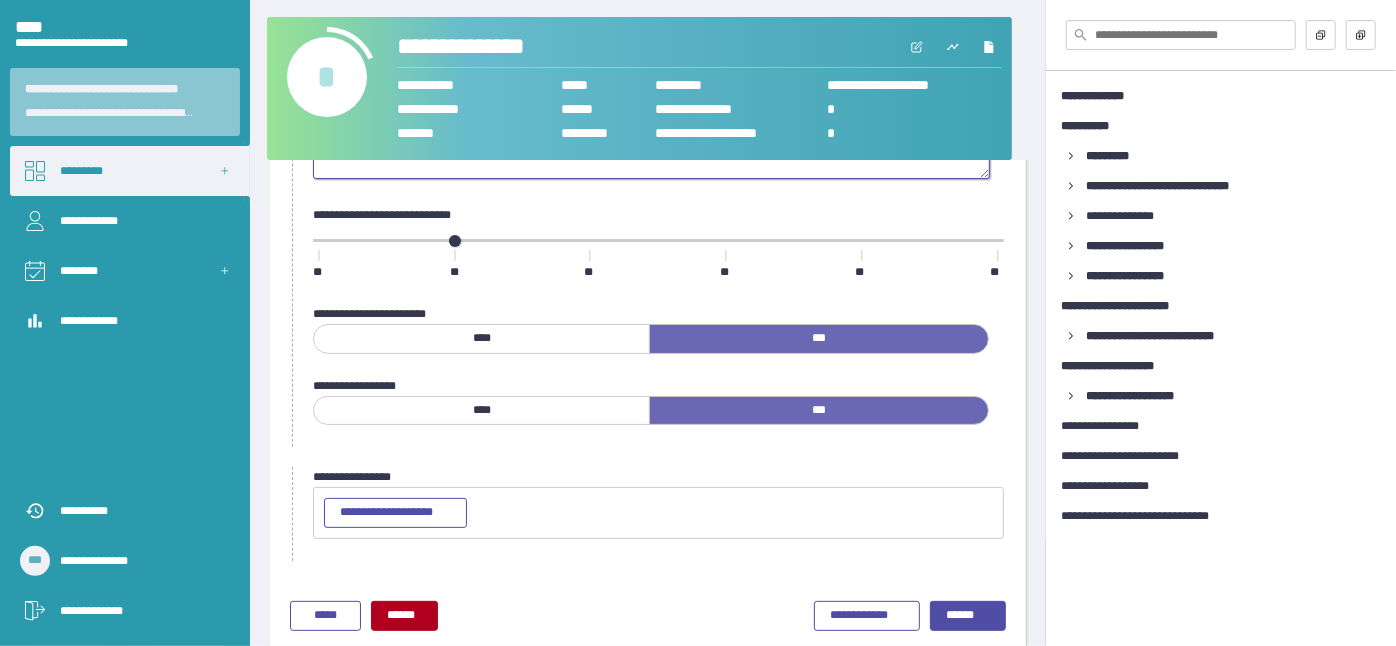 scroll, scrollTop: 407, scrollLeft: 0, axis: vertical 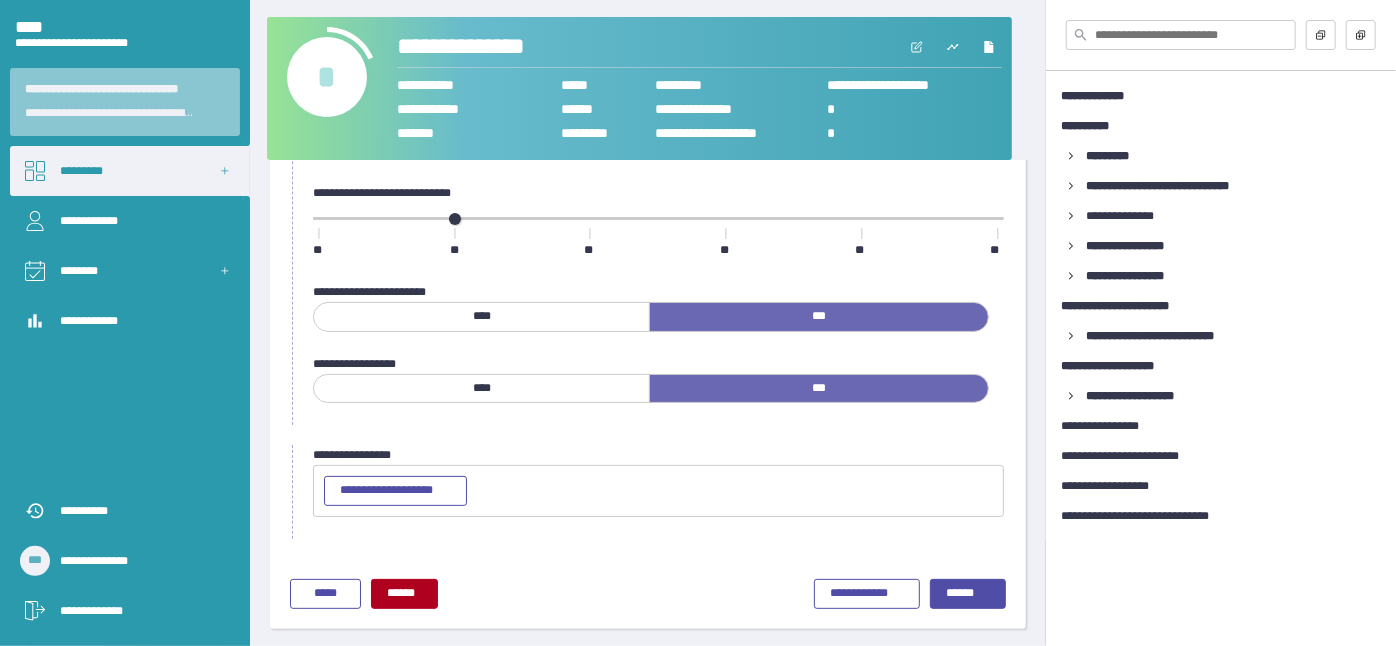 type on "•••••••••••••••••••••••••••••••••••••••••••••••••••••••••••••••••••••••••••••••••••••••••••••••••••••••••••••••••••••••••••••••••••••••••••••••••••••••••••••••••••••••••••••••••••••••••••••••••••••••••••••••••••••••••••••••••••••••••••••••••••••••••••••••••••••••••••••••••••••••••••••••••••••••••••••••••••••••••••••••••••••••••••••••••••••••••••••••••••••••••••••••••••••••••••••••••••••••••••••••••••••••••••••••••••••••••••••••••••••••••••••••••••••••••••••••••••••••••••••••••••••••••••••••••••••••••••••••••••••••••••••••••••••••••••••••••••" 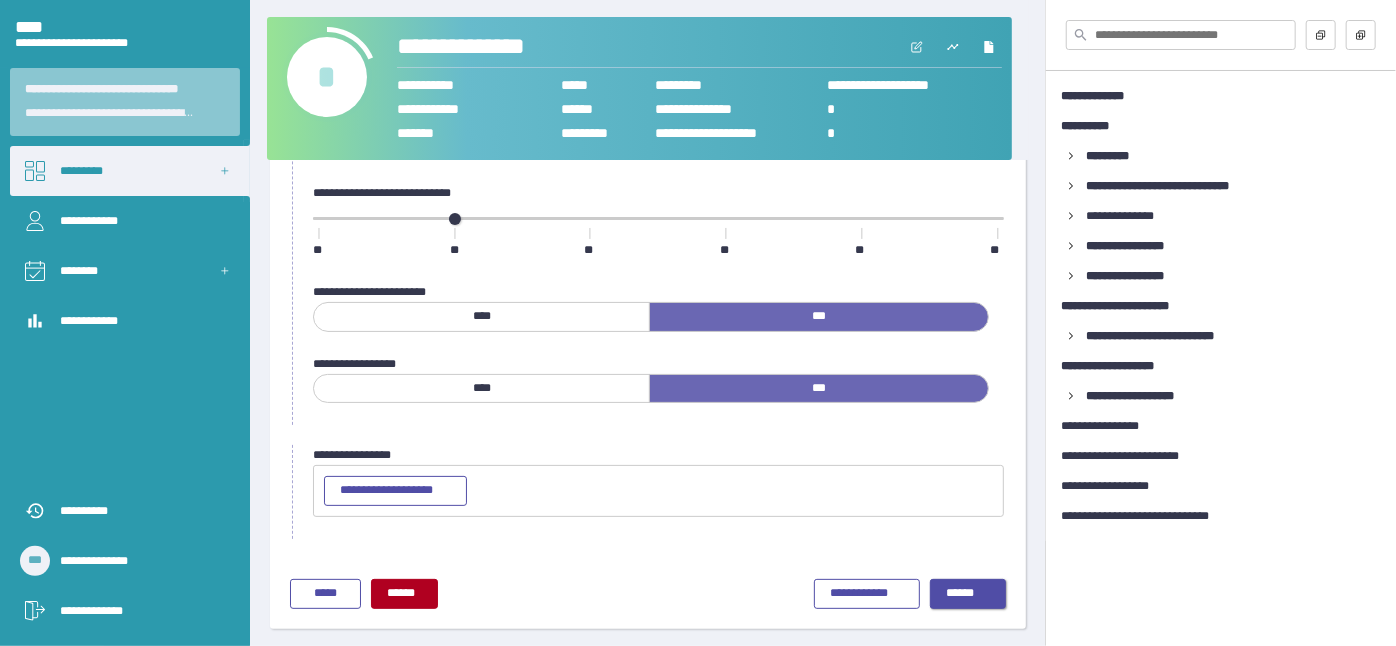 click on "••••••" at bounding box center (968, 594) 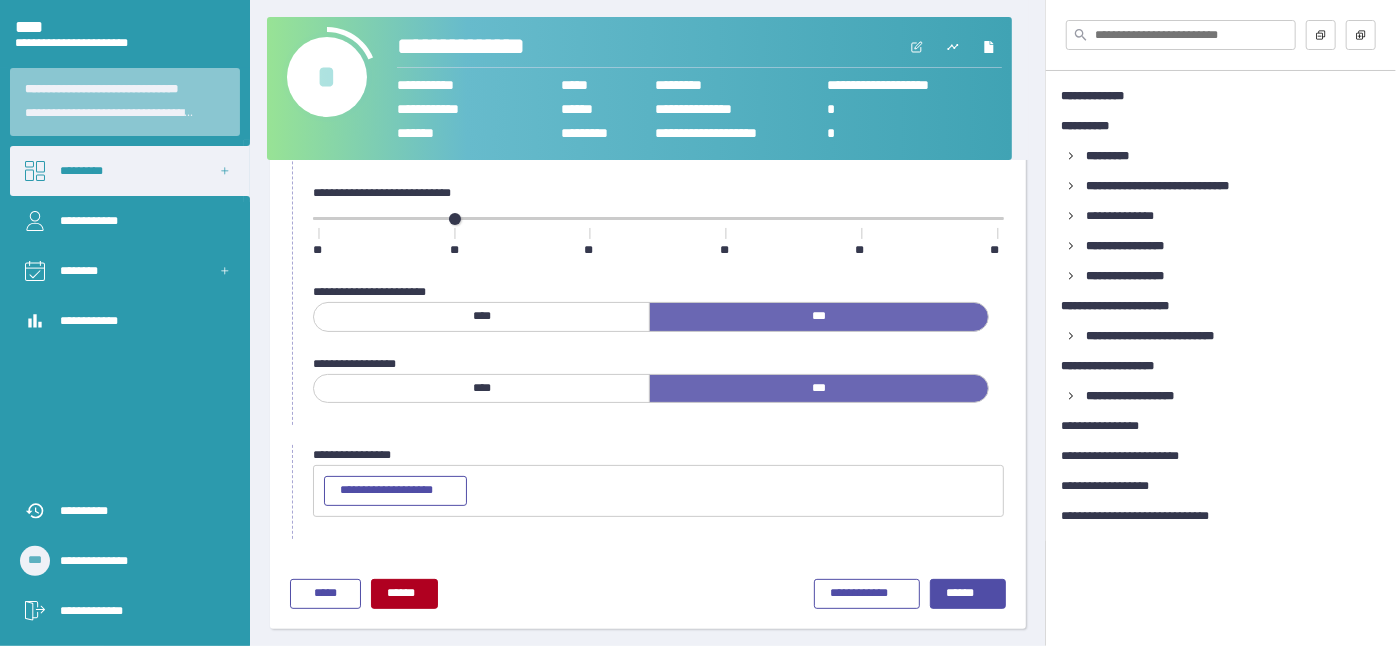 scroll, scrollTop: 0, scrollLeft: 0, axis: both 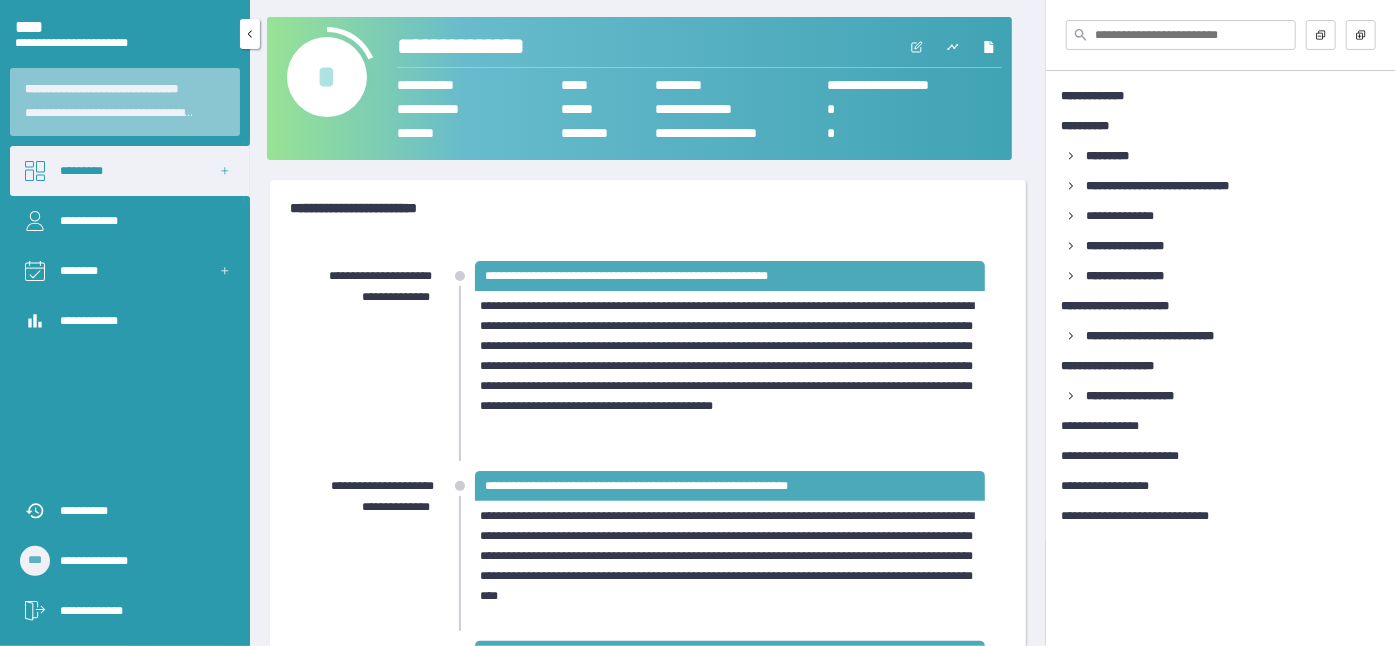 click on "•••••••••" at bounding box center [130, 171] 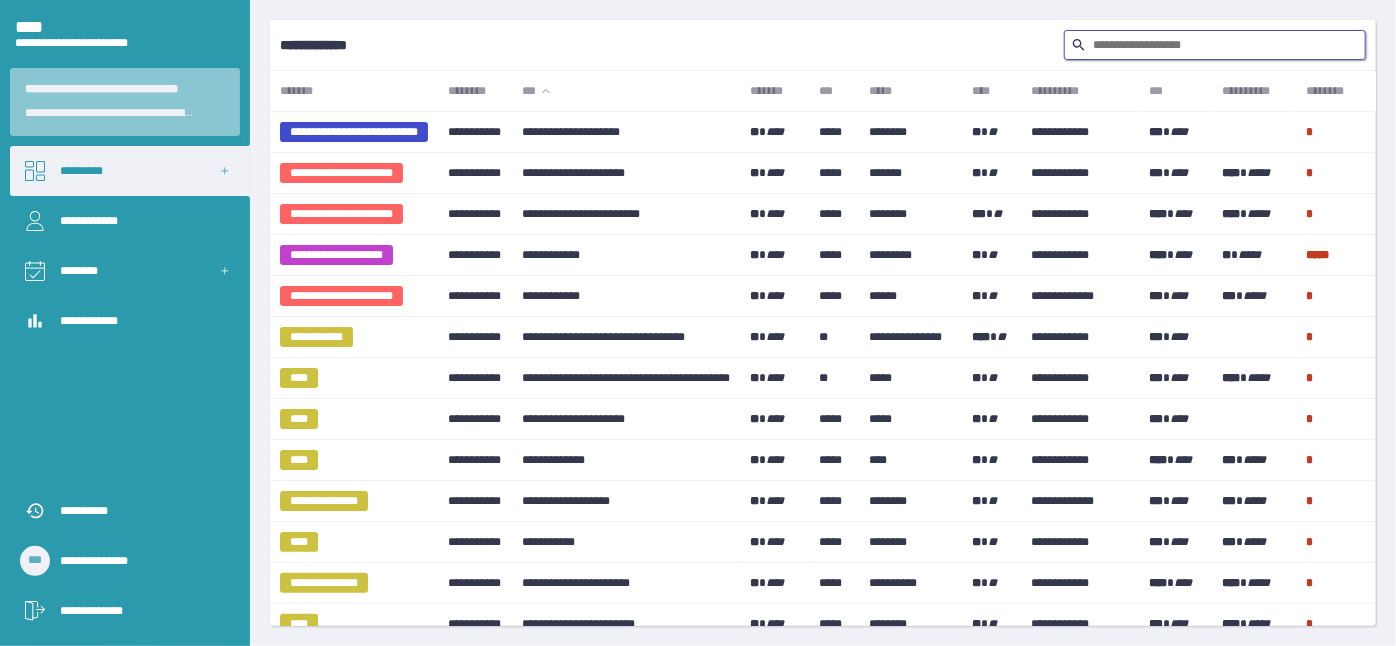 click at bounding box center (1215, 45) 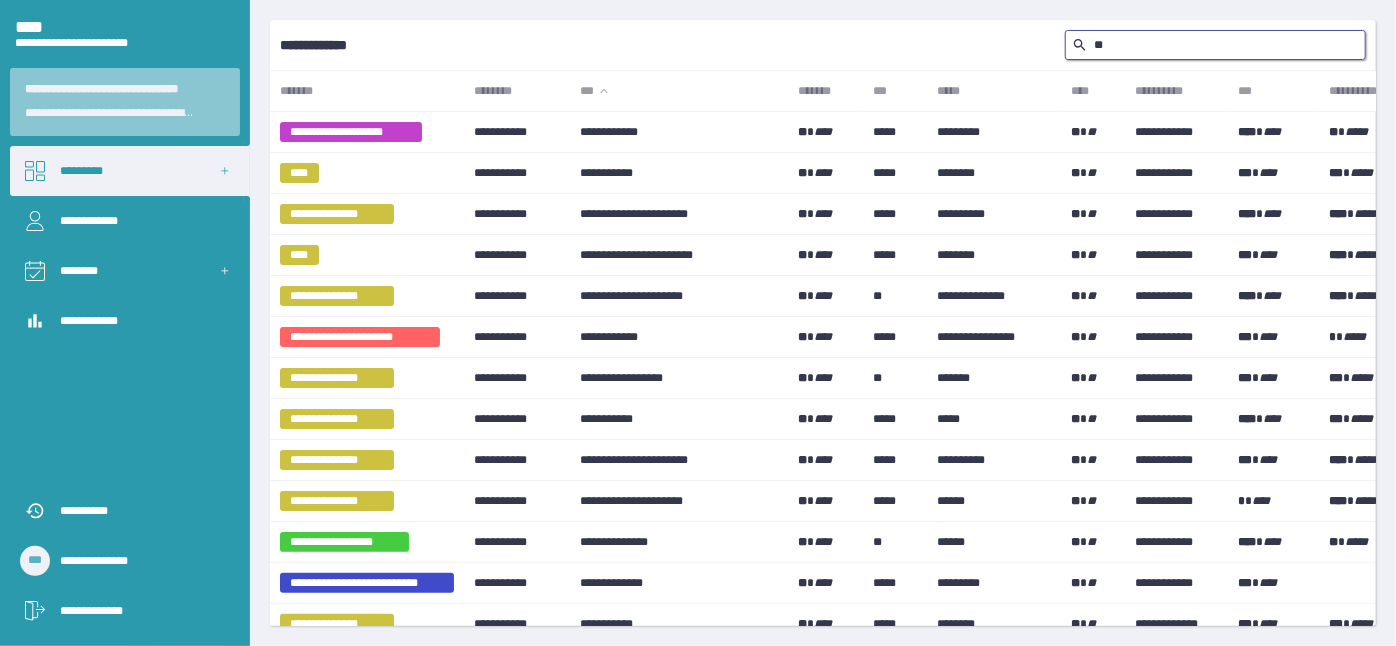 type on "•••" 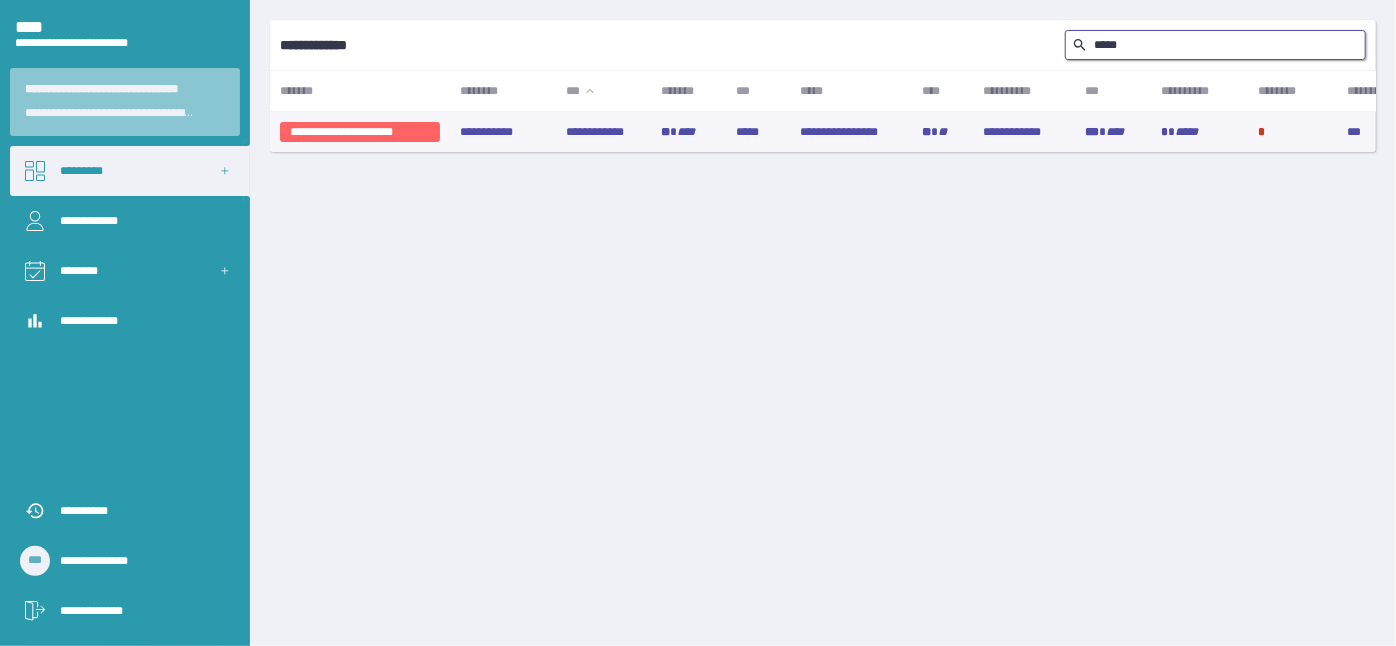 click on "••••••••••••" at bounding box center (603, 132) 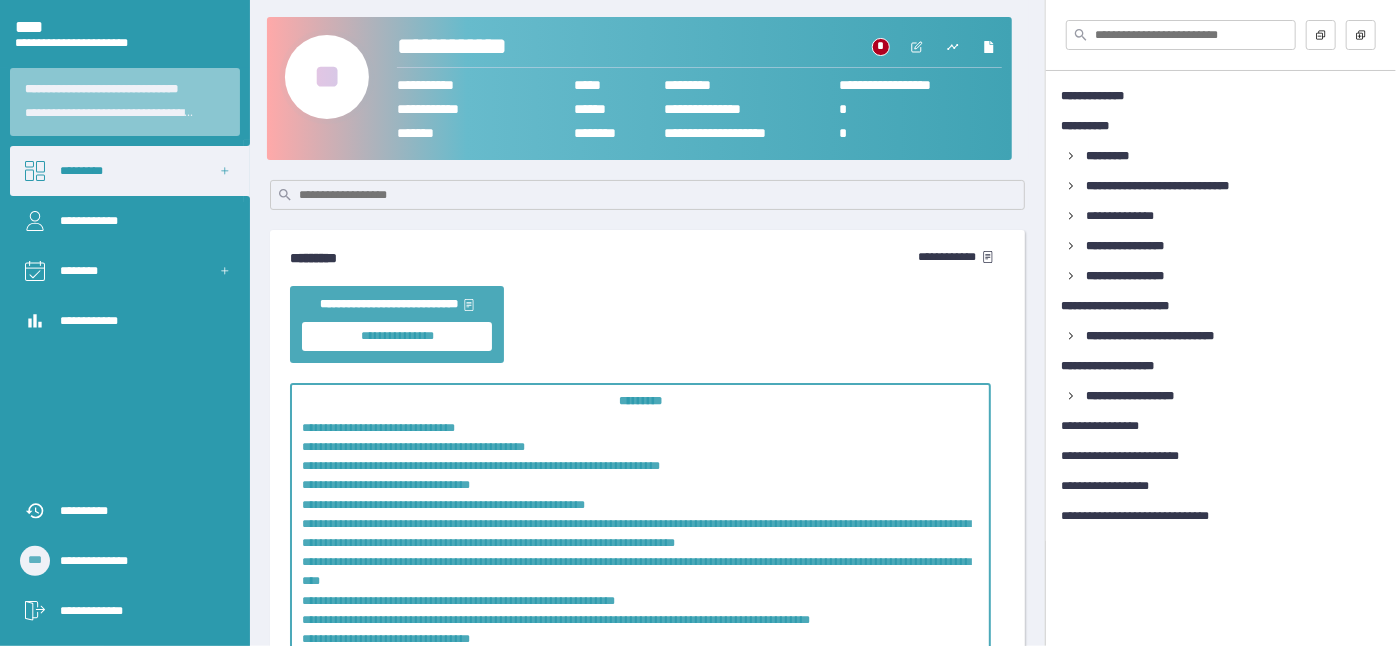 click on "••" at bounding box center [327, 77] 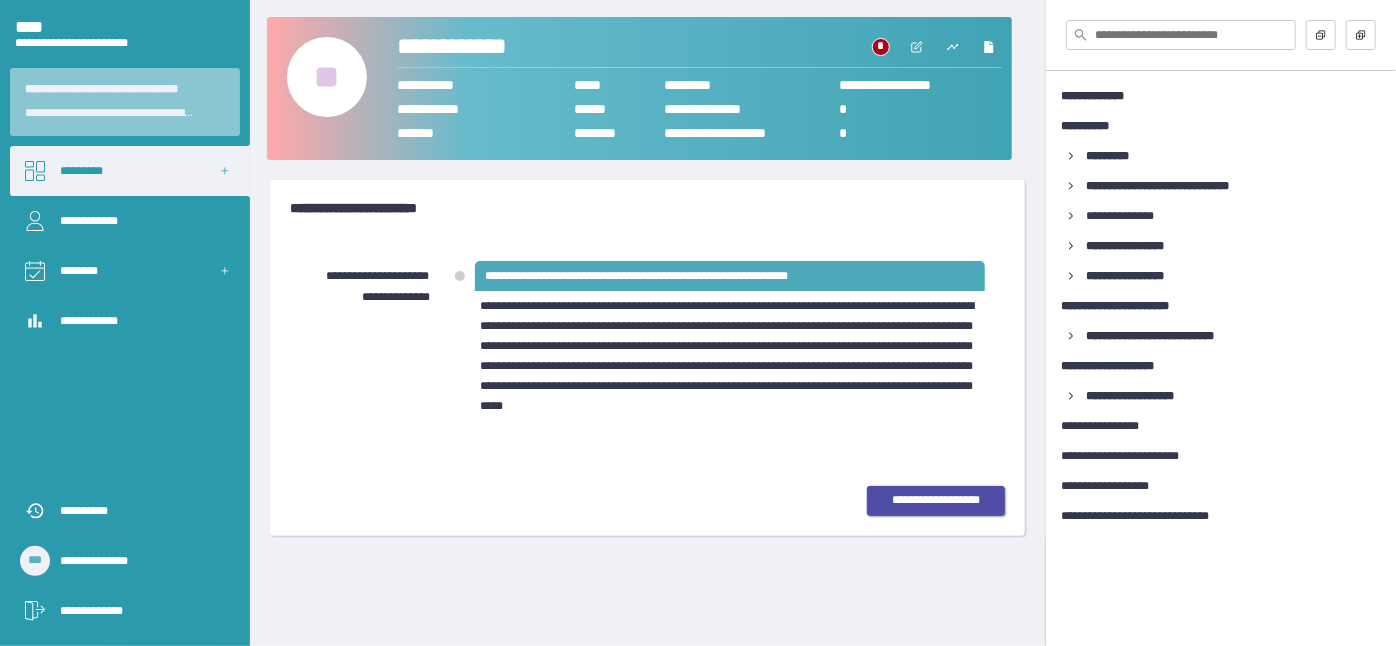 click on "••••••••••••••••••" at bounding box center [936, 500] 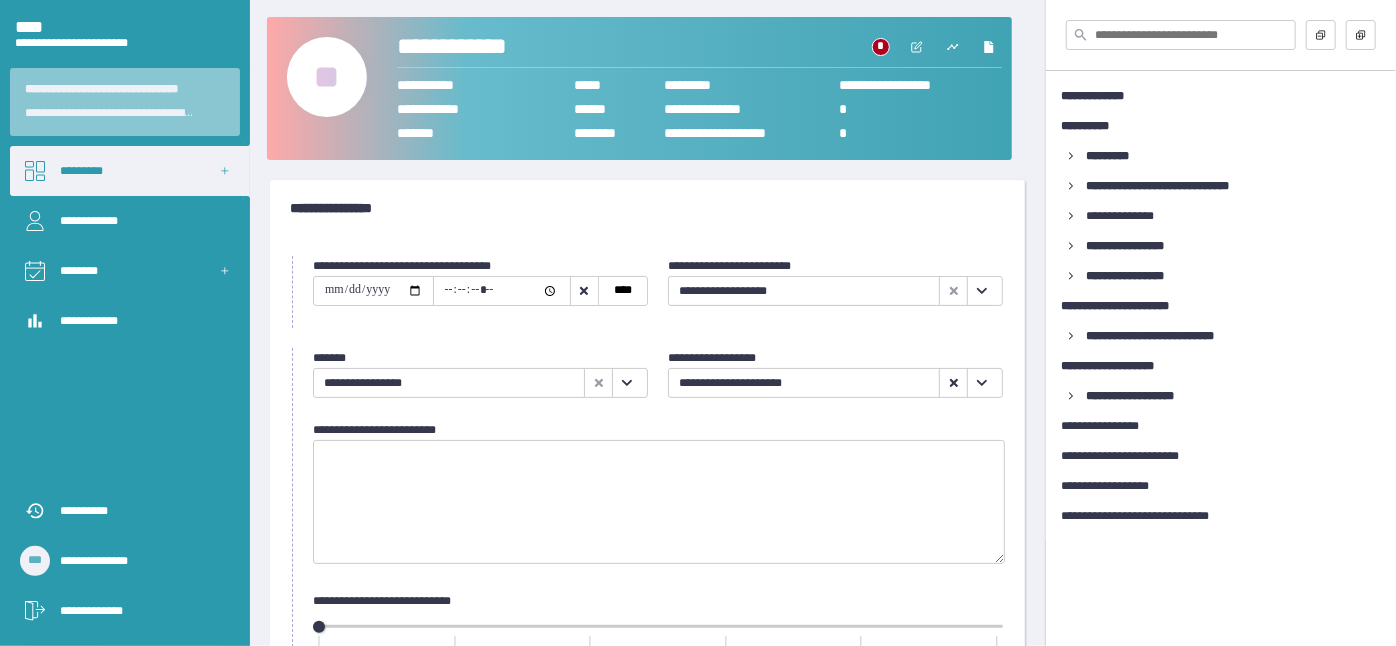 click at bounding box center (981, 291) 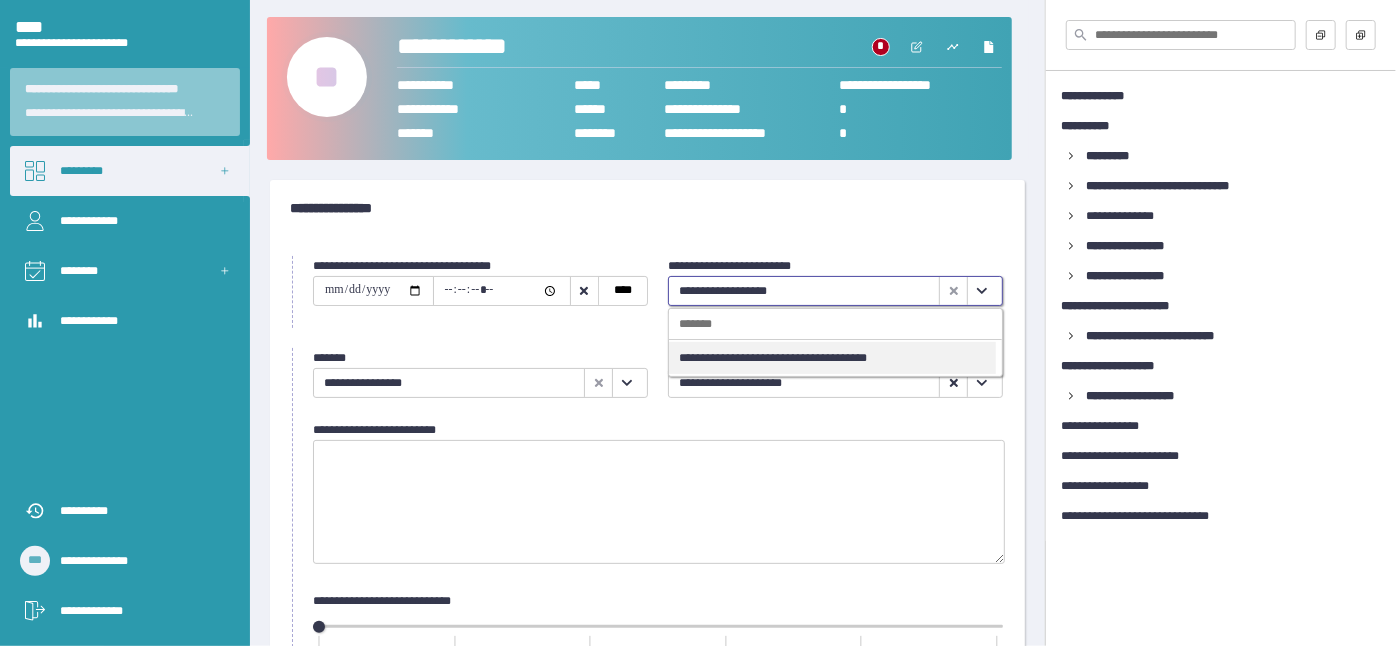 click on "••••••••••••••••••••••••••••••••••••••" at bounding box center (832, 358) 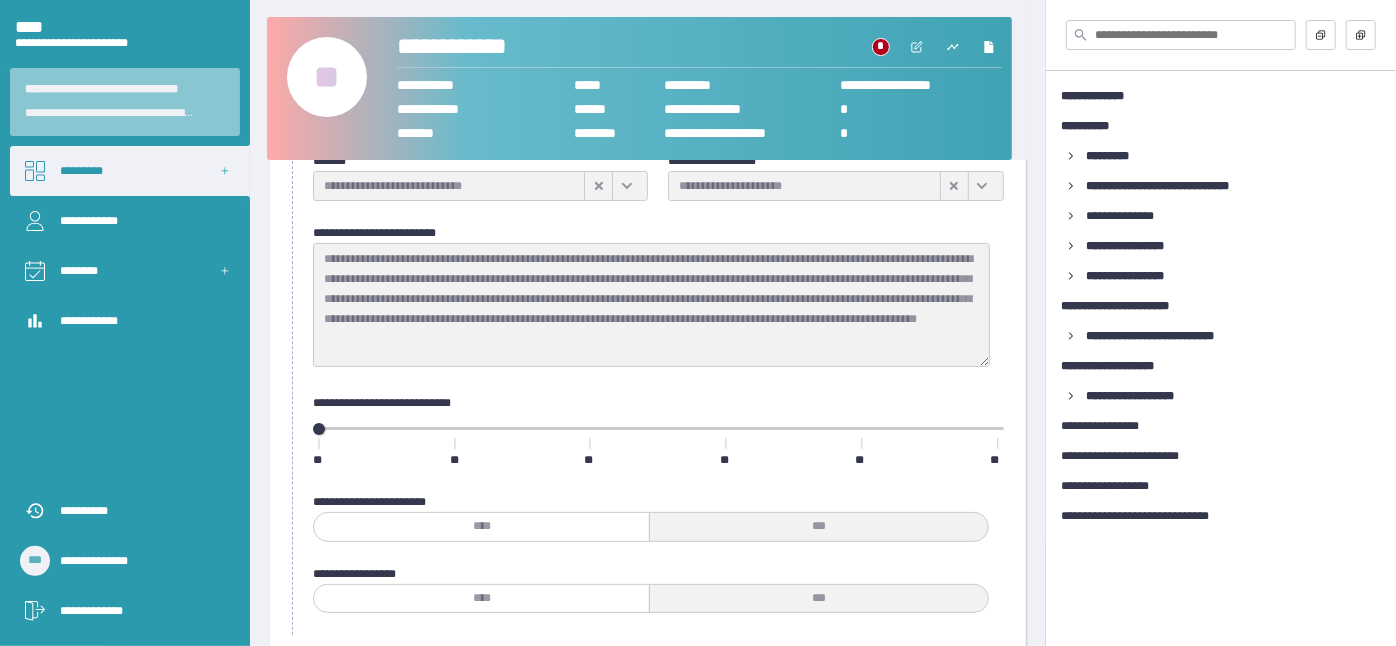 scroll, scrollTop: 407, scrollLeft: 0, axis: vertical 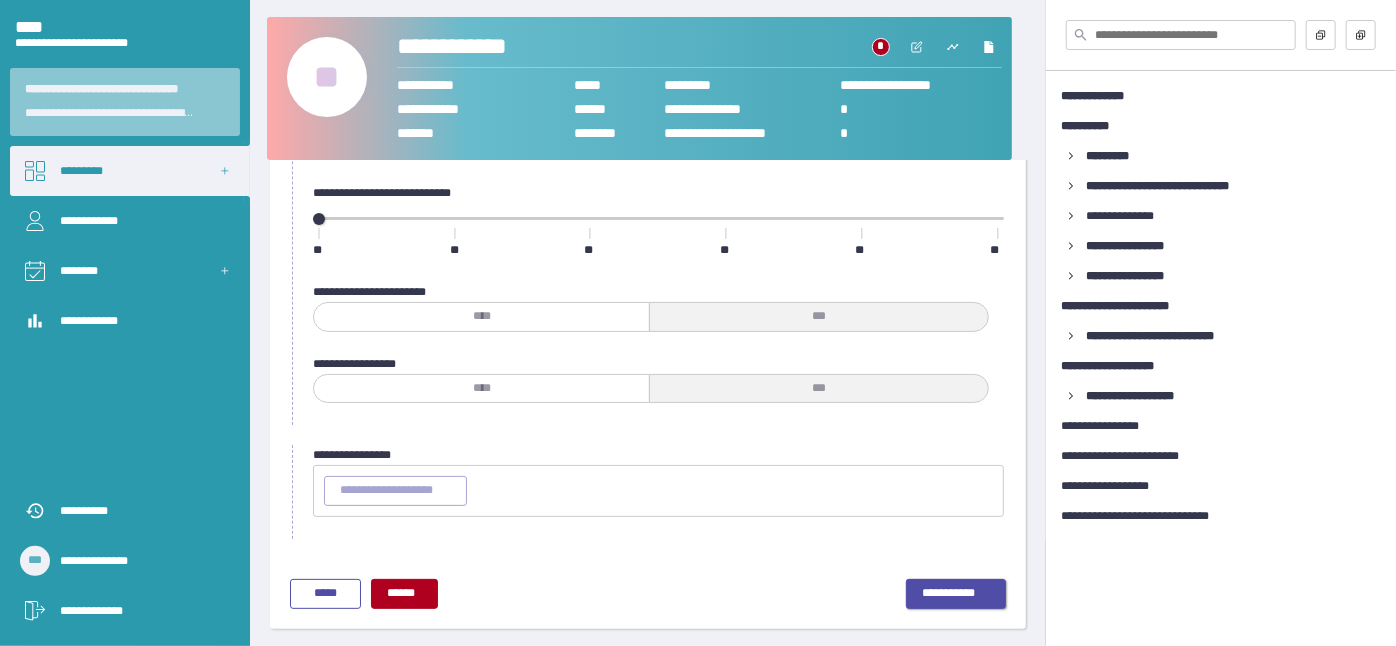 click on "•••••••••••" at bounding box center [956, 594] 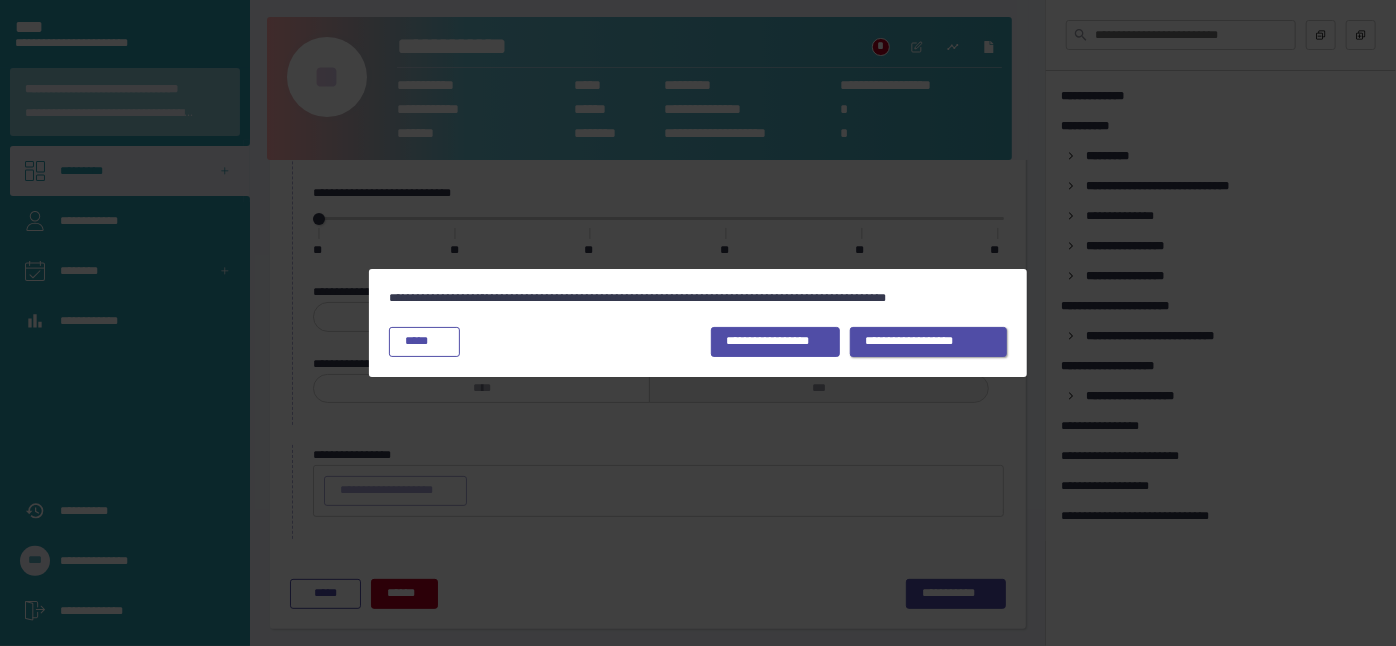 click on "••••••••••••••••••" at bounding box center (775, 342) 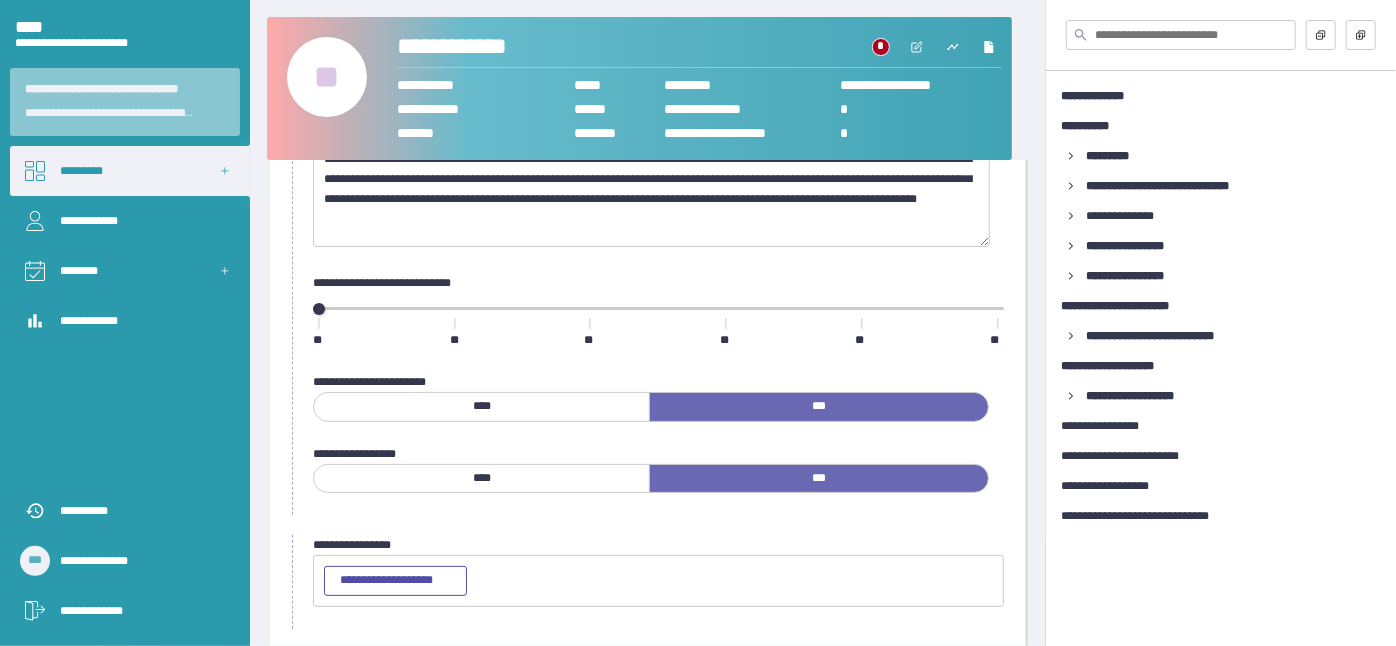 scroll, scrollTop: 134, scrollLeft: 0, axis: vertical 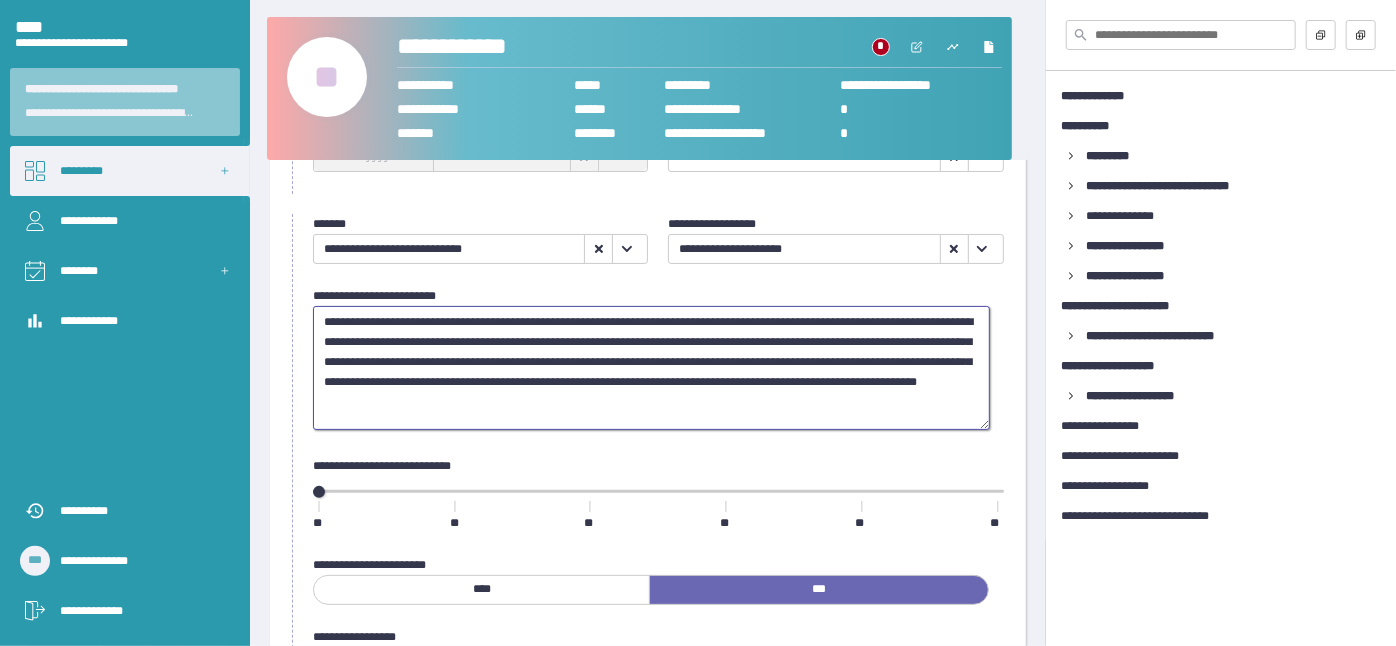click on "•••••••••••••••••••••••••••••••••••••••••••••••••••••••••••••••••••••••••••••••••••••••••••••••••••••••••••••••••••••••••••••••••••••••••••••••••••••••••••••••••••••••••••••••••••••••••••••••••••••••••••••••••••••••••••••••••••••••••••••••••••••••••••••••••••••••••••••••••••••••••••••••••••••••••••••••••••••••••••••••••••••••••••••••••••••••••••••••••••••••••••••••••••••••••••••••••••••••••••••••••••••••••••••••••••••••••••••••••••••••••••••••••••••••••••••••••••••••••••••••••••••••••••••••••••••••••" at bounding box center (651, 367) 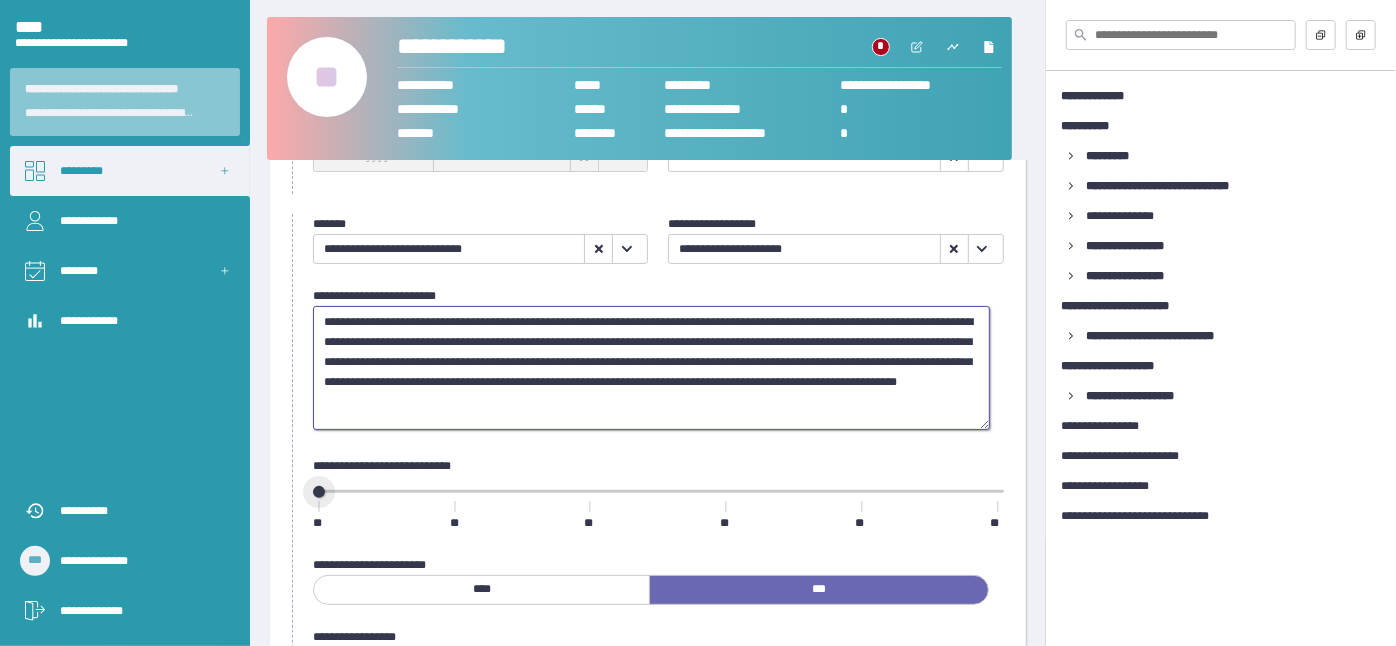 scroll, scrollTop: 67, scrollLeft: 0, axis: vertical 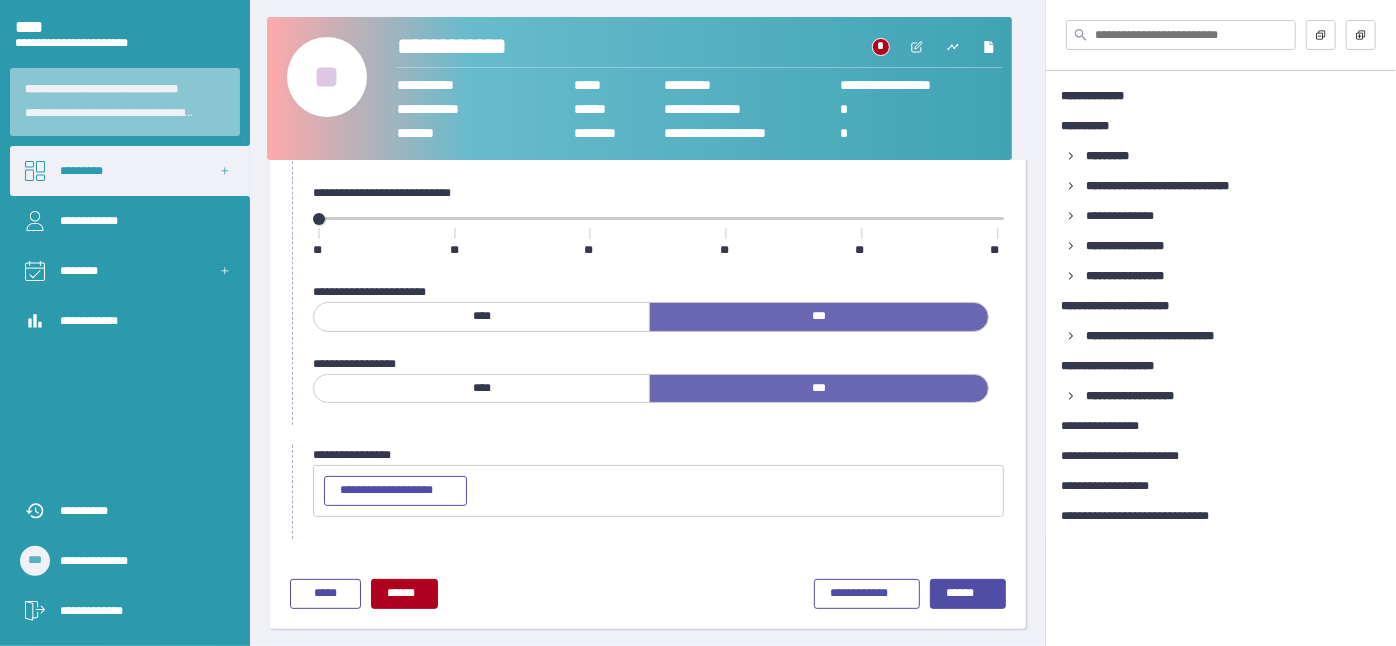 type on "•••••••••••••••••••••••••••••••••••••••••••••••••••••••••••••••••••••••••••••••••••••••••••••••••••••••••••••••••••••••••••••••••••••••••••••••••••••••••••••••••••••••••••••••••••••••••••••••••••••••••••••••••••••••••••••••••••••••••••••••••••••••••••••••••••••••••••••••••••••••••••••••••••••••••••••••••••••••••••••••••••••••••••••••••••••••••••••••••••••••••••••••••••••••••••••••••••••••••••••••••••••••••••••••••••••••••••••••••••••••••••••••••••••••••••••••••••••••••••••••••••••••••••••••••••••" 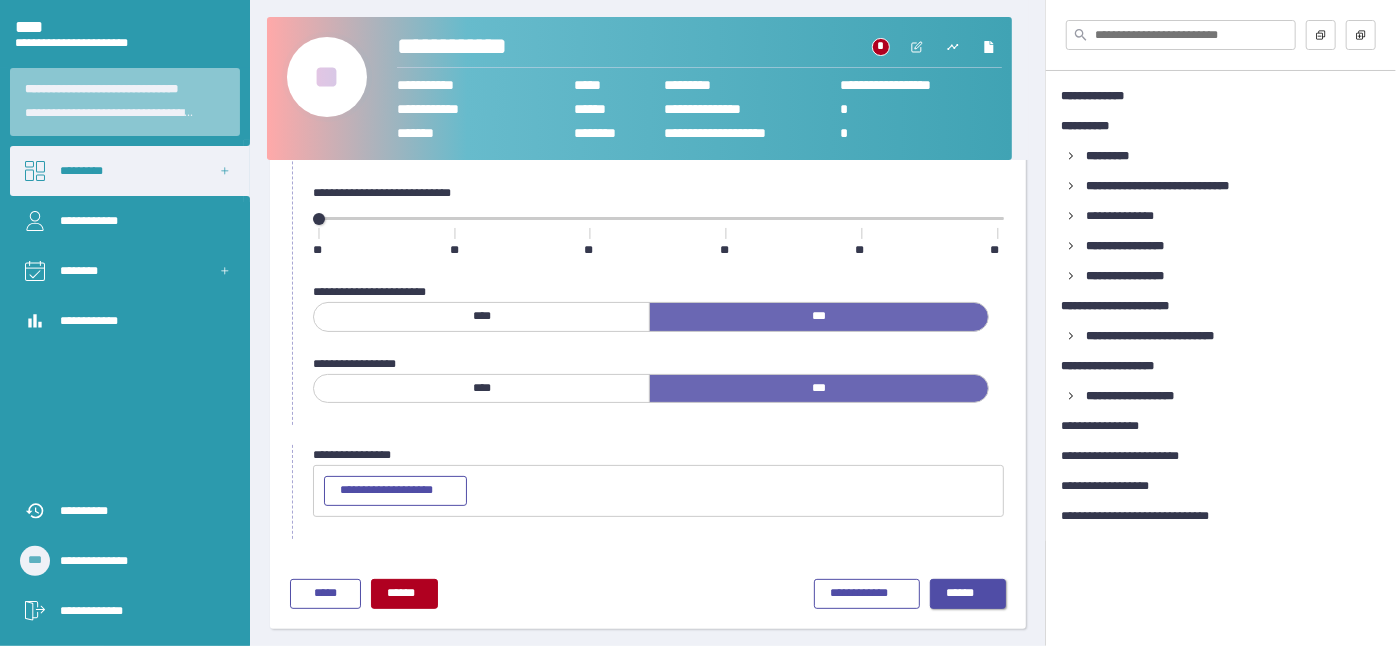 click on "••••••" at bounding box center [968, 594] 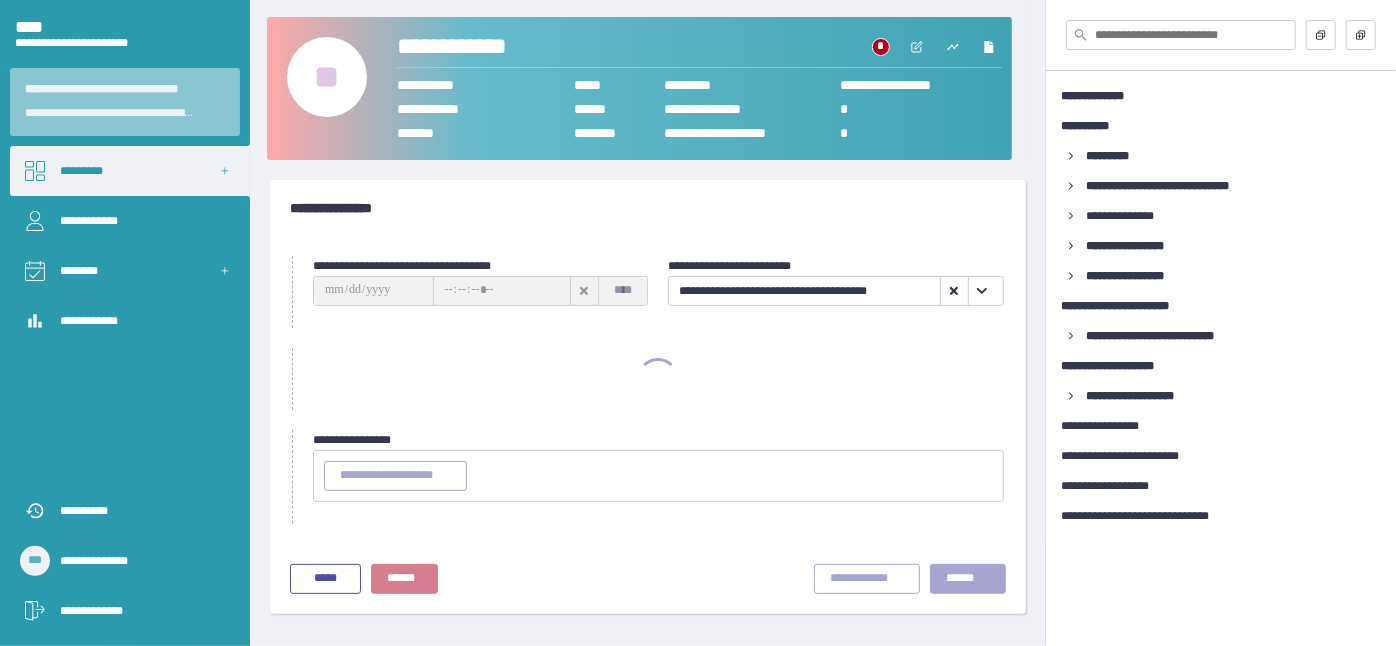 scroll, scrollTop: 0, scrollLeft: 0, axis: both 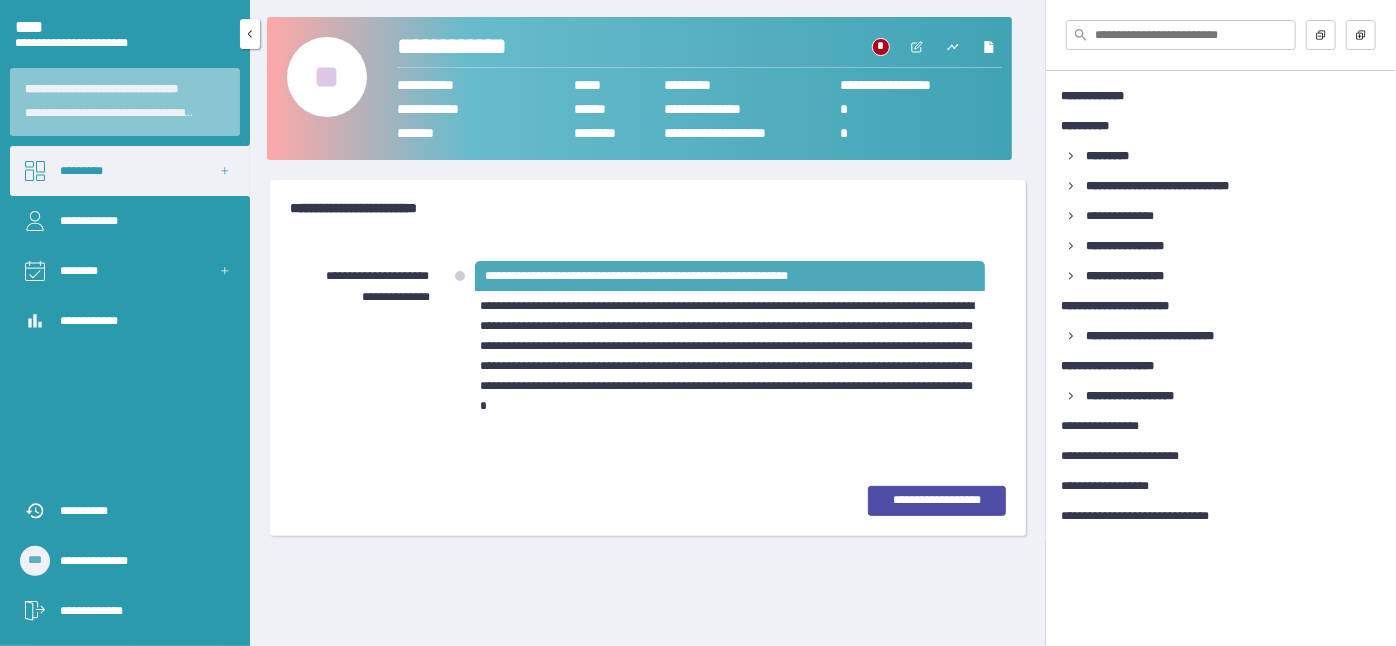click on "•••••••••" at bounding box center [130, 171] 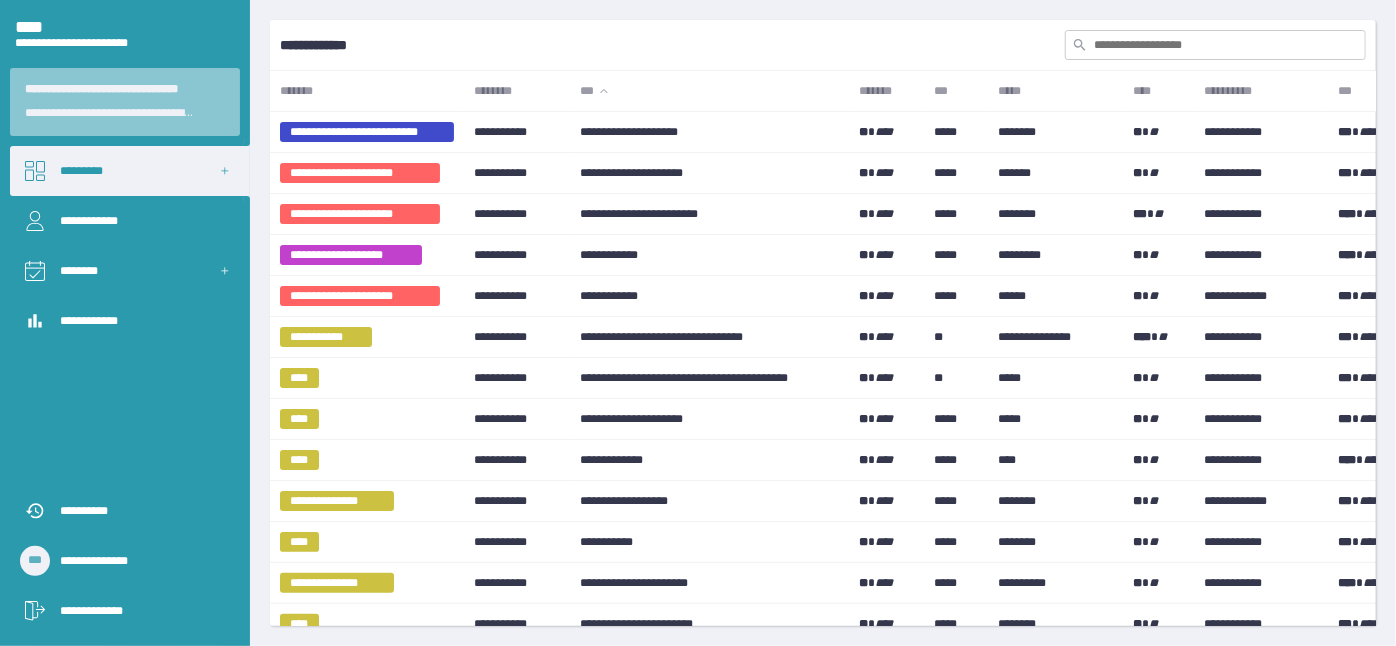click at bounding box center [1215, 45] 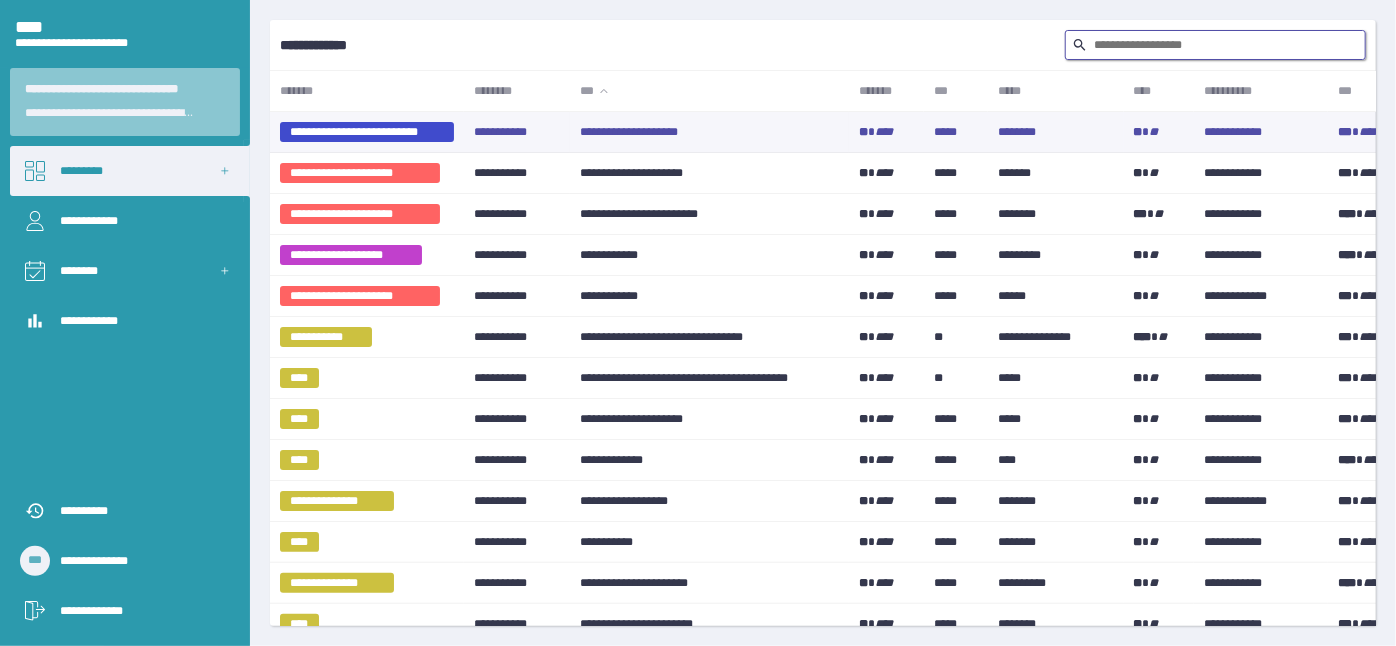 type on "•" 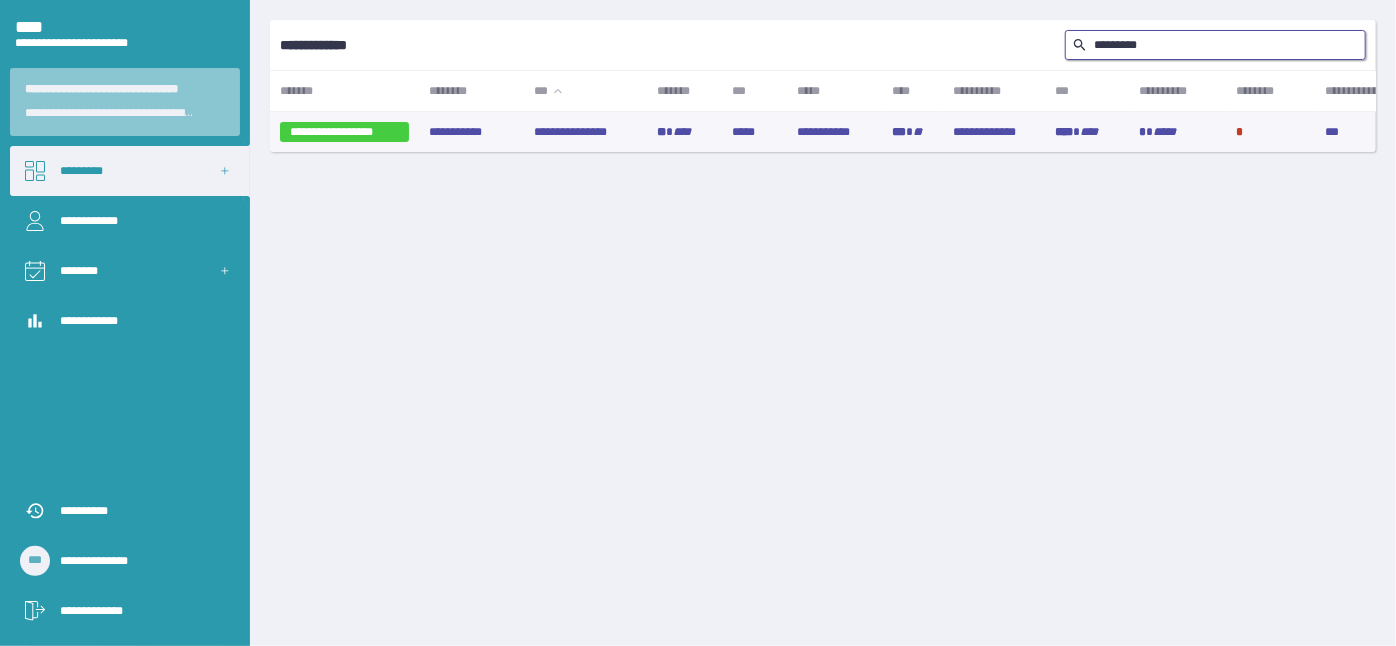 click on "•••••••••••••••" at bounding box center (585, 132) 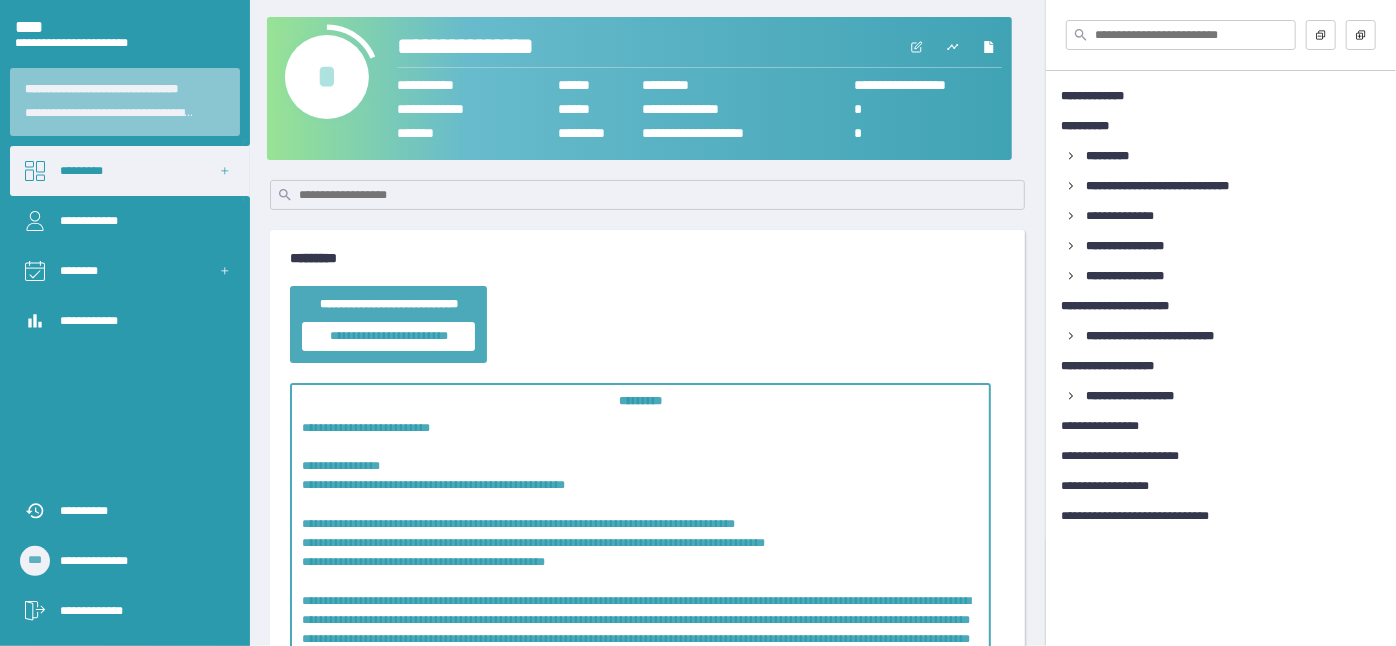click on "•" at bounding box center (327, 77) 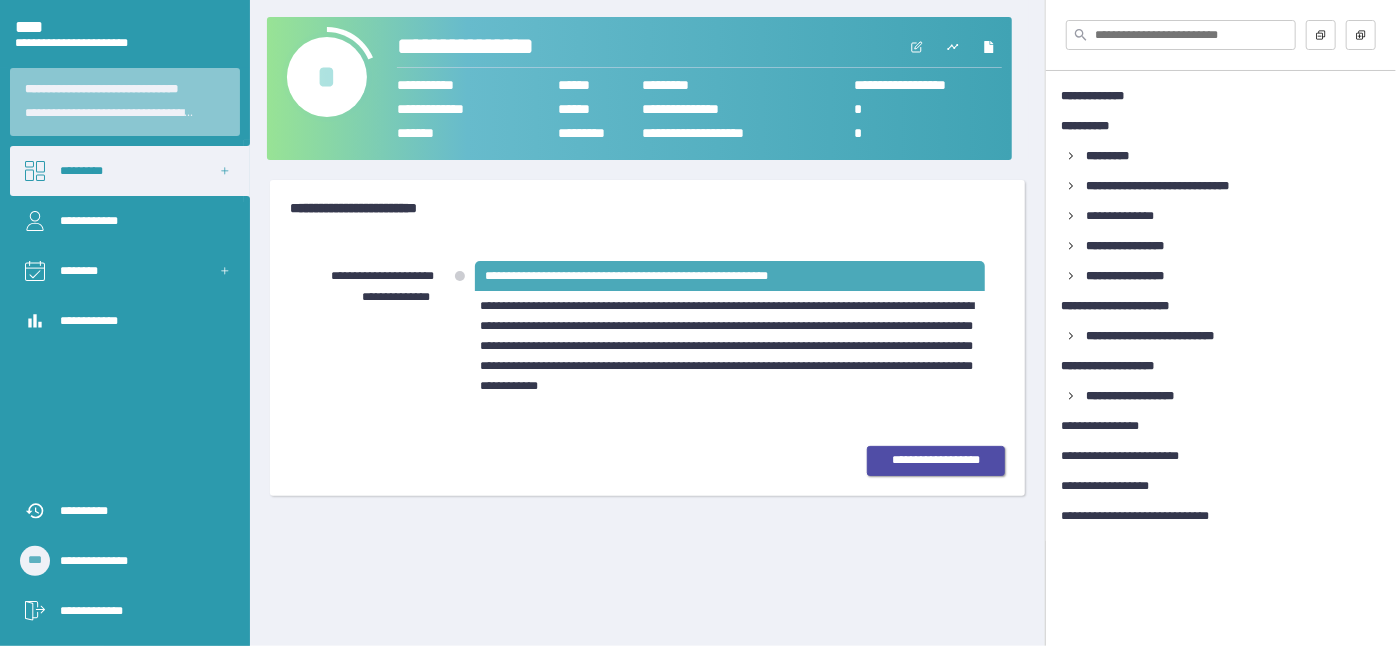 click on "••••••••••••••••••" at bounding box center [936, 460] 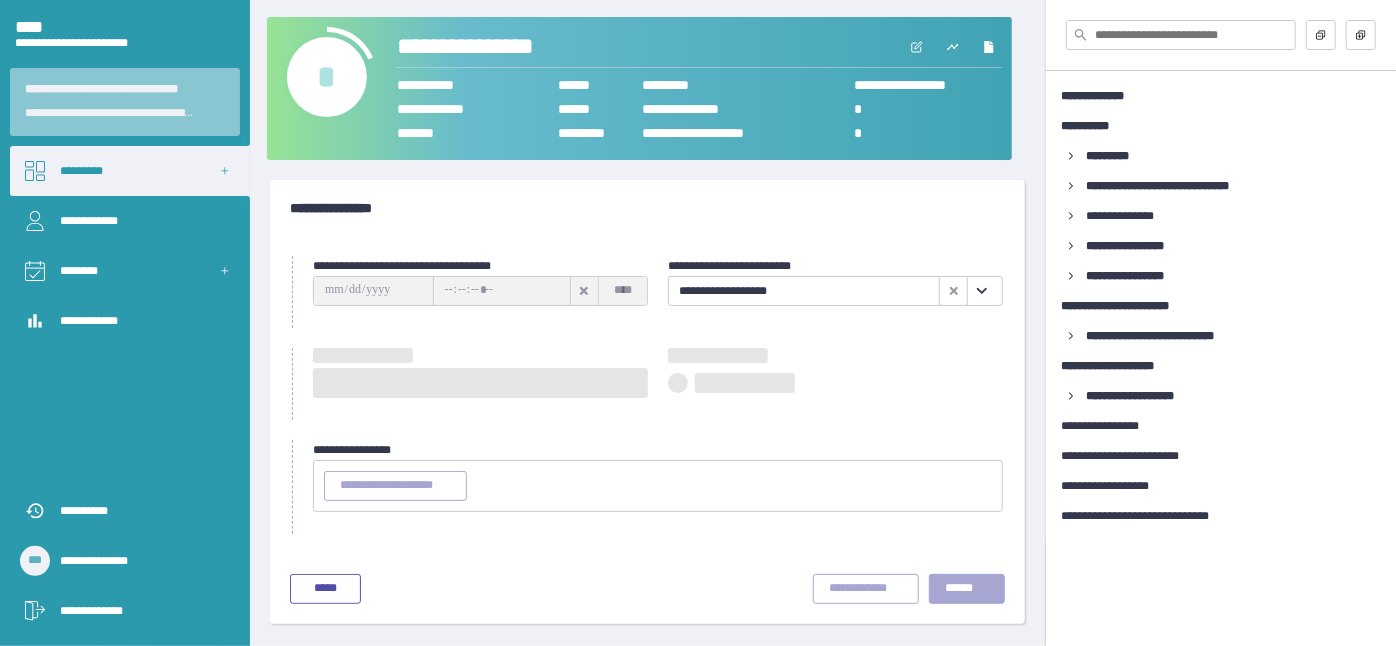click at bounding box center [981, 291] 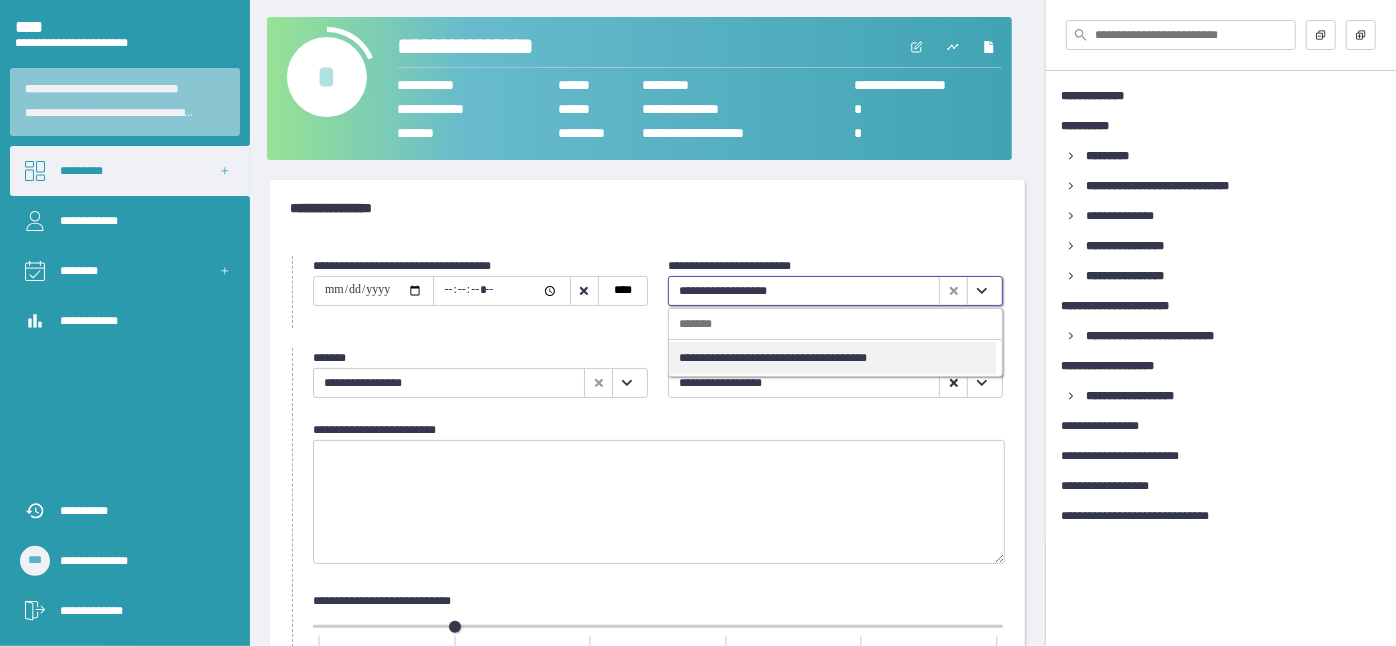 click on "••••••••••••••••••••••••••••••••••••••" at bounding box center [832, 358] 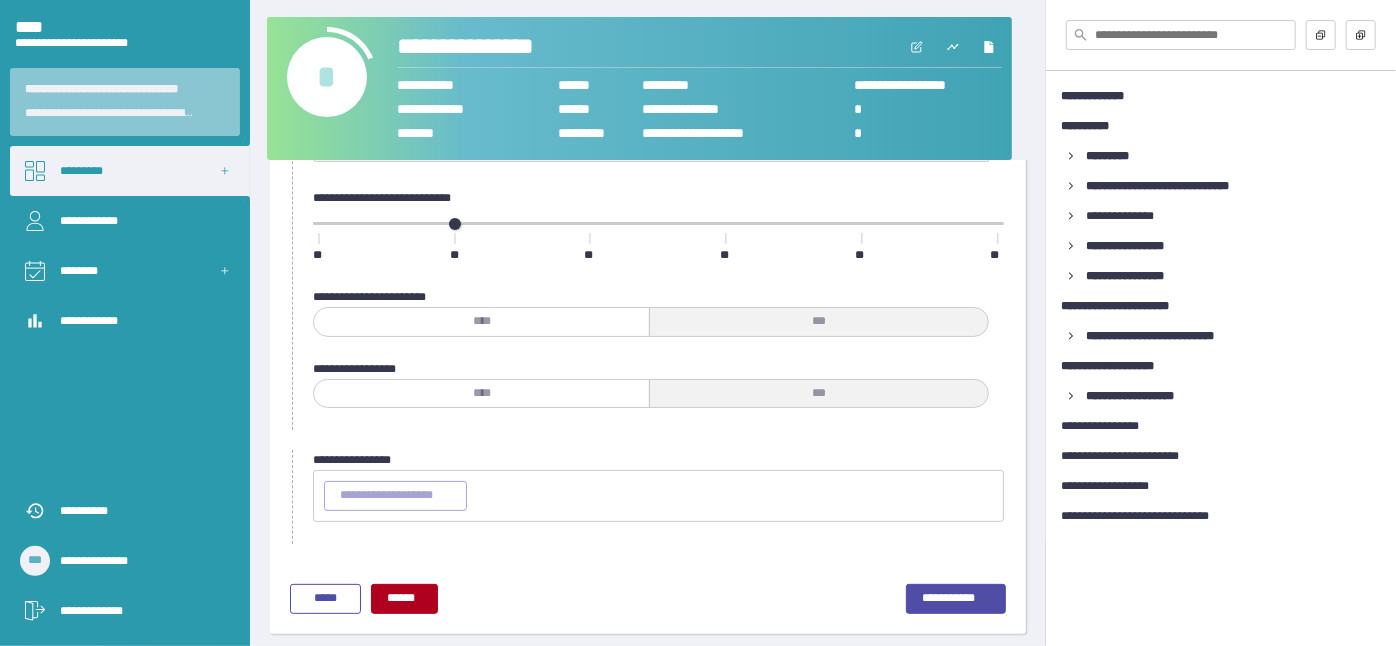 scroll, scrollTop: 407, scrollLeft: 0, axis: vertical 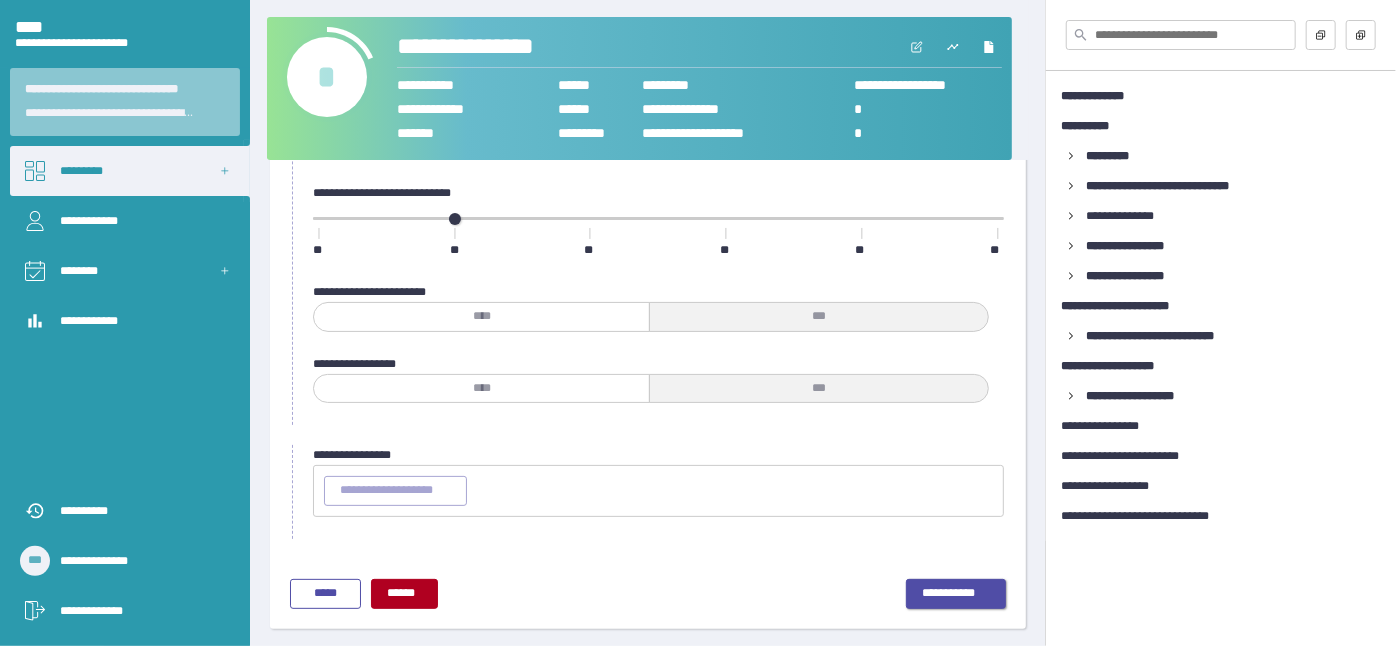 click on "•••••••••••" at bounding box center (956, 594) 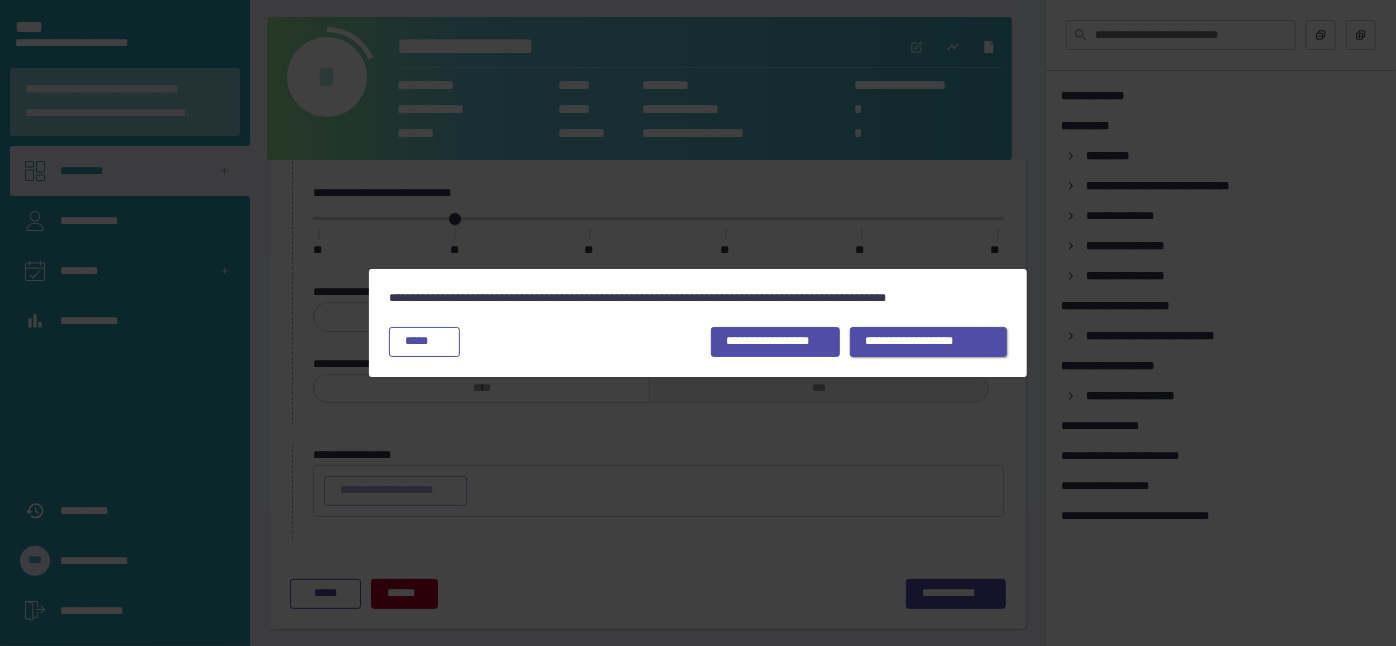 click on "••••••••••••••••••" at bounding box center (929, 342) 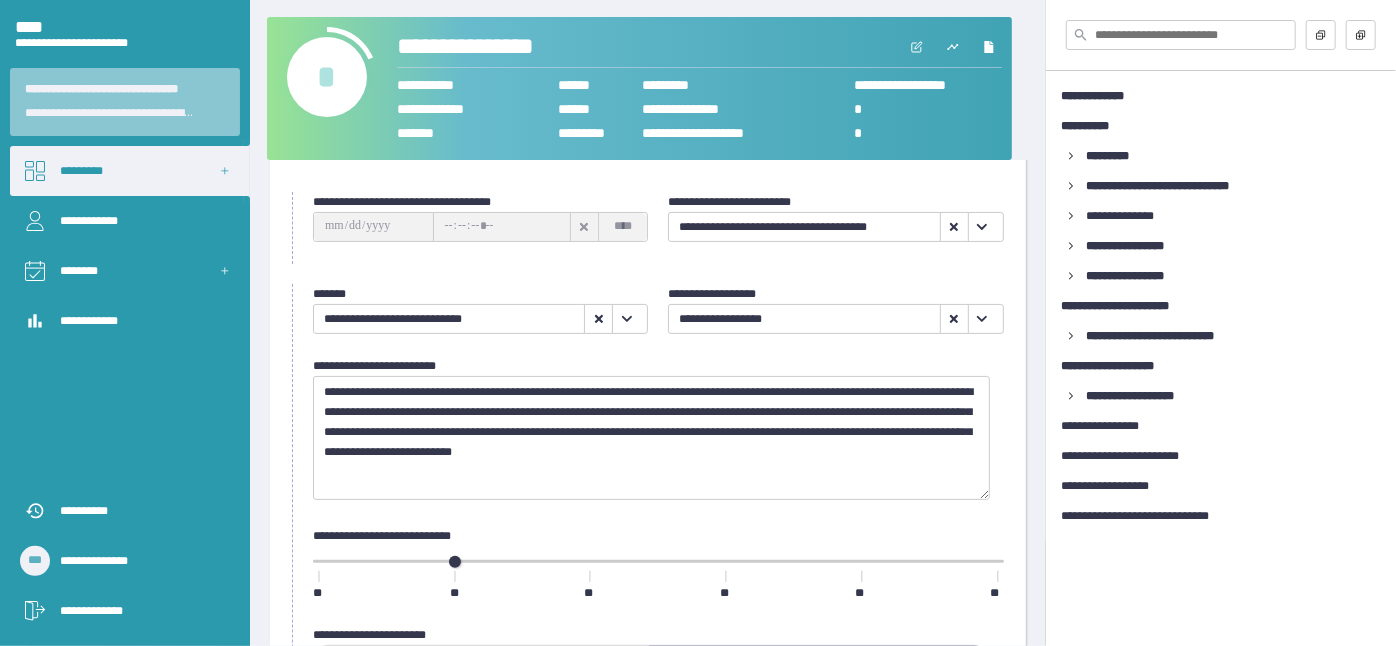 scroll, scrollTop: 43, scrollLeft: 0, axis: vertical 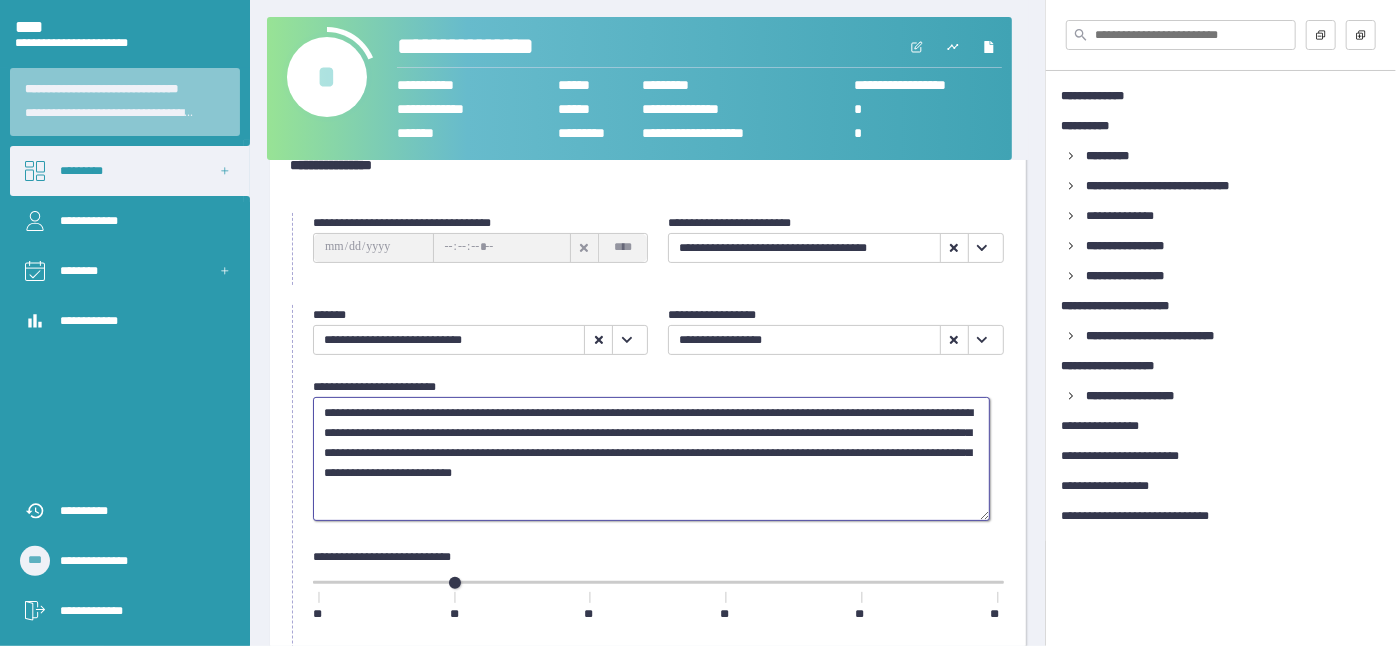 click on "••••••••••••••••••••••••••••••••••••••••••••••••••••••••••••••••••••••••••••••••••••••••••••••••••••••••••••••••••••••••••••••••••••••••••••••••••••••••••••••••••••••••••••••••••••••••••••••••••••••••••••••••••••••••••••••••••••••••••••••••••••••••••••••••••••••••••••••••••••••••••••••••••••••••••••••••••••••••••••••••••••••••••••••••••••••••••••••••••••••••••••••••••••••••••••••••••••••••••••••••••••••••••••" at bounding box center (651, 458) 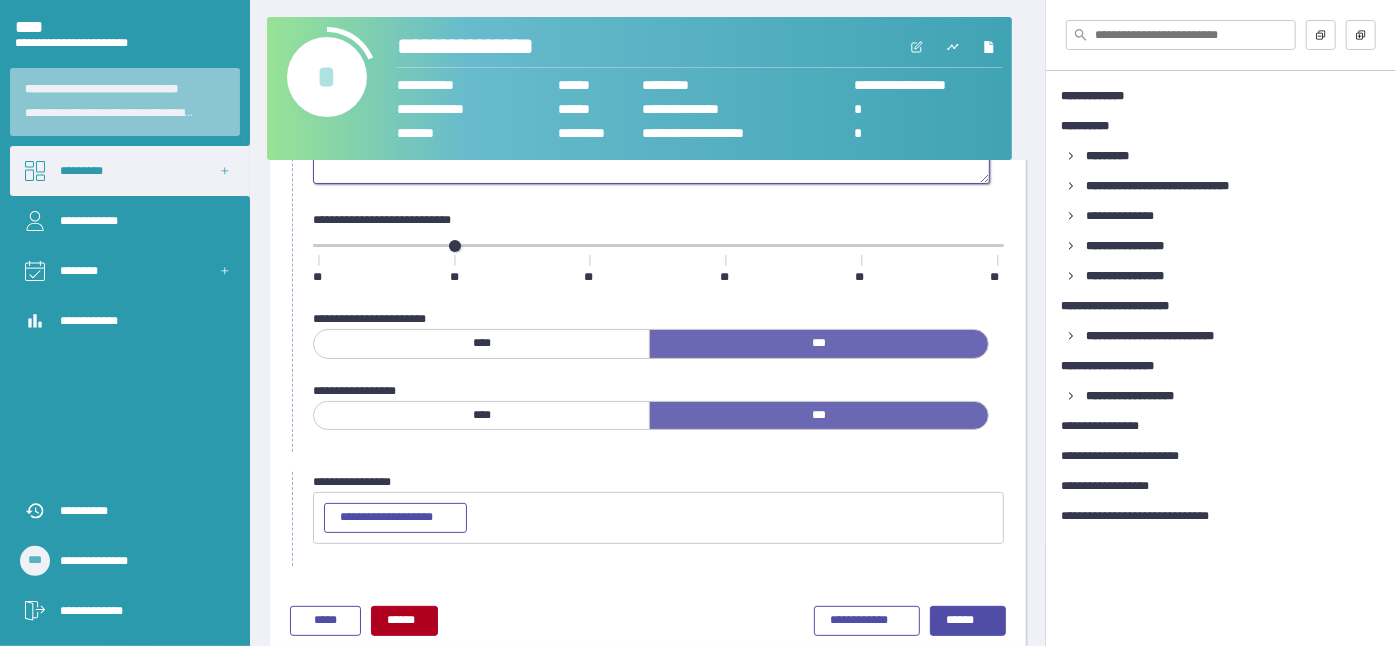 scroll, scrollTop: 407, scrollLeft: 0, axis: vertical 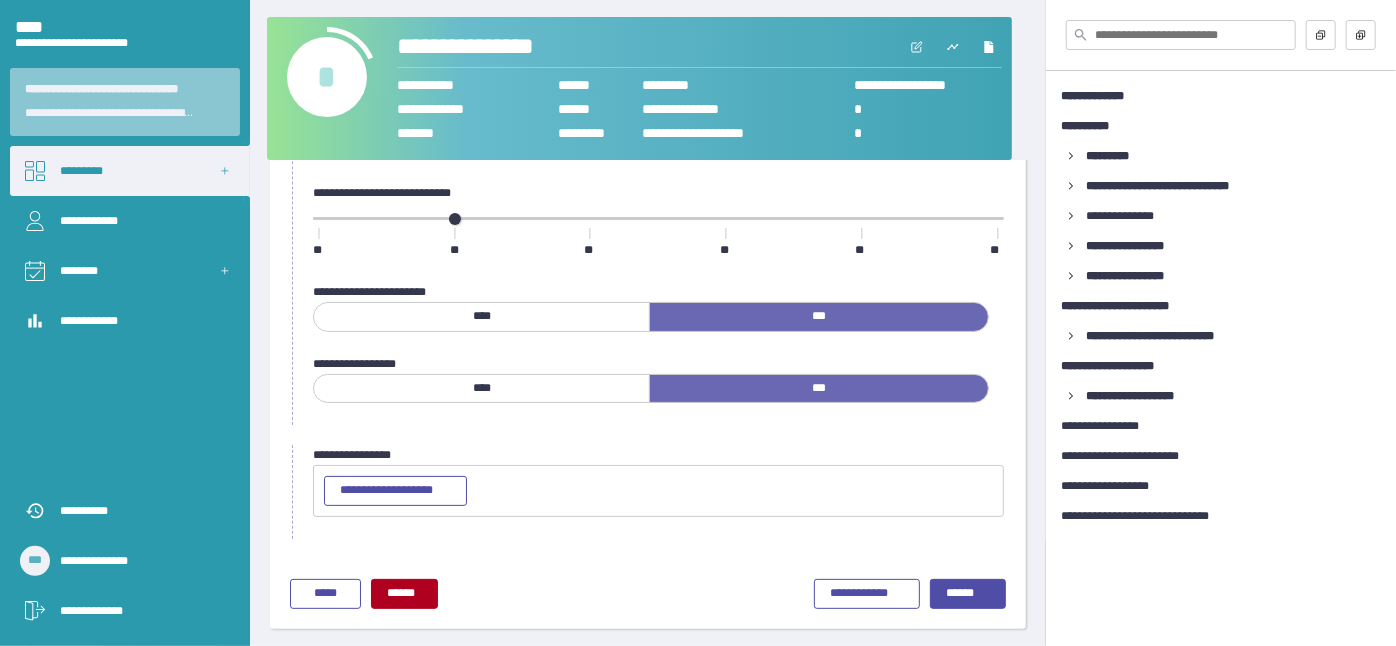 type on "•••••••••••••••••••••••••••••••••••••••••••••••••••••••••••••••••••••••••••••••••••••••••••••••••••••••••••••••••••••••••••••••••••••••••••••••••••••••••••••••••••••••••••••••••••••••••••••••••••••••••••••••••••••••••••••••••••••••••••••••••••••••••••••••••••••••••••••••••••••••••••••••••••••••••••••••••••••••••••••••••••••••••••••••••••••••••••••••••••••••••••••••••••••••••••••••••" 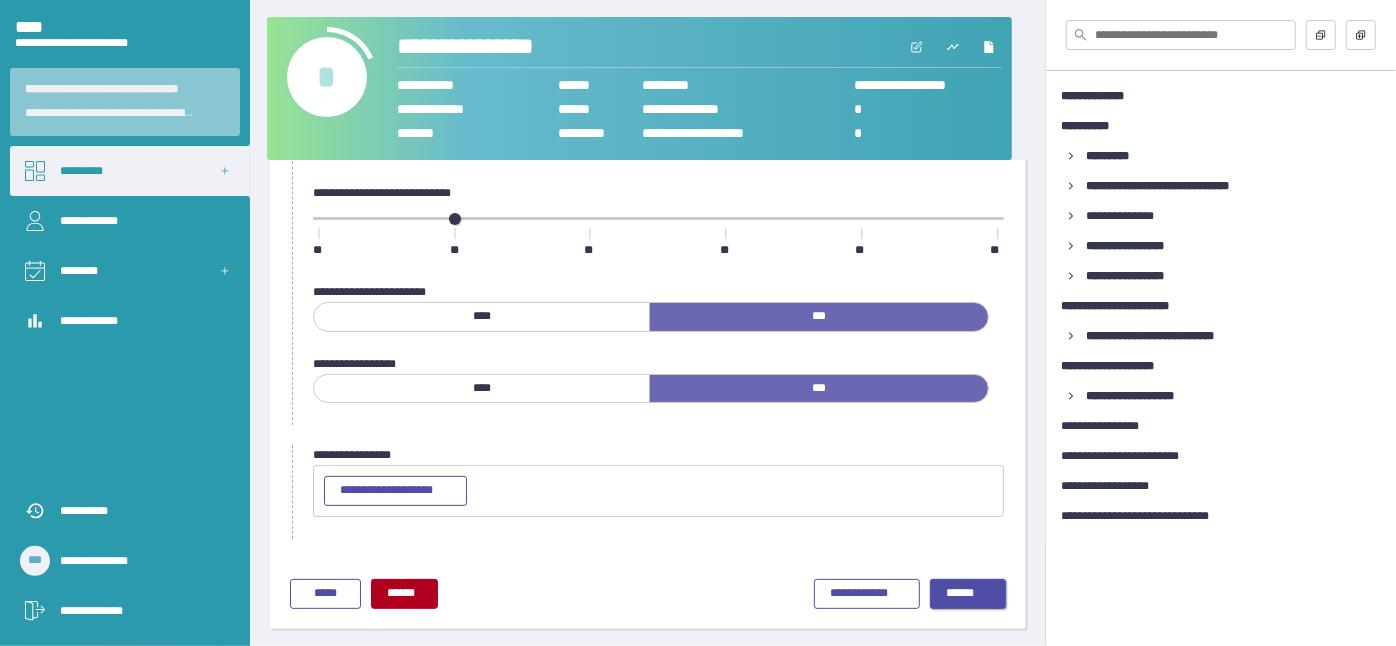 click on "••••••" at bounding box center (968, 594) 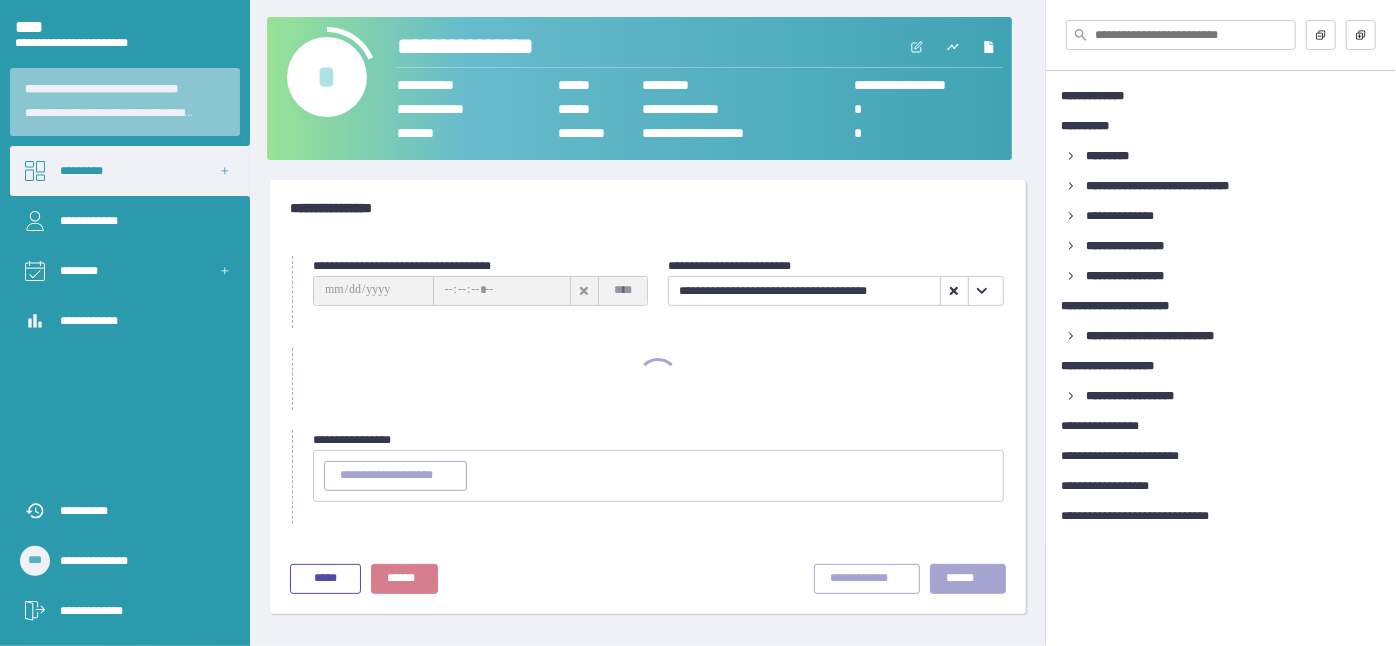 scroll, scrollTop: 0, scrollLeft: 0, axis: both 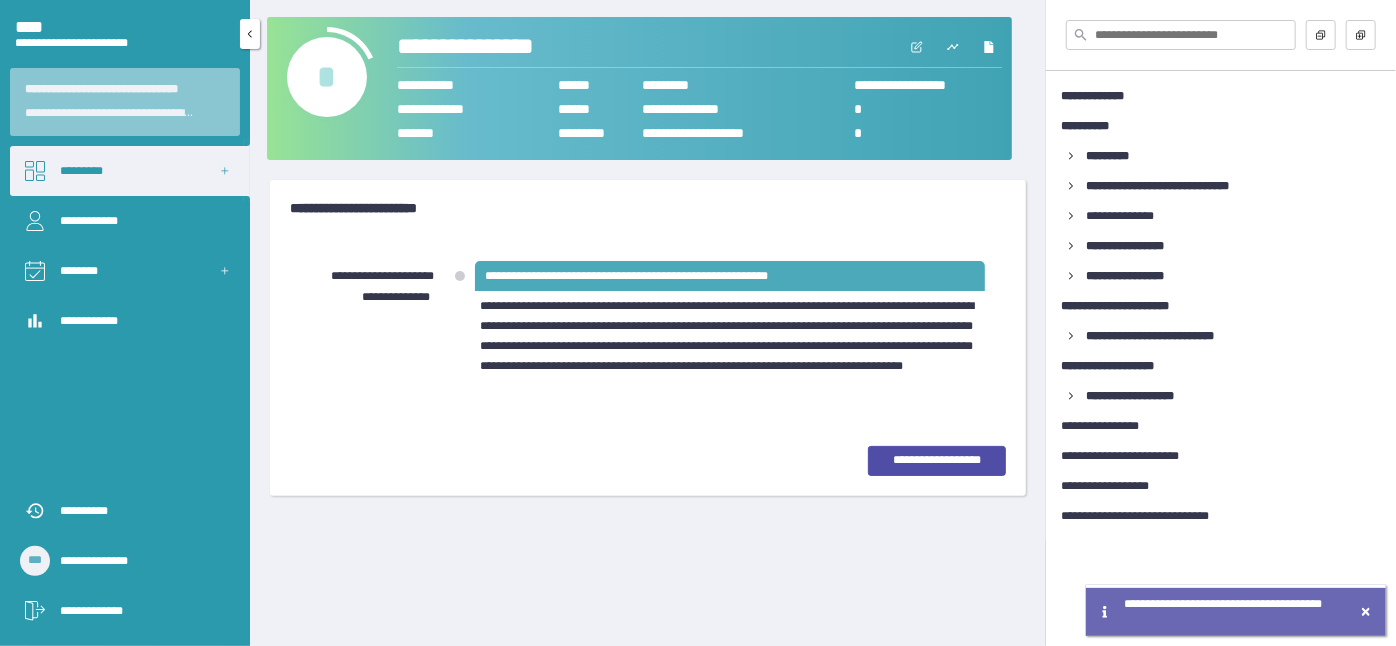 click on "•••••••••" at bounding box center (130, 171) 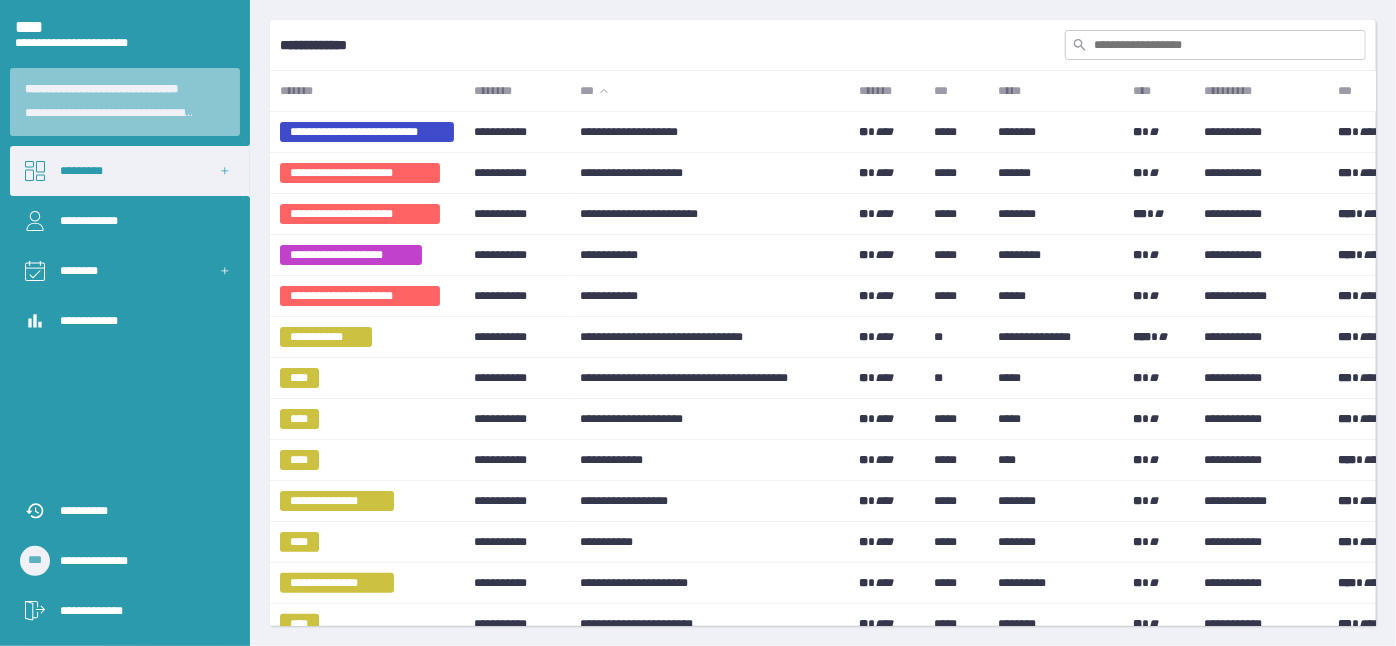 click at bounding box center (1215, 45) 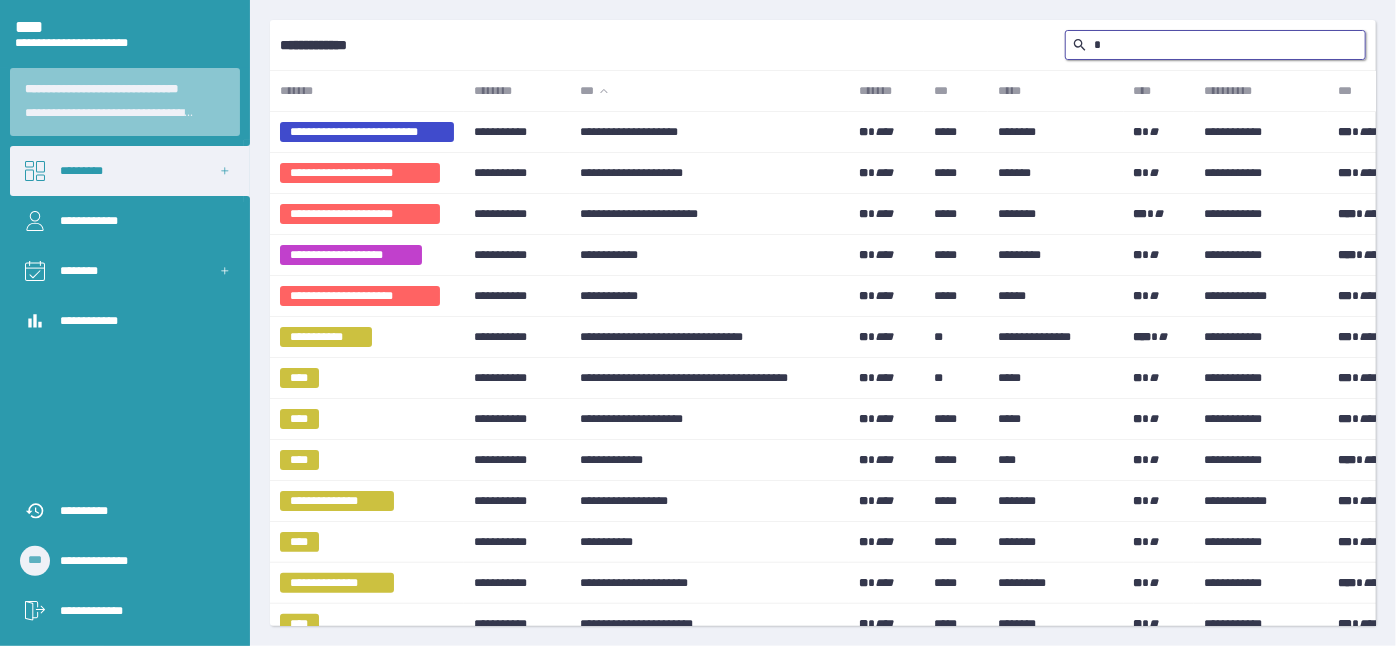 type on "••" 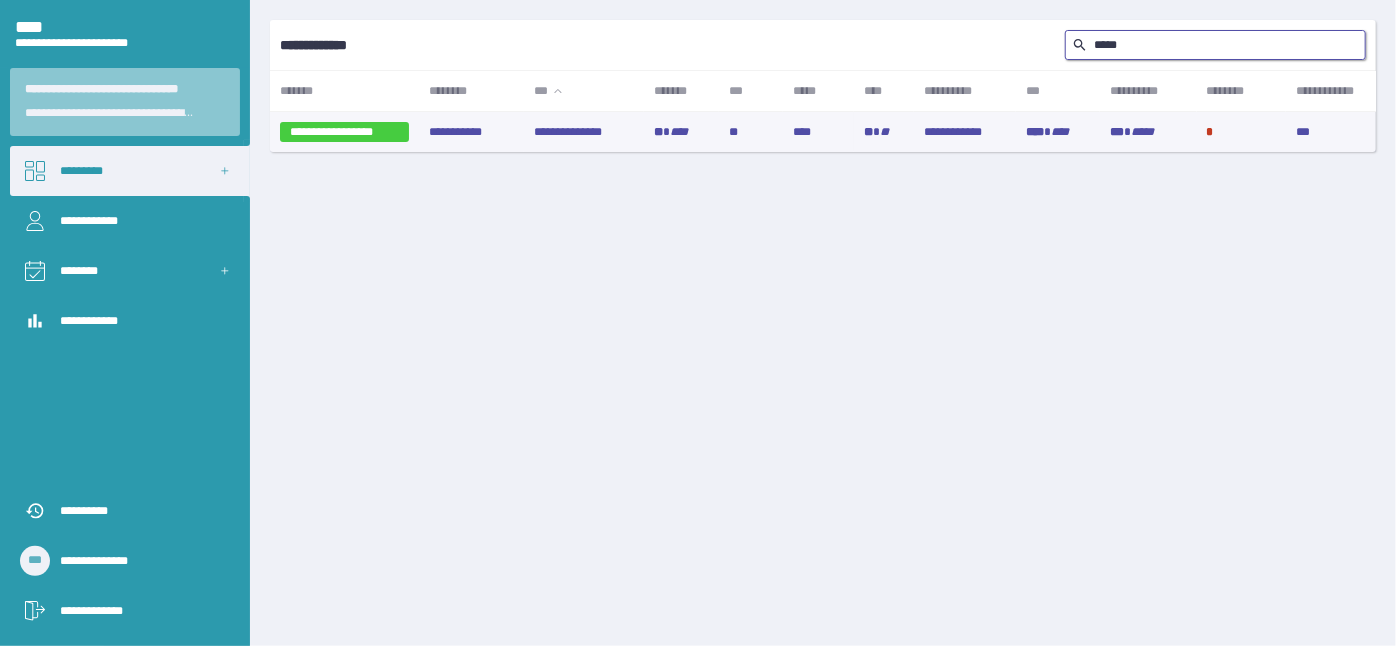 click on "••••••••••••••" at bounding box center (584, 132) 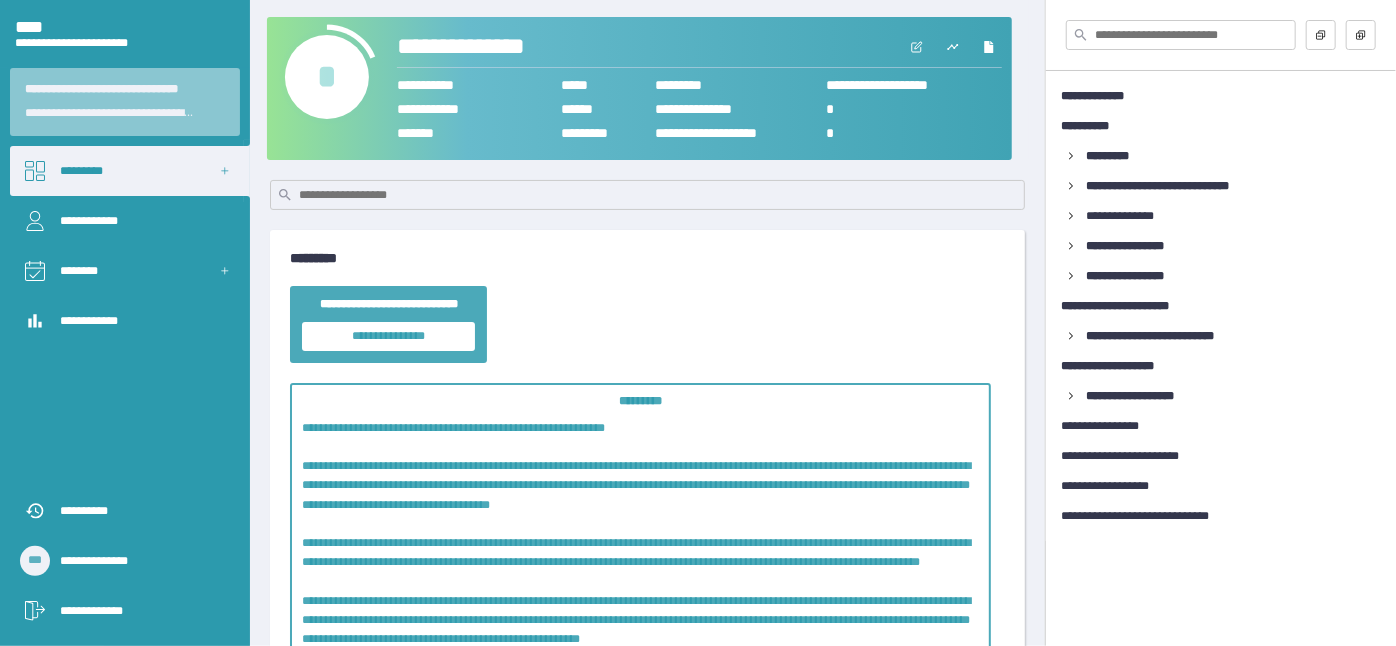 click on "•" at bounding box center [327, 77] 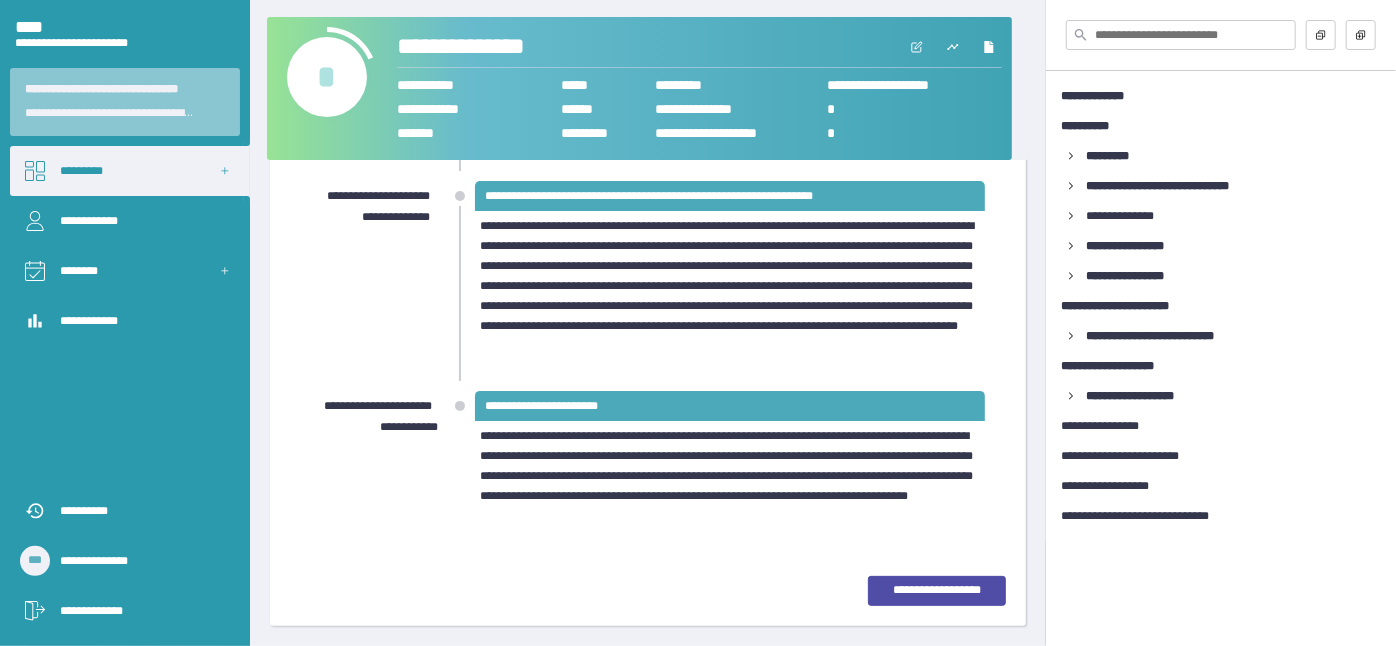 scroll, scrollTop: 1099, scrollLeft: 0, axis: vertical 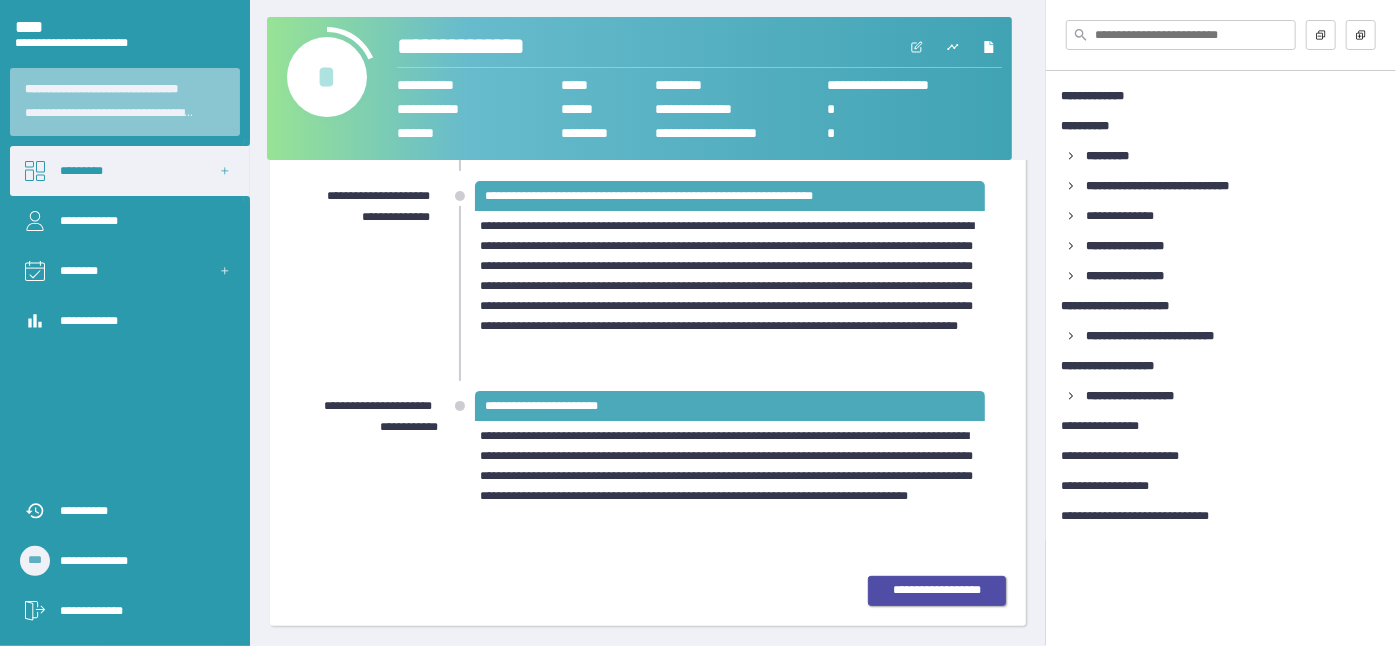 click on "••••••••••••••••••" at bounding box center (937, 590) 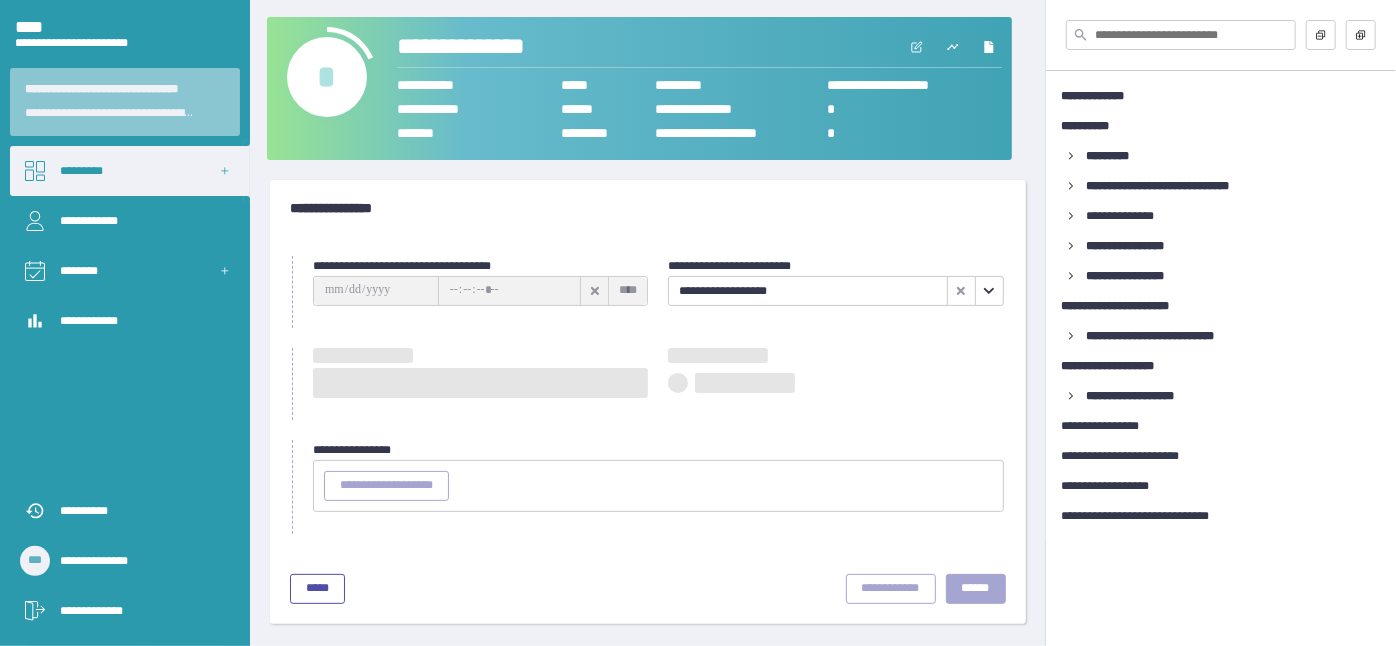 scroll, scrollTop: 0, scrollLeft: 0, axis: both 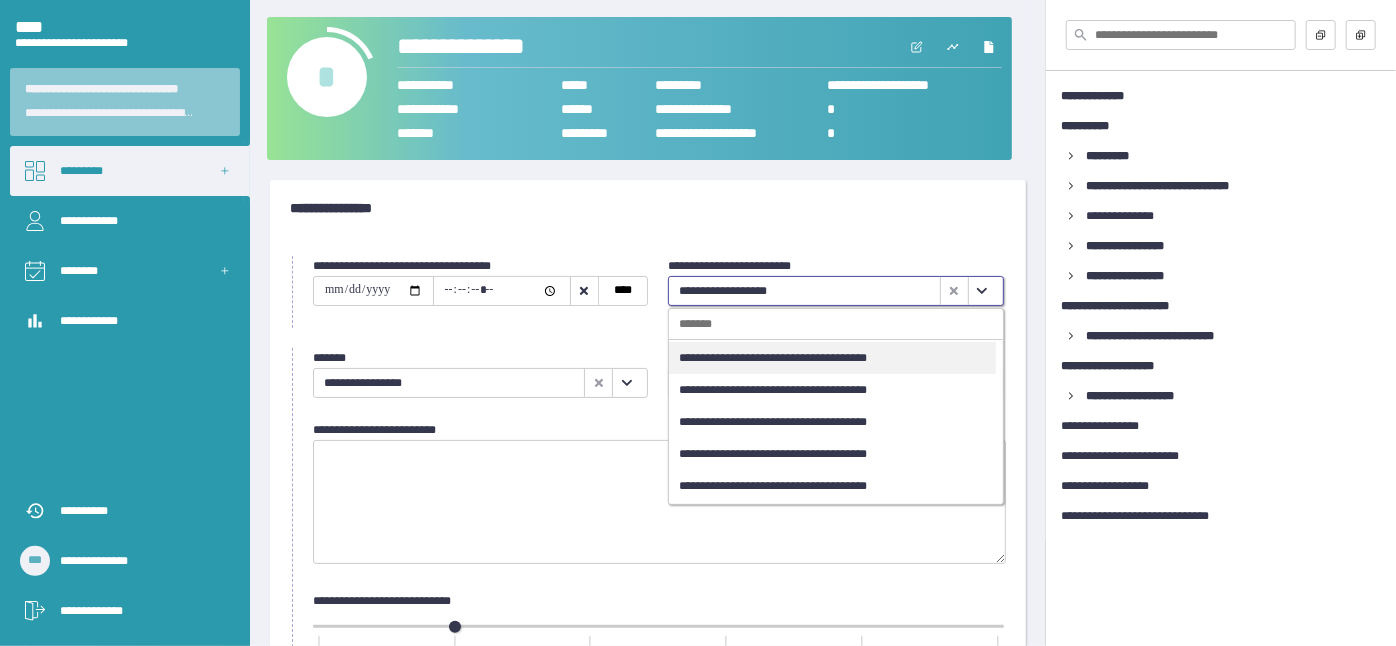 click at bounding box center [982, 291] 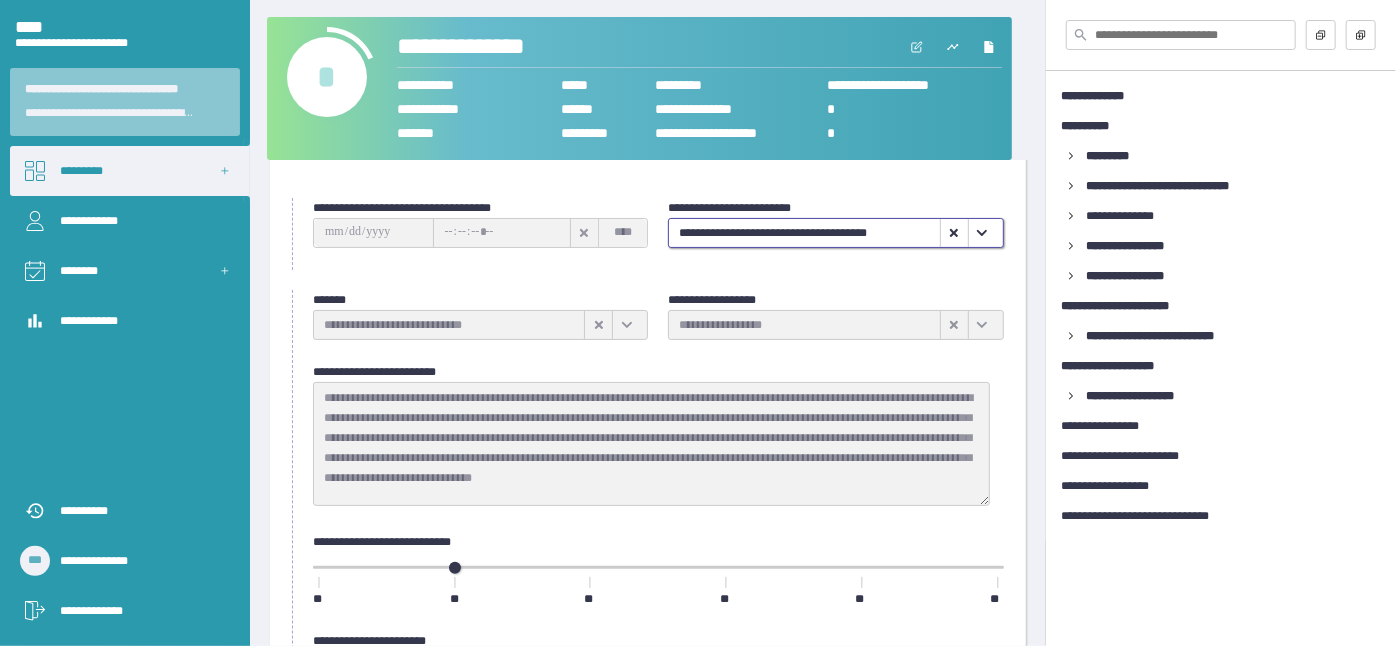 scroll, scrollTop: 90, scrollLeft: 0, axis: vertical 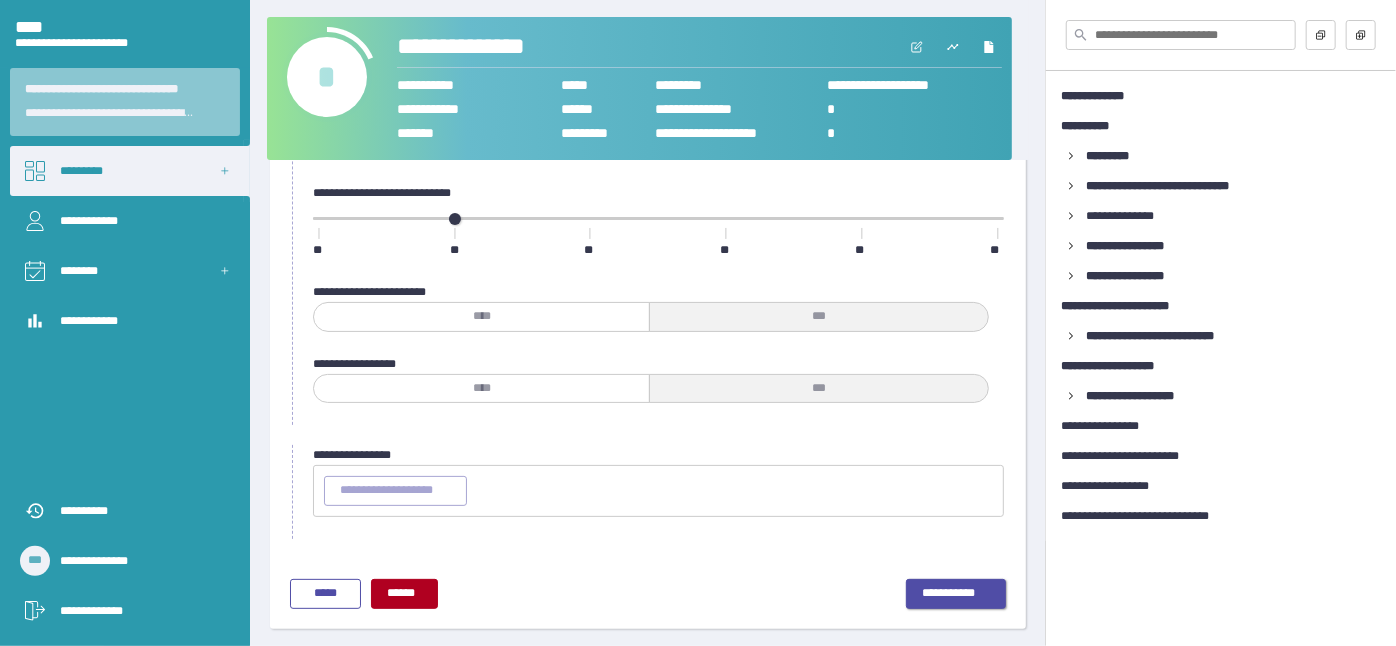 click on "•••••••••••" at bounding box center (956, 594) 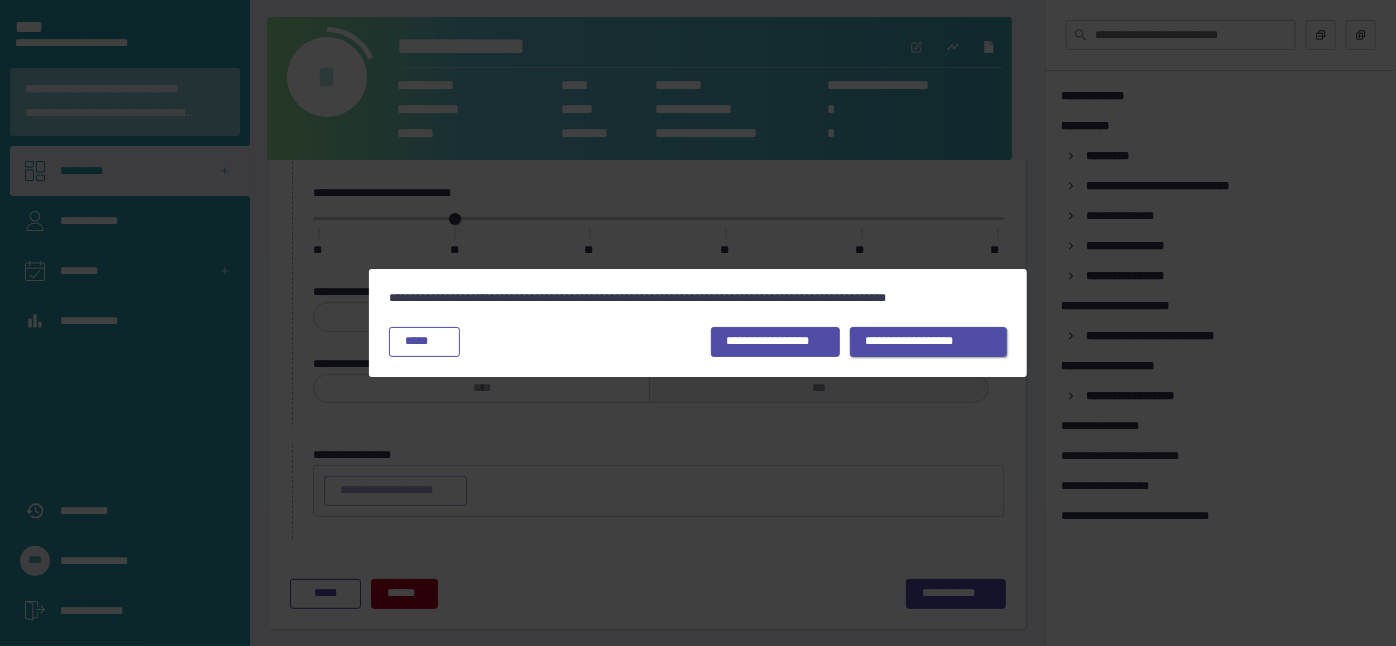 click on "••••••••••••••••••" at bounding box center (775, 342) 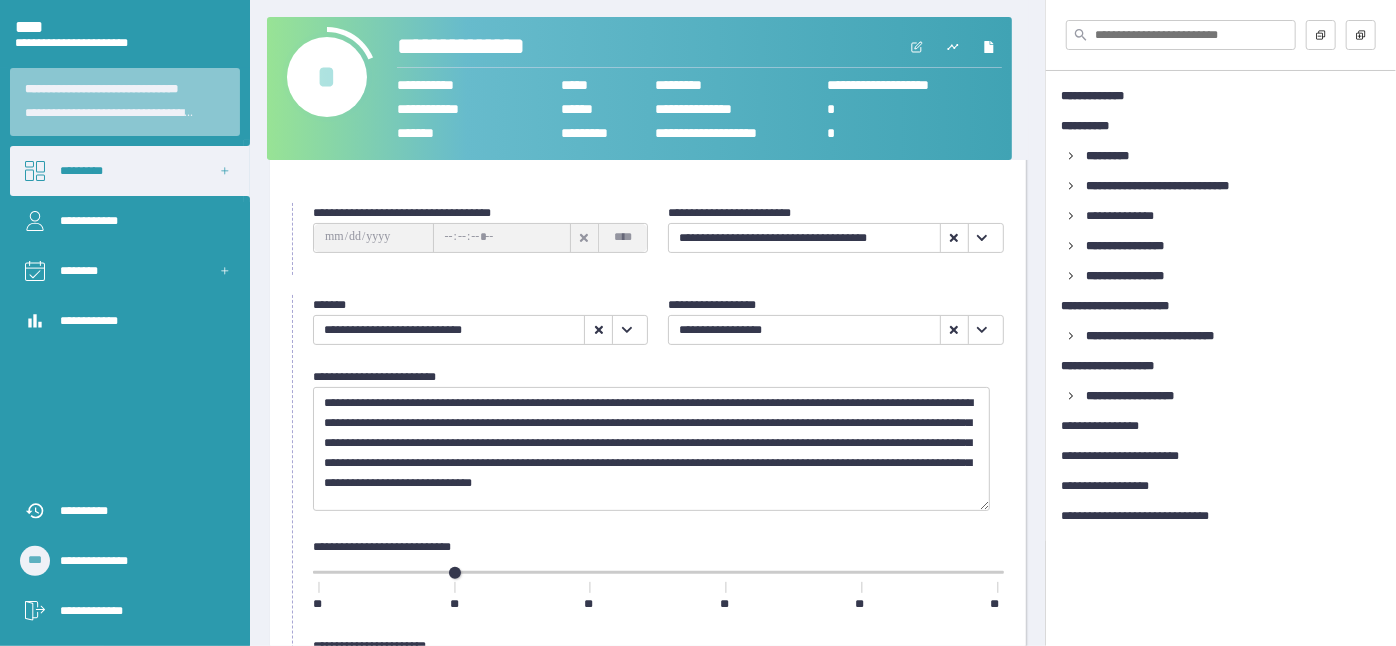 scroll, scrollTop: 43, scrollLeft: 0, axis: vertical 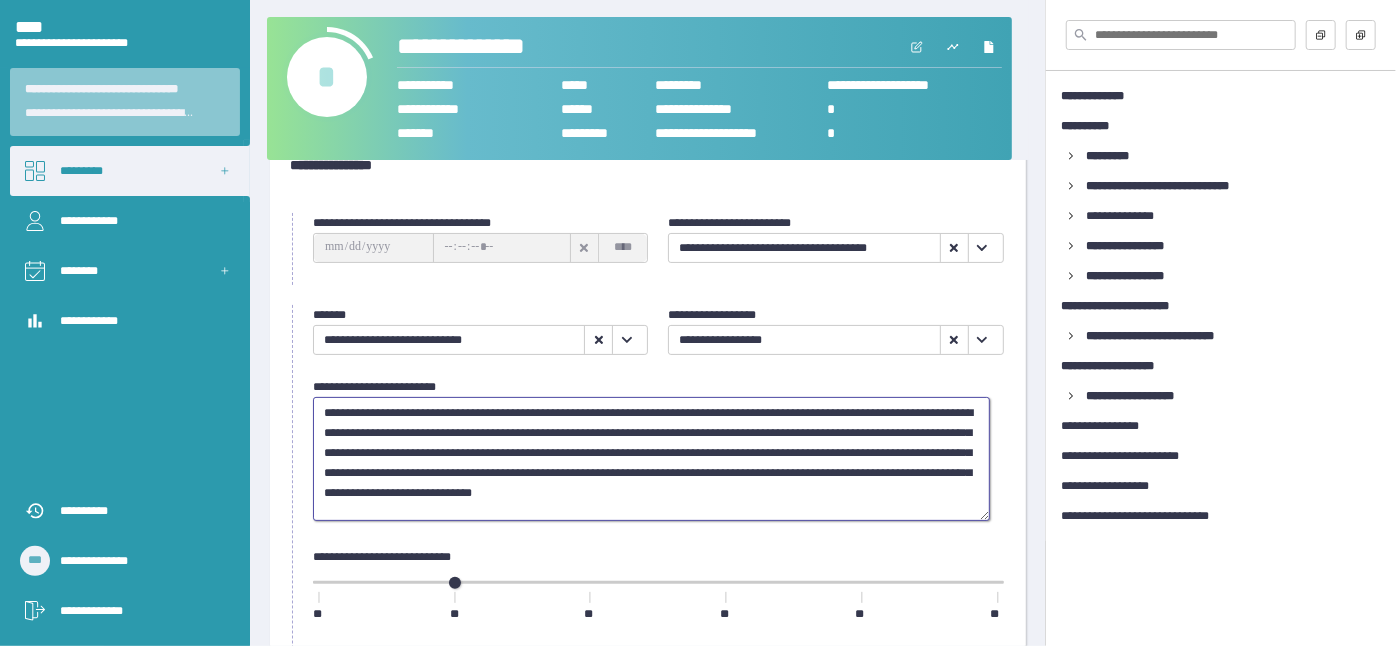click on "•••••••••••••••••••••••••••••••••••••••••••••••••••••••••••••••••••••••••••••••••••••••••••••••••••••••••••••••••••••••••••••••••••••••••••••••••••••••••••••••••••••••••••••••••••••••••••••••••••••••••••••••••••••••••••••••••••••••••••••••••••••••••••••••••••••••••••••••••••••••••••••••••••••••••••••••••••••••••••••••••••••••••••••••••••••••••••••••••••••••••••••••••••••••••••••••••••••••••••••••••••••••••••••••••••••••••••••••••••••••••••••••••••••••••••••••••••••••••••••••••••••••••••••••••••••••••••••••••••••••••••••••••••••••••••••••••••" at bounding box center [651, 458] 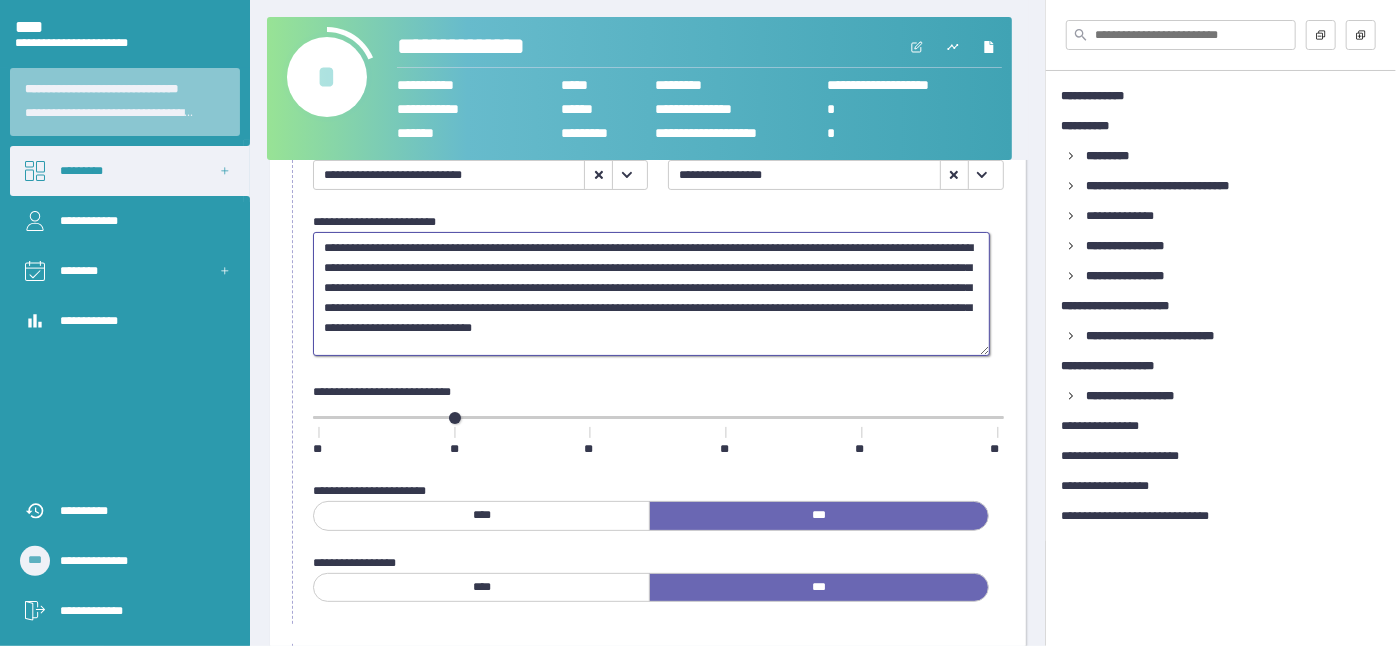 scroll, scrollTop: 407, scrollLeft: 0, axis: vertical 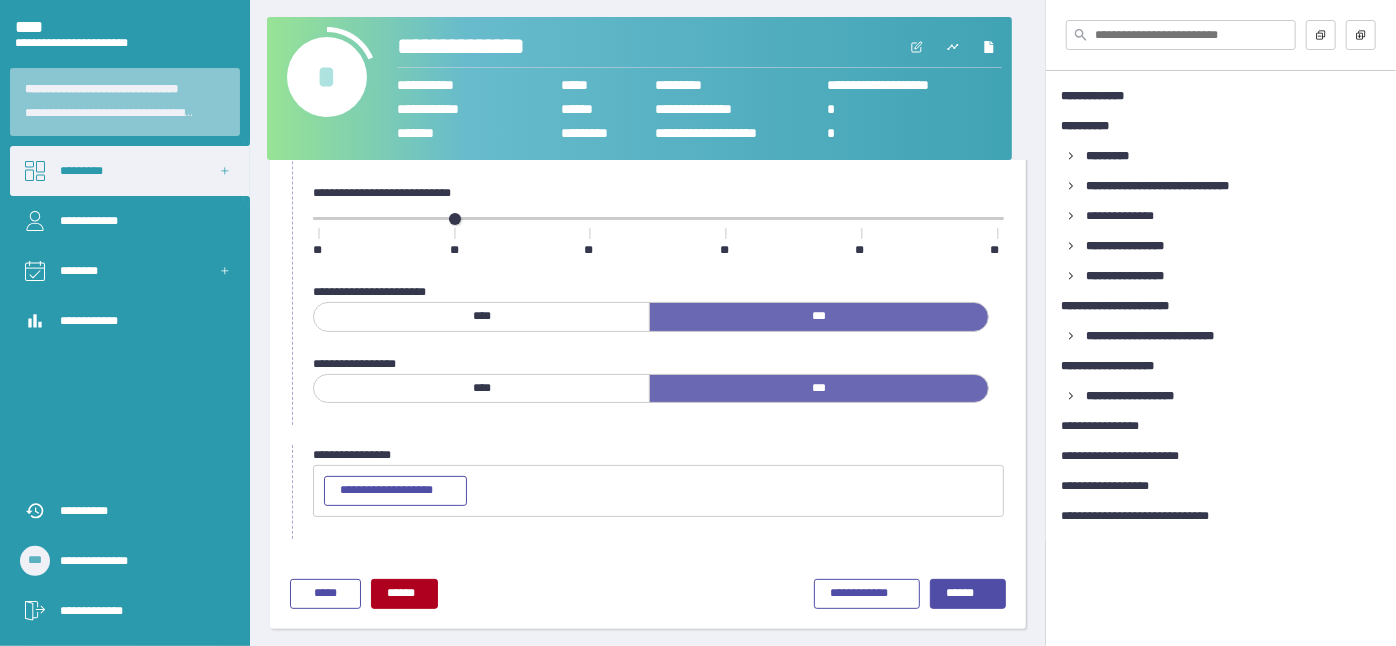 type on "•••••••••••••••••••••••••••••••••••••••••••••••••••••••••••••••••••••••••••••••••••••••••••••••••••••••••••••••••••••••••••••••••••••••••••••••••••••••••••••••••••••••••••••••••••••••••••••••••••••••••••••••••••••••••••••••••••••••••••••••••••••••••••••••••••••••••••••••••••••••••••••••••••••••••••••••••••••••••••••••••••••••••••••••••••••••••••••••••••••••••••••••••••••••••••••••••••••••••••••••••••••••••••••••••••••••••••••••••••••••••••••••••••••••••••••••••••••••••••••••••••••••••••••••••••••••••••••••••••••••••••••••••••••••••••••••••••" 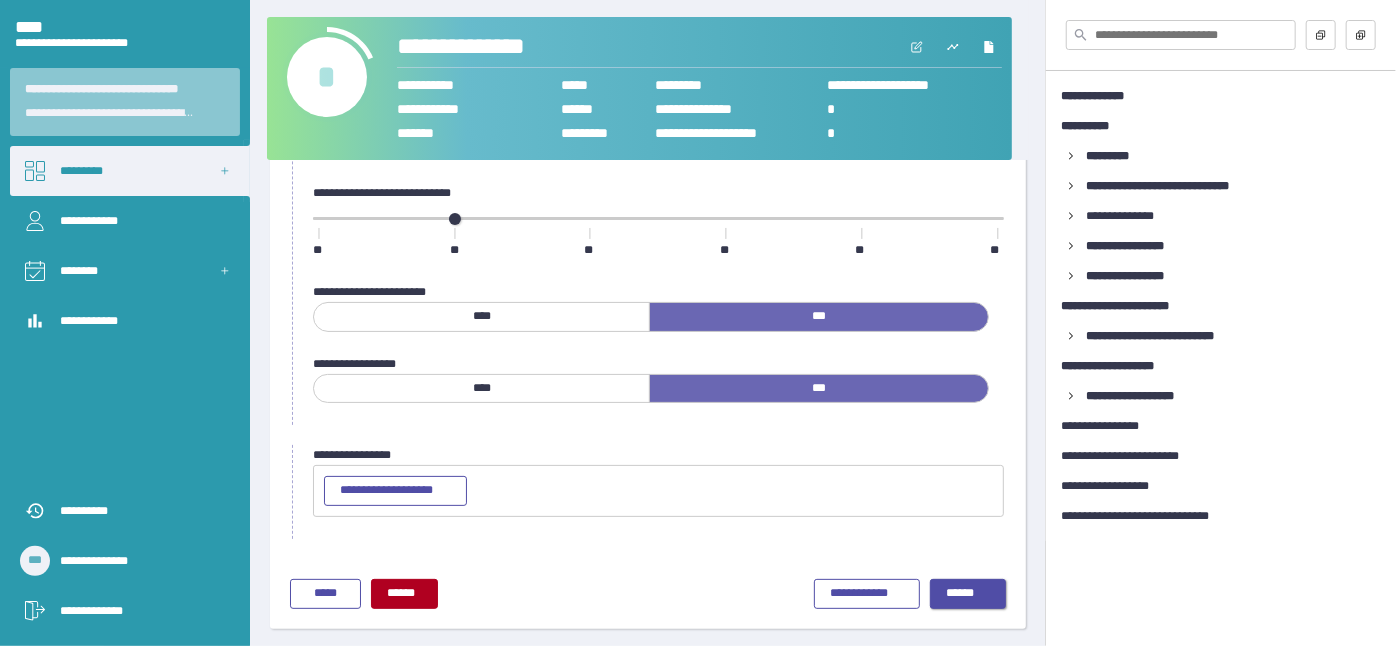 click on "••••••" at bounding box center (968, 594) 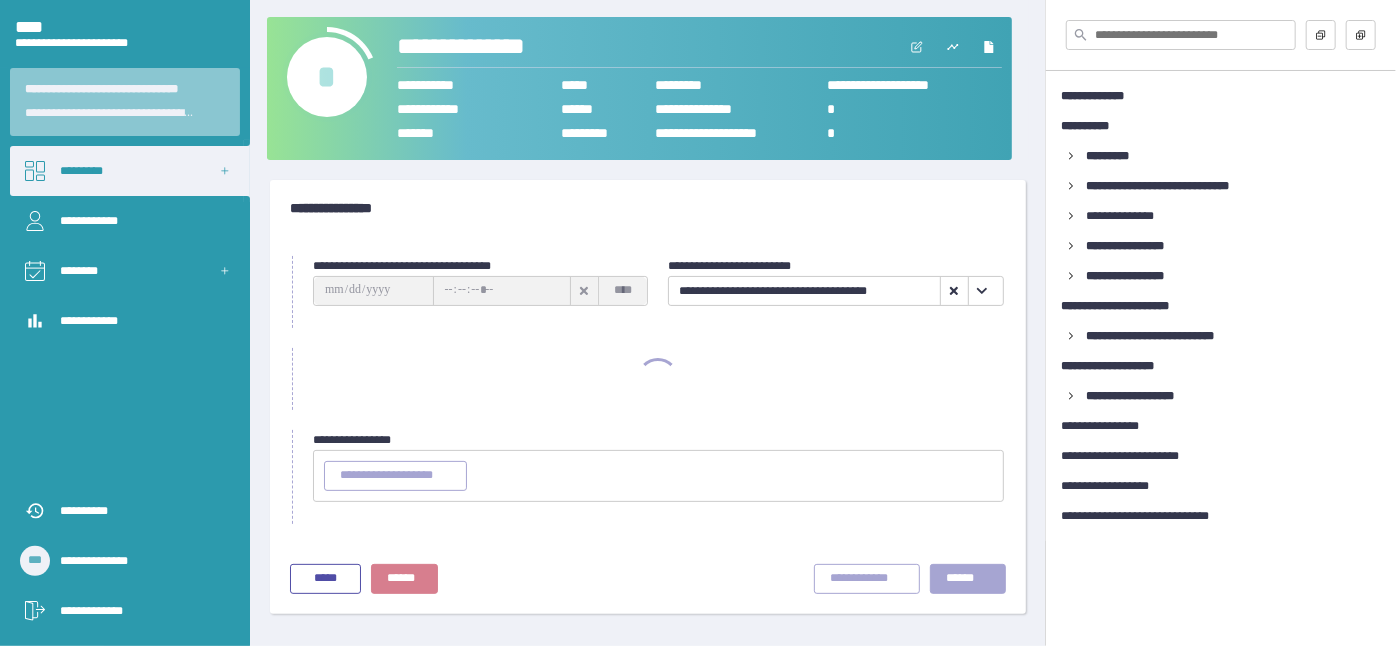 scroll, scrollTop: 0, scrollLeft: 0, axis: both 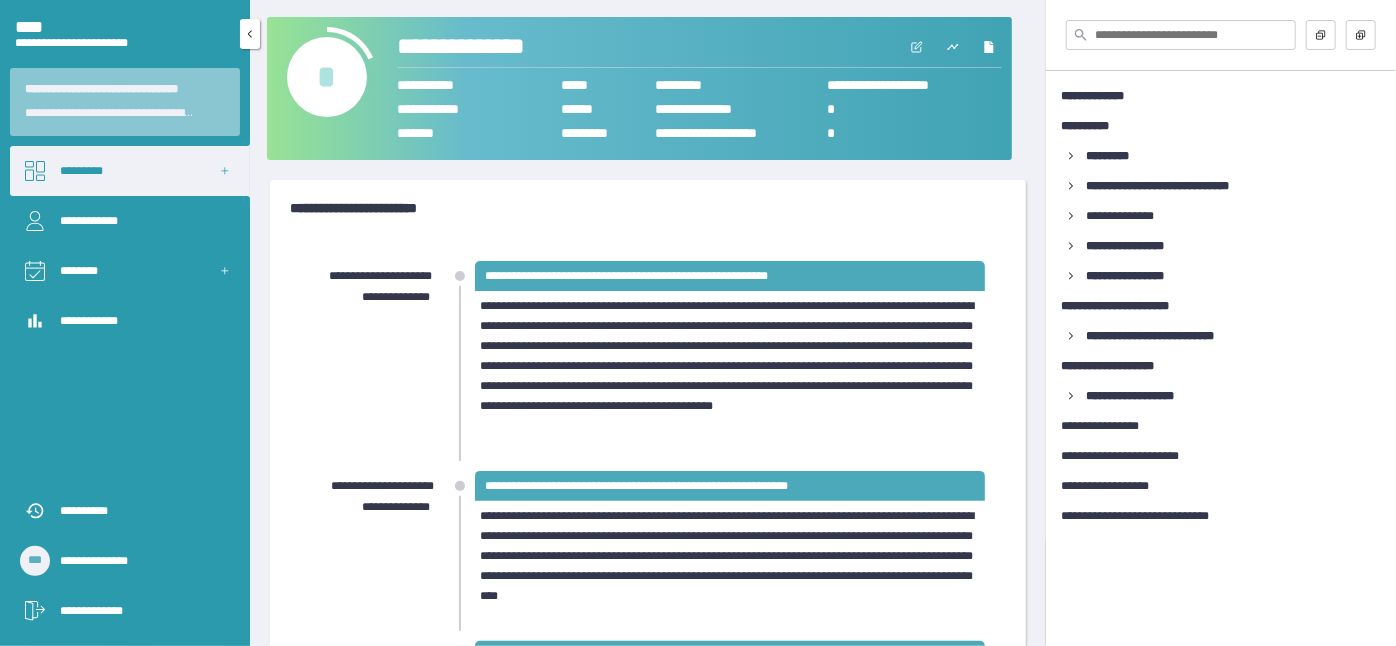 click on "•••••••••••••" at bounding box center (140, 611) 